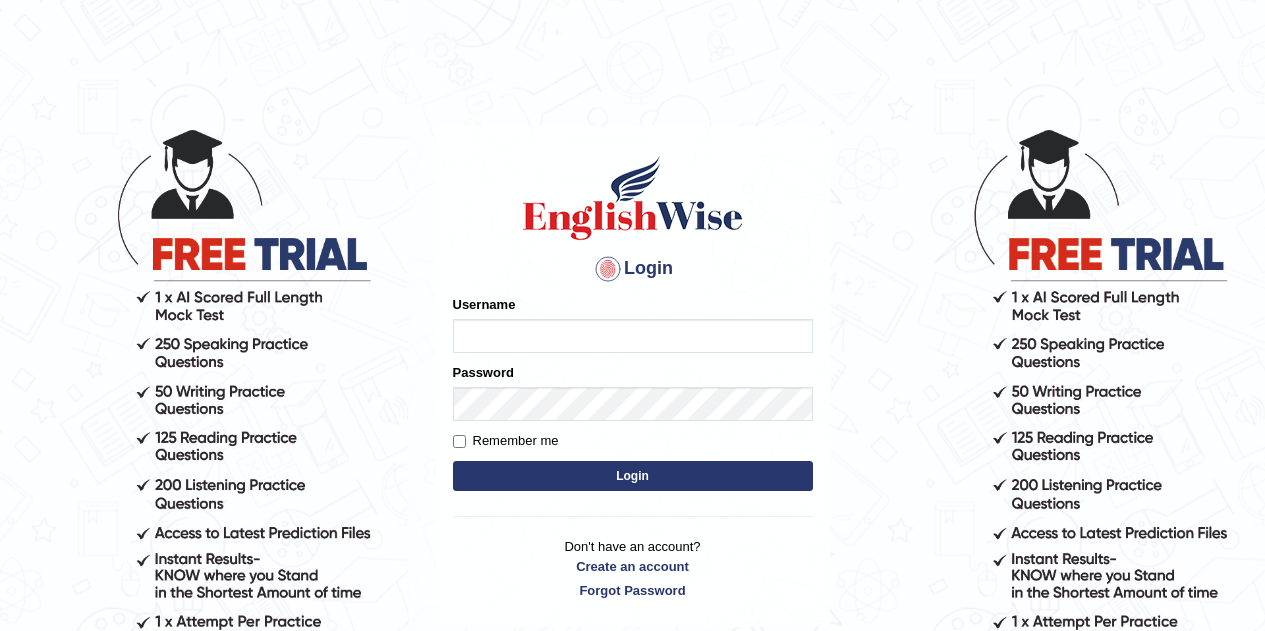 scroll, scrollTop: 0, scrollLeft: 0, axis: both 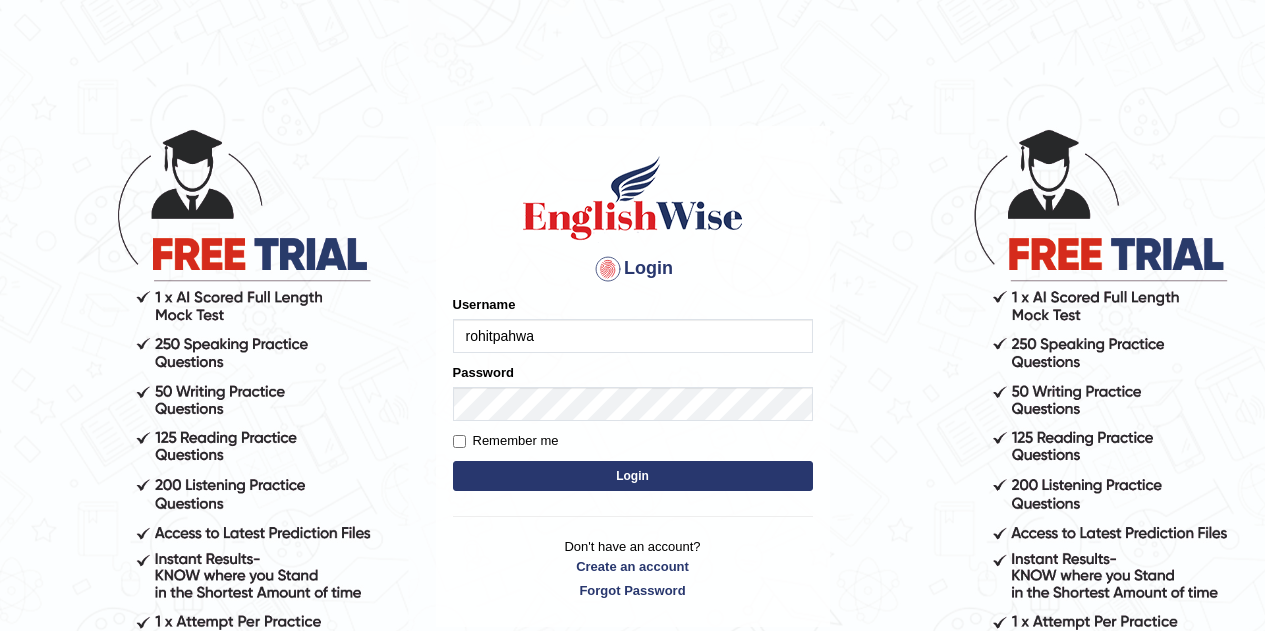 type on "rohitpahwa" 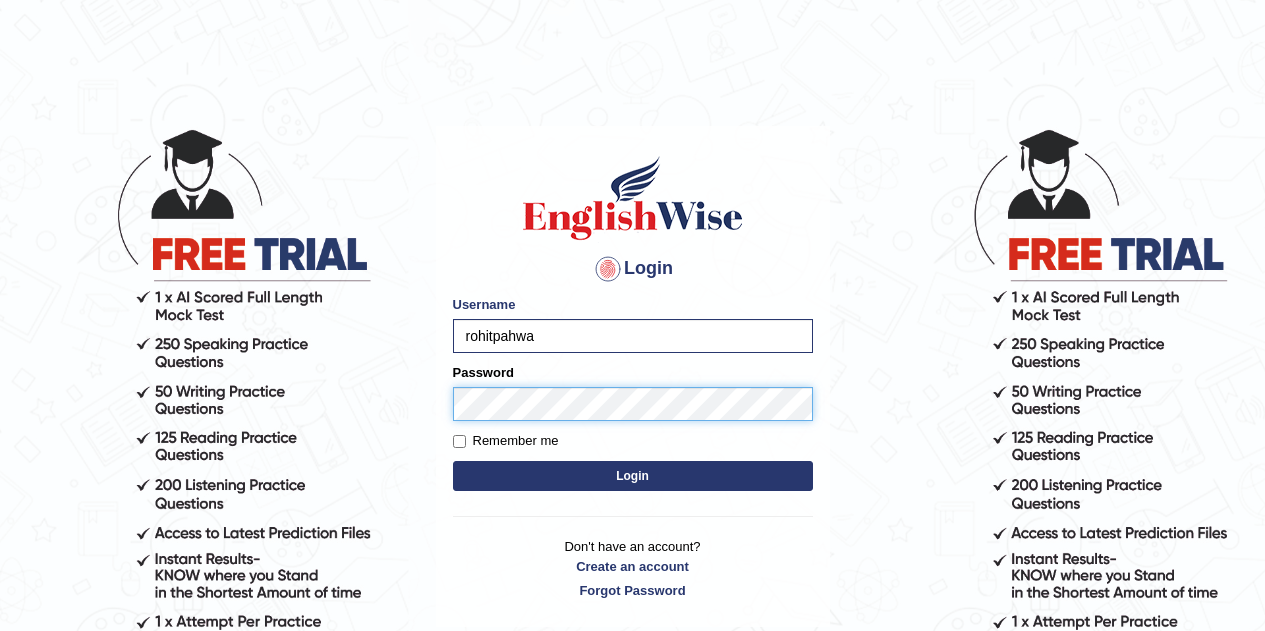 click on "Login" at bounding box center (633, 476) 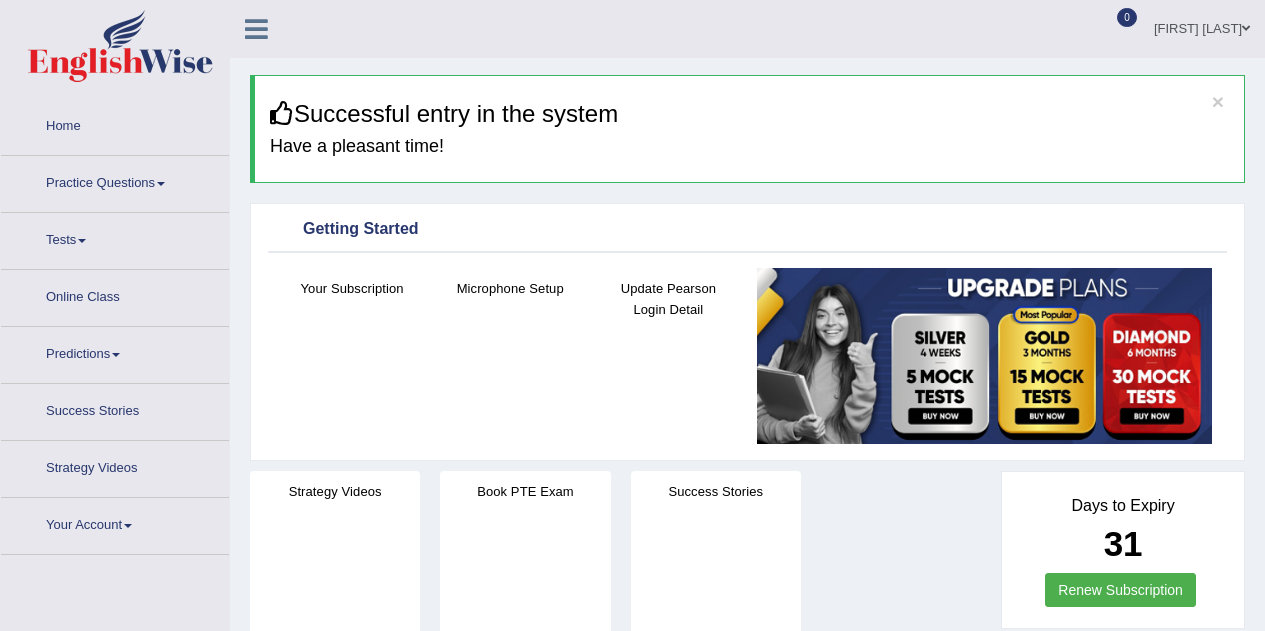 scroll, scrollTop: 0, scrollLeft: 0, axis: both 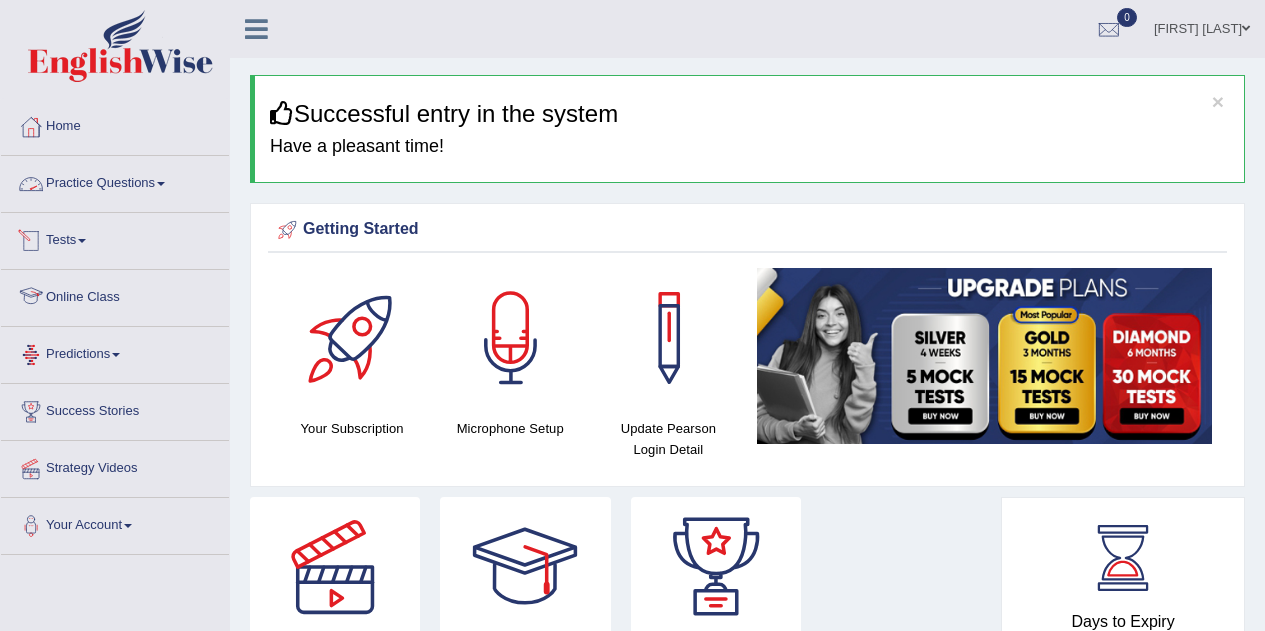 click on "Practice Questions" at bounding box center (115, 181) 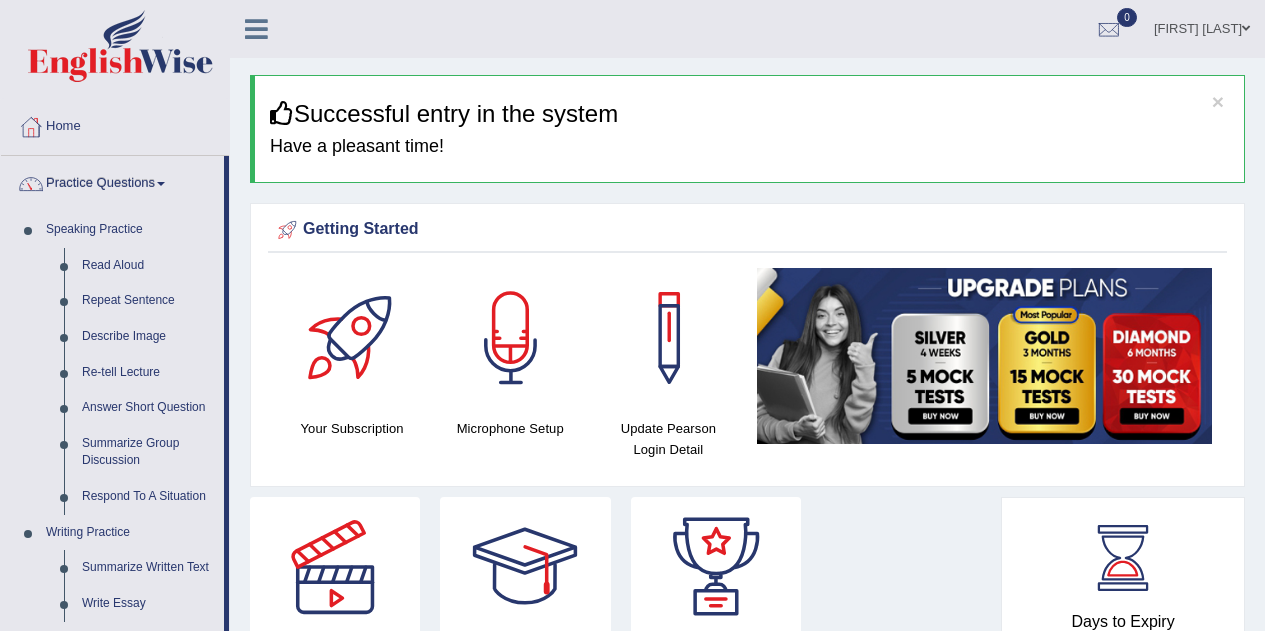 drag, startPoint x: 225, startPoint y: 268, endPoint x: 226, endPoint y: 337, distance: 69.00725 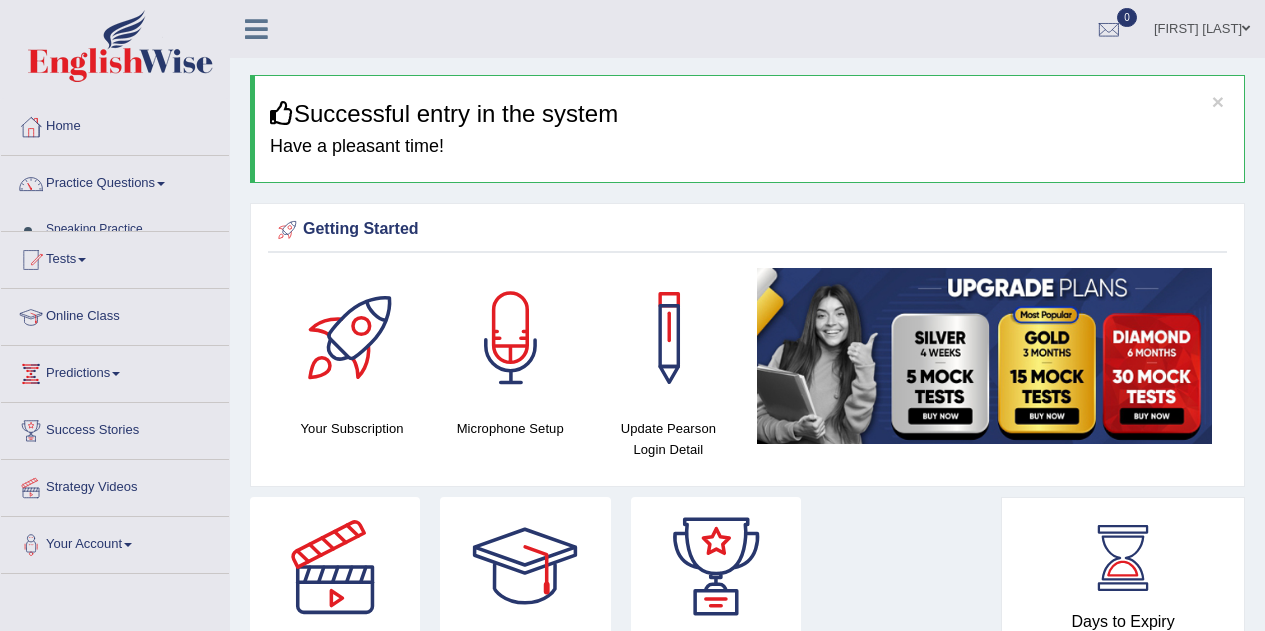 click on "Home
Practice Questions   Speaking Practice Read Aloud
Repeat Sentence
Describe Image
Re-tell Lecture
Answer Short Question
Summarize Group Discussion
Respond To A Situation
Writing Practice  Summarize Written Text
Write Essay
Reading Practice  Reading & Writing: Fill In The Blanks
Choose Multiple Answers
Re-order Paragraphs
Fill In The Blanks
Choose Single Answer
Listening Practice  Summarize Spoken Text
Highlight Incorrect Words
Highlight Correct Summary
Select Missing Word
Choose Single Answer
Choose Multiple Answers
Fill In The Blanks
Write From Dictation
Pronunciation
Tests  Take Practice Sectional Test
Take Mock Test
History
Online Class
Predictions  Latest Predictions
Success Stories
Strategy Videos
Your Account  Notifications
Microphone Setup
Change Password
Manage Subscription
Pearson Login Details
Update Profile" at bounding box center [115, 336] 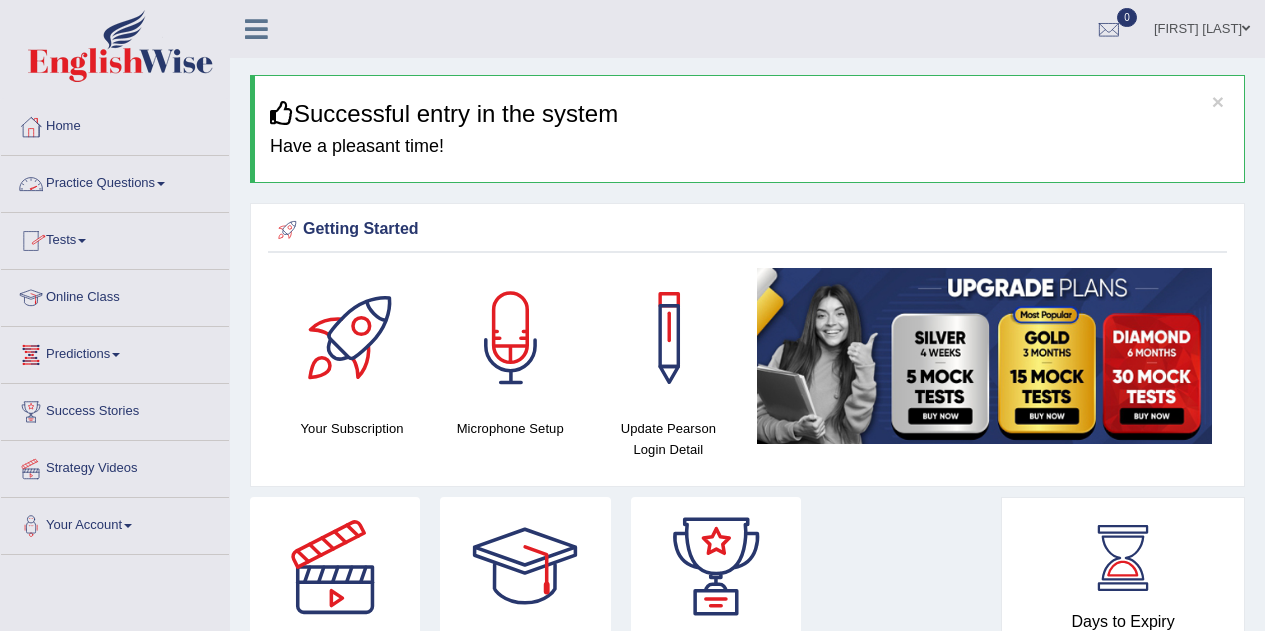 click on "Practice Questions" at bounding box center (115, 181) 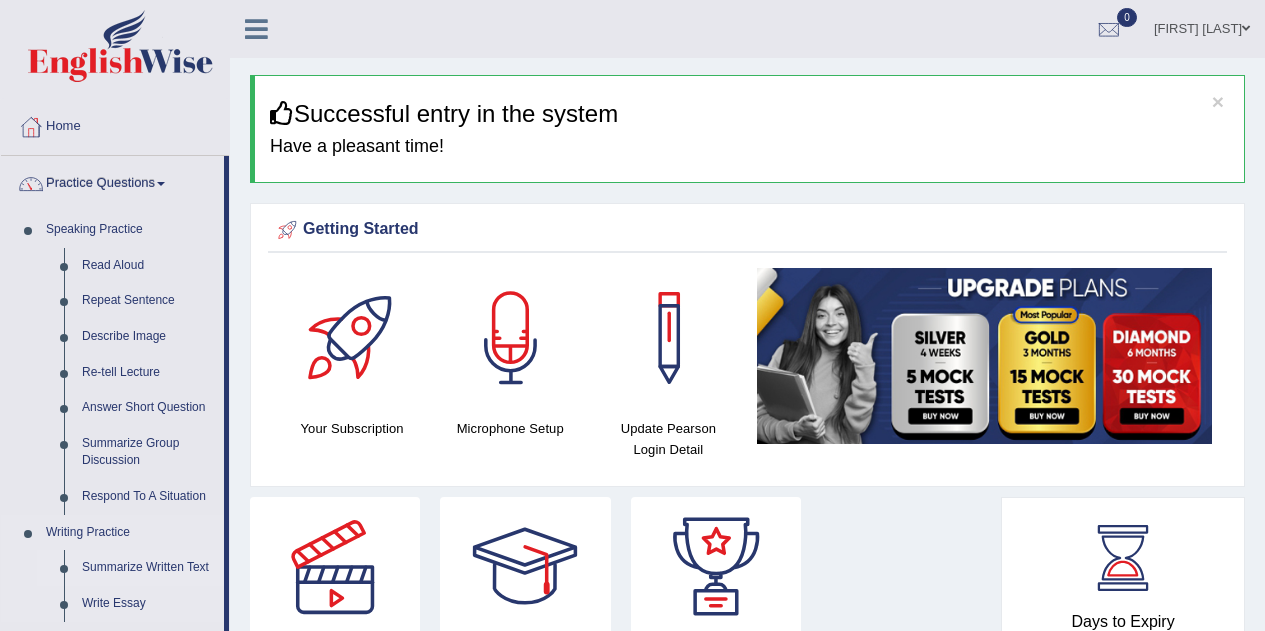 drag, startPoint x: 227, startPoint y: 477, endPoint x: 147, endPoint y: 574, distance: 125.73385 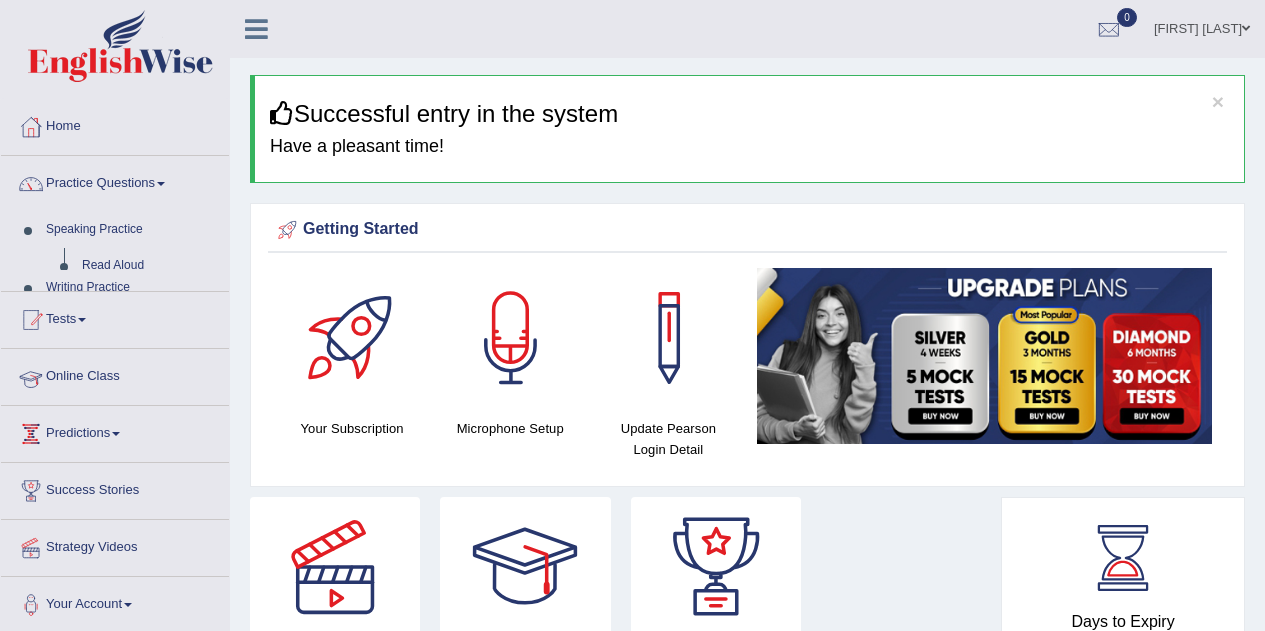 click on "Toggle navigation
Home
Practice Questions   Speaking Practice Read Aloud
Repeat Sentence
Describe Image
Re-tell Lecture
Answer Short Question
Summarize Group Discussion
Respond To A Situation
Writing Practice  Summarize Written Text
Write Essay
Reading Practice  Reading & Writing: Fill In The Blanks
Choose Multiple Answers
Re-order Paragraphs
Fill In The Blanks
Choose Single Answer
Listening Practice  Summarize Spoken Text
Highlight Incorrect Words
Highlight Correct Summary
Select Missing Word
Choose Single Answer
Choose Multiple Answers
Fill In The Blanks
Write From Dictation
Pronunciation
Tests  Take Practice Sectional Test
Take Mock Test" at bounding box center (632, 1478) 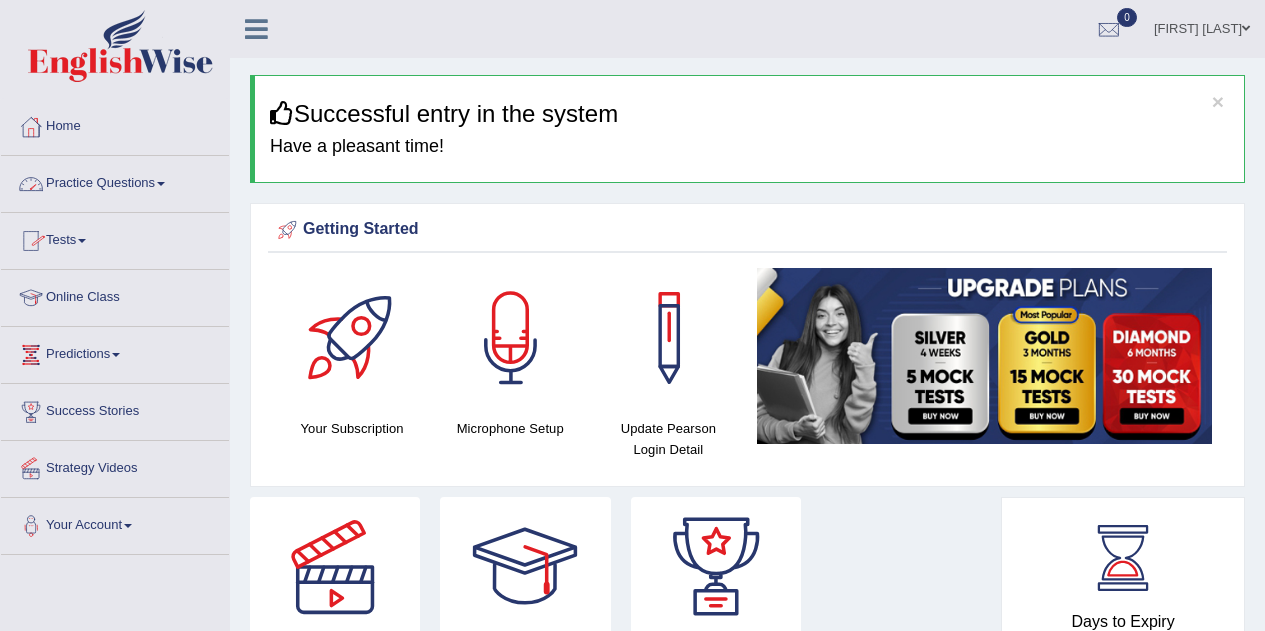 click on "Practice Questions" at bounding box center (115, 181) 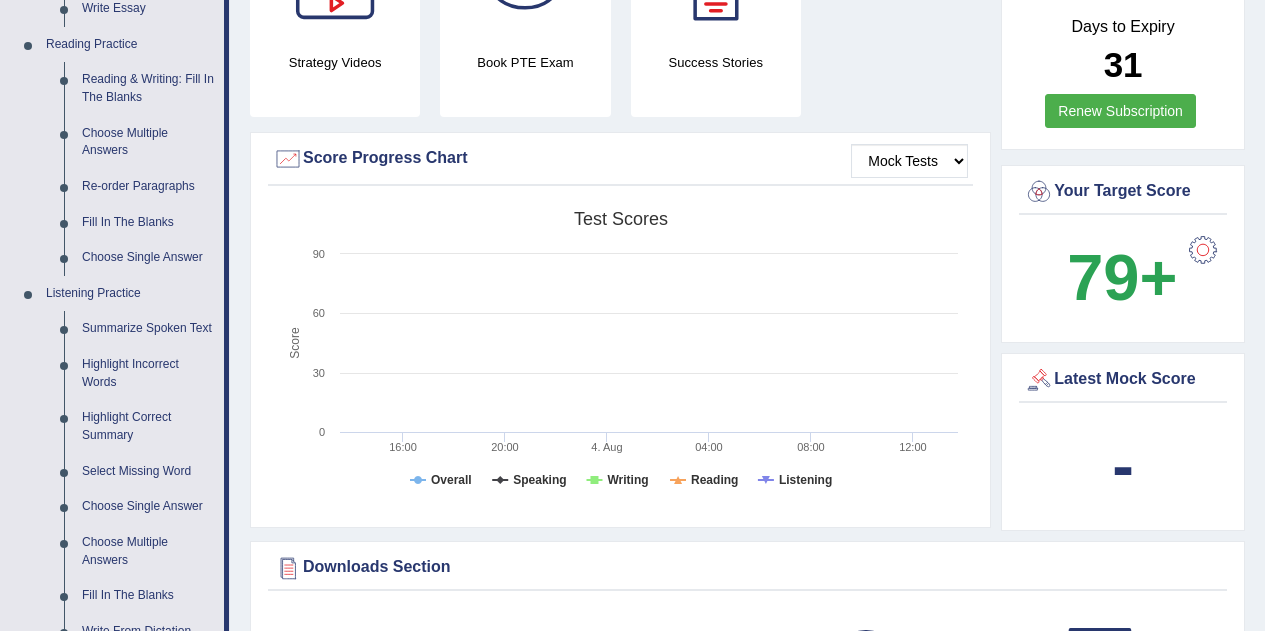 scroll, scrollTop: 600, scrollLeft: 0, axis: vertical 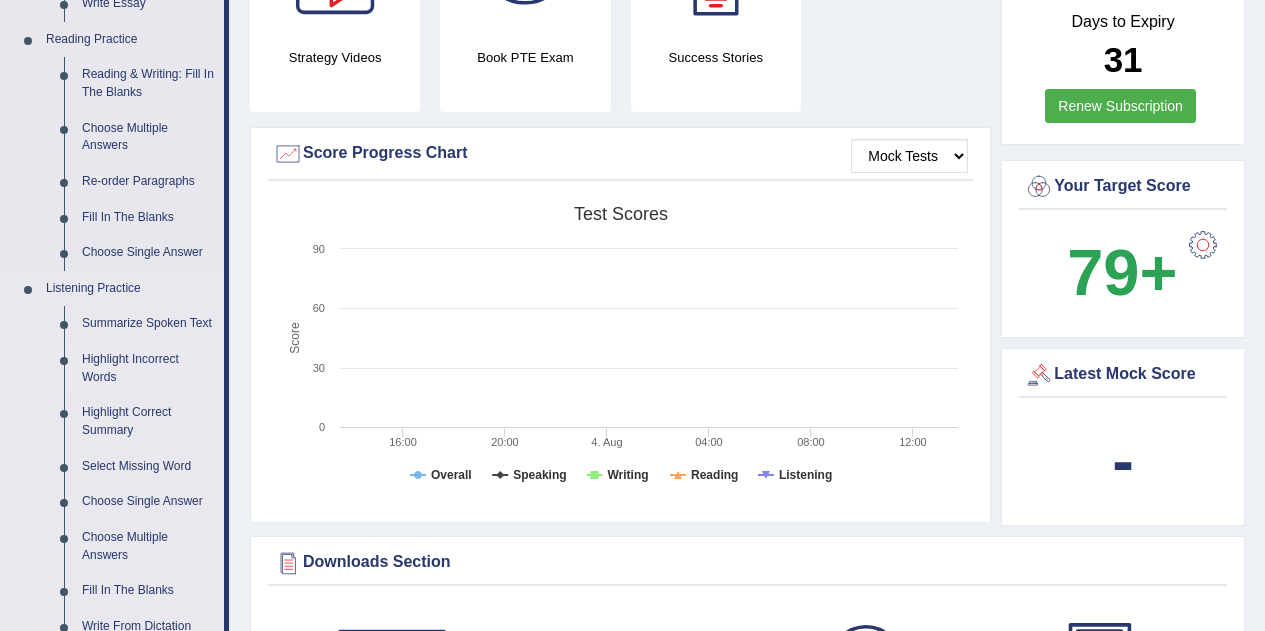 click on "Highlight Incorrect Words" at bounding box center [148, 368] 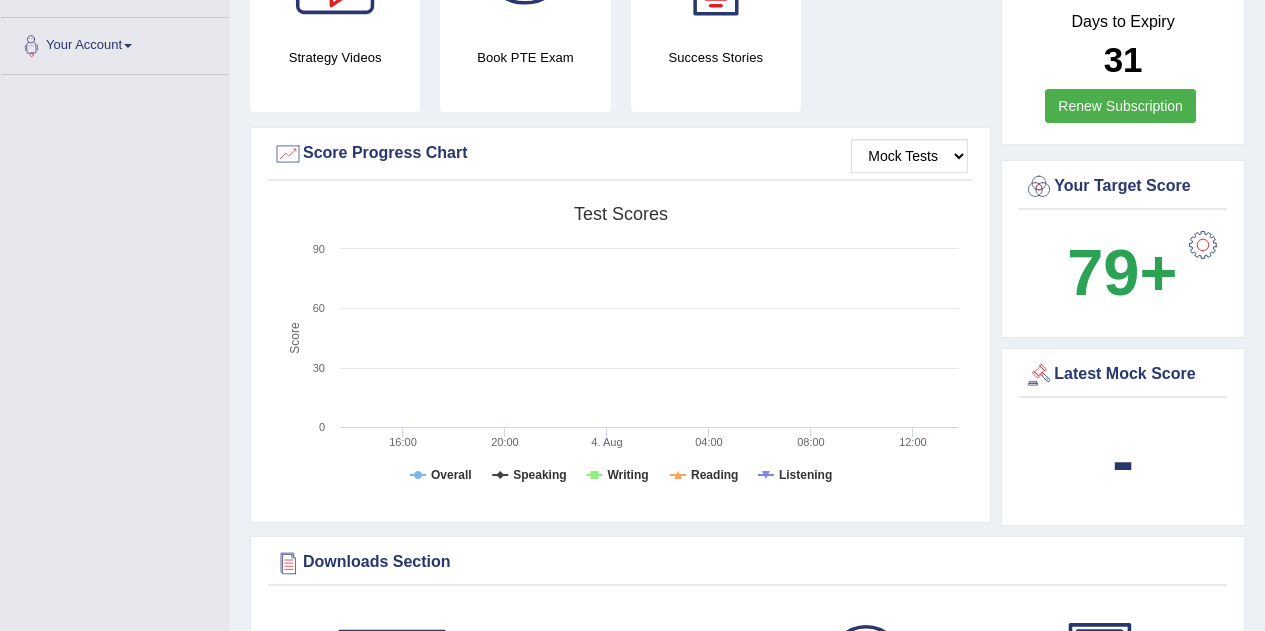 scroll, scrollTop: 282, scrollLeft: 0, axis: vertical 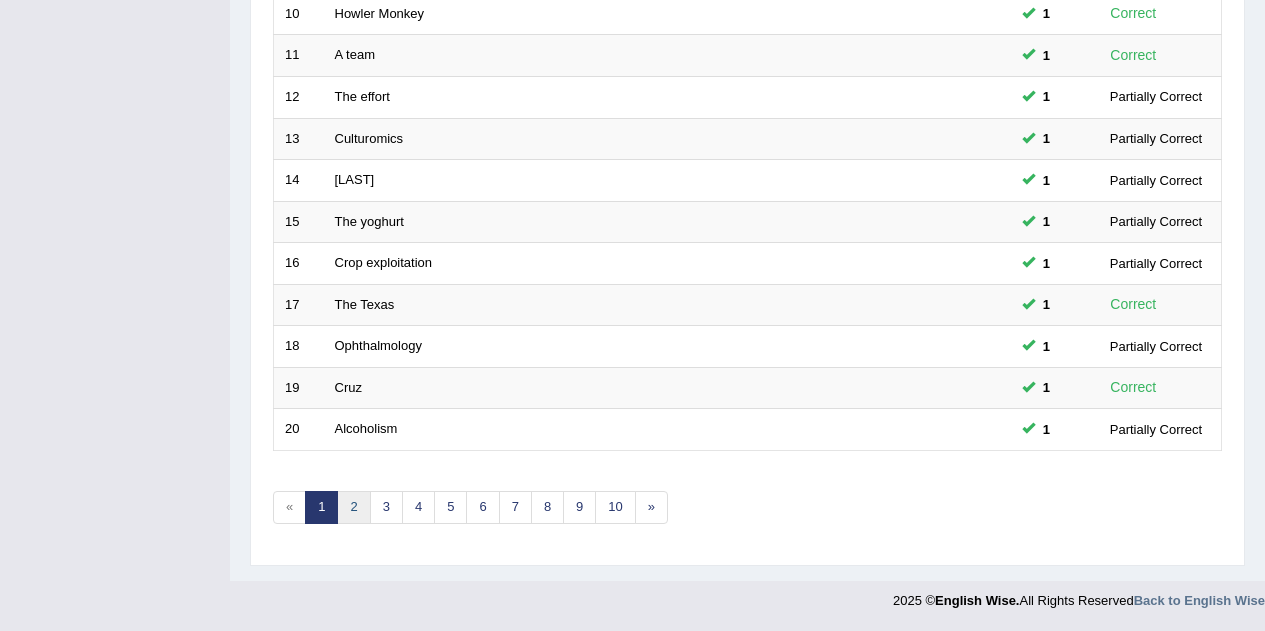 click on "2" at bounding box center [353, 507] 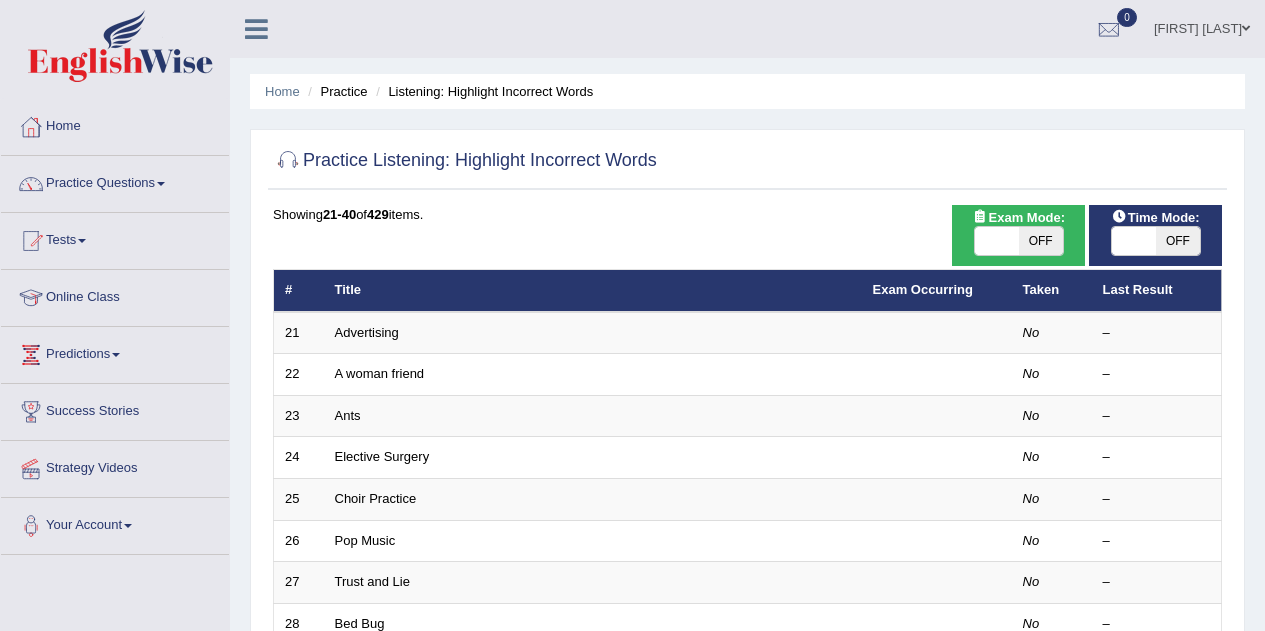 scroll, scrollTop: 0, scrollLeft: 0, axis: both 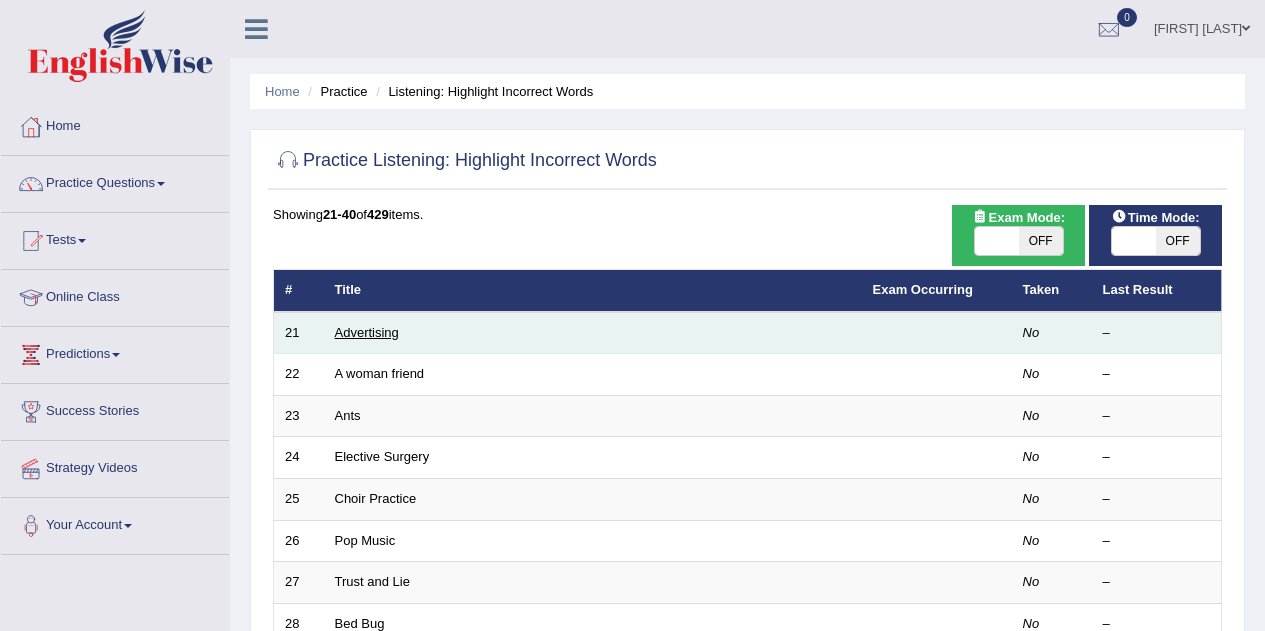 click on "Advertising" at bounding box center (367, 332) 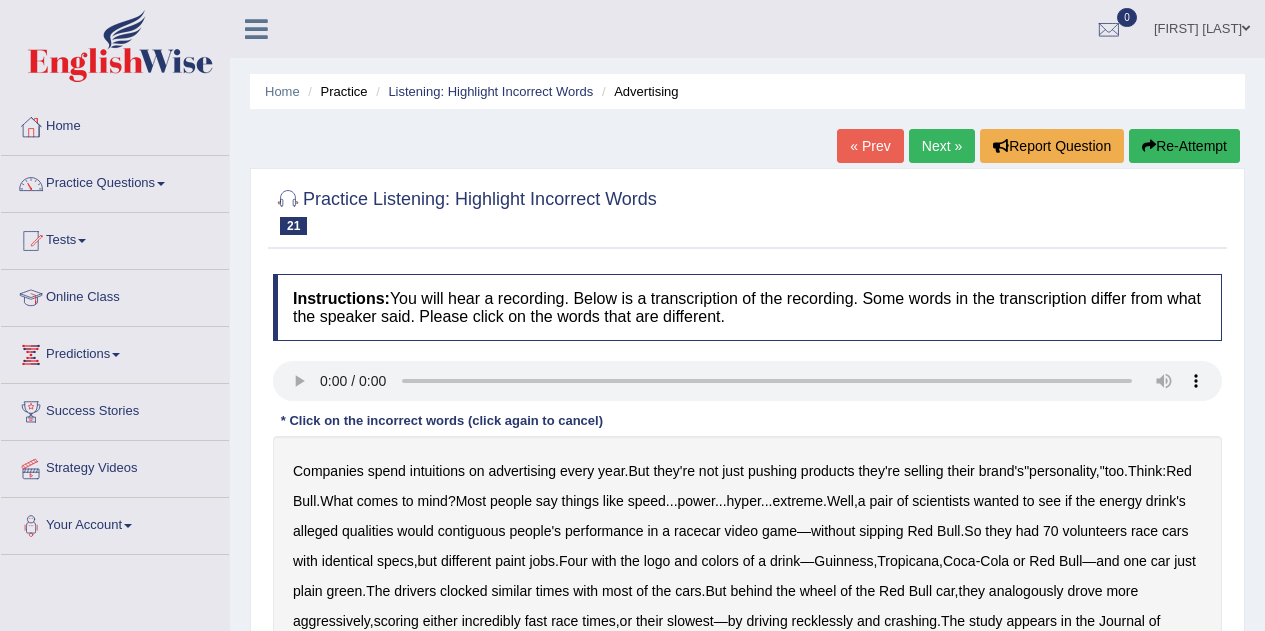 scroll, scrollTop: 0, scrollLeft: 0, axis: both 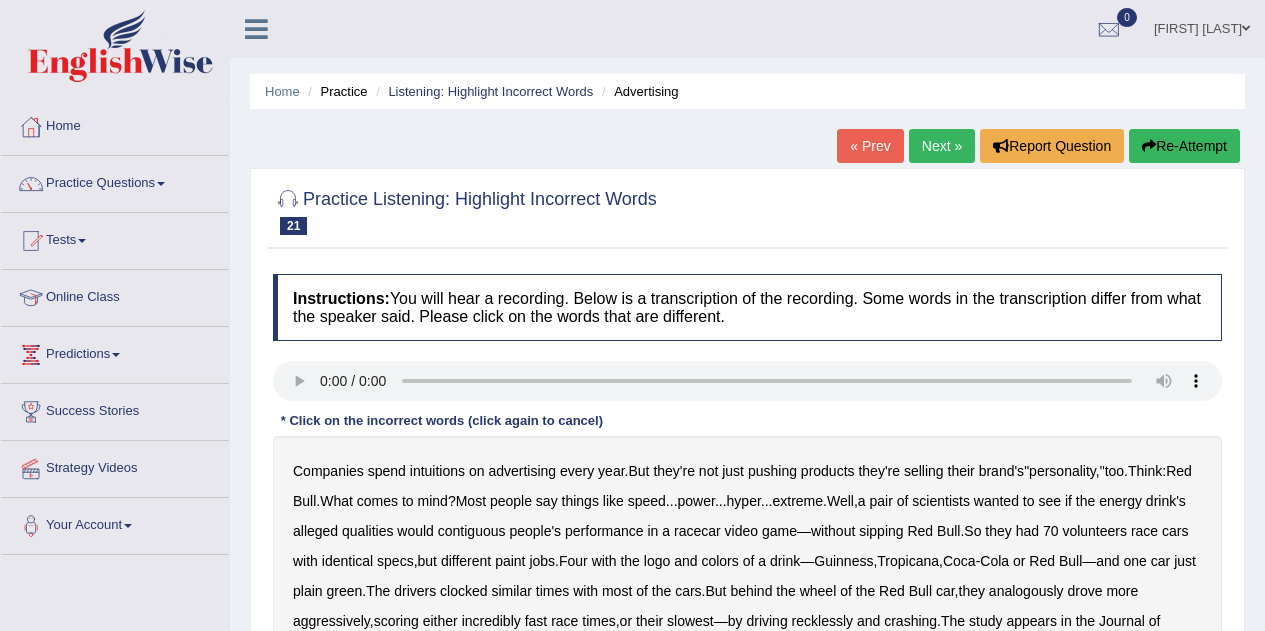 type 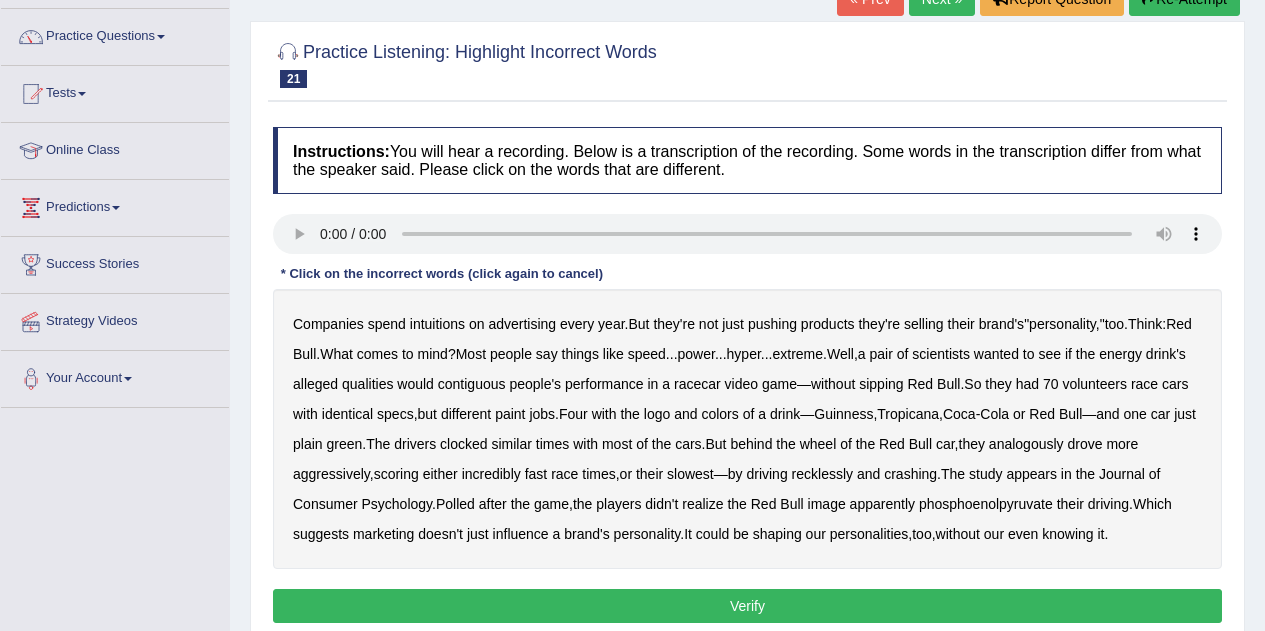 scroll, scrollTop: 152, scrollLeft: 0, axis: vertical 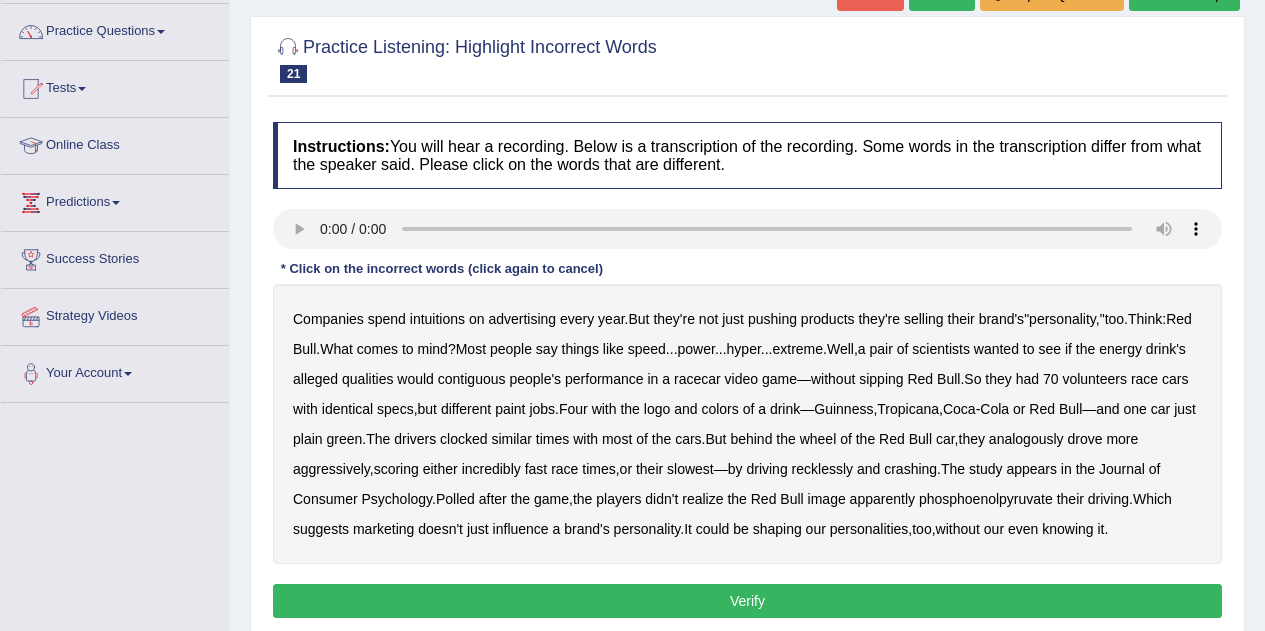 click on "intuitions" at bounding box center [437, 319] 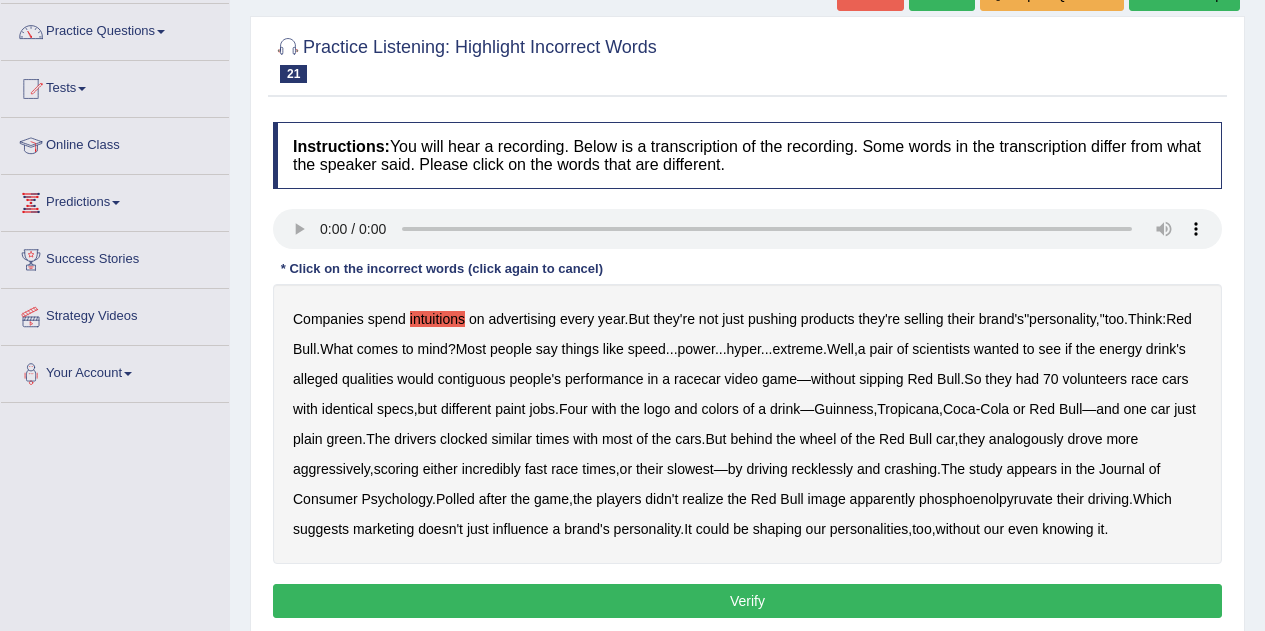 click on "alleged" at bounding box center [315, 379] 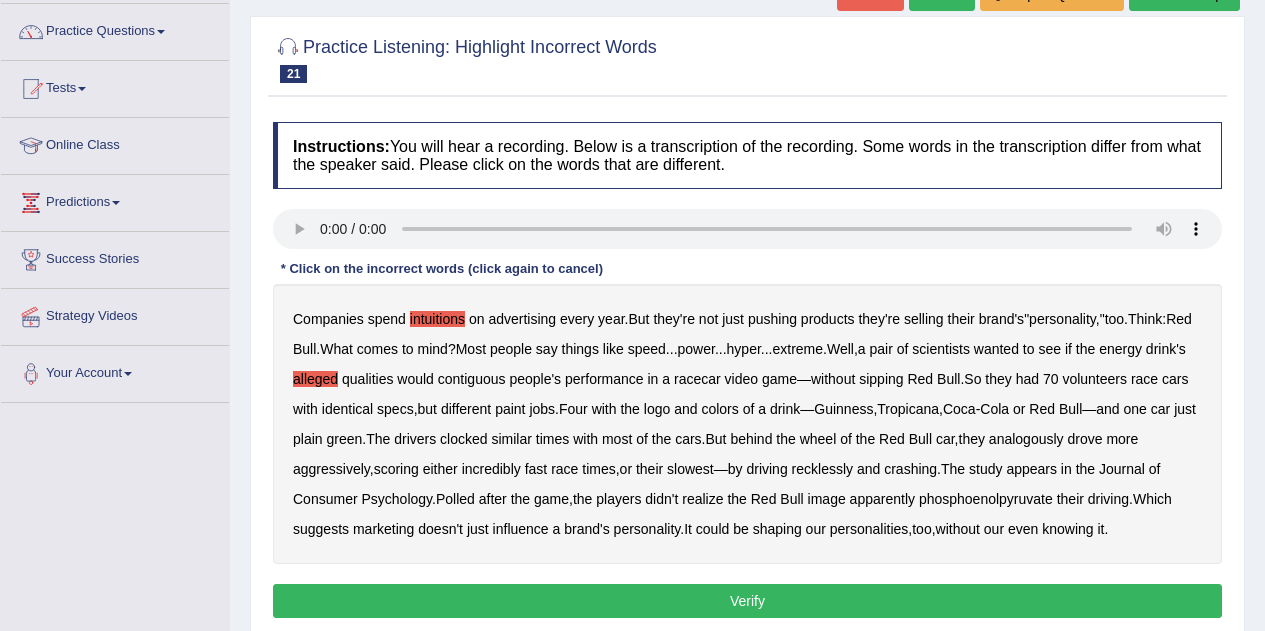 click on "Red" at bounding box center [920, 379] 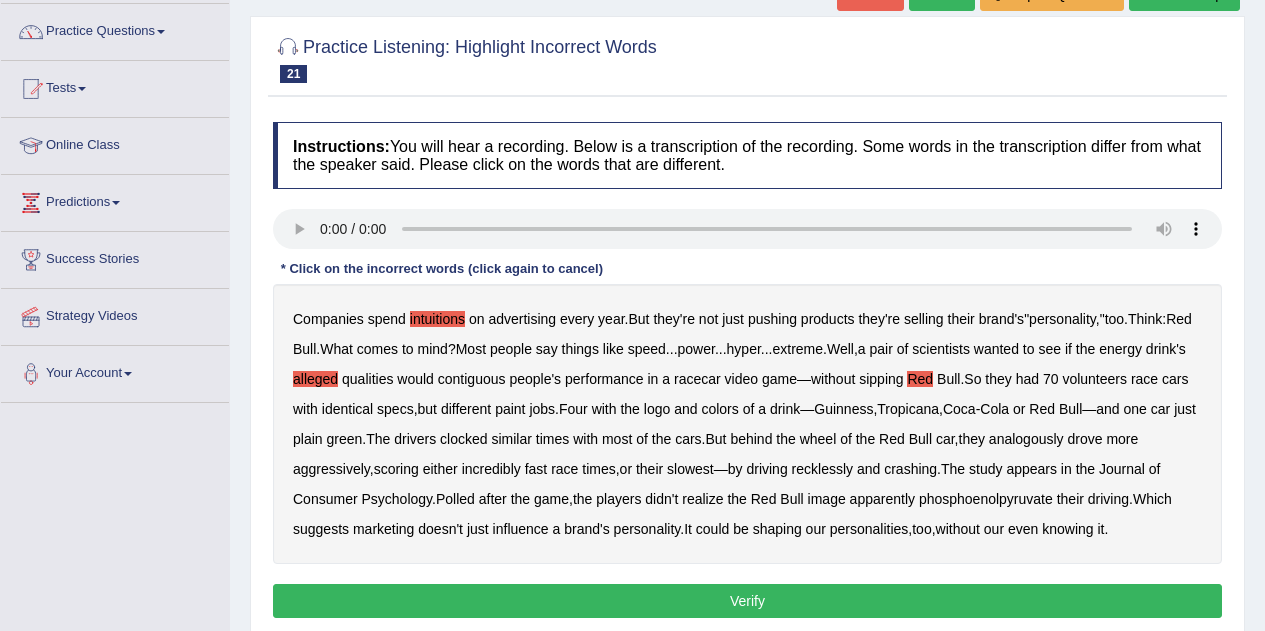 click on "Red" at bounding box center [920, 379] 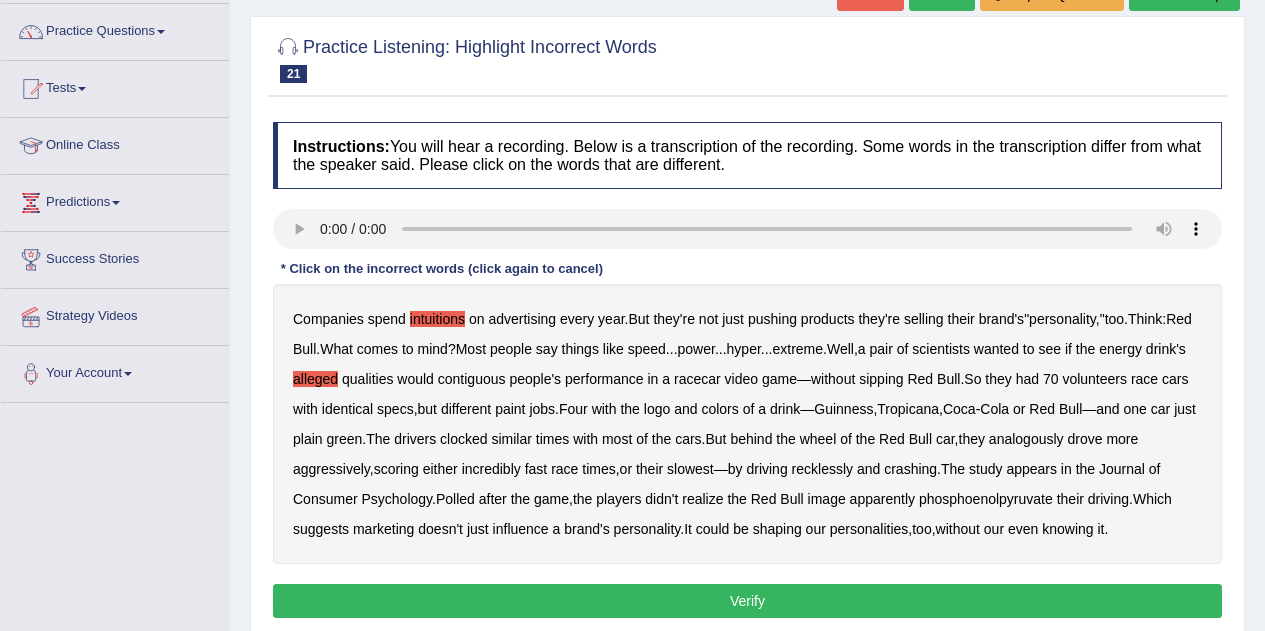 click on "alleged" at bounding box center (315, 379) 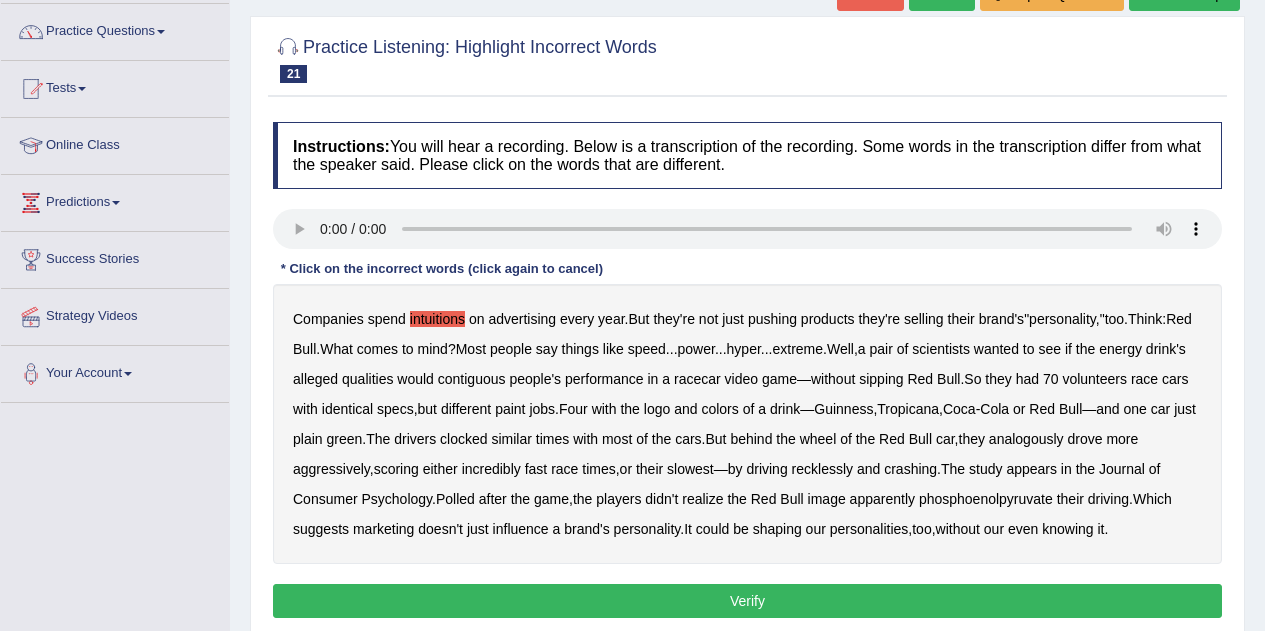 click on "intuitions" at bounding box center [437, 319] 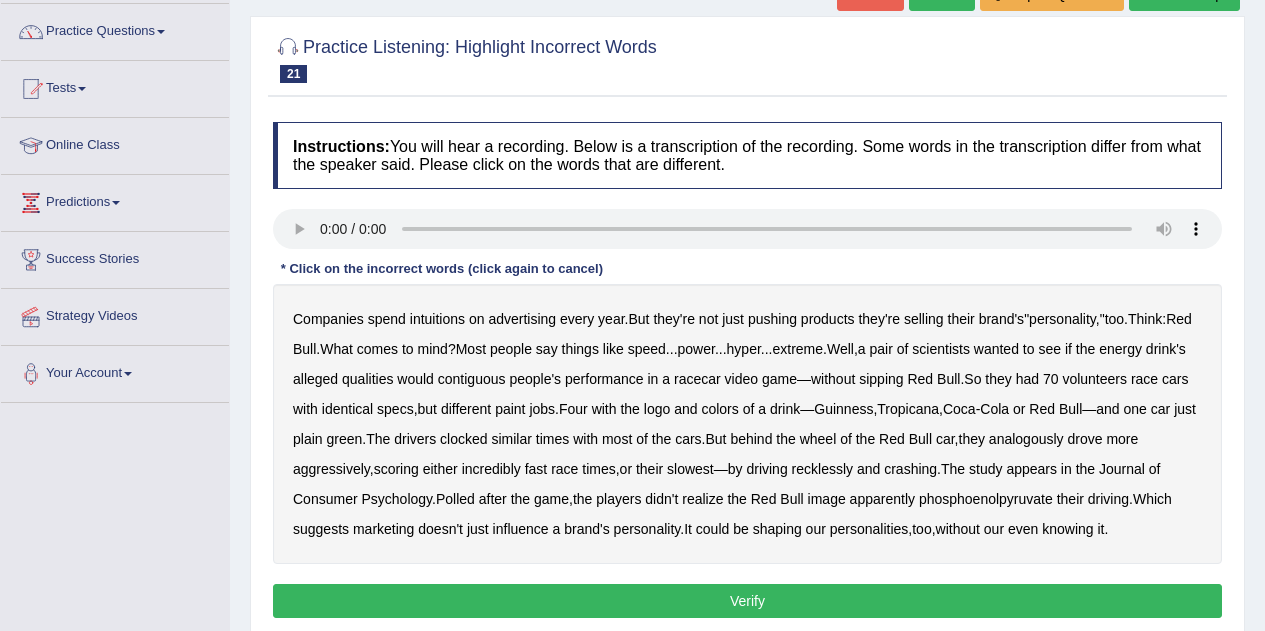 click on "intuitions" at bounding box center [437, 319] 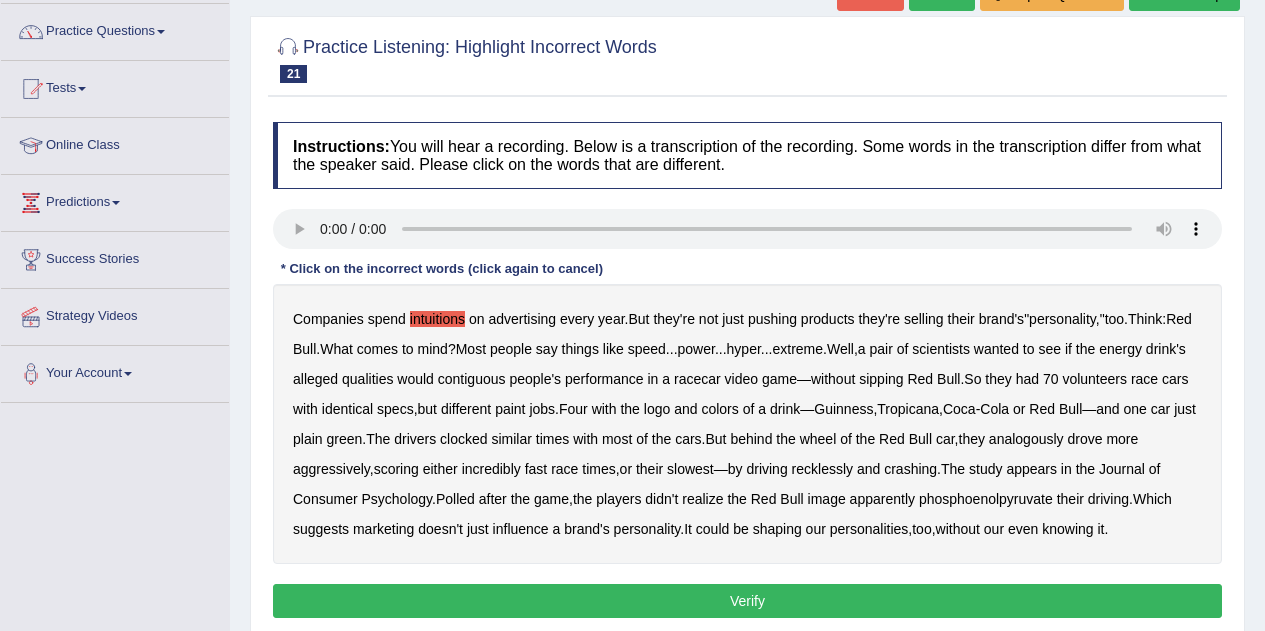 click on "alleged" at bounding box center [315, 379] 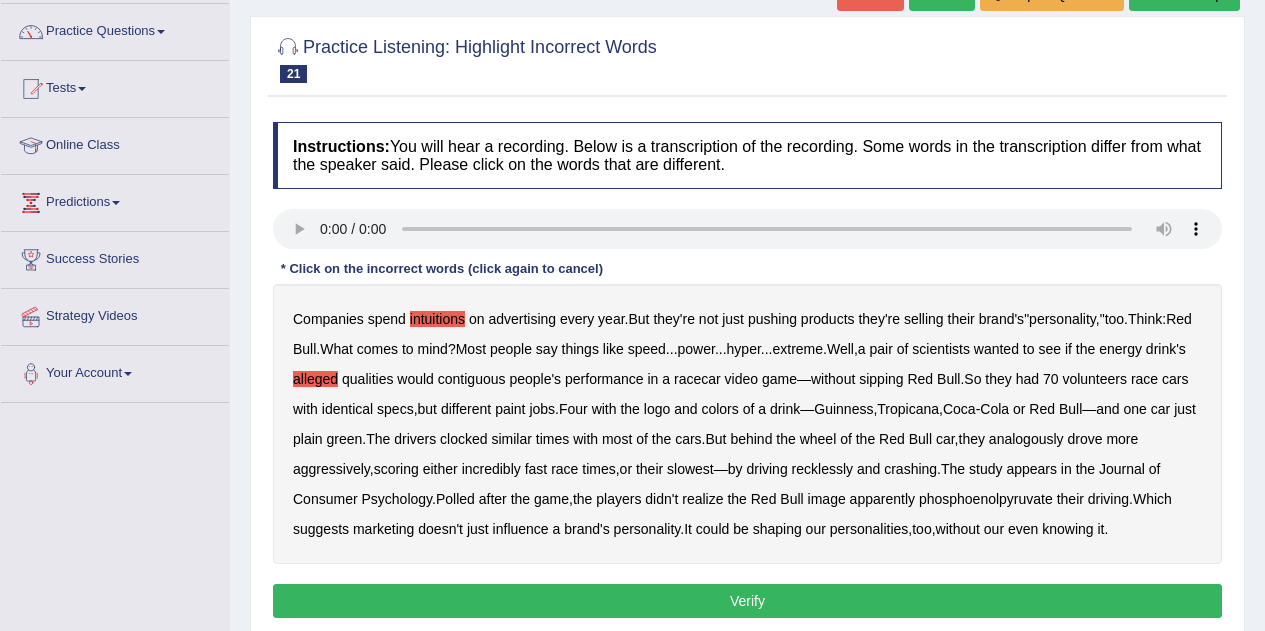 click on "alleged" at bounding box center [315, 379] 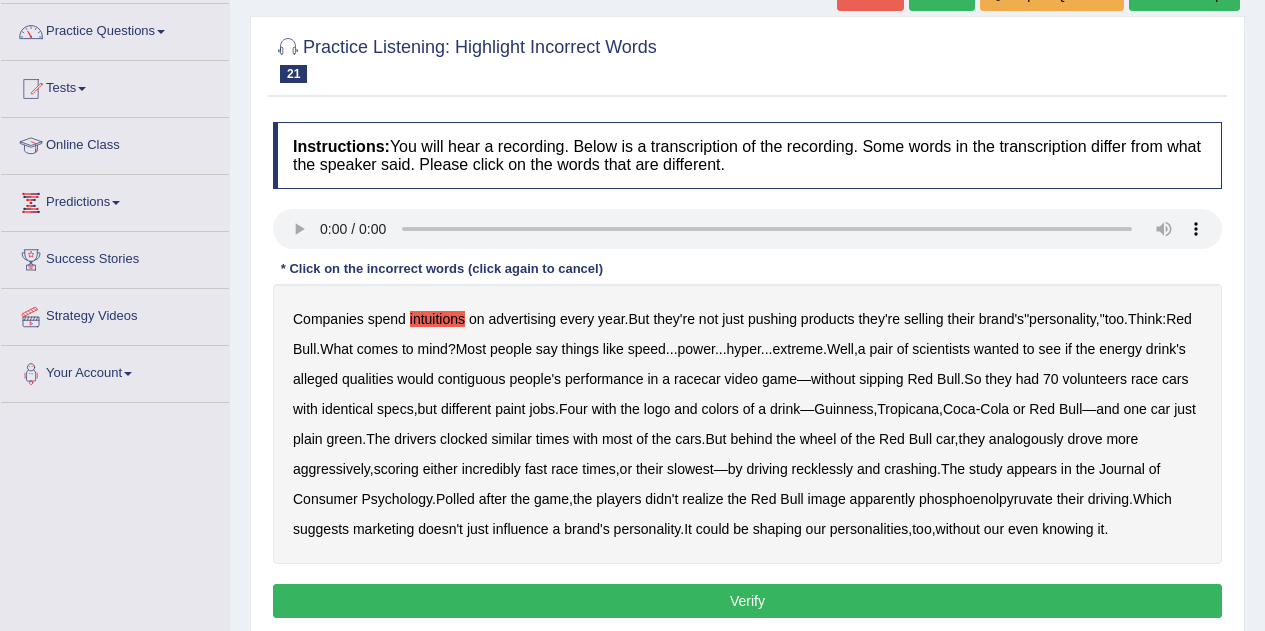 click on "contiguous" at bounding box center (472, 379) 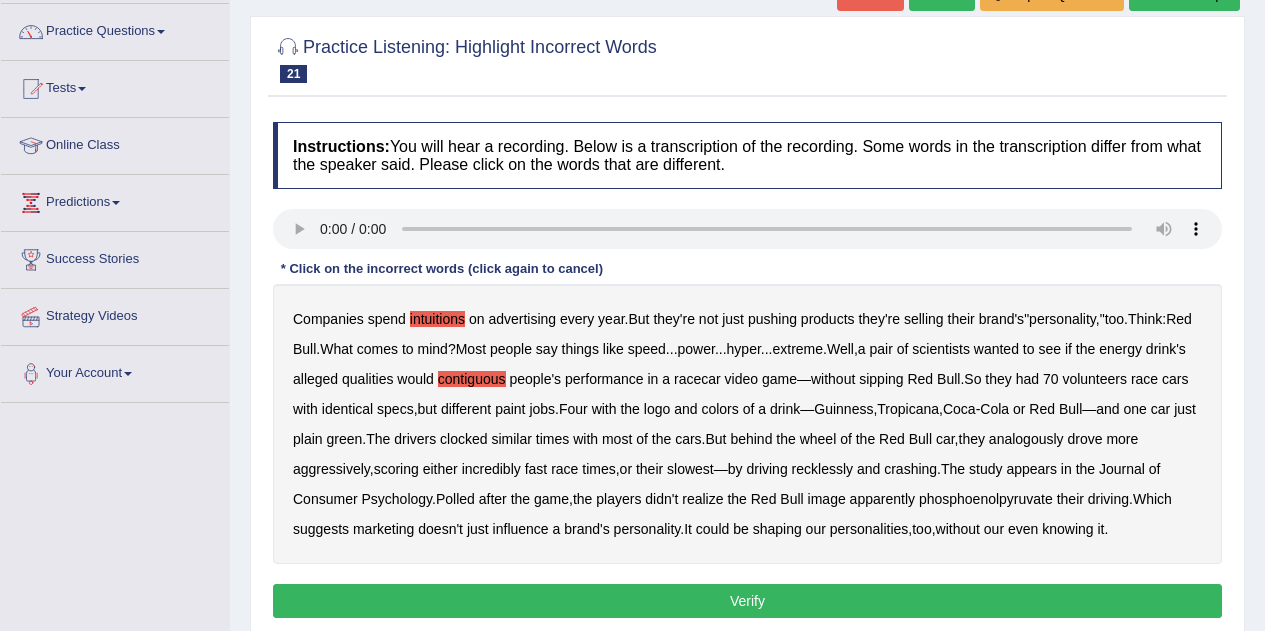 click on "analogously" at bounding box center (1026, 439) 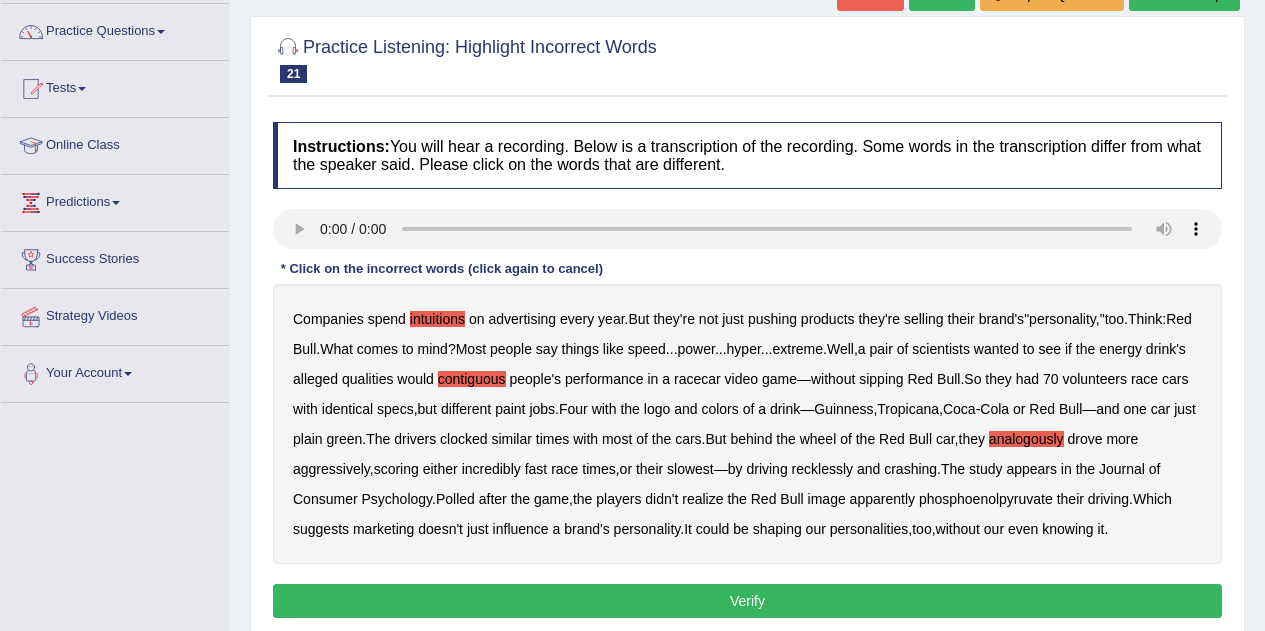 click on "phosphoenolpyruvate" at bounding box center (986, 499) 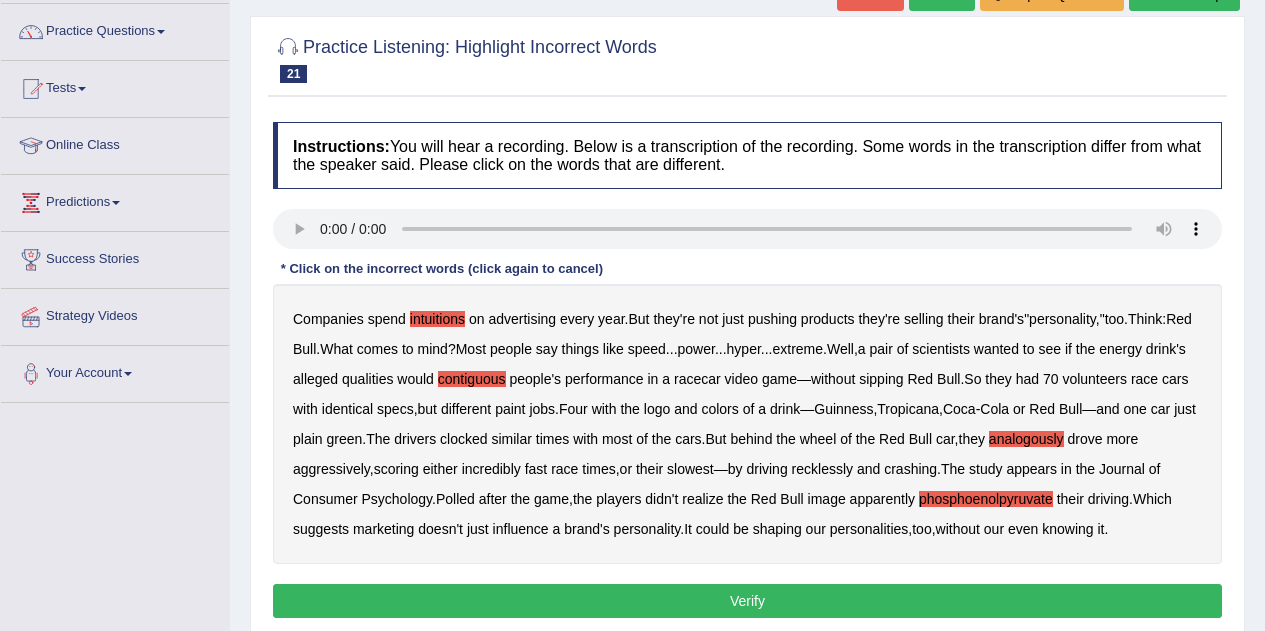click on "Verify" at bounding box center (747, 601) 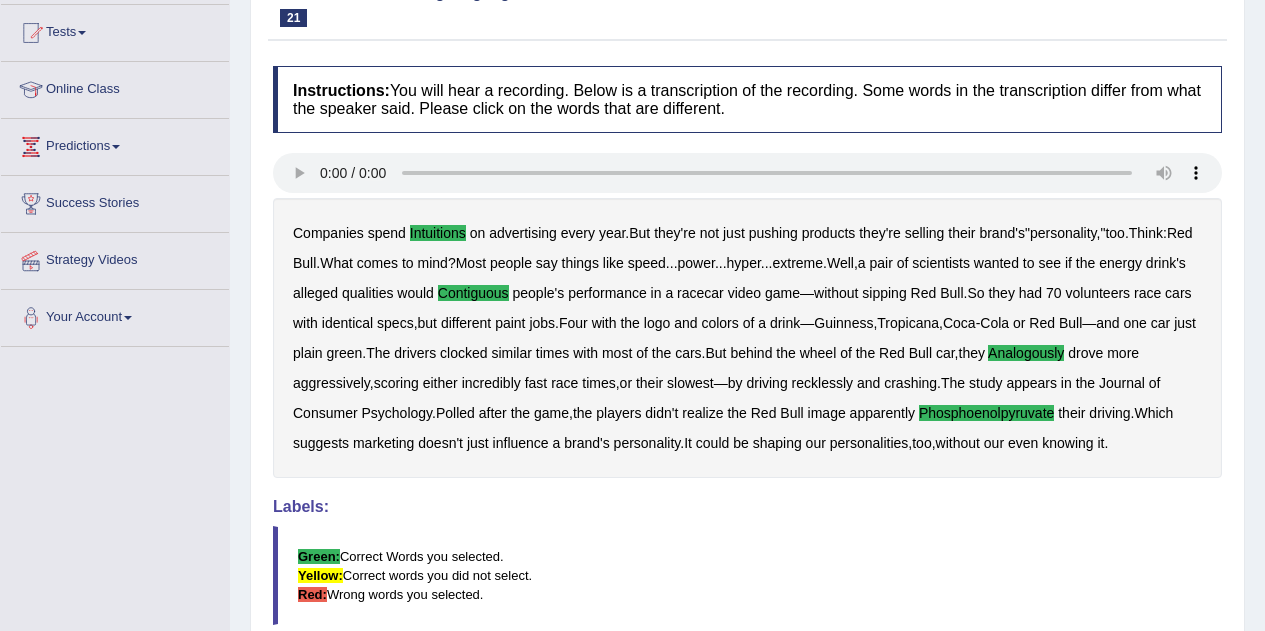 scroll, scrollTop: 0, scrollLeft: 0, axis: both 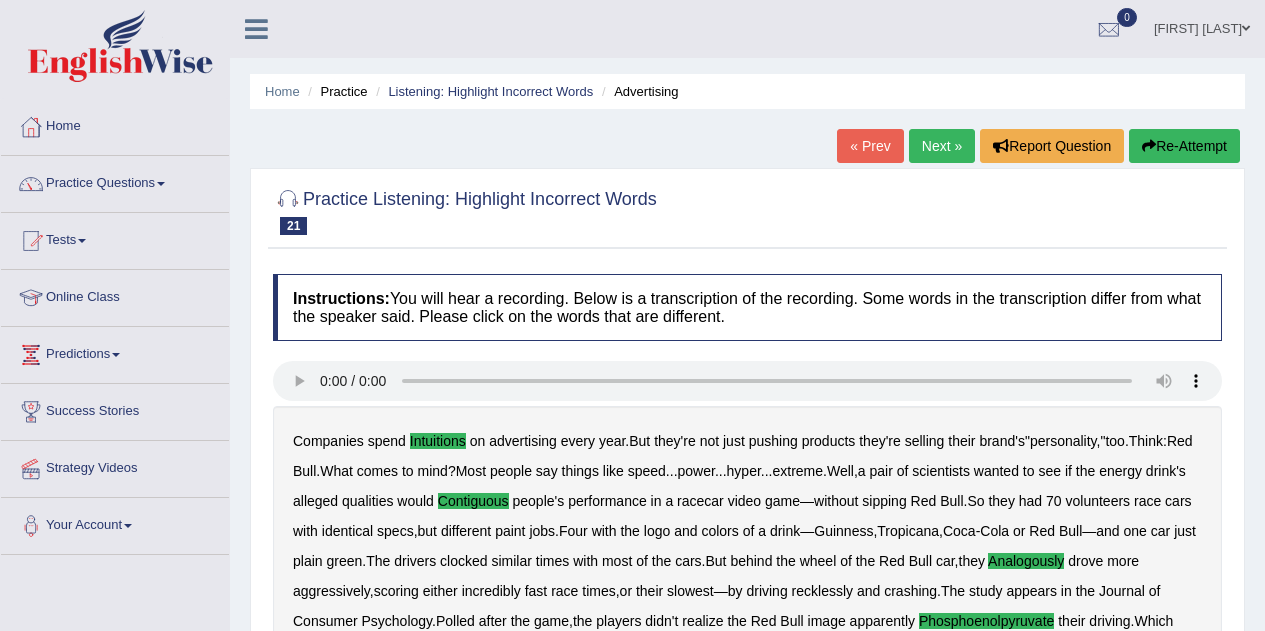 click on "Next »" at bounding box center (942, 146) 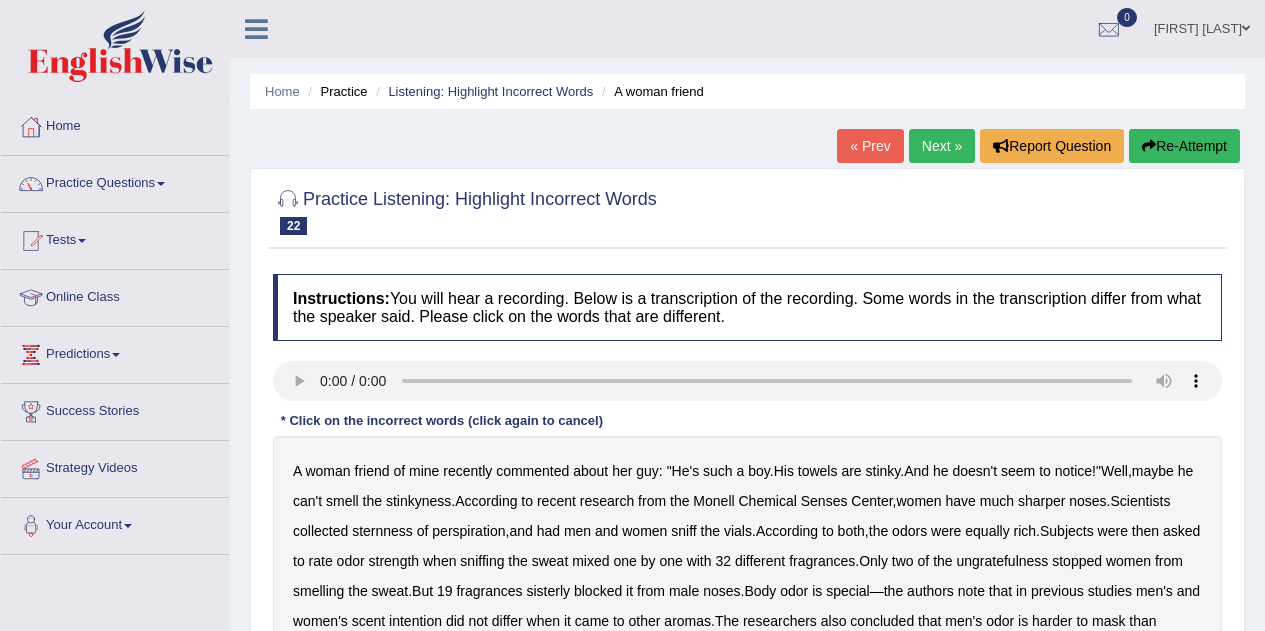 scroll, scrollTop: 0, scrollLeft: 0, axis: both 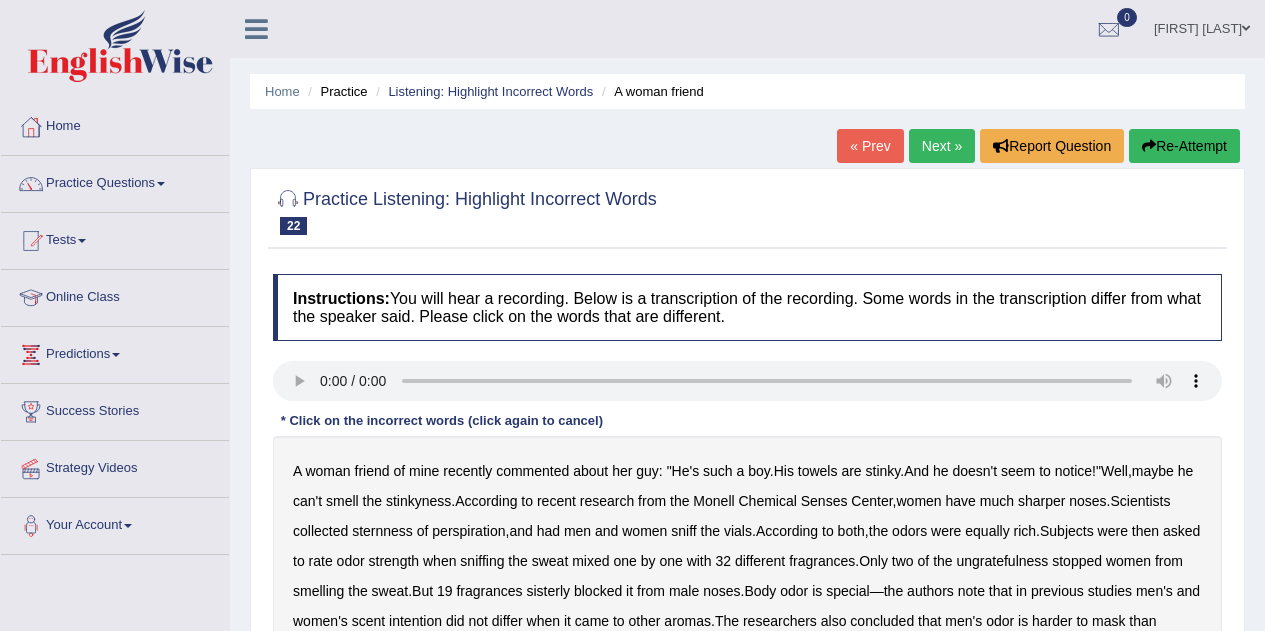 type 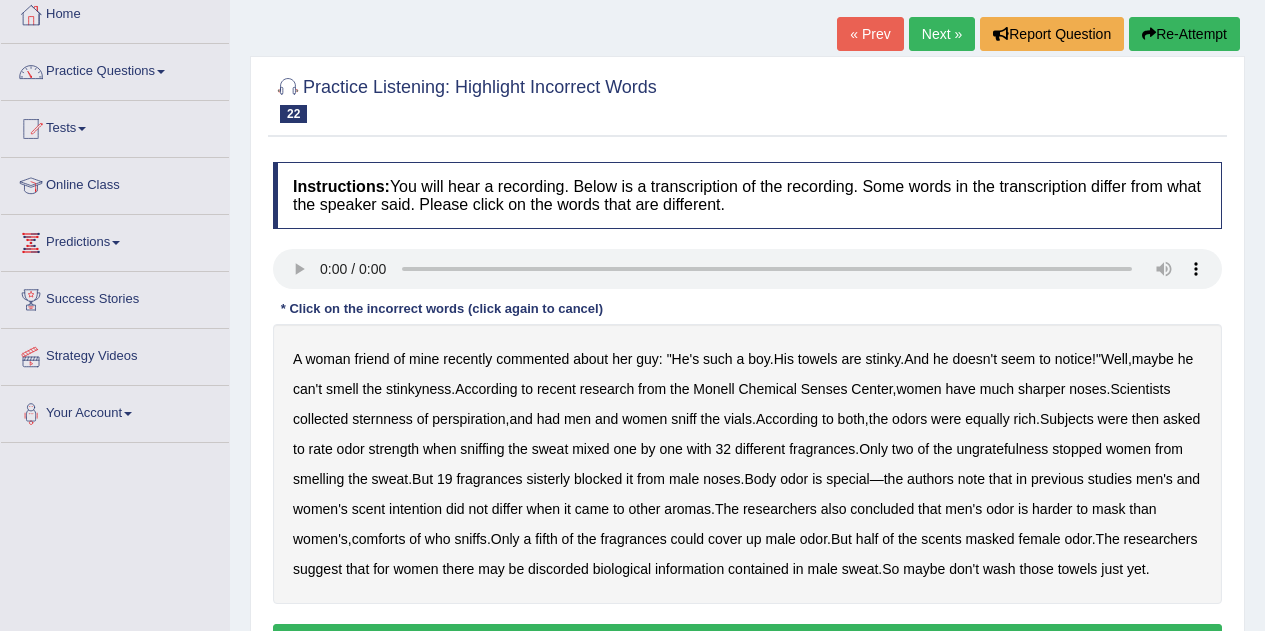 scroll, scrollTop: 139, scrollLeft: 0, axis: vertical 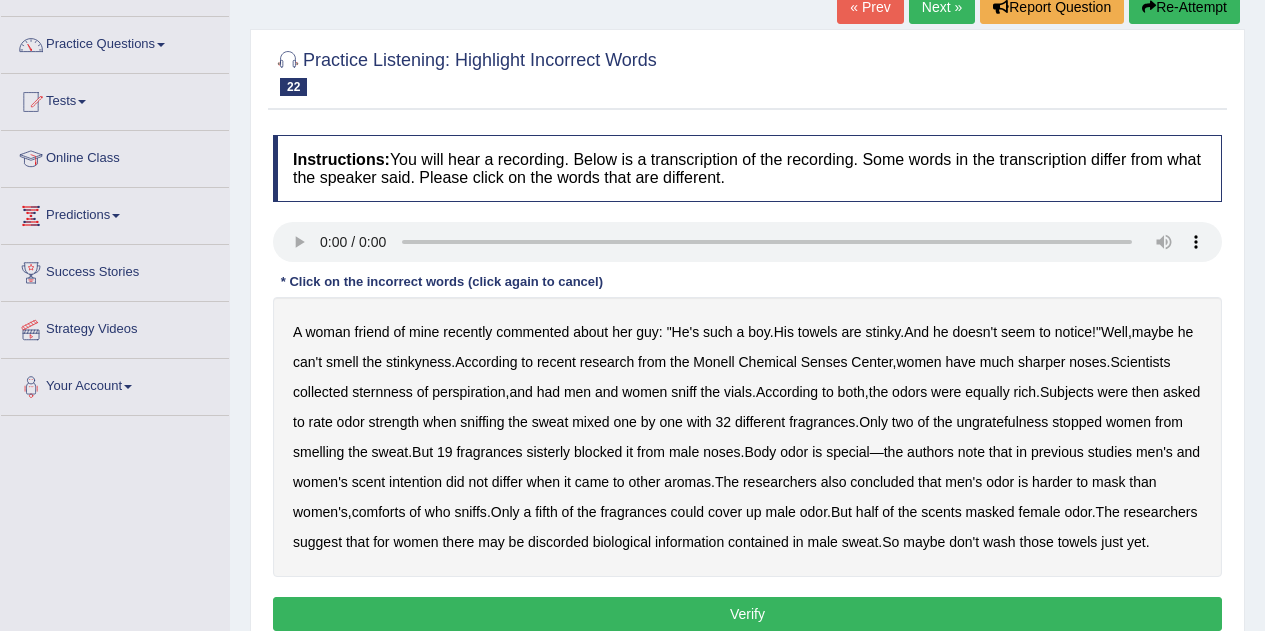 click on "sternness" at bounding box center [382, 392] 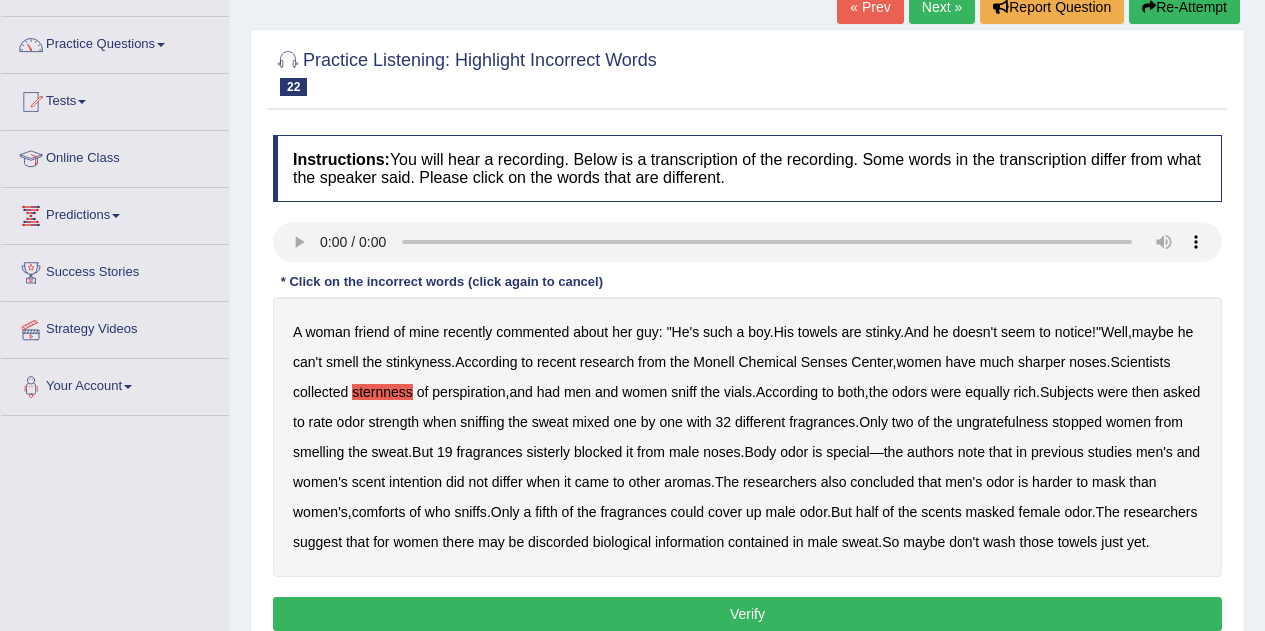click on "ungratefulness" at bounding box center [1002, 422] 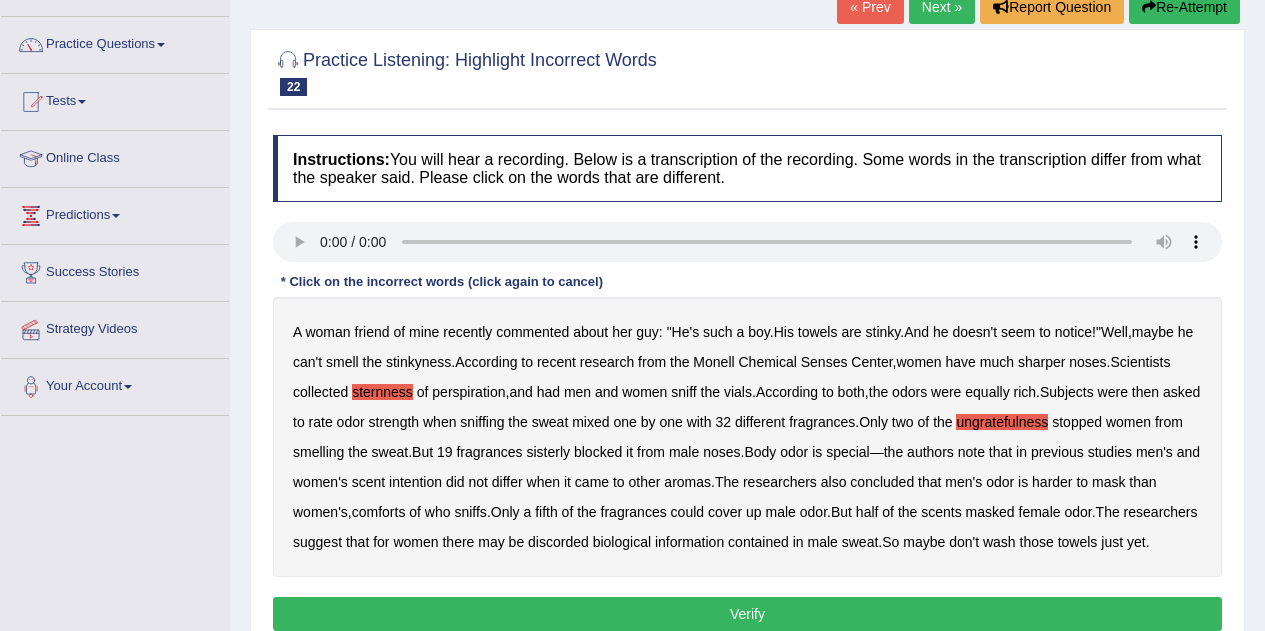click on "A   woman   friend   of   mine   recently   commented   about   her   guy : " He's   such   a   boy .  His   towels   are   stinky .  And   he   doesn't   seem   to   notice !"  Well ,  maybe   he   can't   smell   the   stinkyness .  According   to   recent   research   from   the   Monell   Chemical   Senses   Center ,  women   have   much   sharper   noses .  Scientists   collected   sternness   of   perspiration ,  and   had   men   and   women   sniff   the   vials .  According   to   both ,  the   odors   were   equally   rich .  Subjects   were   then   asked   to   rate   odor   strength   when   sniffing   the   sweat   mixed   one   by   one   with   32   different   fragrances .  Only   two   of   the   ungratefulness   stopped   women   from   smelling   the   sweat .  But   19   fragrances   sisterly   blocked   it   from   male   noses .  Body   odor   is   special — the   authors   note   that   in   previous   studies   men's   and   women's   scent   intention   did   not   differ   when" at bounding box center (747, 437) 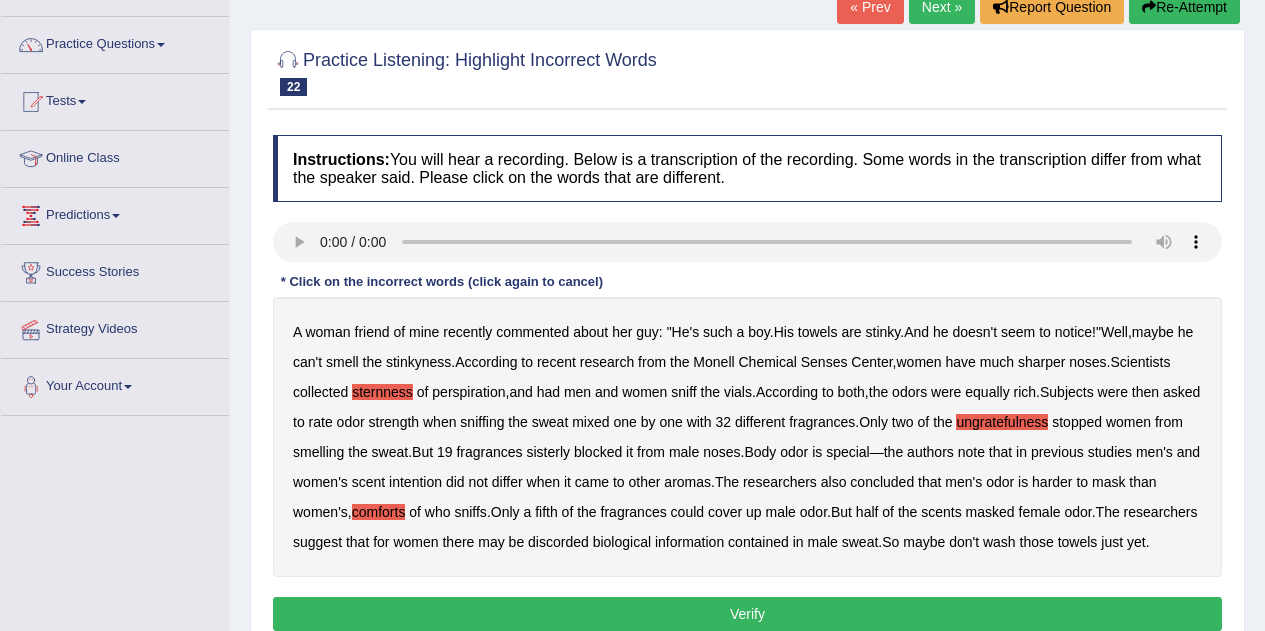 click on "discorded" at bounding box center (558, 542) 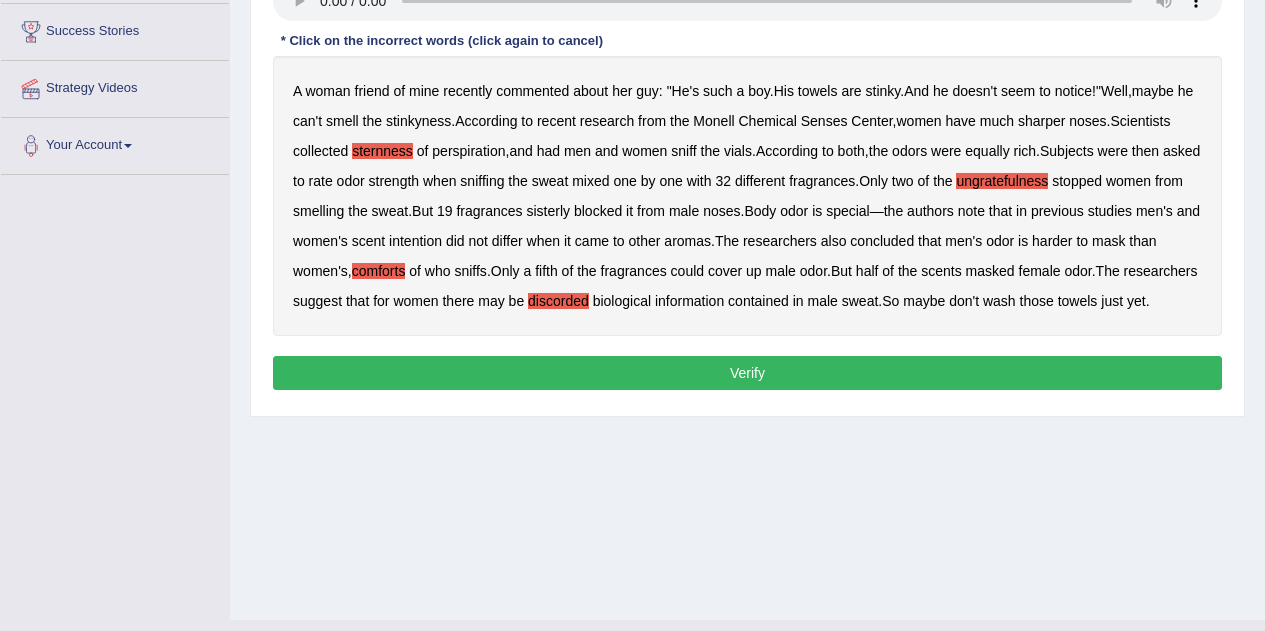 scroll, scrollTop: 404, scrollLeft: 0, axis: vertical 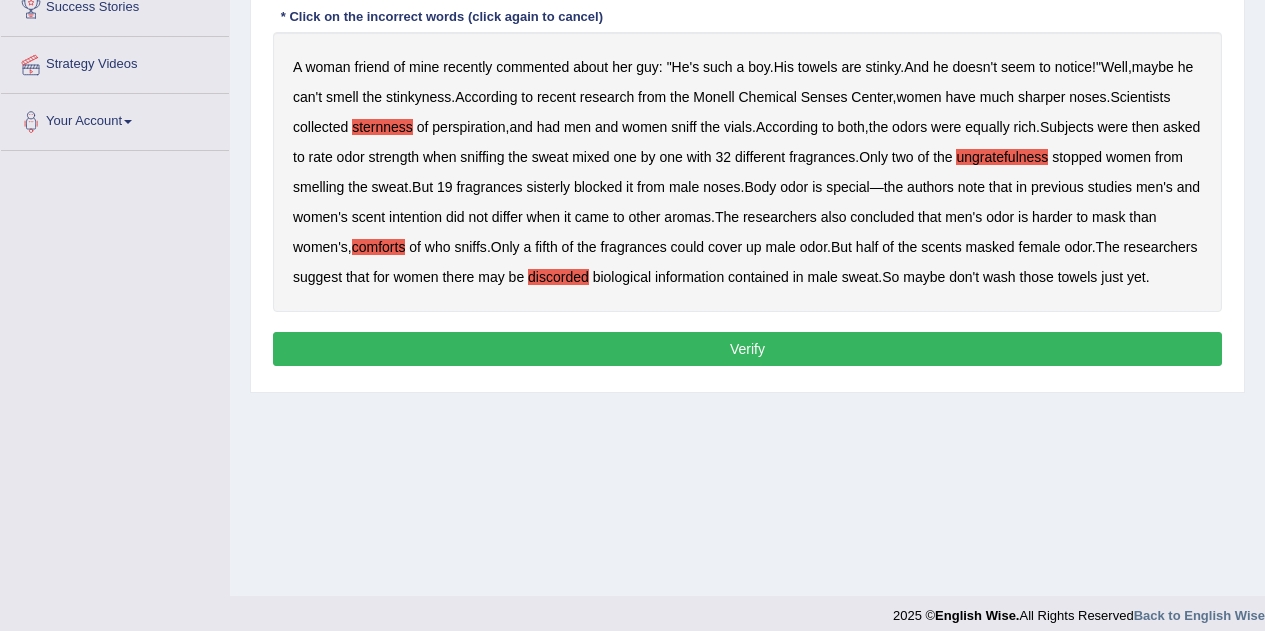click on "Verify" at bounding box center [747, 349] 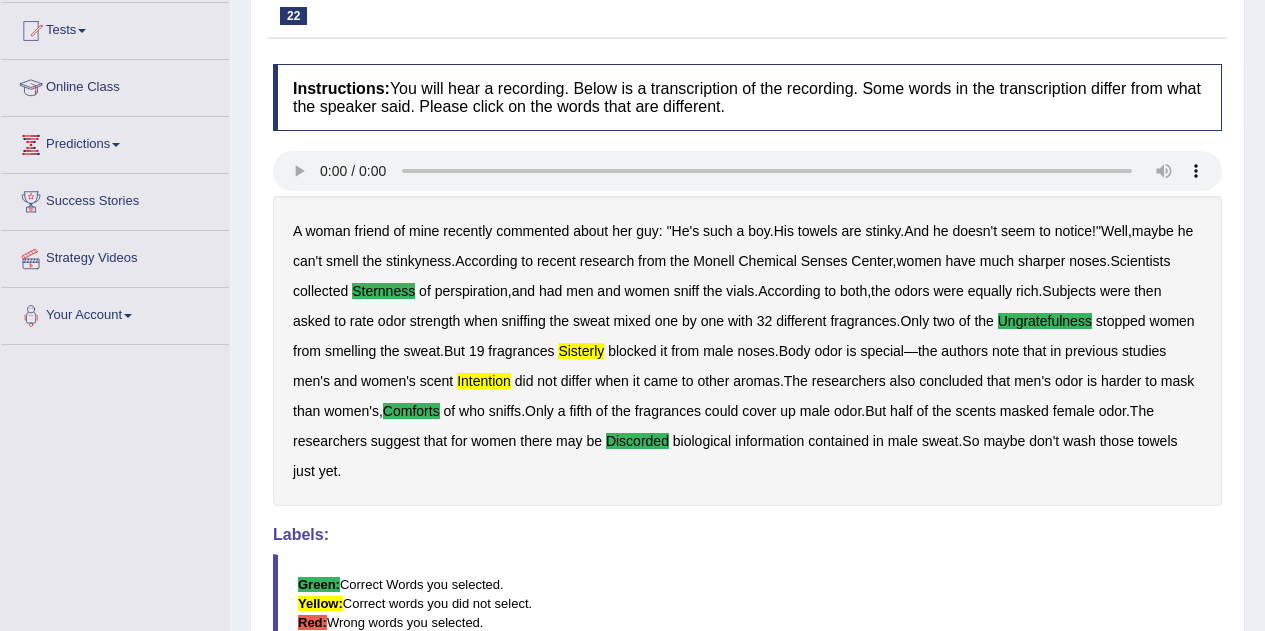 scroll, scrollTop: 207, scrollLeft: 0, axis: vertical 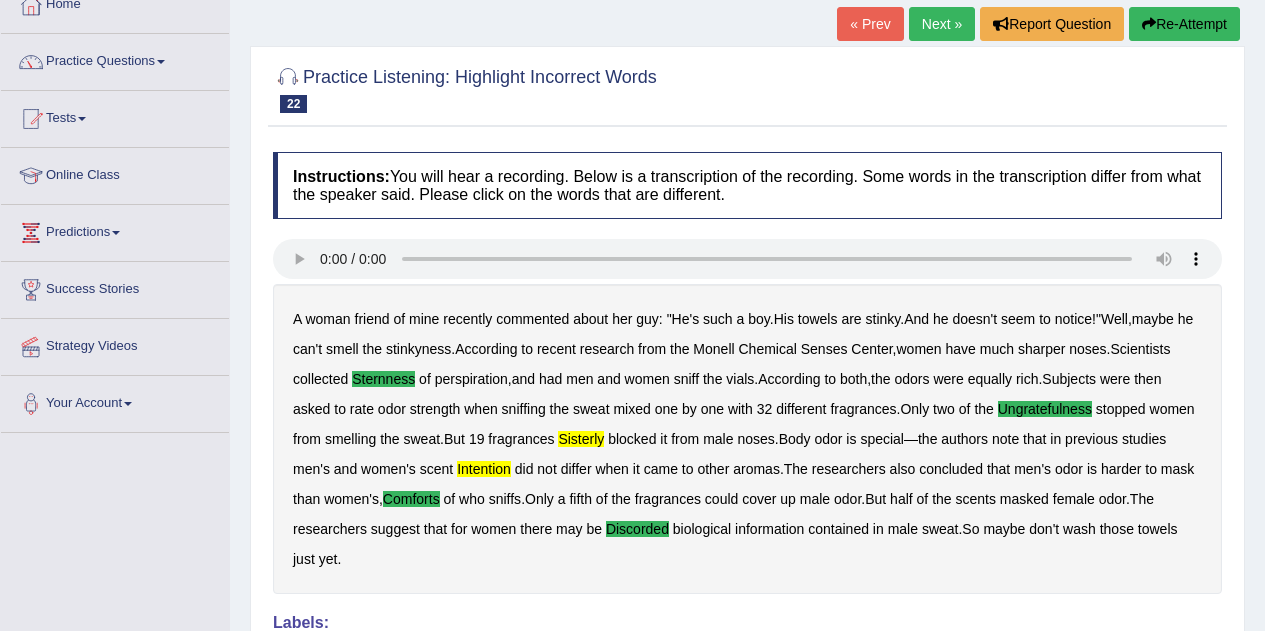 click on "Next »" at bounding box center [942, 24] 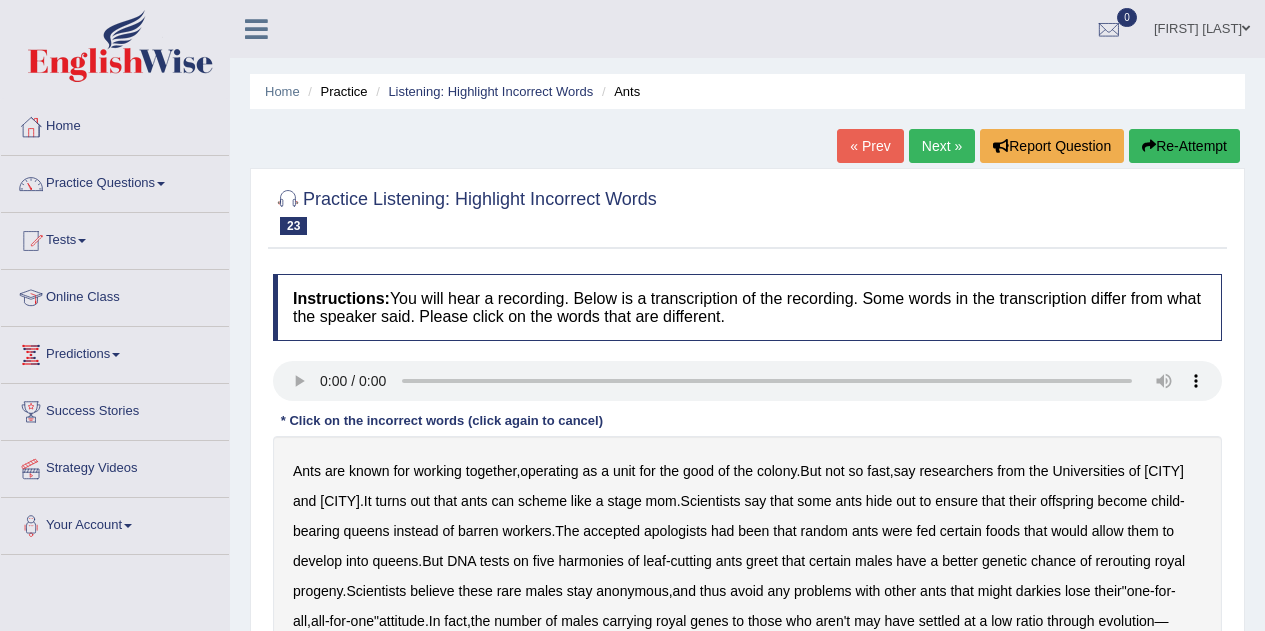 scroll, scrollTop: 0, scrollLeft: 0, axis: both 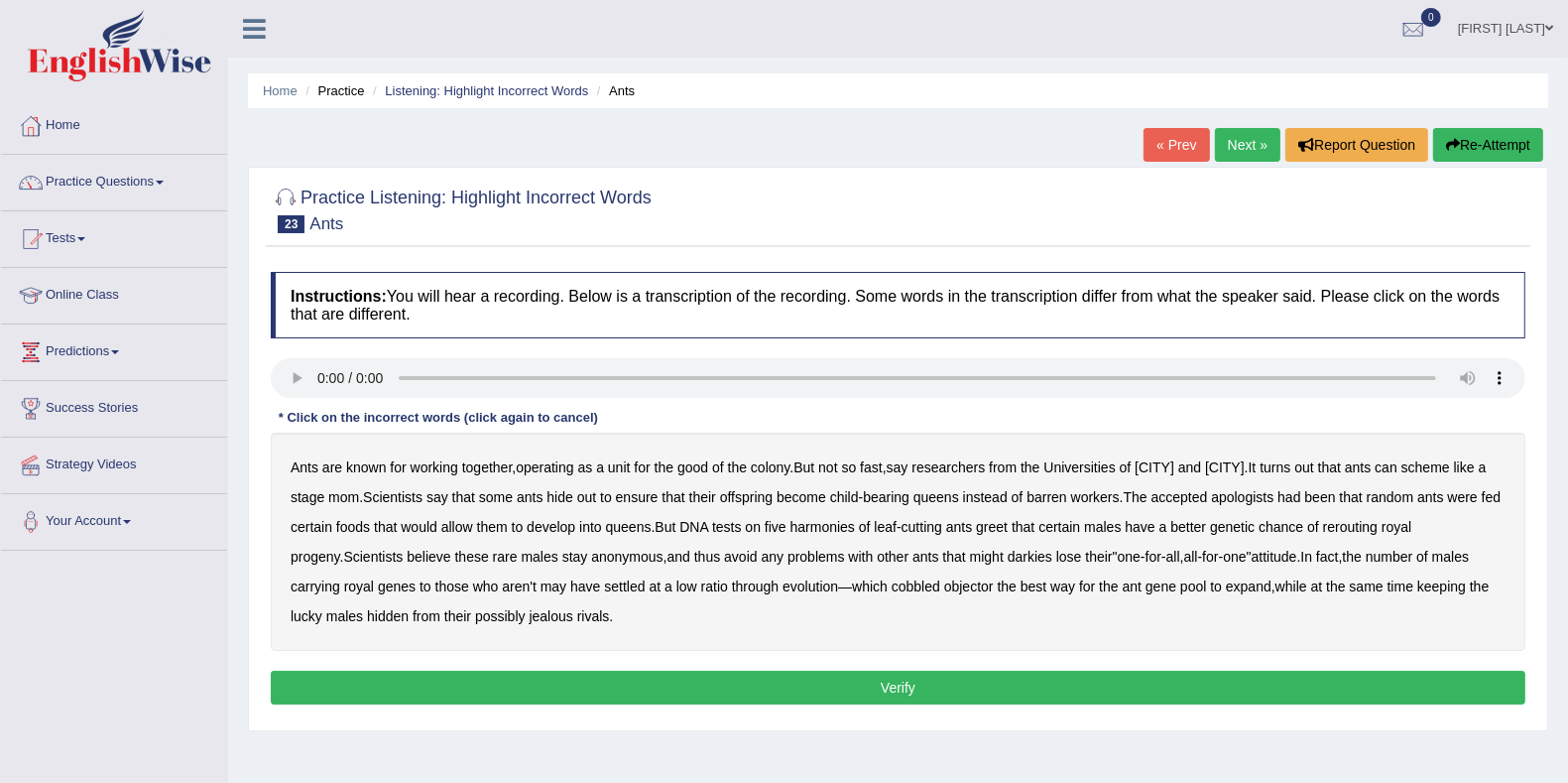 drag, startPoint x: 1254, startPoint y: 1, endPoint x: 640, endPoint y: 420, distance: 743.34178 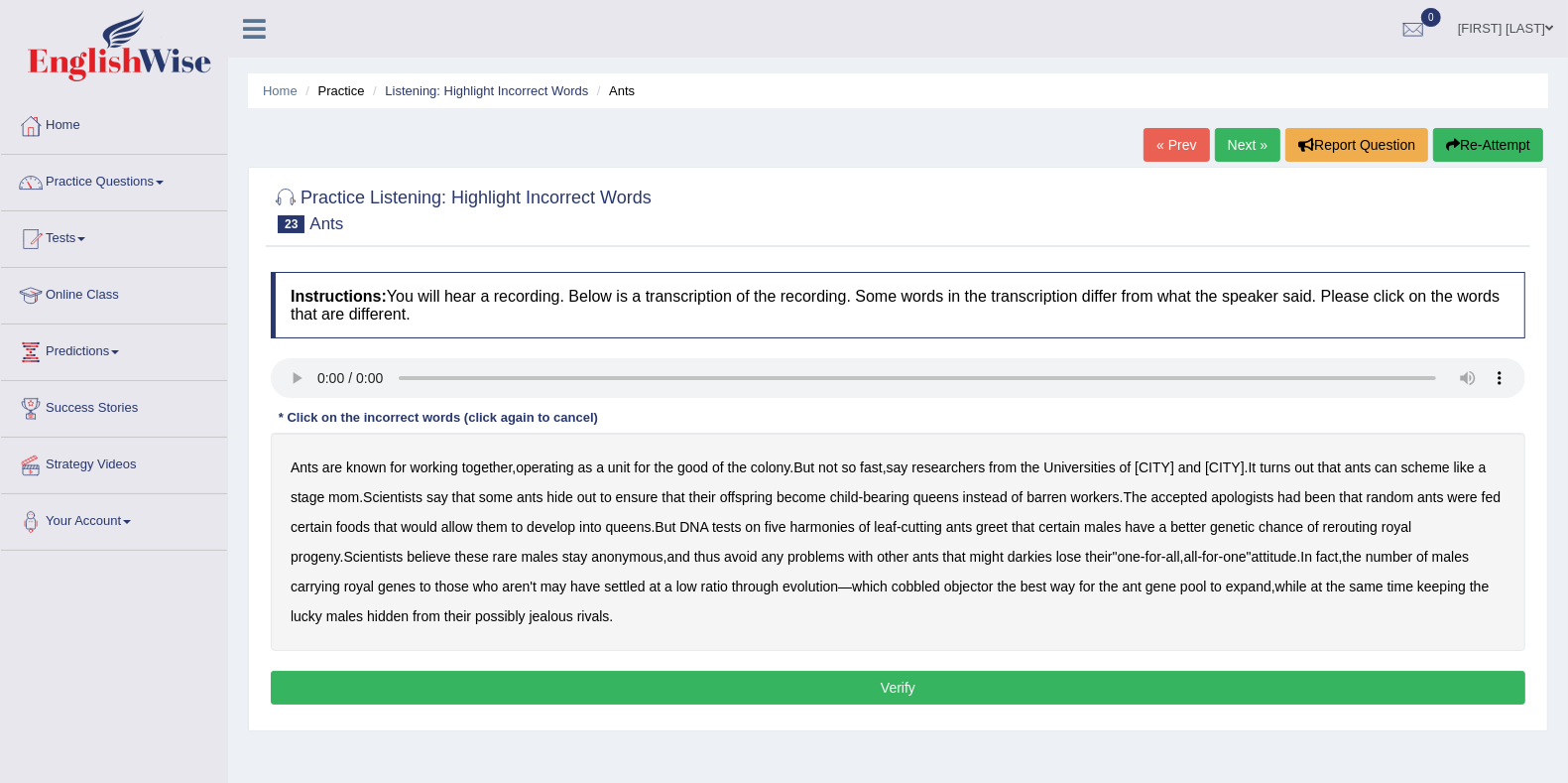 type 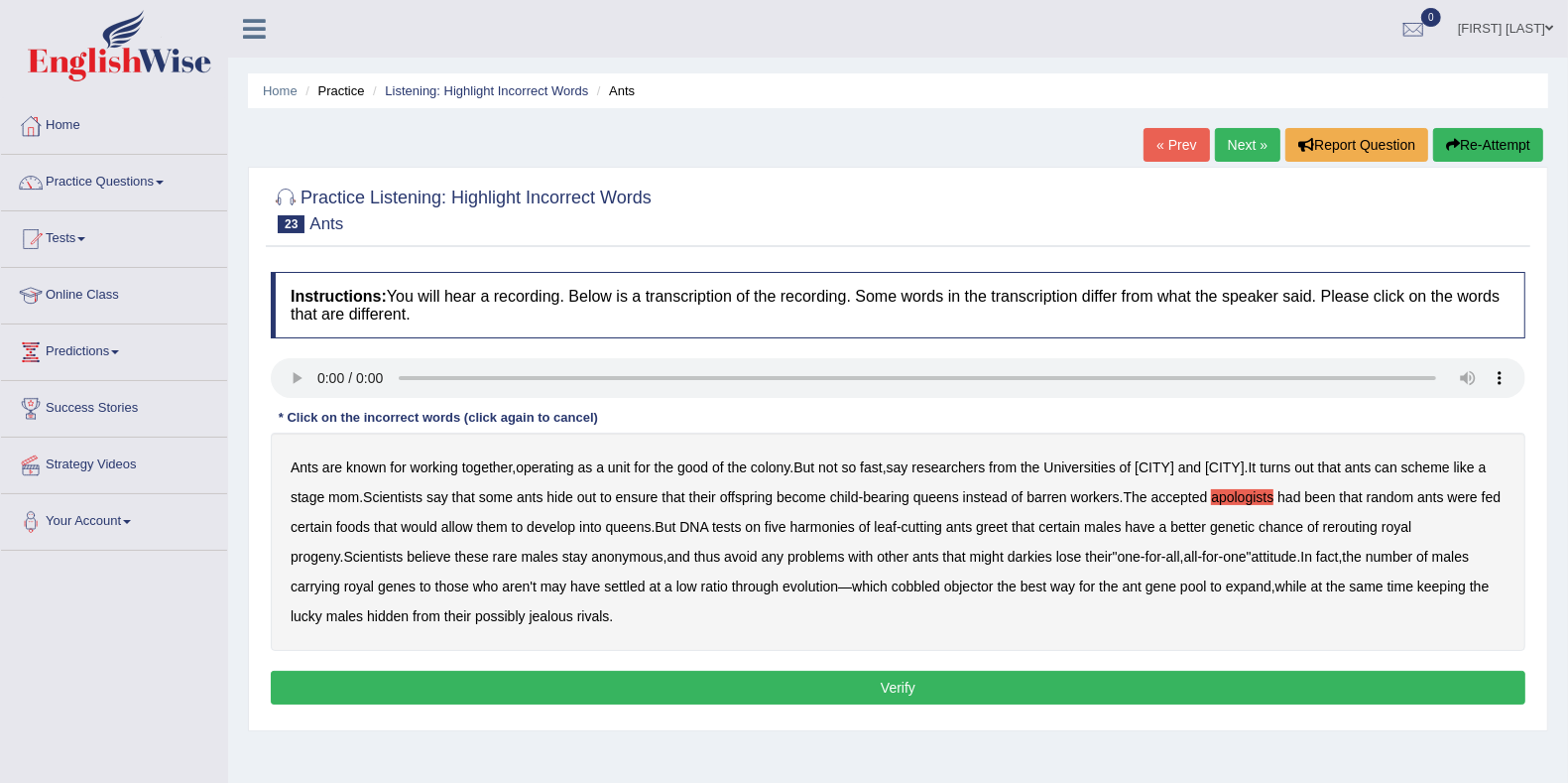 click on "harmonies" at bounding box center (822, 527) 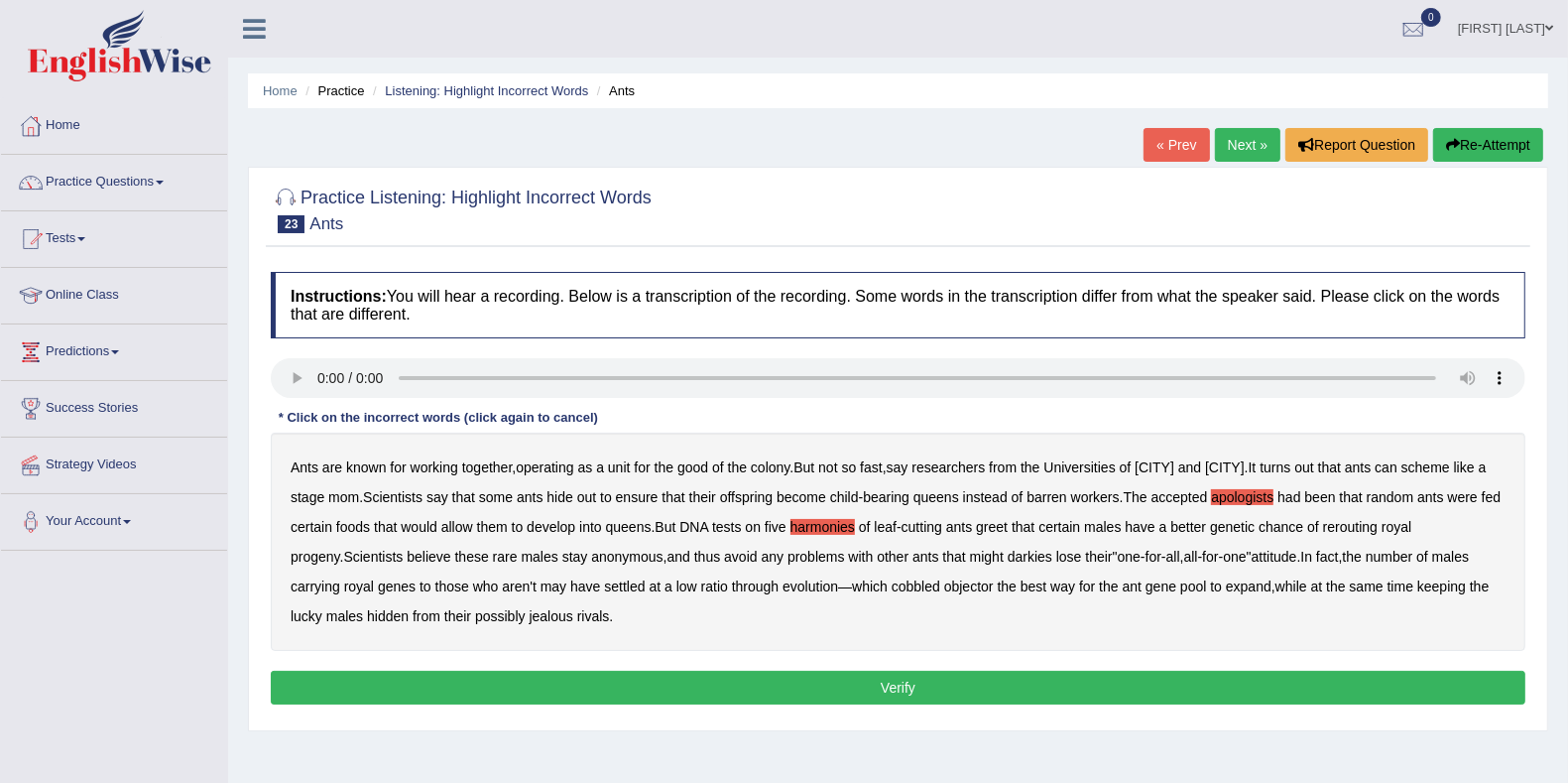 click on "greet" at bounding box center [992, 527] 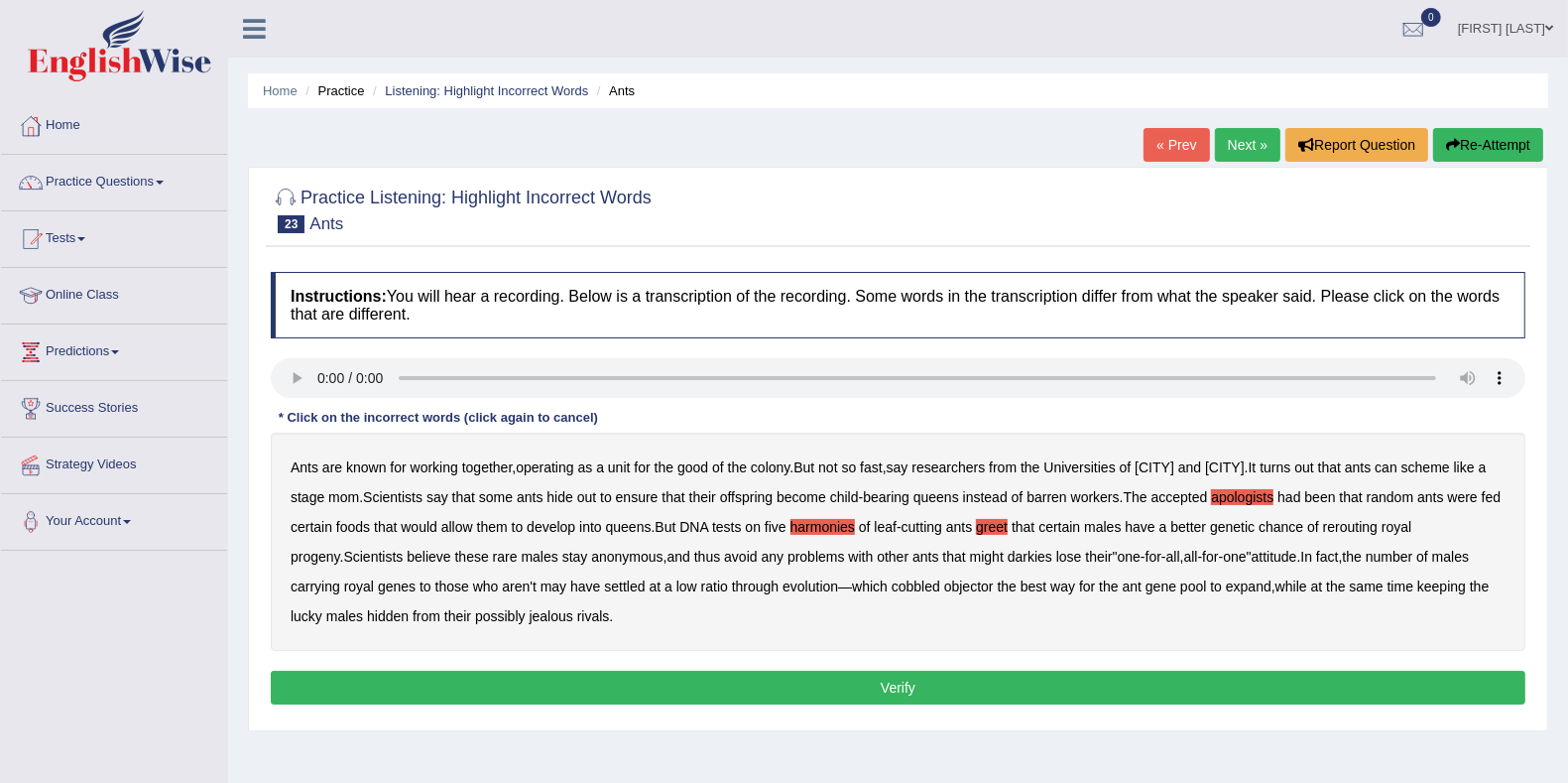 click on "Verify" at bounding box center (898, 688) 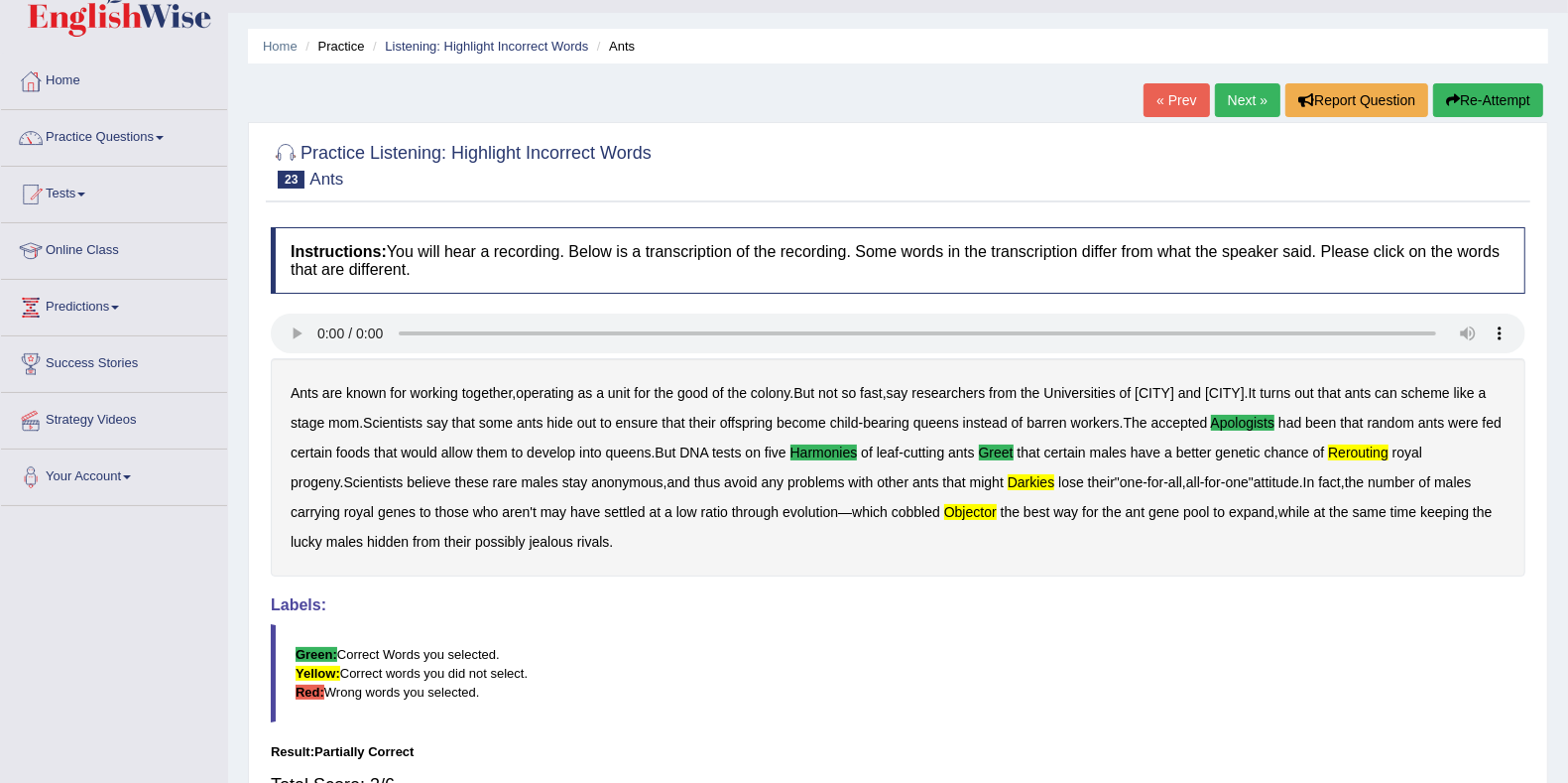 scroll, scrollTop: 0, scrollLeft: 0, axis: both 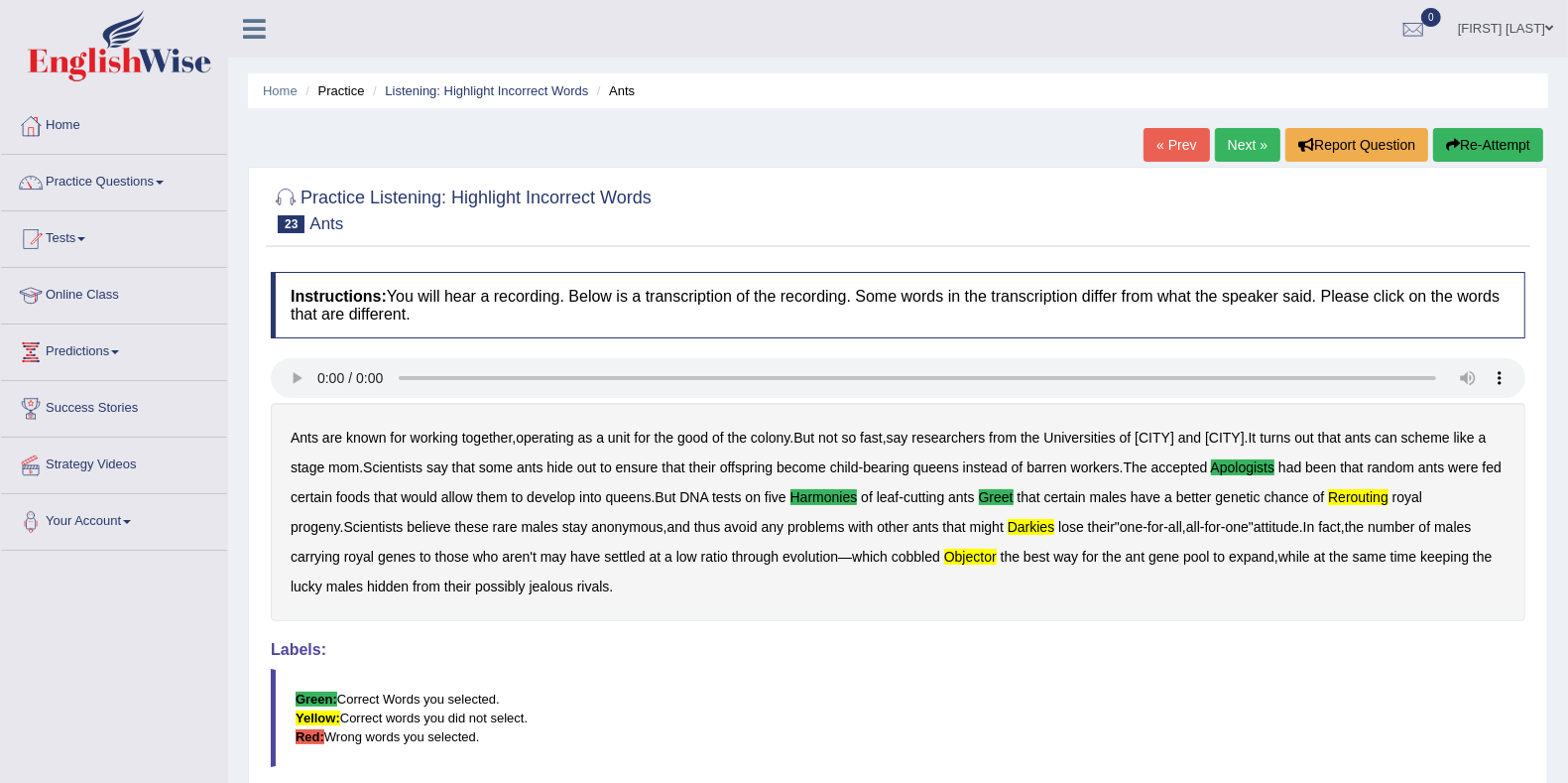 click on "Next »" at bounding box center [1248, 145] 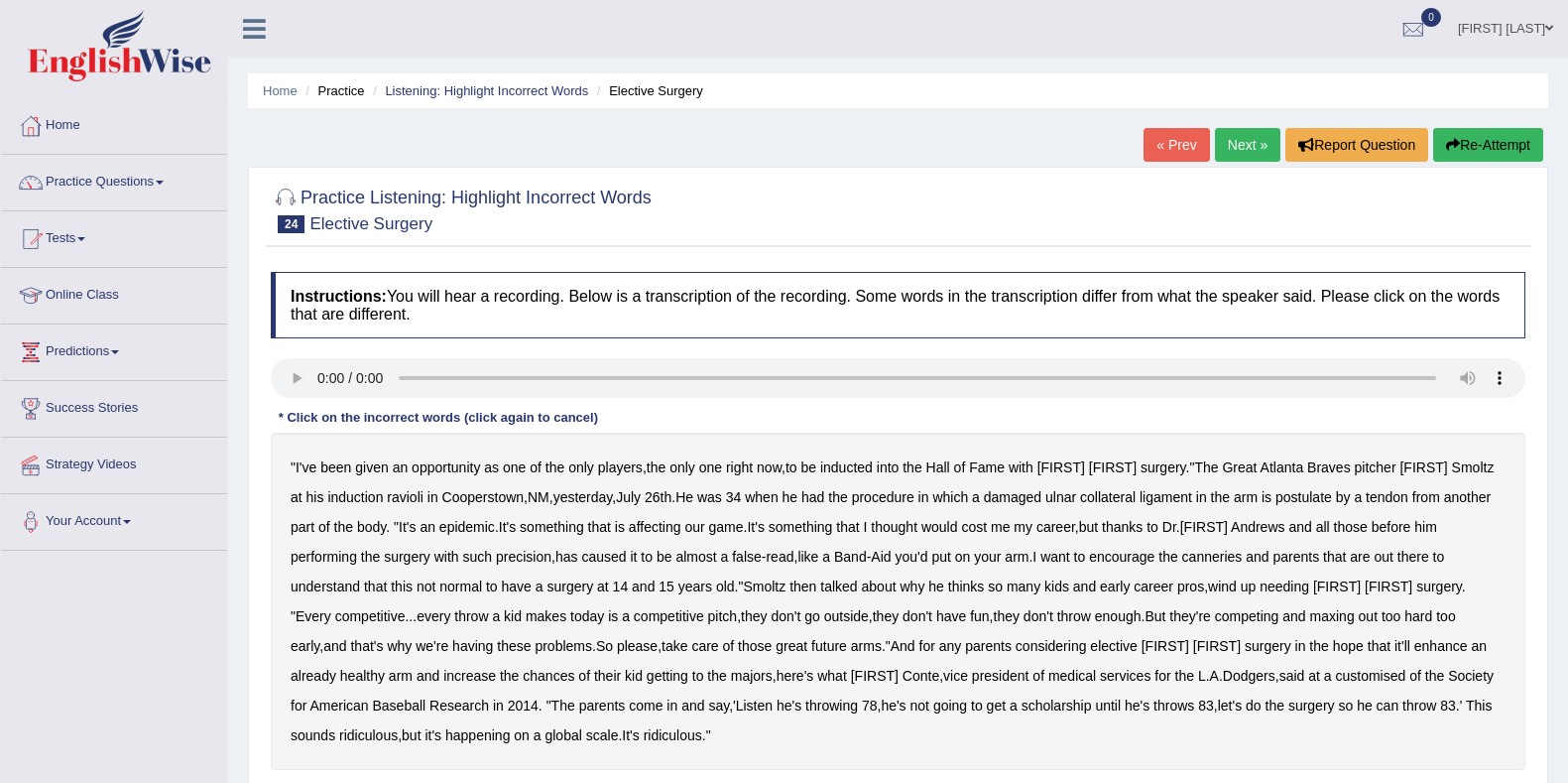 scroll, scrollTop: 0, scrollLeft: 0, axis: both 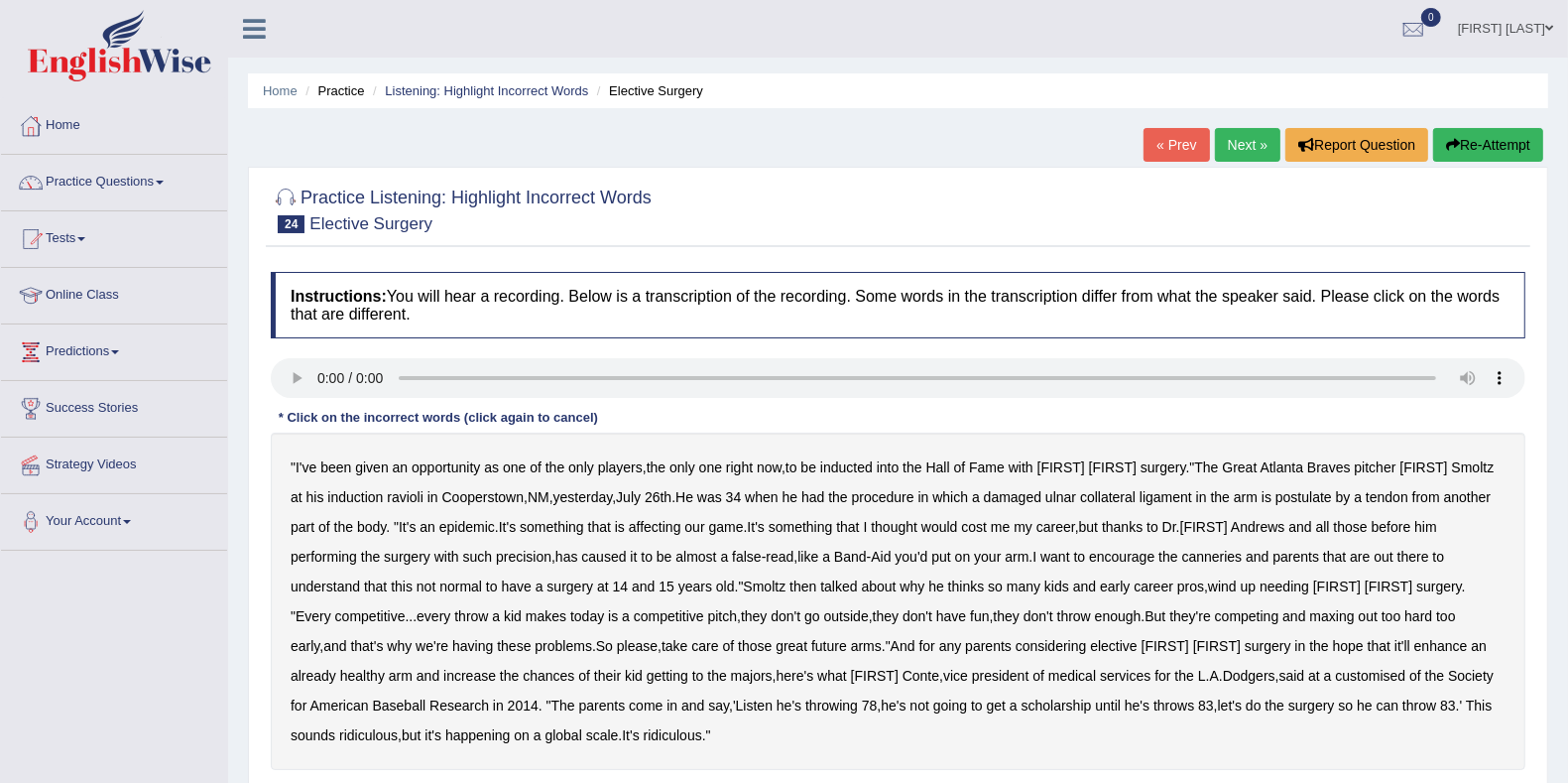 type 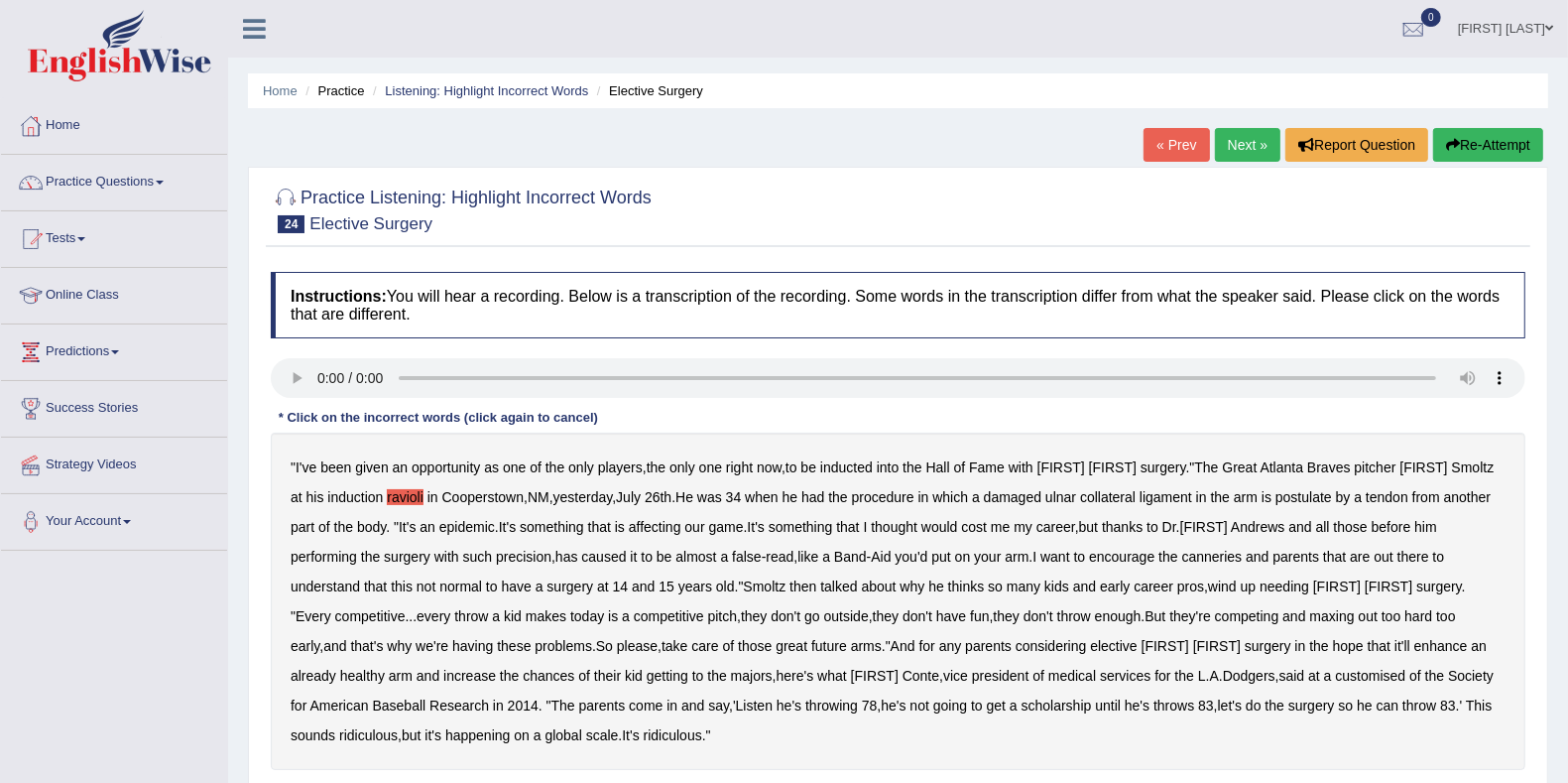 click on "postulate" at bounding box center (1303, 497) 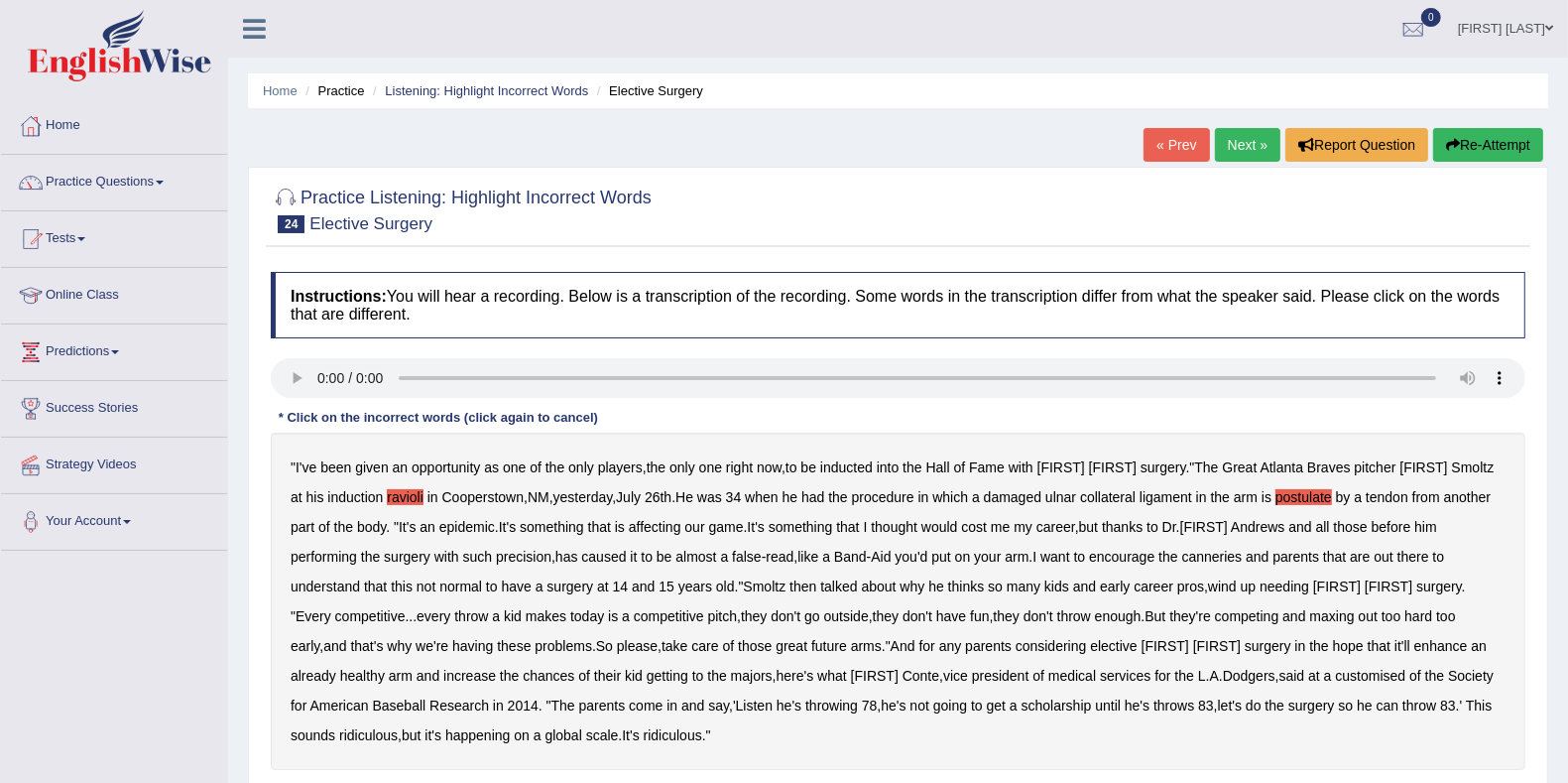 click on "canneries" at bounding box center (1212, 557) 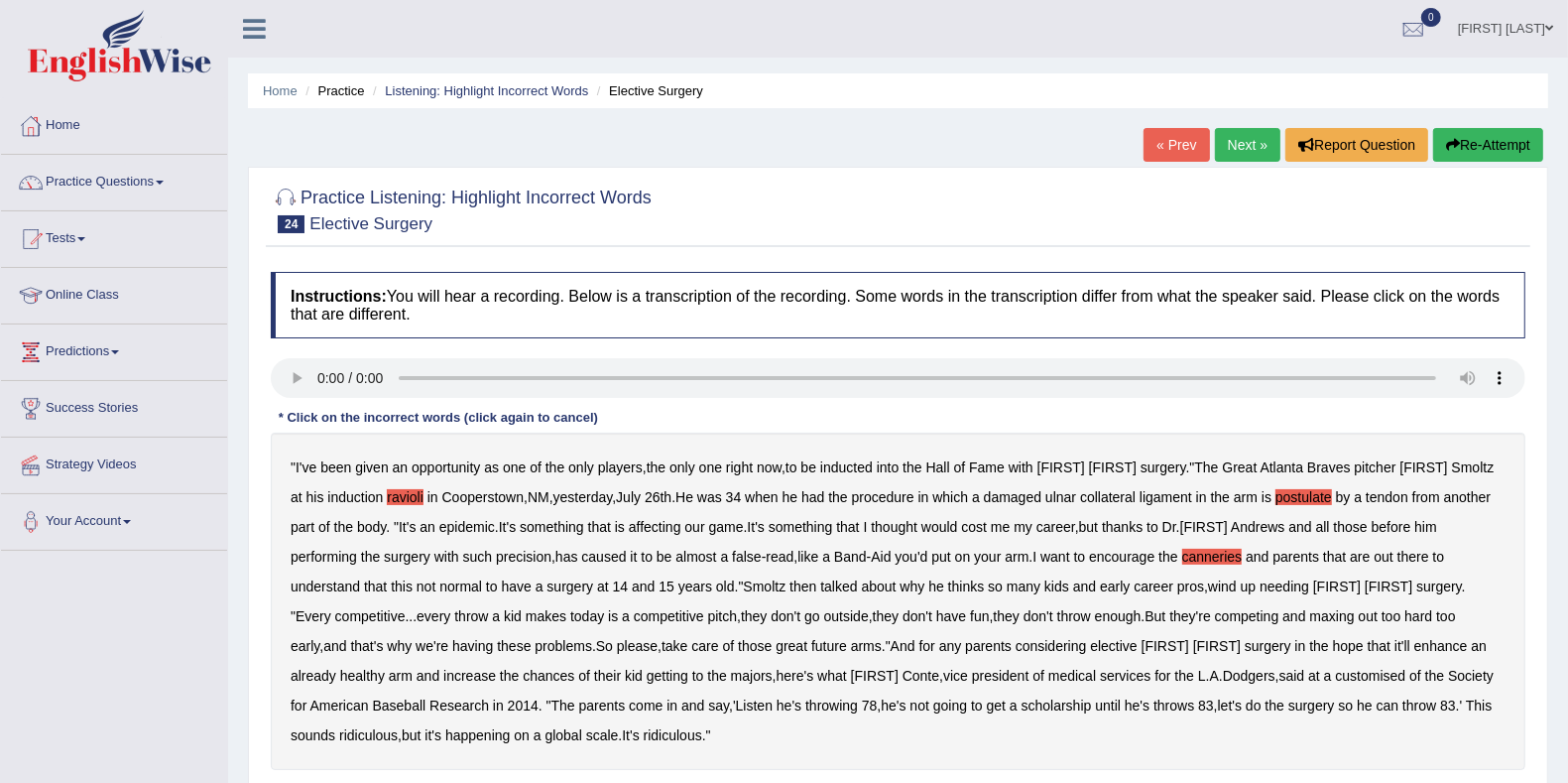 click on "customised" at bounding box center [1370, 676] 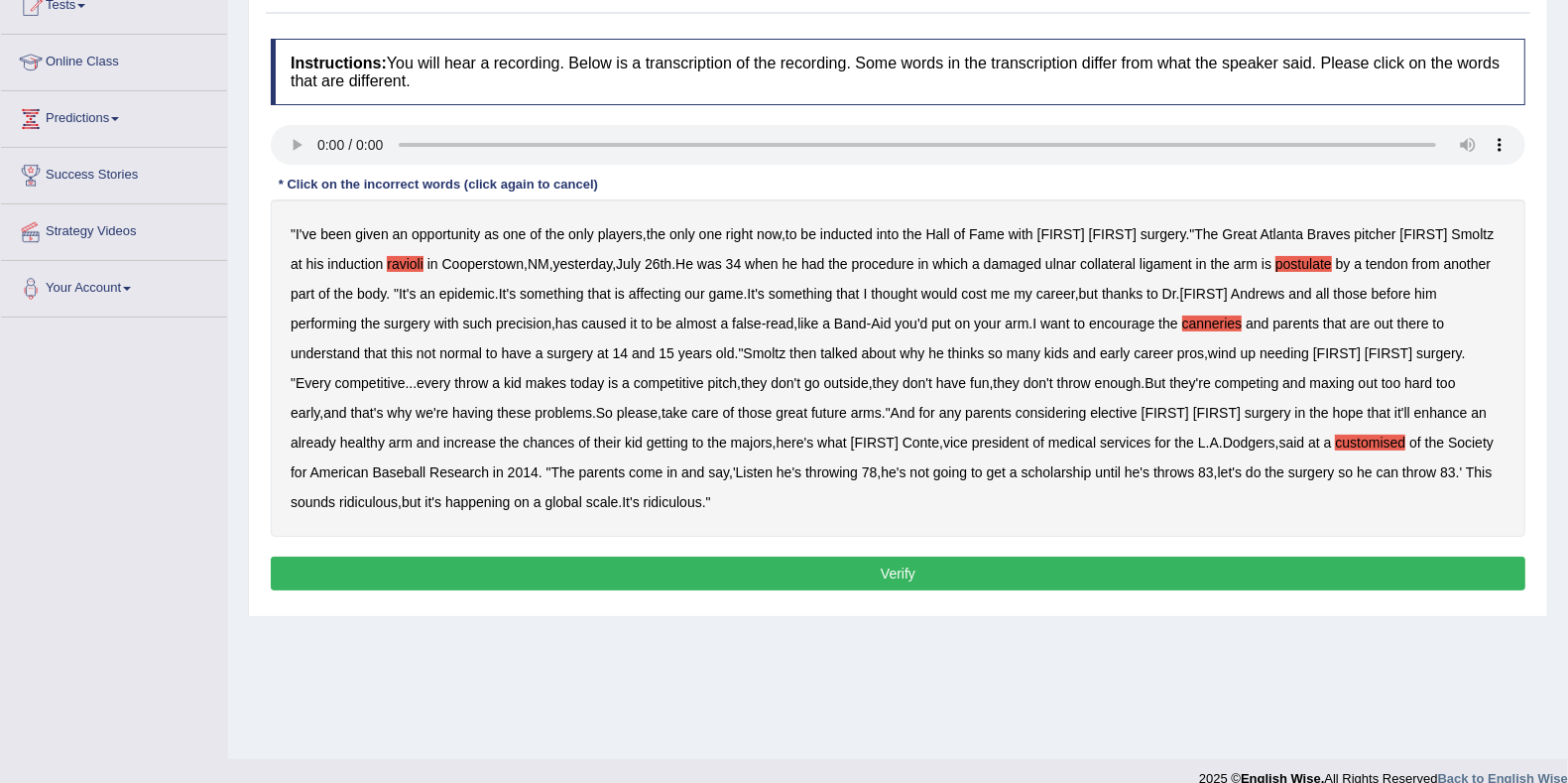 scroll, scrollTop: 241, scrollLeft: 0, axis: vertical 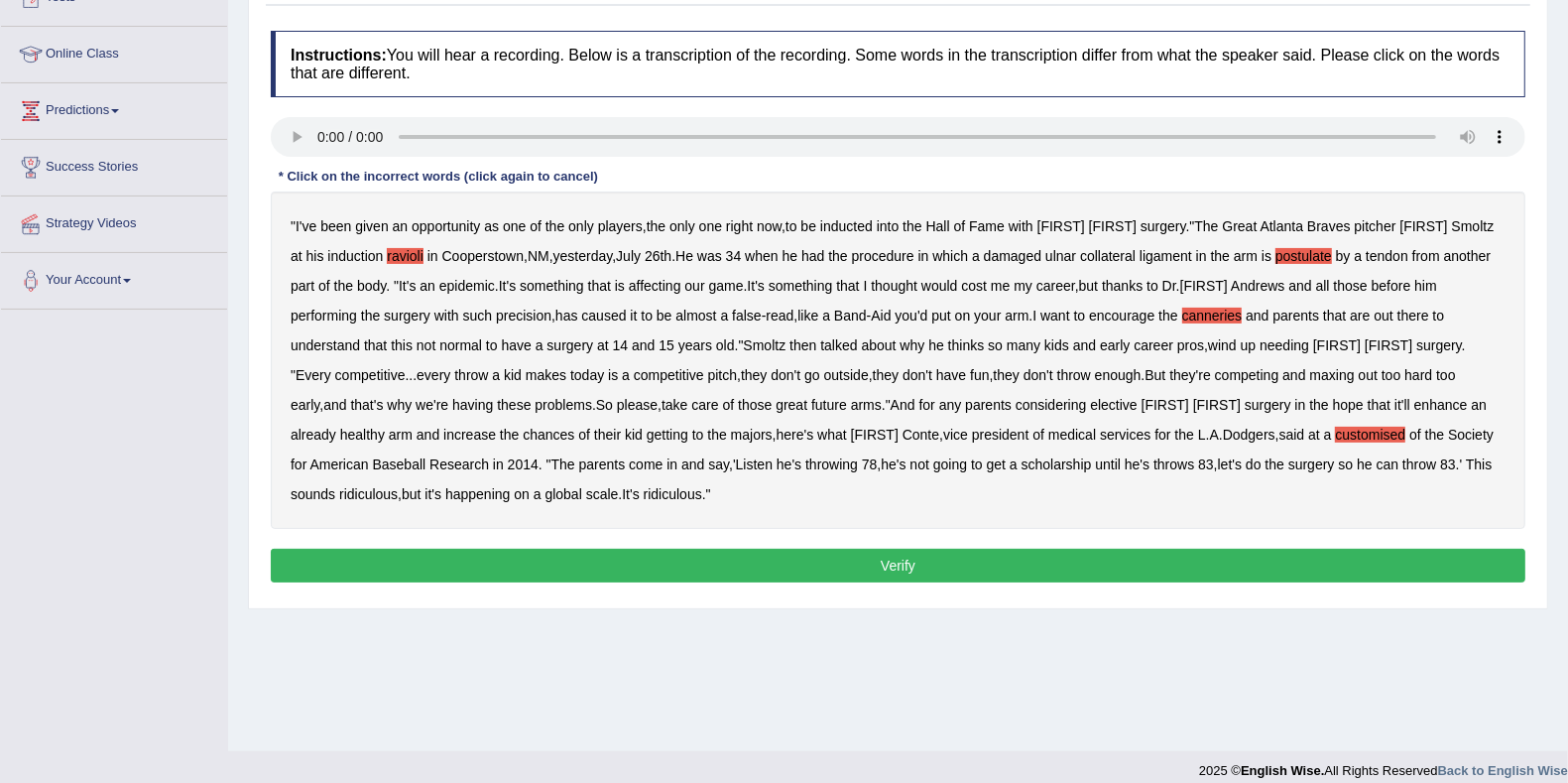 click on "Verify" at bounding box center [898, 566] 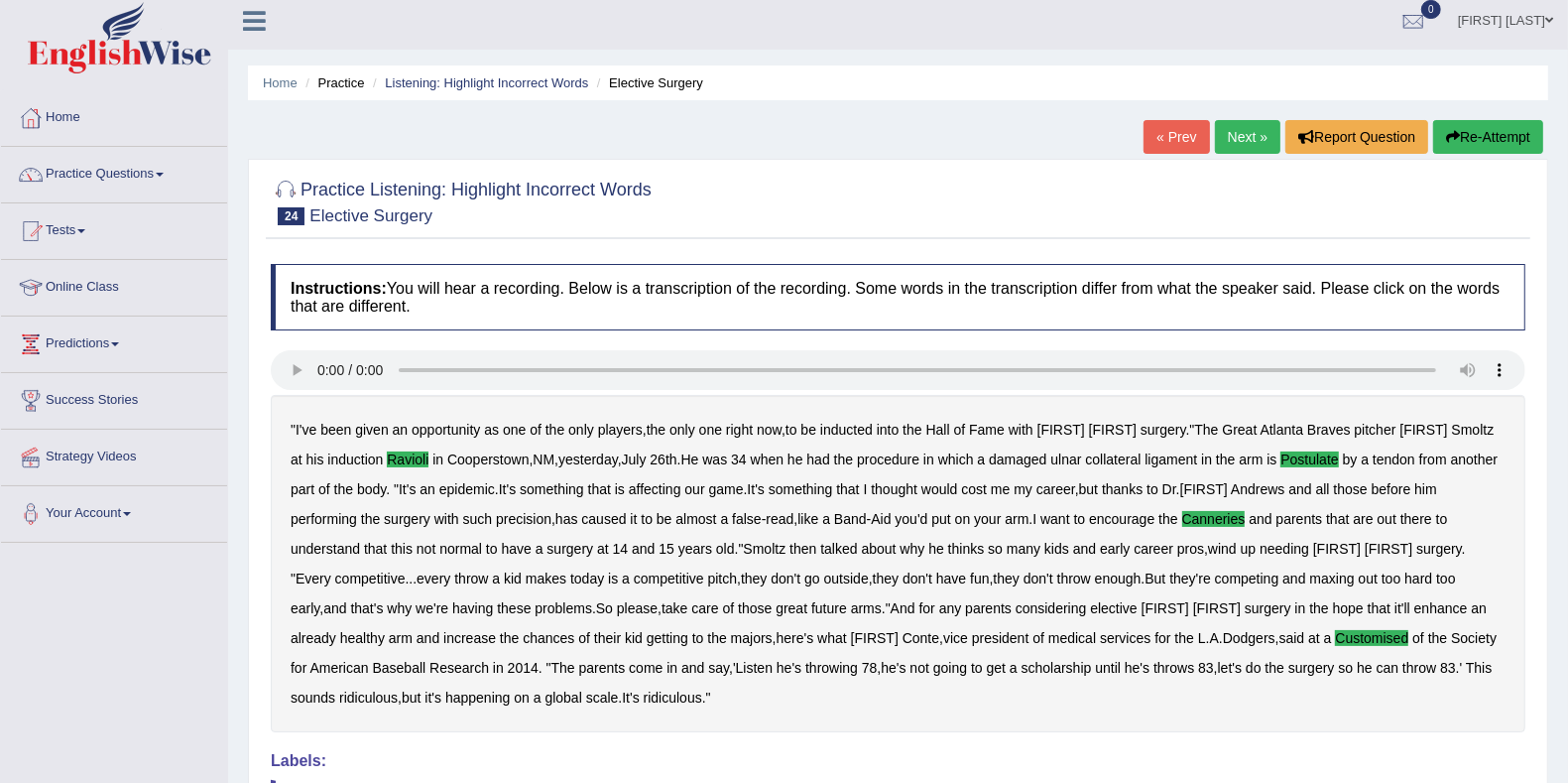 scroll, scrollTop: 0, scrollLeft: 0, axis: both 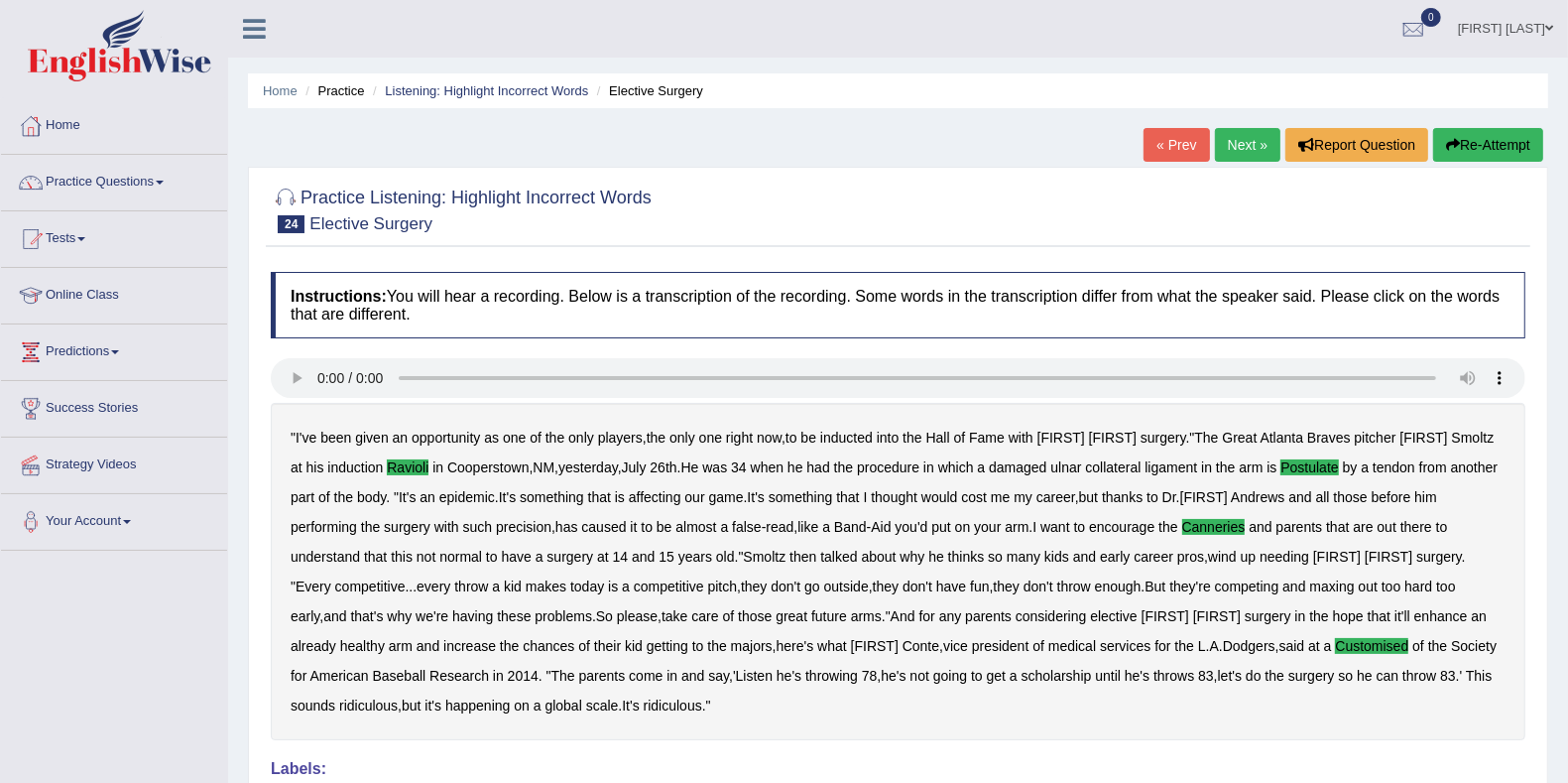 click on "Next »" at bounding box center (1248, 145) 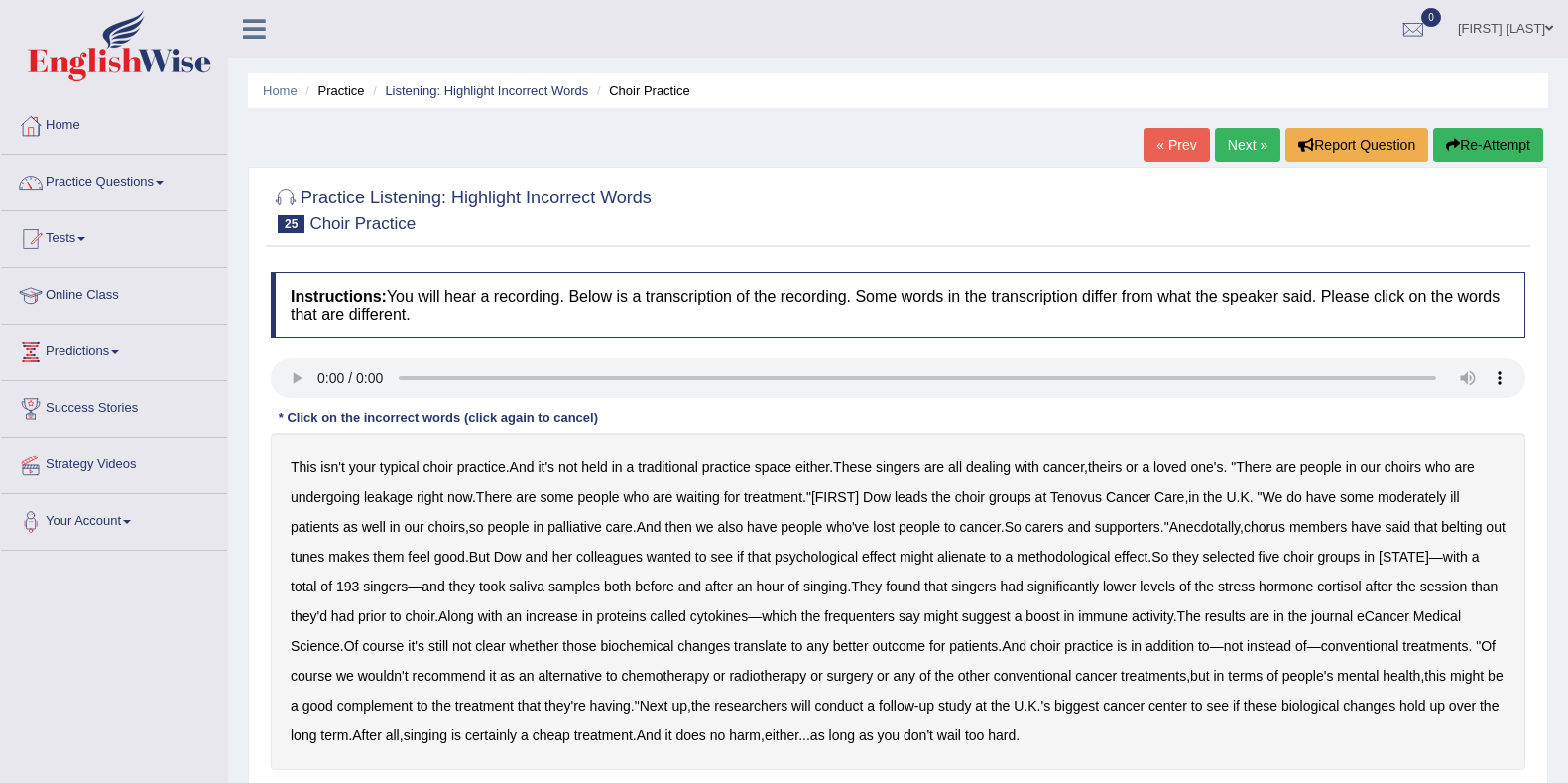 scroll, scrollTop: 0, scrollLeft: 0, axis: both 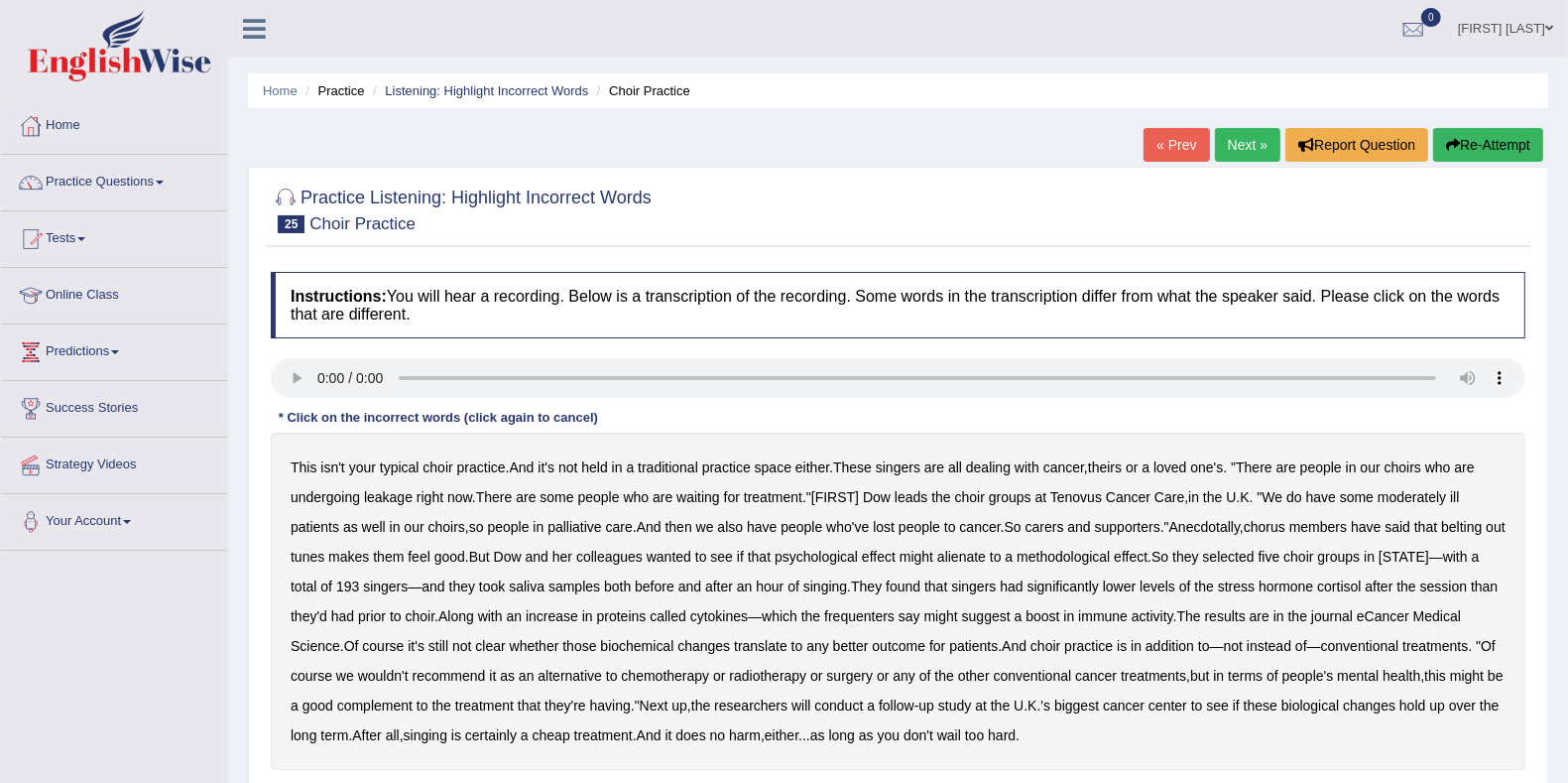 type 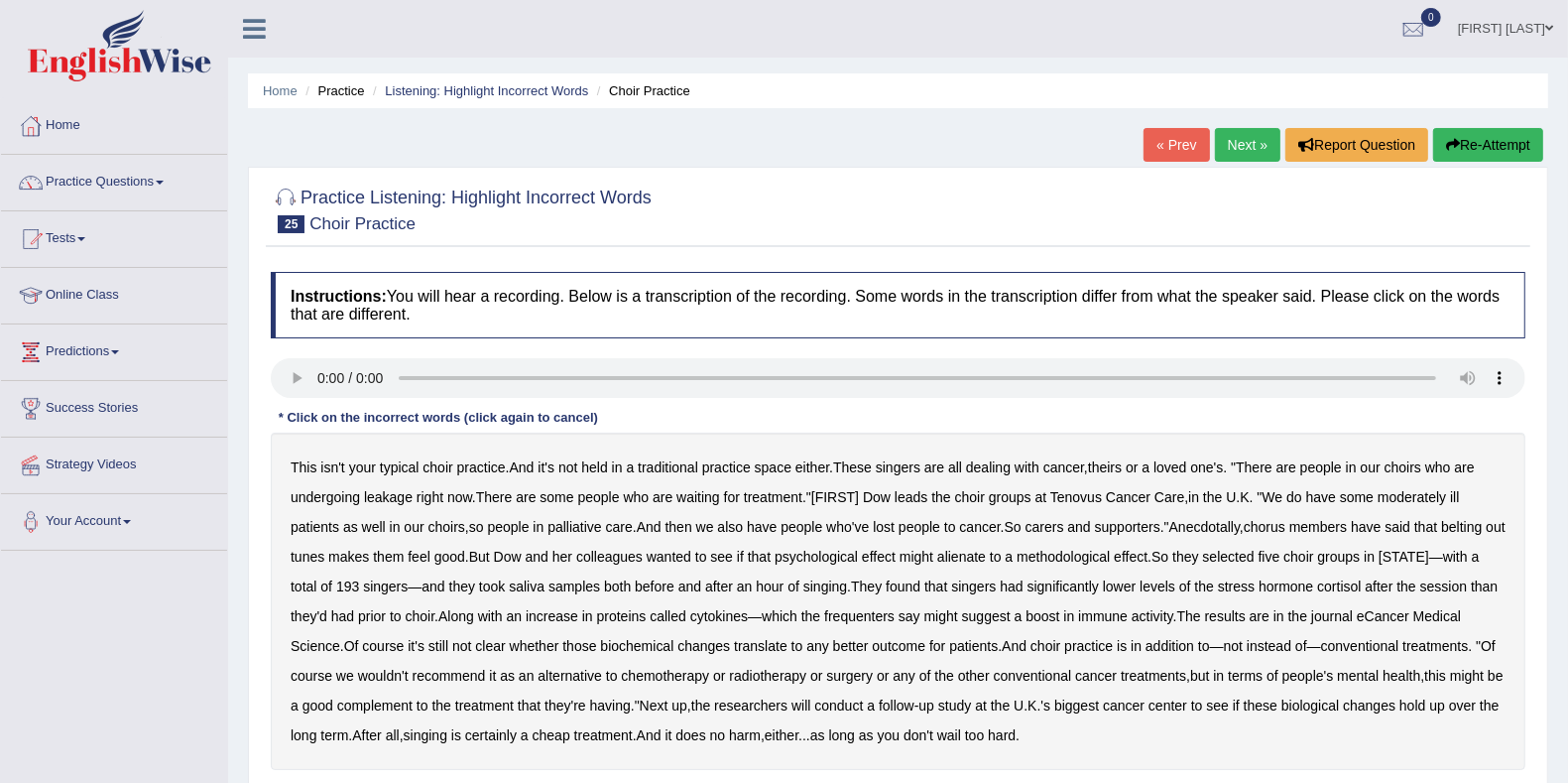 click on "leakage" at bounding box center [388, 497] 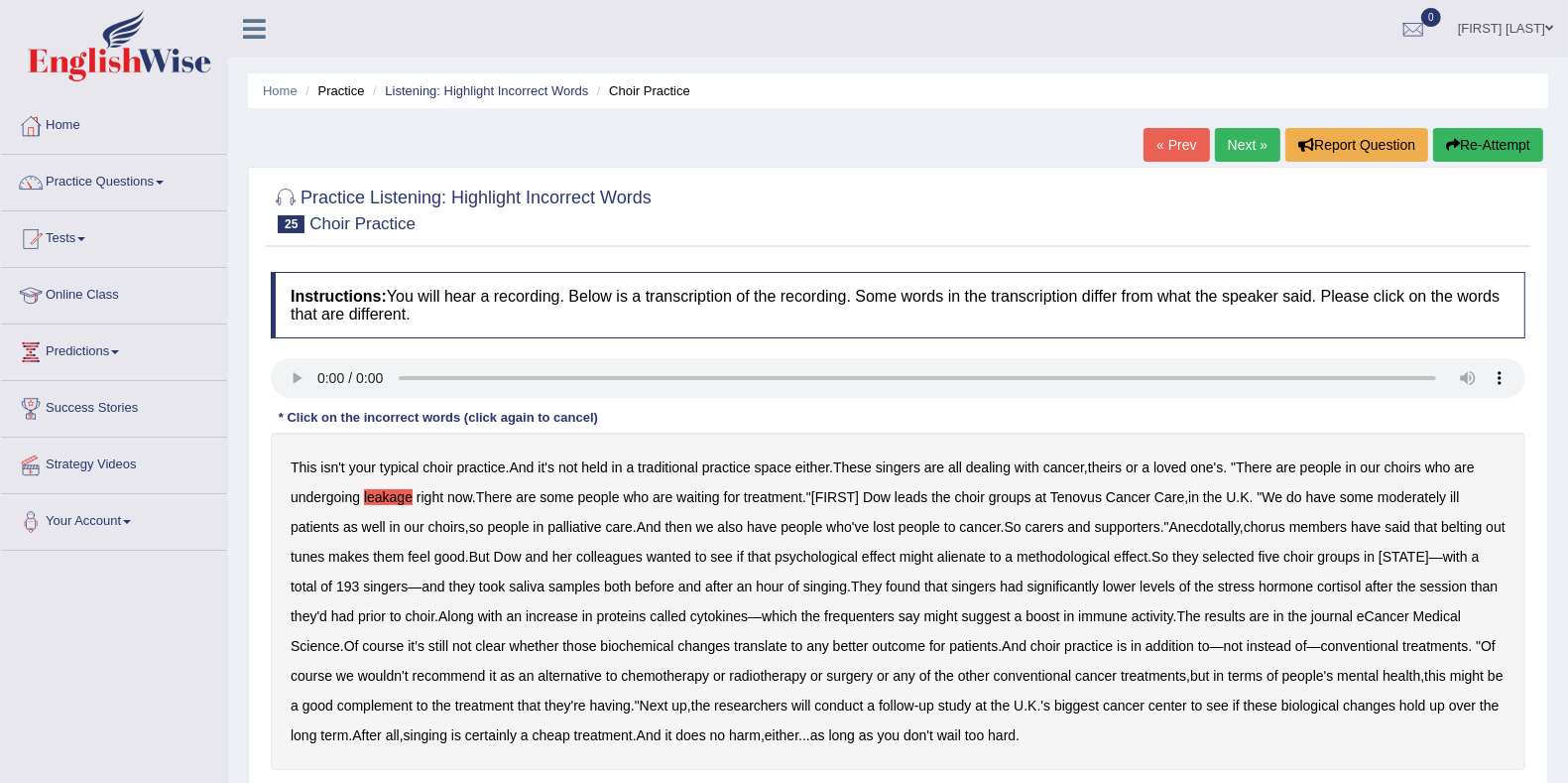 click on "moderately" at bounding box center (1411, 497) 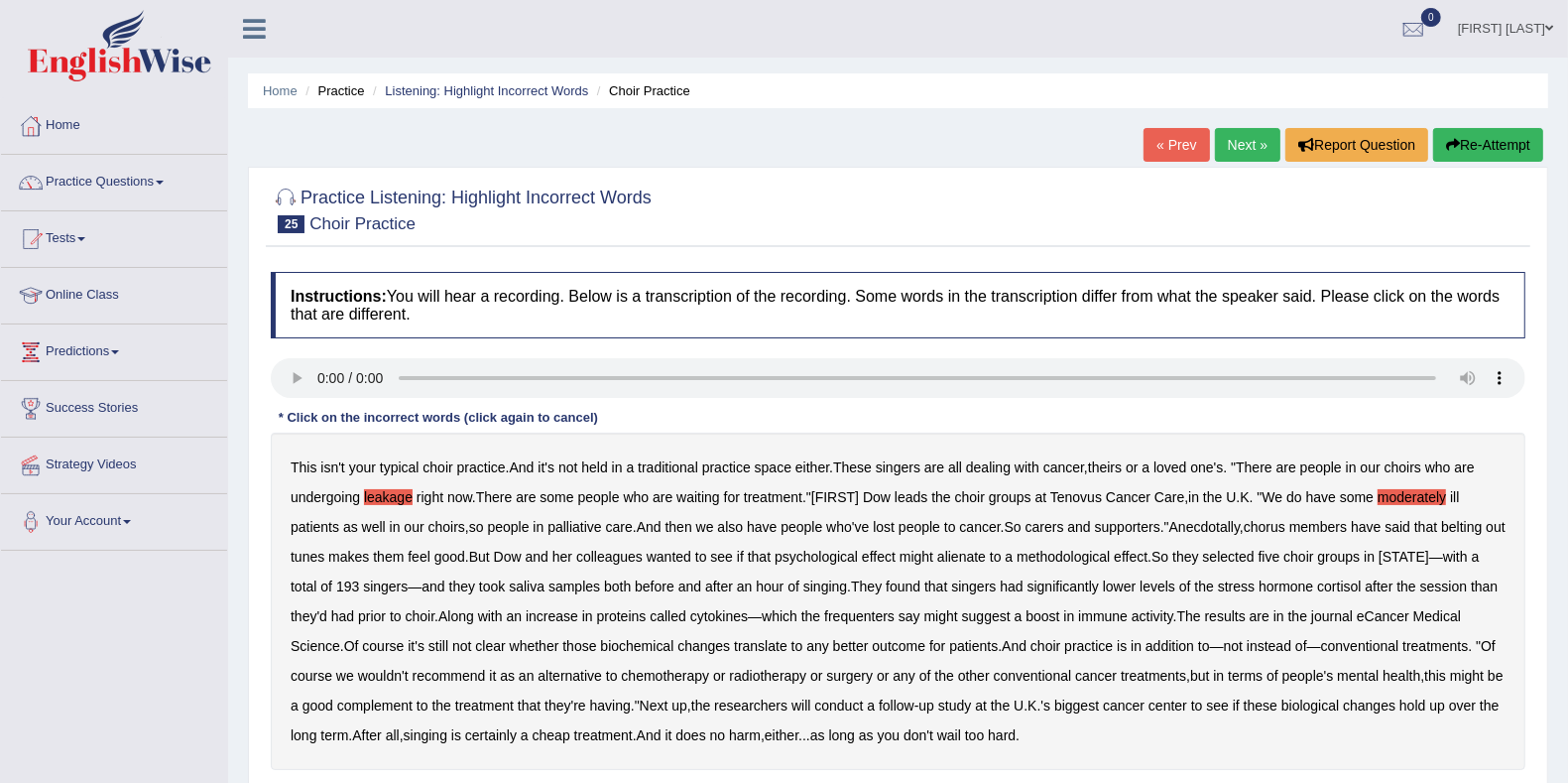 click on "alienate" at bounding box center (961, 557) 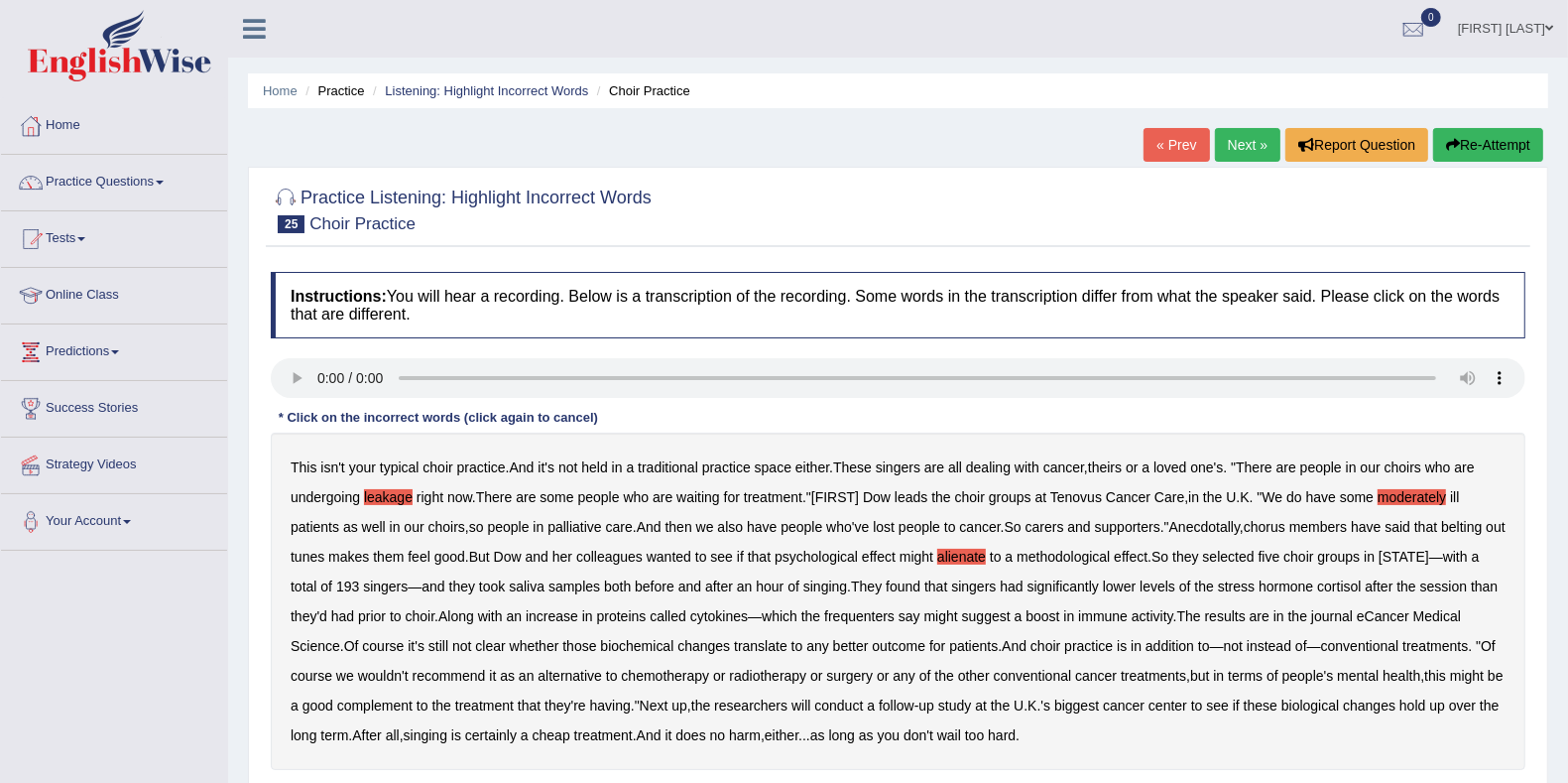 click on "This   isn't   your   typical   choir   practice .  And   it's   not   held   in   a   traditional   practice   space   either .  These   singers   are   all   dealing   with   cancer ,  theirs   or   a   loved   one's . " There   are   people   in   our   choirs   who   are   undergoing   leakage   right   now .  There   are   some   people   who   are   waiting   for   treatment ."  Rosie   Dow   leads   the   choir   groups   at   Tenovus   Cancer   Care ,  in   the   U . K . " We   do   have   some   moderately   ill   patients   as   well   in   our   choirs ,  so   people   in   palliative   care .  And   then   we   also   have   people   who've   lost   people   to   cancer .  So   carers   and   supporters ."  Anecdotally ,  chorus   members   have   said   that   belting   out   tunes   makes   them   feel   good .  But   Dow   and   her   colleagues   wanted   to   see   if   that   psychological   effect   might   alienate   to   a   methodological   effect .  So   they   selected   five   choir" at bounding box center (898, 601) 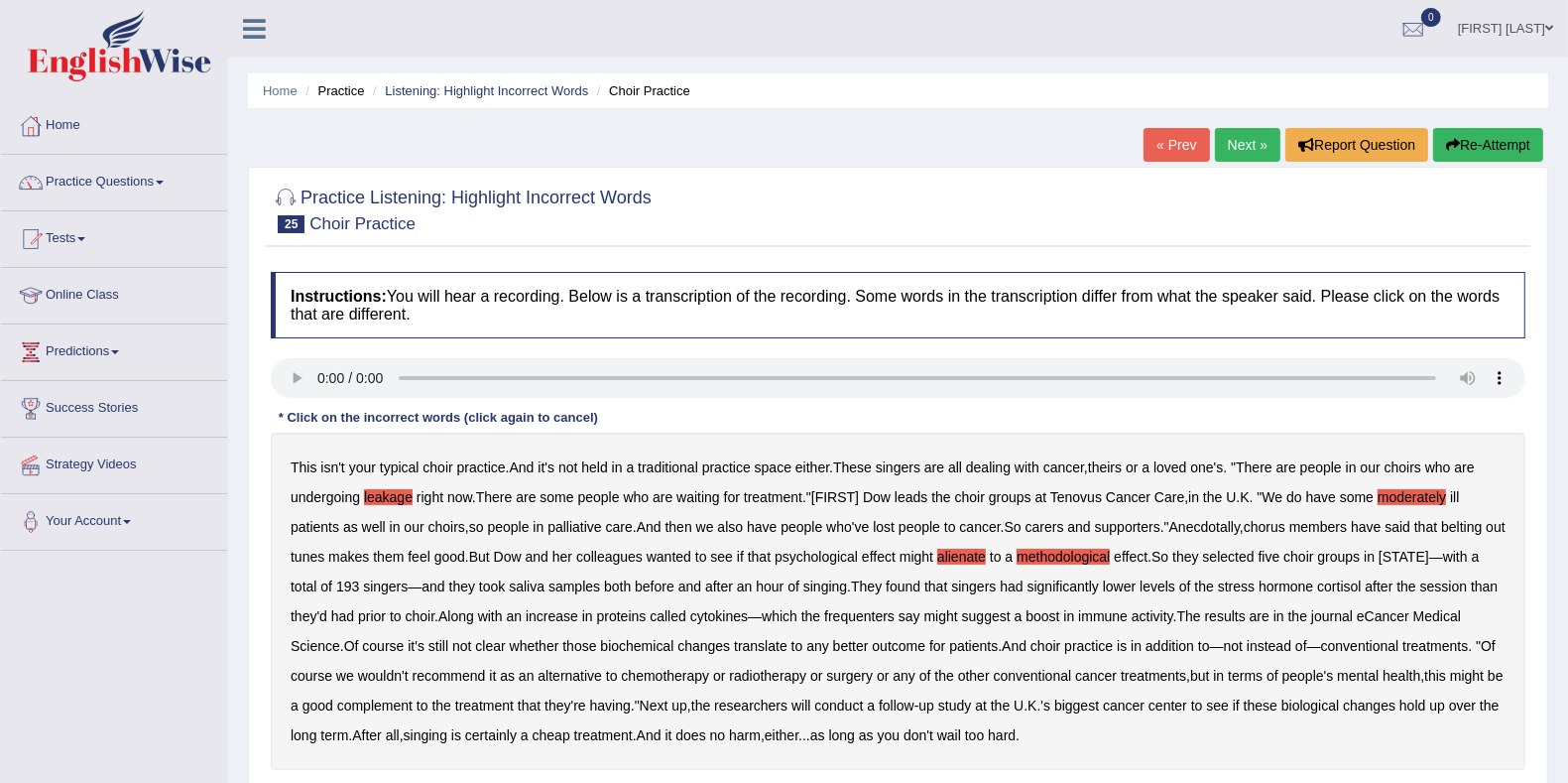 click on "frequenters" at bounding box center (859, 616) 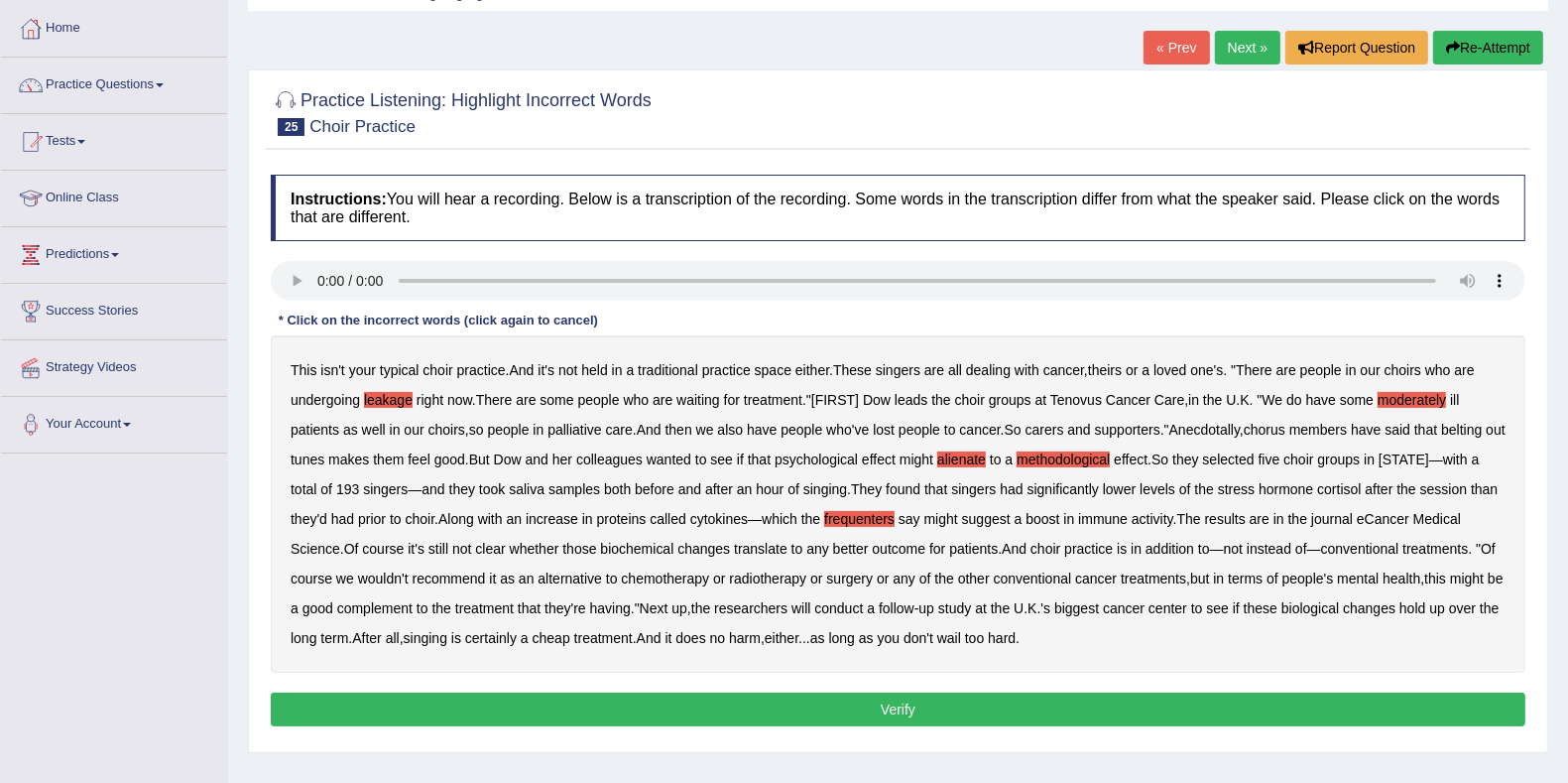 scroll, scrollTop: 99, scrollLeft: 0, axis: vertical 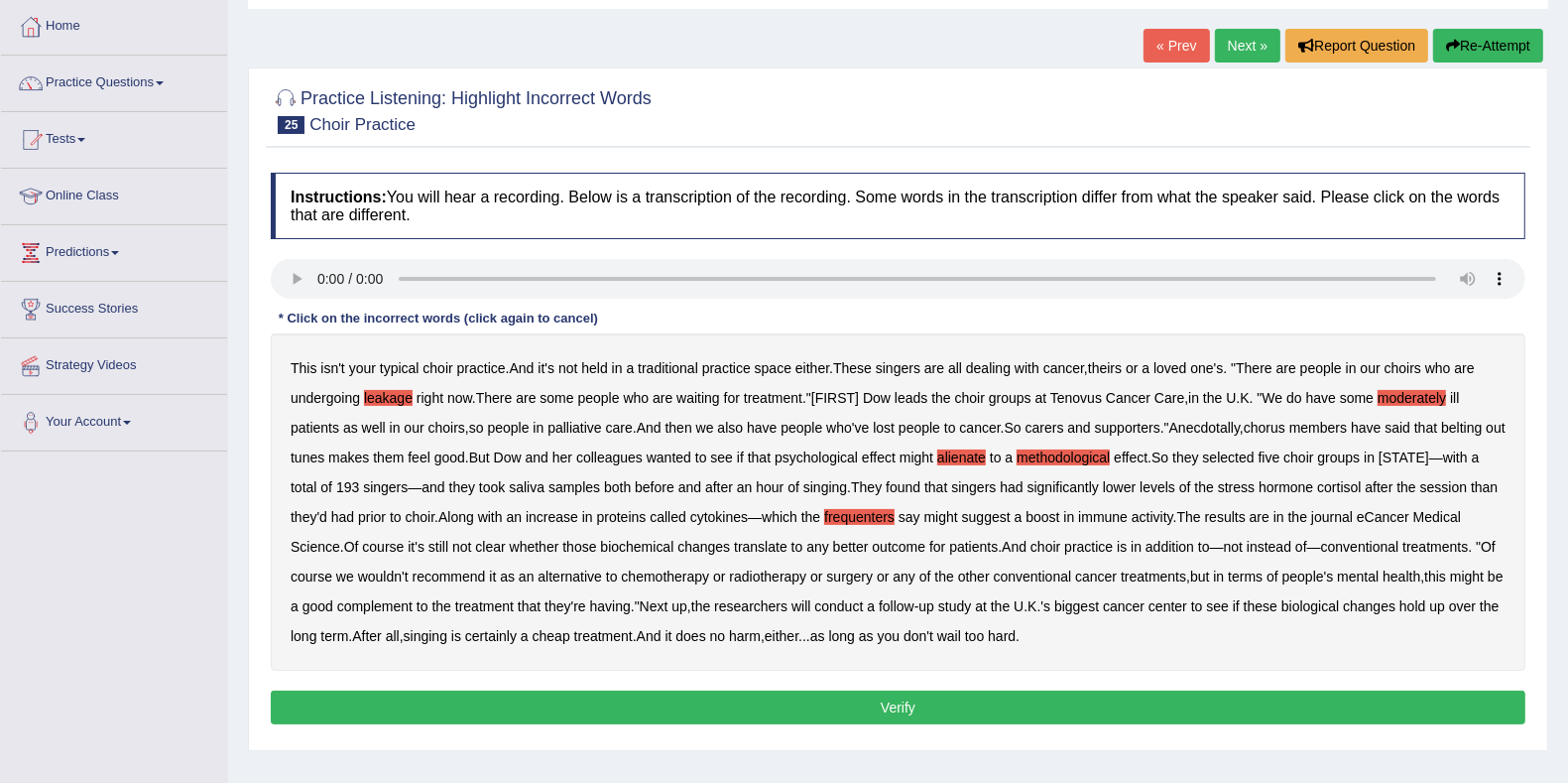 click on "Verify" at bounding box center (898, 708) 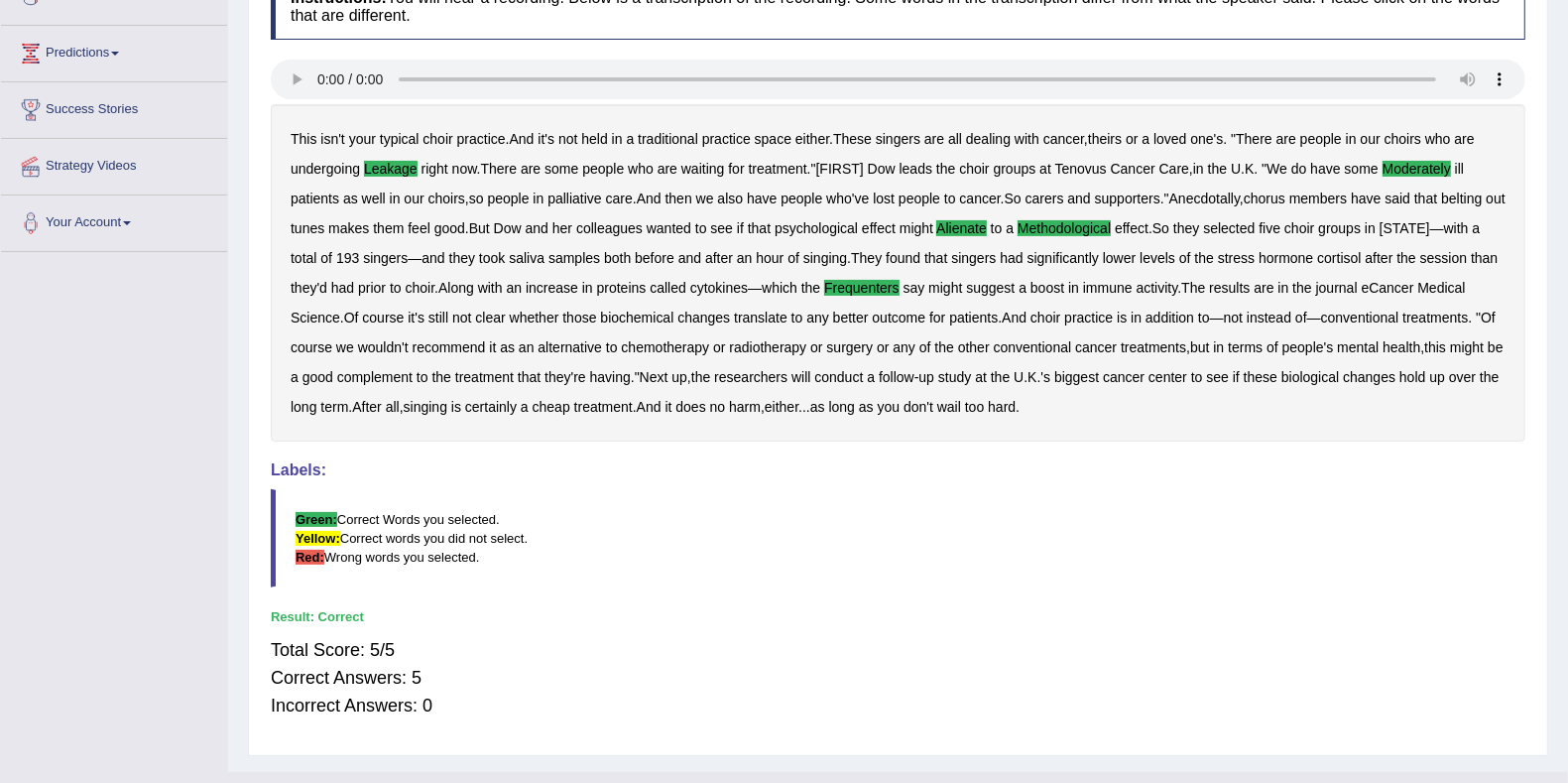 scroll, scrollTop: 306, scrollLeft: 0, axis: vertical 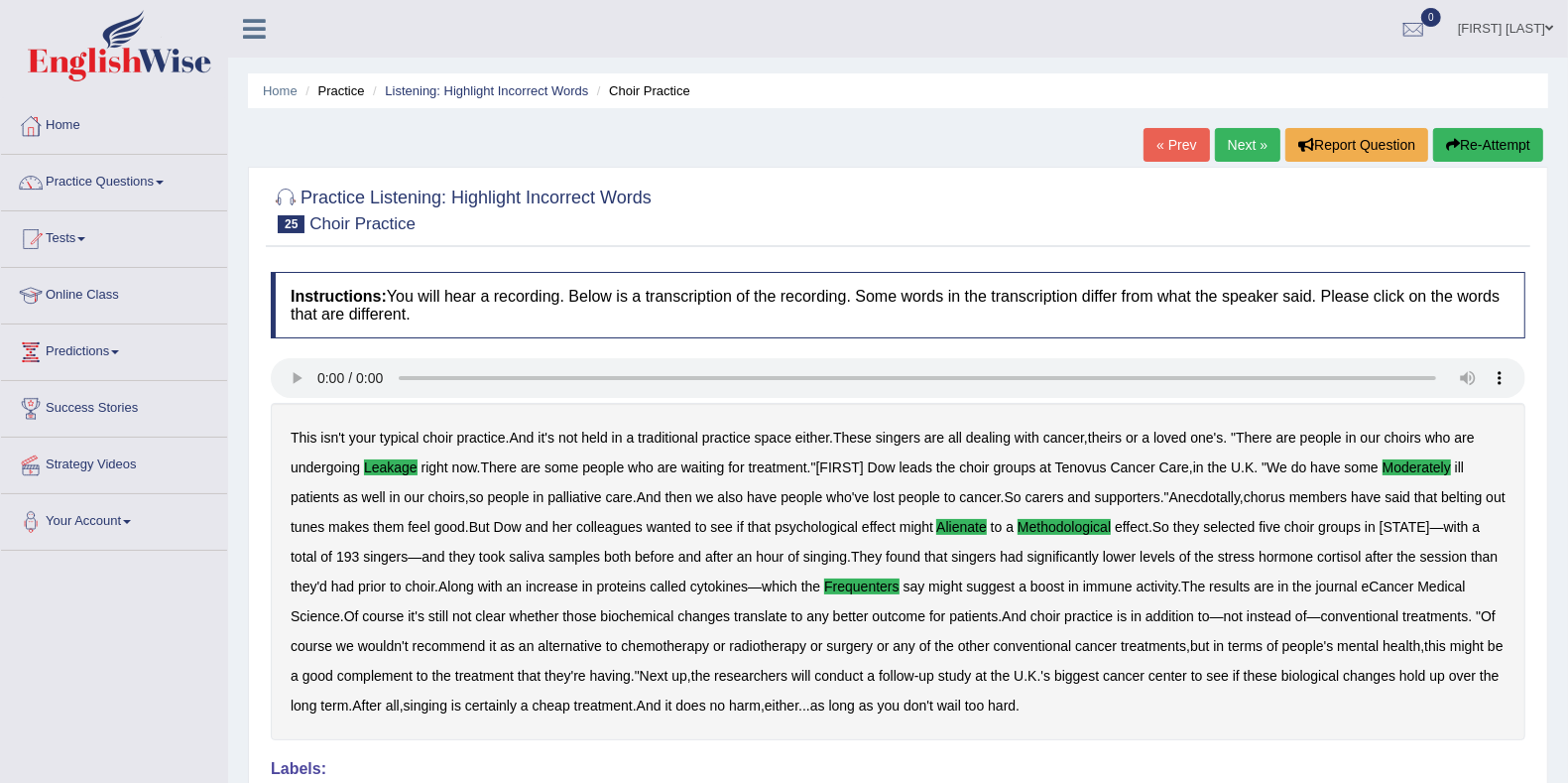 click on "Next »" at bounding box center (1248, 145) 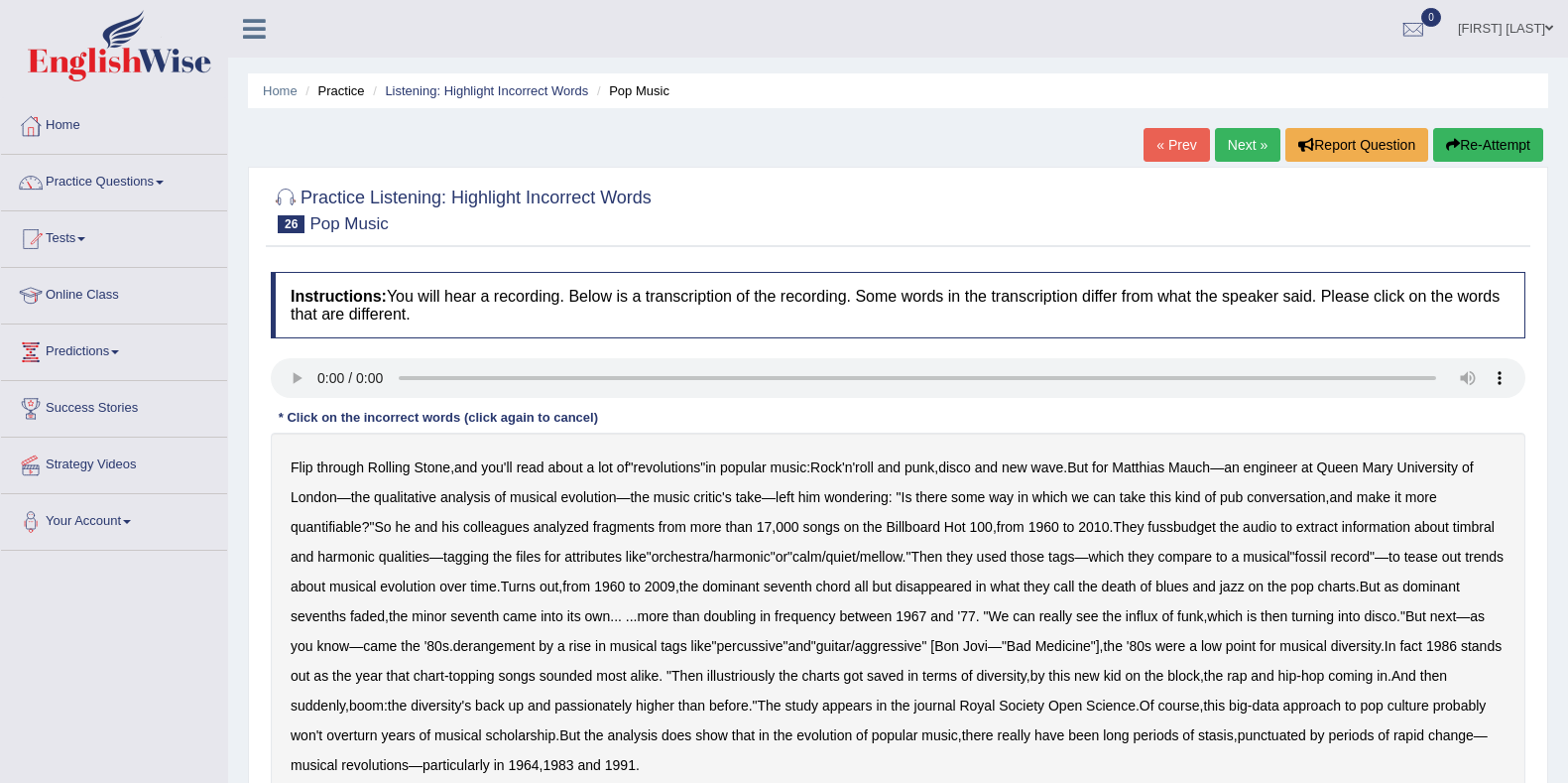 scroll, scrollTop: 0, scrollLeft: 0, axis: both 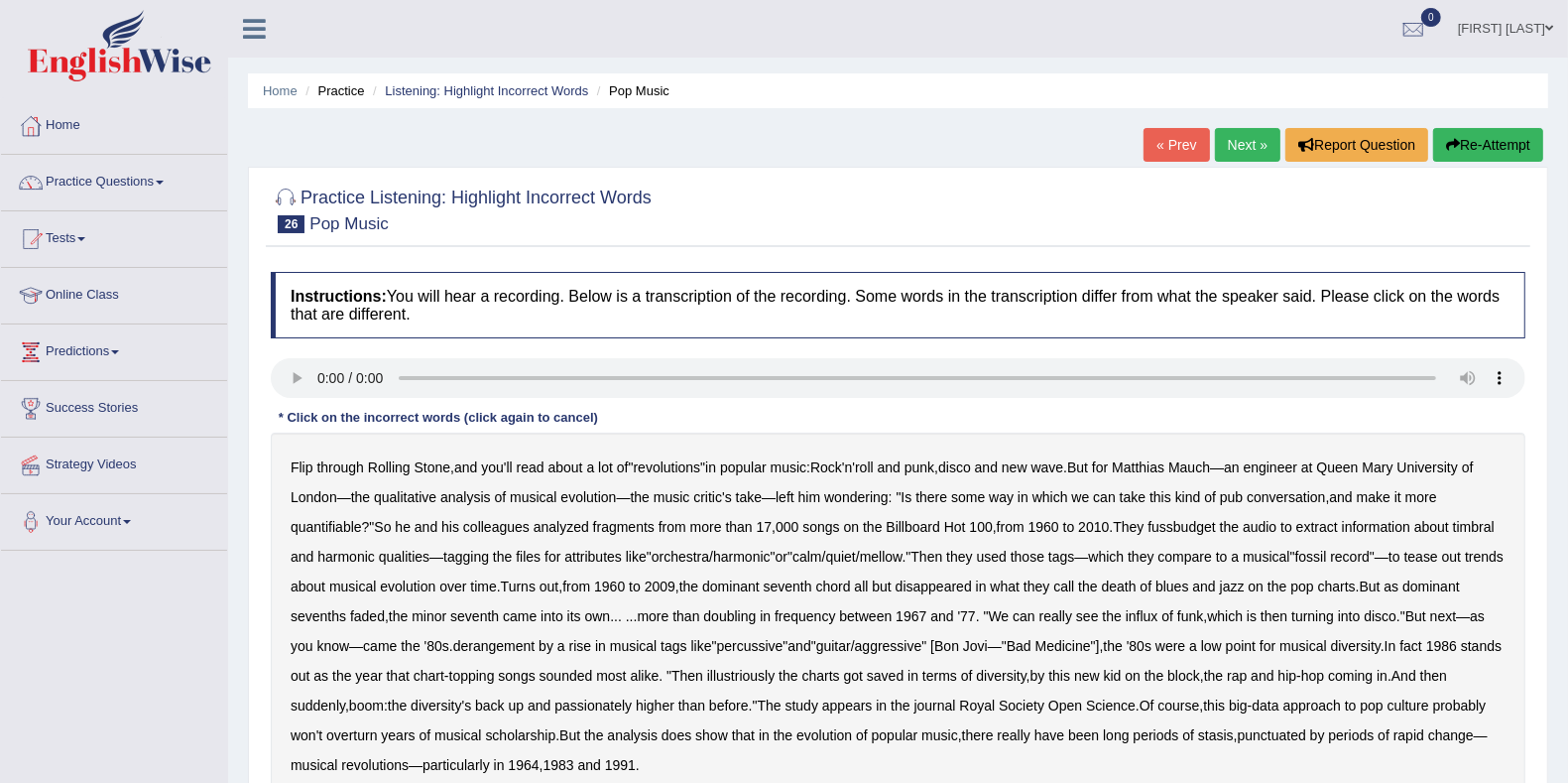 type 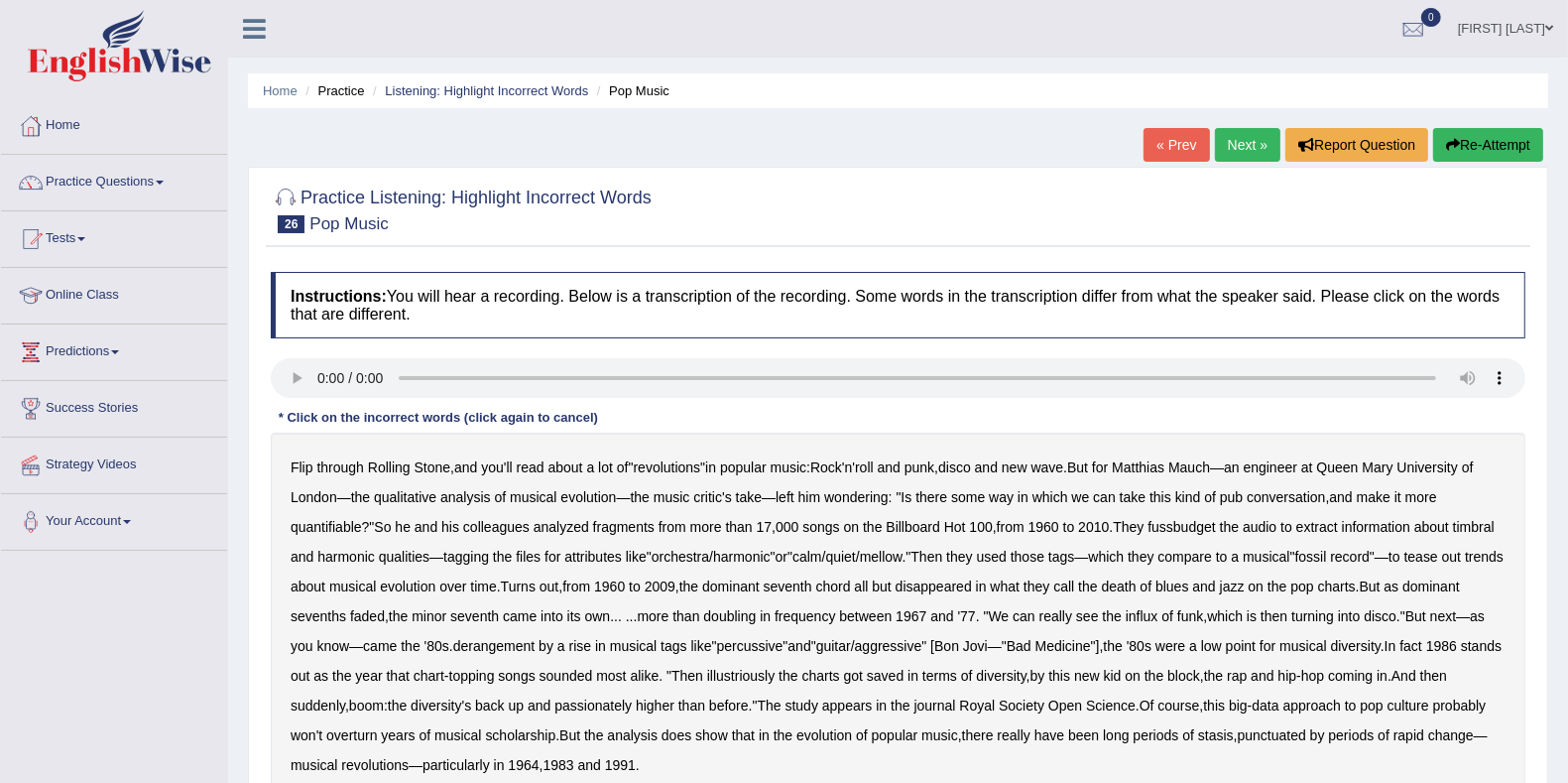 click on "fussbudget" at bounding box center [1181, 527] 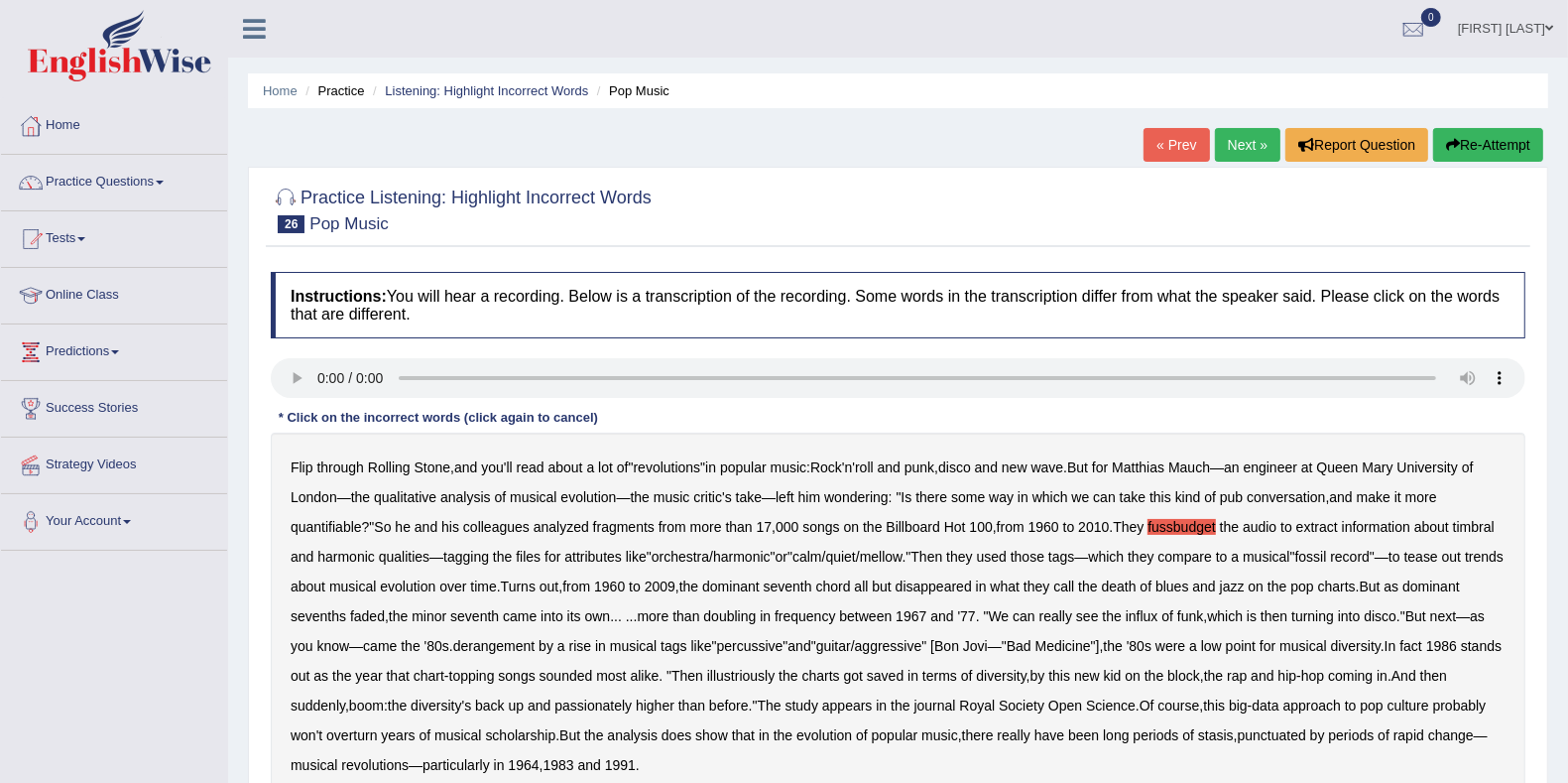 click on "derangement" at bounding box center (494, 646) 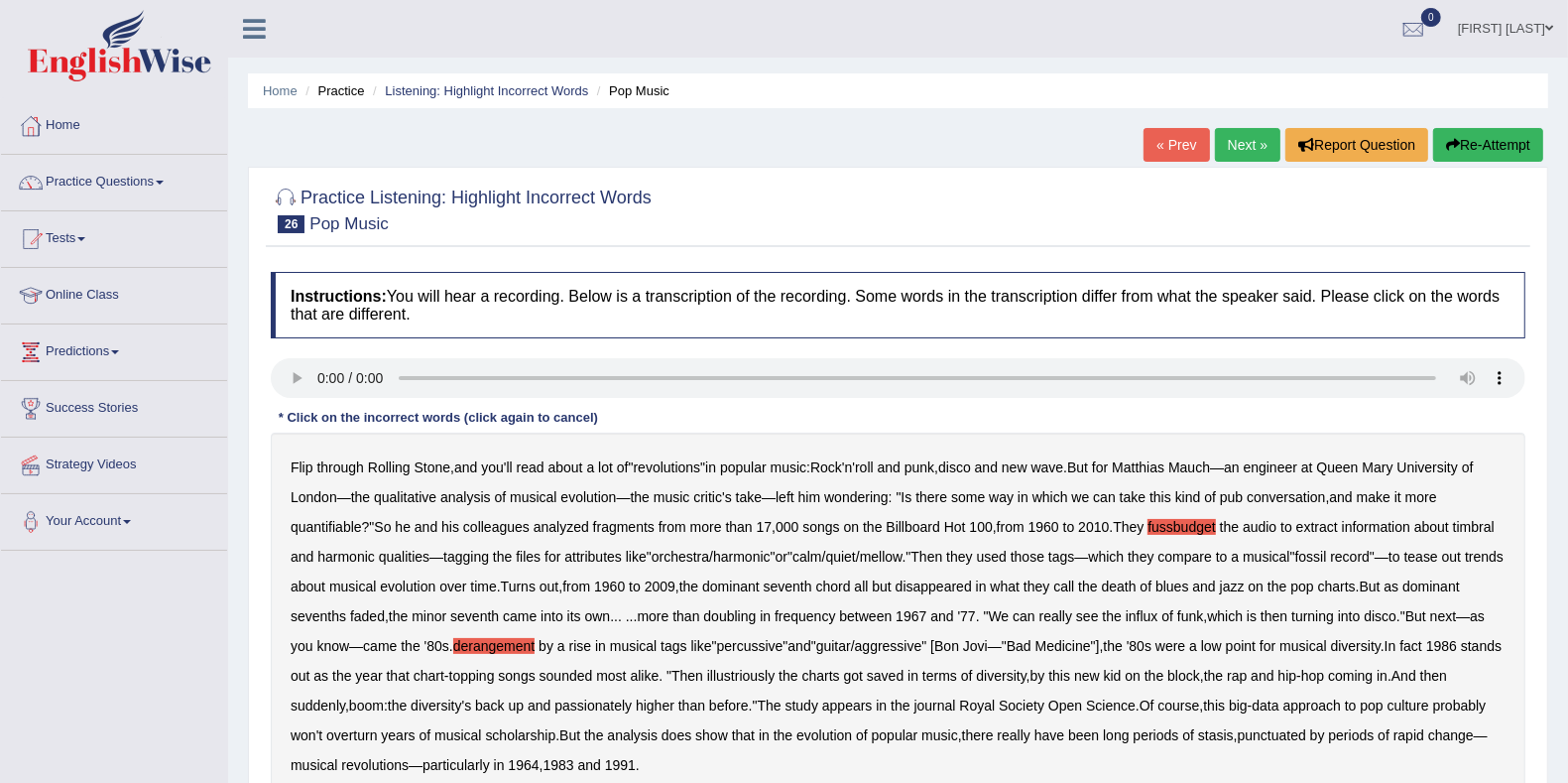 click on "illustriously" at bounding box center [741, 676] 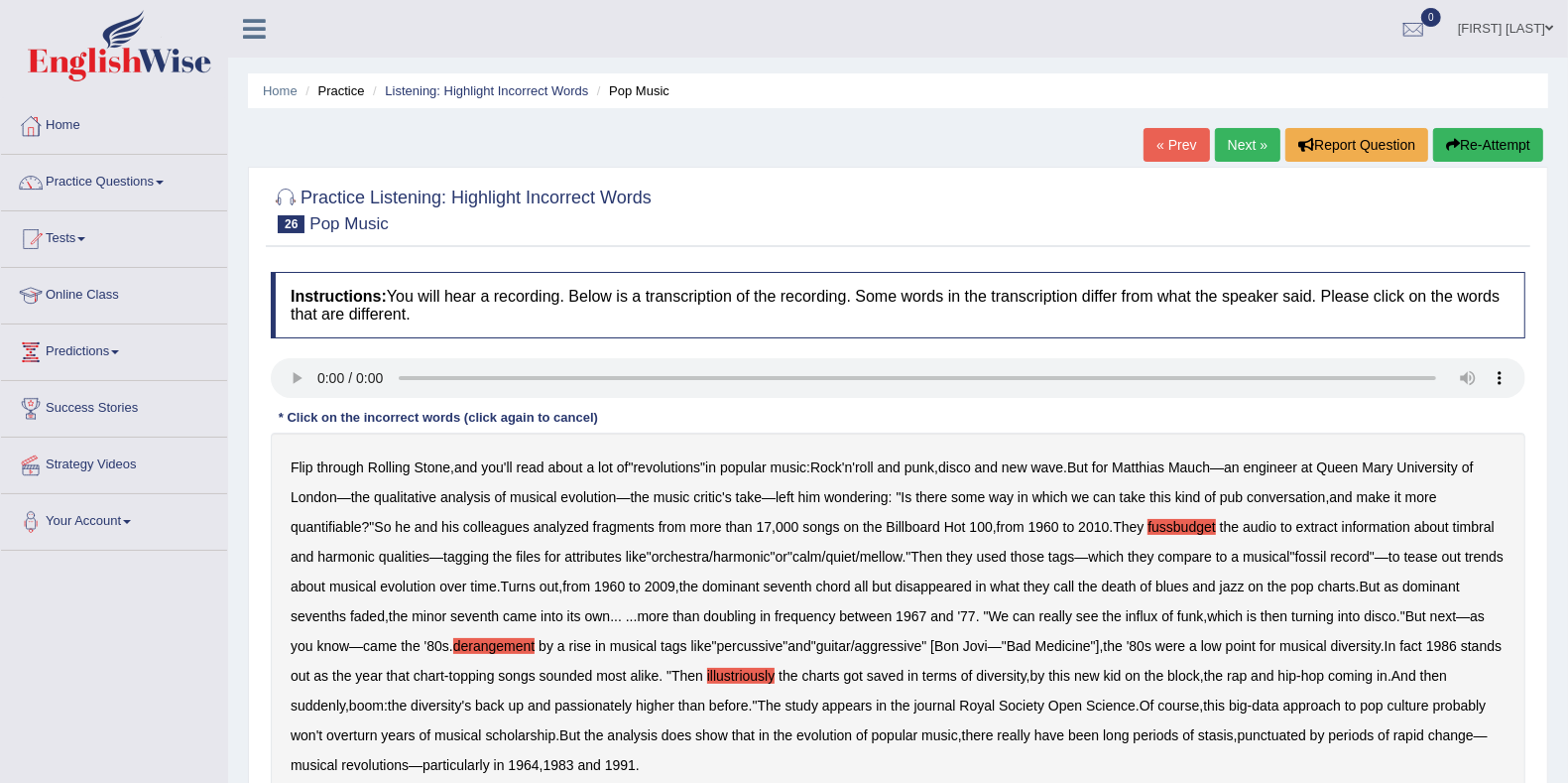 click on "passionately" at bounding box center [593, 706] 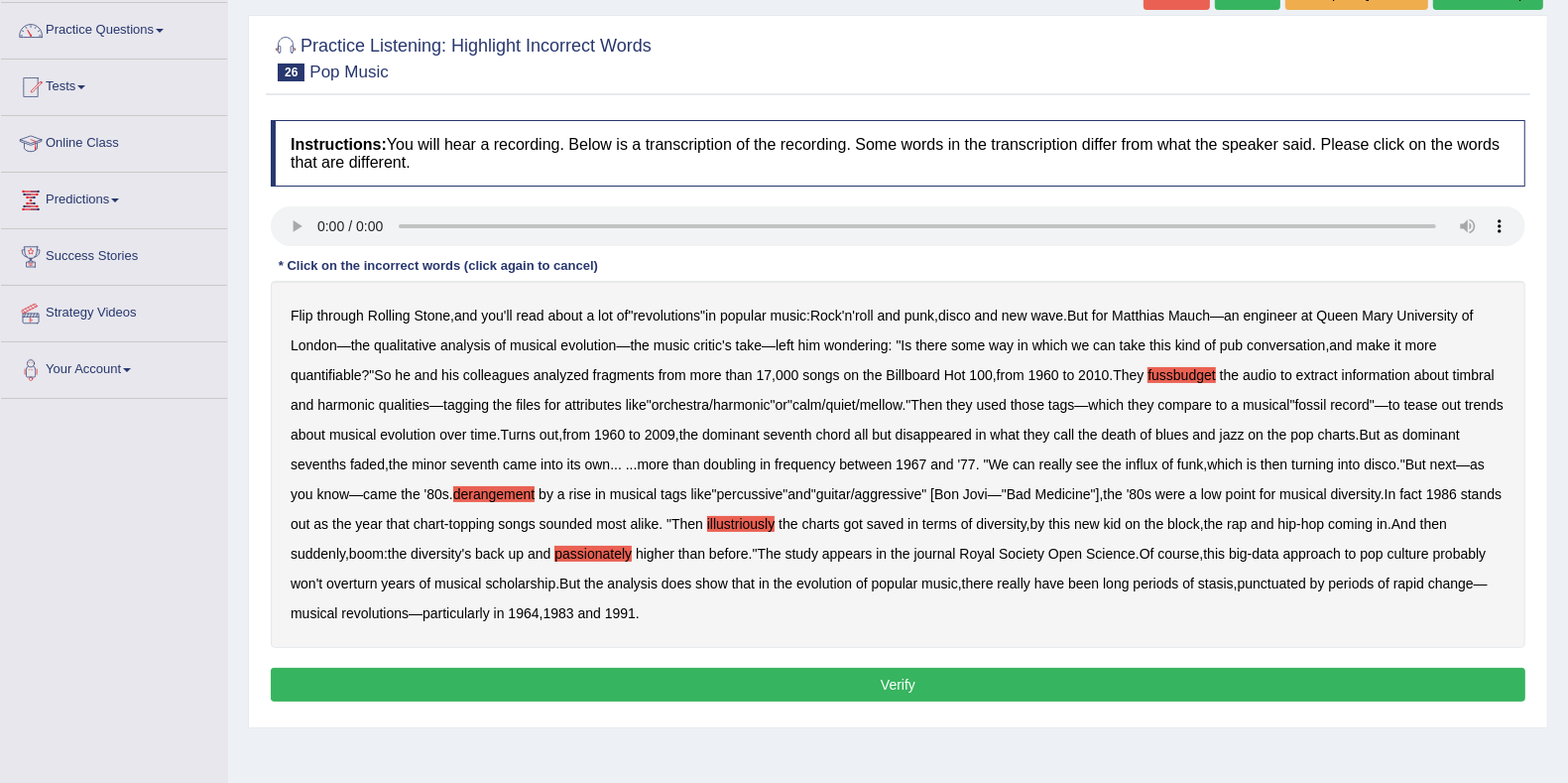 scroll, scrollTop: 153, scrollLeft: 0, axis: vertical 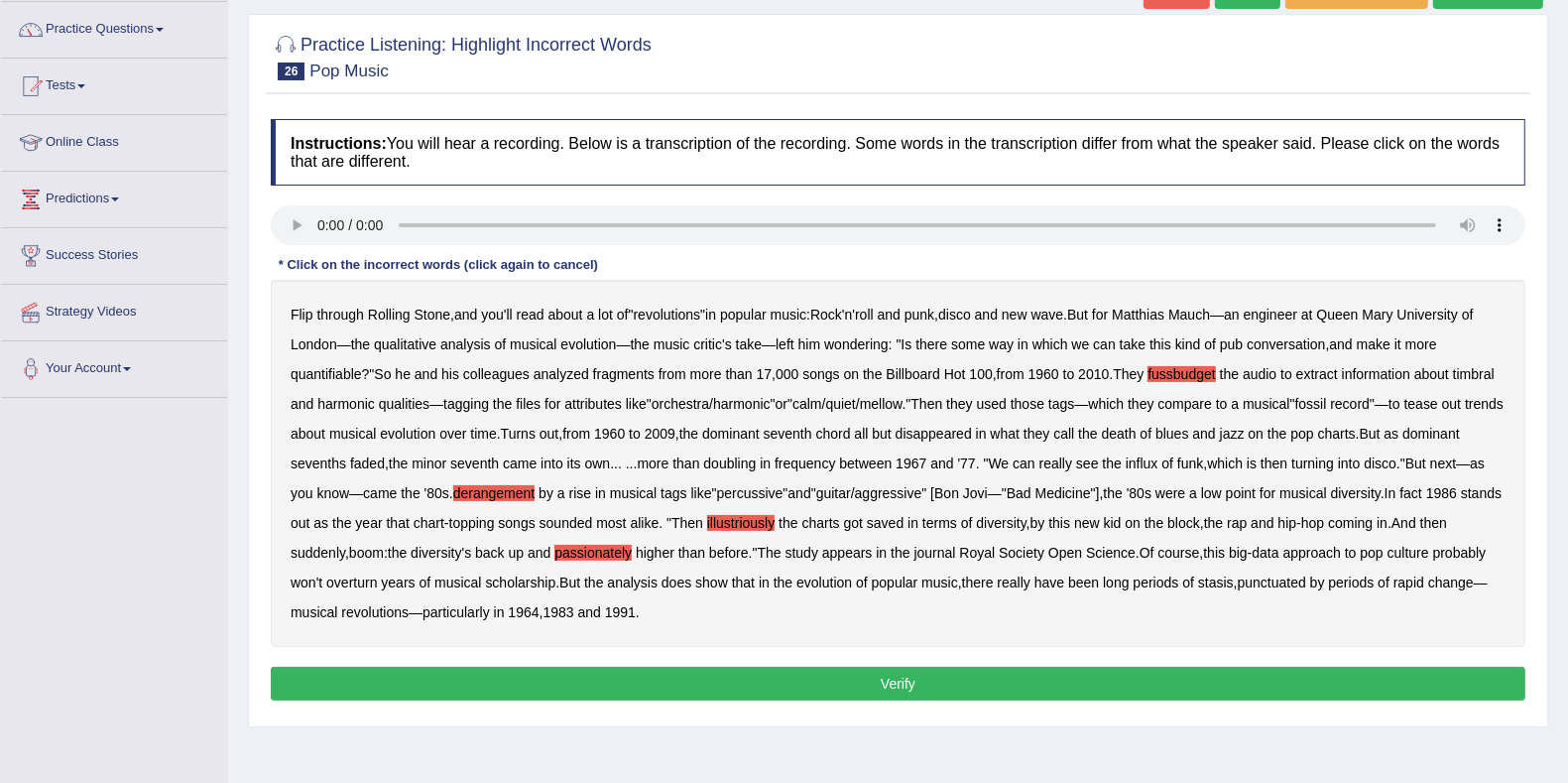 click on "Verify" at bounding box center (898, 684) 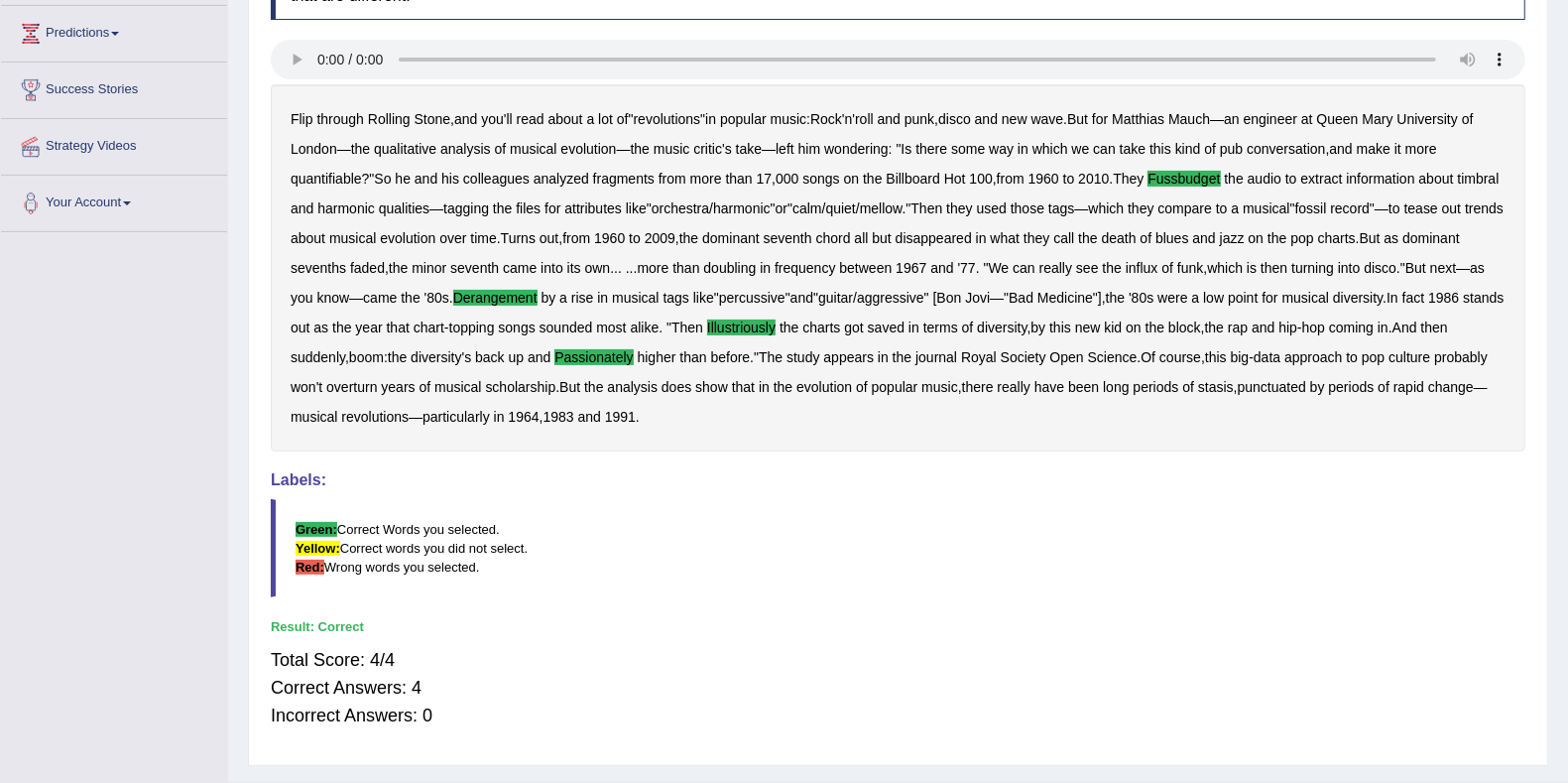 scroll, scrollTop: 312, scrollLeft: 0, axis: vertical 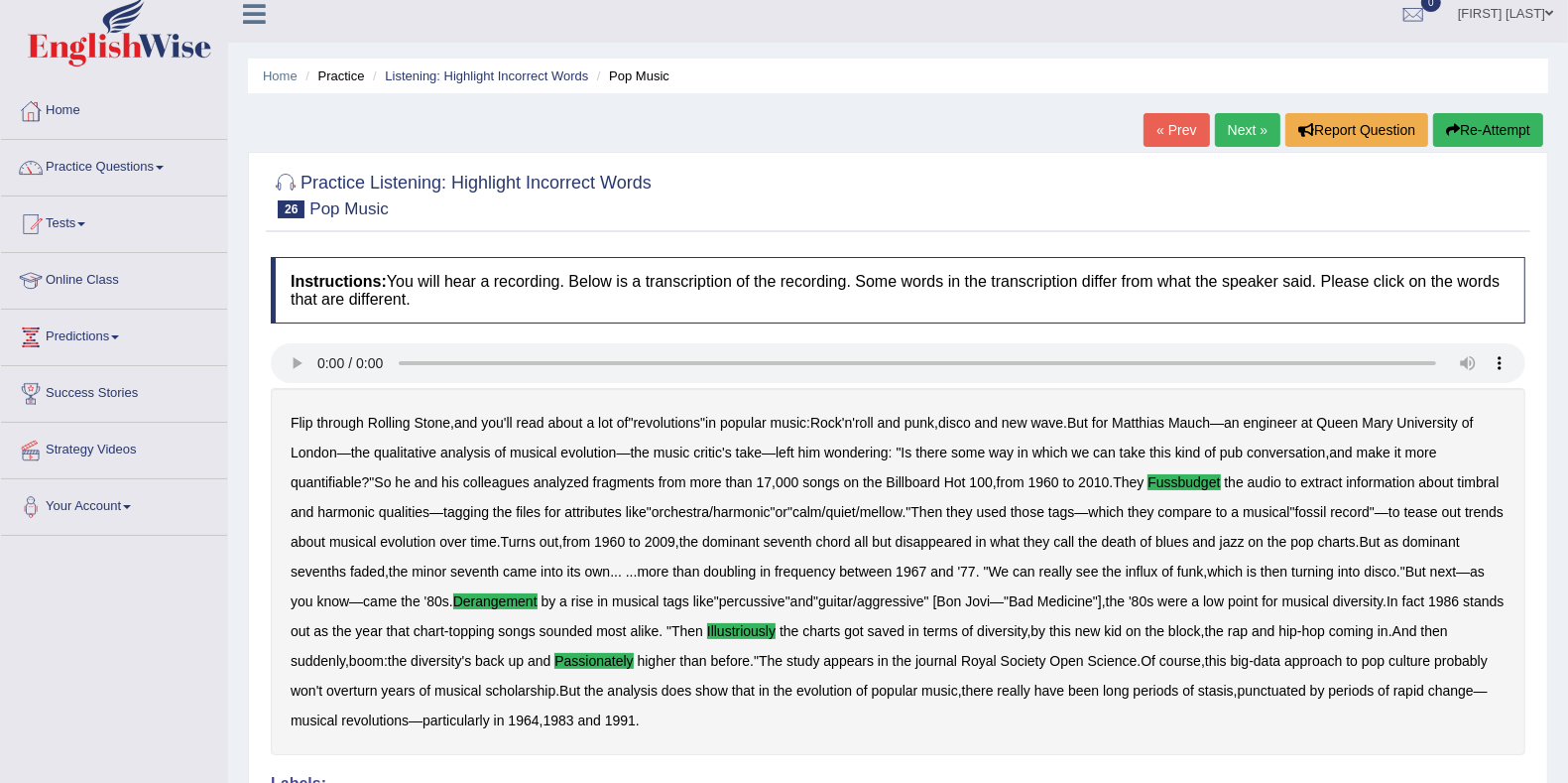 click on "Next »" at bounding box center (1248, 130) 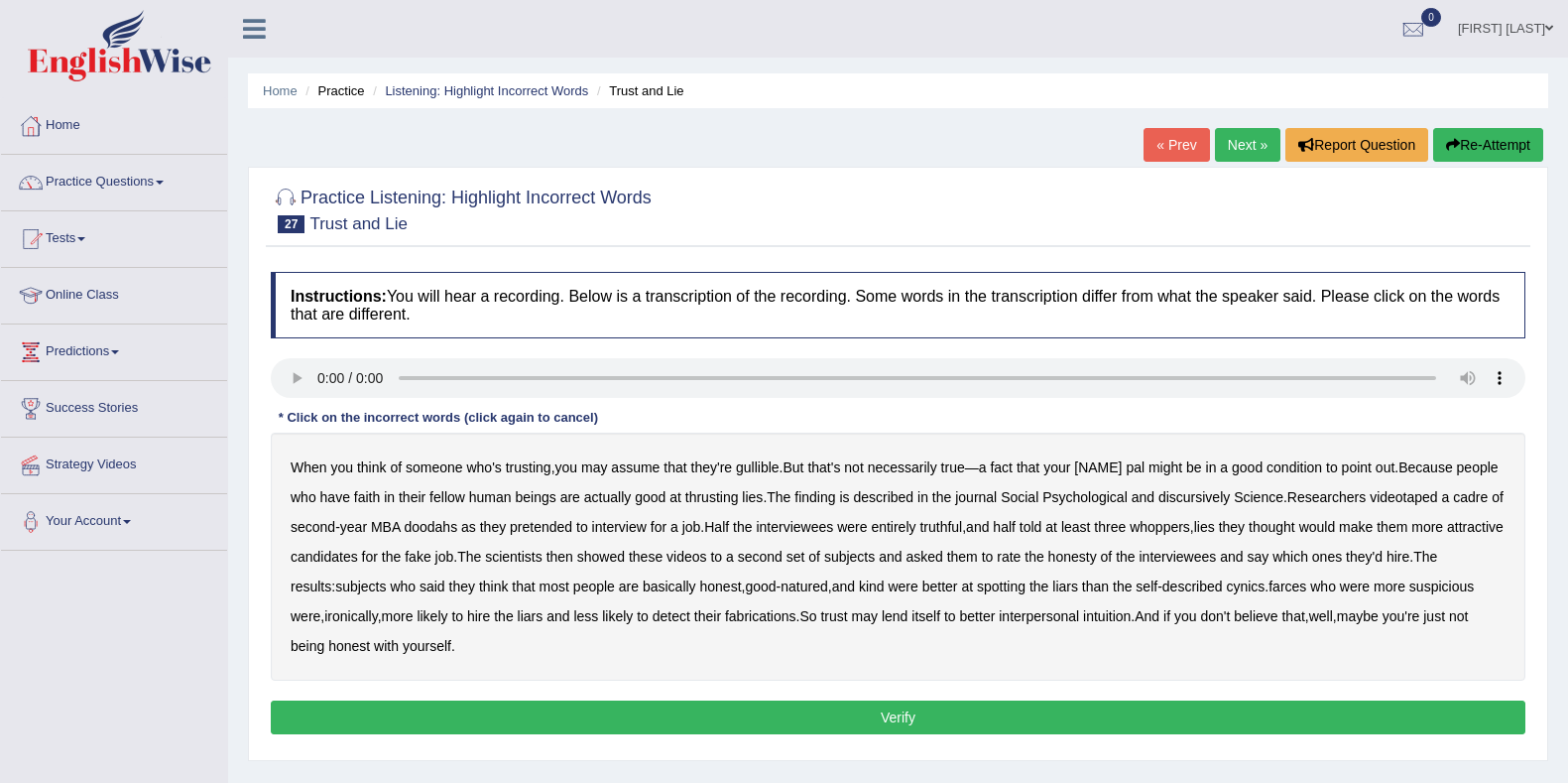 scroll, scrollTop: 0, scrollLeft: 0, axis: both 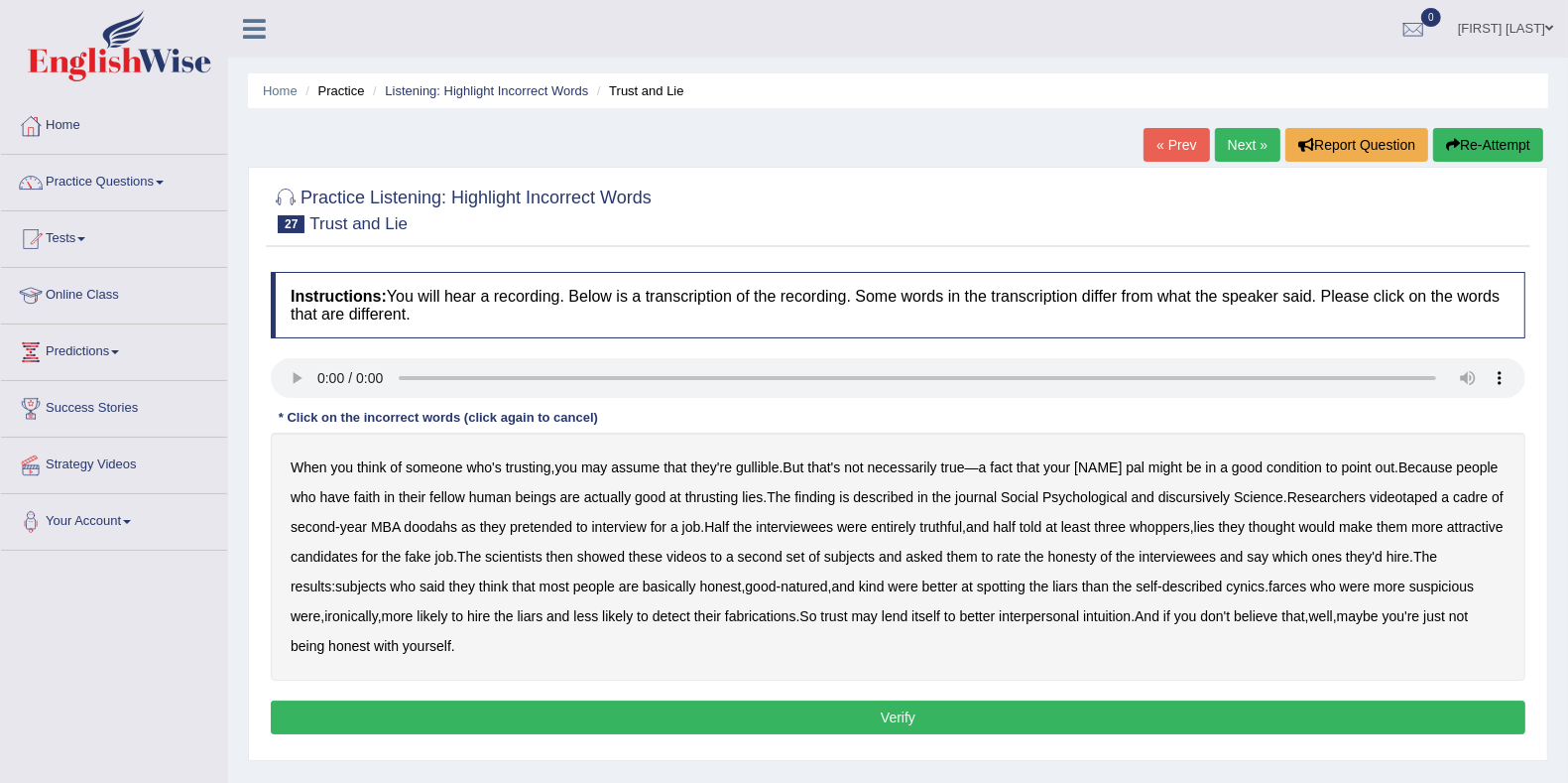 type 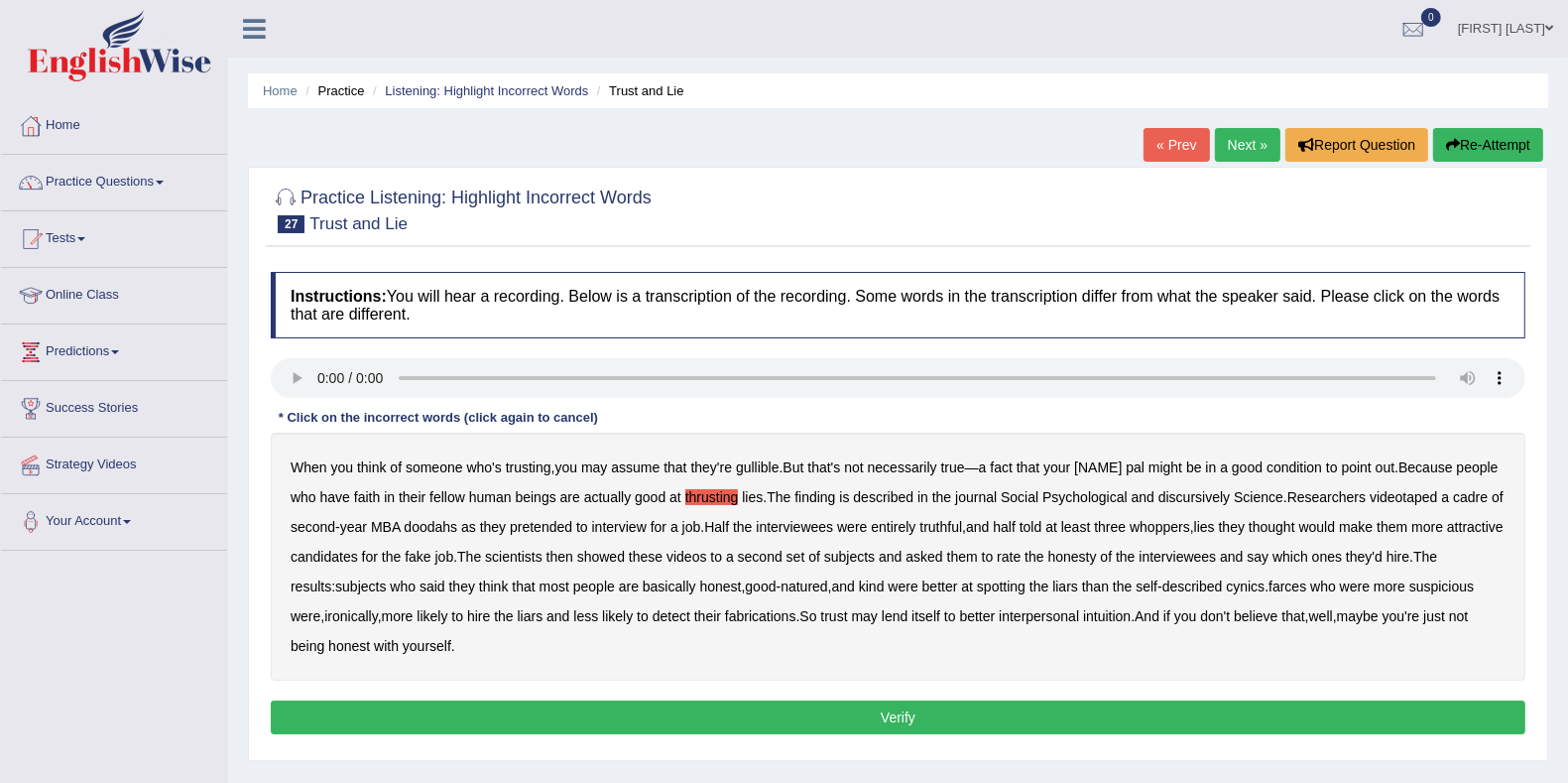 click on "discursively" at bounding box center (1194, 497) 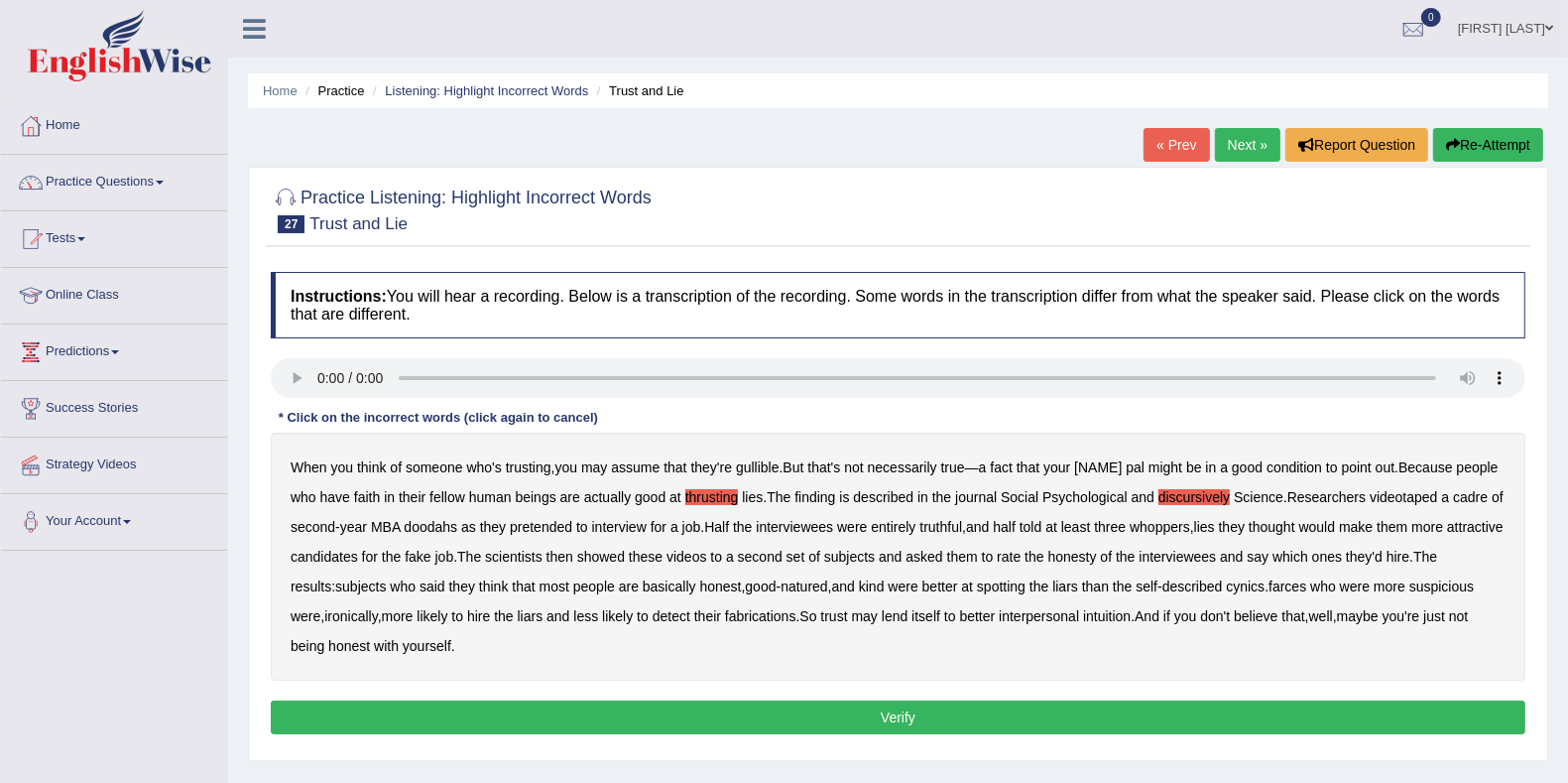click on "doodahs" at bounding box center [430, 527] 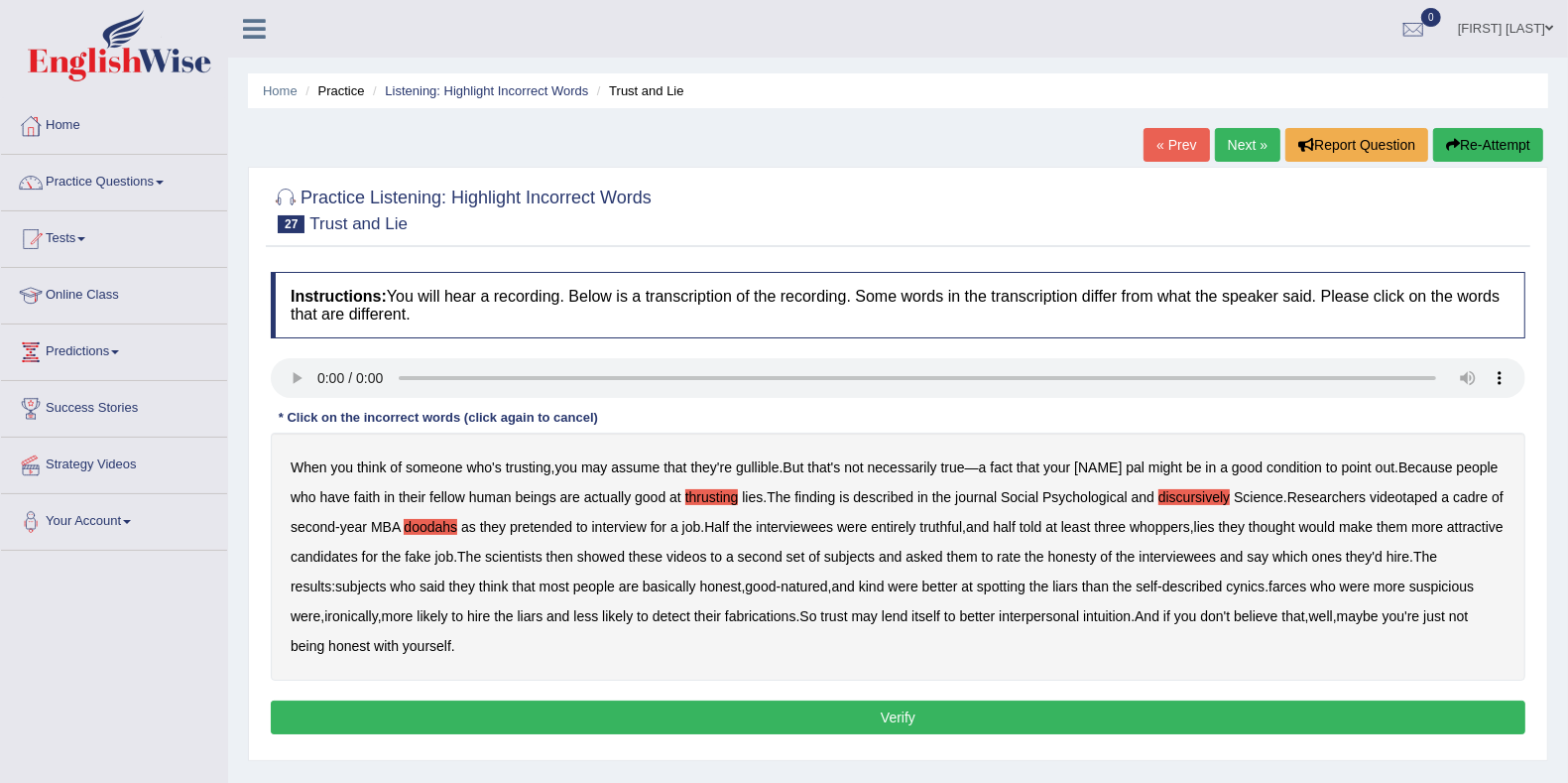click on "farces" at bounding box center [1287, 587] 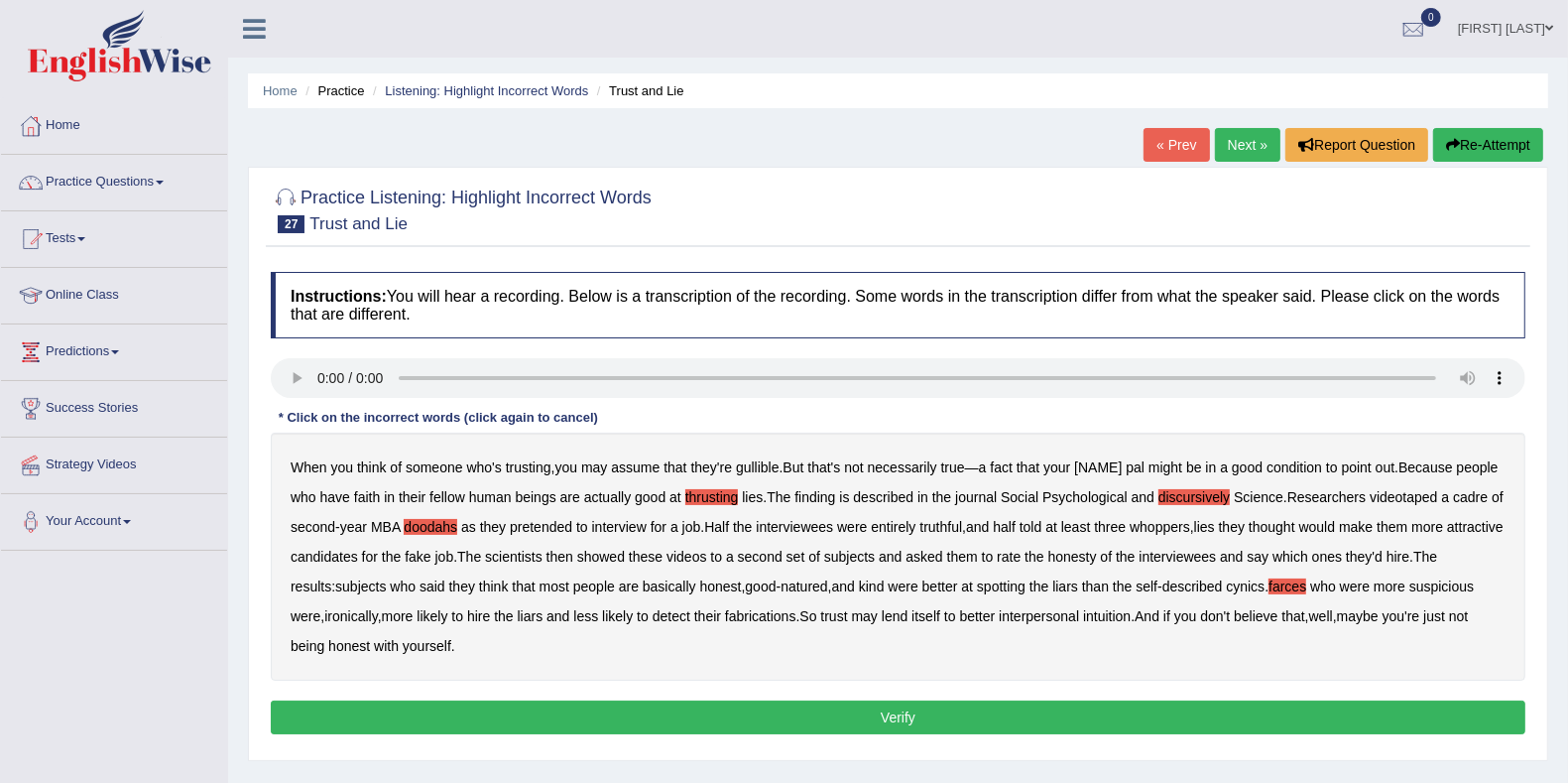 click on "Verify" at bounding box center (898, 718) 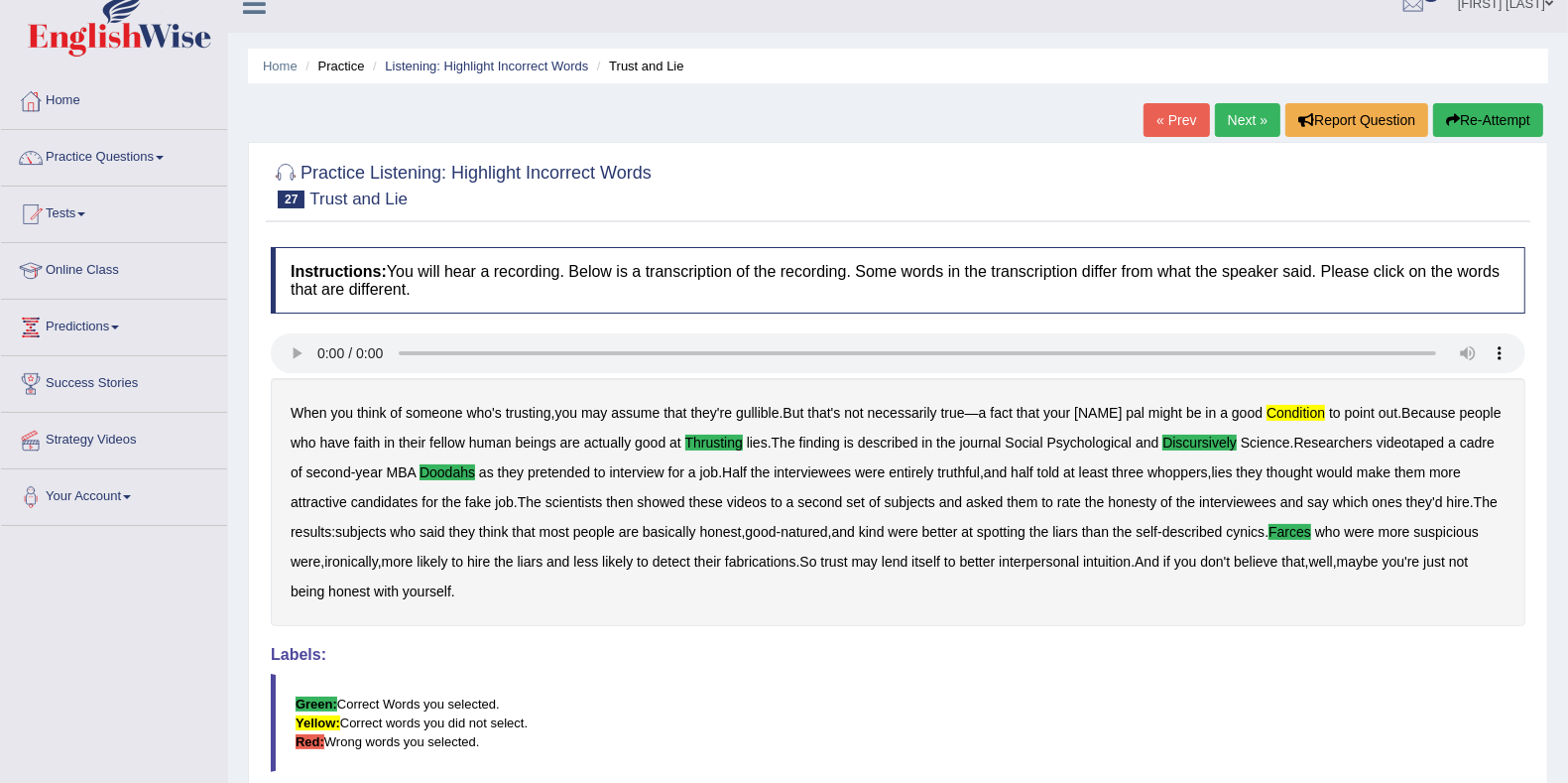 scroll, scrollTop: 0, scrollLeft: 0, axis: both 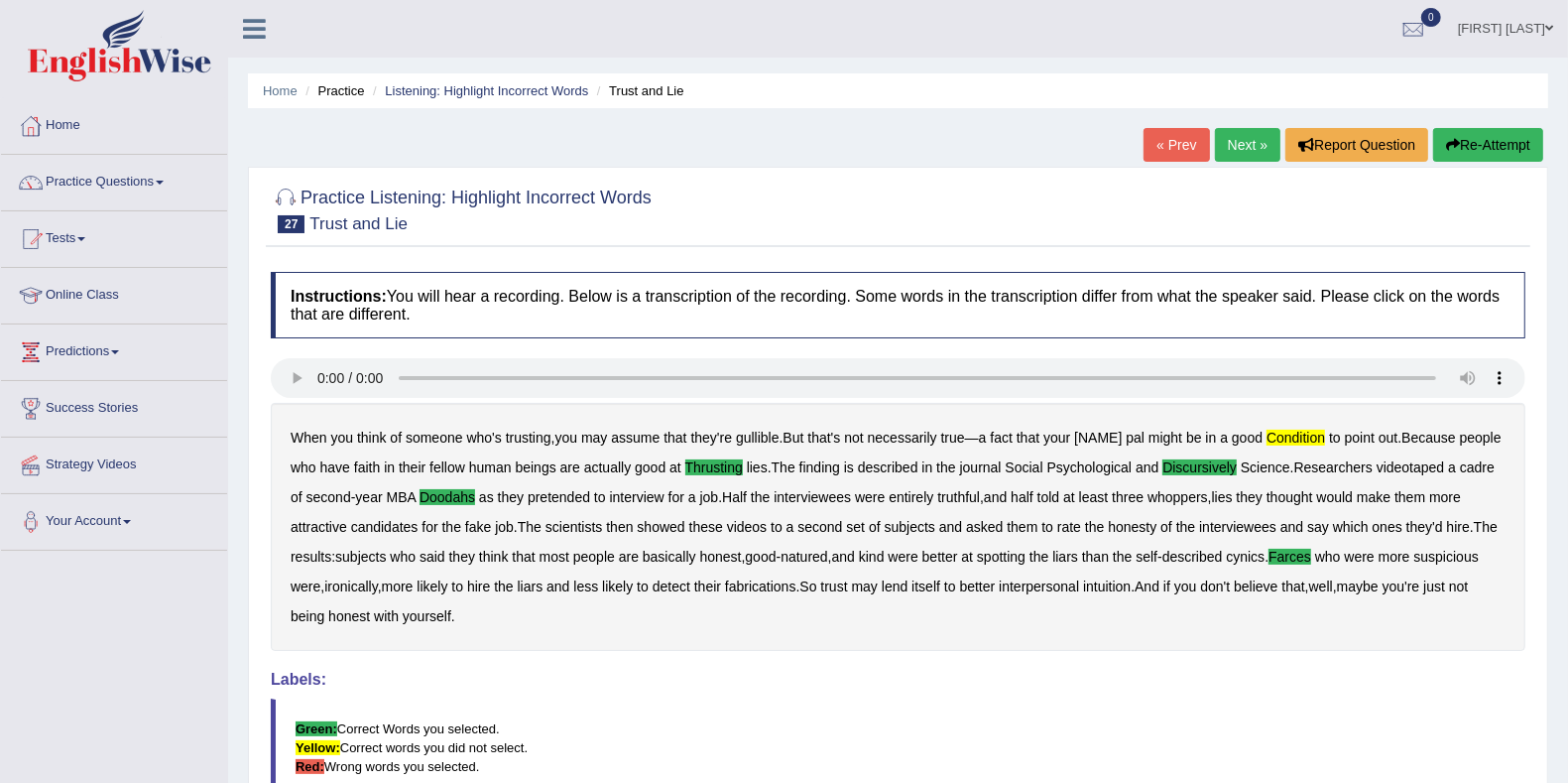 click on "Next »" at bounding box center [1248, 145] 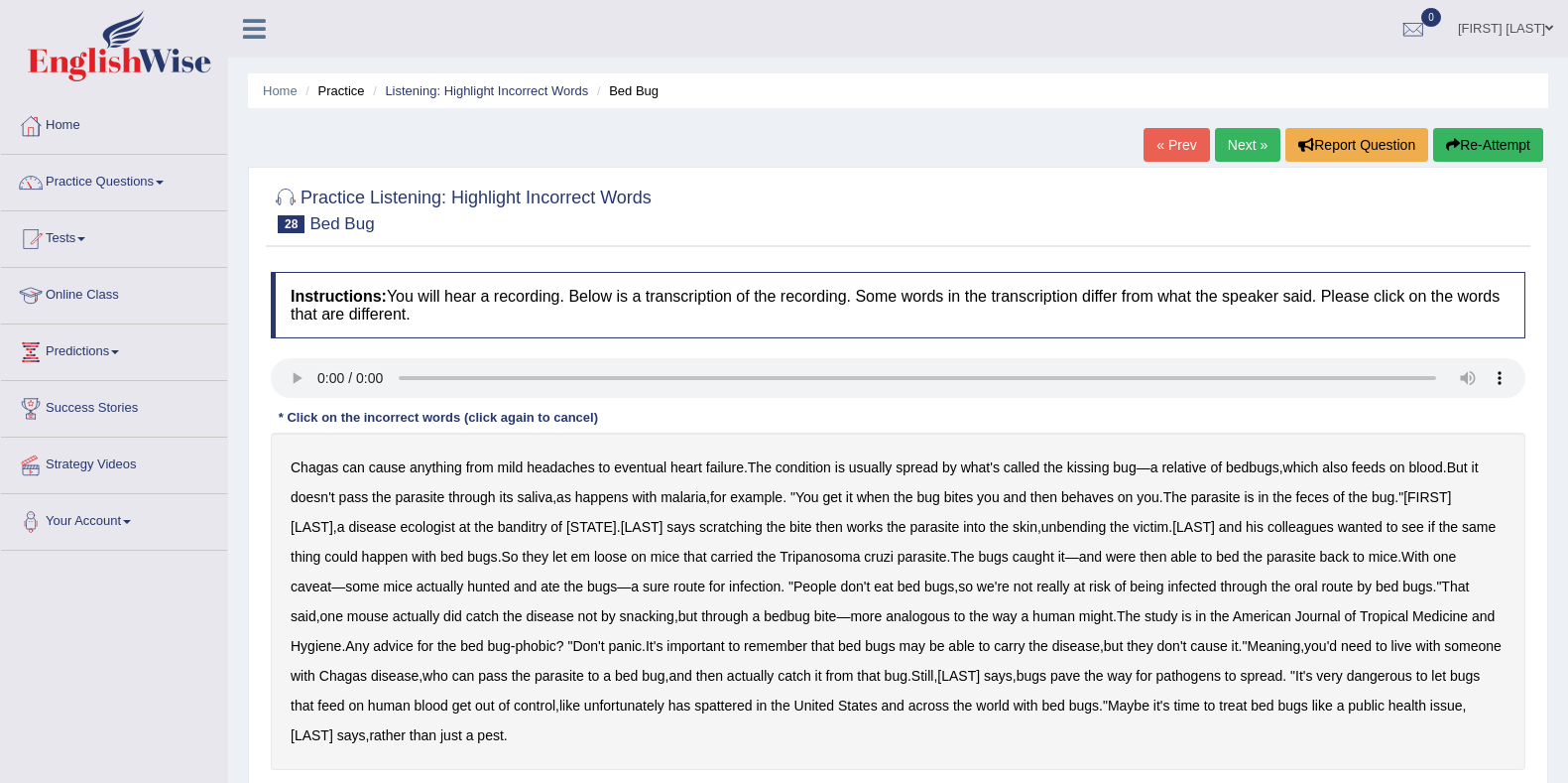 scroll, scrollTop: 0, scrollLeft: 0, axis: both 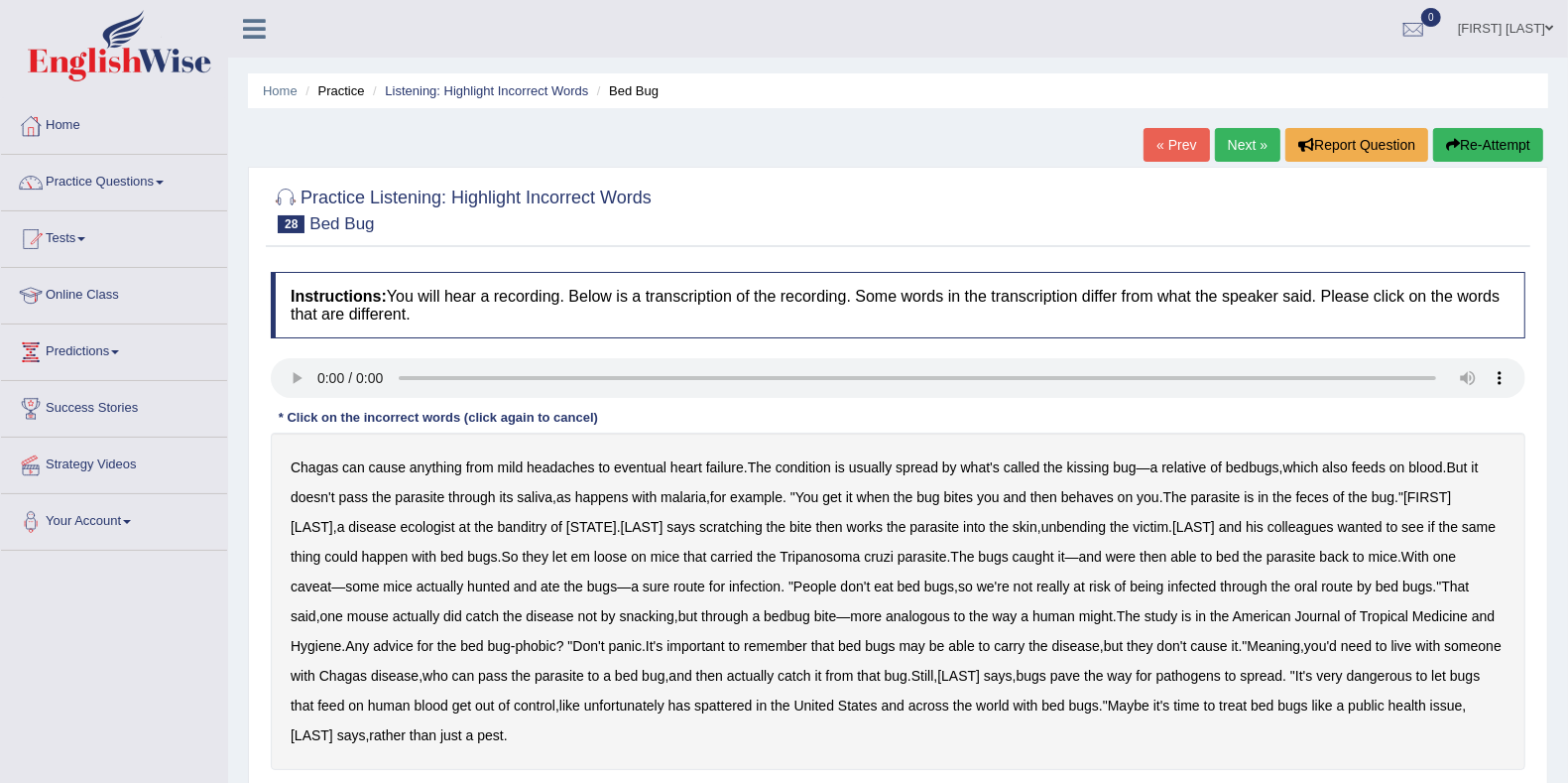 type 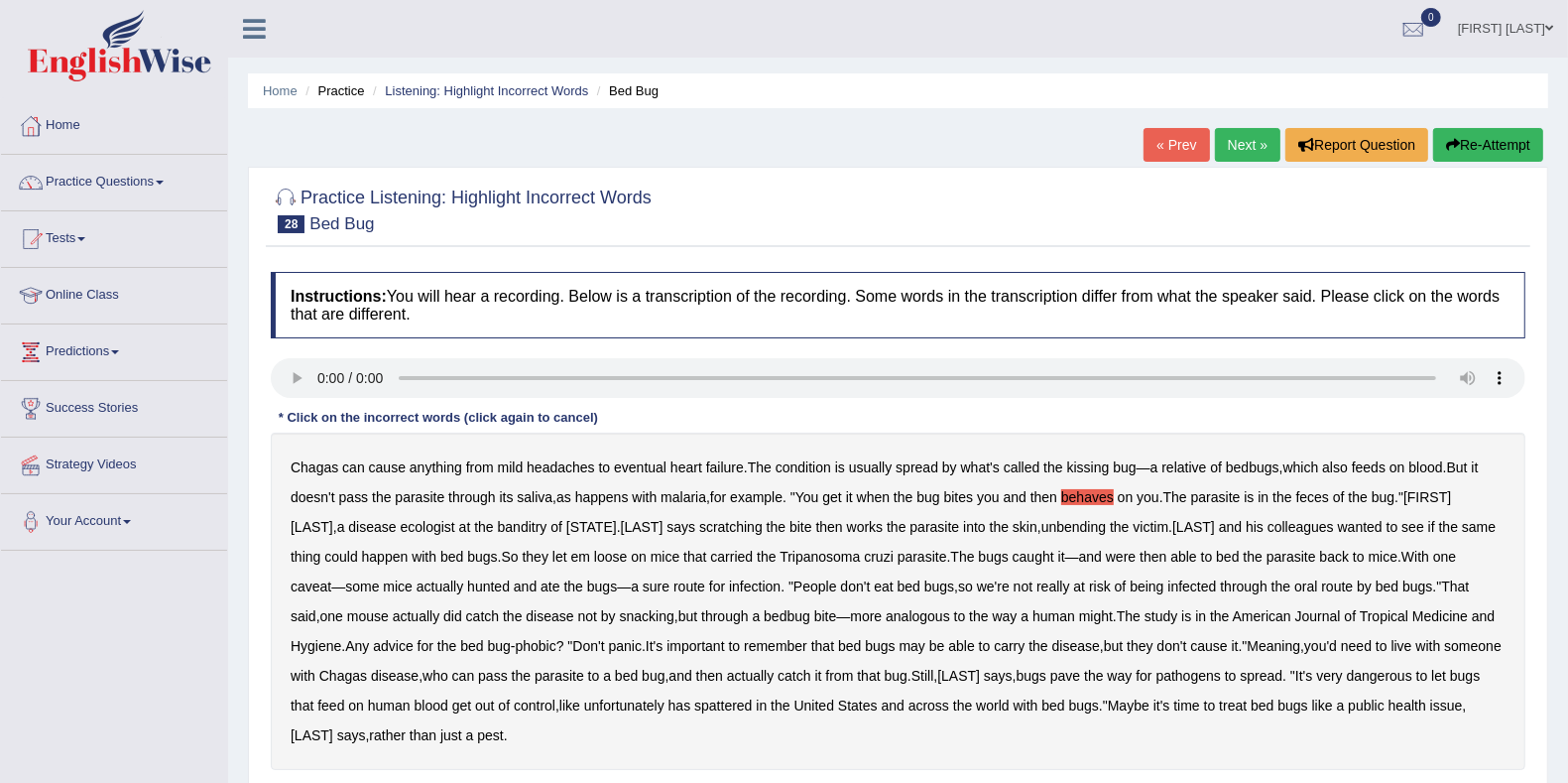 click on "banditry" at bounding box center [523, 527] 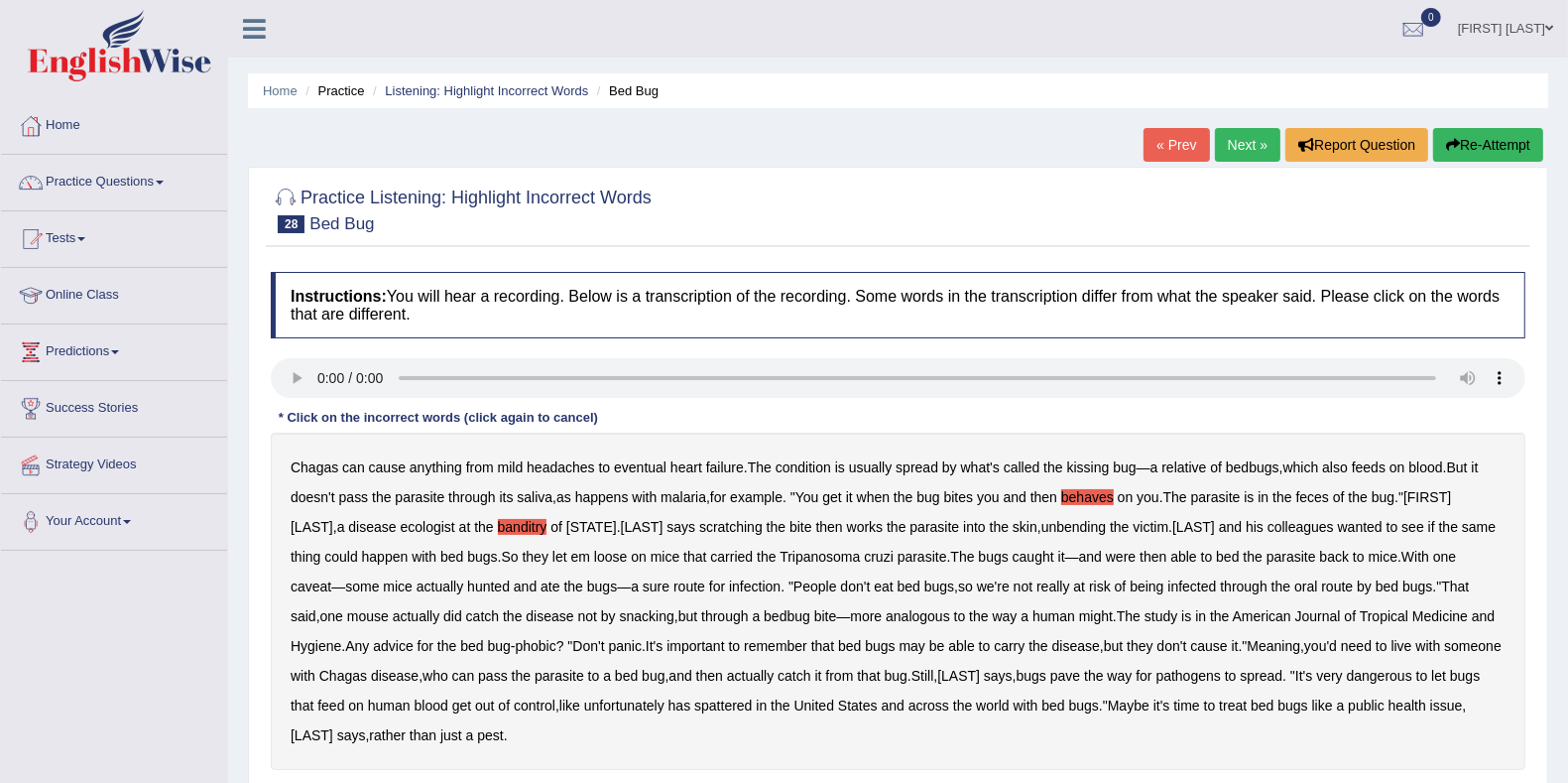 click on "unbending" at bounding box center (1073, 527) 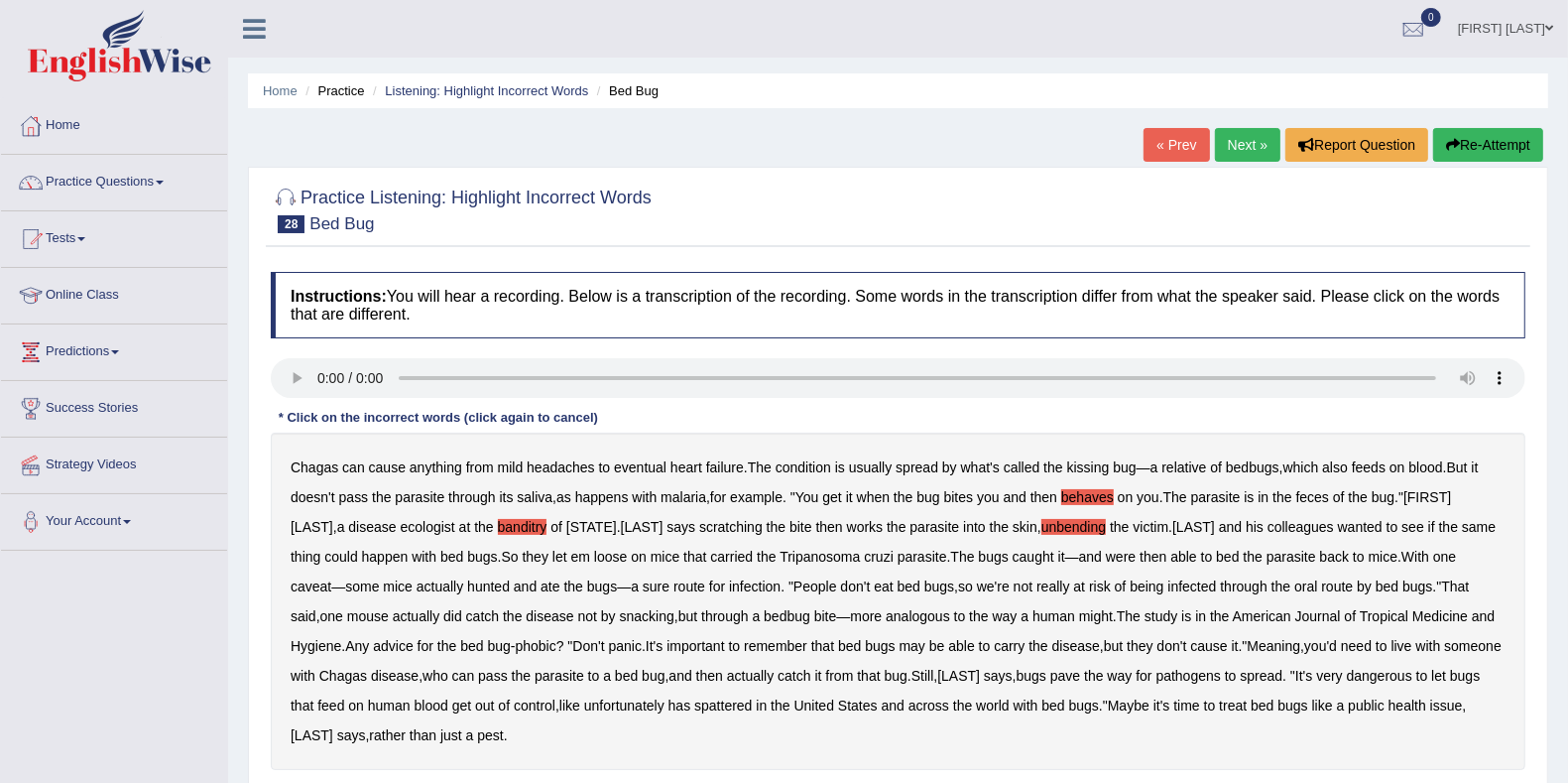click on "Chagas   can   cause   anything   from   mild   headaches   to   eventual   heart   failure .  The   condition   is   usually   spread   by   what's   called   the   kissing   bug — a   relative   of   bedbugs ,  which   also   feeds   on   blood .  But   it   doesn't   pass   the   parasite   through   its   saliva ,  as   happens   with   malaria ,  for   example . " You   get   it   when   the   bug   bites   you   and   then   behaves   on   you .  The   parasite   is   in   the   feces   of   the   bug ."  Michael   Levy ,  a   disease   ecologist   at   the   banditry   of   Pennsylvania .  Levy   says   scratching   the   bite   then   works   the   parasite   into   the   skin ,  unbending   the   victim .  Levy   and   his   colleagues   wanted   to   see   if   the   same   thing   could   happen   with   bed   bugs .  So   they   let   em   loose   on   mice   that   carried   the   Tripanosoma   cruzi   parasite .  The   bugs   caught   it — and   were   then   able   to   bed   the   parasite" at bounding box center [898, 601] 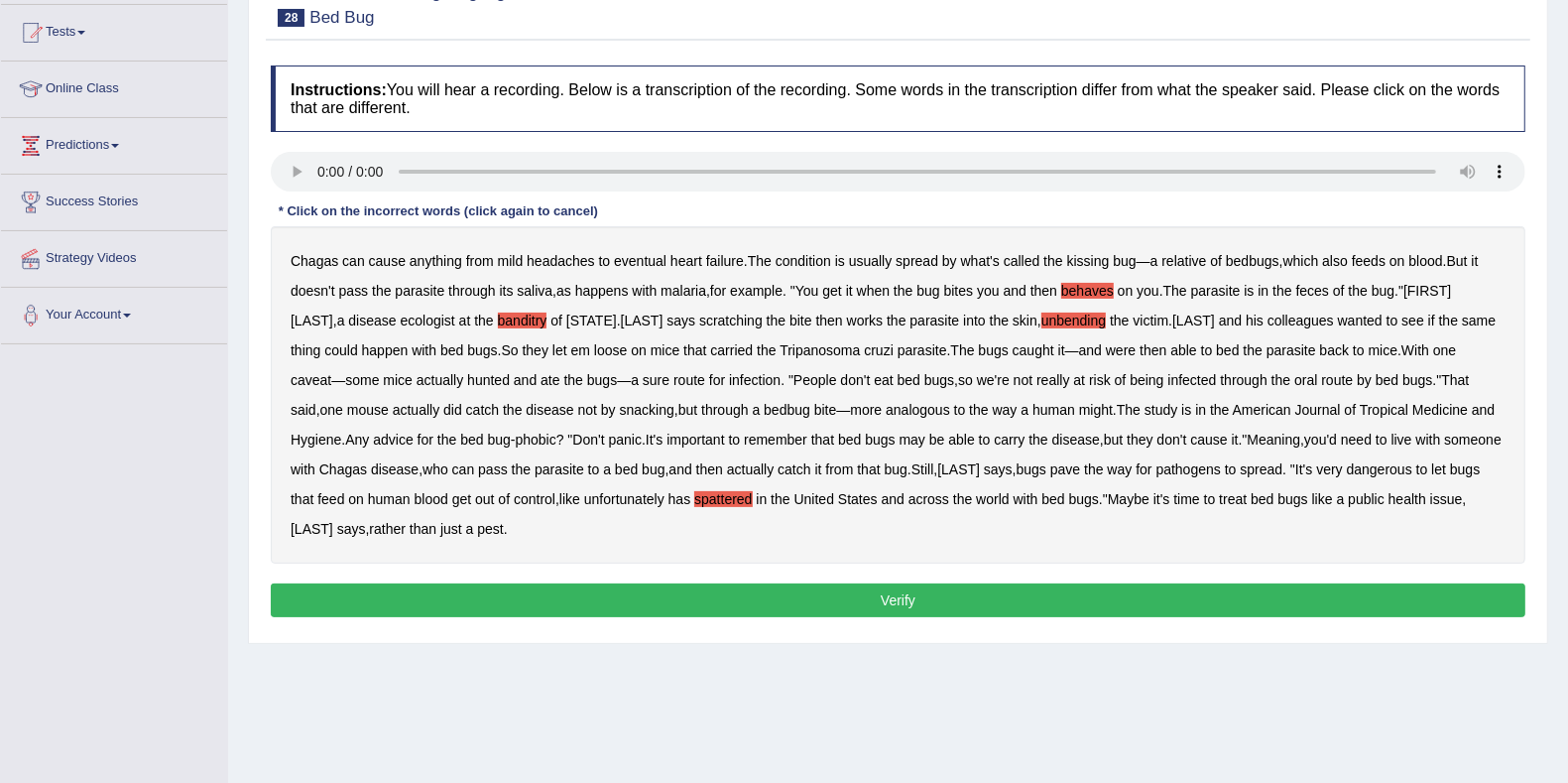 scroll, scrollTop: 237, scrollLeft: 0, axis: vertical 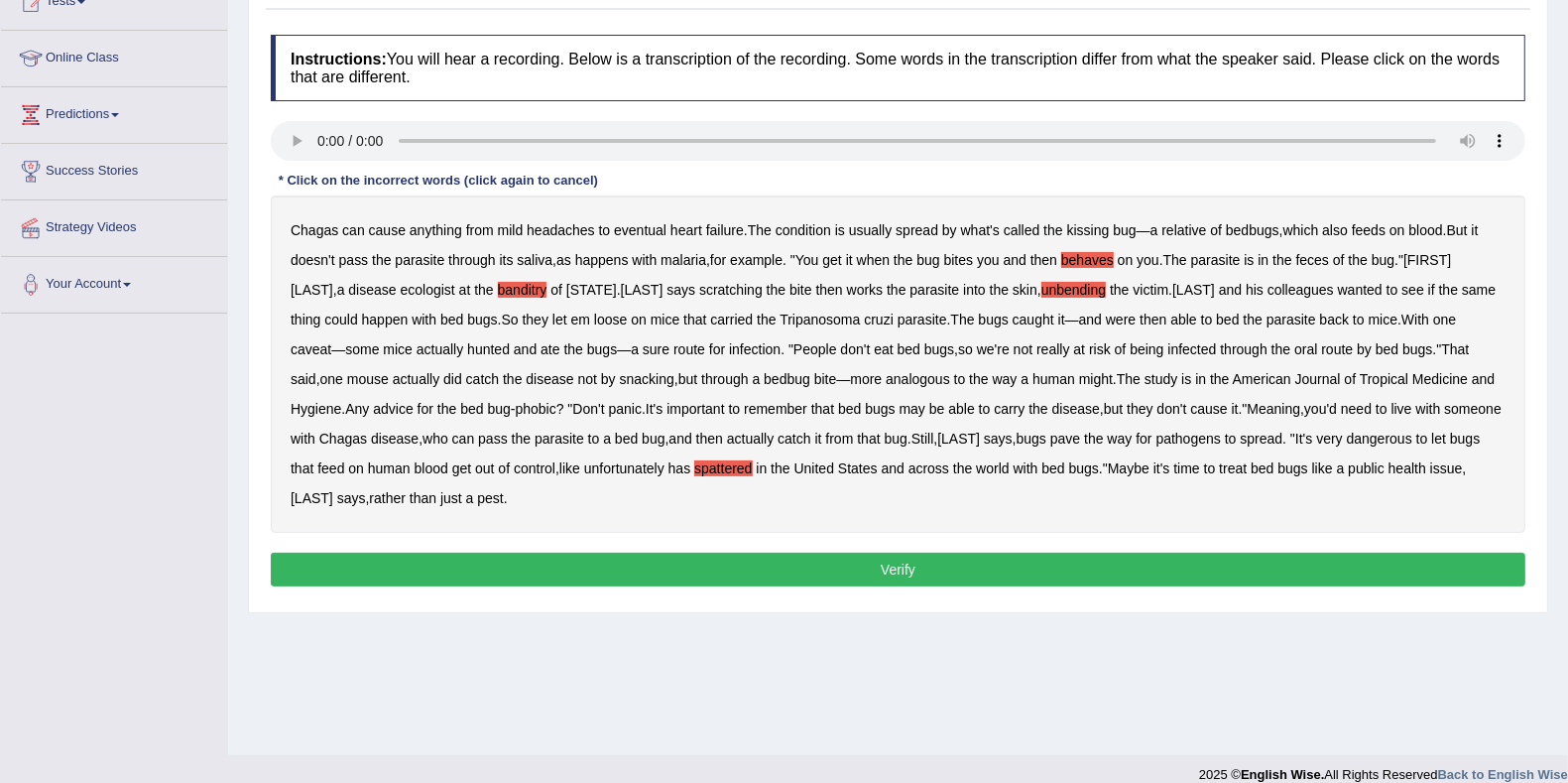 click on "Verify" at bounding box center [898, 570] 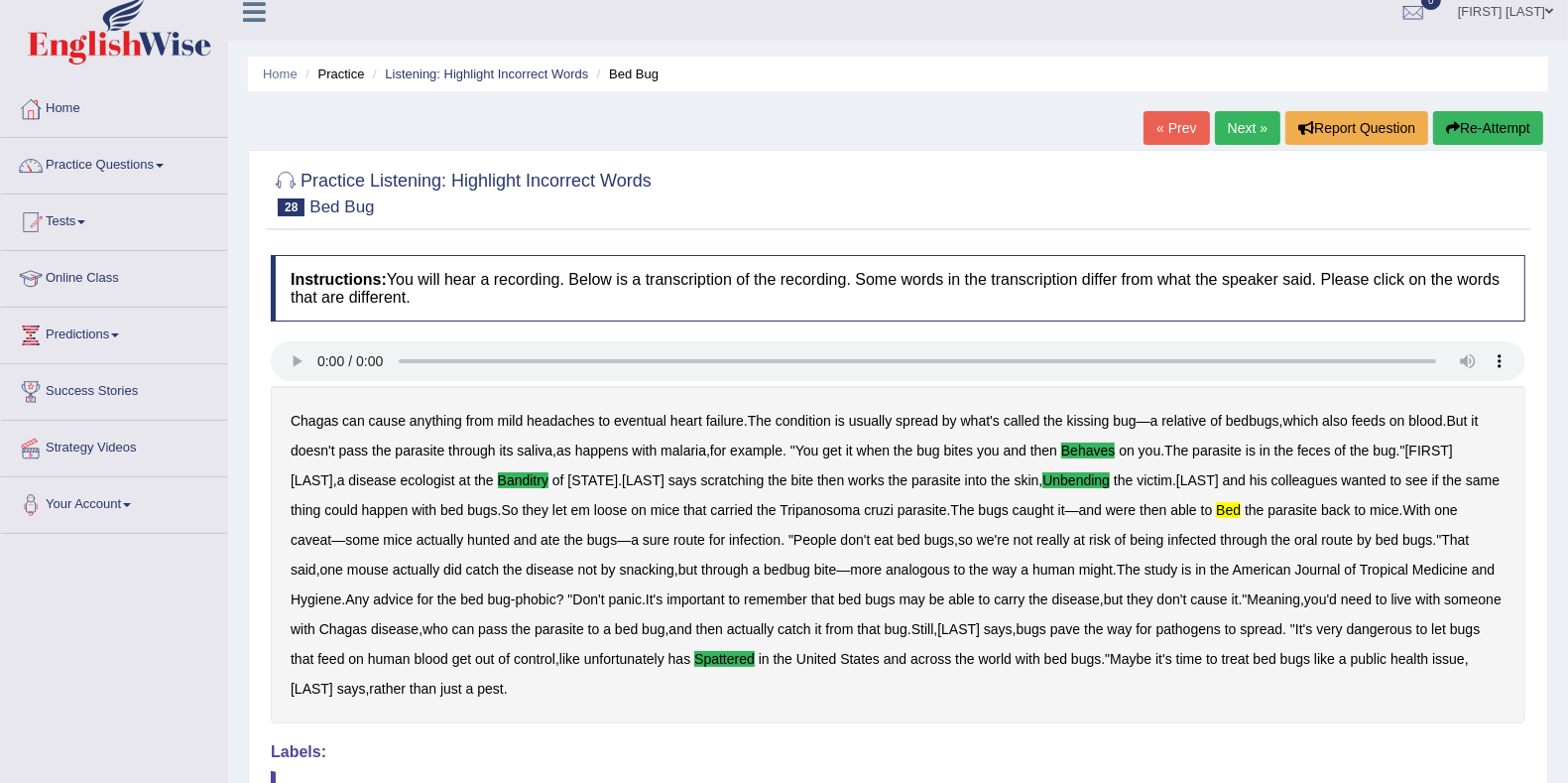 scroll, scrollTop: 0, scrollLeft: 0, axis: both 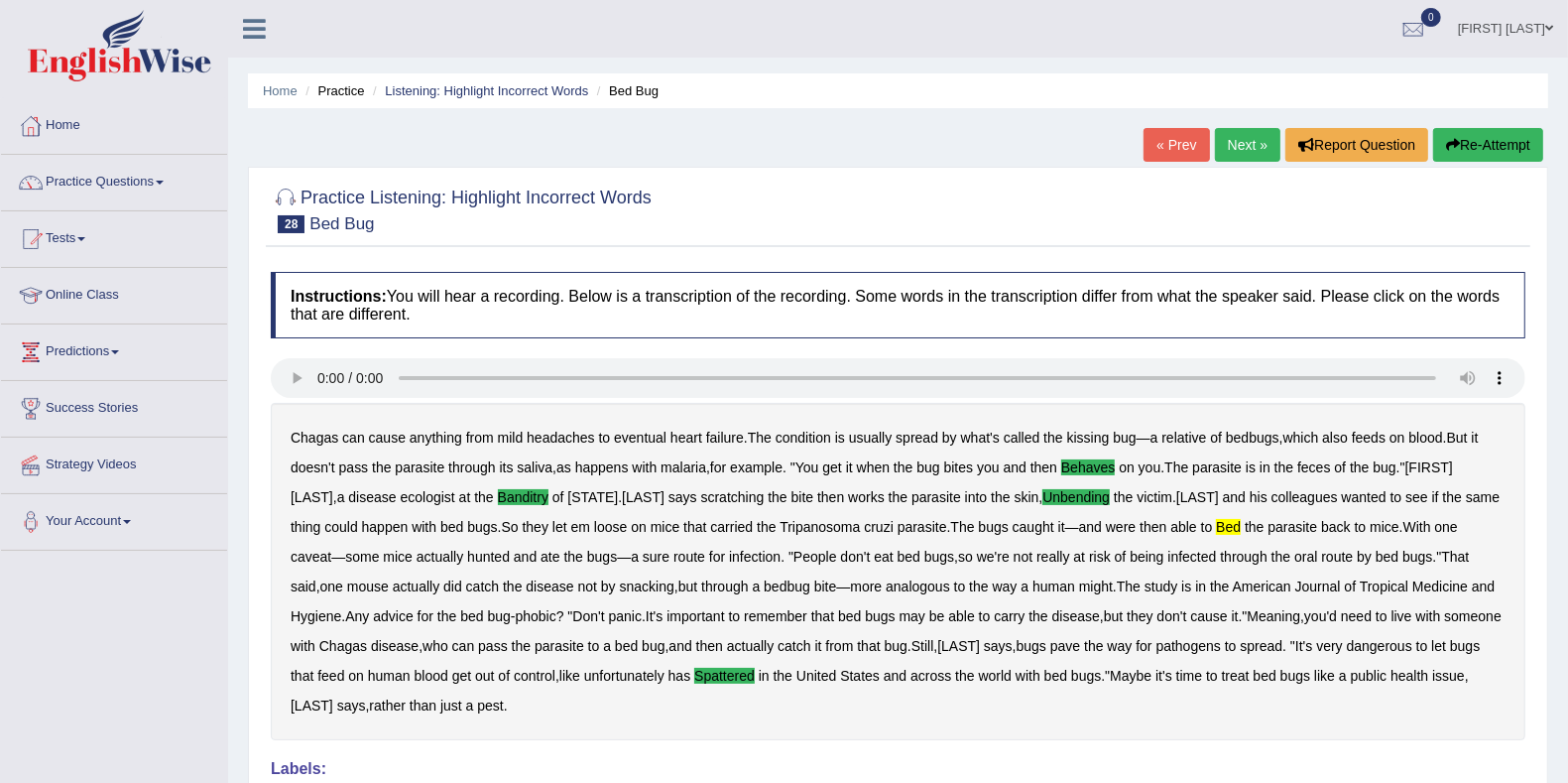 click on "Next »" at bounding box center [1248, 145] 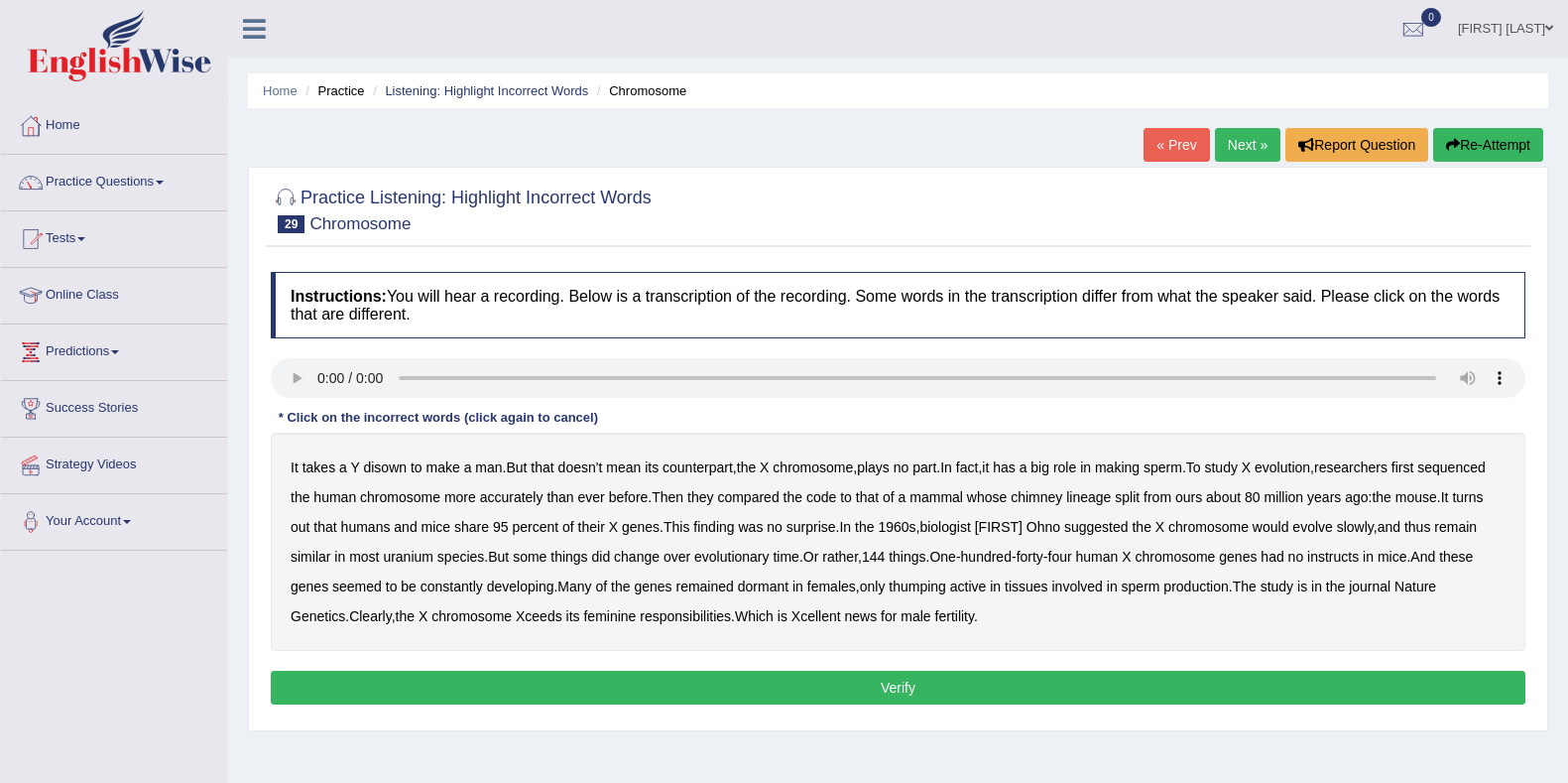 scroll, scrollTop: 0, scrollLeft: 0, axis: both 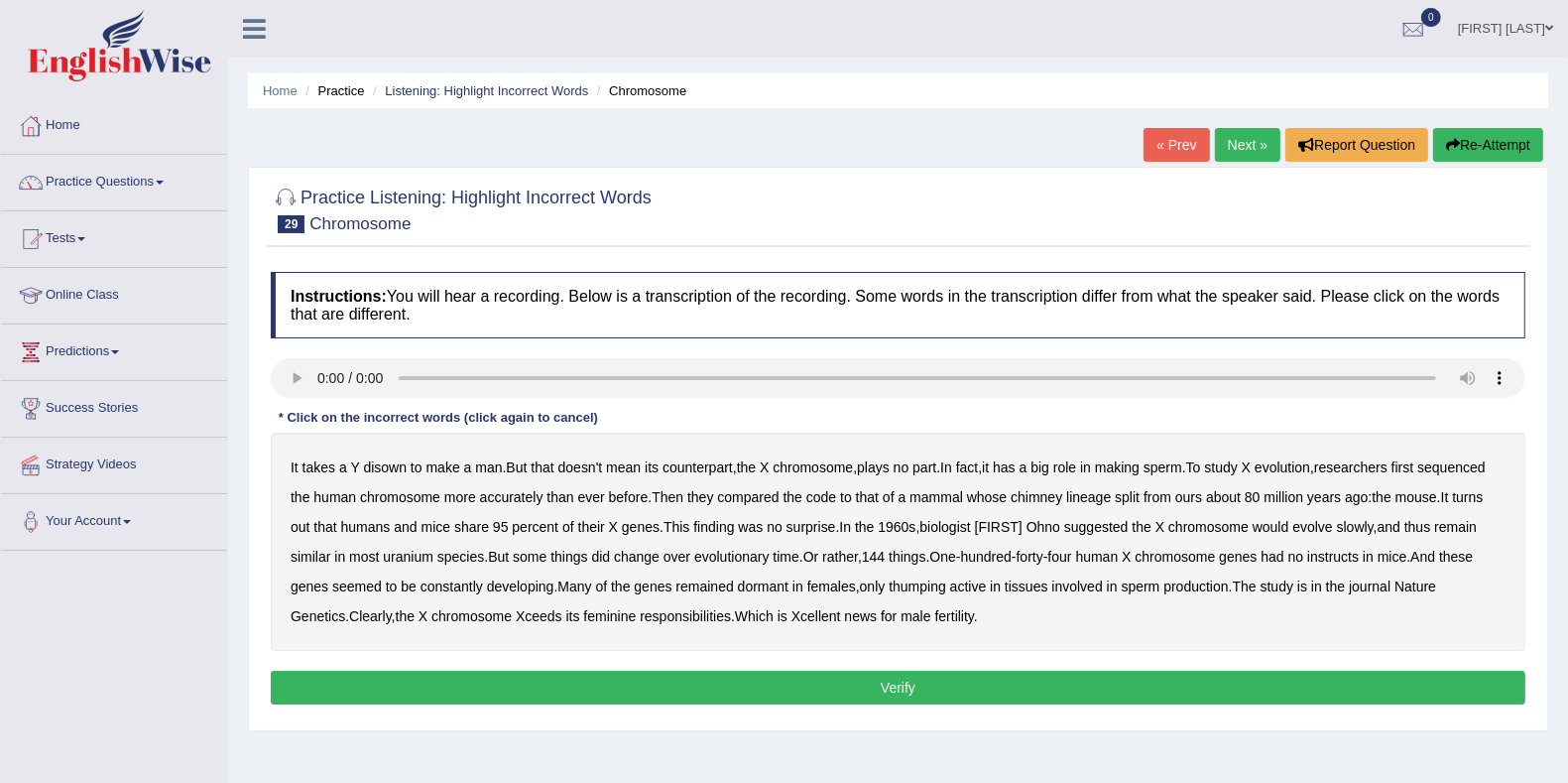 type 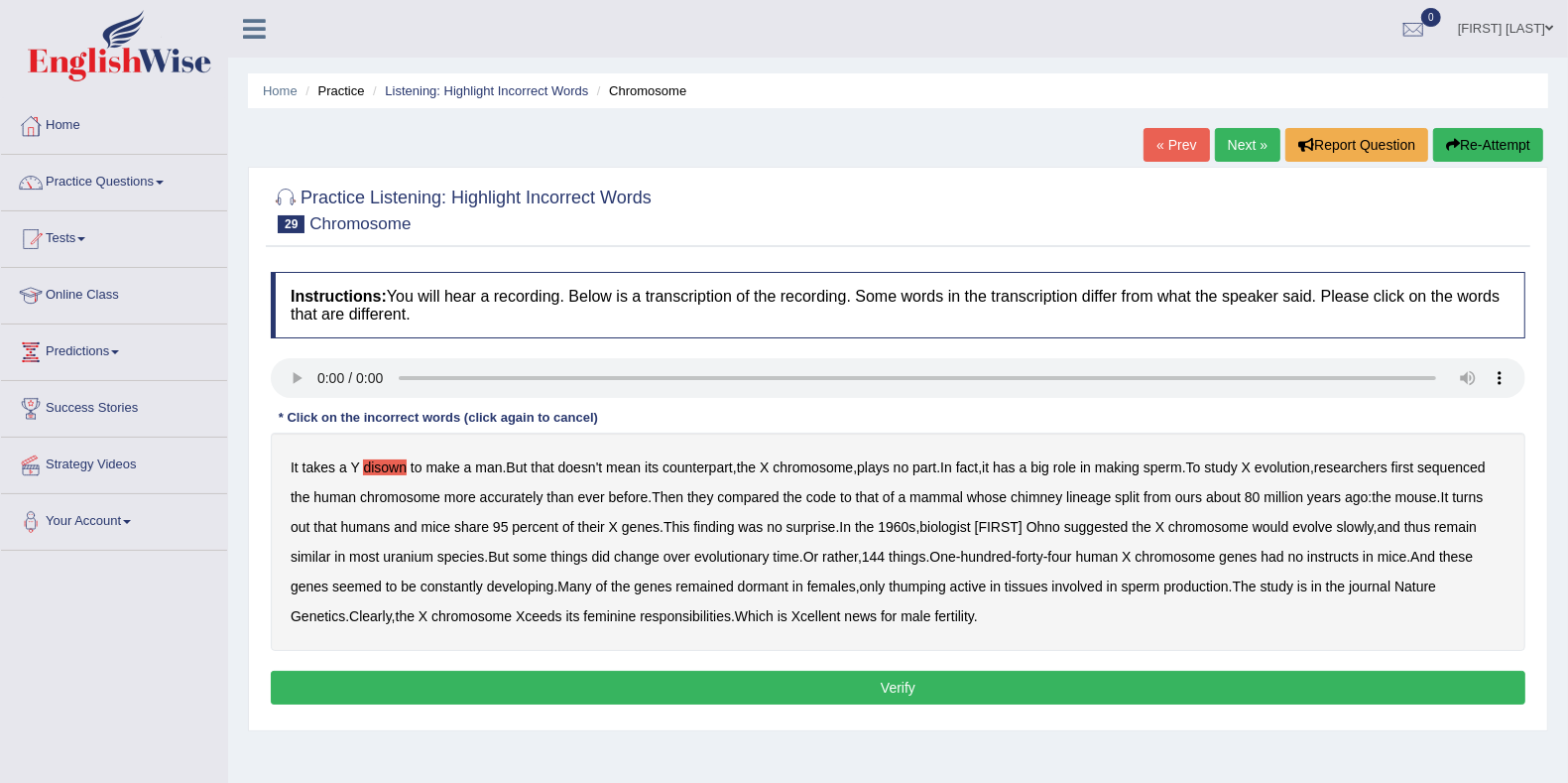 click on "chimney" at bounding box center [1036, 497] 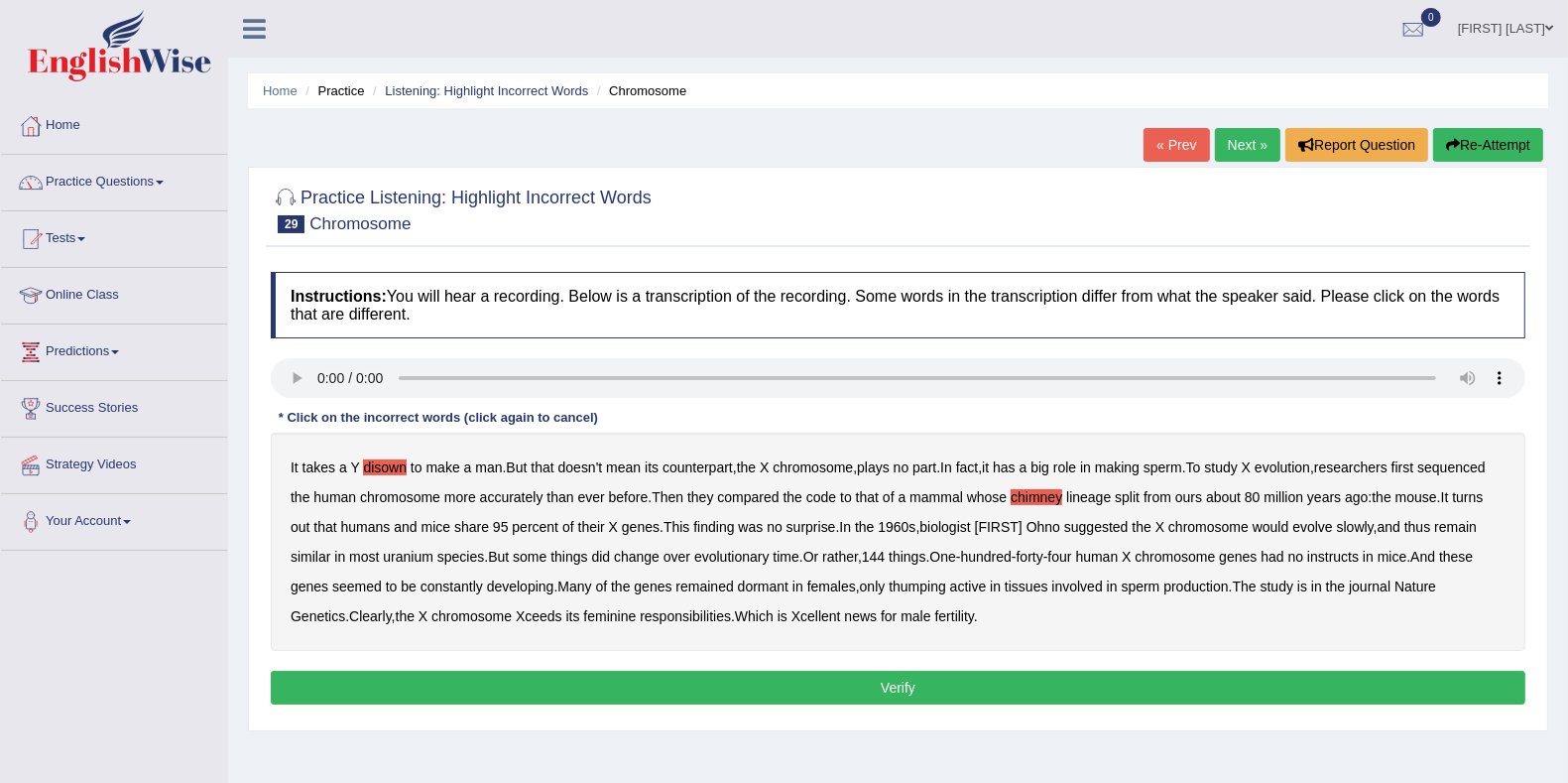 click on "uranium" at bounding box center [408, 557] 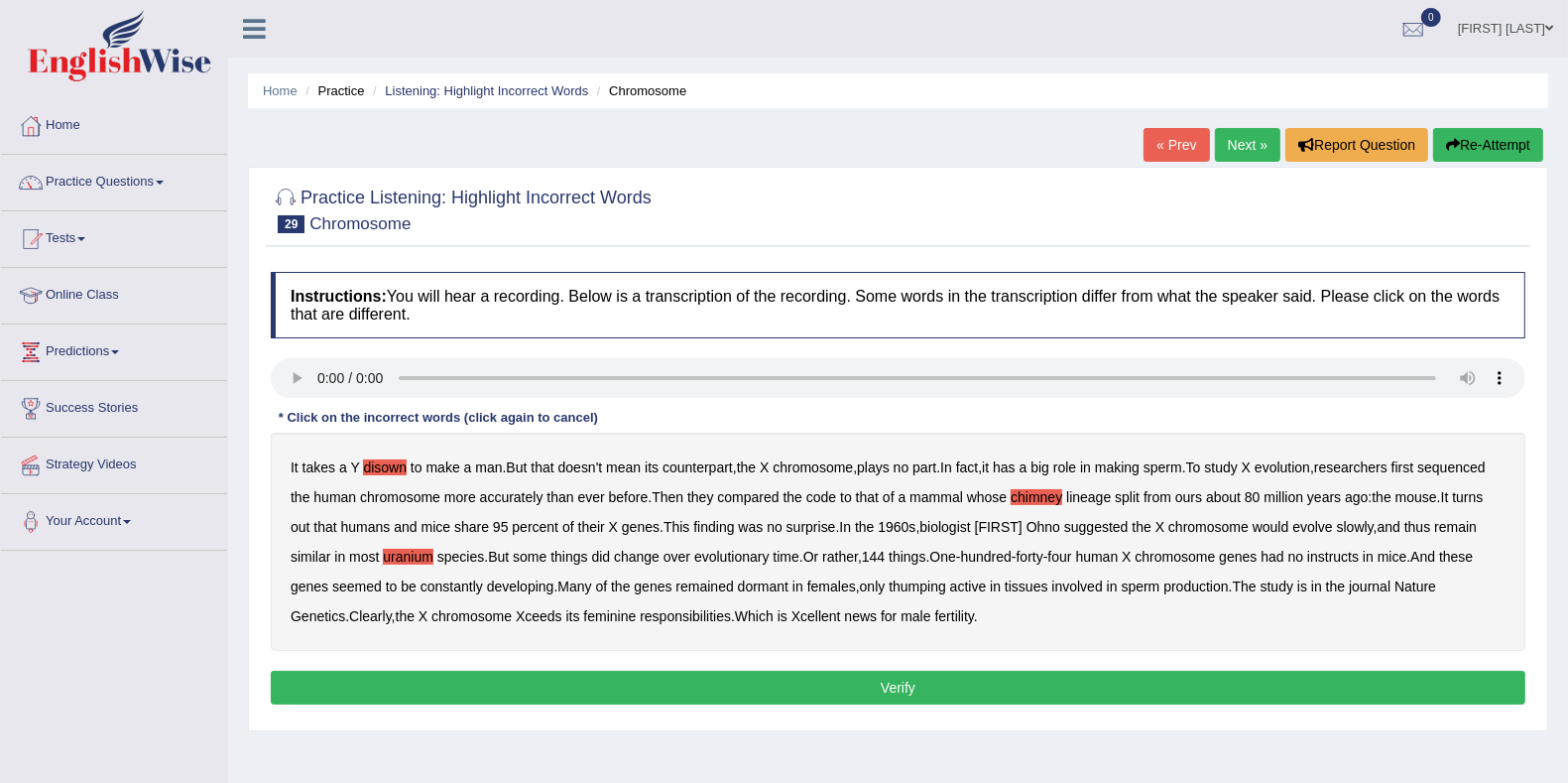 click on "instructs" at bounding box center (1333, 557) 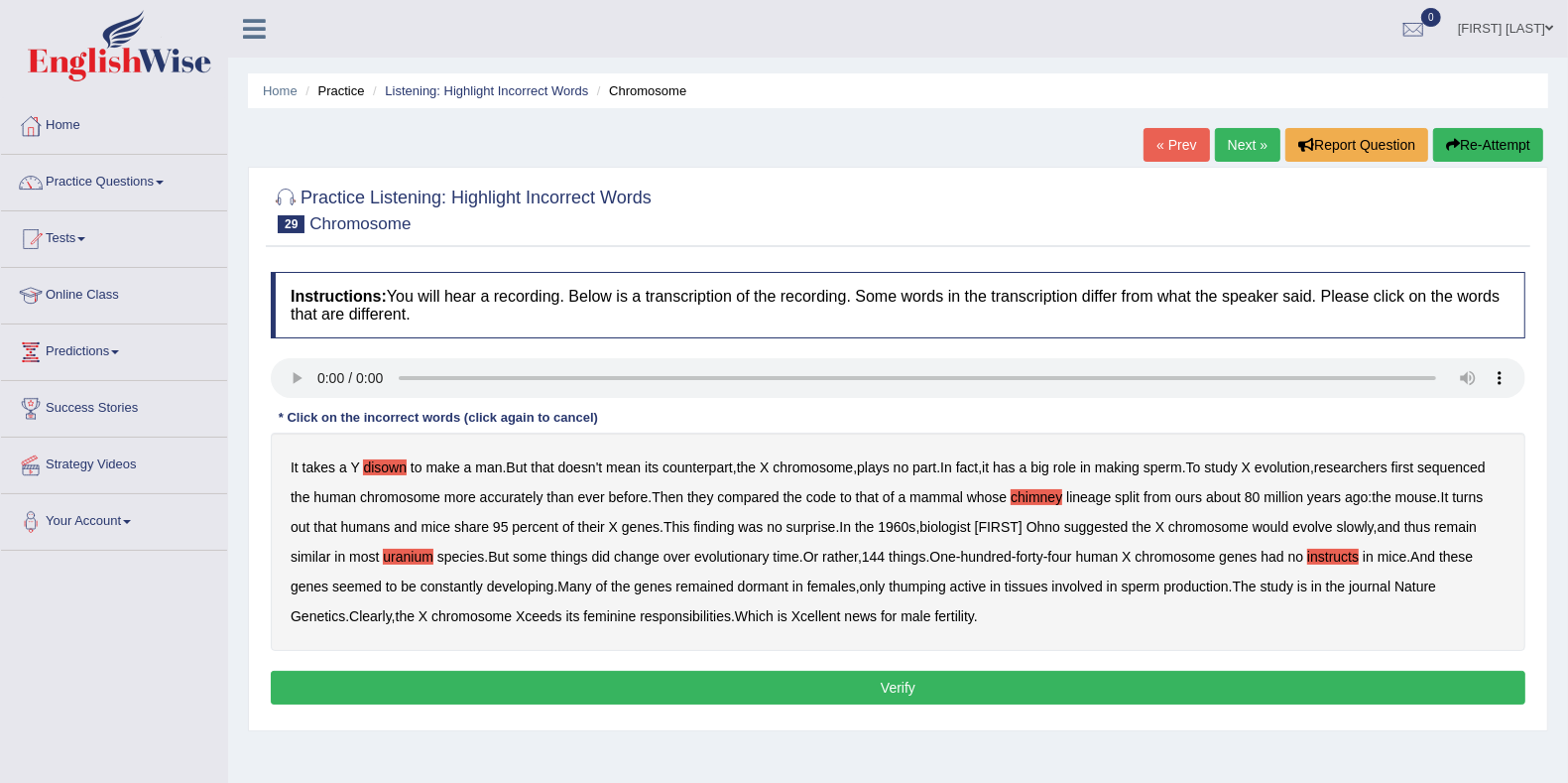 click on "thumping" at bounding box center (917, 587) 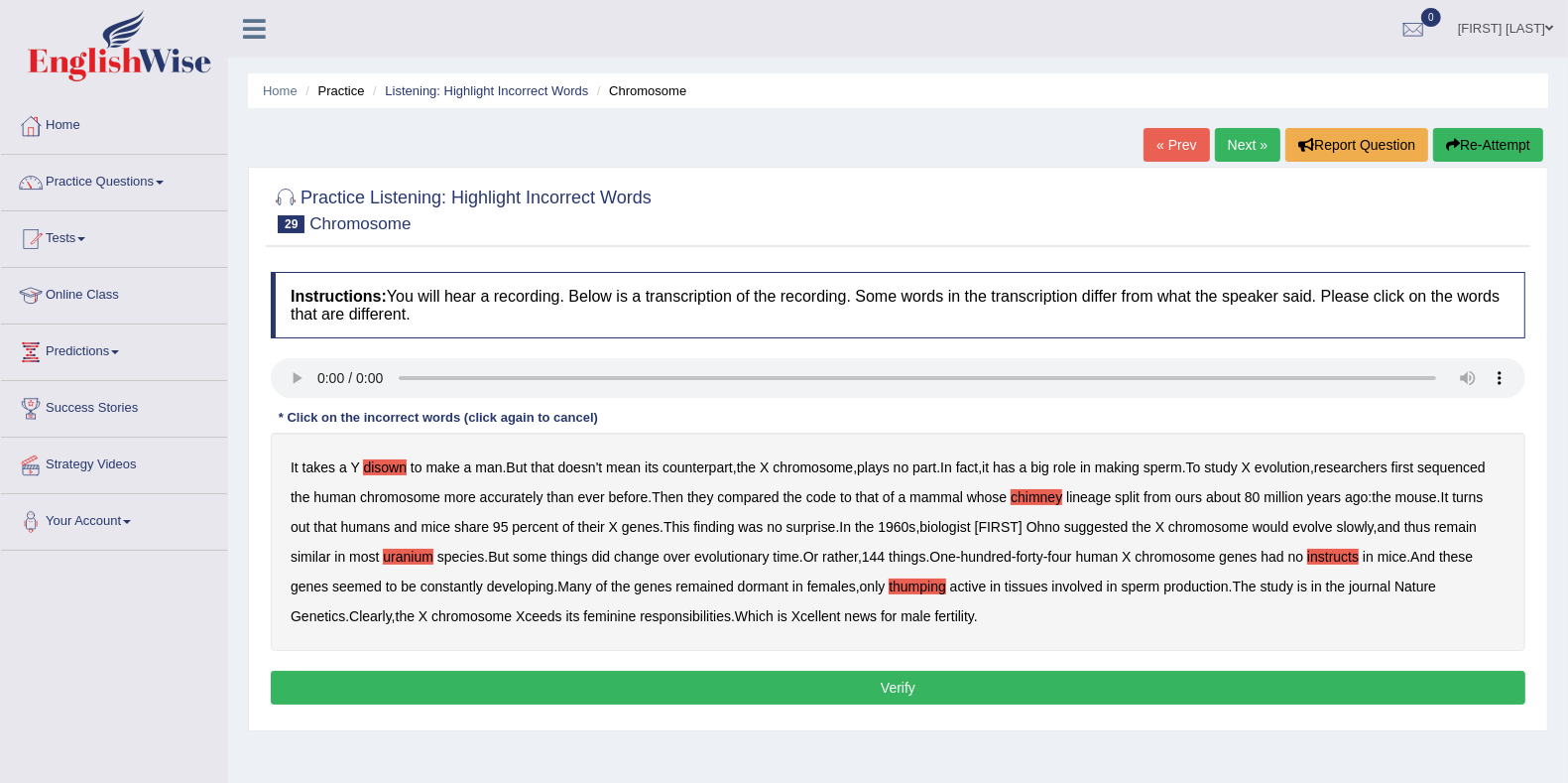 click on "Verify" at bounding box center [898, 688] 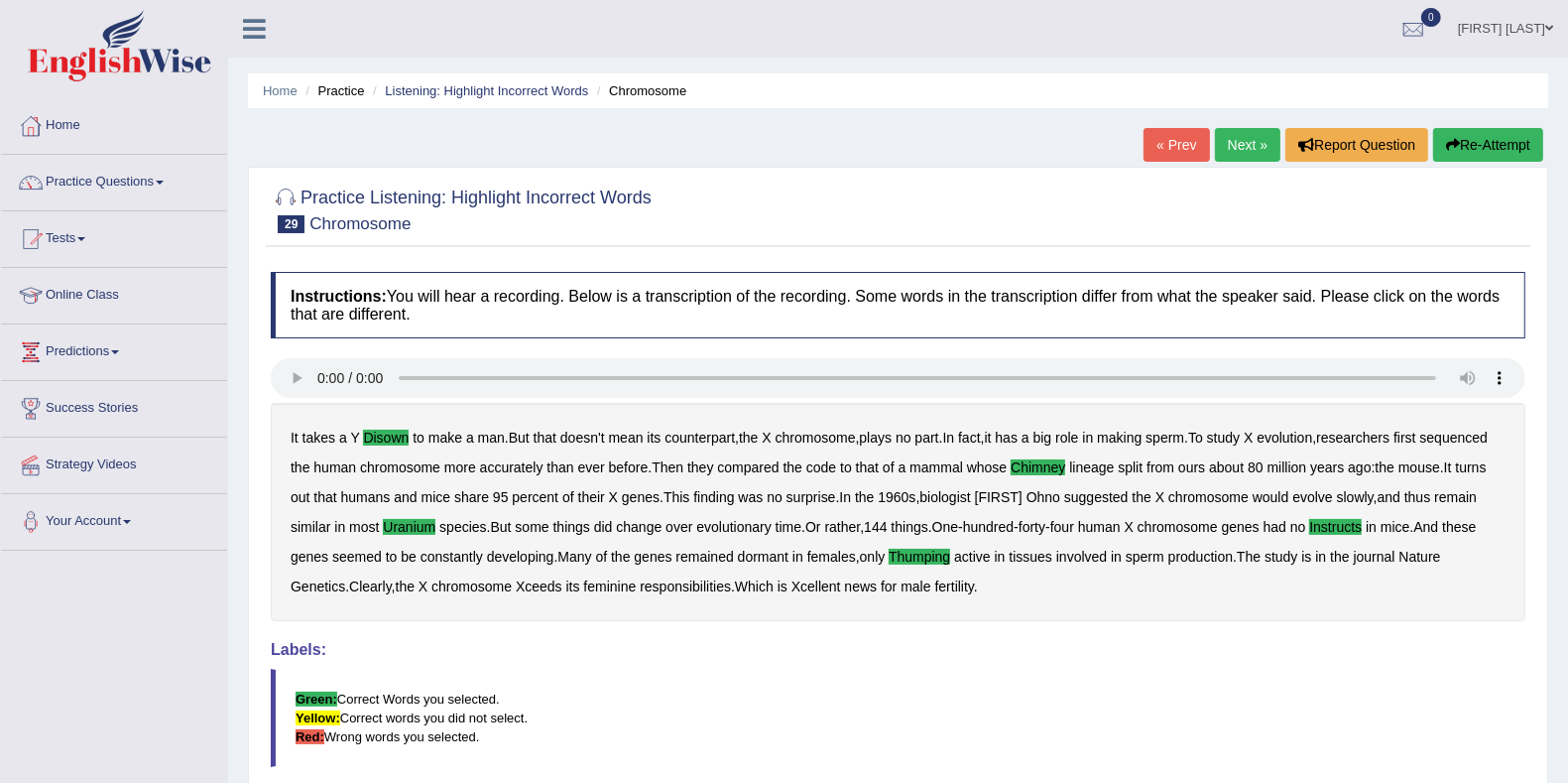 click on "Next »" at bounding box center [1248, 145] 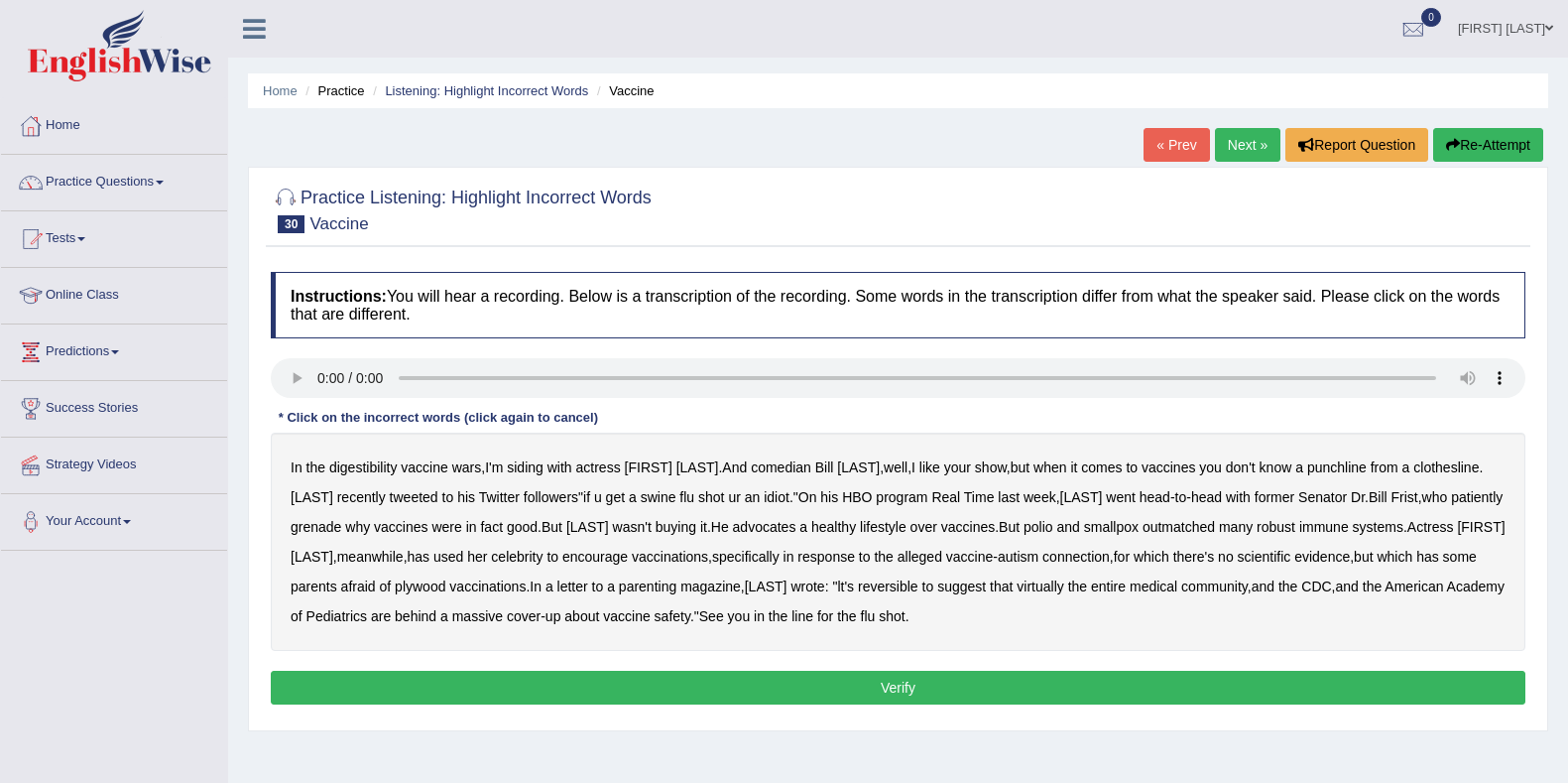 scroll, scrollTop: 0, scrollLeft: 0, axis: both 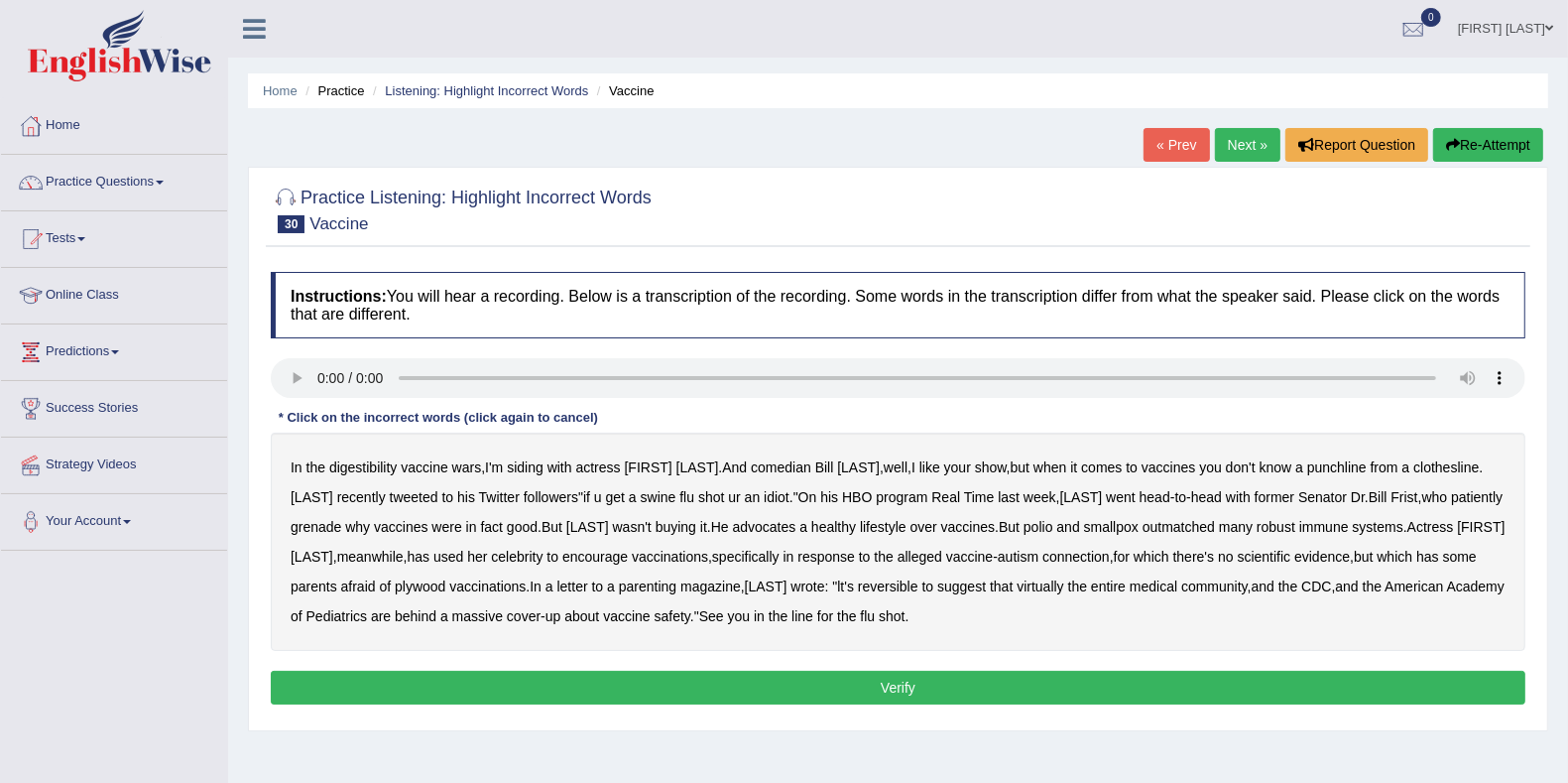 type 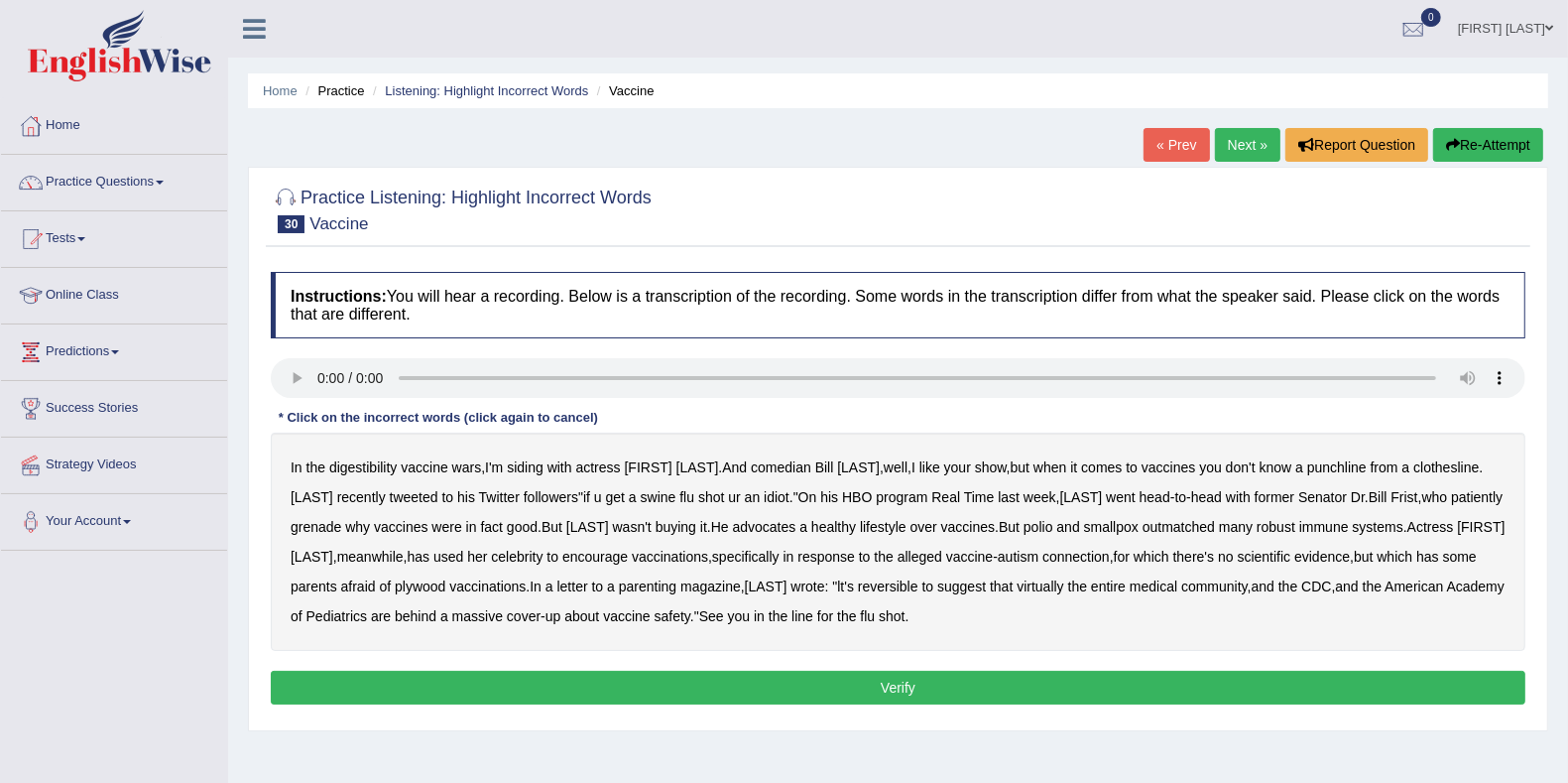 click on "digestibility" at bounding box center [363, 467] 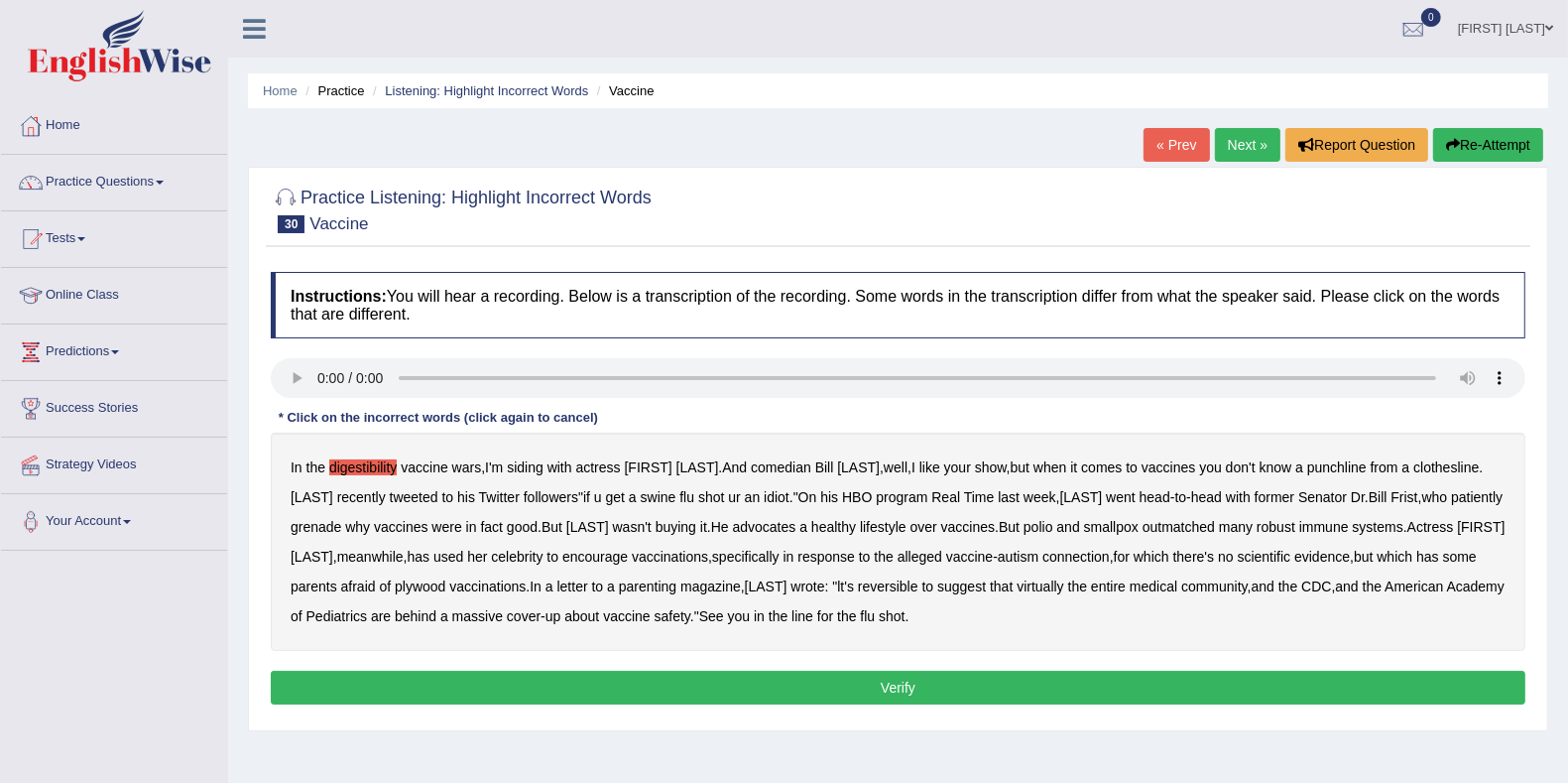 click on "grenade" at bounding box center [315, 527] 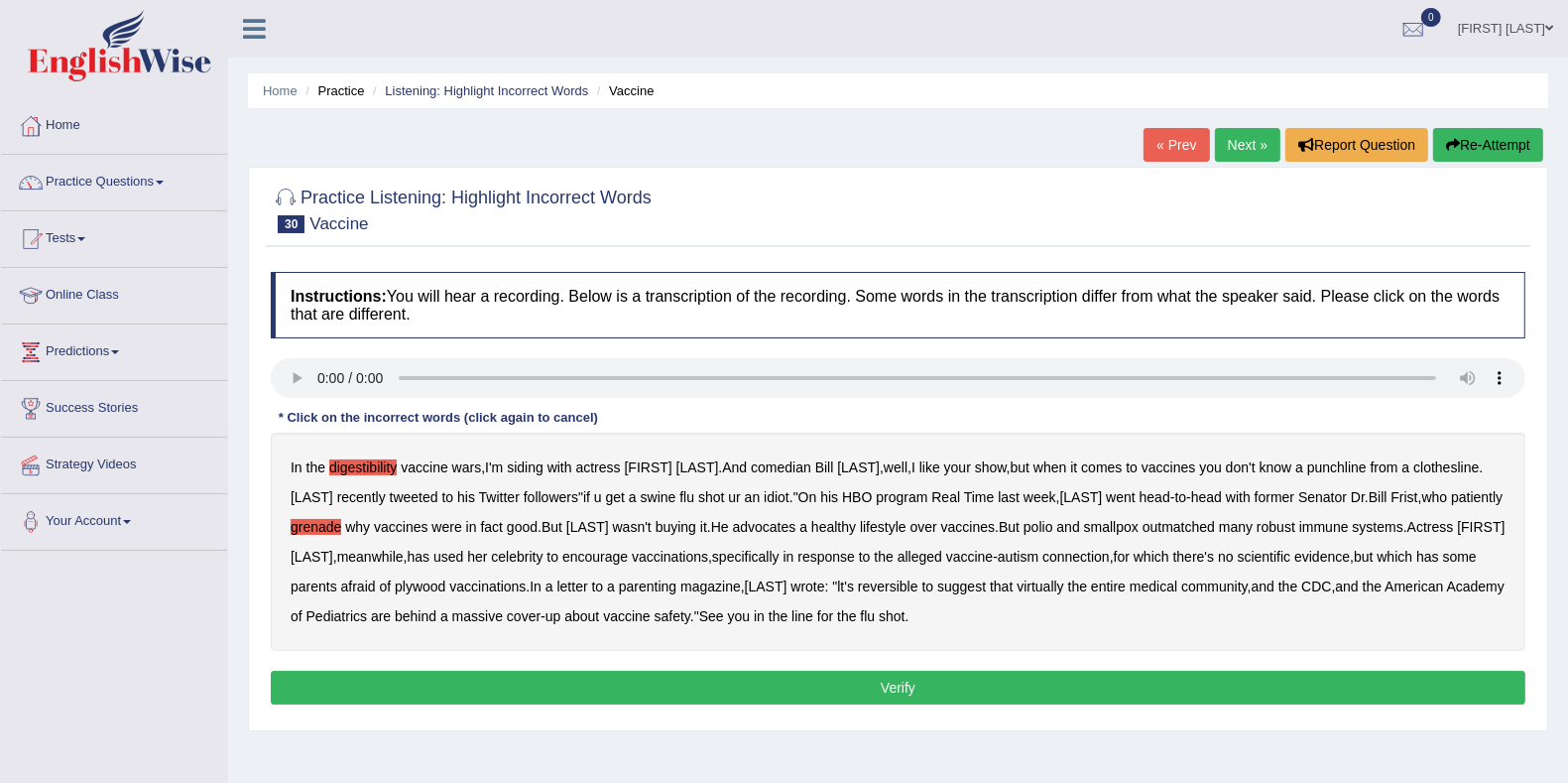 click on "plywood" at bounding box center [420, 587] 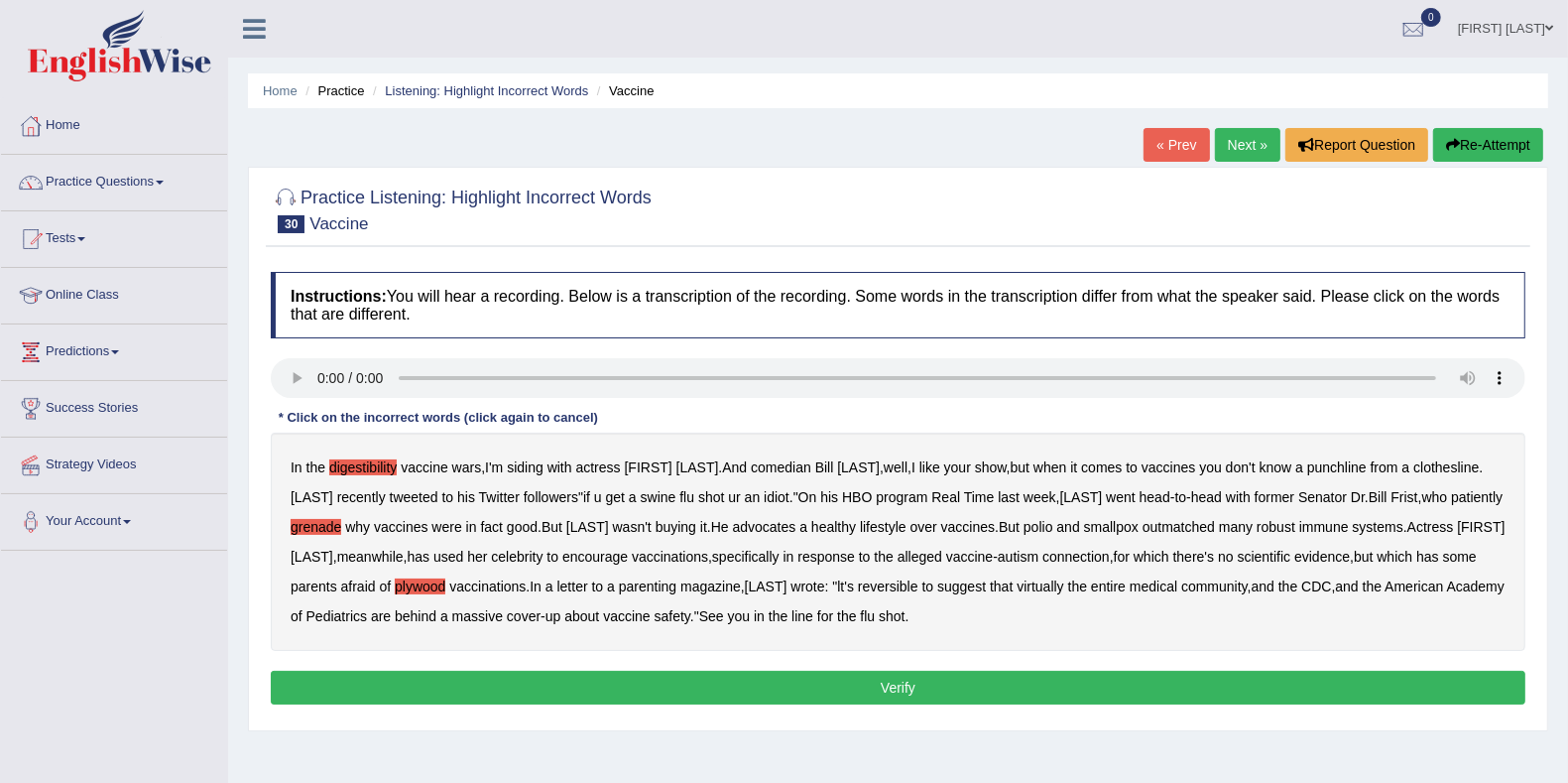 click on "Verify" at bounding box center (898, 688) 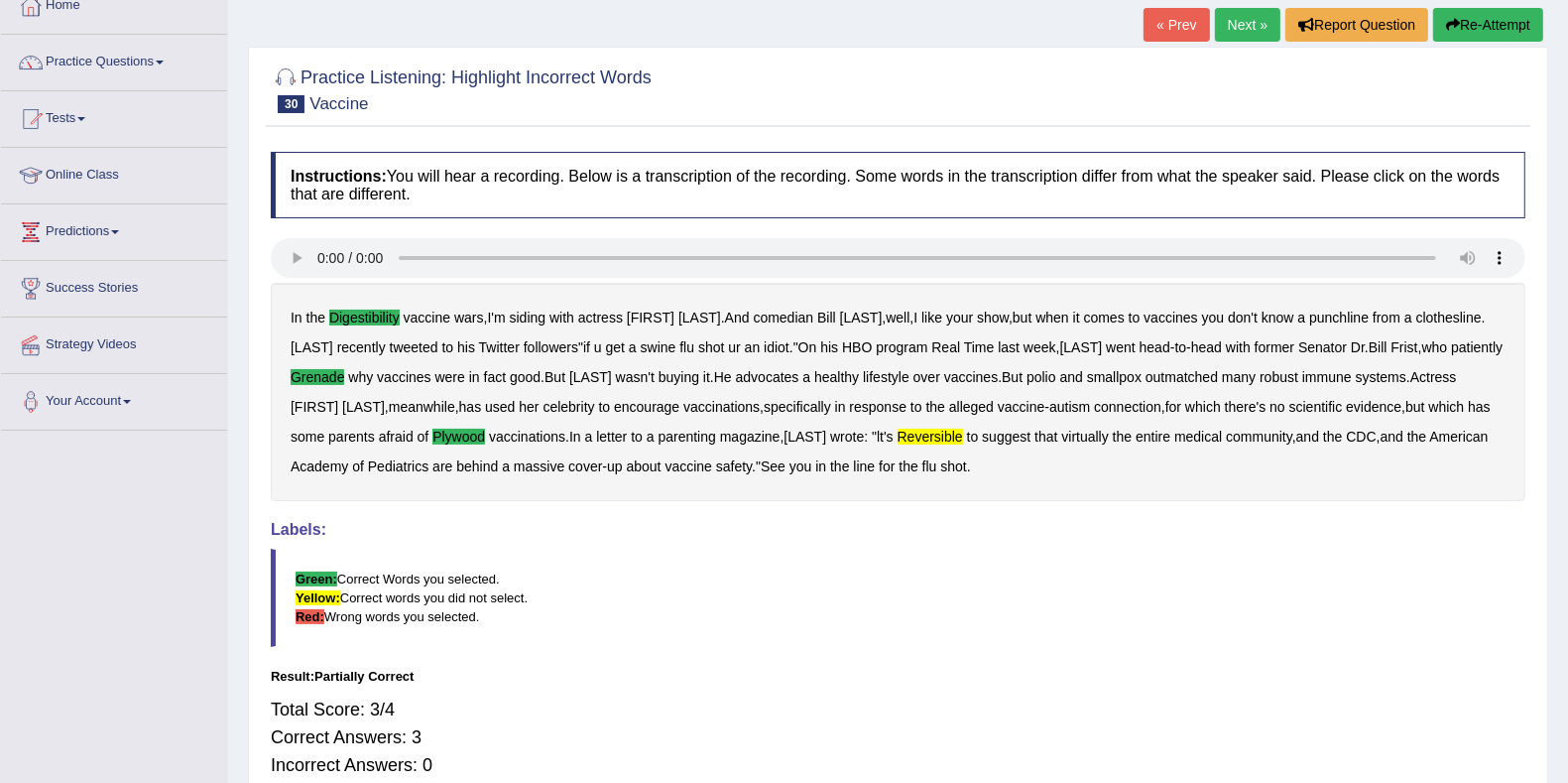scroll, scrollTop: 0, scrollLeft: 0, axis: both 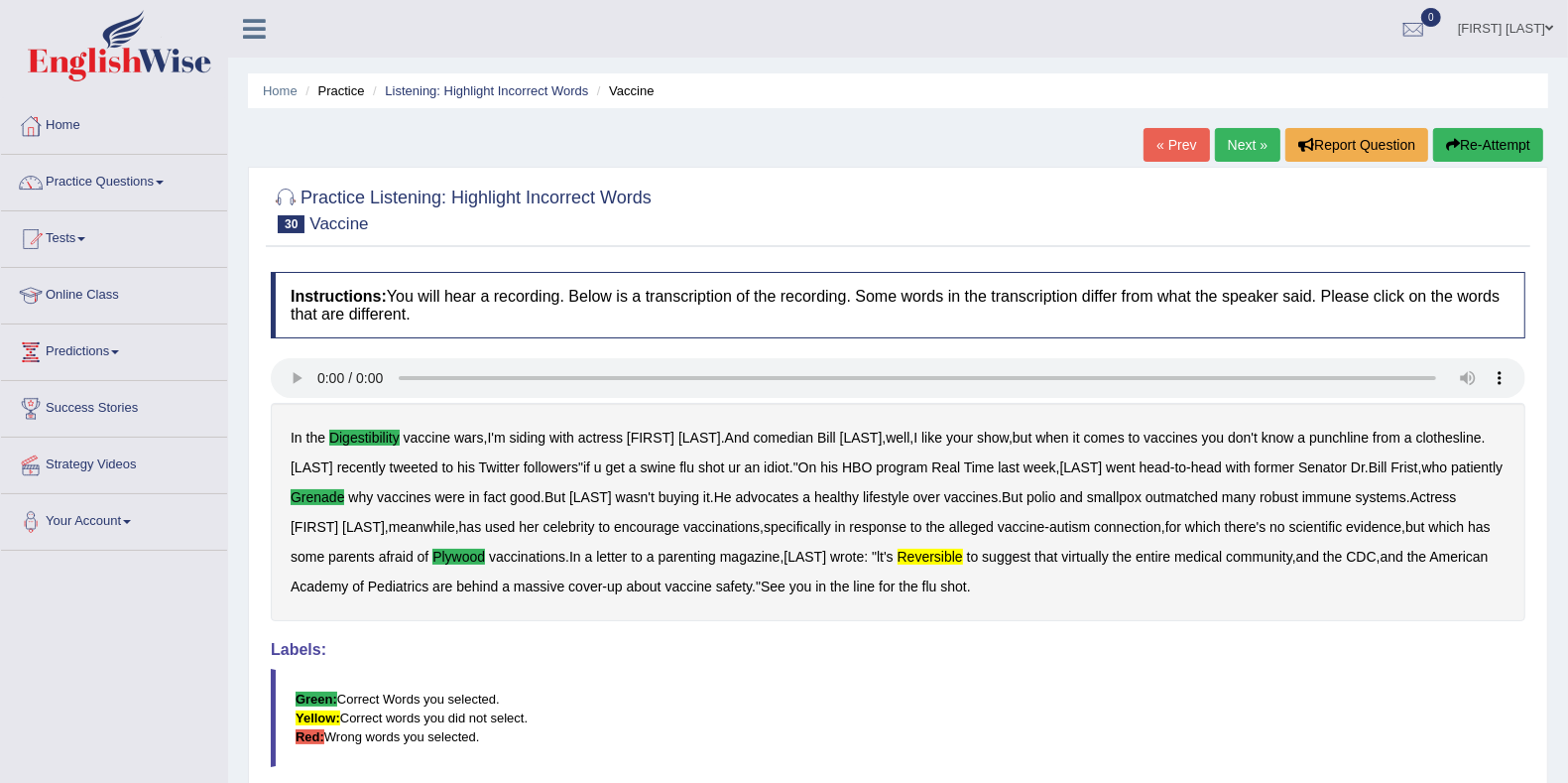 click on "Next »" at bounding box center [1248, 145] 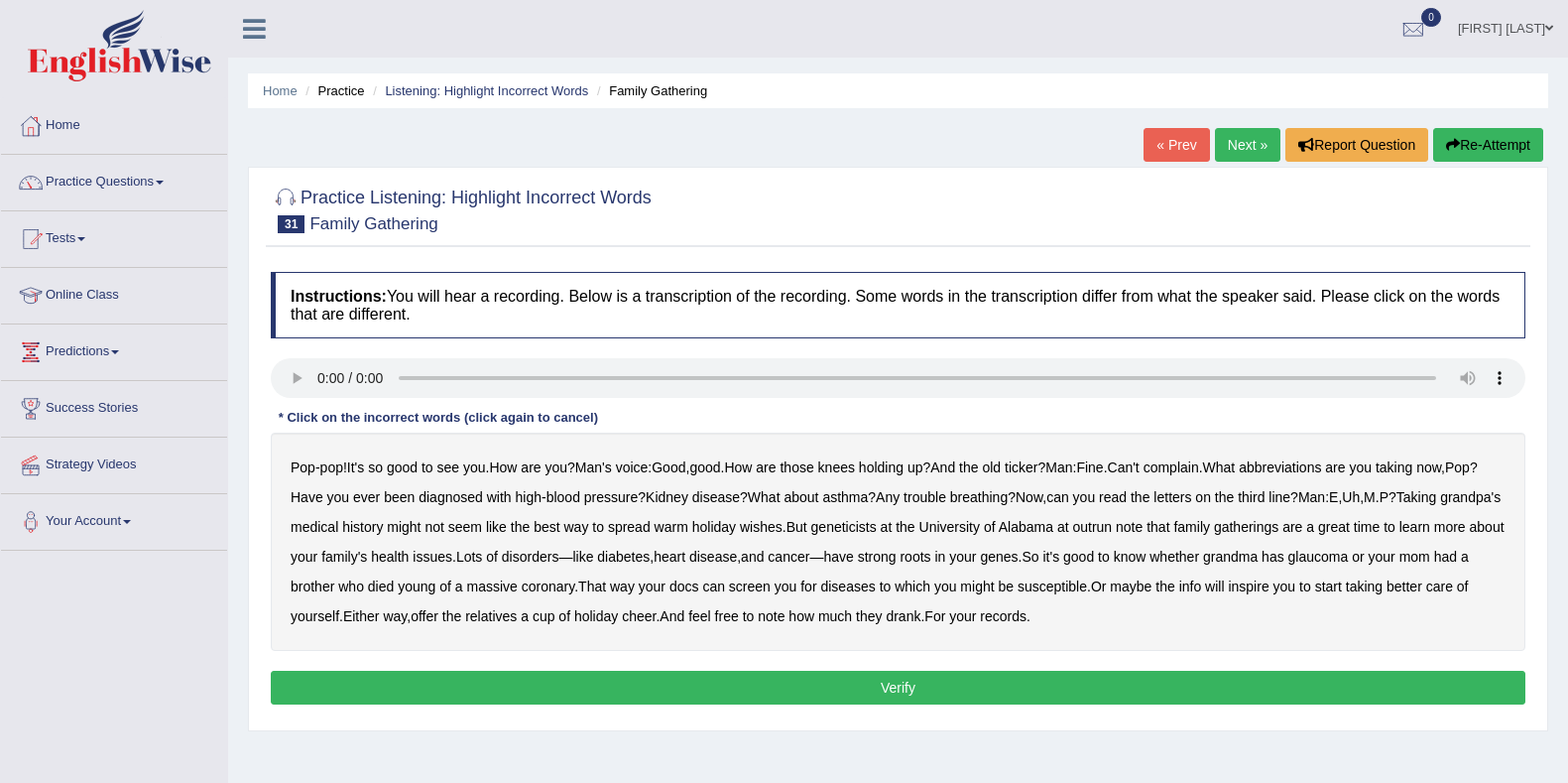 scroll, scrollTop: 0, scrollLeft: 0, axis: both 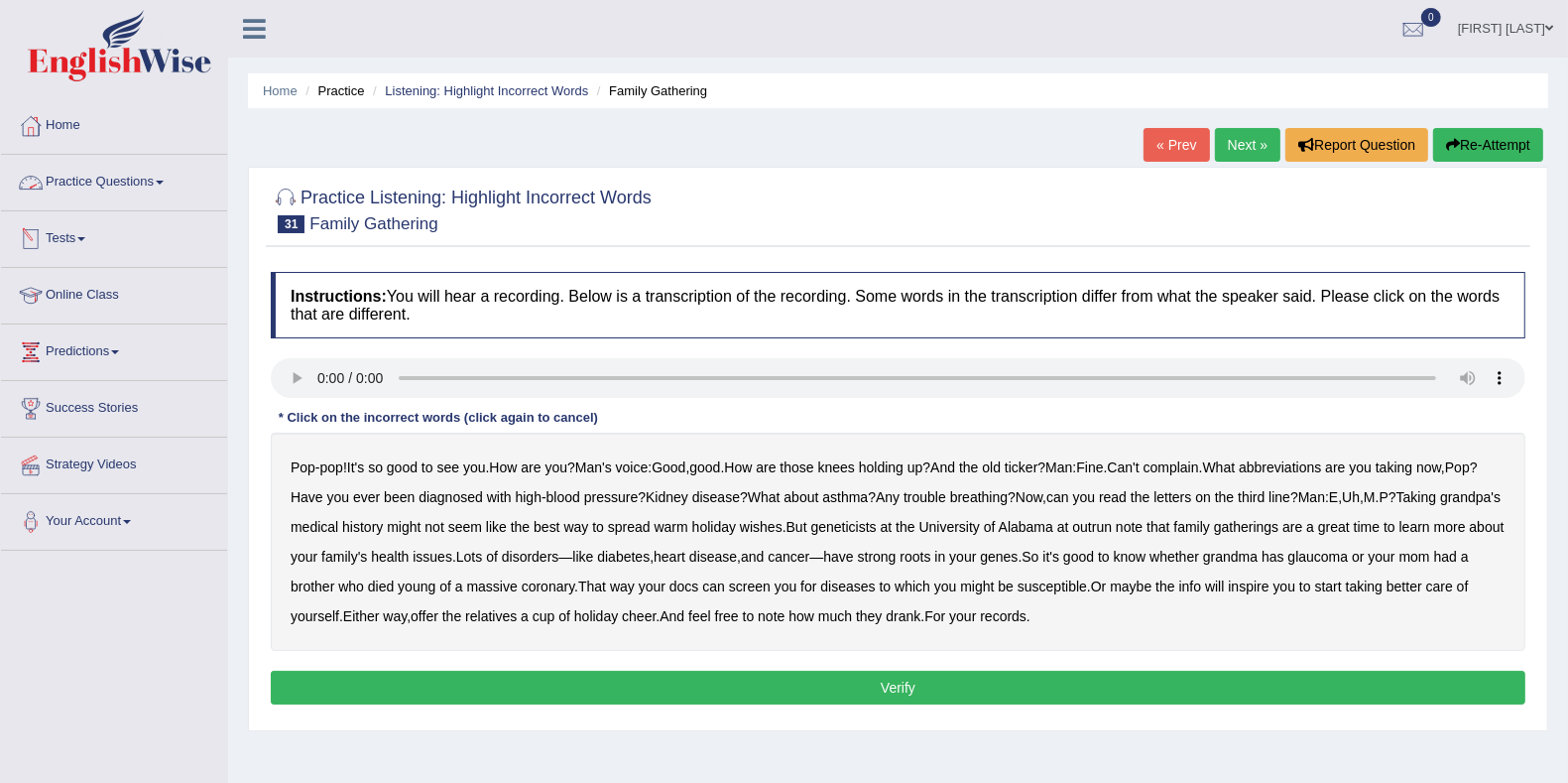 click on "Practice Questions" at bounding box center [114, 180] 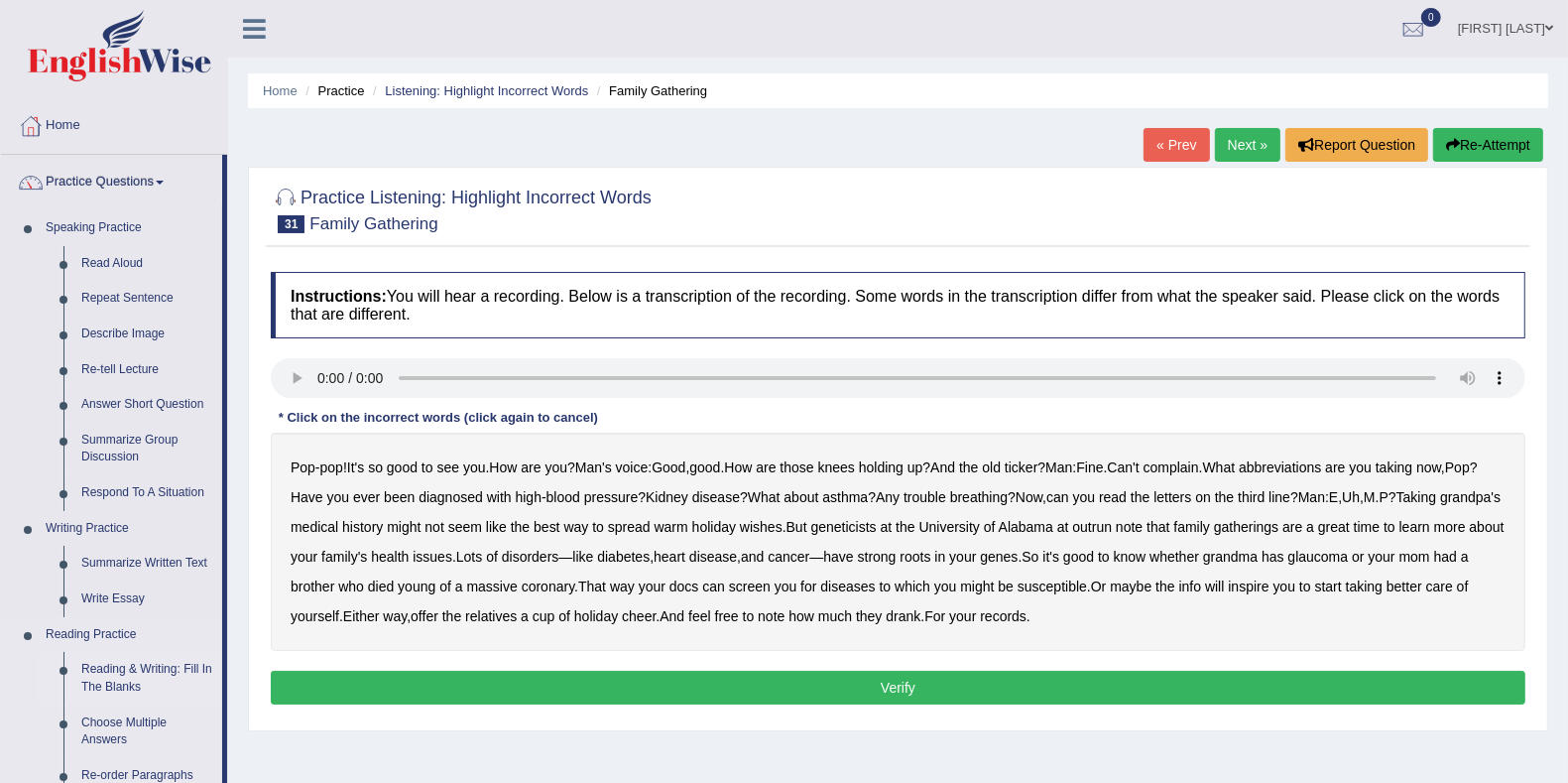 click on "Reading & Writing: Fill In The Blanks" at bounding box center (147, 678) 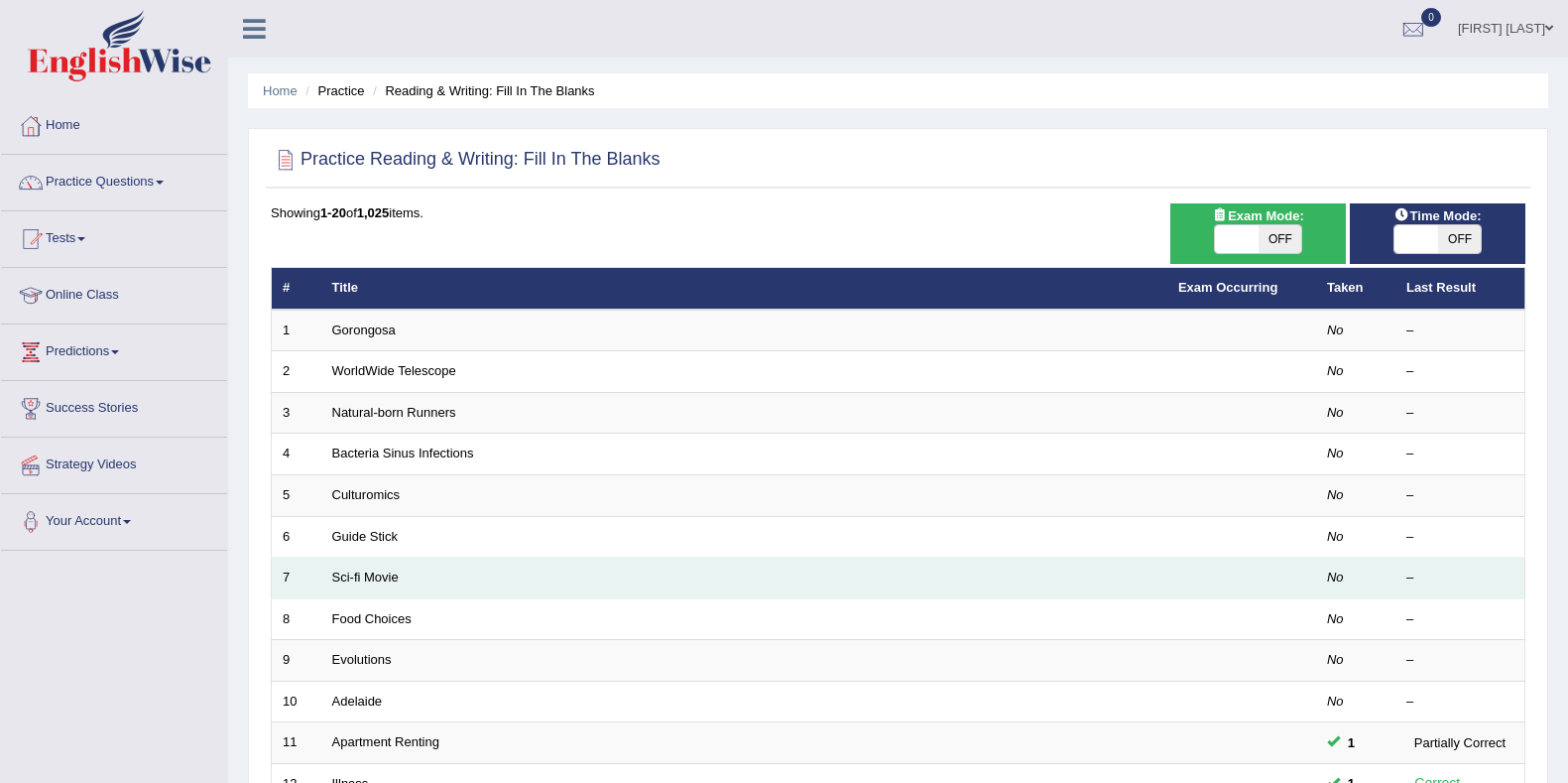 scroll, scrollTop: 0, scrollLeft: 0, axis: both 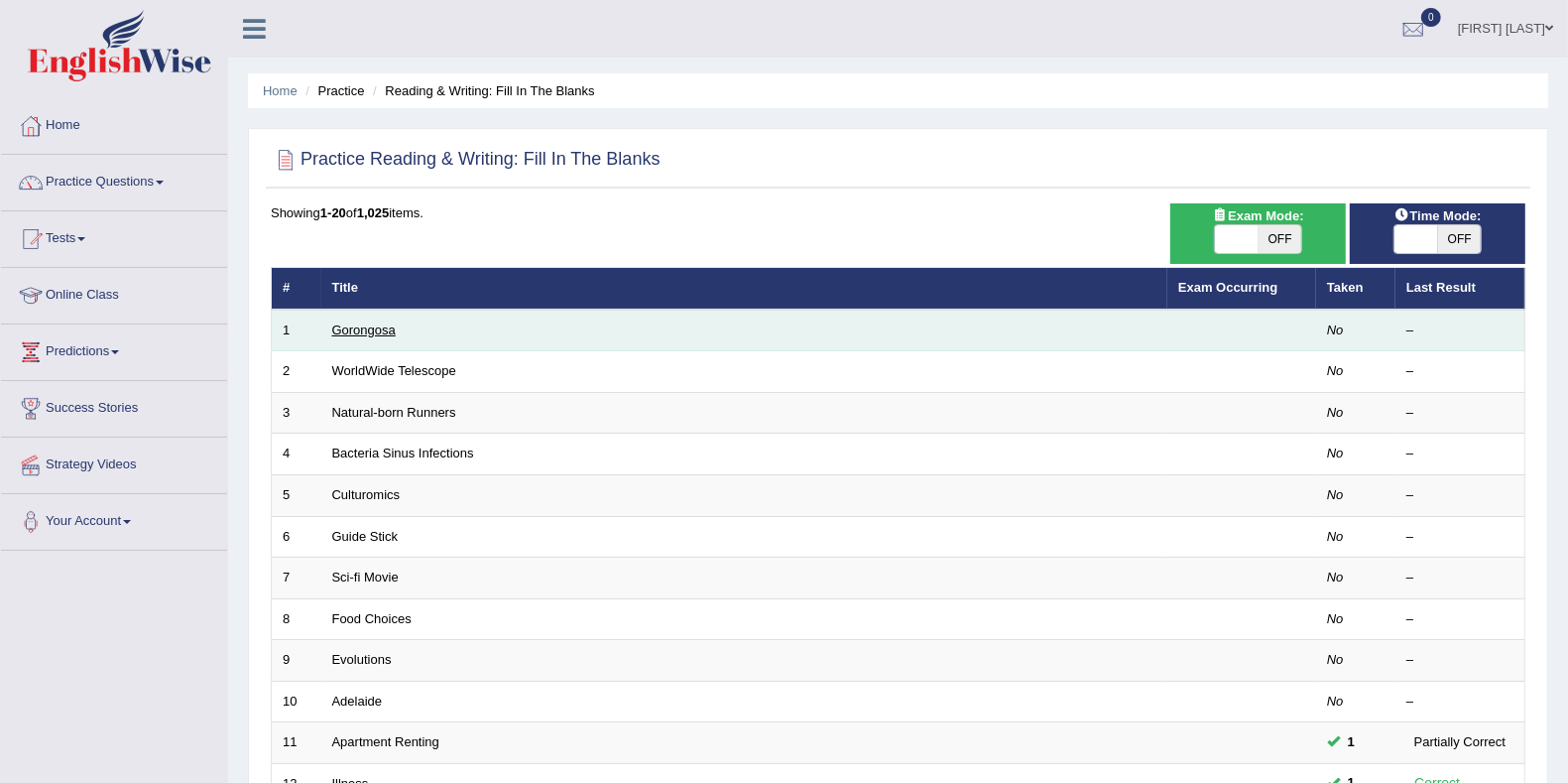 click on "Gorongosa" at bounding box center [364, 329] 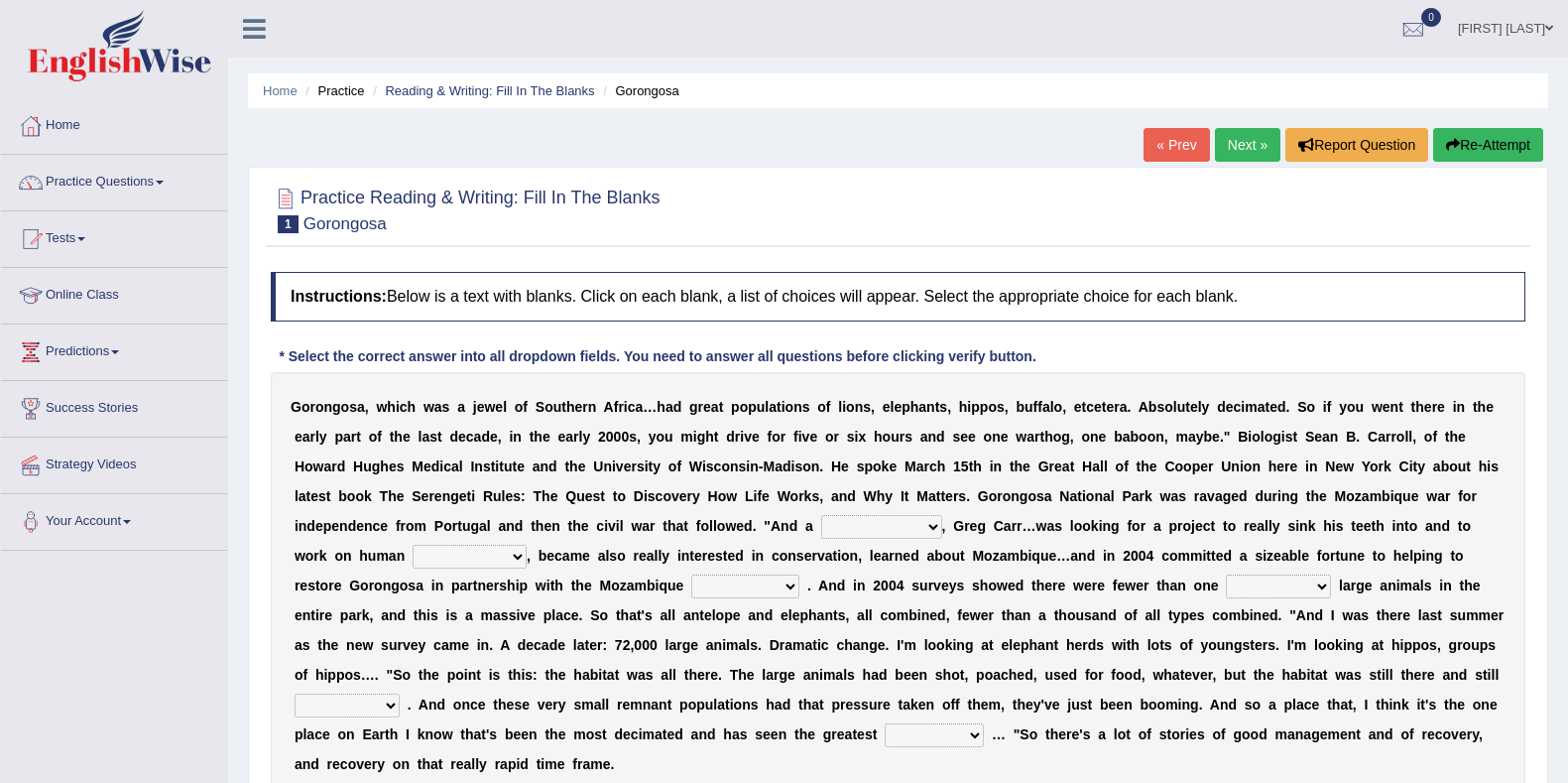 scroll, scrollTop: 0, scrollLeft: 0, axis: both 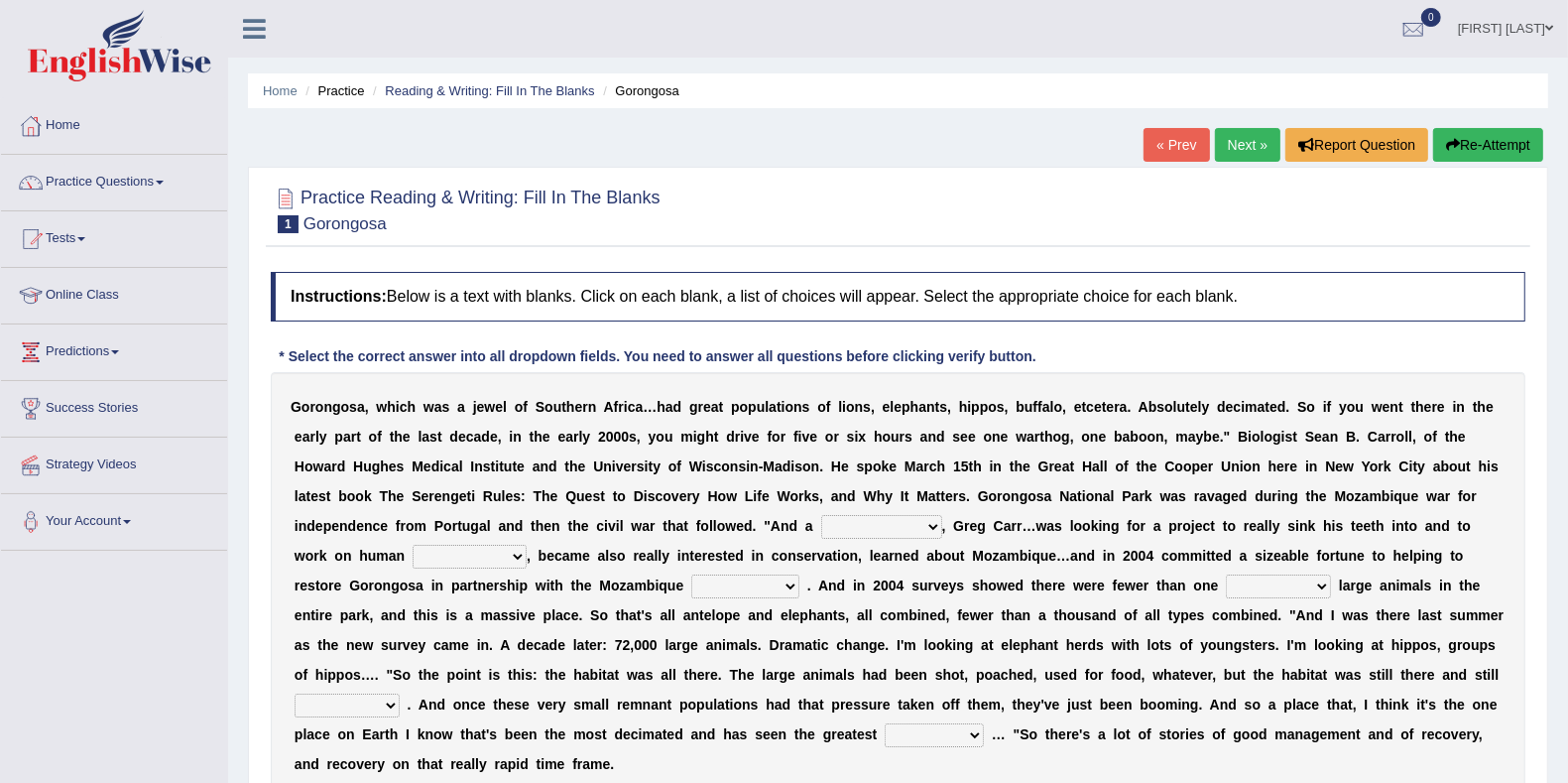 click on "passion solstice ballast philanthropist" at bounding box center (882, 527) 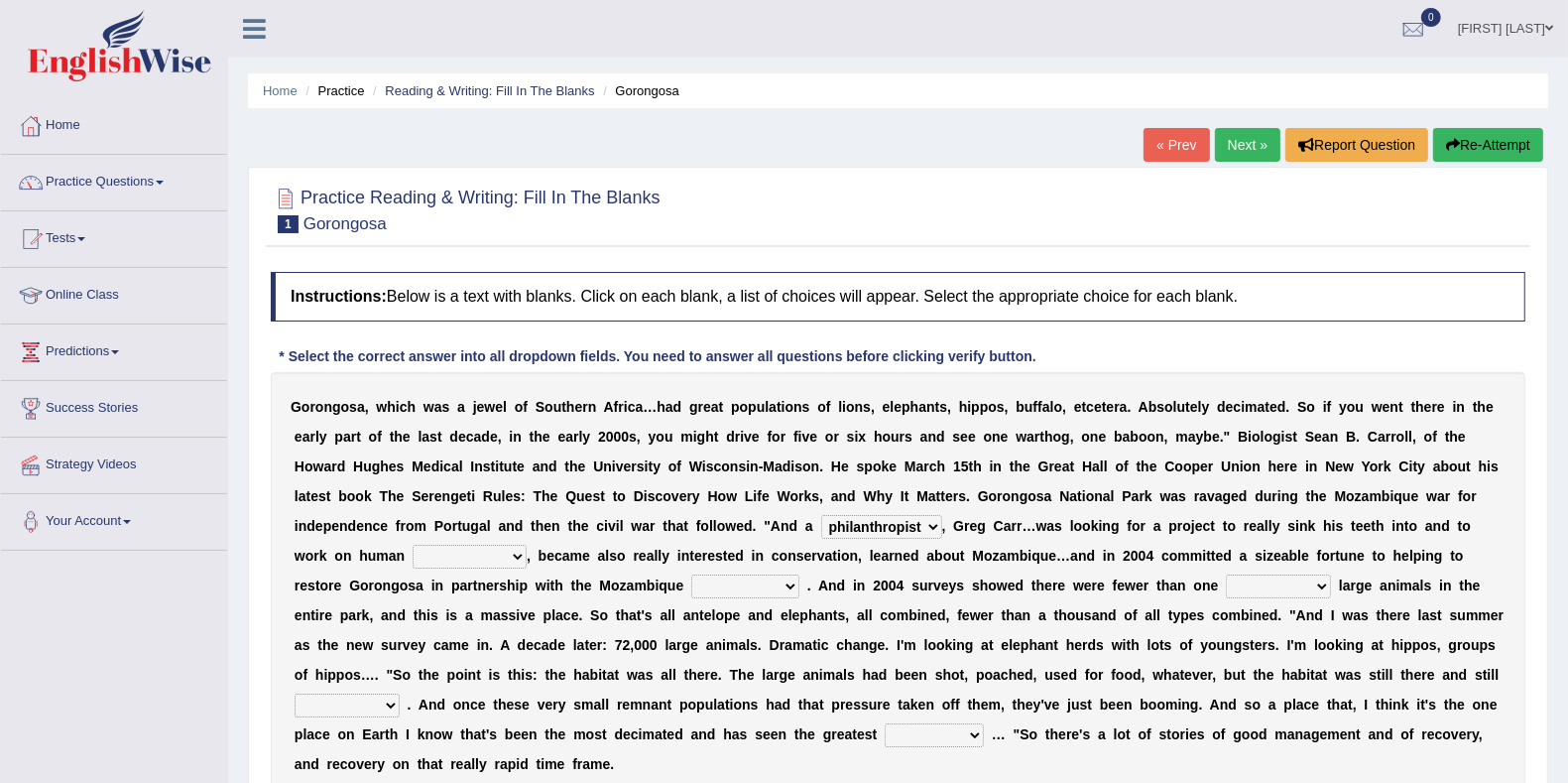 click on "passion solstice ballast philanthropist" at bounding box center [882, 527] 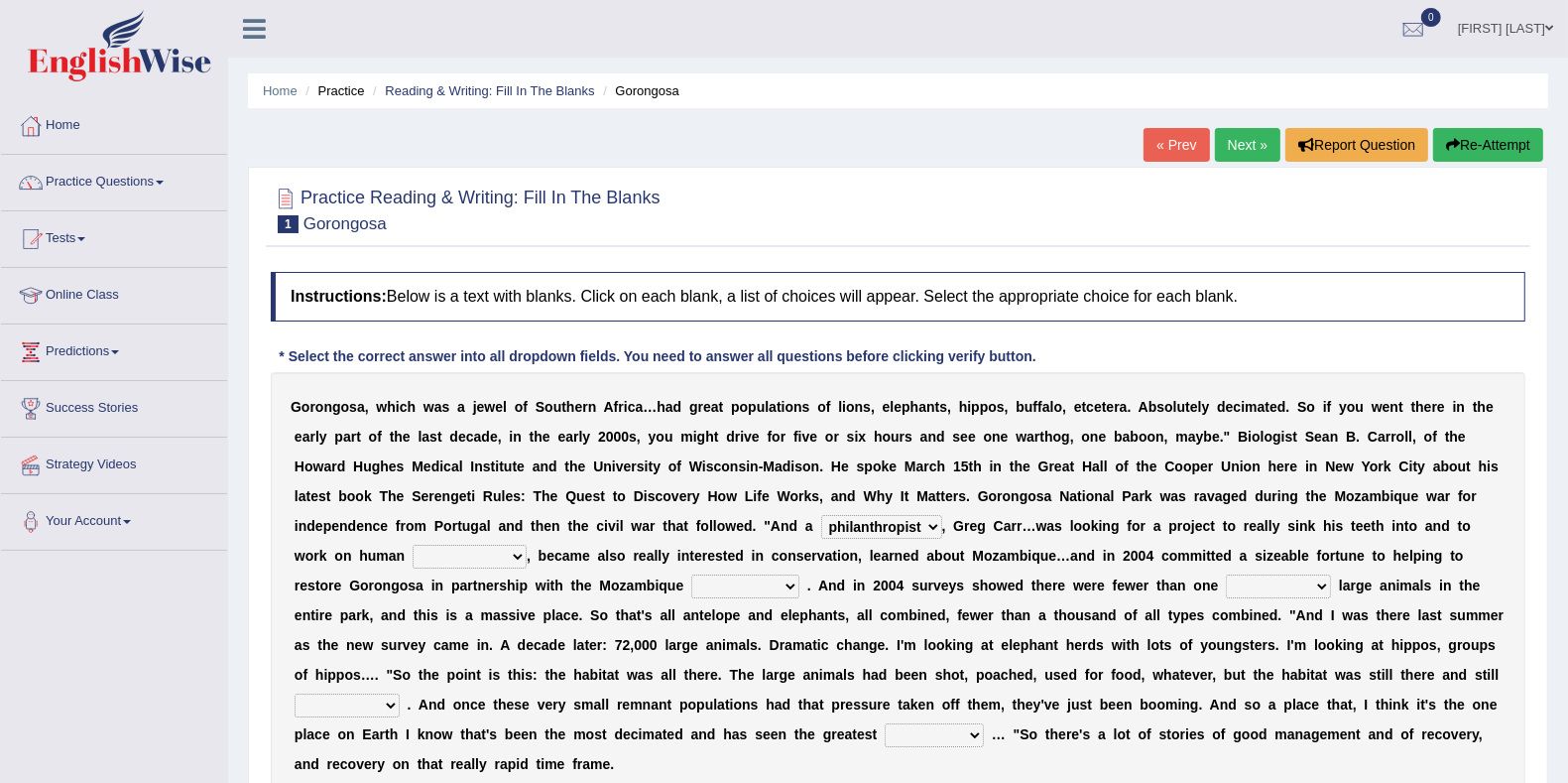 click on "negligence prevalence development malevolence" at bounding box center [469, 557] 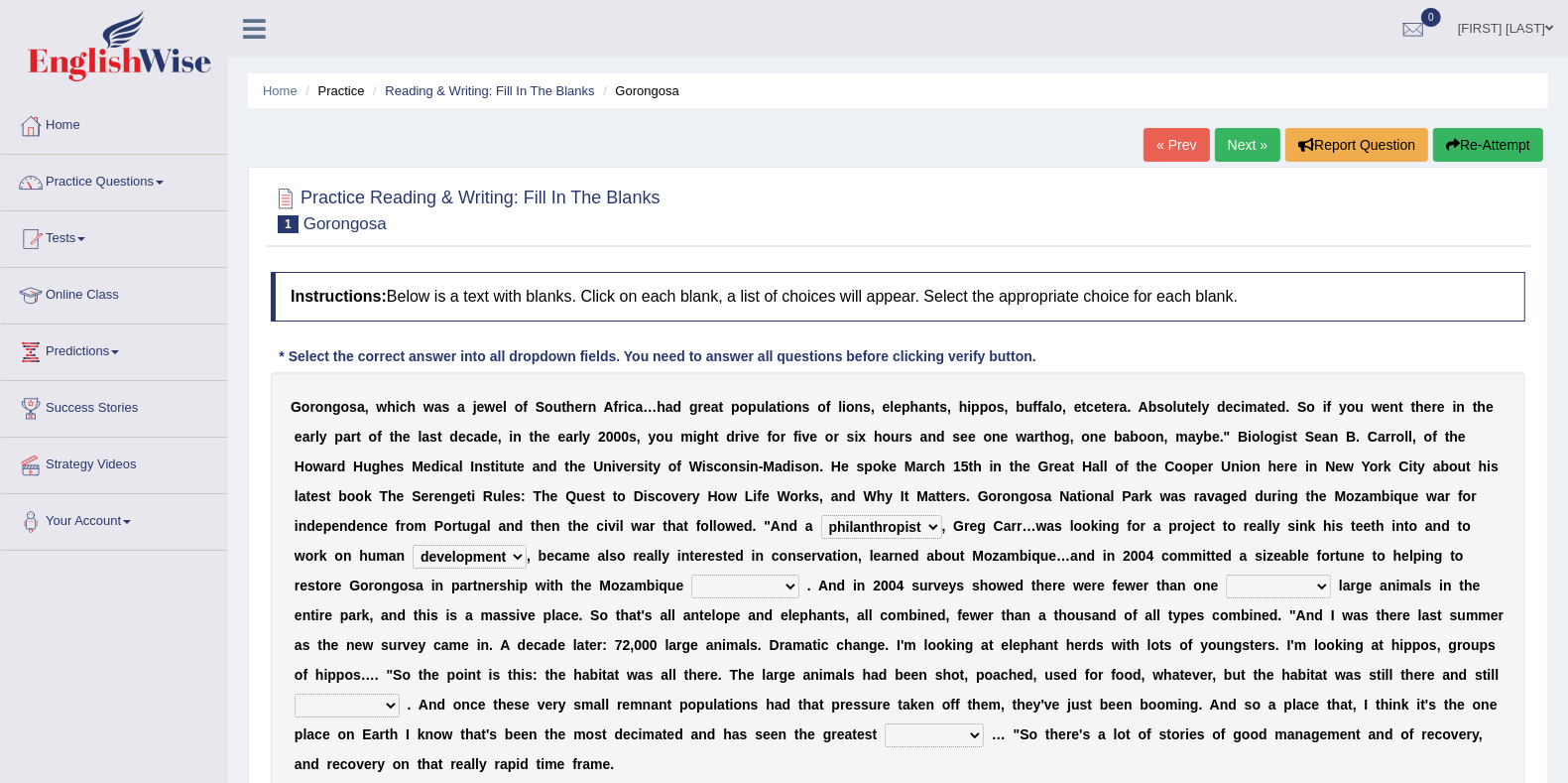 click on "G o r o n g o s a ,    w h i c h    w a s    a    j e w e l    o f    S o u t h e r n    A f r i c a … h a d    g r e a t    p o p u l a t i o n s    o f    l i o n s ,    e l e p h a n t s ,    h i p p o s ,    b u f f a l o ,    e t c e t e r a .    A b s o l u t e l y    d e c i m a t e d .    S o    i f    y o u    w e n t    t h e r e    i n    t h e    e a r l y    p a r t    o f    t h e    l a s t    d e c a d e ,    i n    t h e    e a r l y    2 0 0 0 s ,    y o u    m i g h t    d r i v e    f o r    f i v e    o r    s i x    h o u r s    a n d    s e e    o n e    w a r t h o g ,    o n e    b a b o o n ,    m a y b e . "    B i o l o g i s t    S e a n    B .    C a r r o l l ,    o f    t h e    H o w a r d    H u g h e s    M e d i c a l    I n s t i t u t e    a n d    t h e    U n i v e r s i t y    o f    W i s c o n s i n - M a d i s o n .    H e    s p o k e    M a r c h    1 5 t h    i n    t h e    G r e a t    H" at bounding box center (898, 586) 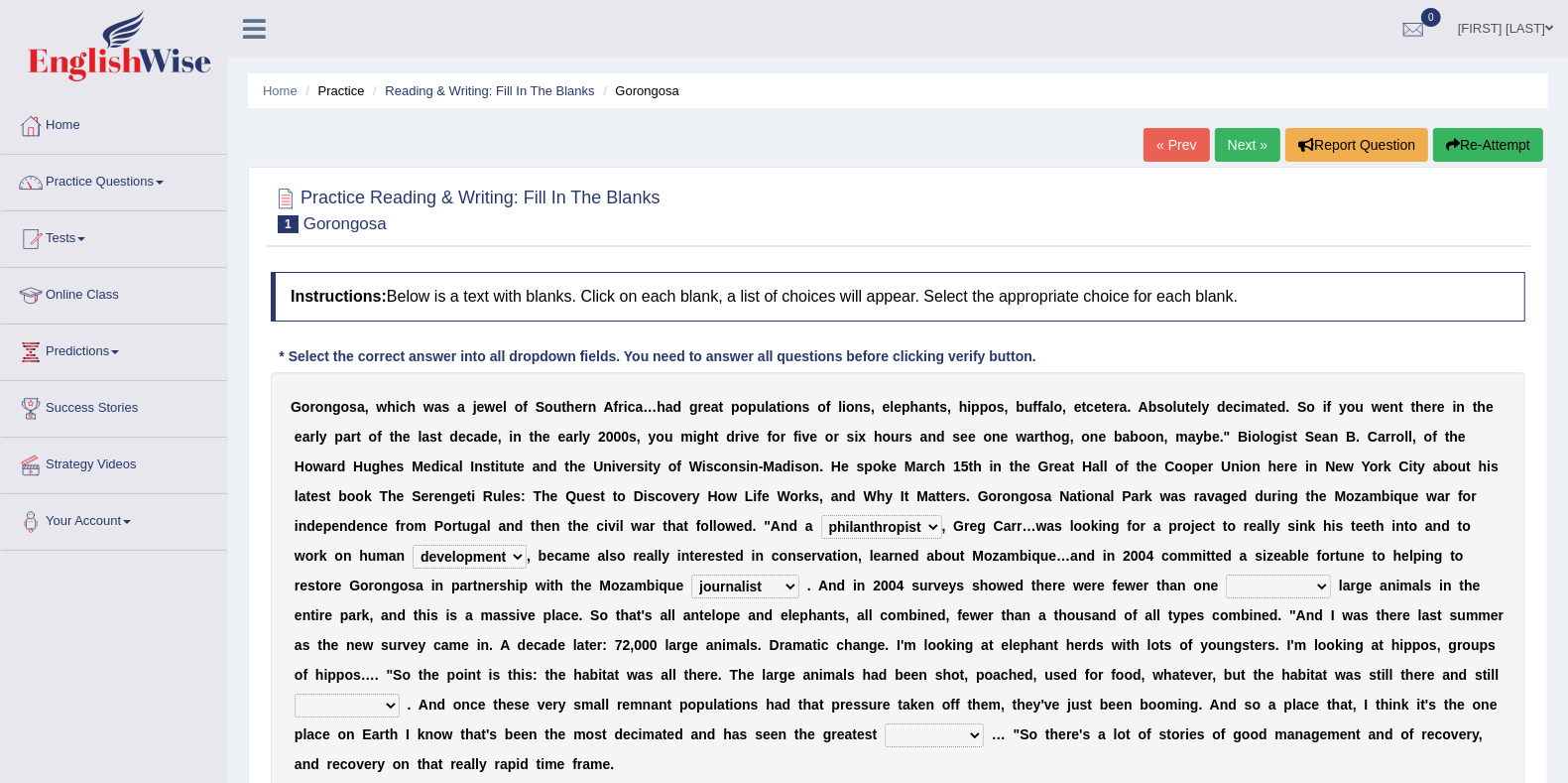 click on "parliament semanticist government journalist" at bounding box center [745, 587] 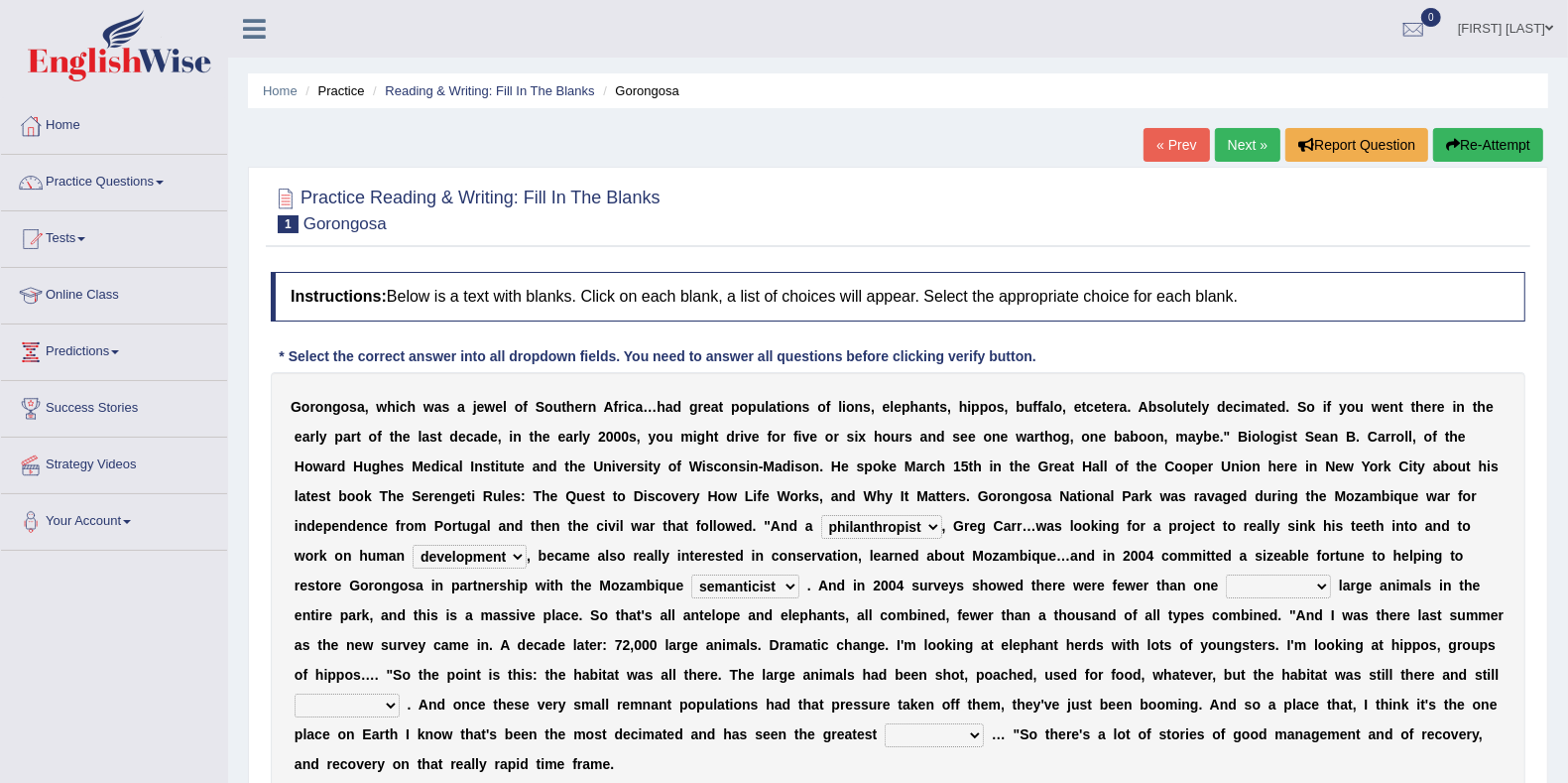 click on "parliament semanticist government journalist" at bounding box center [745, 587] 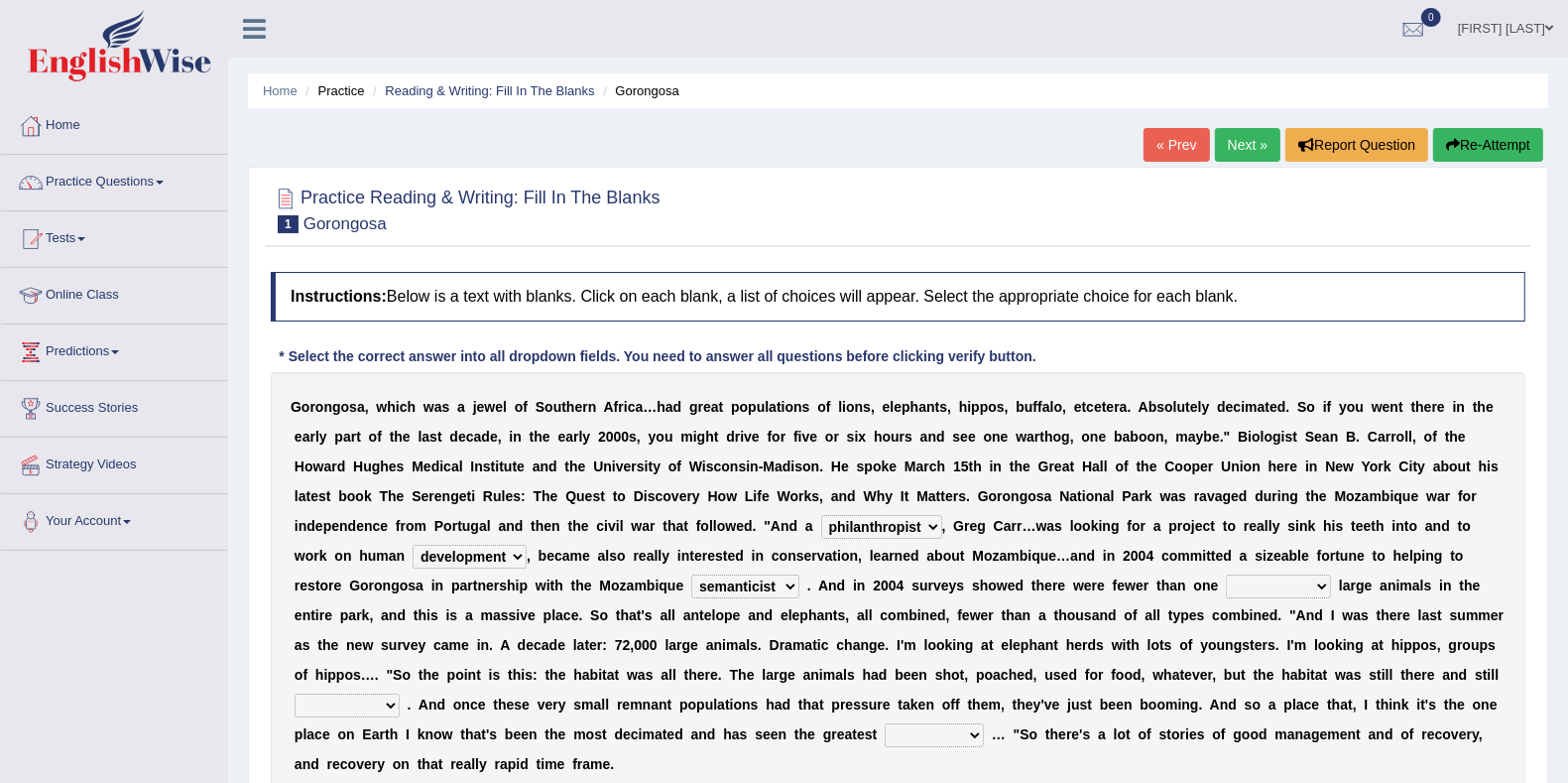 click on "passion solstice ballast philanthropist" at bounding box center (882, 527) 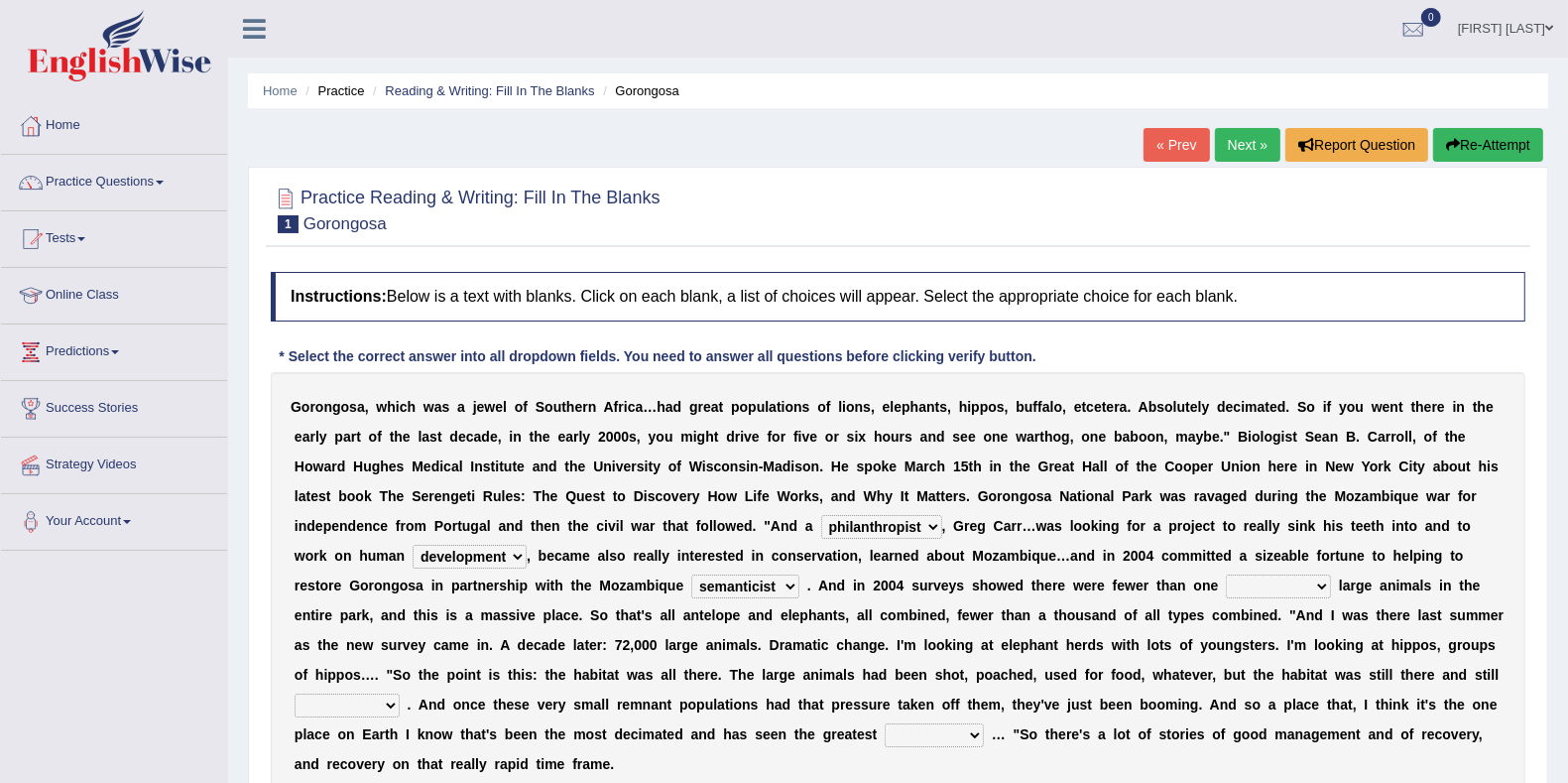 click on "deflowered embowered roundest thousand" at bounding box center [1278, 587] 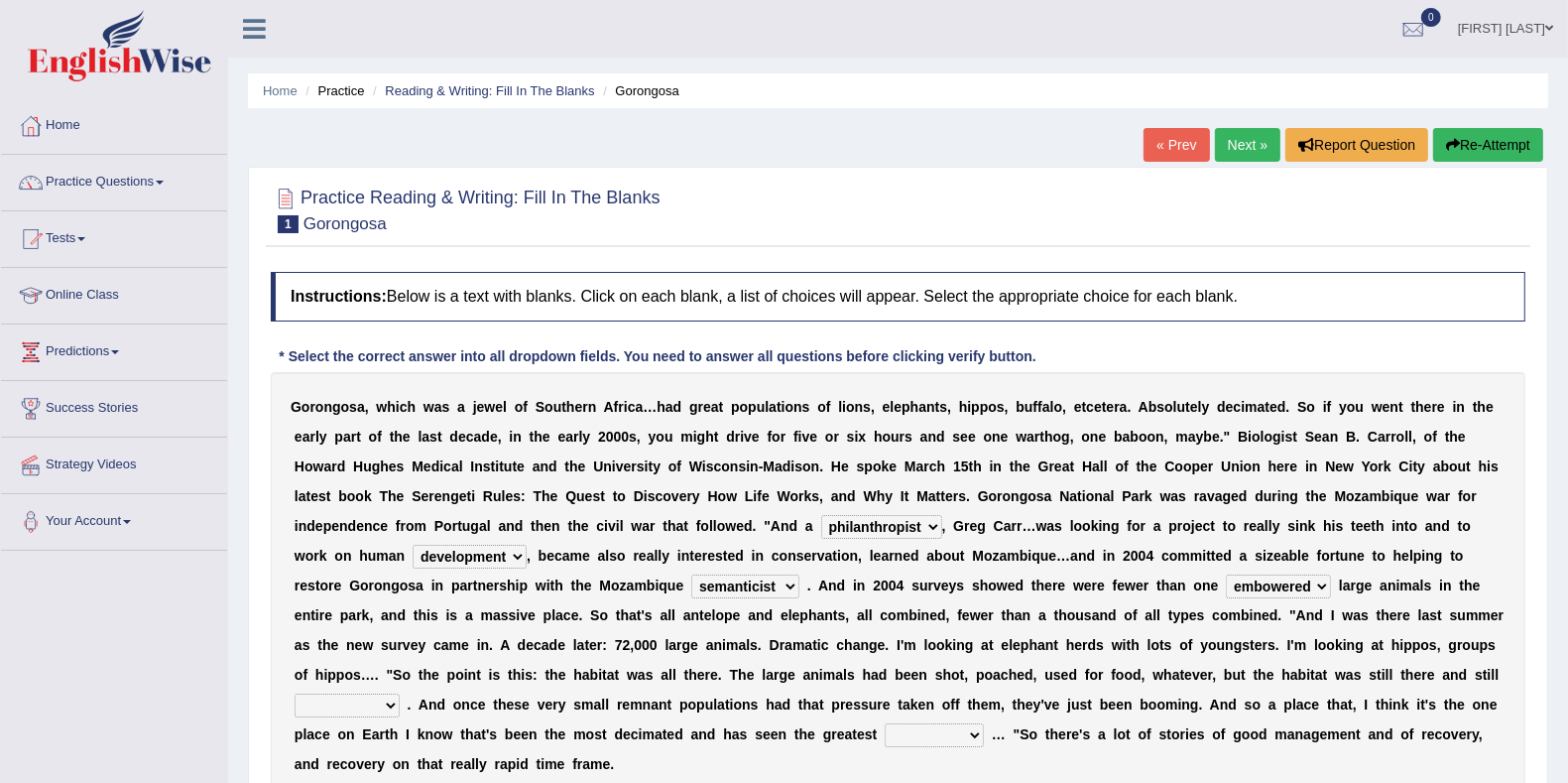 click on "deflowered embowered roundest thousand" at bounding box center [1278, 587] 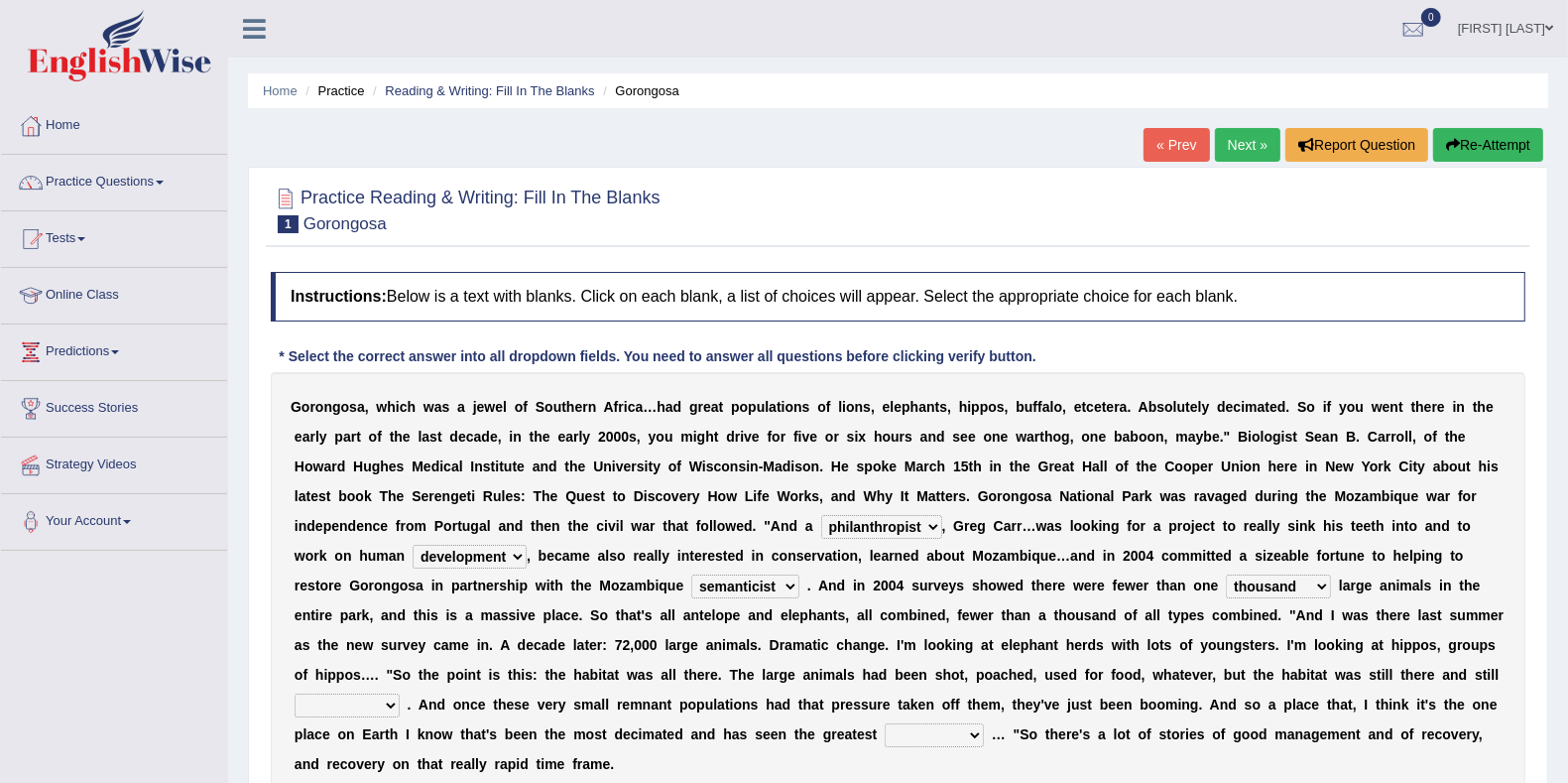 click on "assertive incidental compulsive productive" at bounding box center (347, 706) 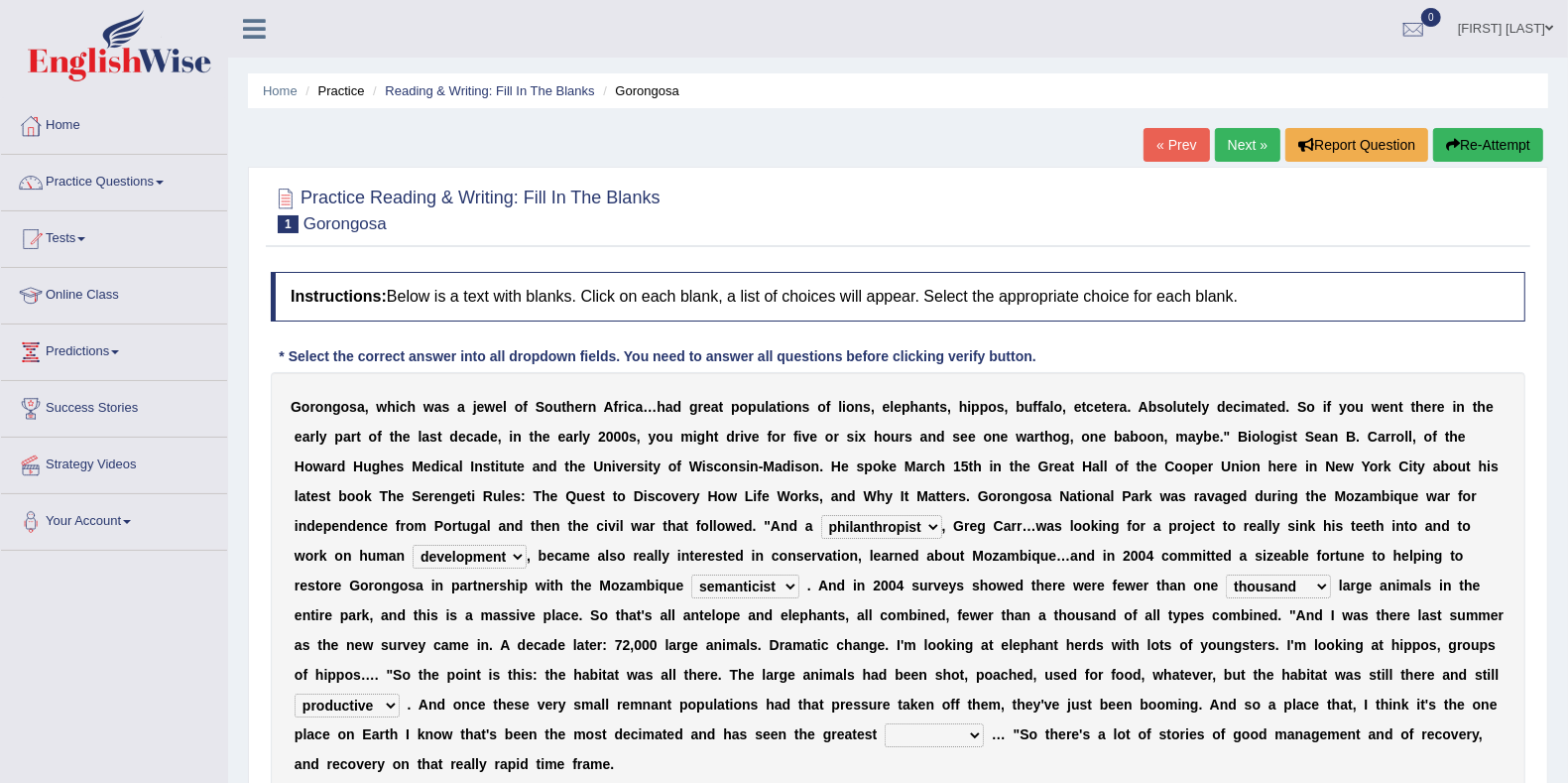 click on "assertive incidental compulsive productive" at bounding box center (347, 706) 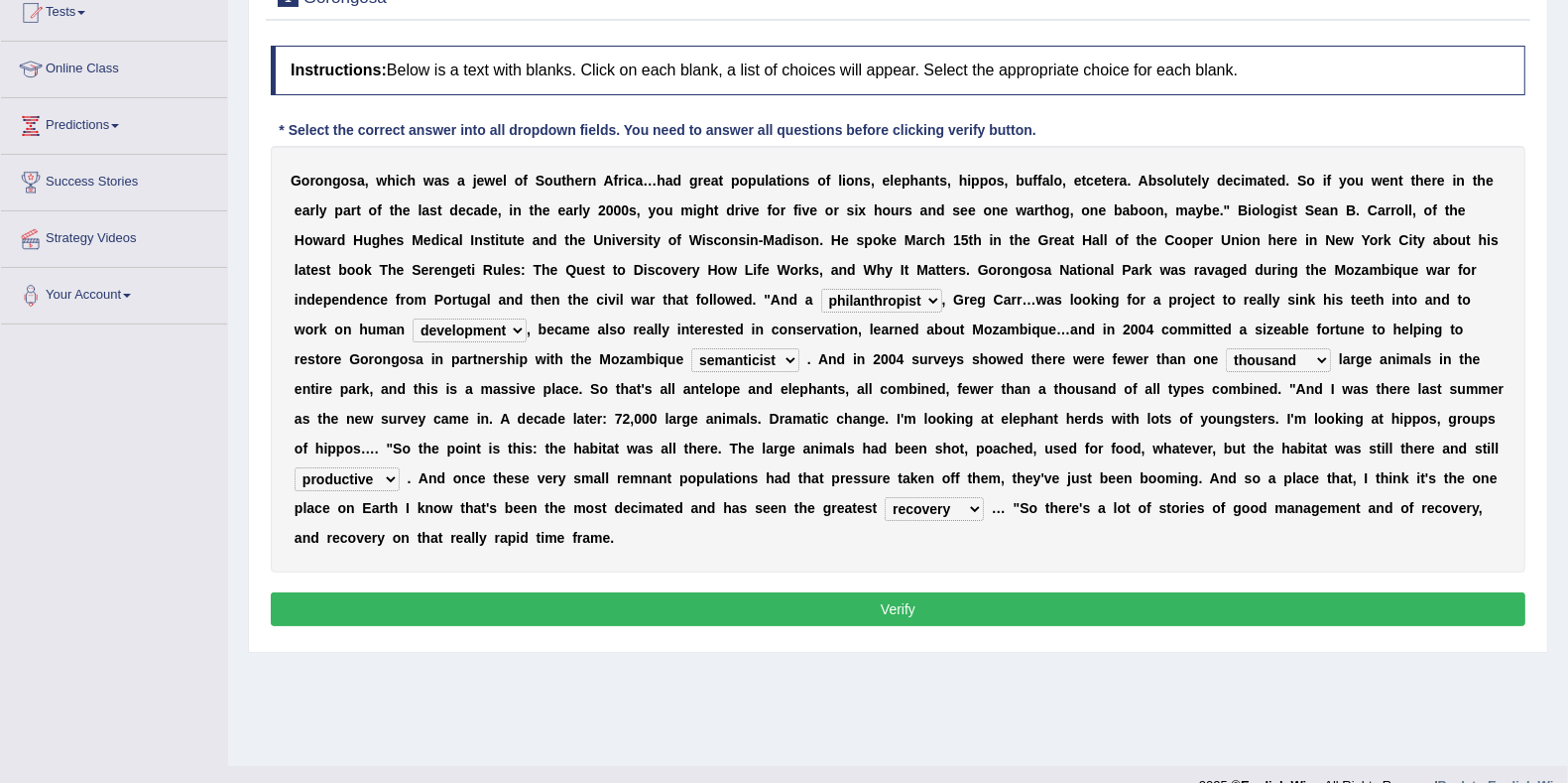 scroll, scrollTop: 231, scrollLeft: 0, axis: vertical 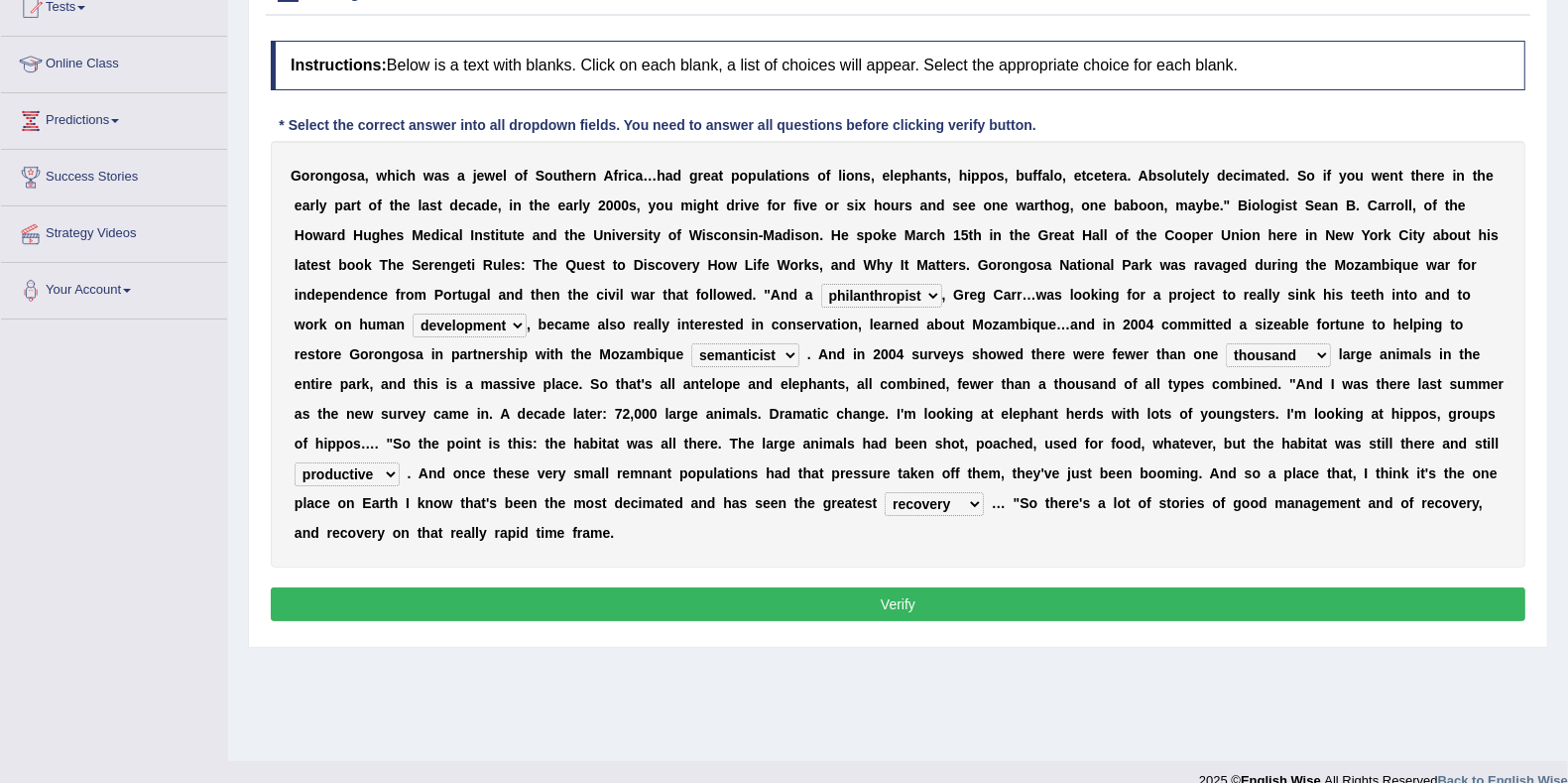click on "Verify" at bounding box center [898, 604] 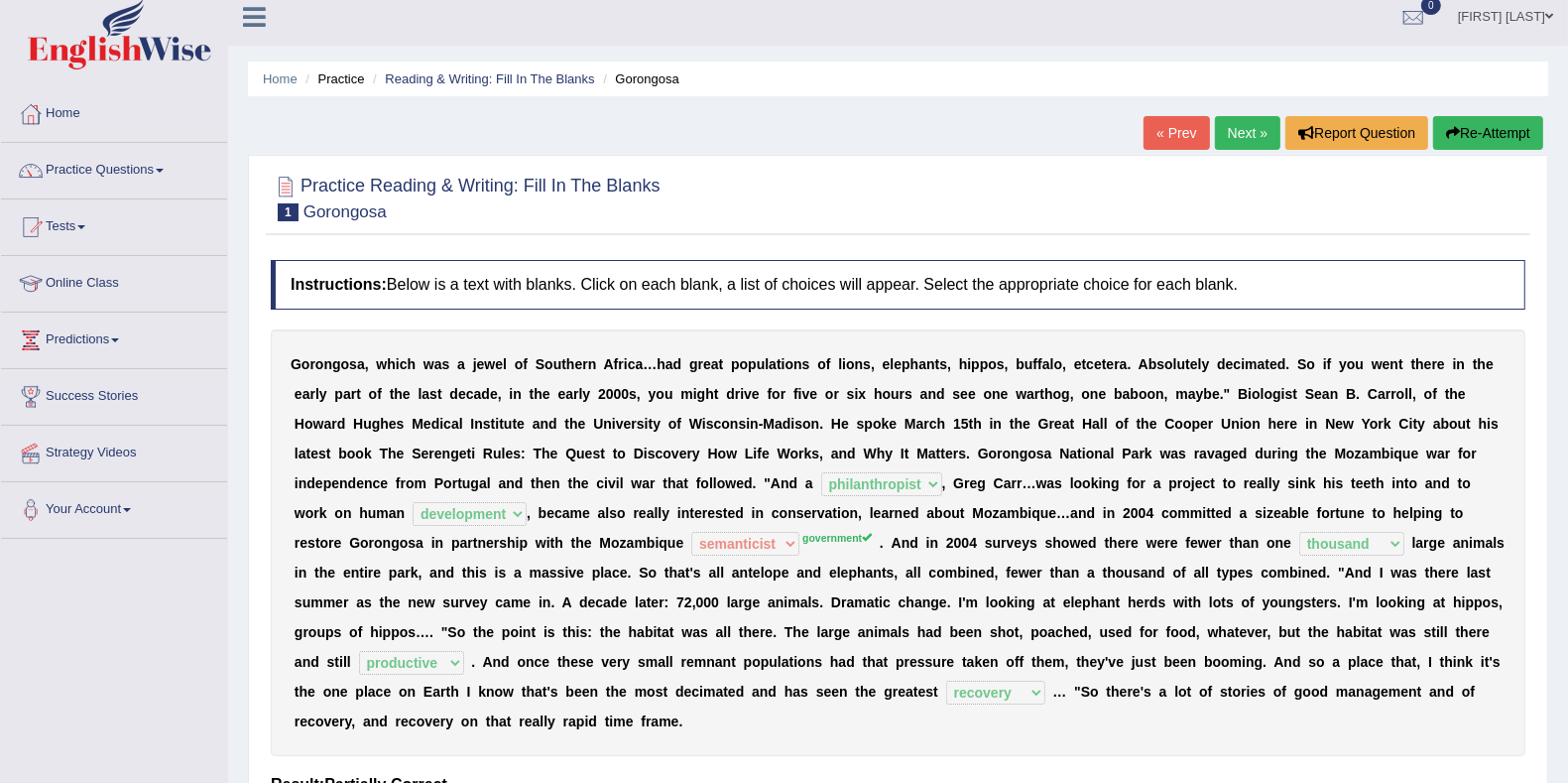 scroll, scrollTop: 0, scrollLeft: 0, axis: both 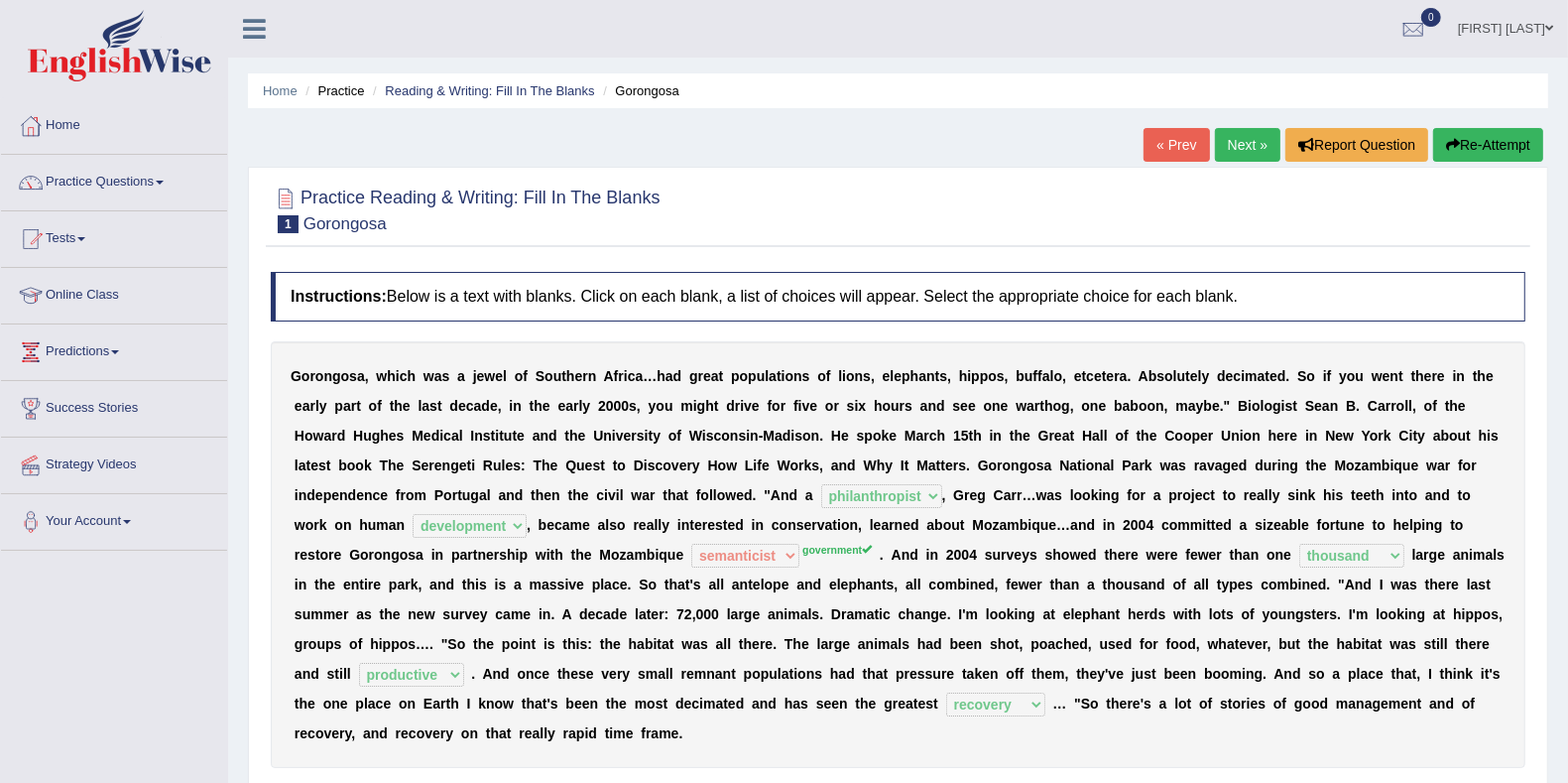 click on "Next »" at bounding box center [1248, 145] 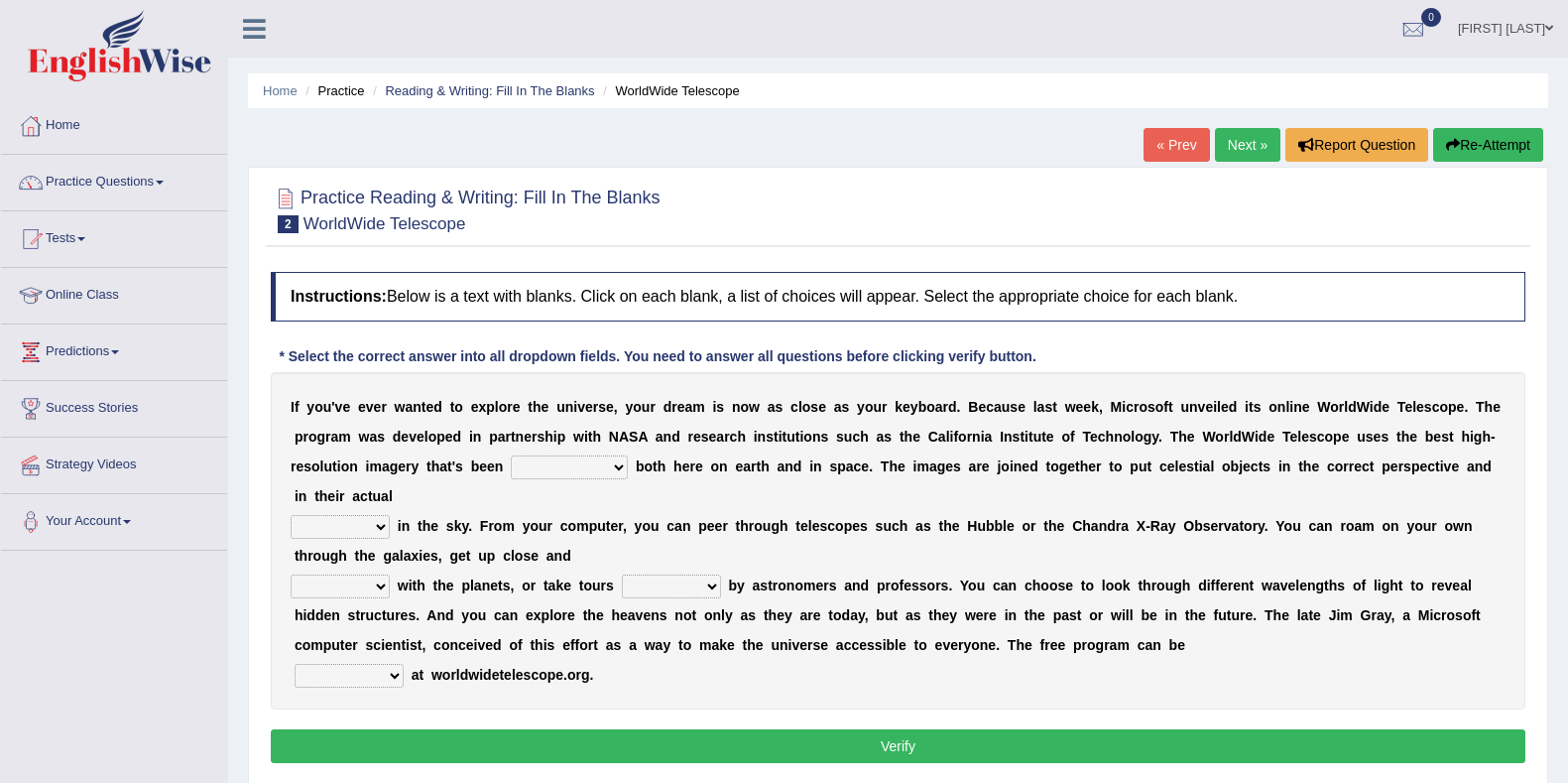 scroll, scrollTop: 0, scrollLeft: 0, axis: both 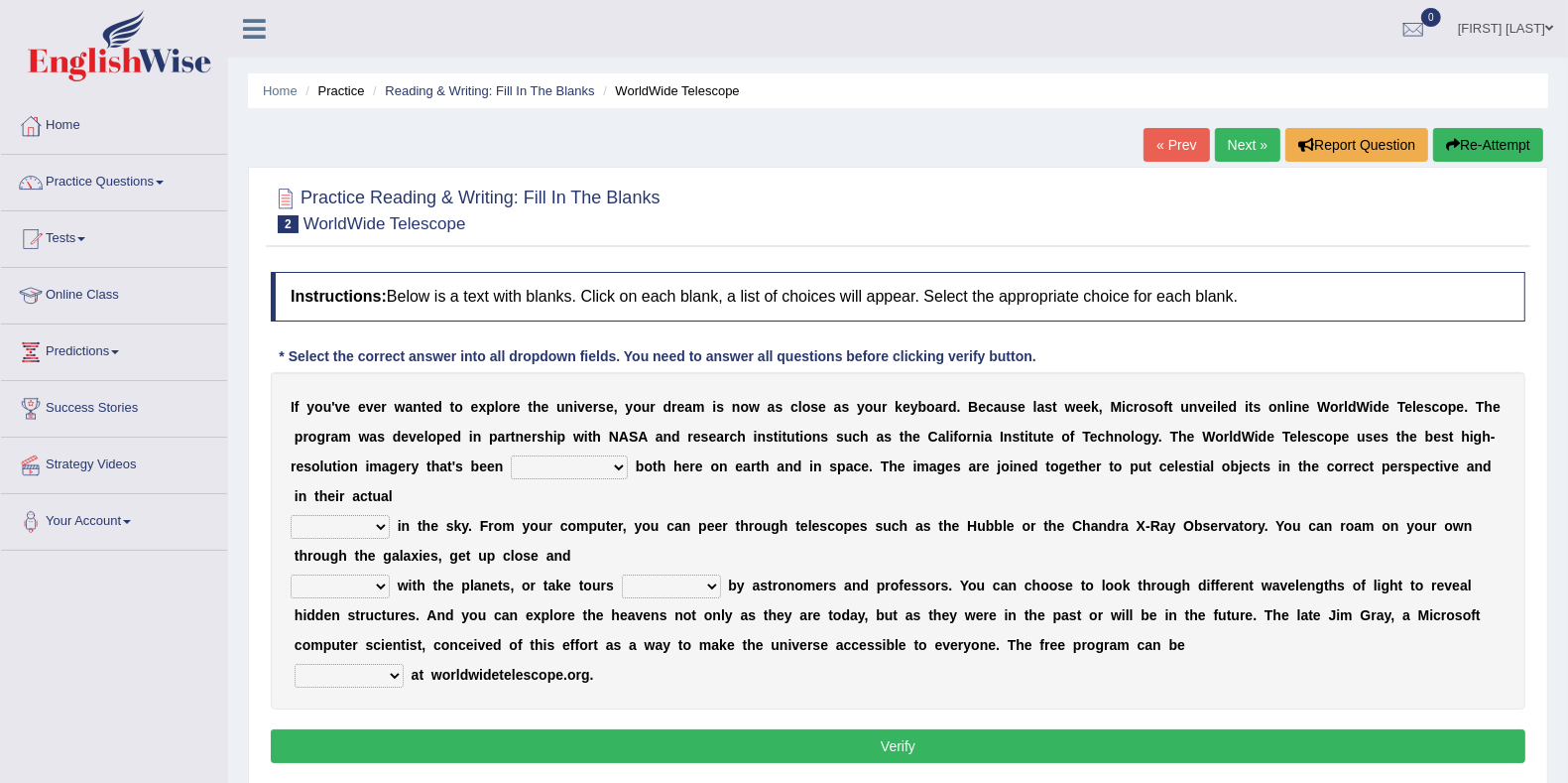 click on "degraded ascended remonstrated generated" at bounding box center [569, 467] 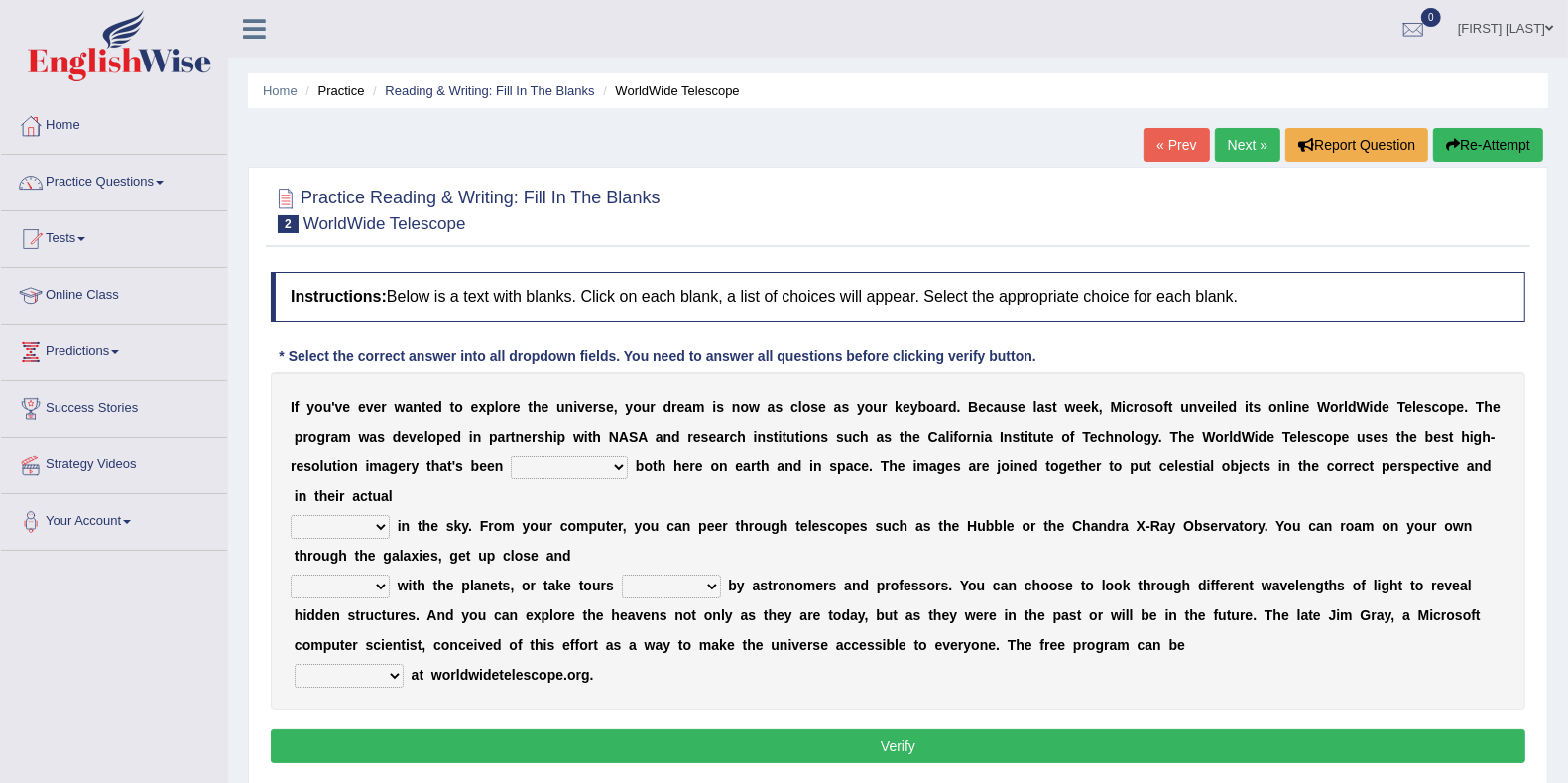 select on "generated" 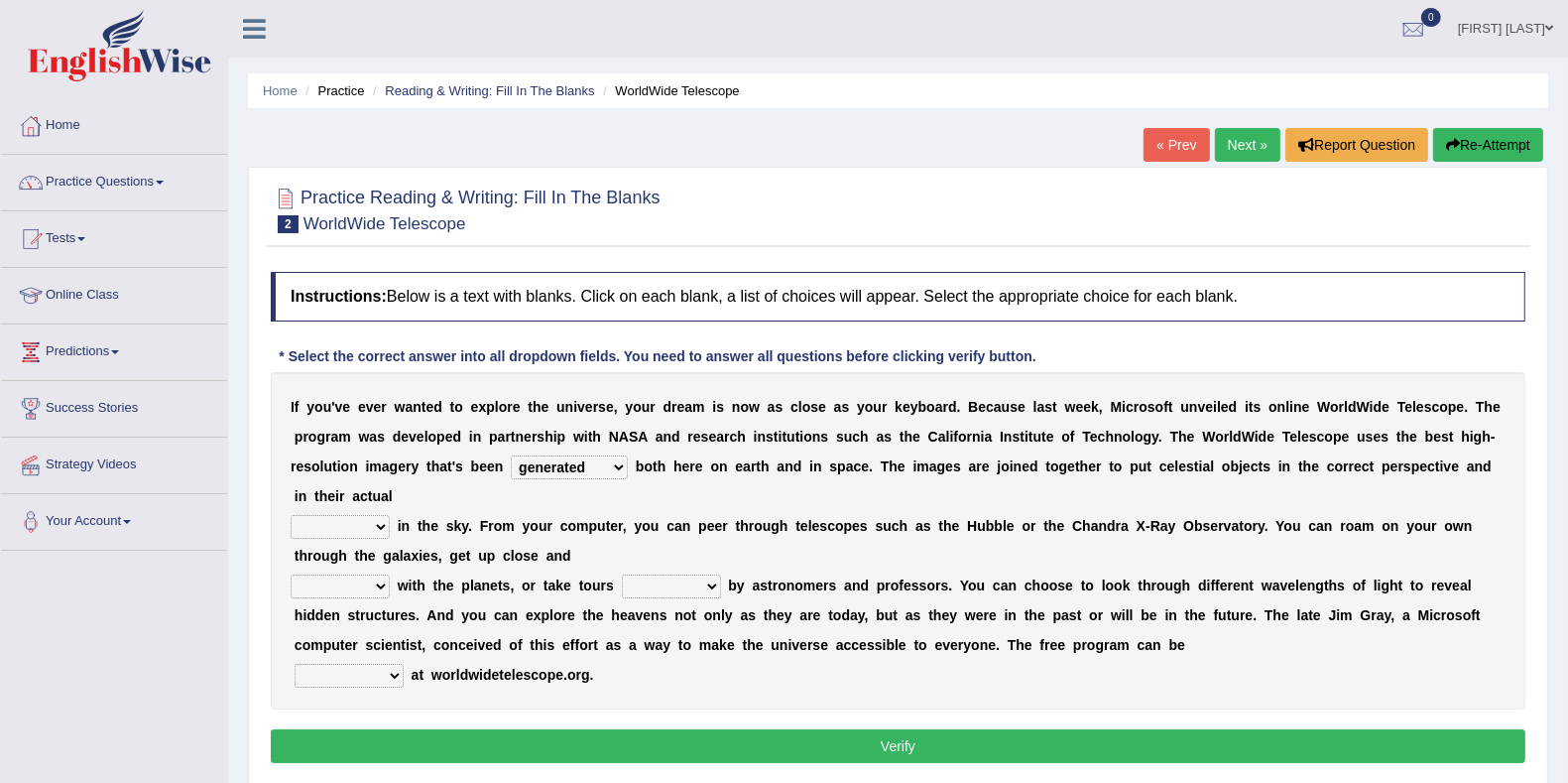 click on "degraded ascended remonstrated generated" at bounding box center (569, 467) 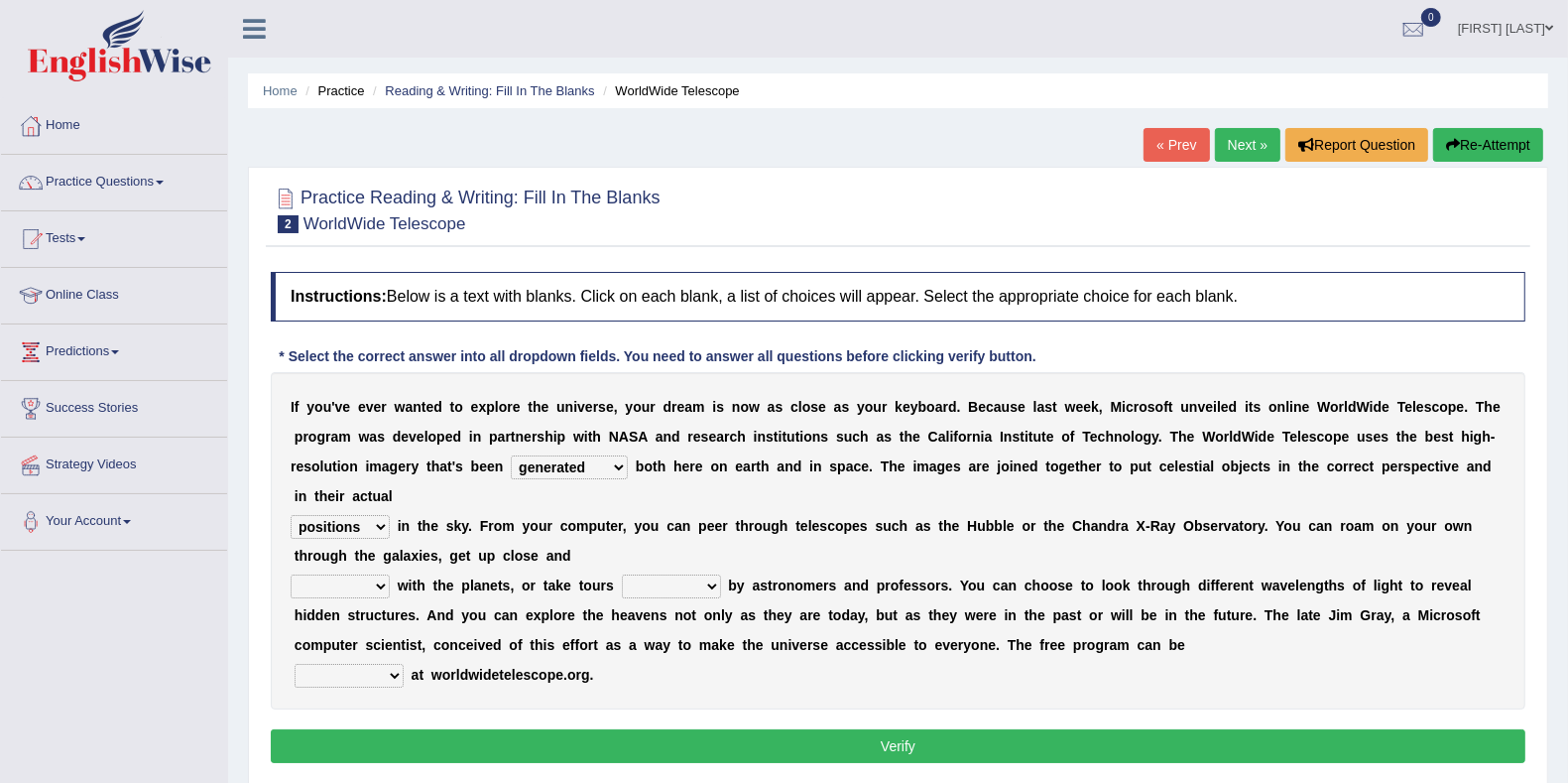 click on "degraded ascended remonstrated generated" at bounding box center [569, 467] 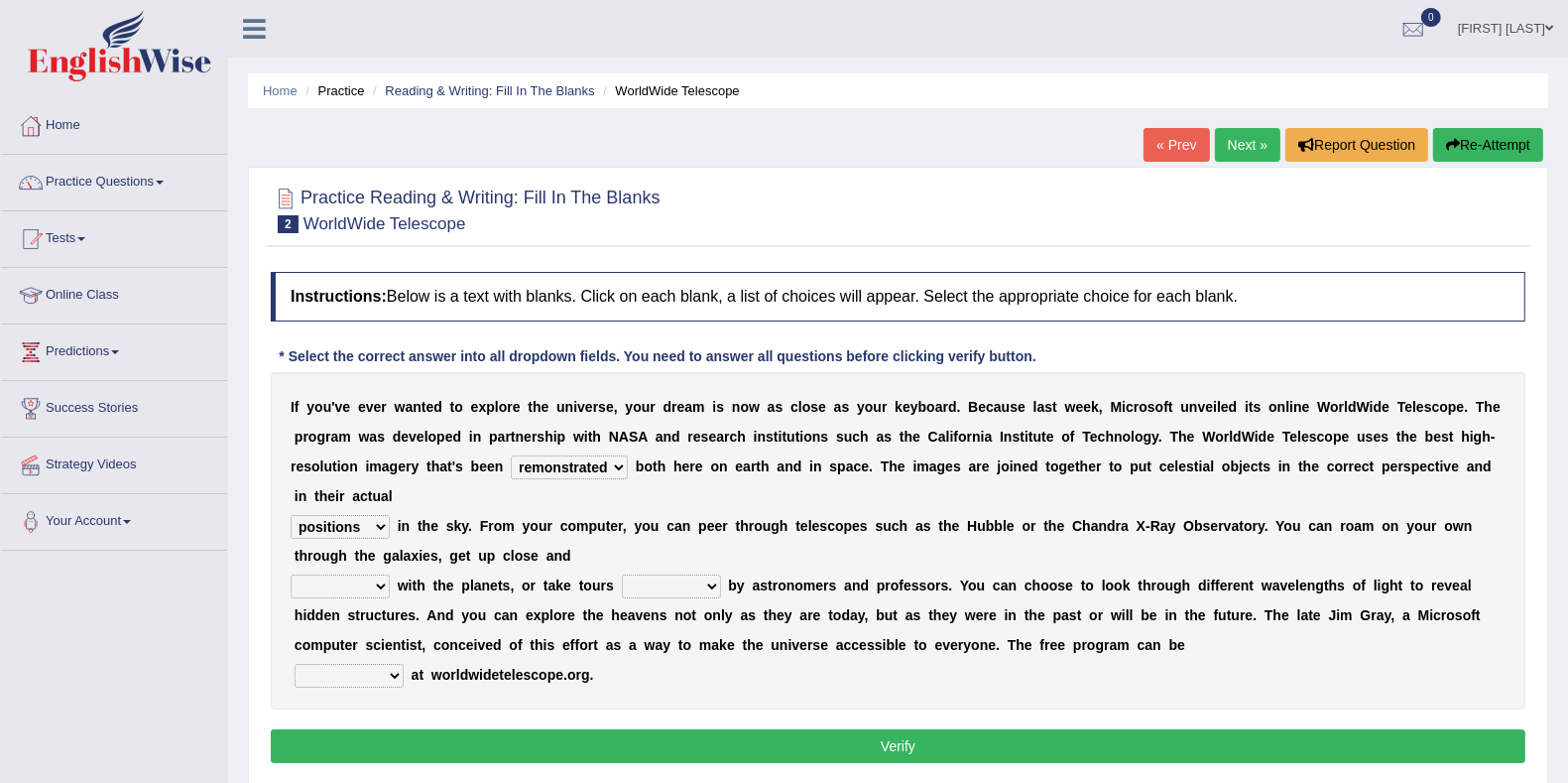 click on "degraded ascended remonstrated generated" at bounding box center [569, 467] 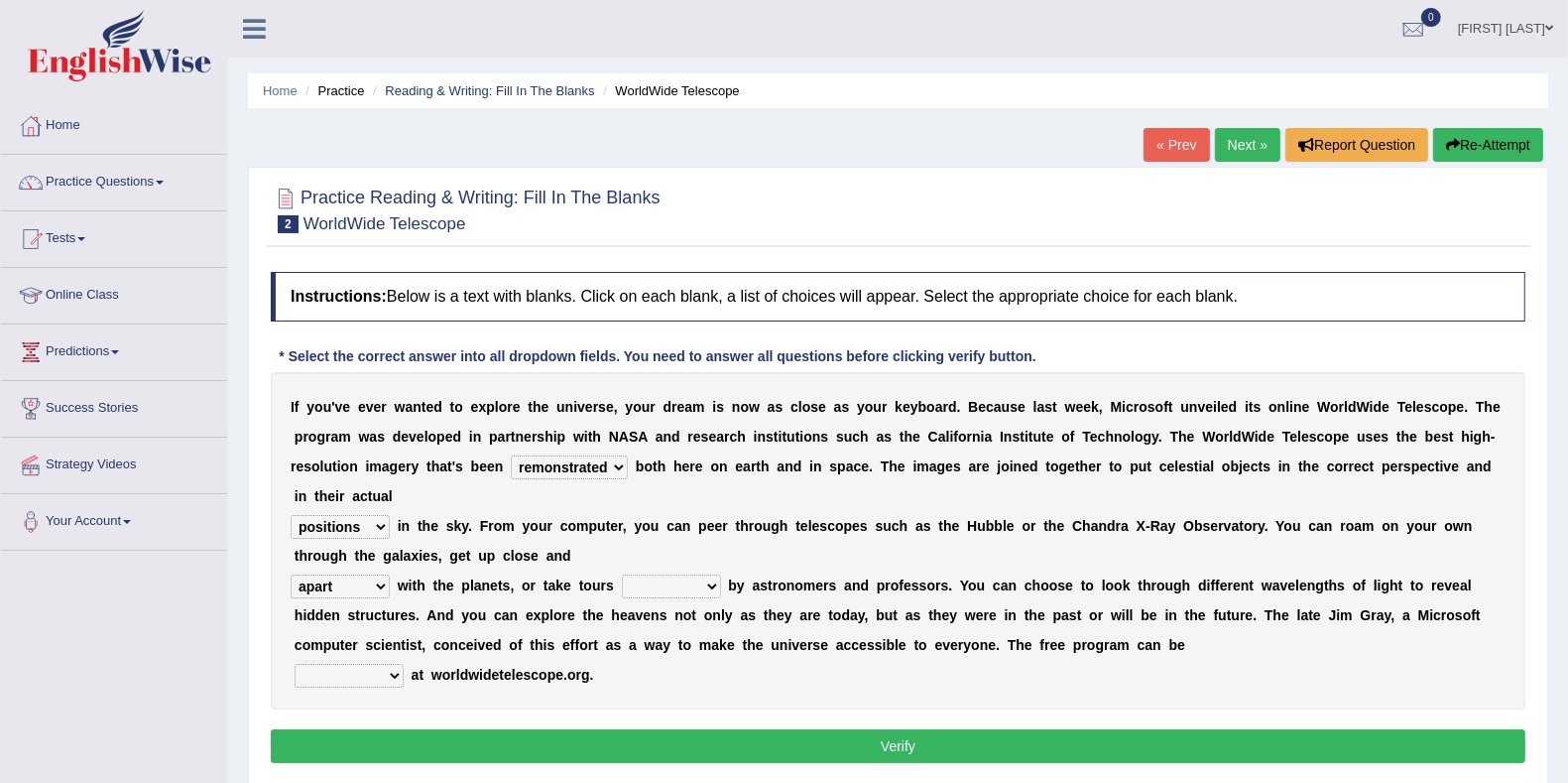 click on "personal individual apart polite" at bounding box center [340, 587] 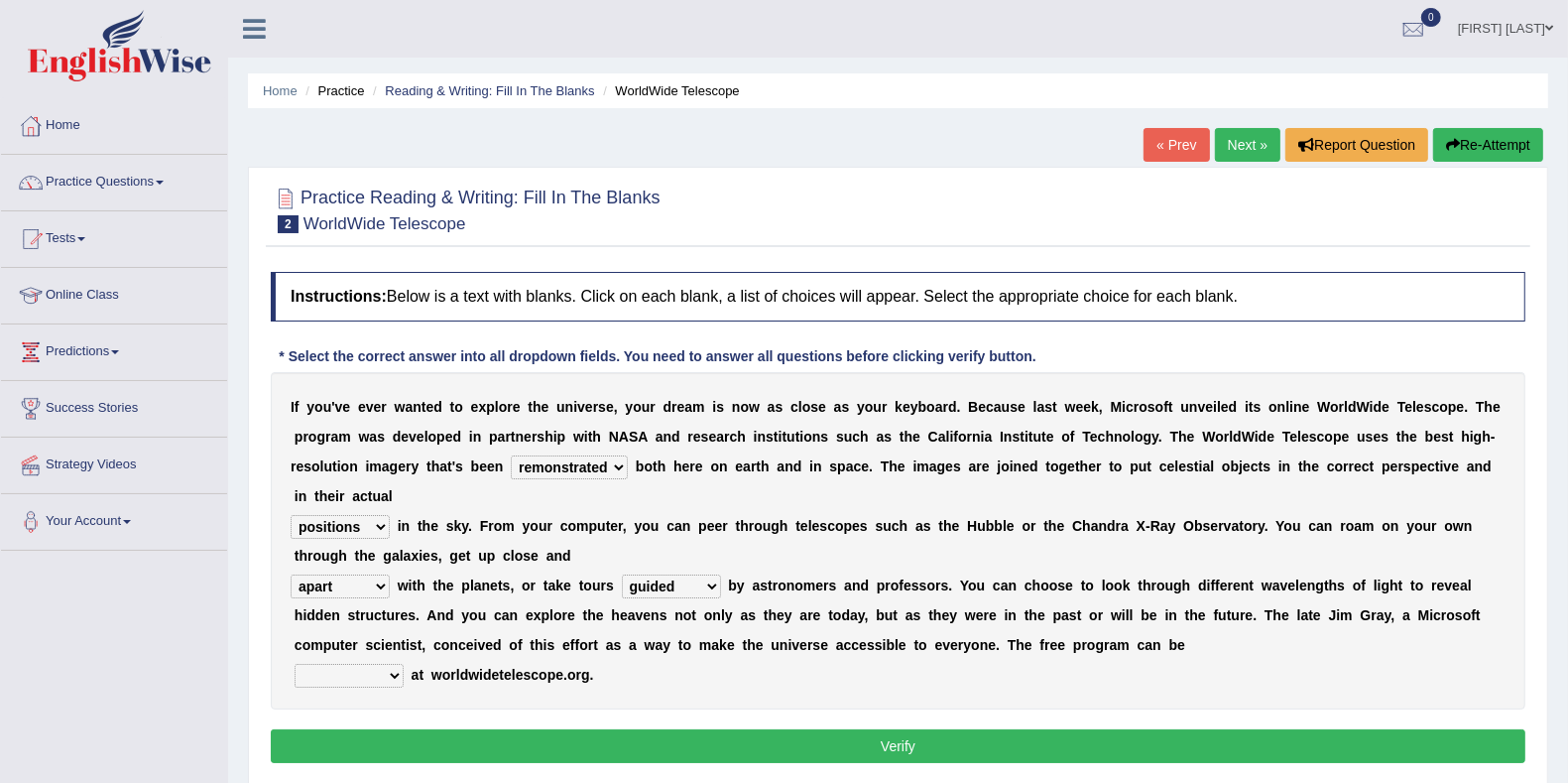 click on "upheld downloaded loaded posted" at bounding box center (349, 676) 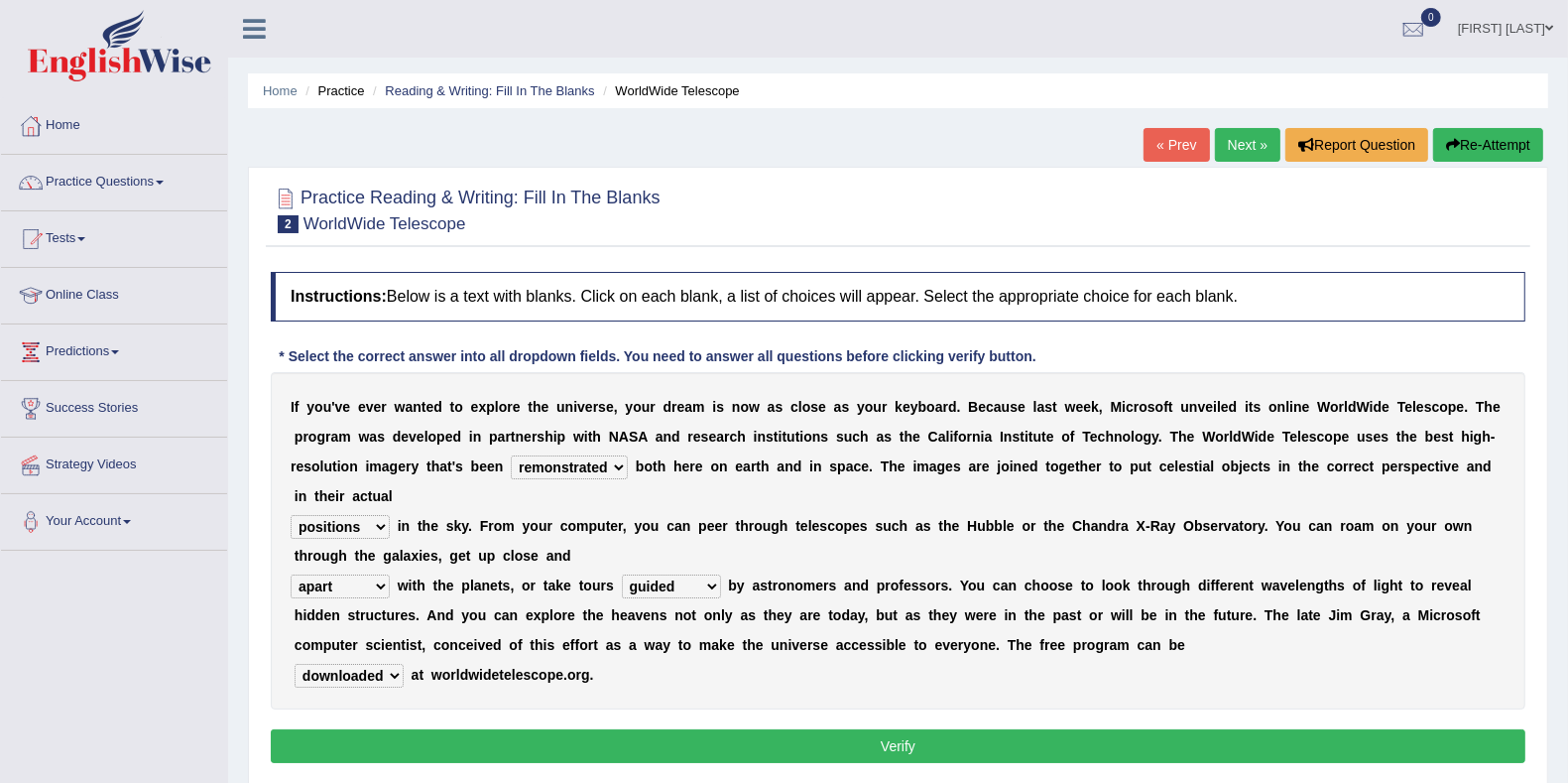 click on "upheld downloaded loaded posted" at bounding box center [349, 676] 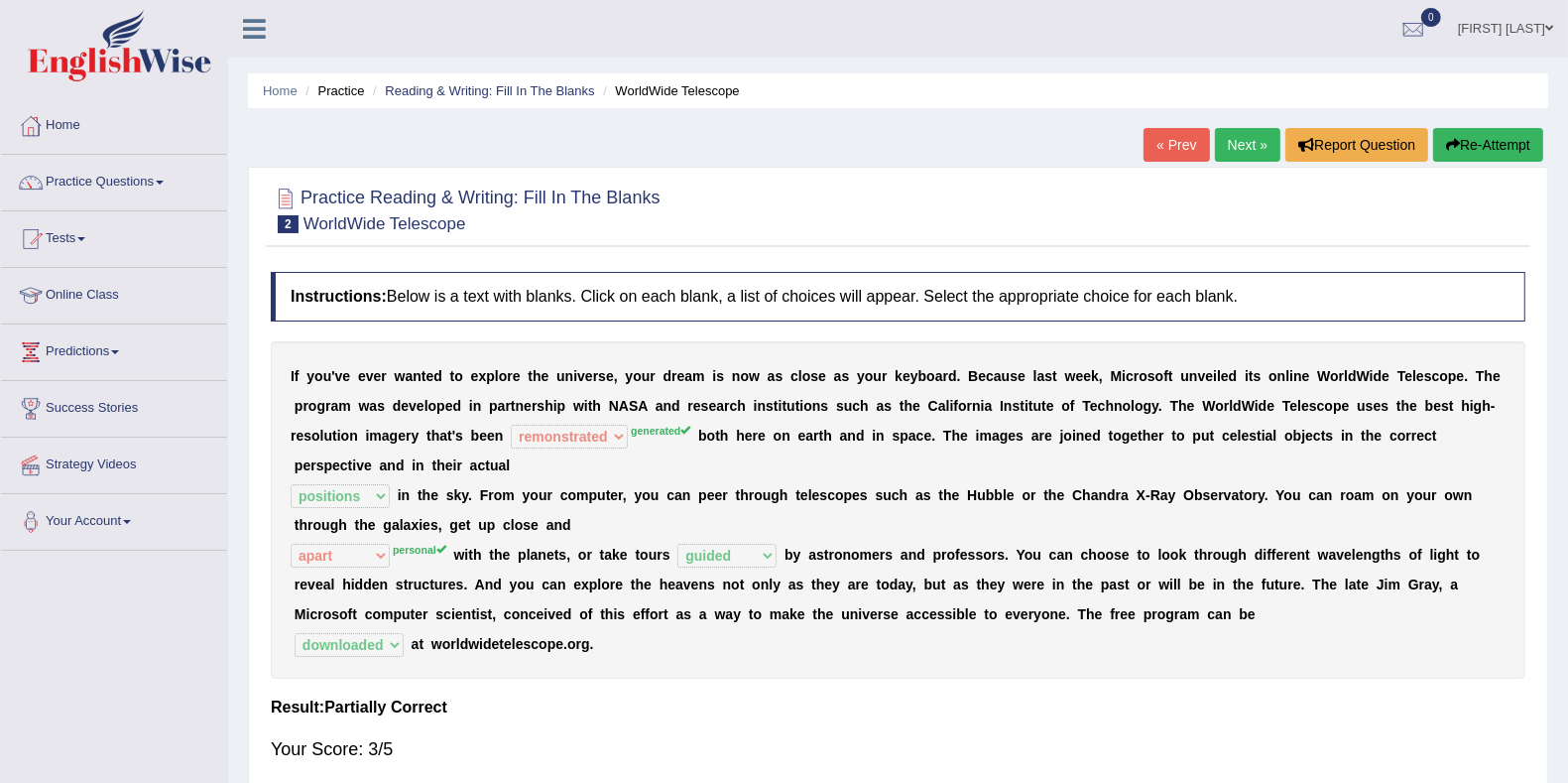 click on "Next »" at bounding box center [1248, 145] 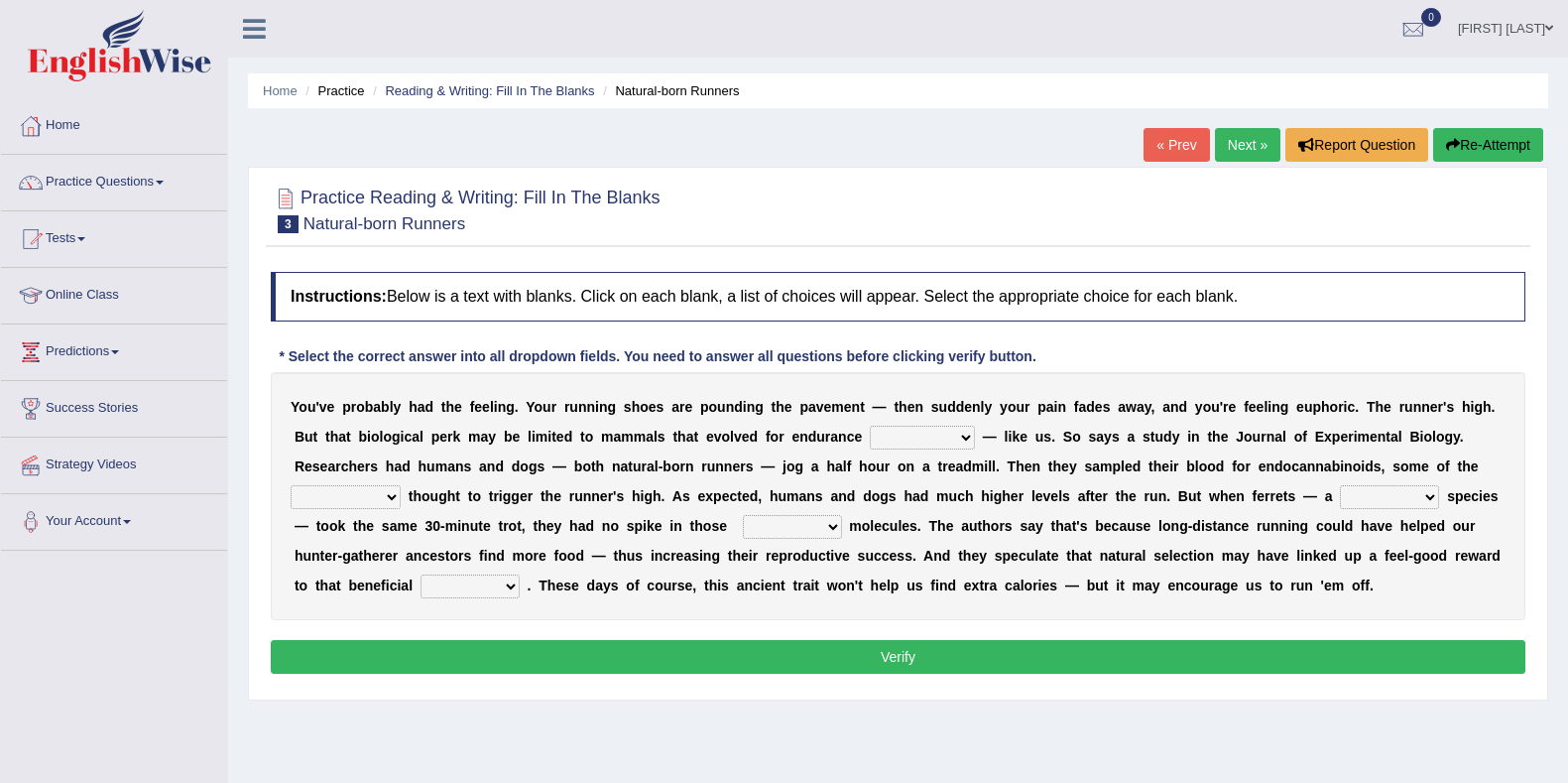 scroll, scrollTop: 0, scrollLeft: 0, axis: both 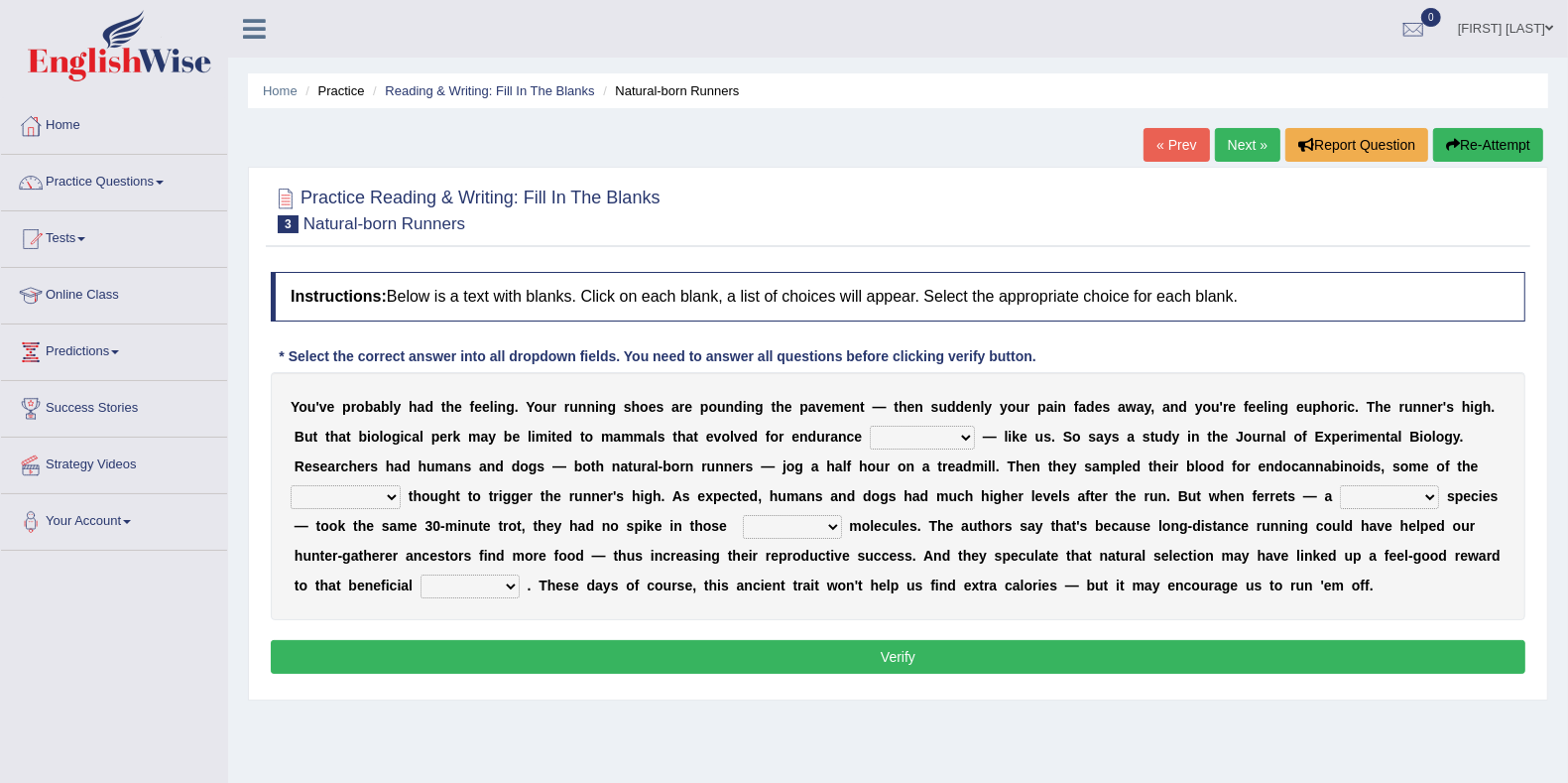 click on "dykes personalize classifies exercise" at bounding box center [922, 438] 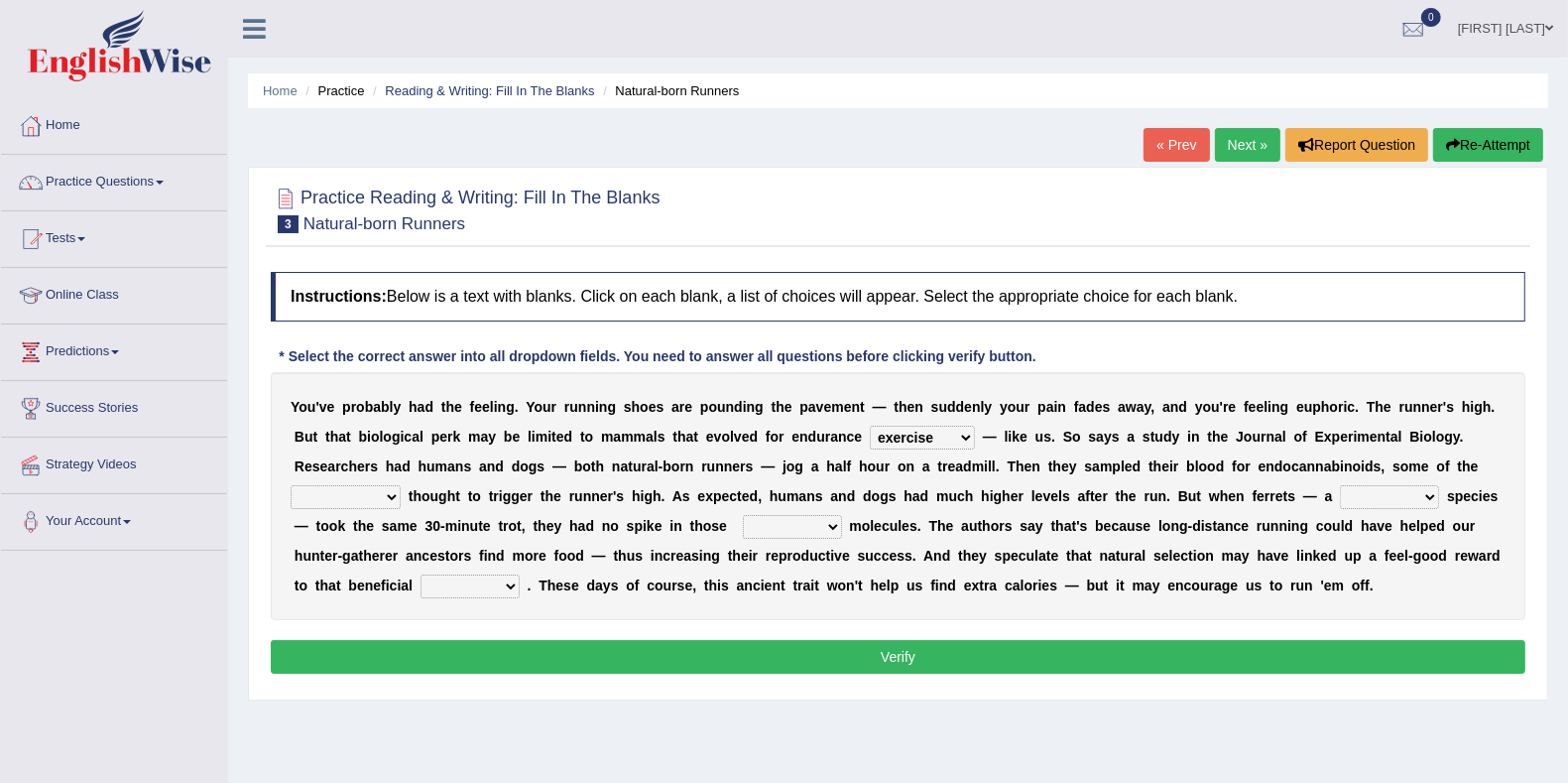 click on "dykes personalize classifies exercise" at bounding box center [922, 438] 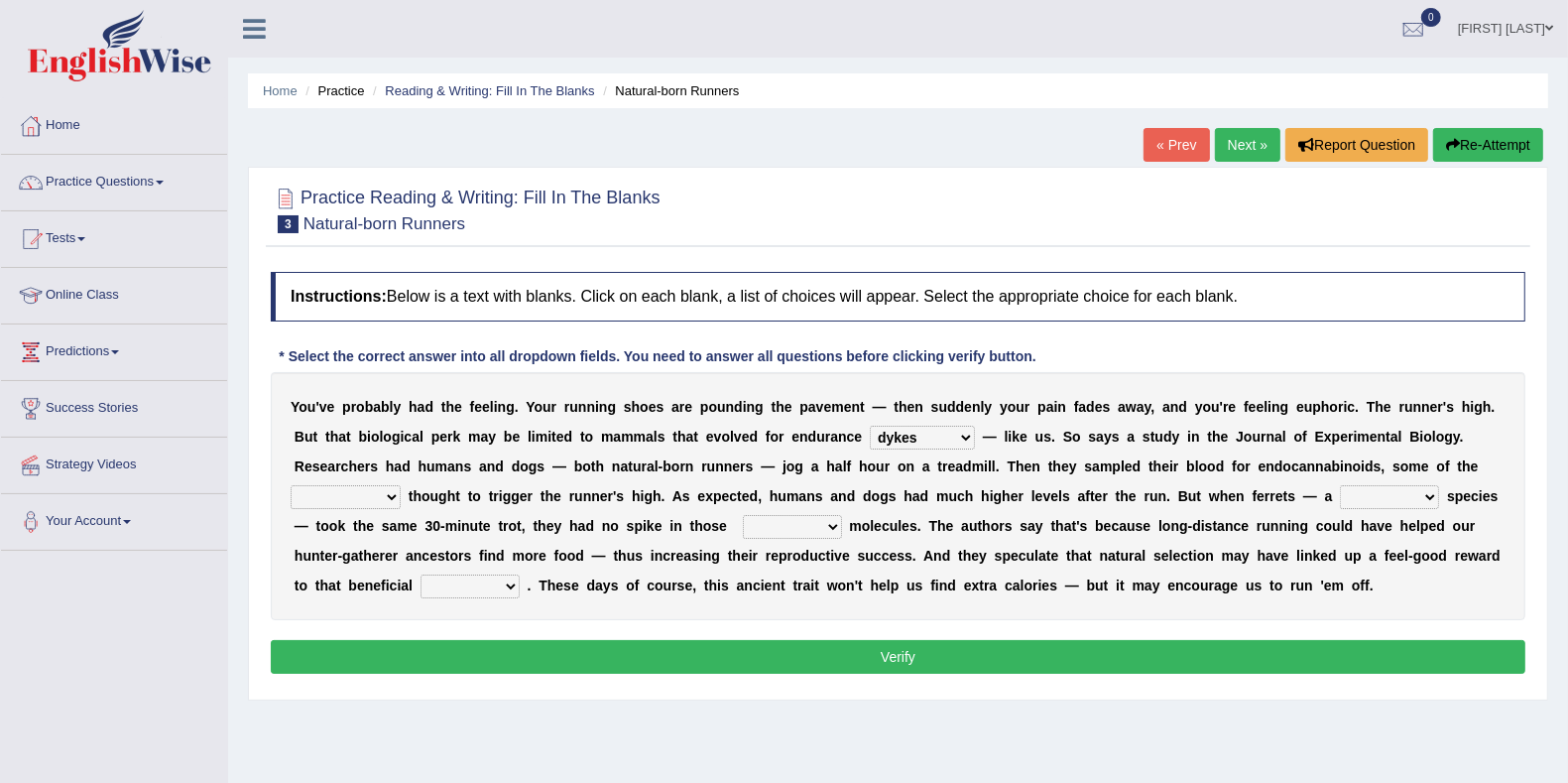 click on "almshouse turnarounds compounds foxhounds" at bounding box center (345, 497) 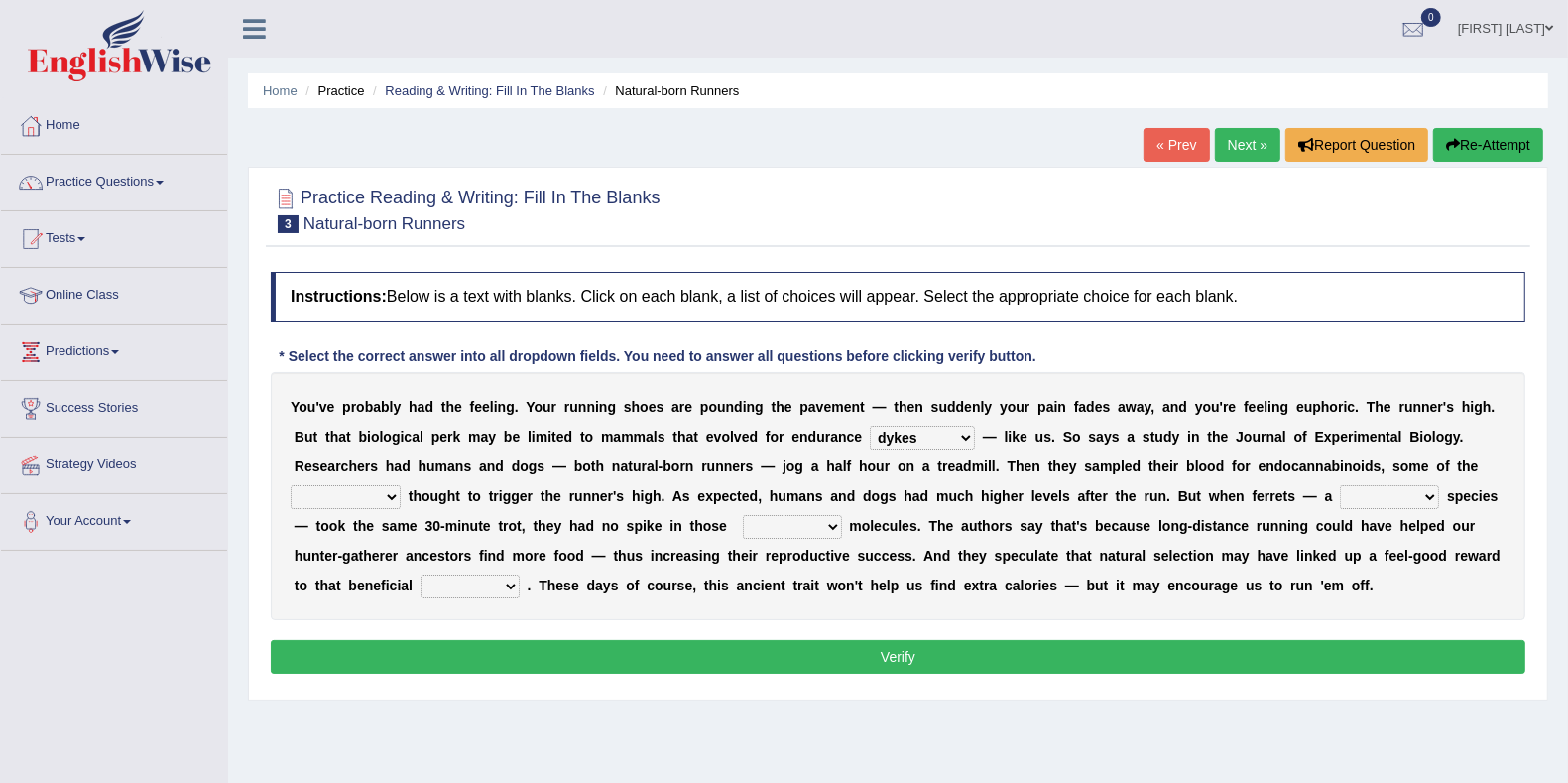 select on "sedentary" 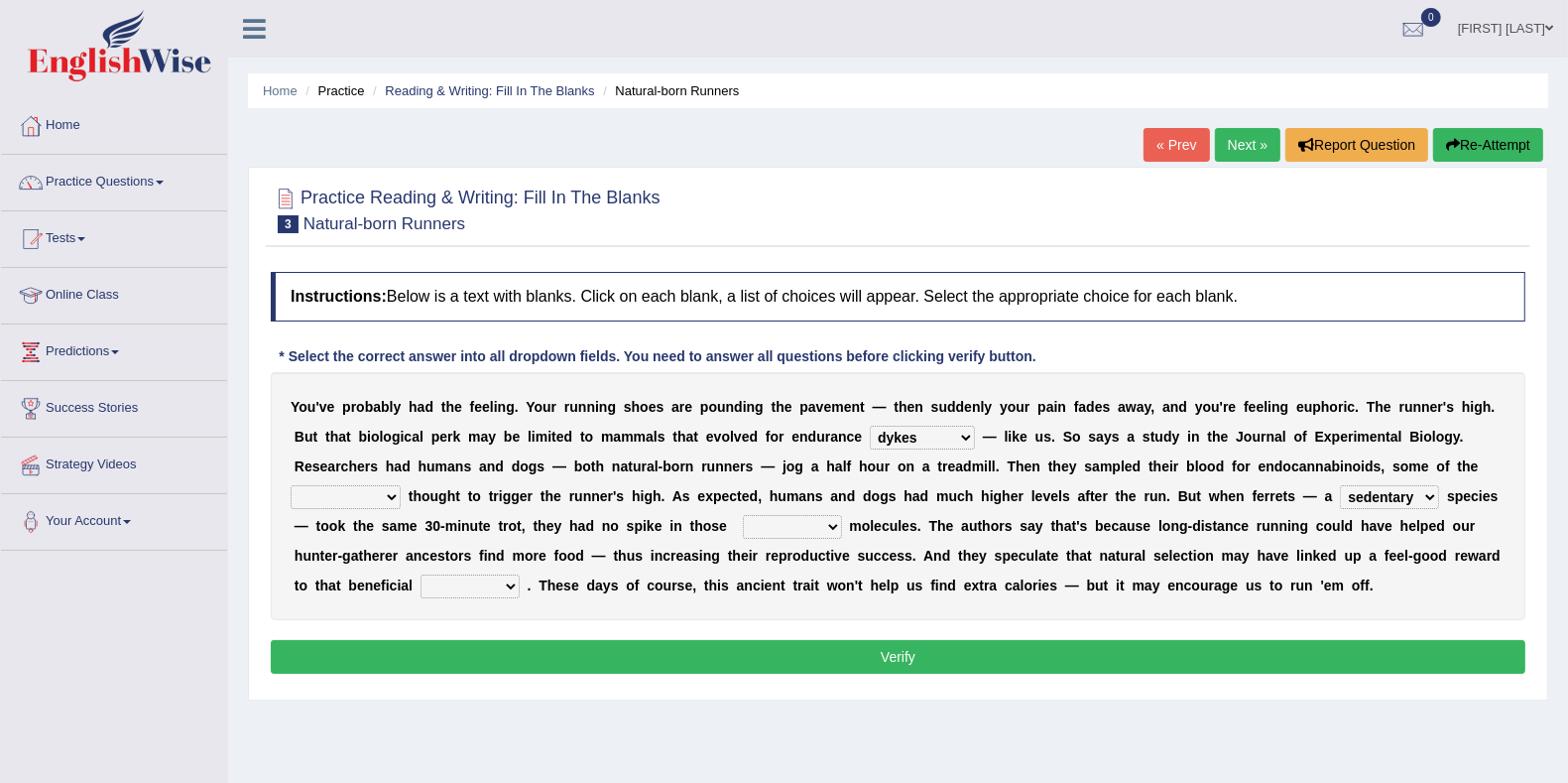 click on "excellency merely faerie sedentary" at bounding box center [1389, 497] 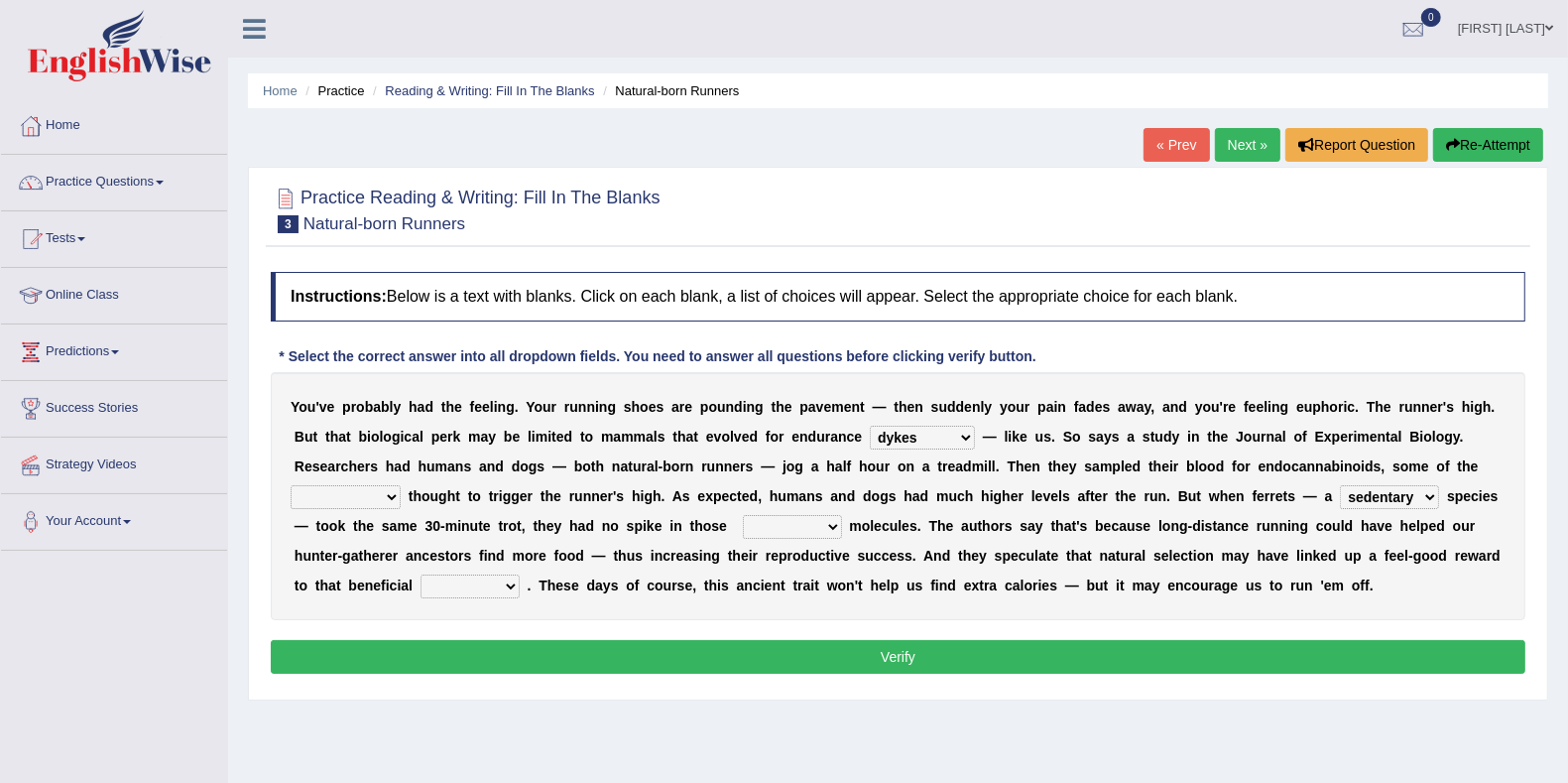 click on "groaned feel-good inchoate loaned" at bounding box center (792, 527) 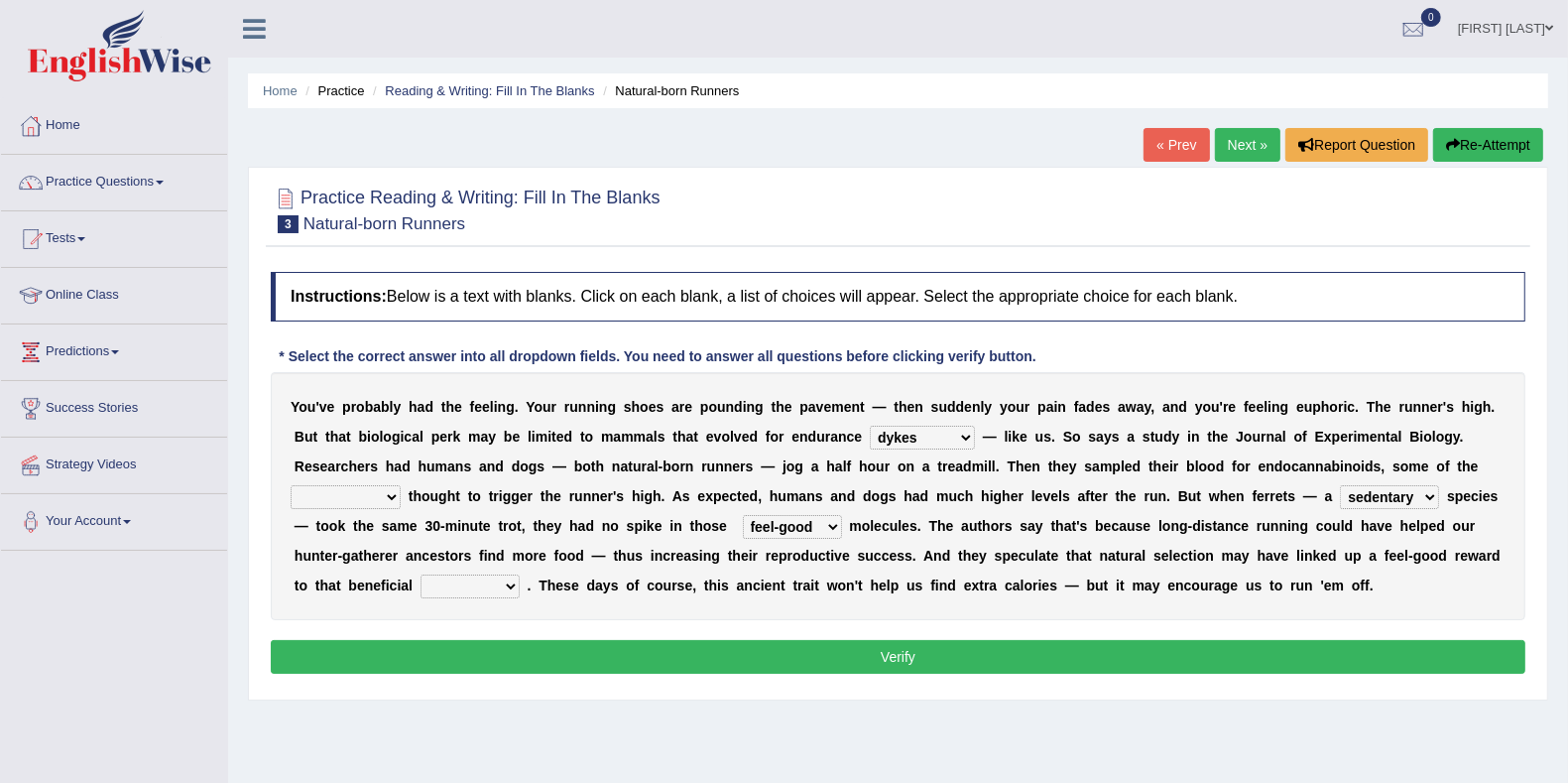 click on "groaned feel-good inchoate loaned" at bounding box center [792, 527] 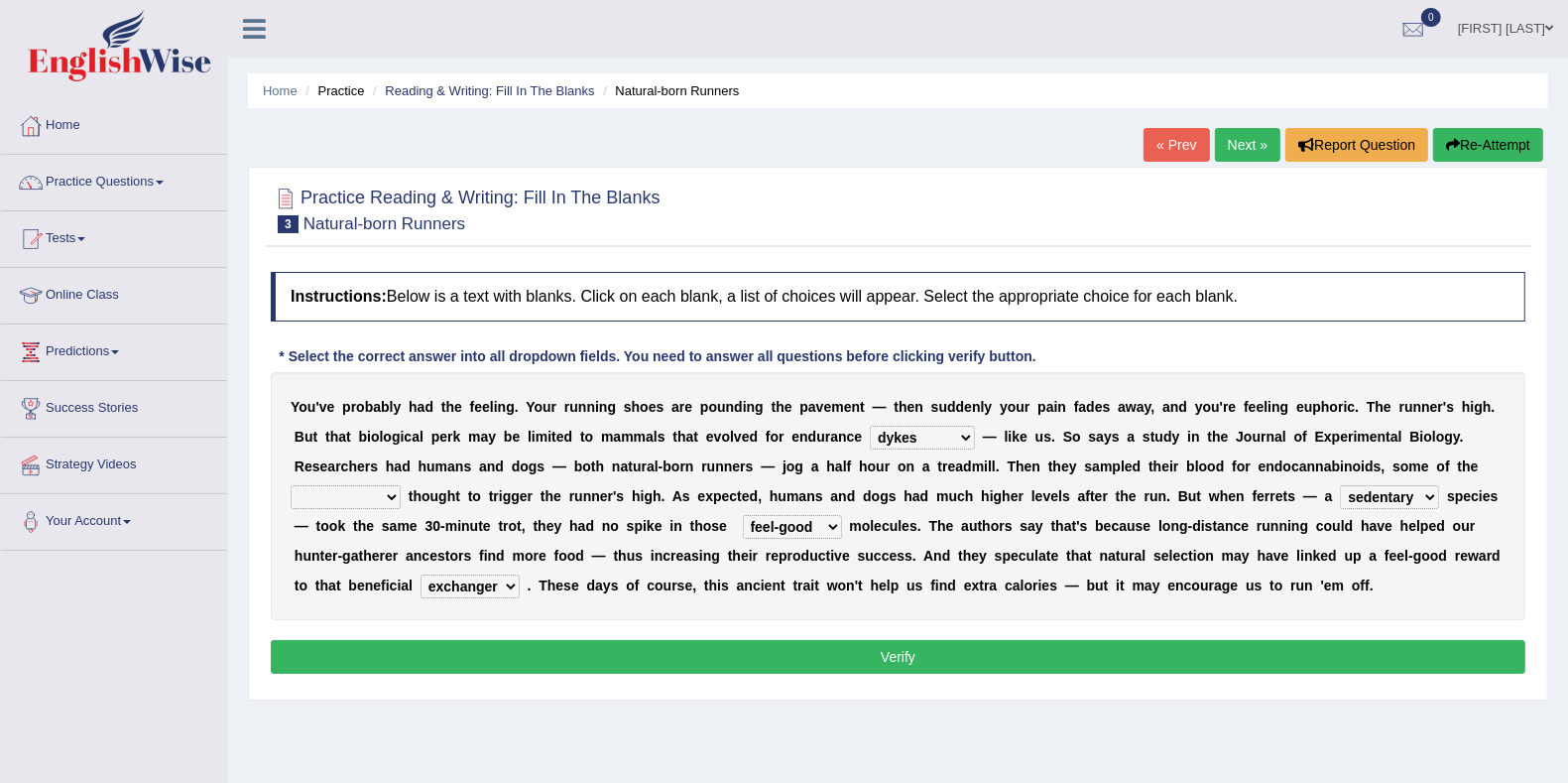 click on "almshouse turnarounds compounds foxhounds" at bounding box center (345, 497) 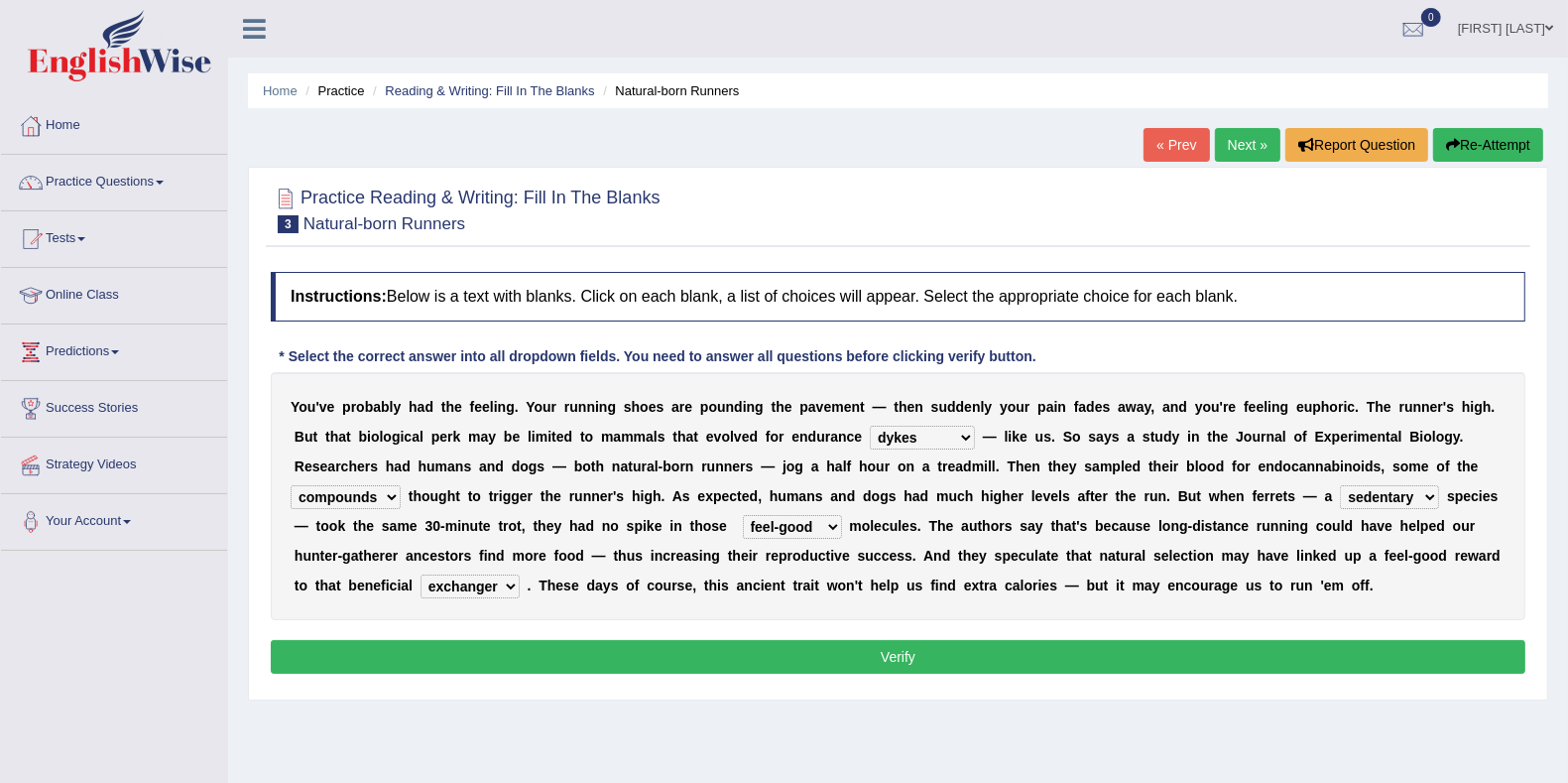 click on "Verify" at bounding box center (898, 657) 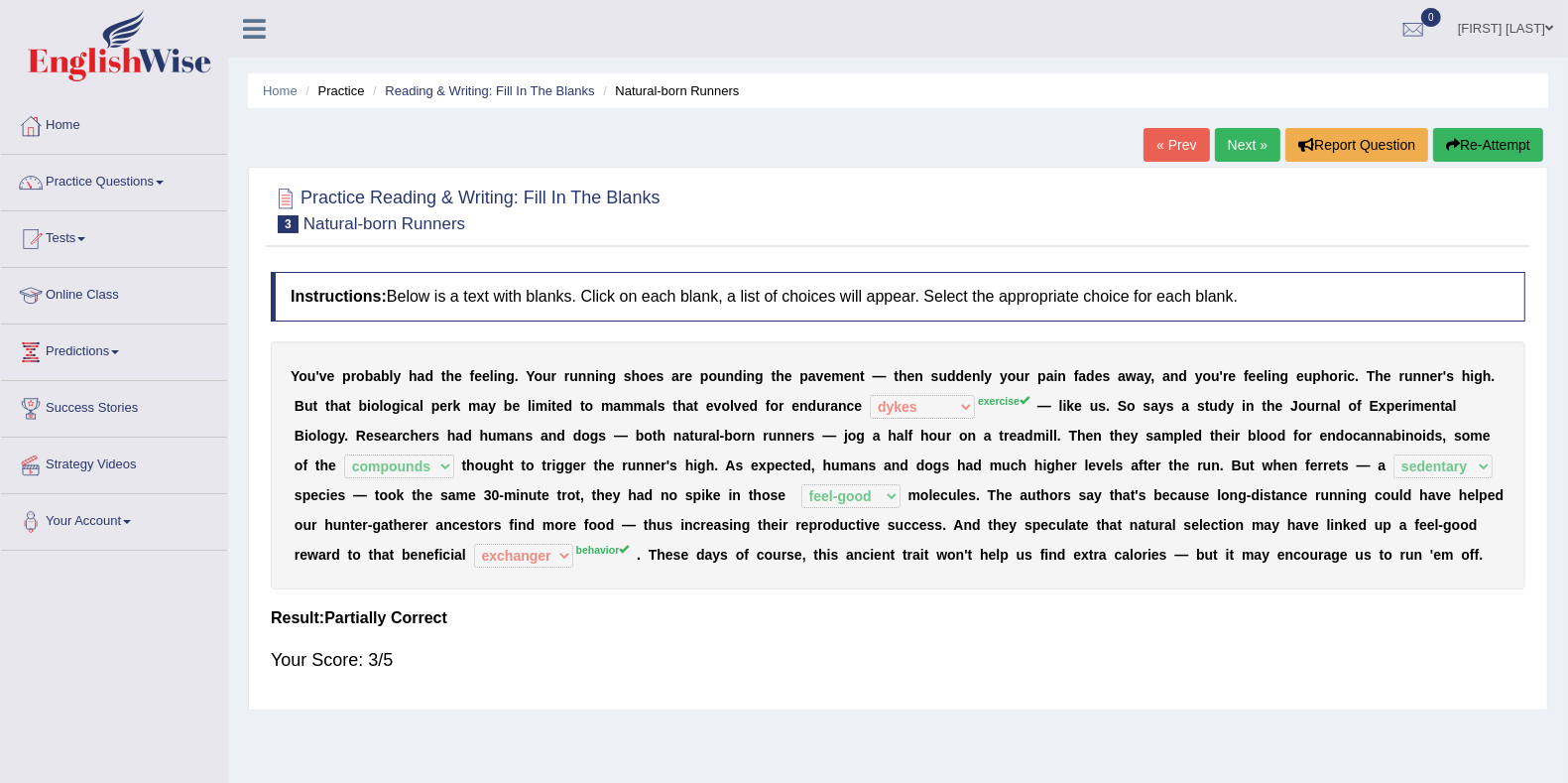 click on "Next »" at bounding box center (1248, 145) 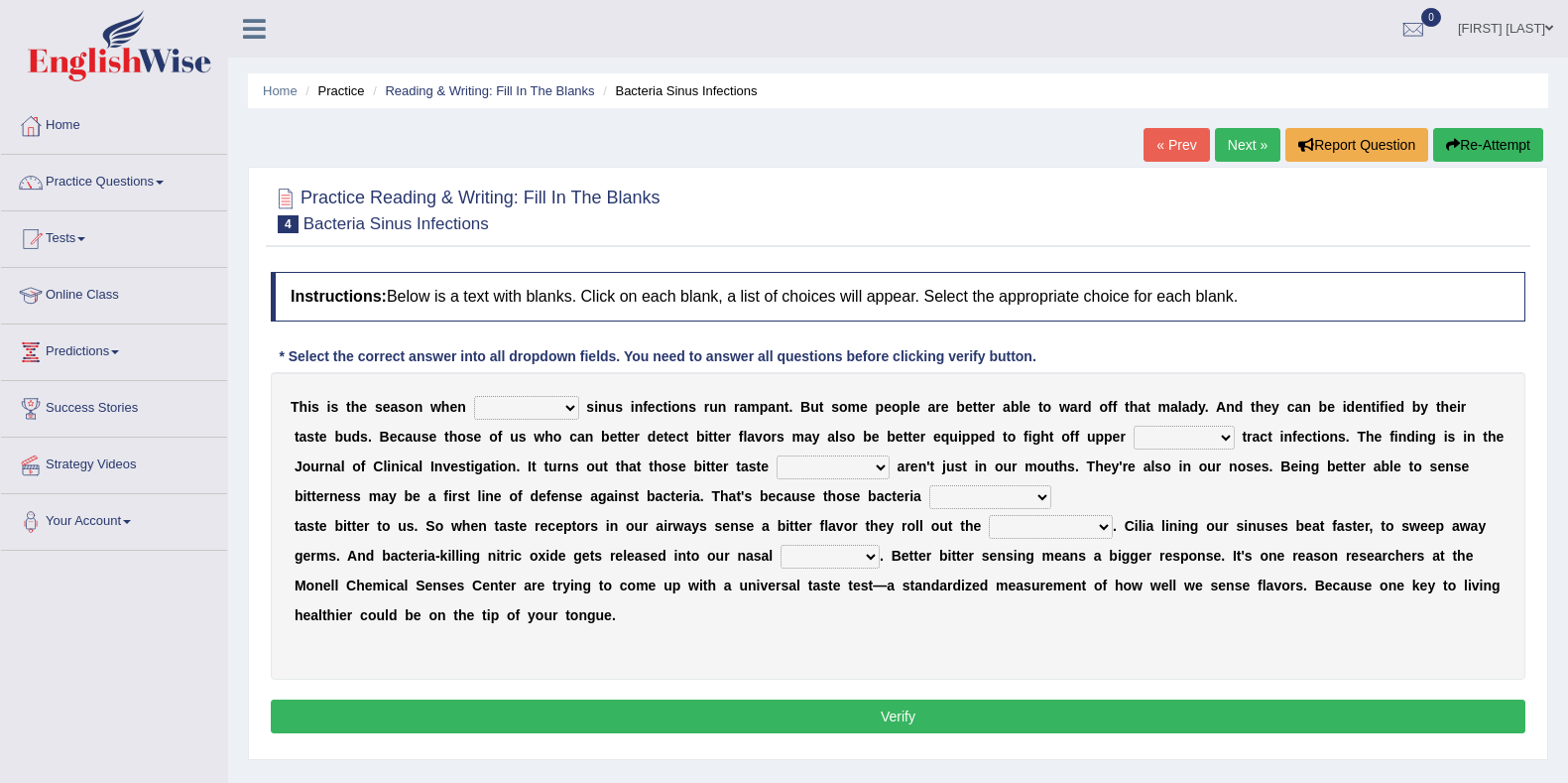 scroll, scrollTop: 0, scrollLeft: 0, axis: both 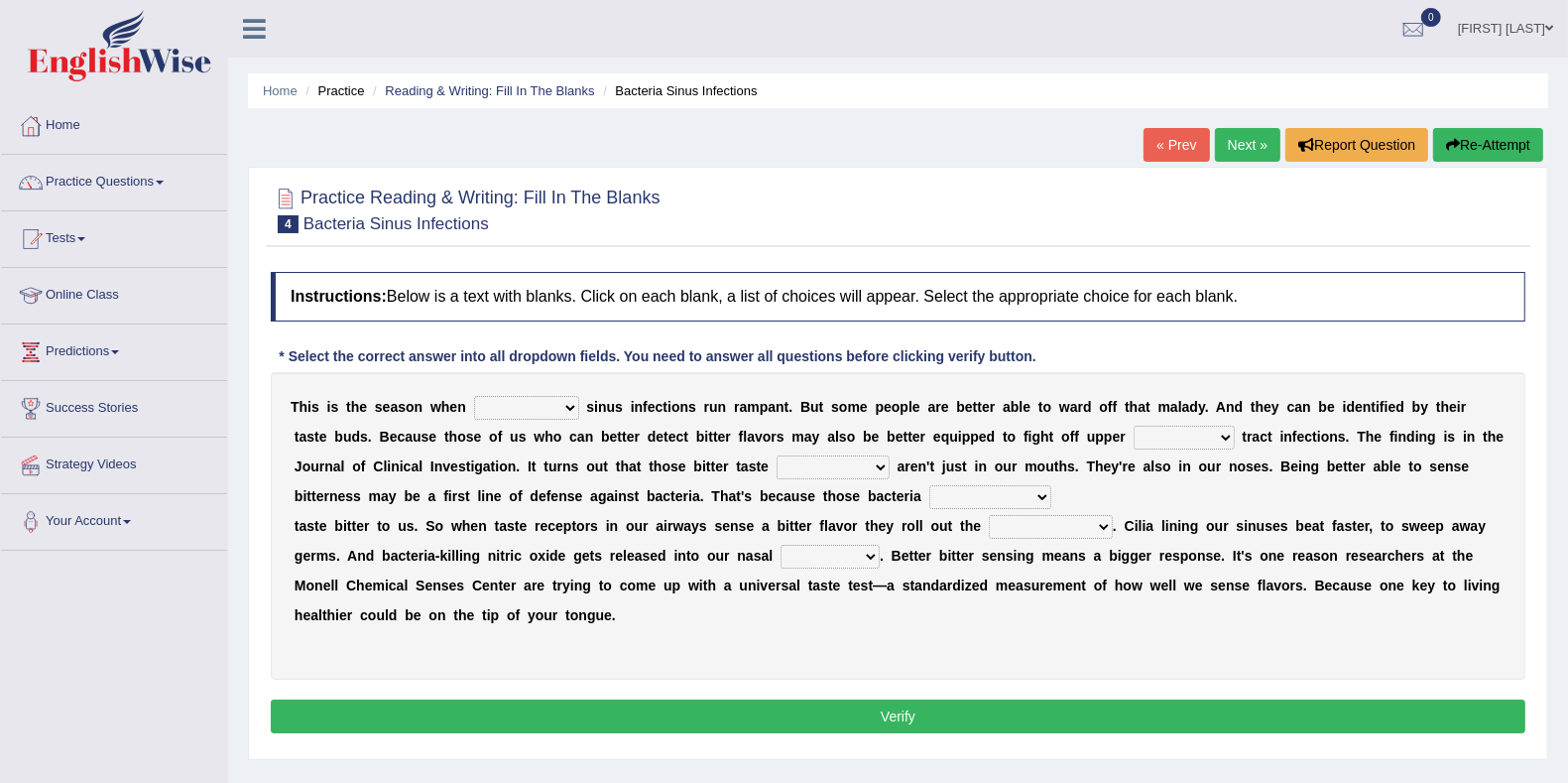 click on "conventicle atheist bacterial prissier" at bounding box center [527, 408] 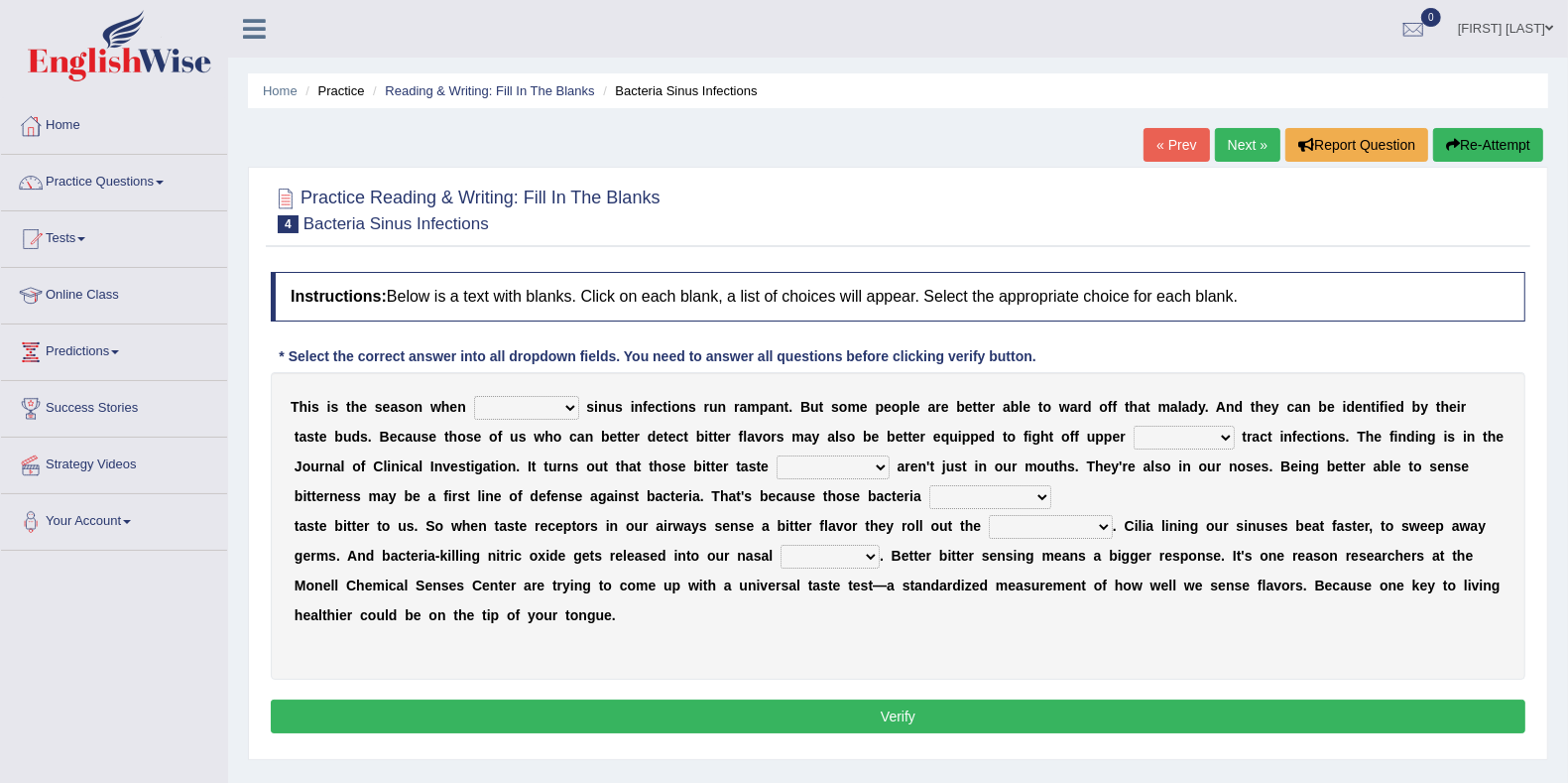 select on "bacterial" 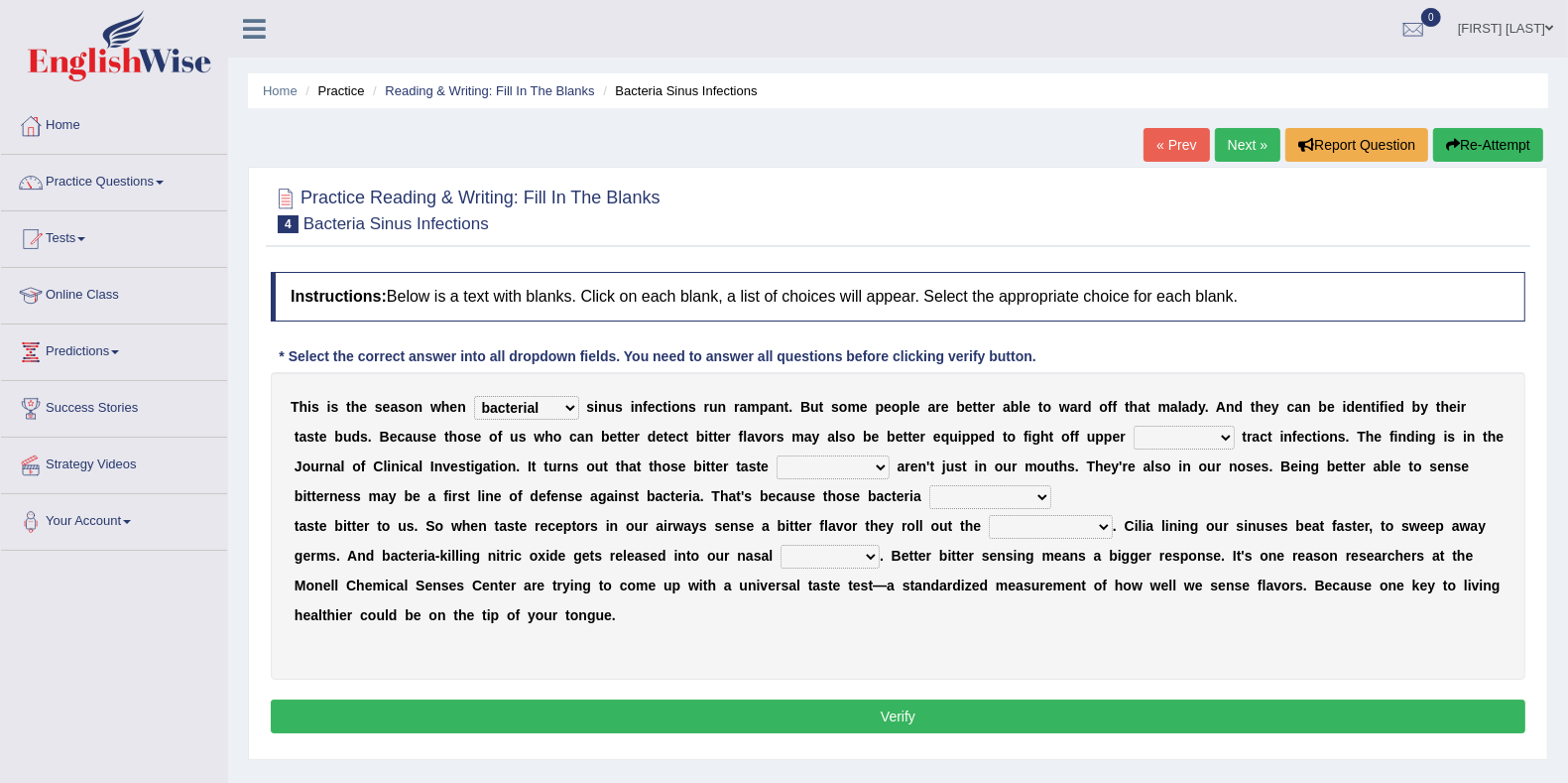 click on "conventicle atheist bacterial prissier" at bounding box center (527, 408) 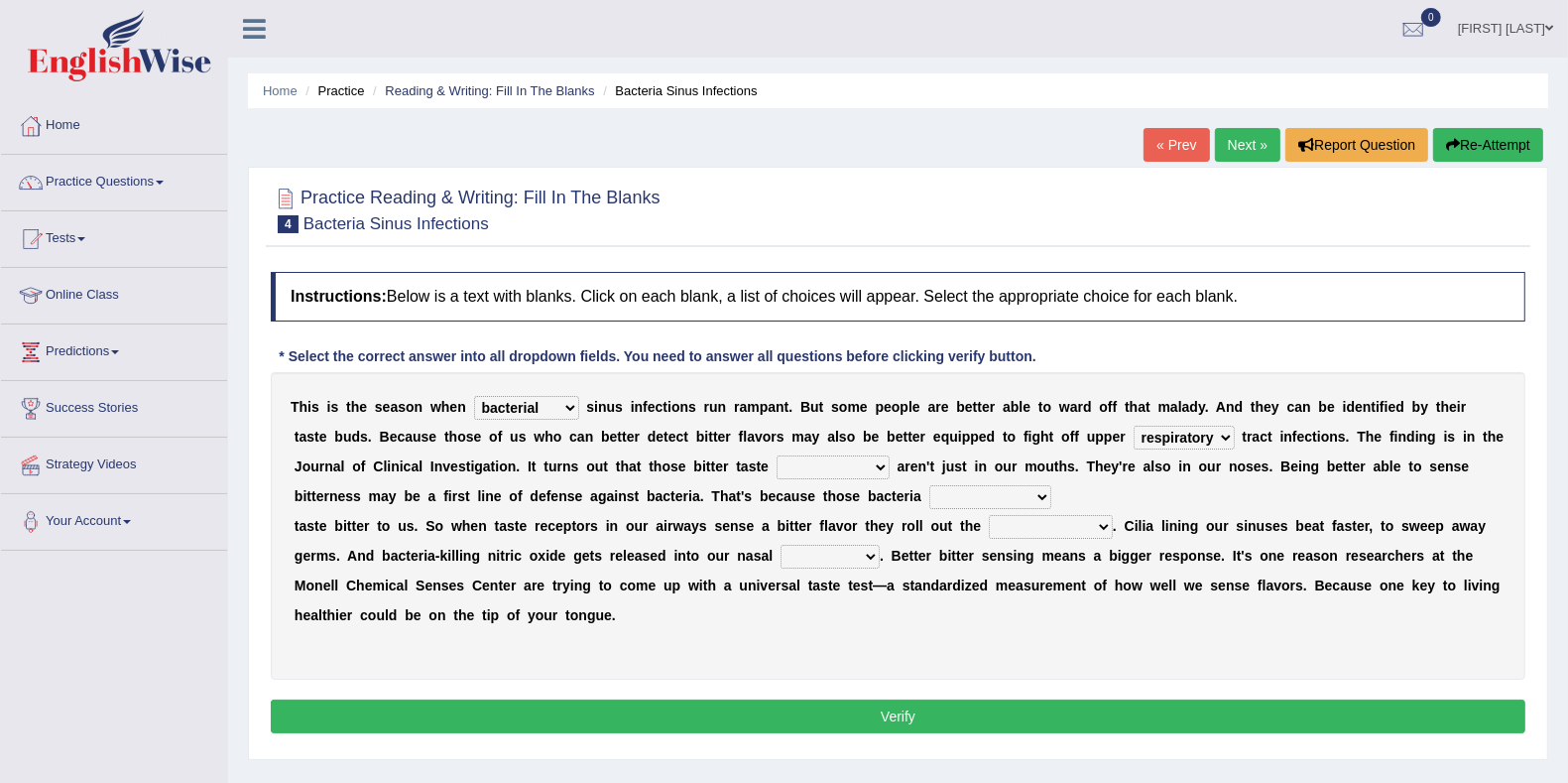 click on "faulty respiratory togae gawky" at bounding box center [1184, 438] 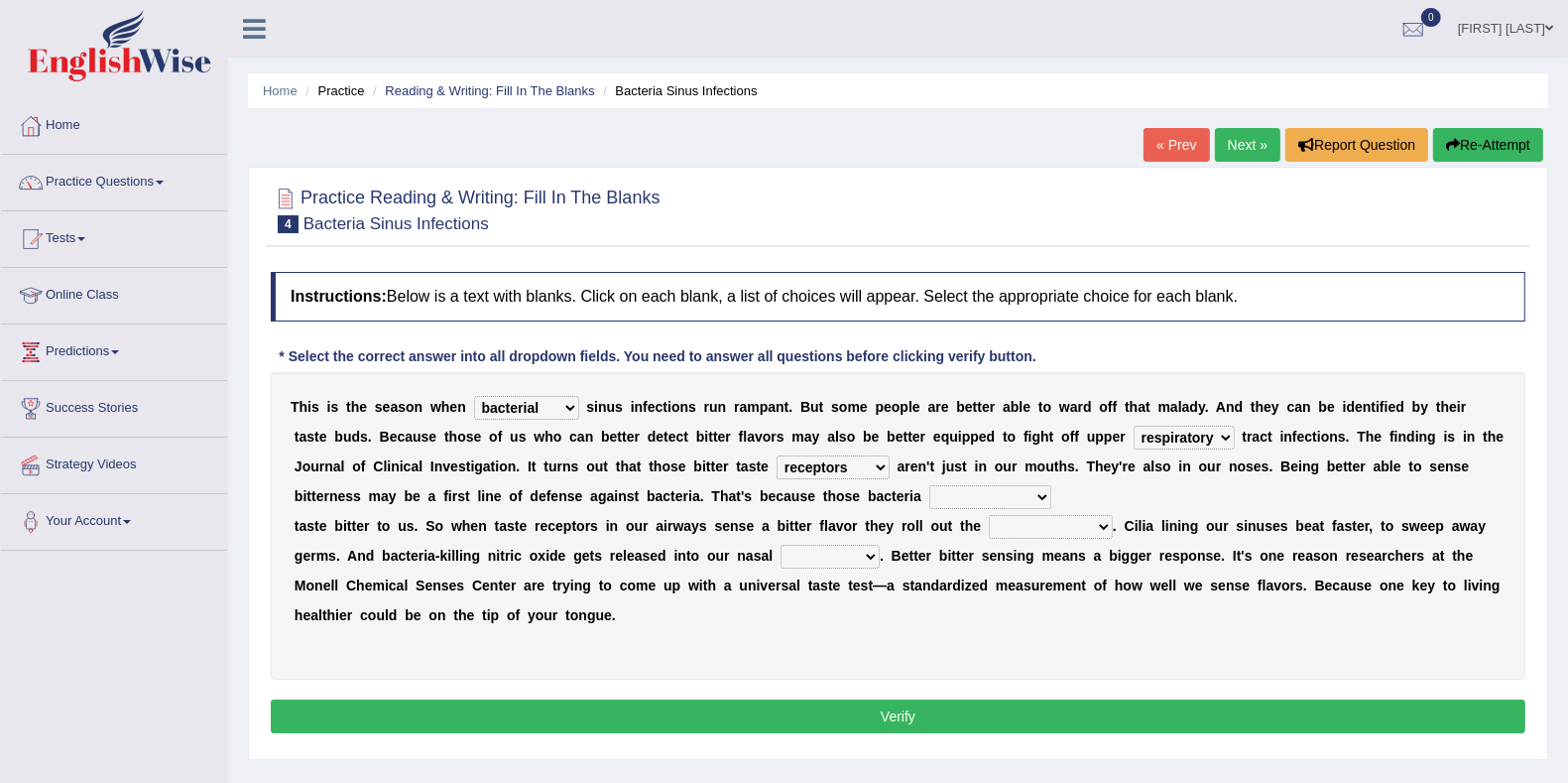 click on "depressions dinners submissions receptors" at bounding box center [833, 467] 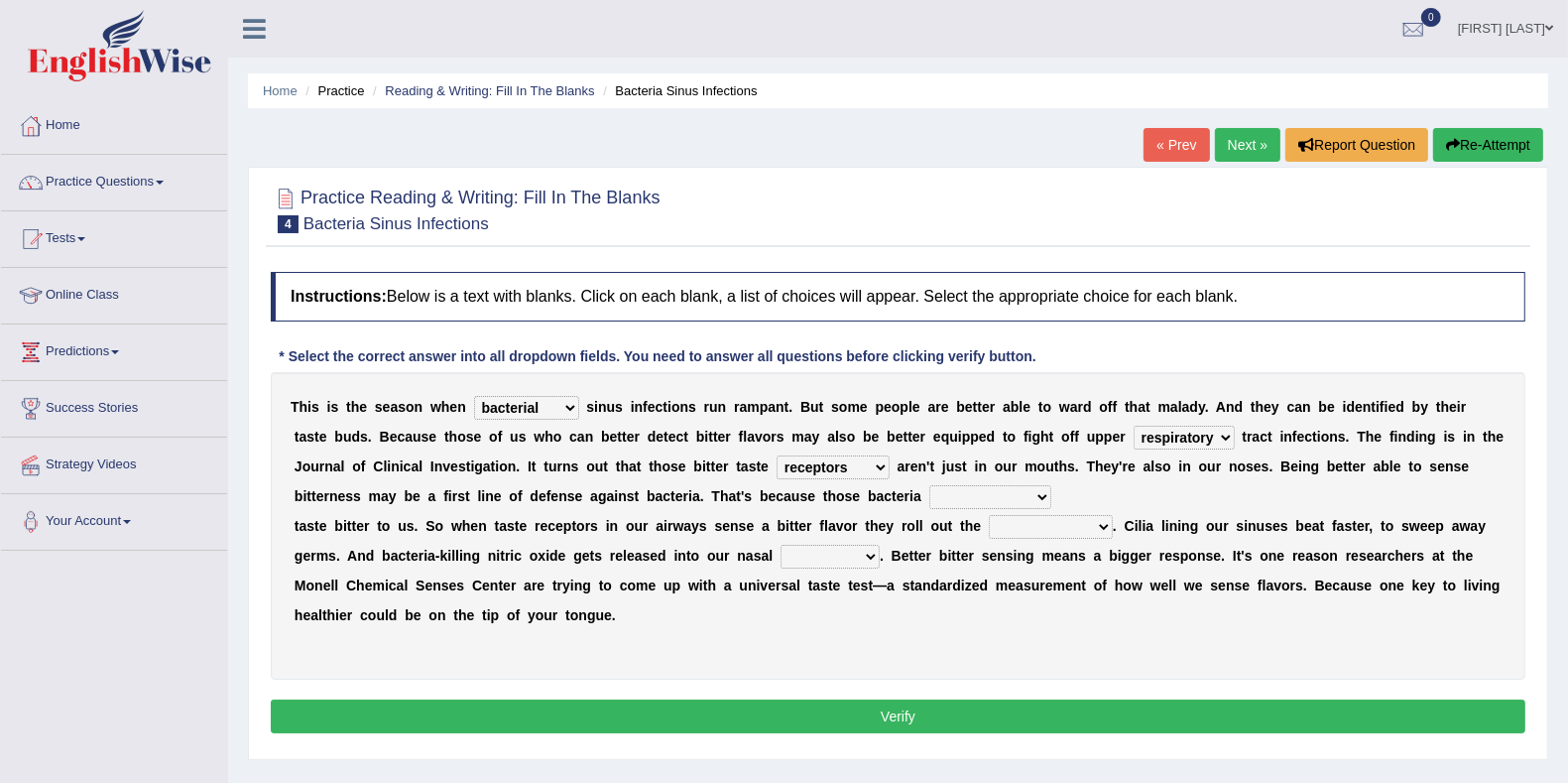 click on "purposelessly actually diagonally providently" at bounding box center [990, 497] 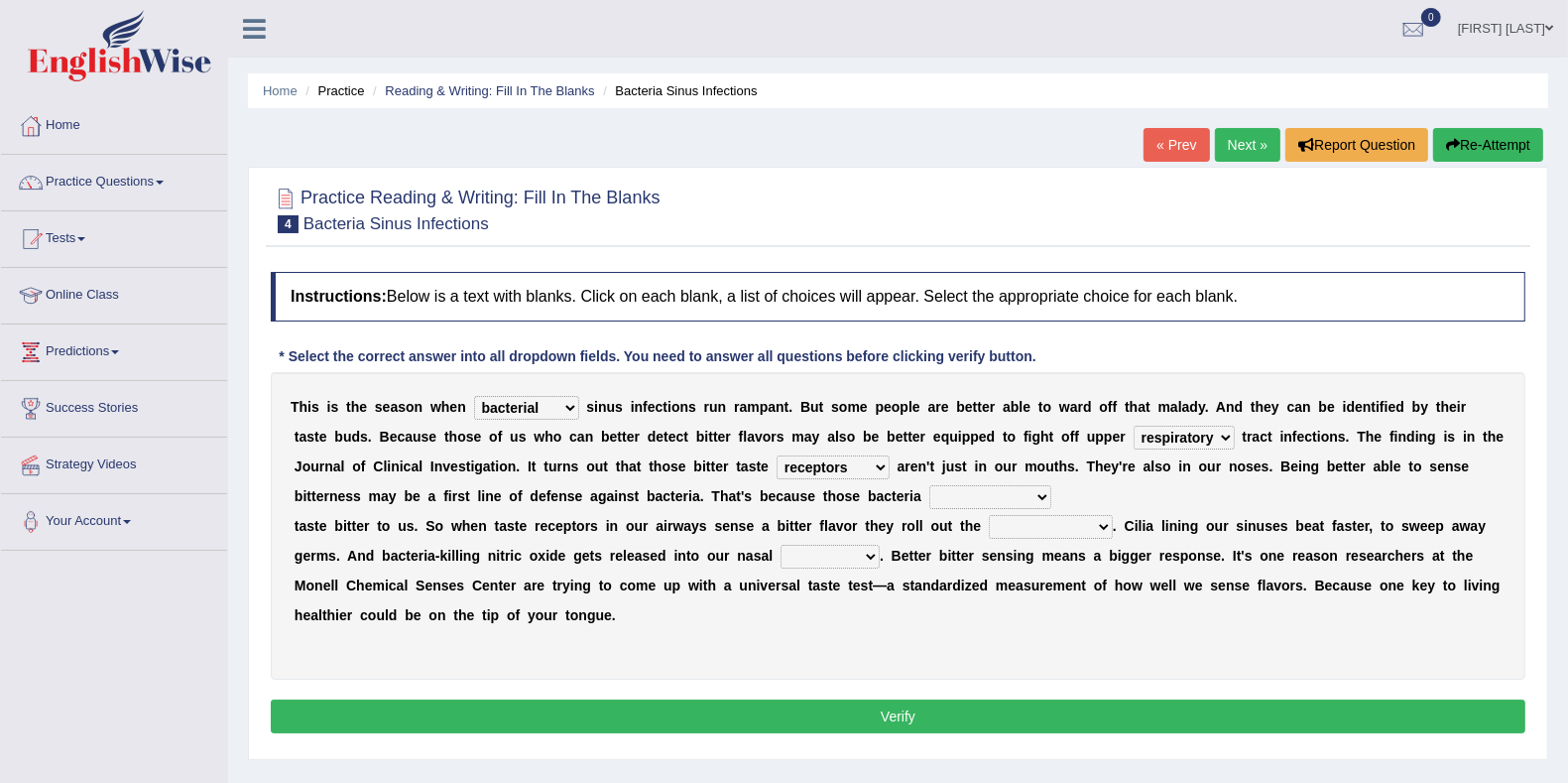 click on "purposelessly actually diagonally providently" at bounding box center [990, 497] 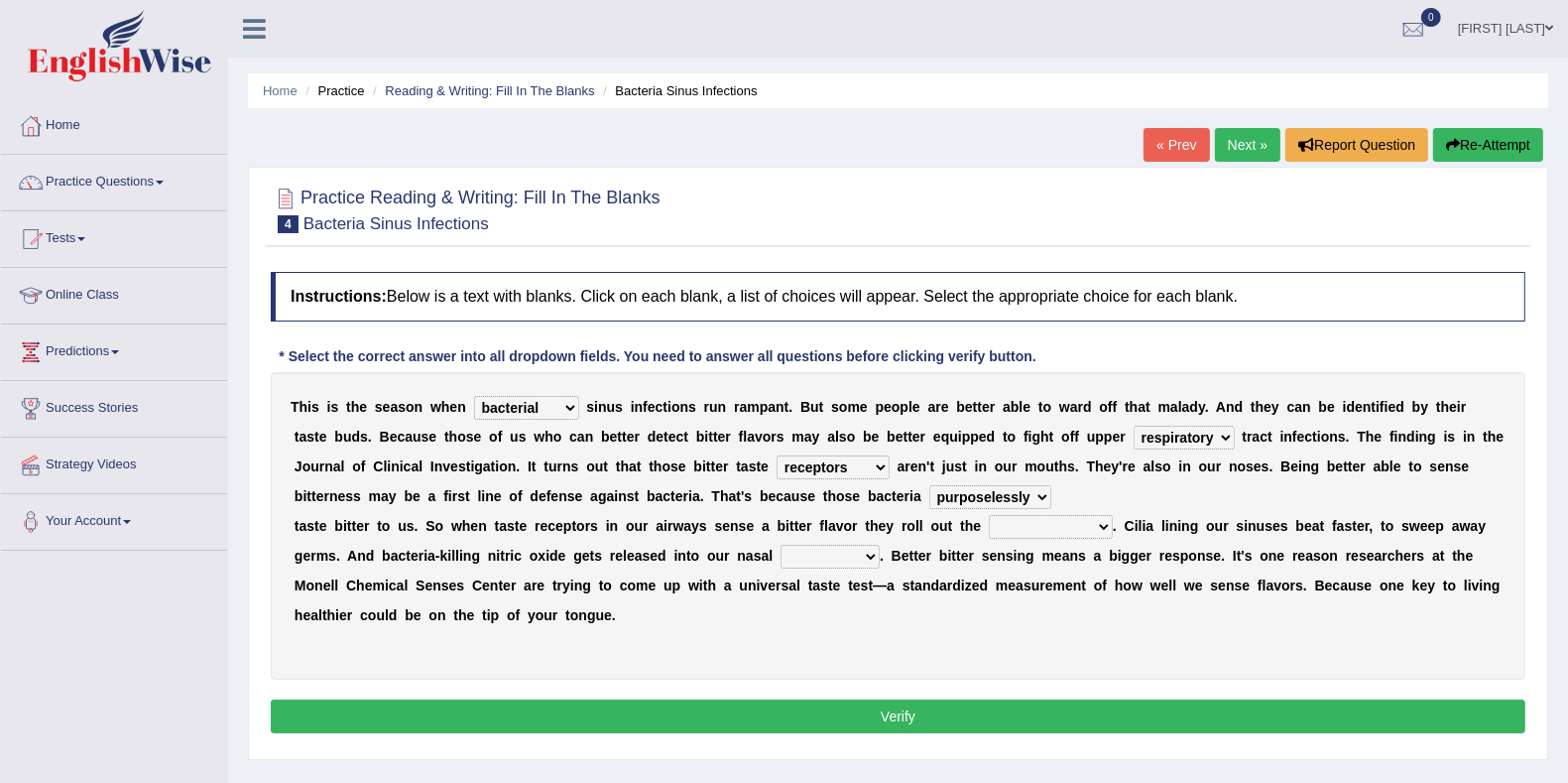 click on "purposelessly actually diagonally providently" at bounding box center [990, 497] 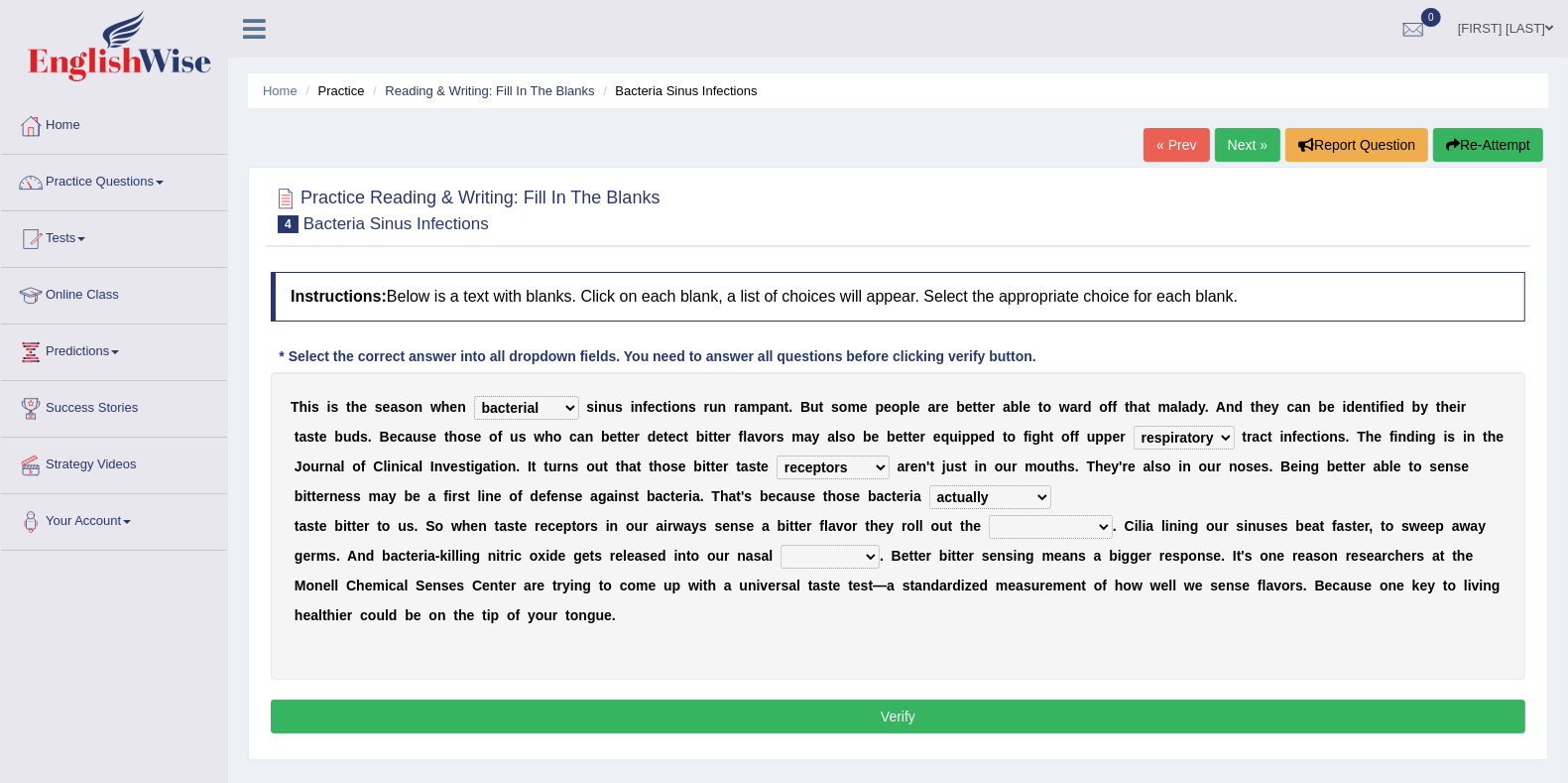 click on "purposelessly actually diagonally providently" at bounding box center (990, 497) 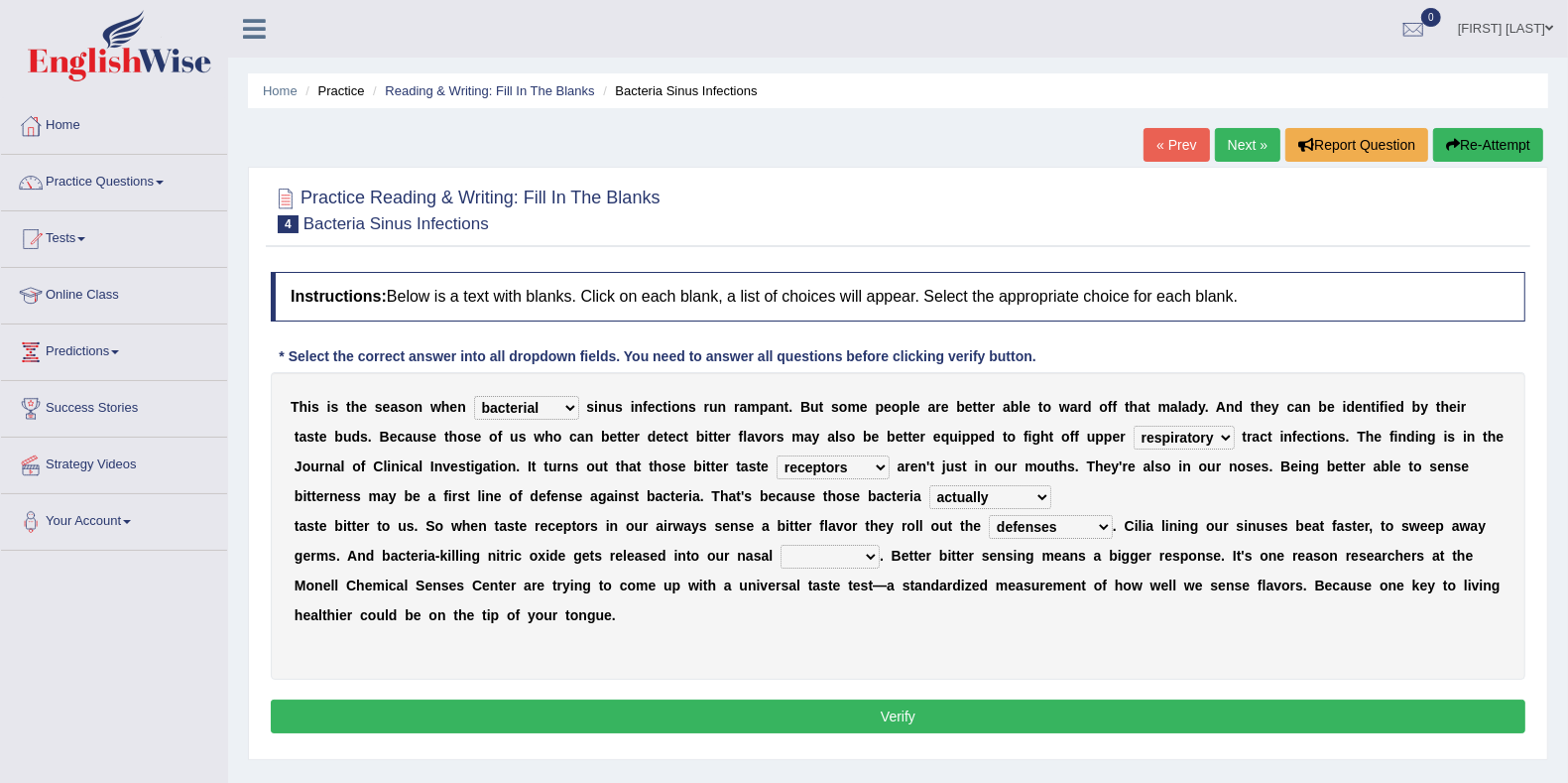 click on "causalities localities infirmities cavities" at bounding box center [830, 557] 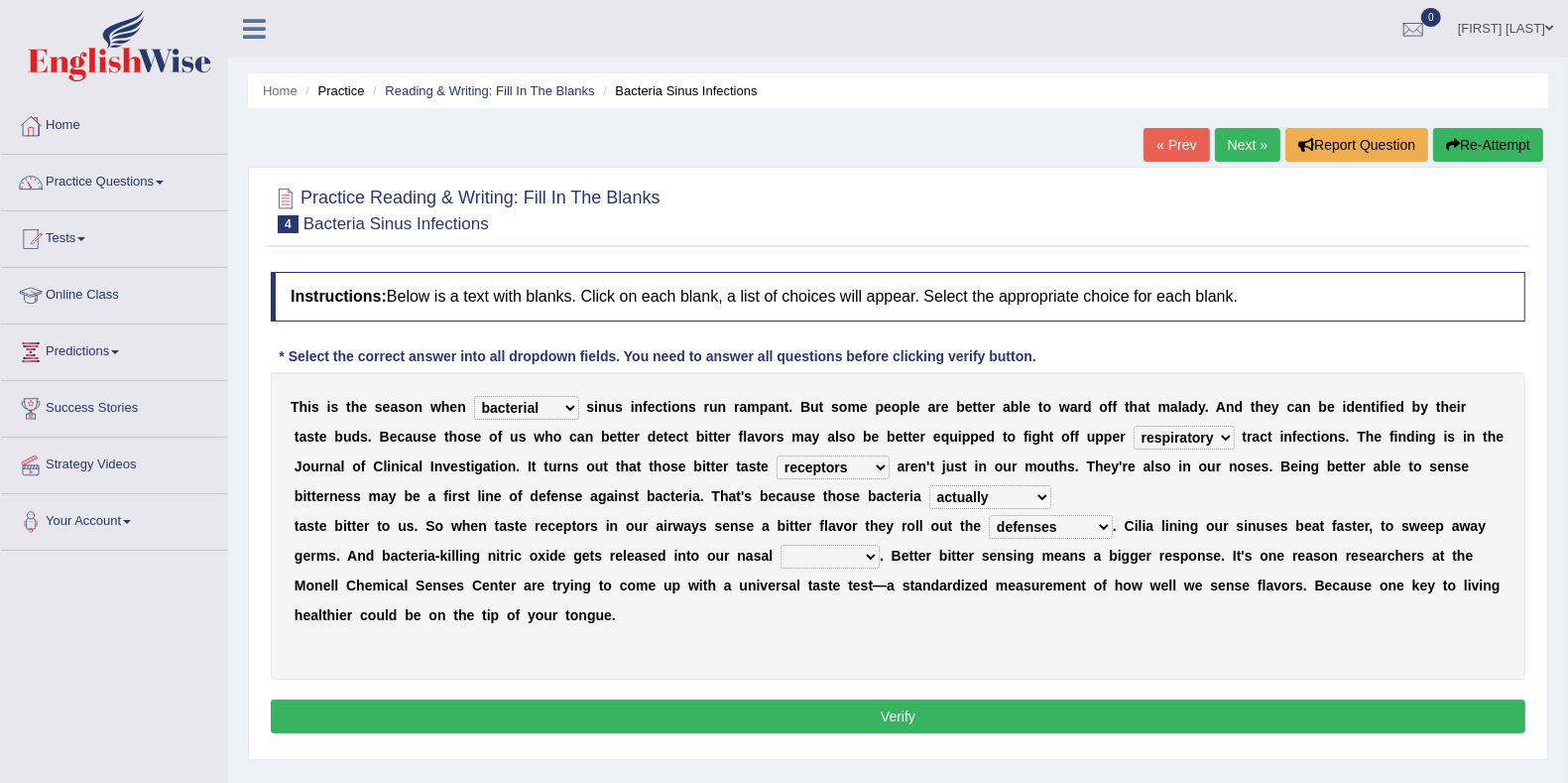 select on "cavities" 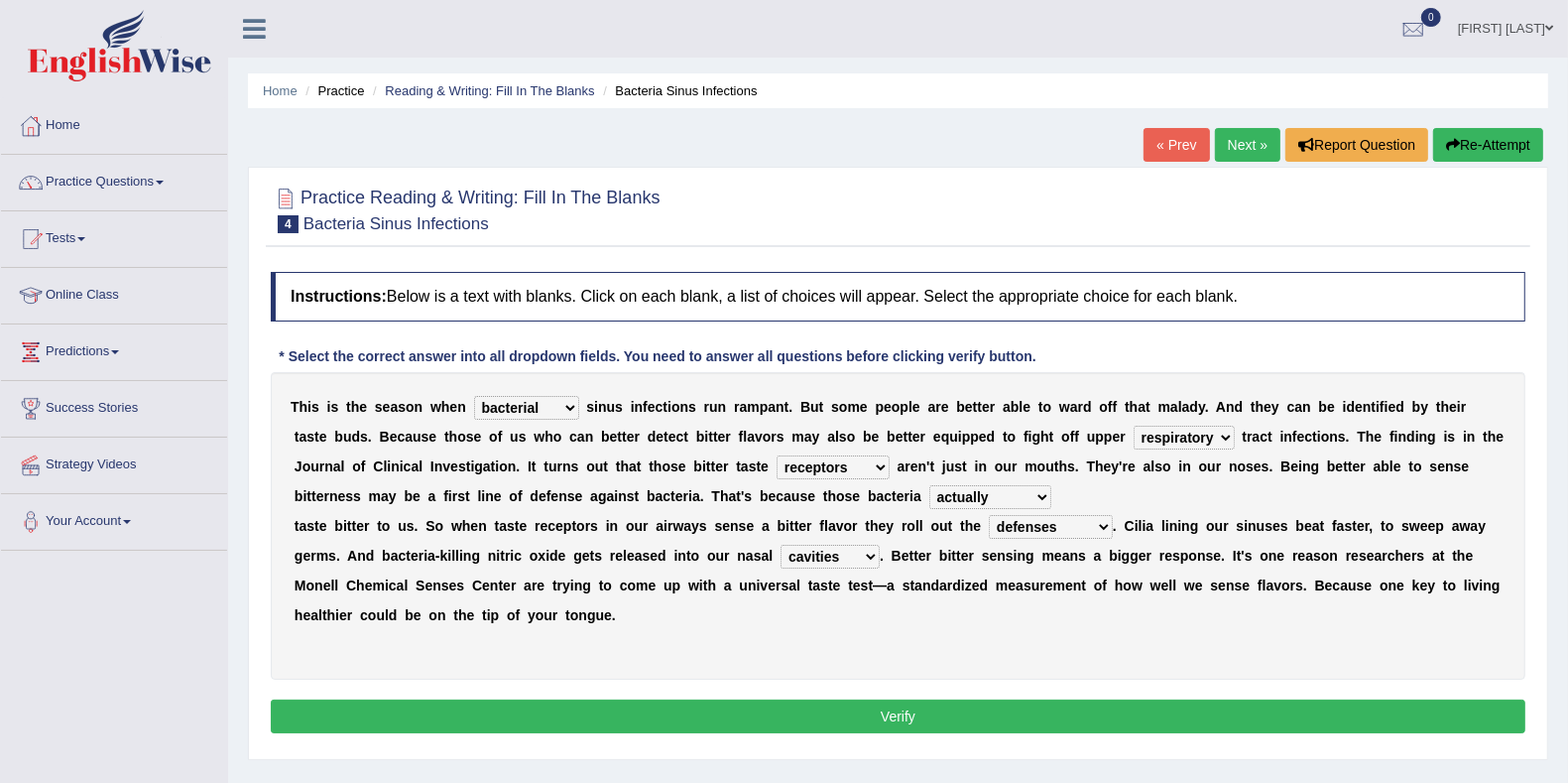 click on "causalities localities infirmities cavities" at bounding box center [830, 557] 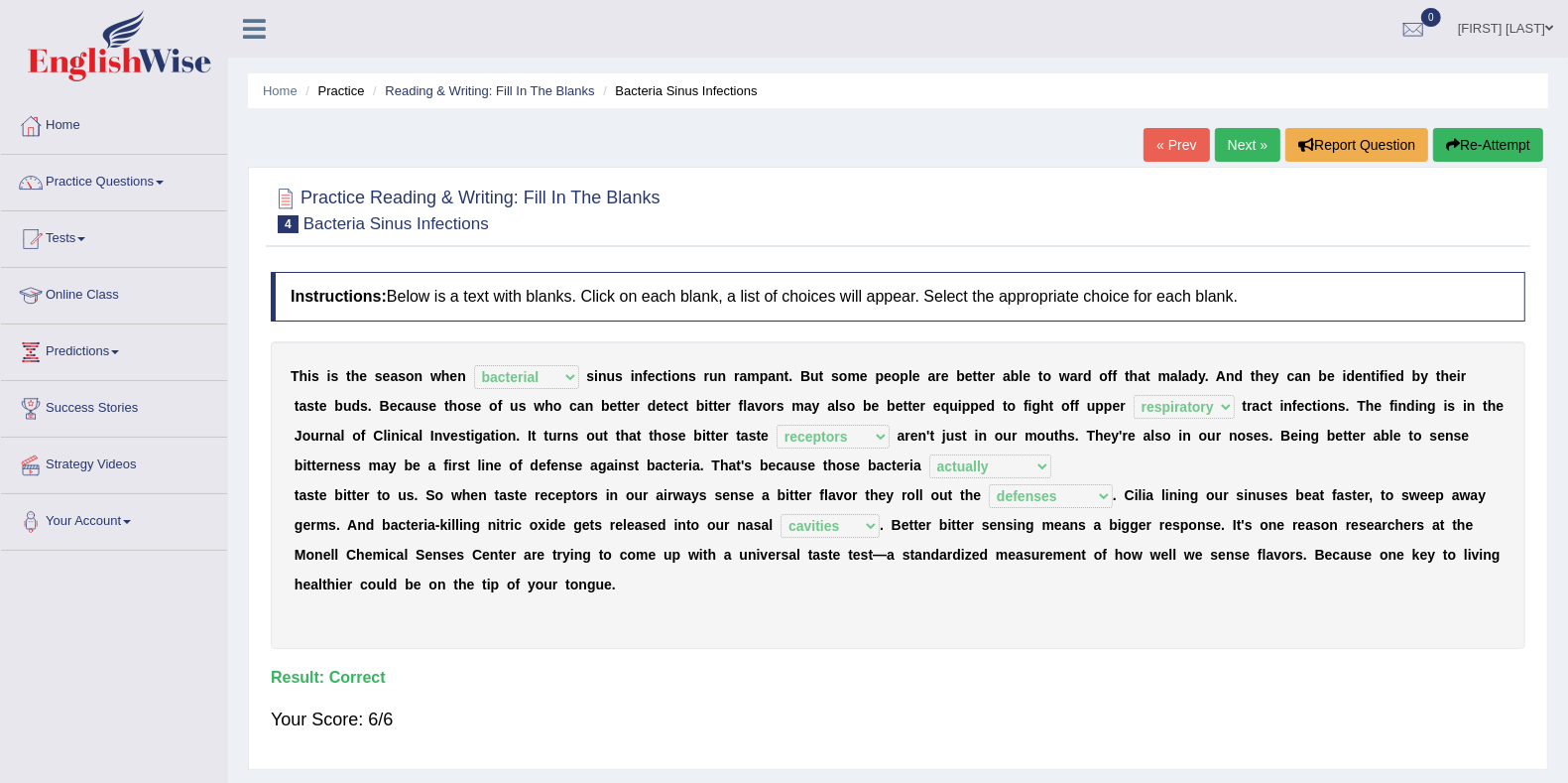 click on "Next »" at bounding box center (1248, 145) 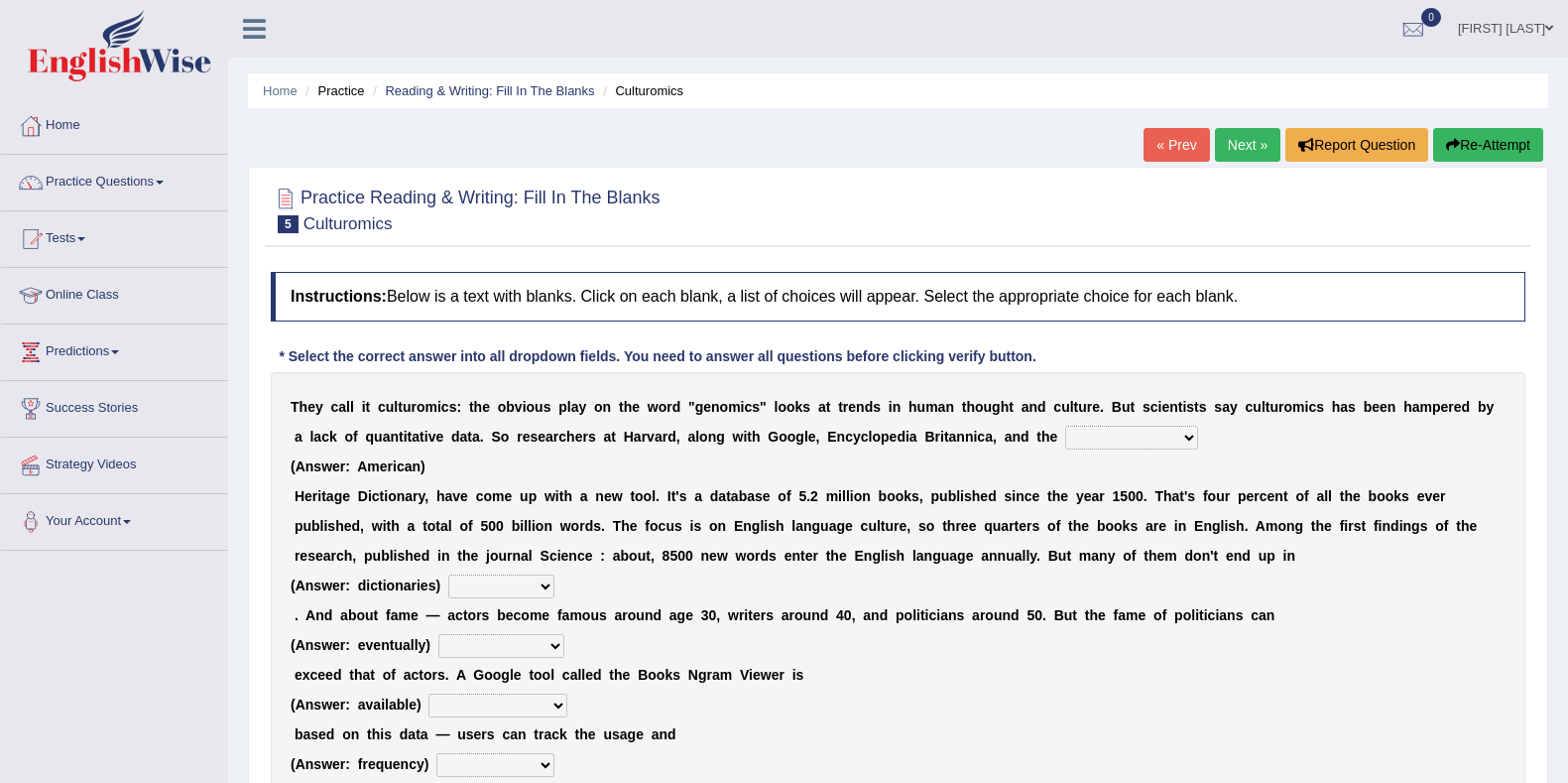 scroll, scrollTop: 0, scrollLeft: 0, axis: both 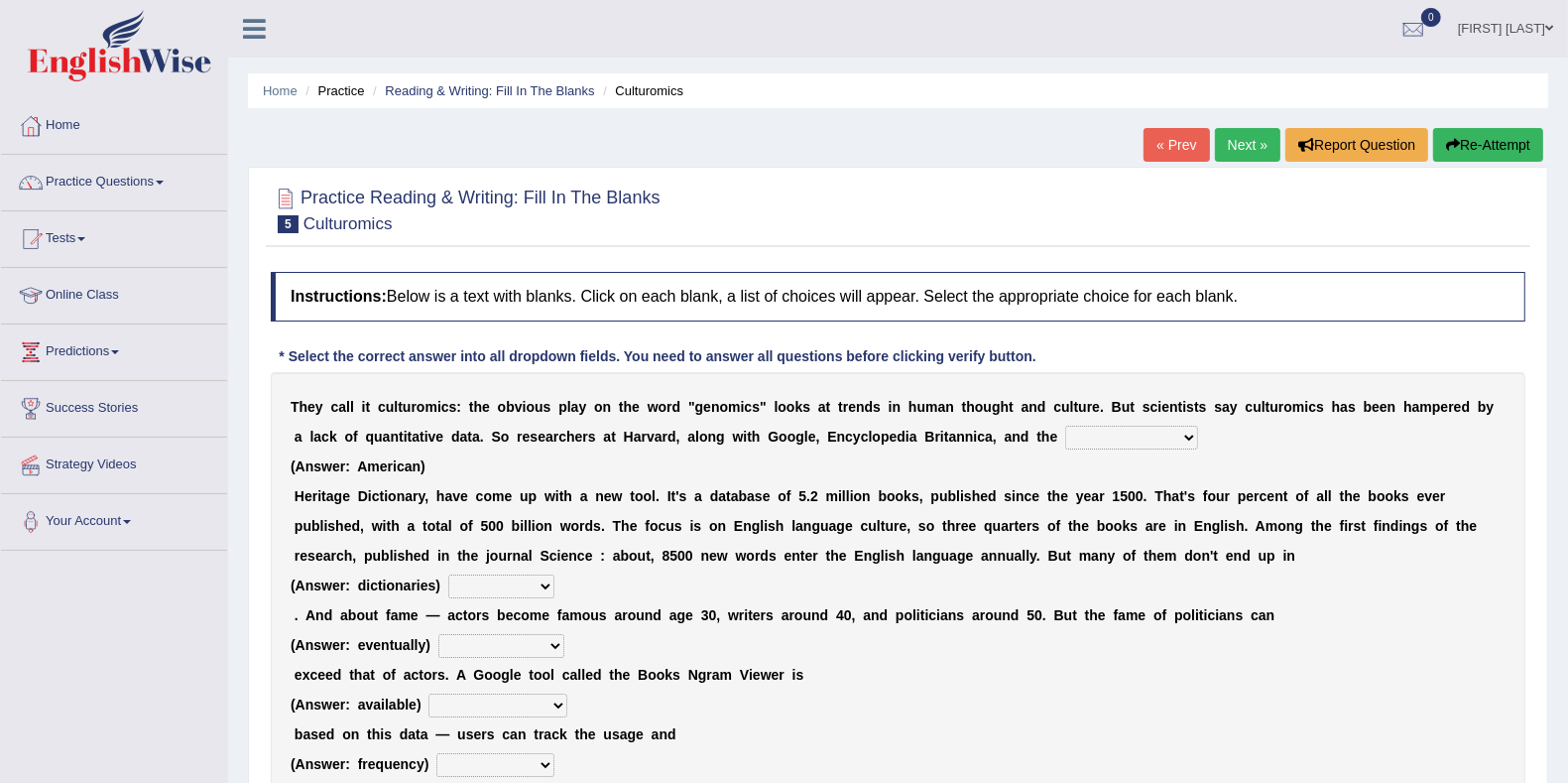 click on "Mettlesome Silicon Acetaminophen American" at bounding box center (1132, 438) 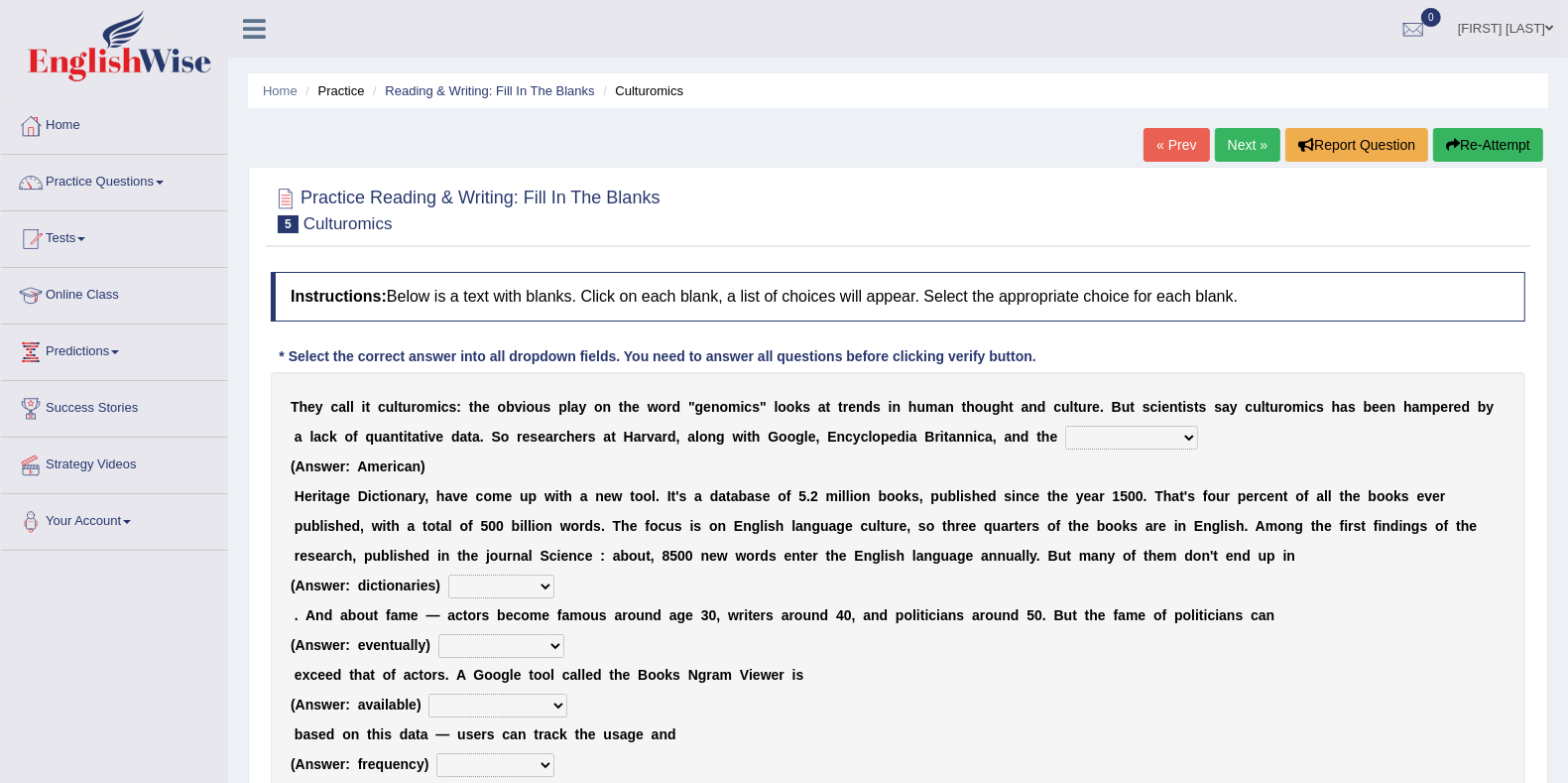 click on "Next »" at bounding box center (1248, 145) 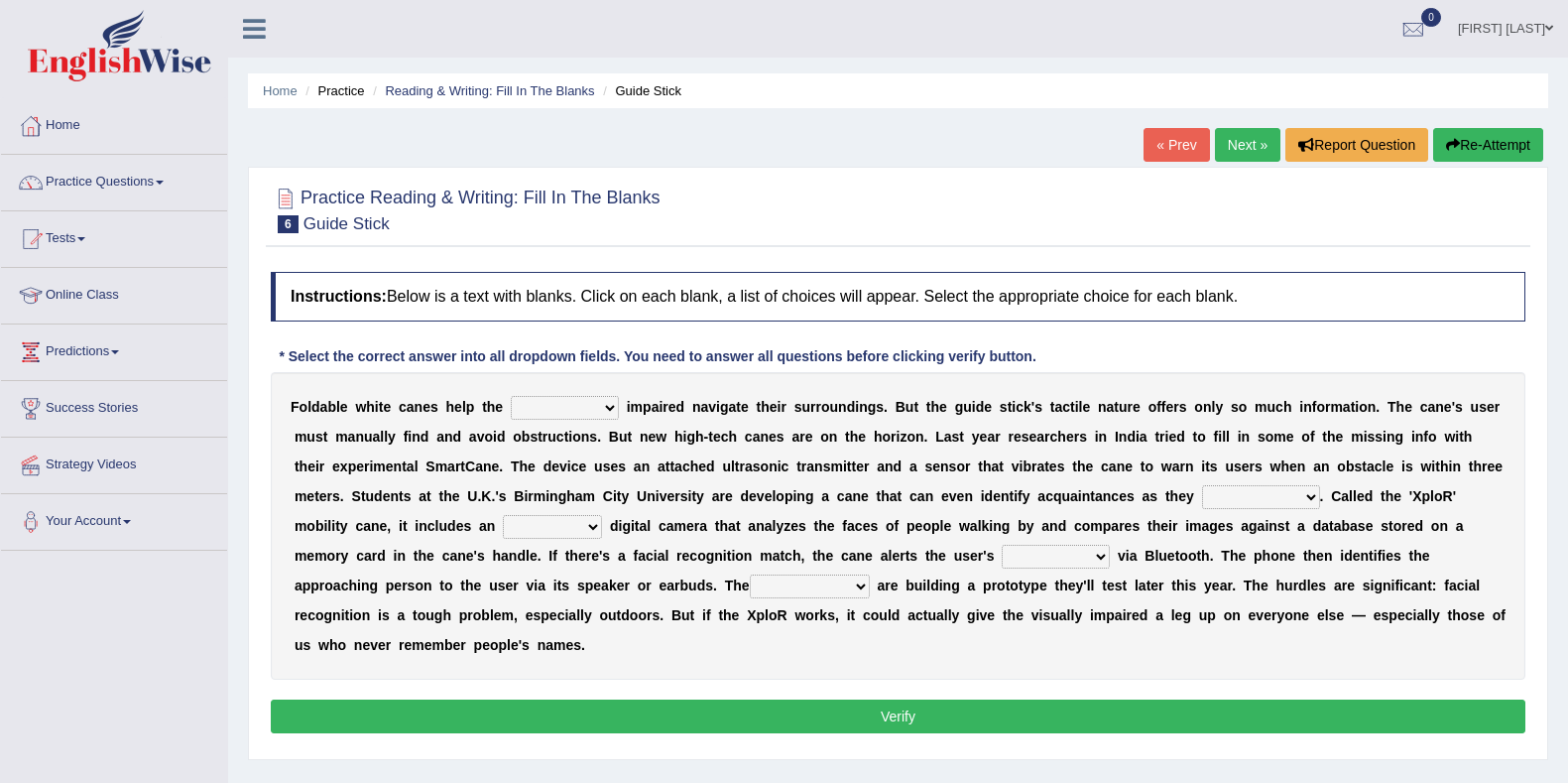 scroll, scrollTop: 0, scrollLeft: 0, axis: both 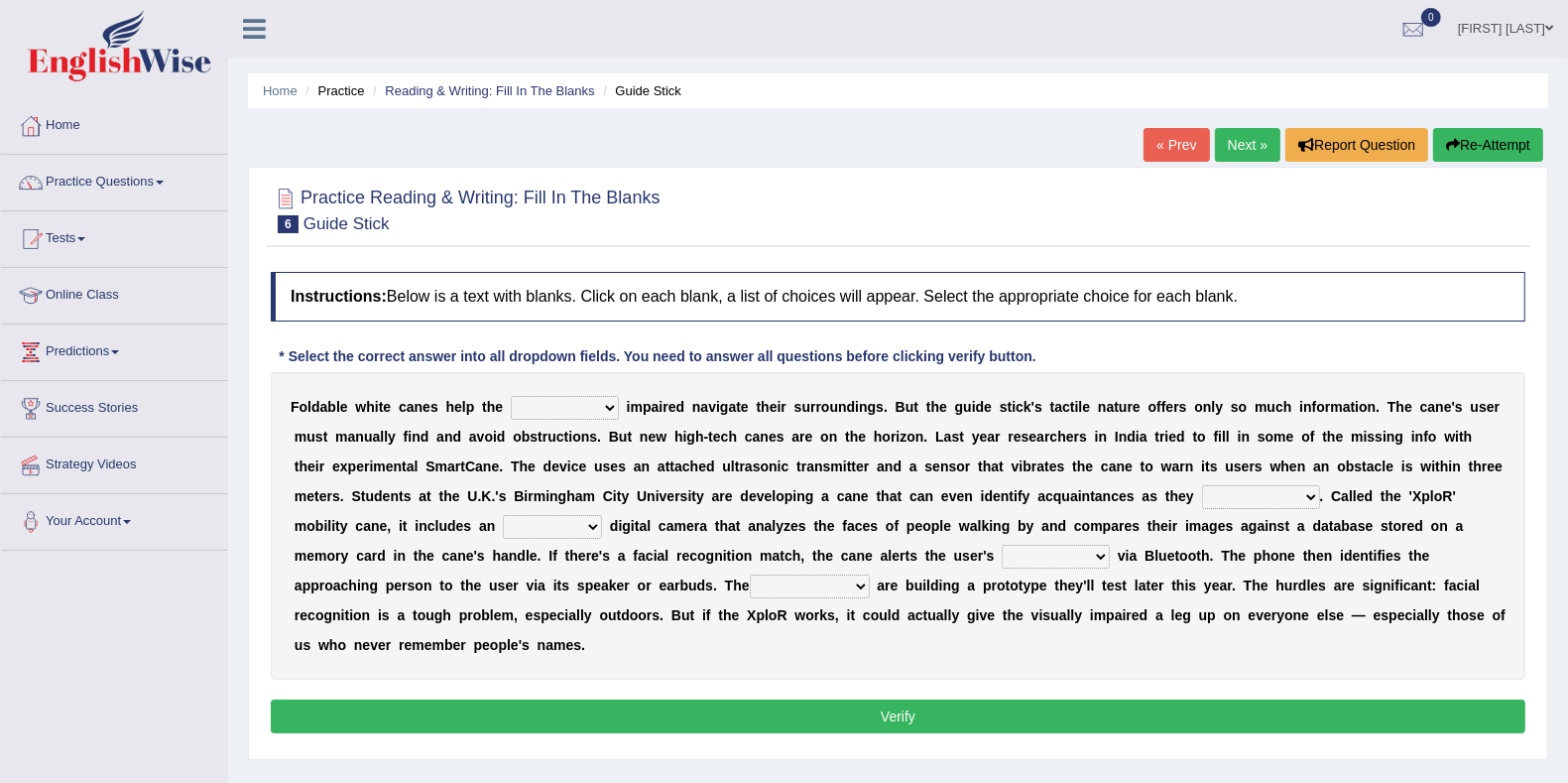 click on "felicity insensitivity visually malleability" at bounding box center (564, 408) 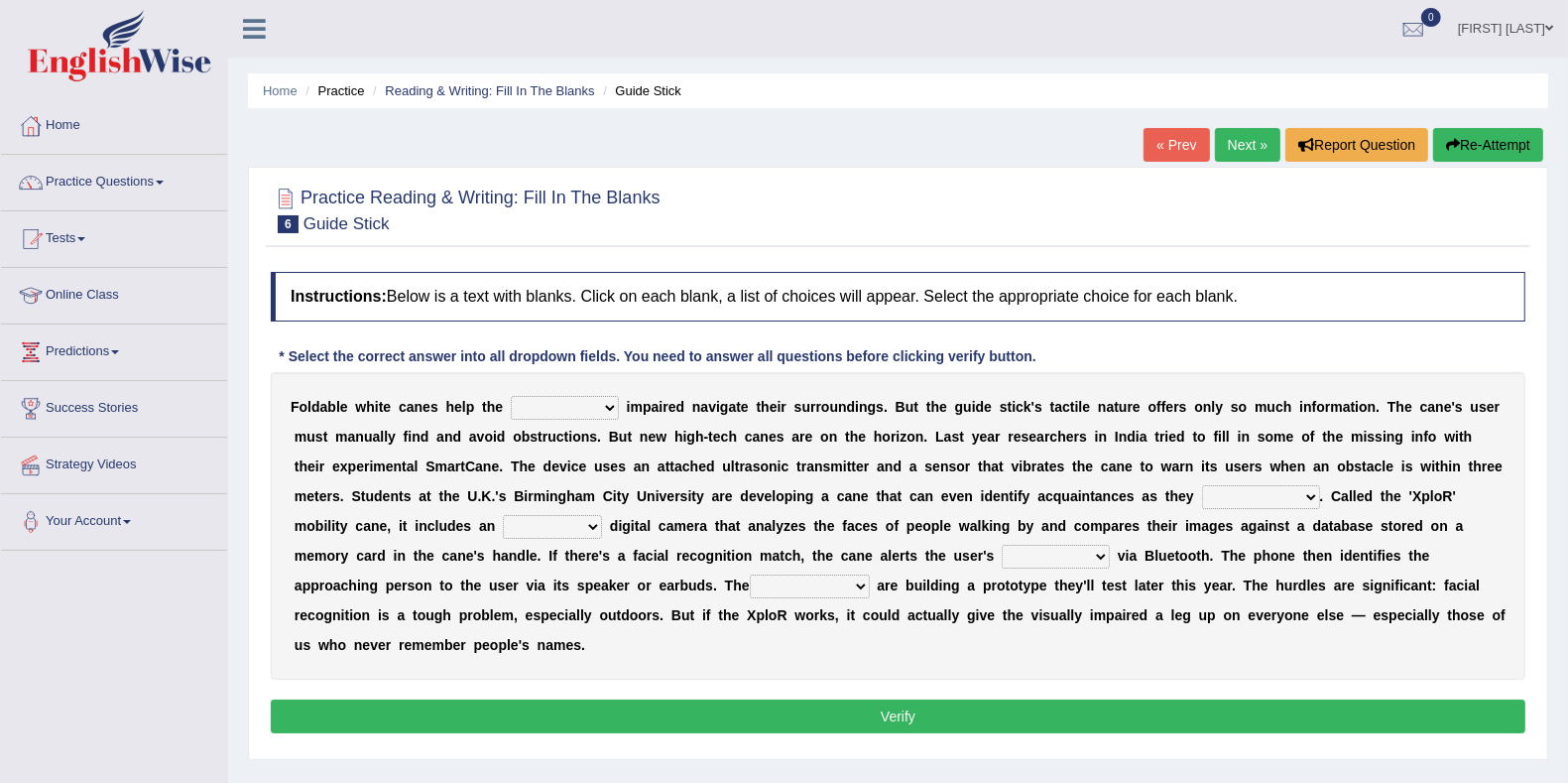 select on "visually" 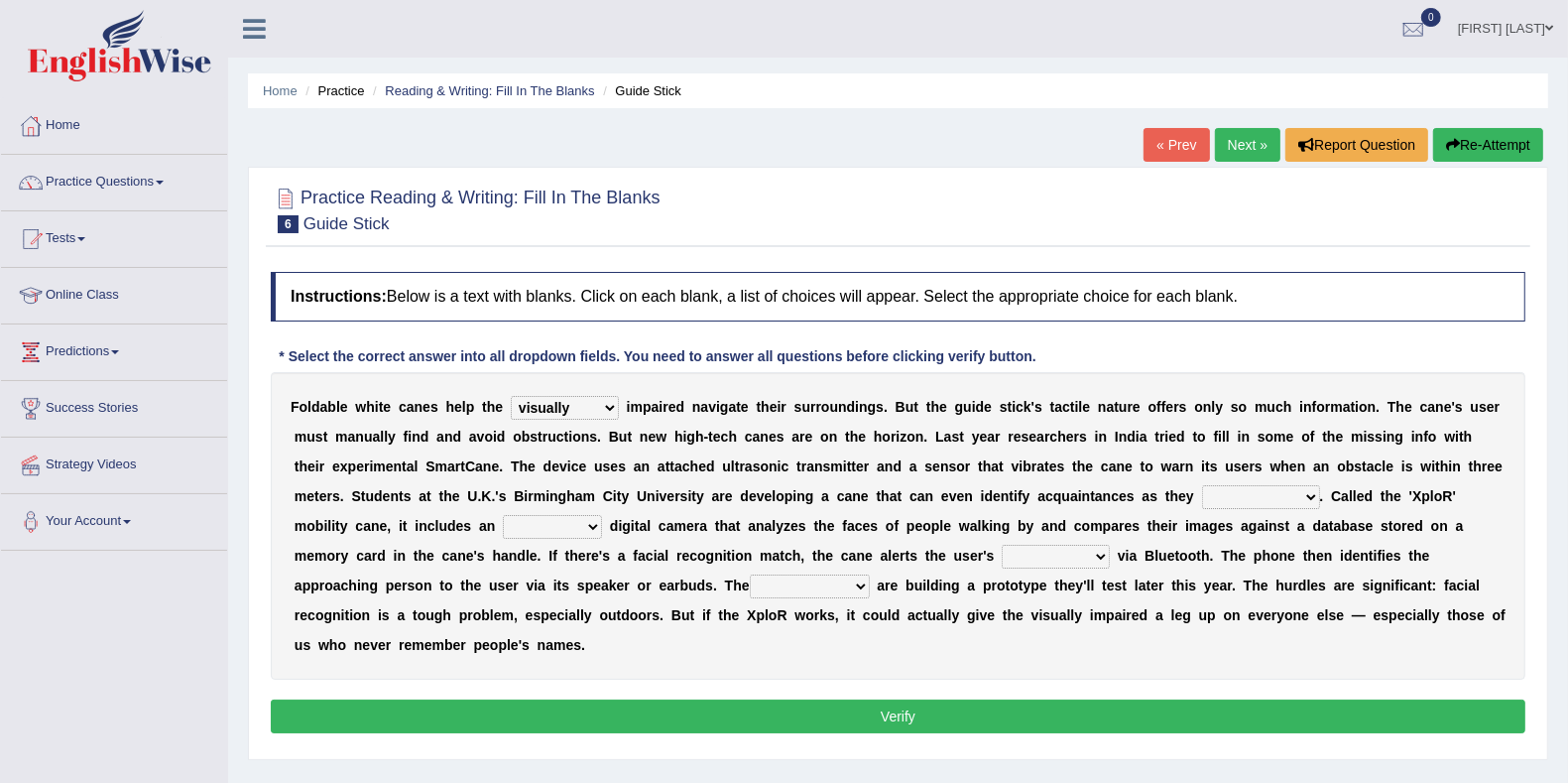 click on "felicity insensitivity visually malleability" at bounding box center [564, 408] 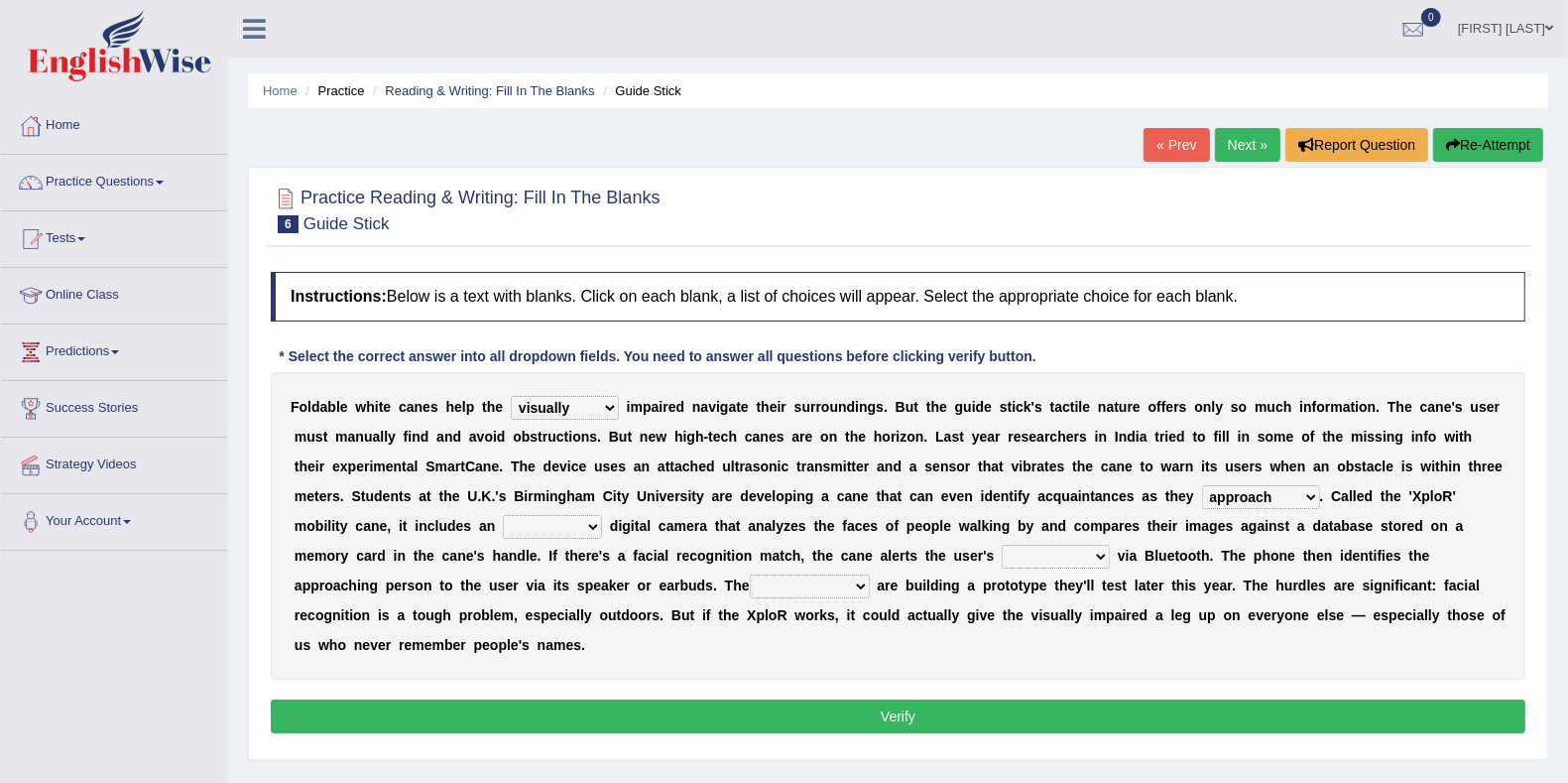 click on "likelihood throat northernmost approach" at bounding box center (1261, 497) 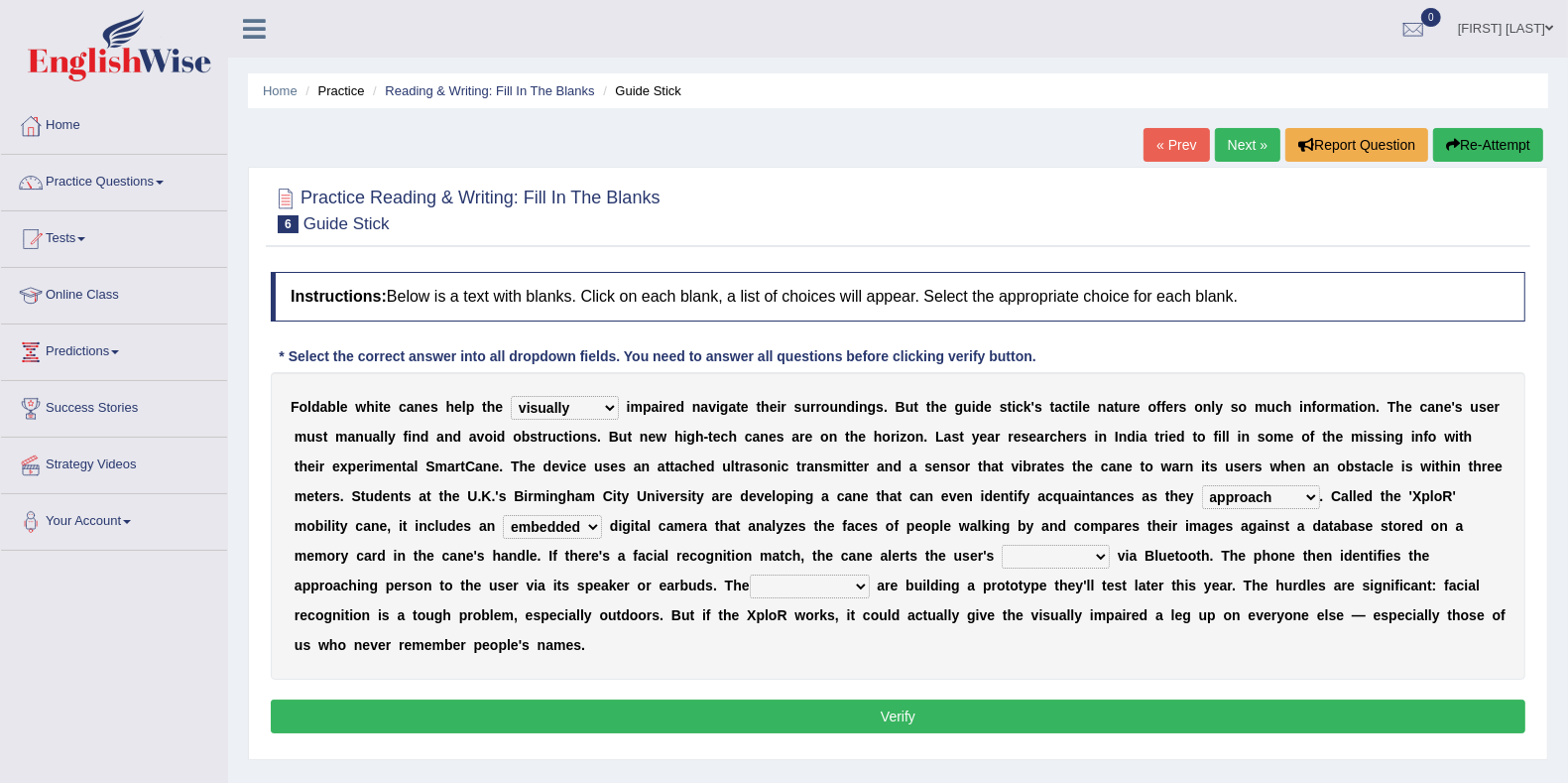 click on "untested embedded deadest skinhead" at bounding box center (552, 527) 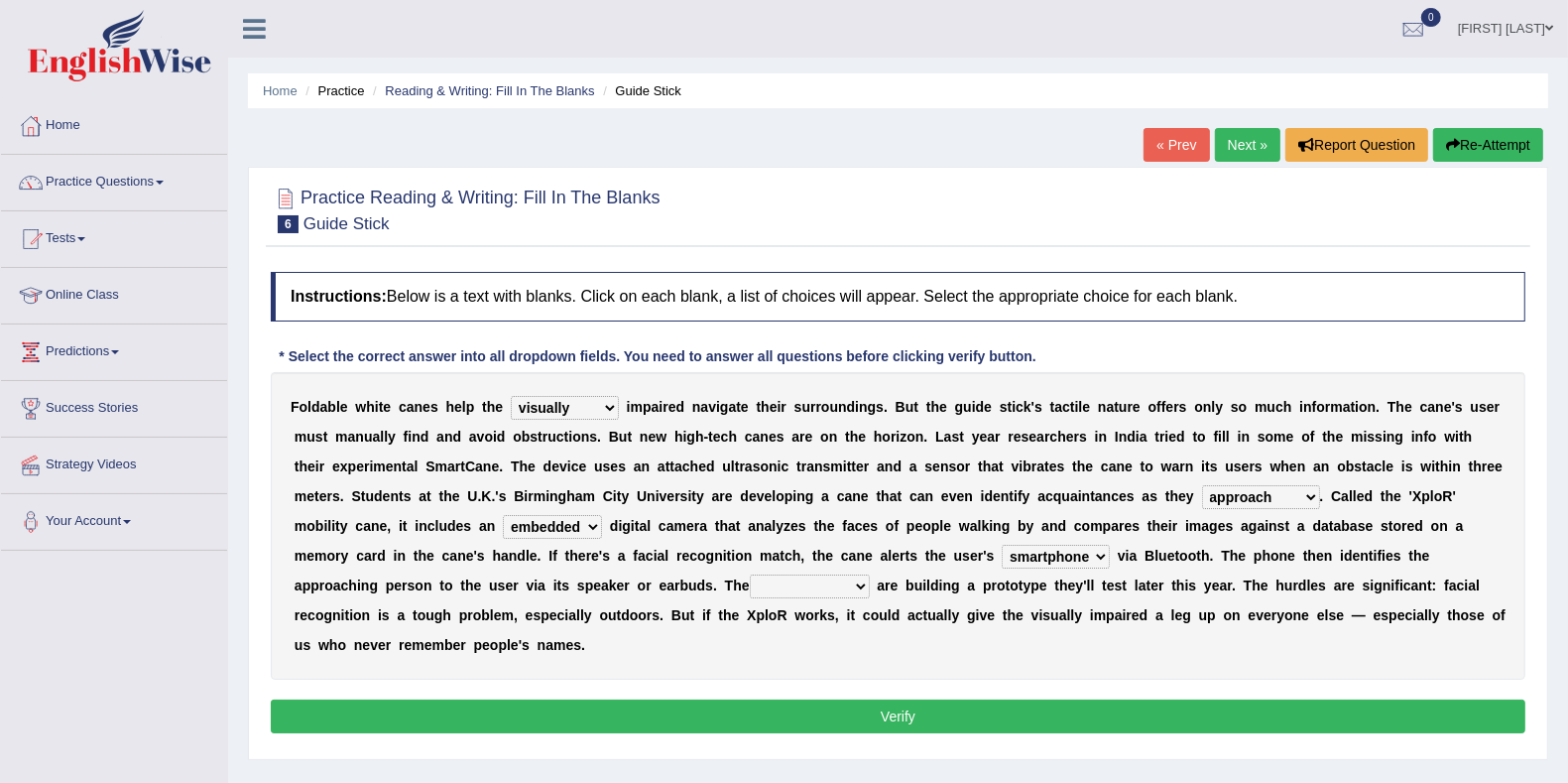 click on "jurisprudence bootless students jukebox" at bounding box center (809, 587) 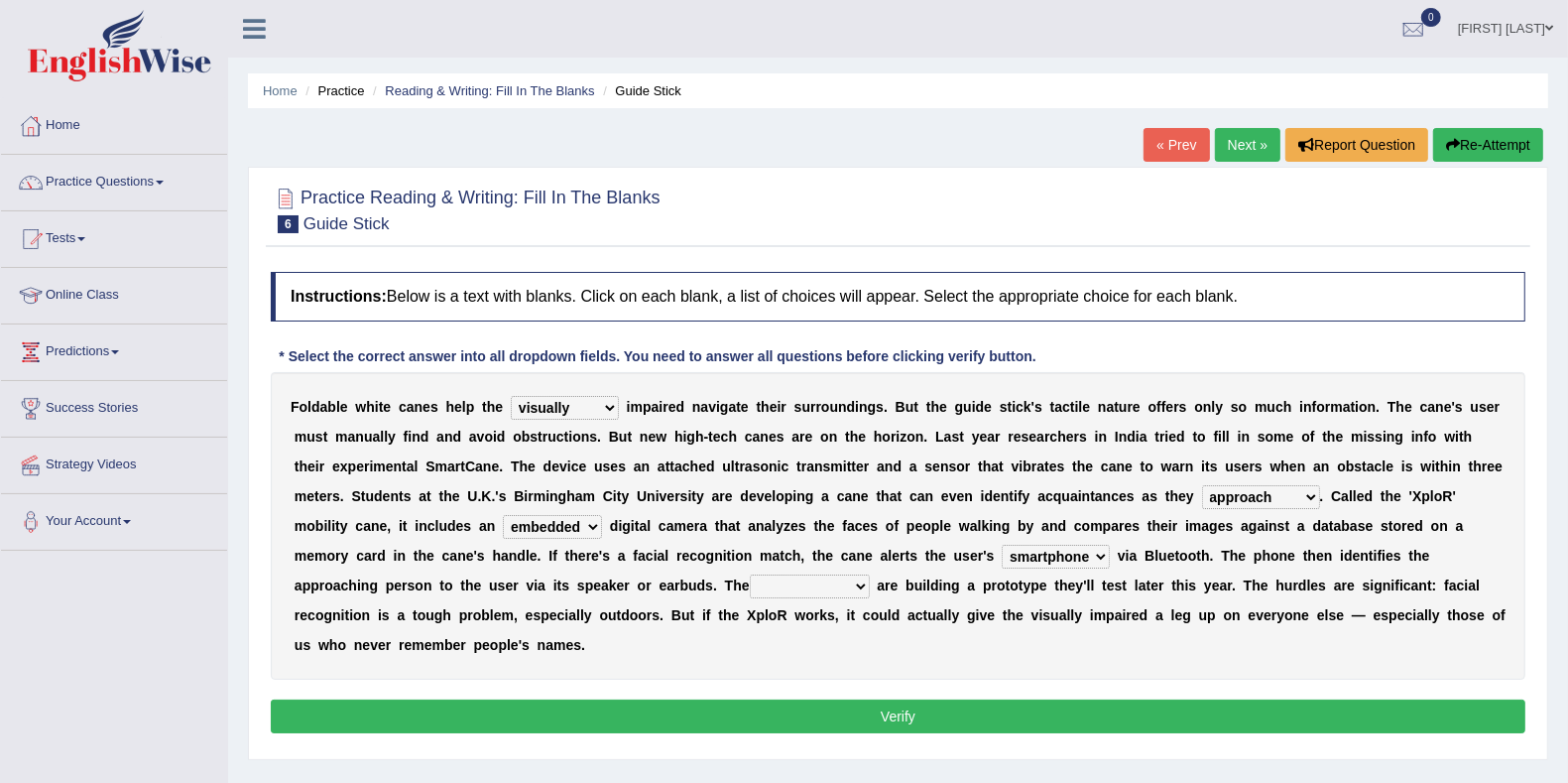 select on "students" 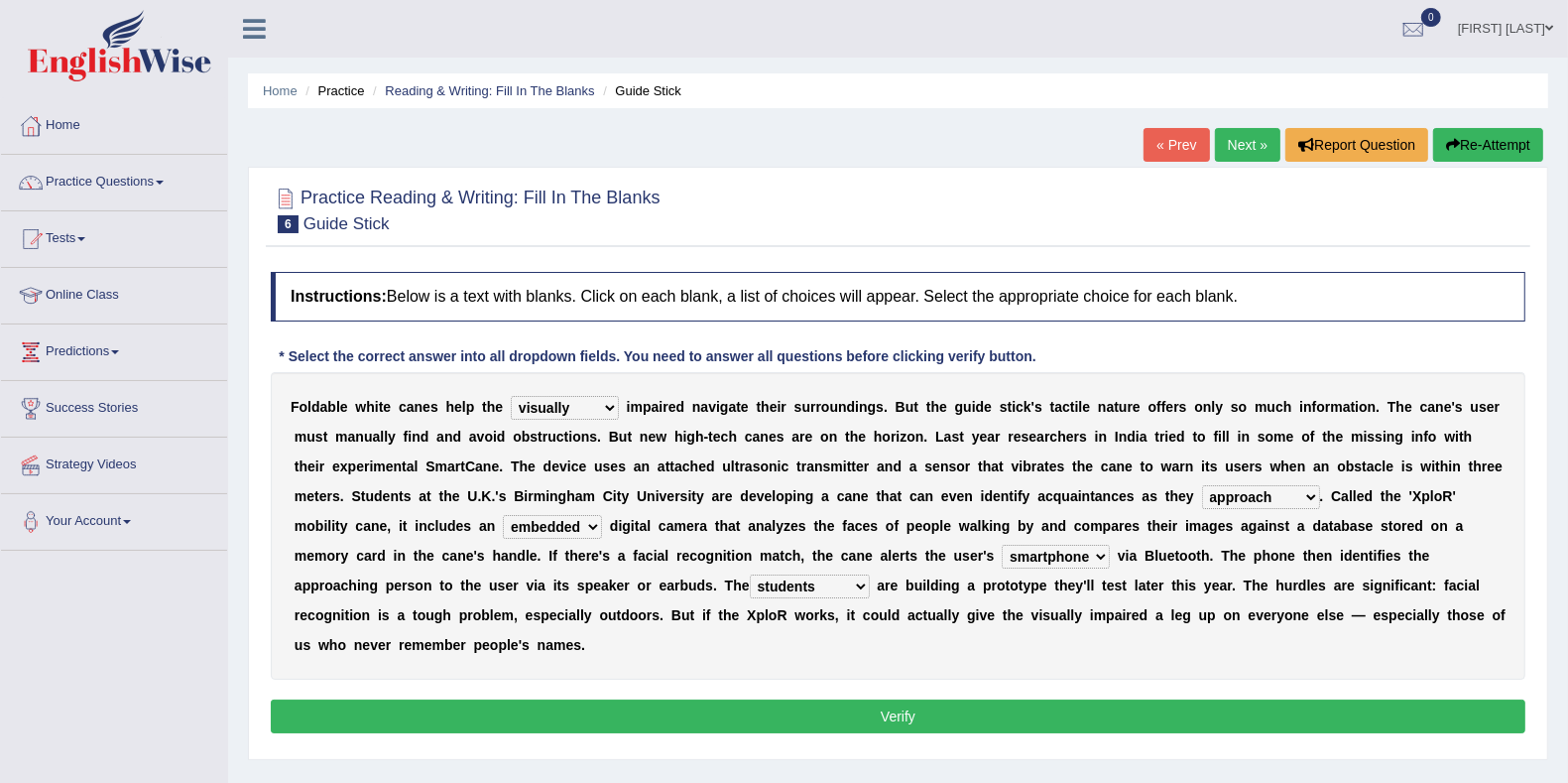 click on "Verify" at bounding box center [898, 717] 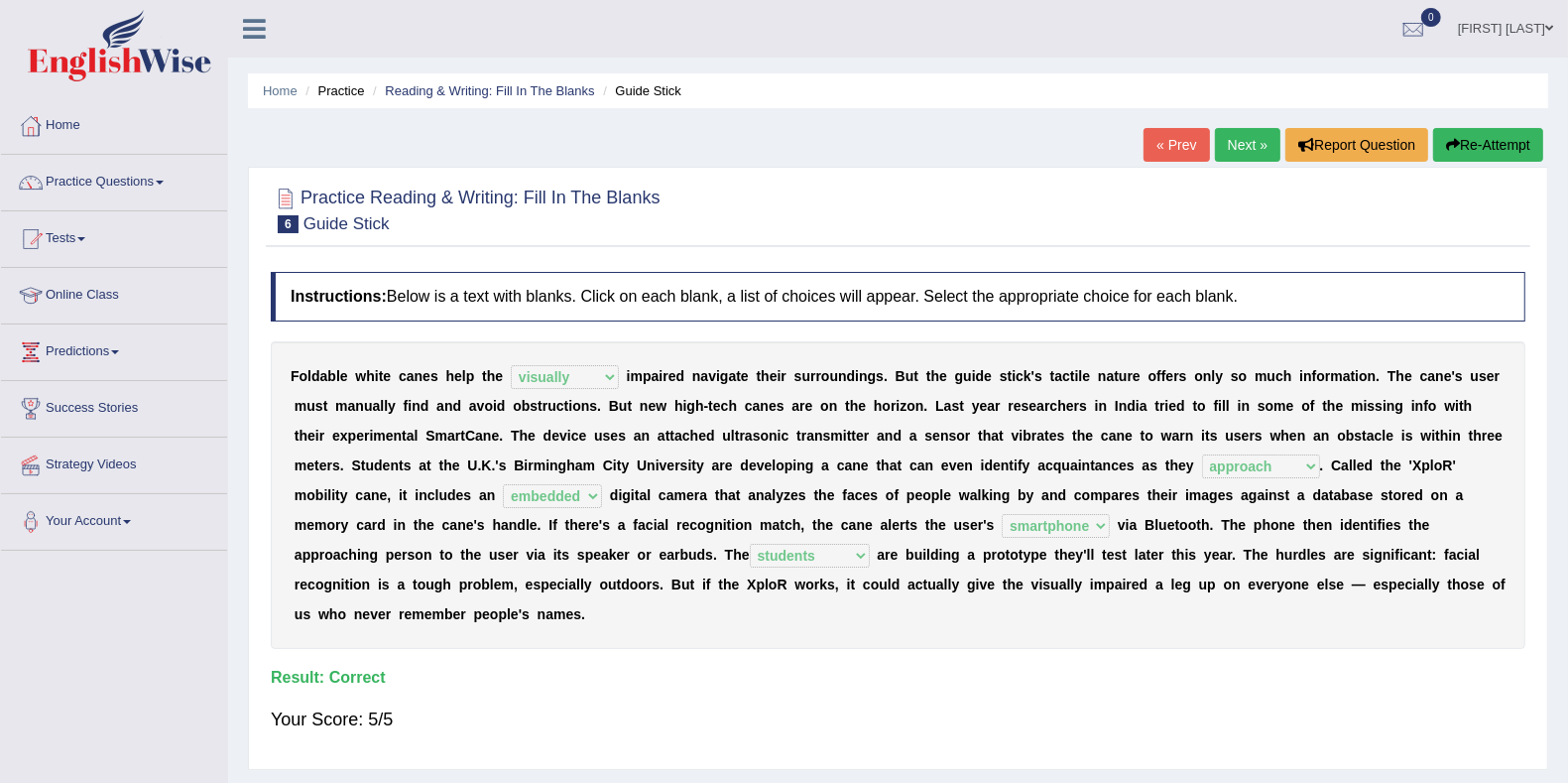 click on "Next »" at bounding box center [1248, 145] 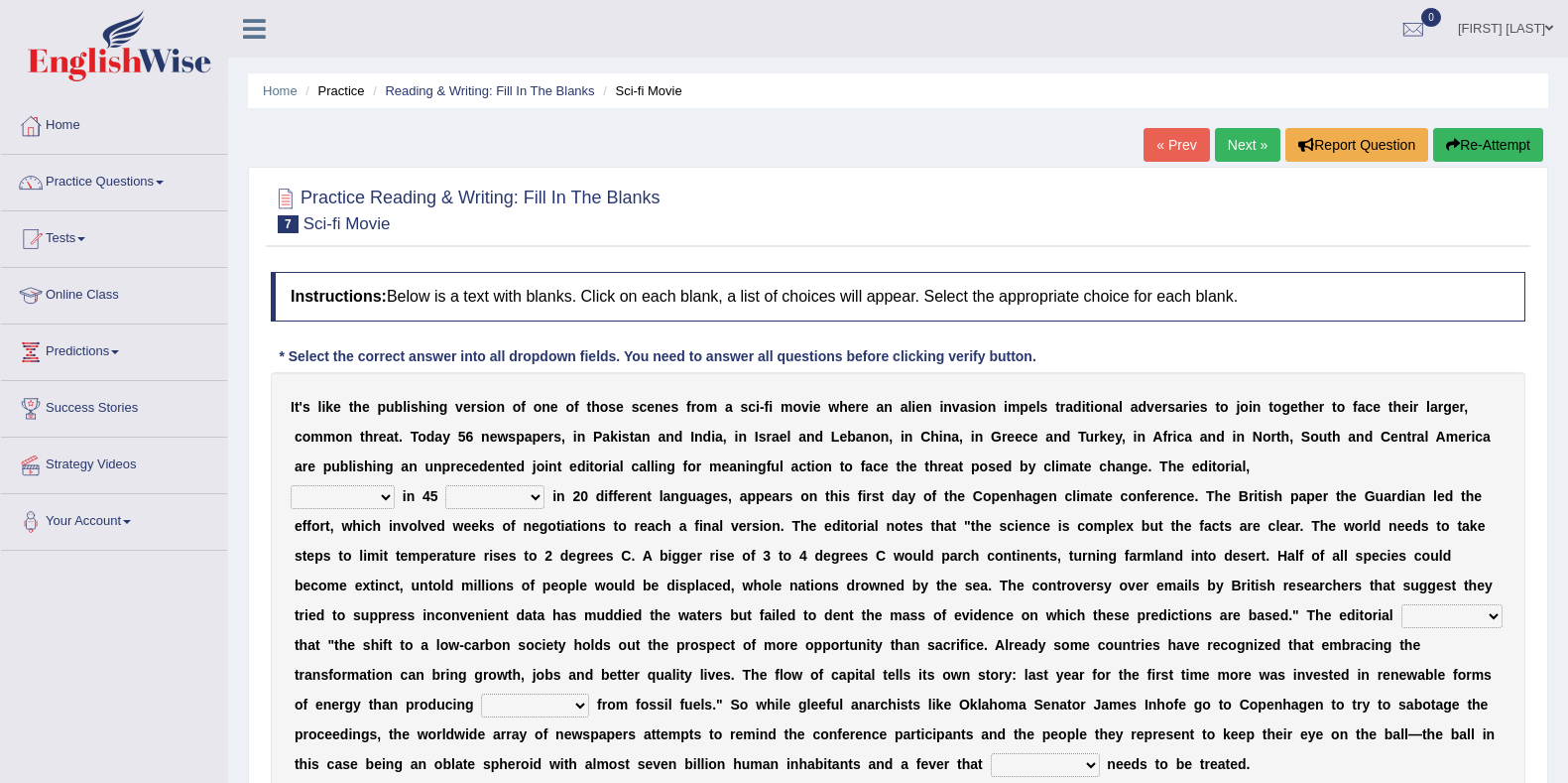 scroll, scrollTop: 0, scrollLeft: 0, axis: both 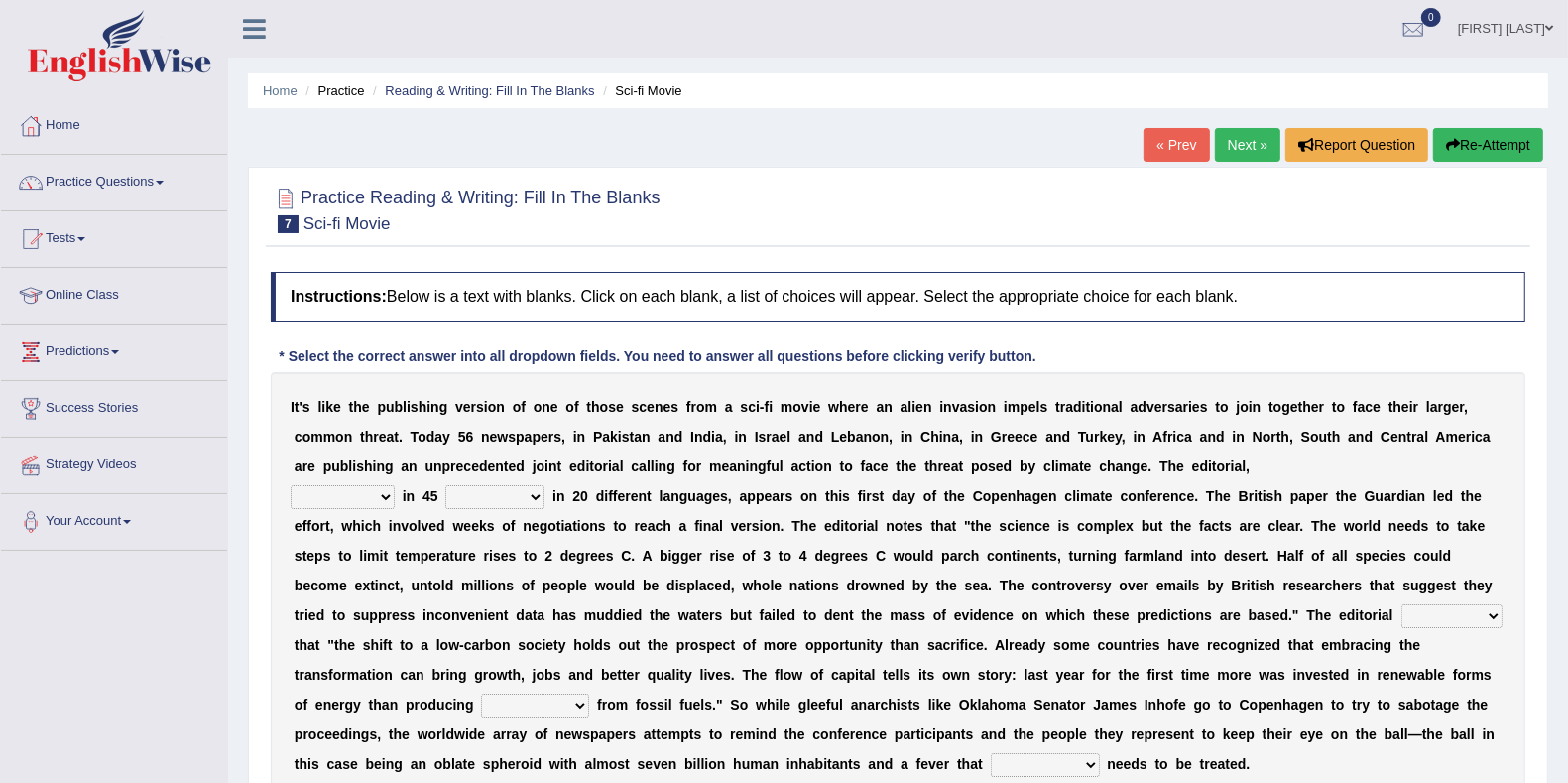 click on "Next »" at bounding box center [1248, 145] 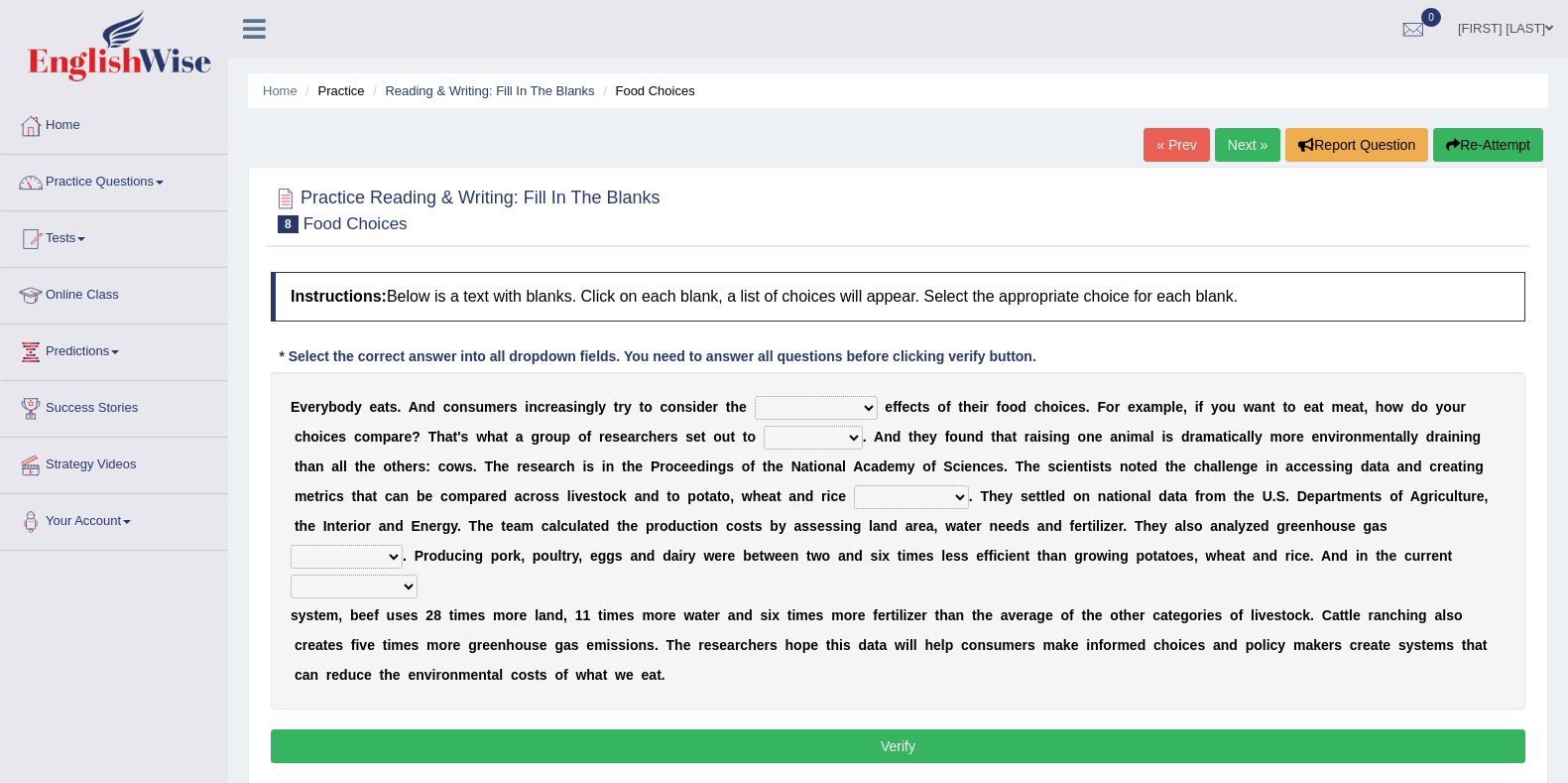 scroll, scrollTop: 0, scrollLeft: 0, axis: both 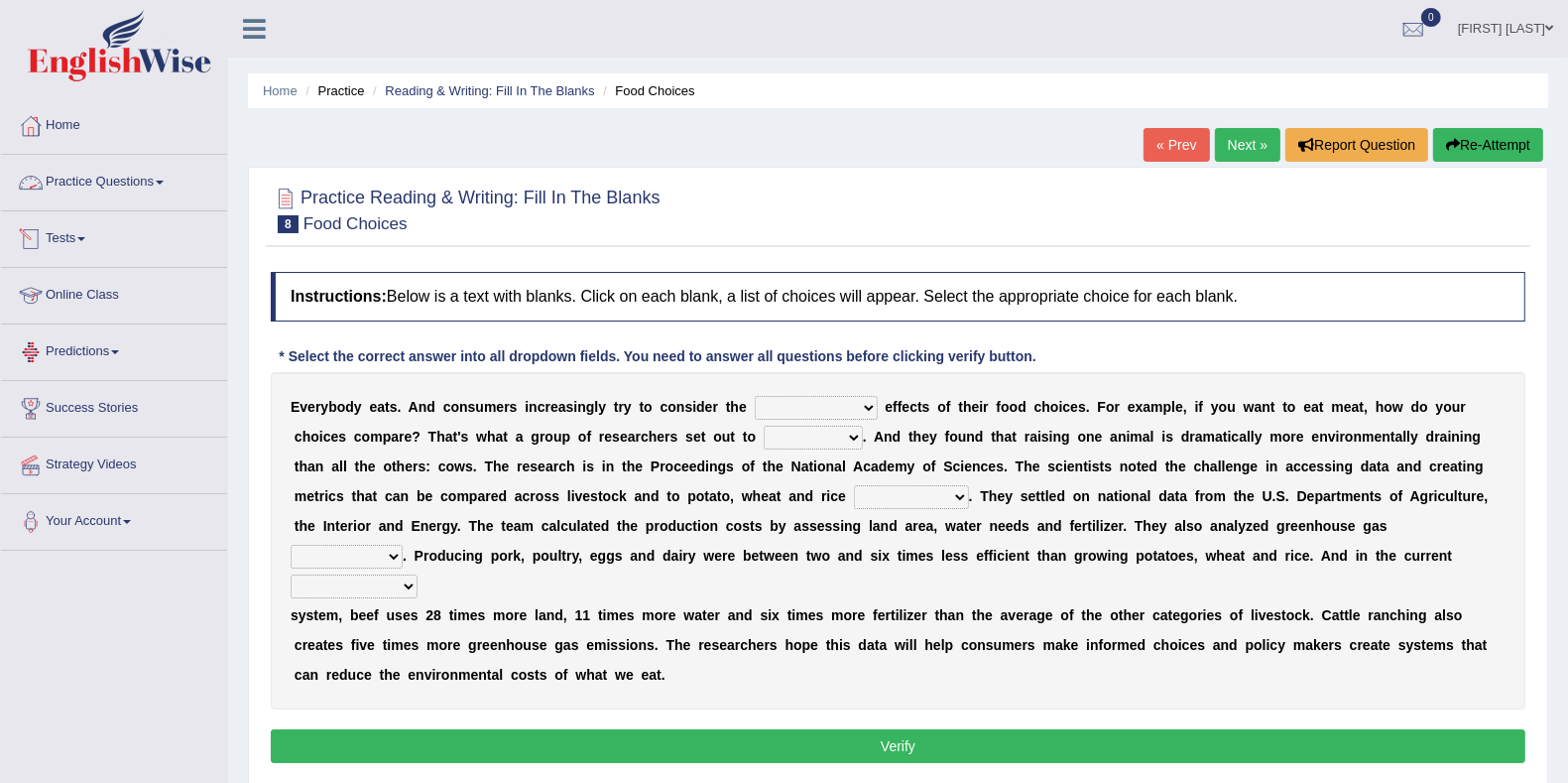 click on "Practice Questions" at bounding box center [114, 180] 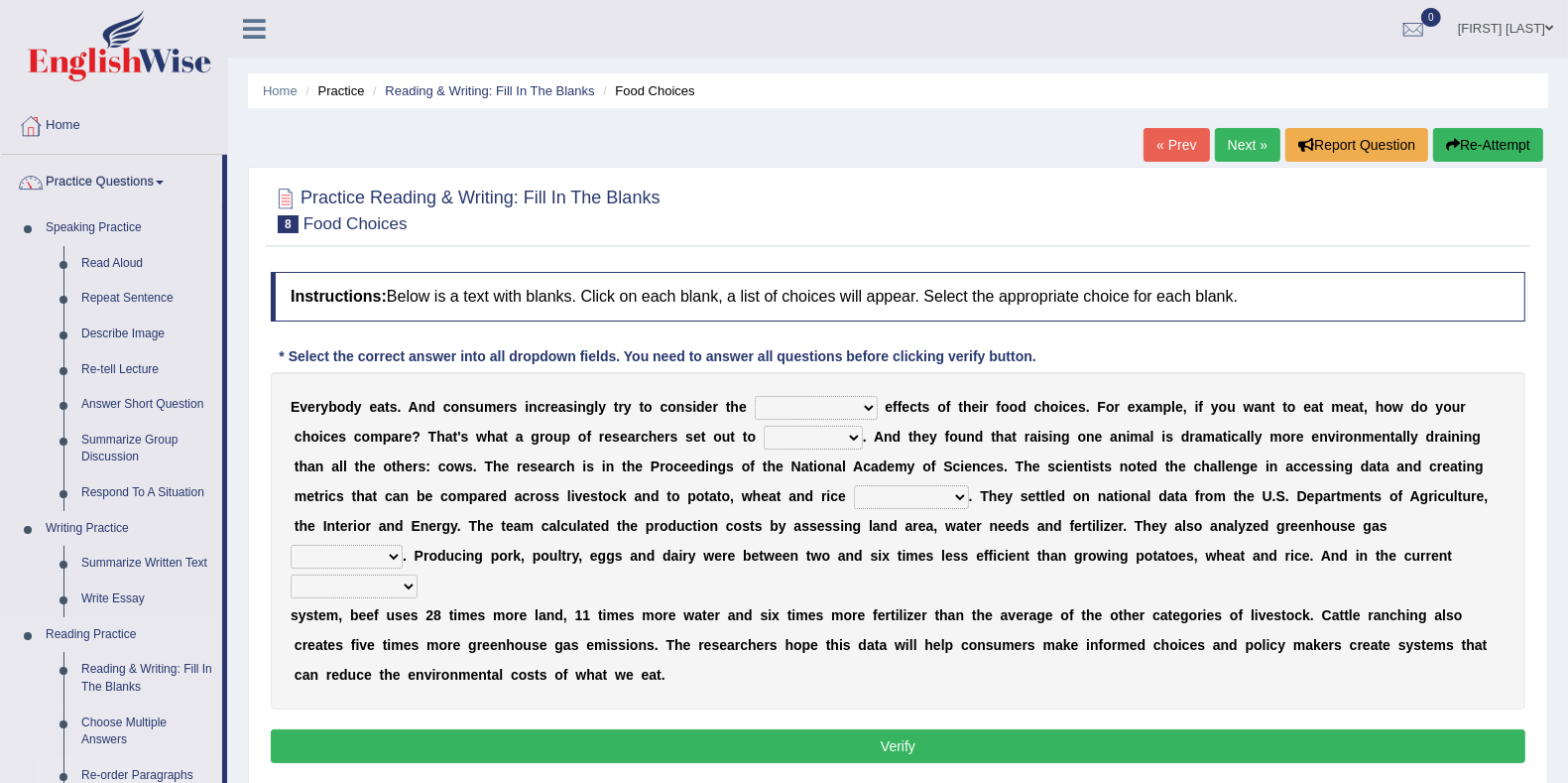 drag, startPoint x: 224, startPoint y: 415, endPoint x: 108, endPoint y: 755, distance: 359.24365 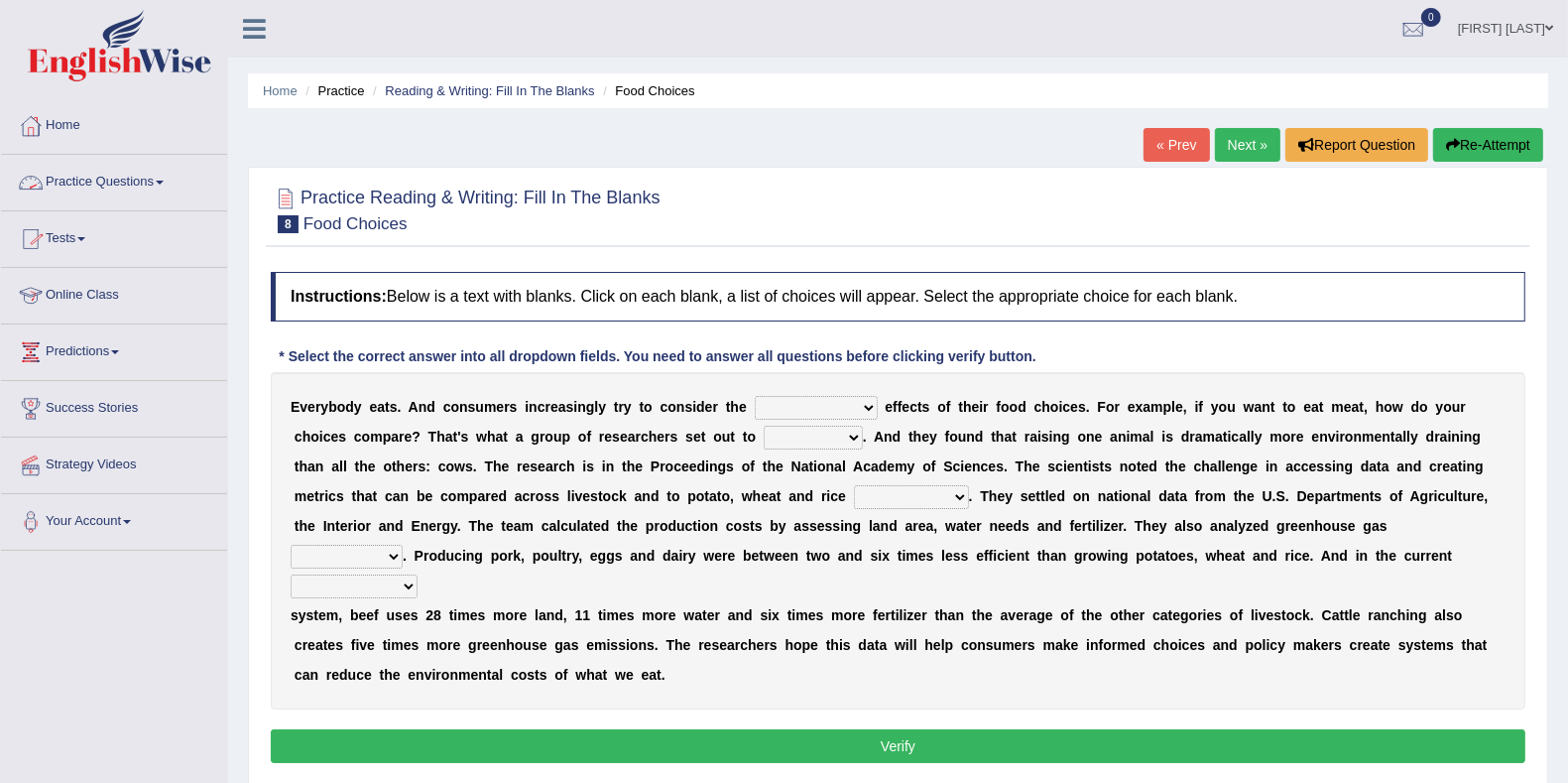 click on "Practice Questions" at bounding box center [114, 180] 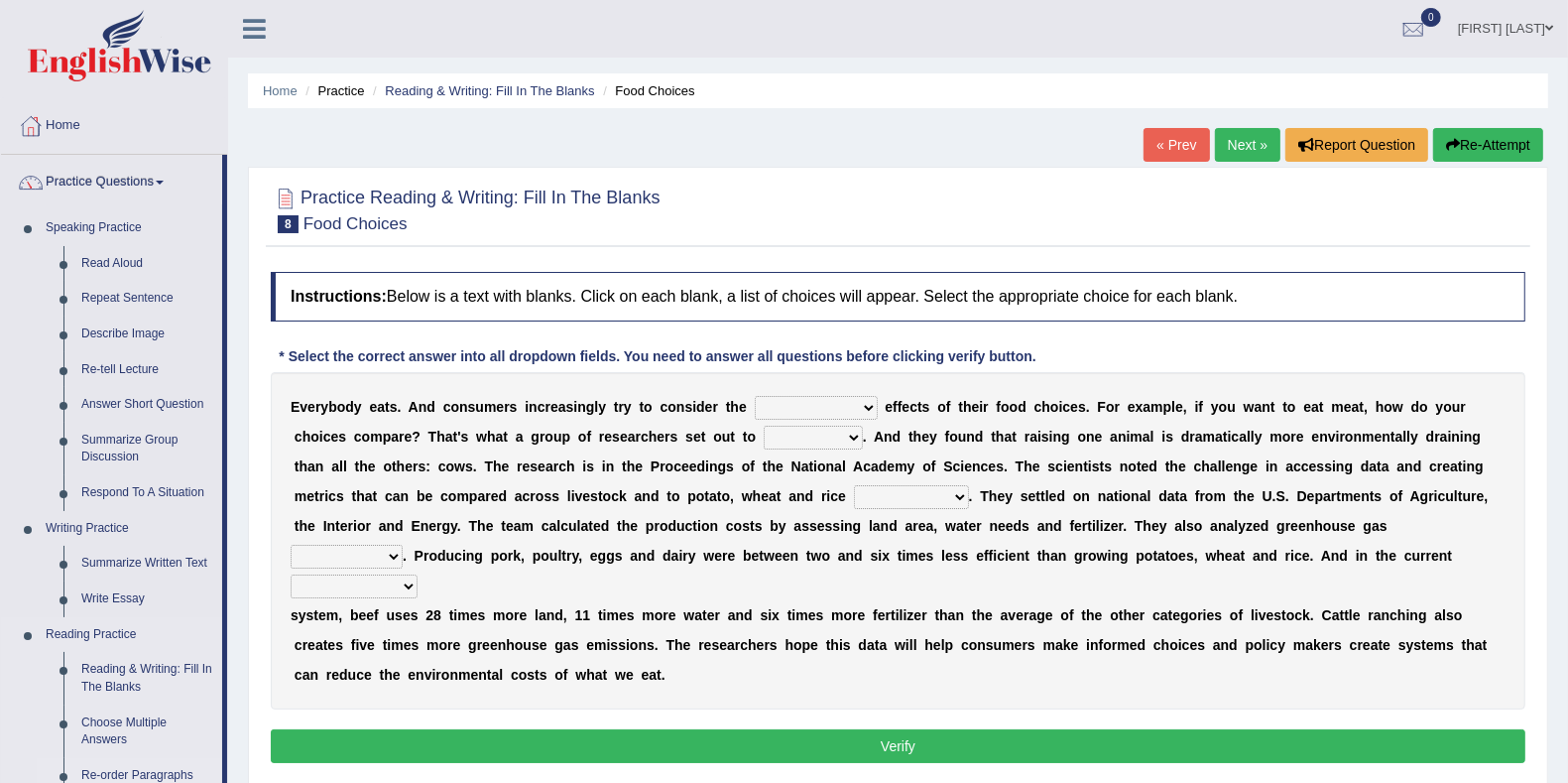 click on "Re-order Paragraphs" at bounding box center [147, 776] 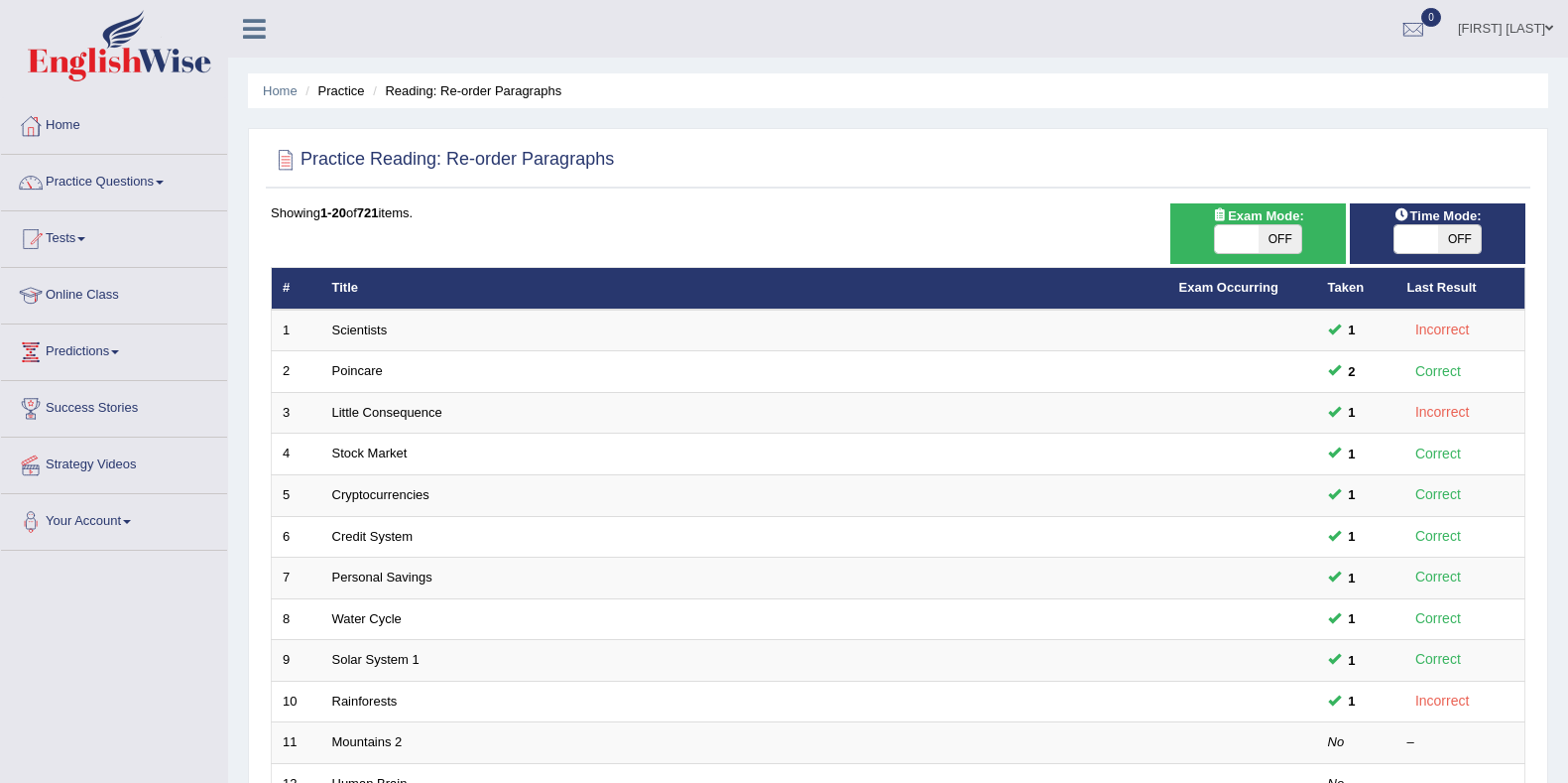 scroll, scrollTop: 0, scrollLeft: 0, axis: both 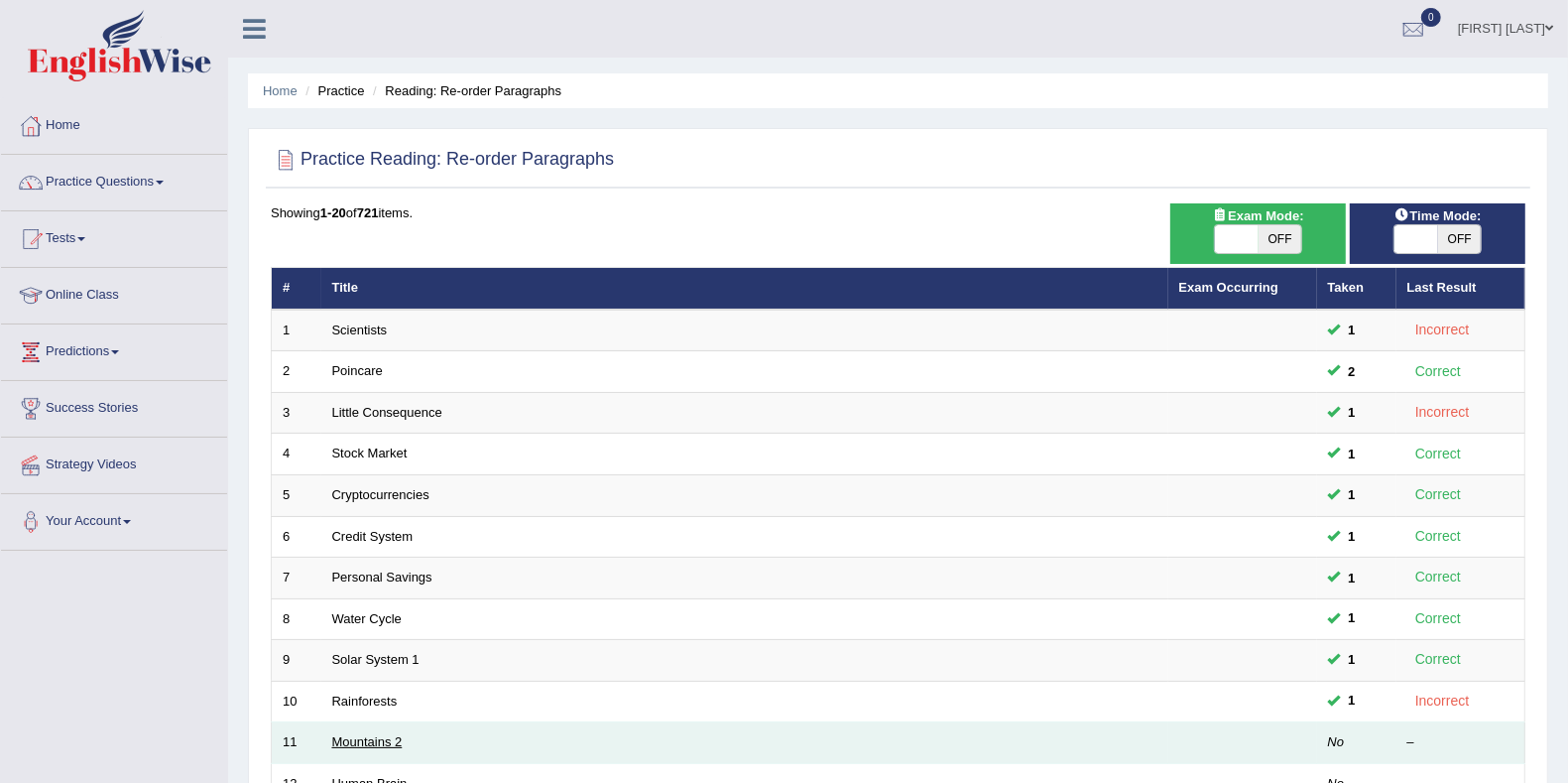 click on "Mountains 2" at bounding box center [367, 741] 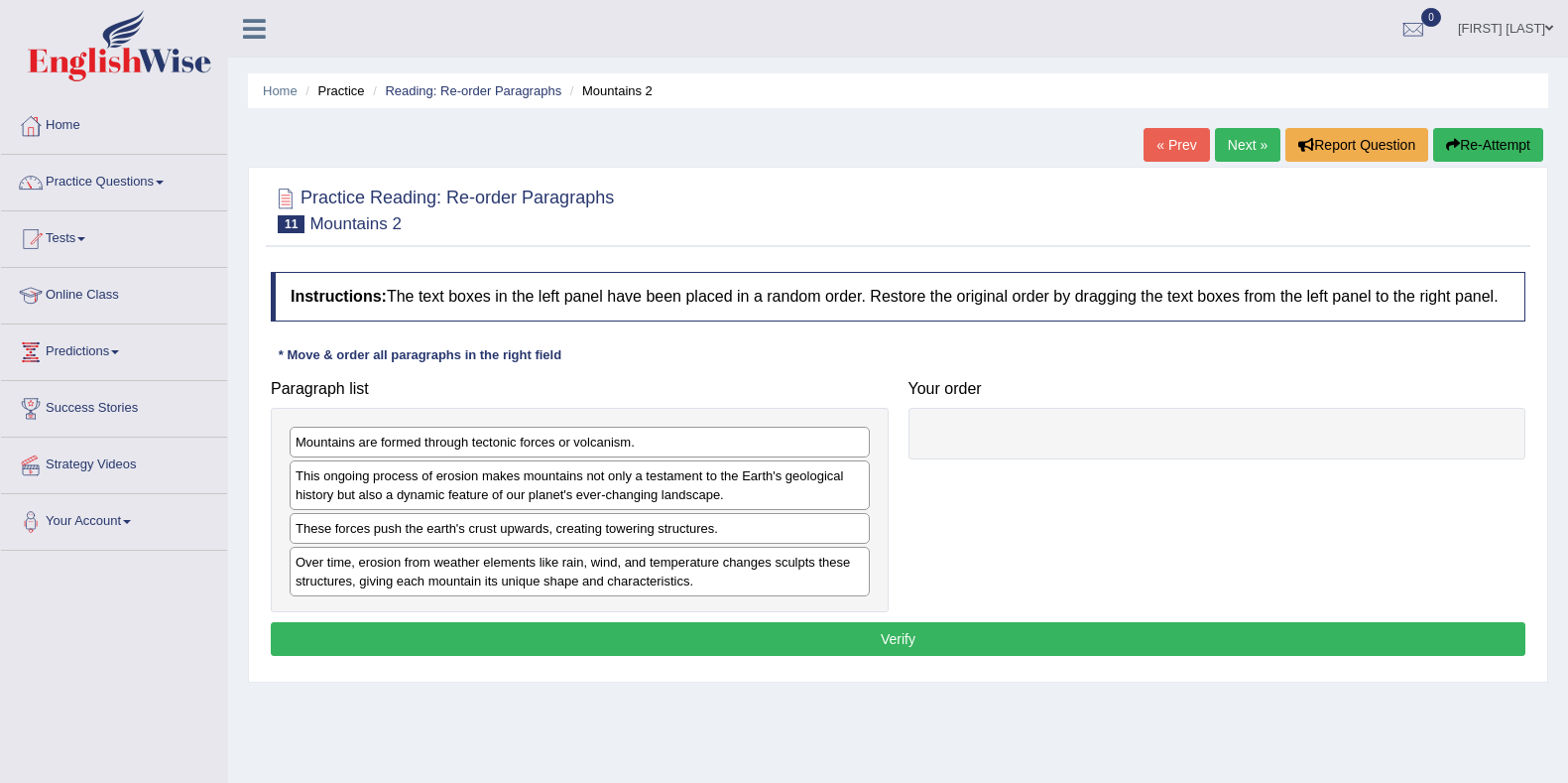 scroll, scrollTop: 0, scrollLeft: 0, axis: both 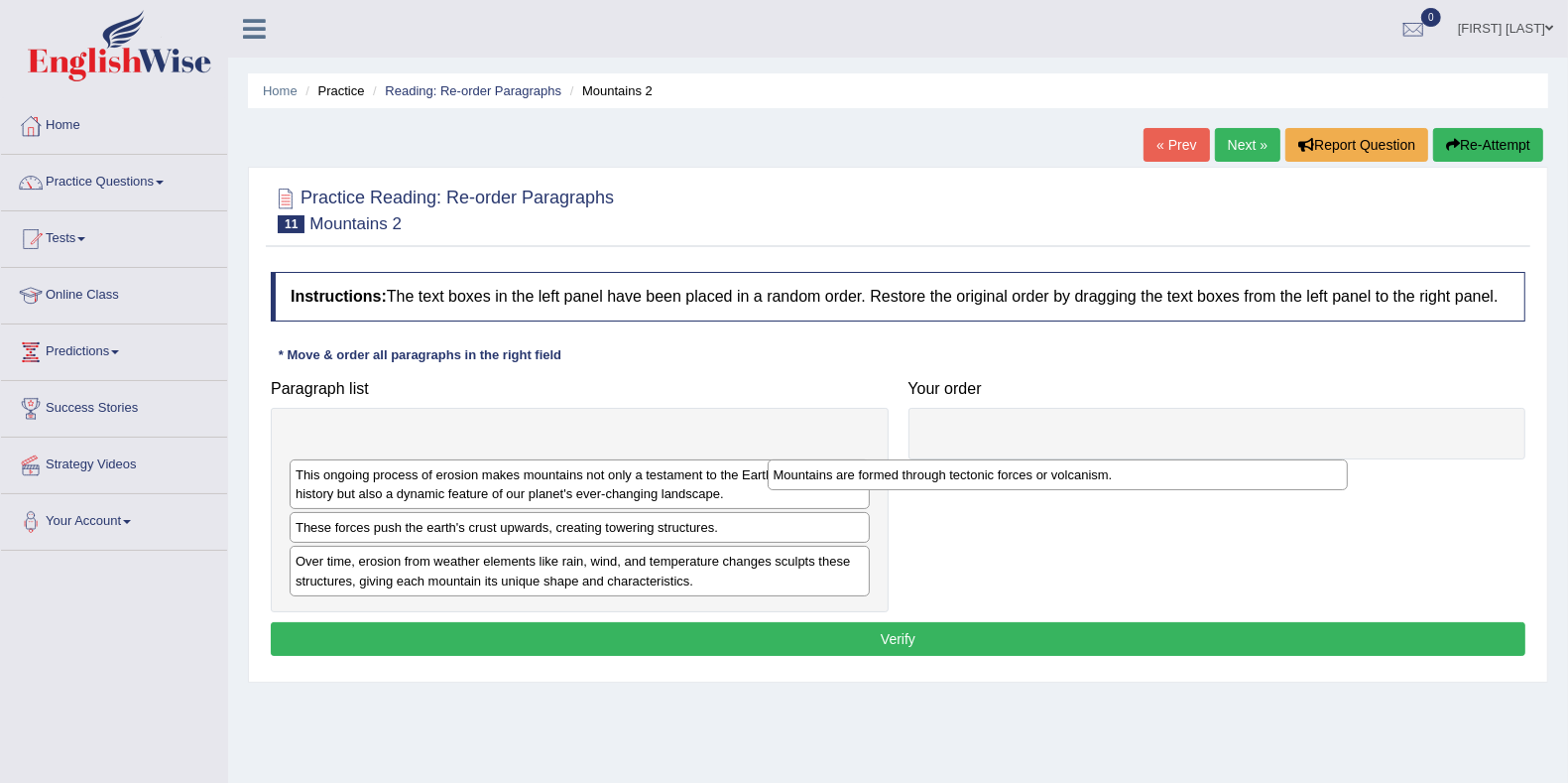 drag, startPoint x: 482, startPoint y: 433, endPoint x: 1005, endPoint y: 459, distance: 523.6459 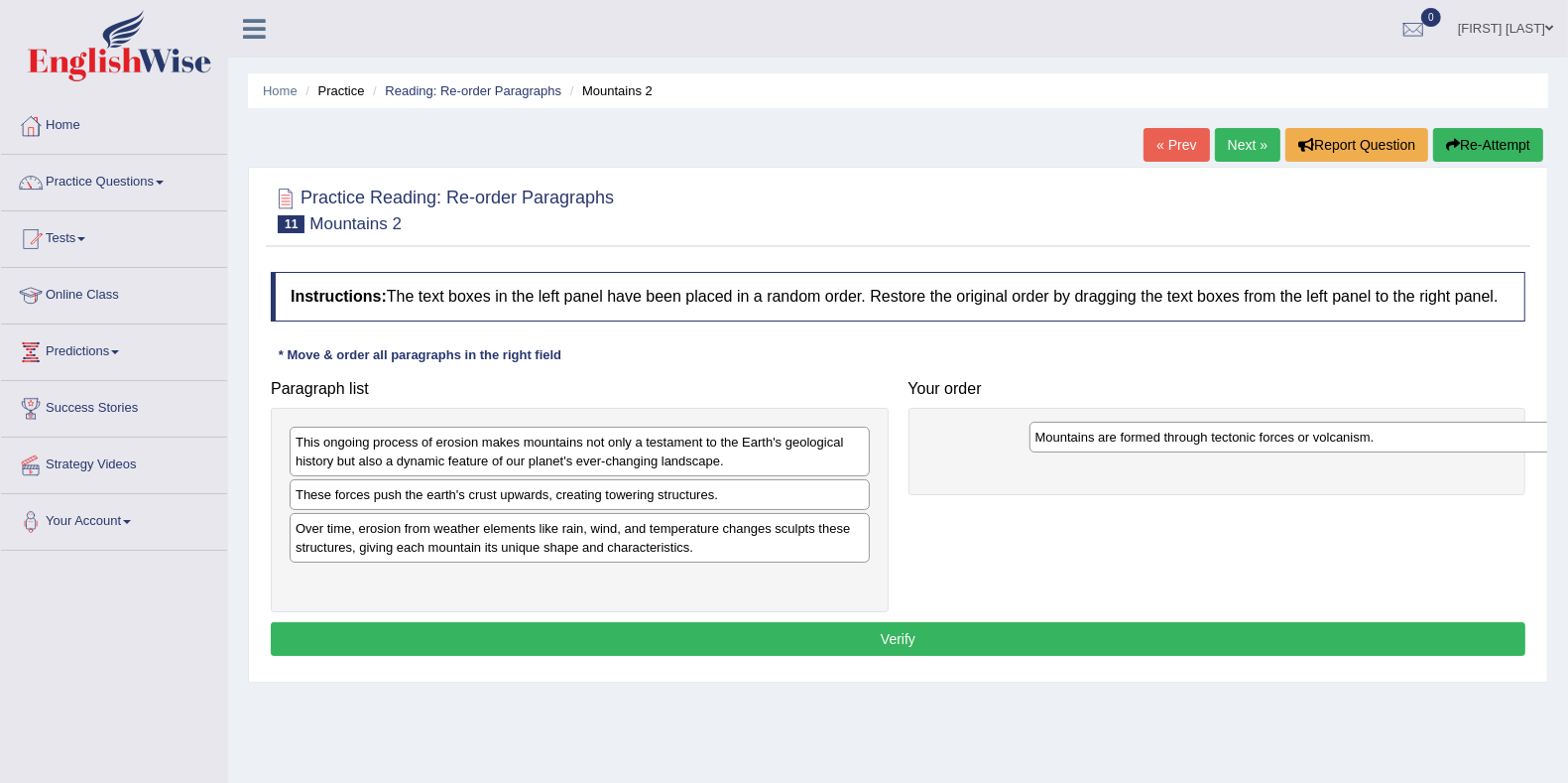 drag, startPoint x: 626, startPoint y: 432, endPoint x: 1366, endPoint y: 427, distance: 740.0169 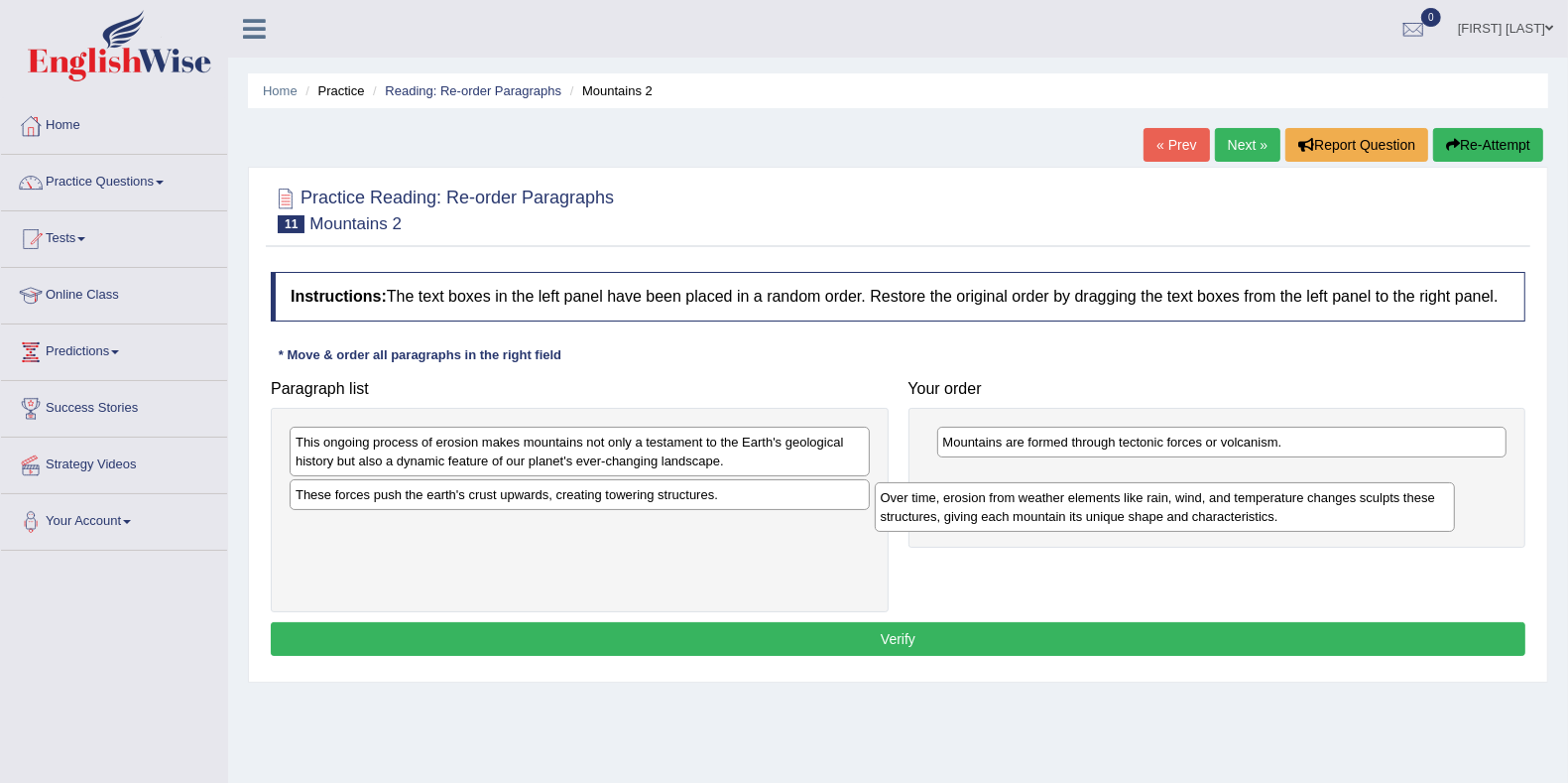 drag, startPoint x: 542, startPoint y: 549, endPoint x: 1127, endPoint y: 520, distance: 585.7184 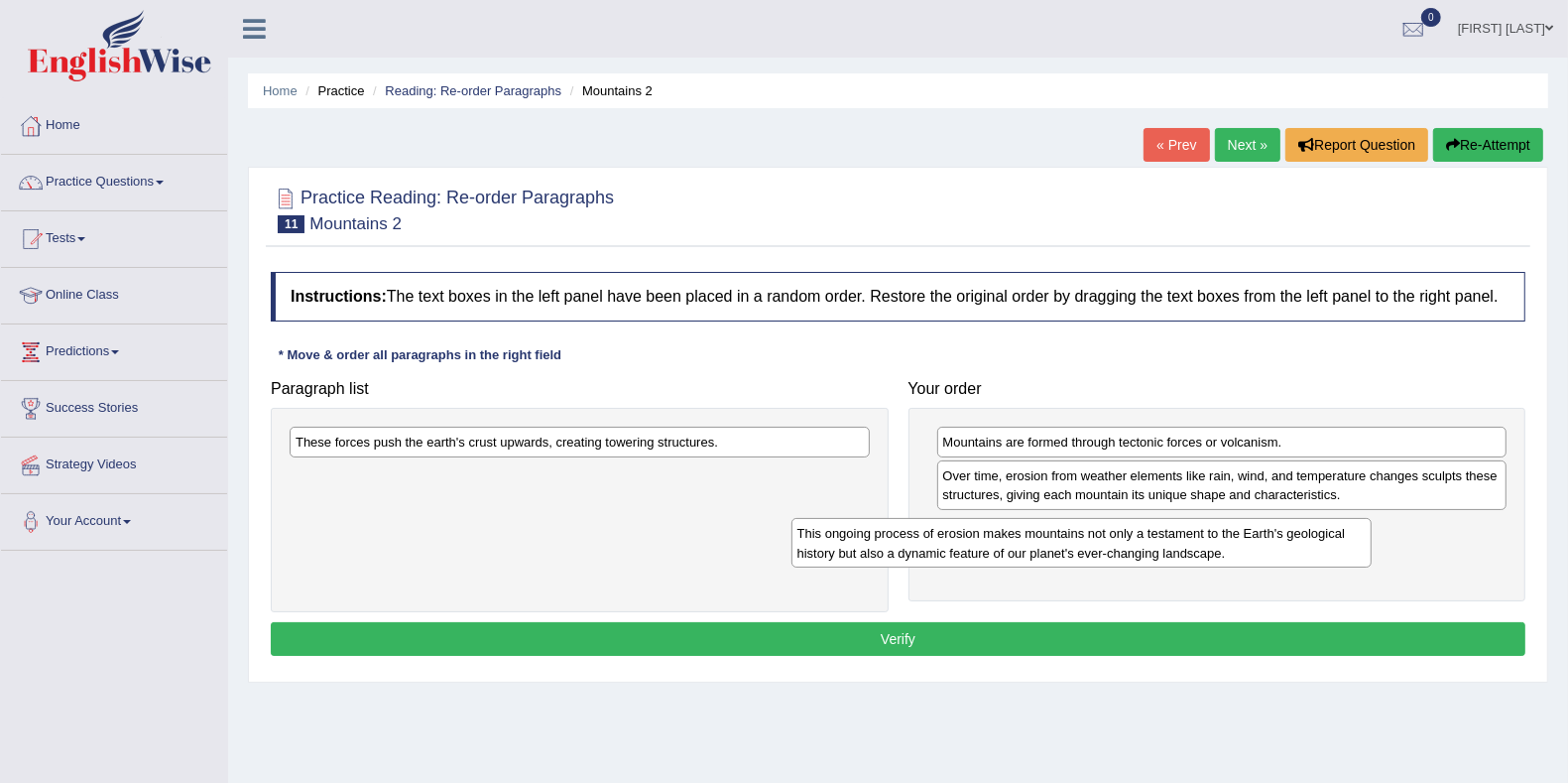 drag, startPoint x: 723, startPoint y: 447, endPoint x: 1240, endPoint y: 537, distance: 524.7752 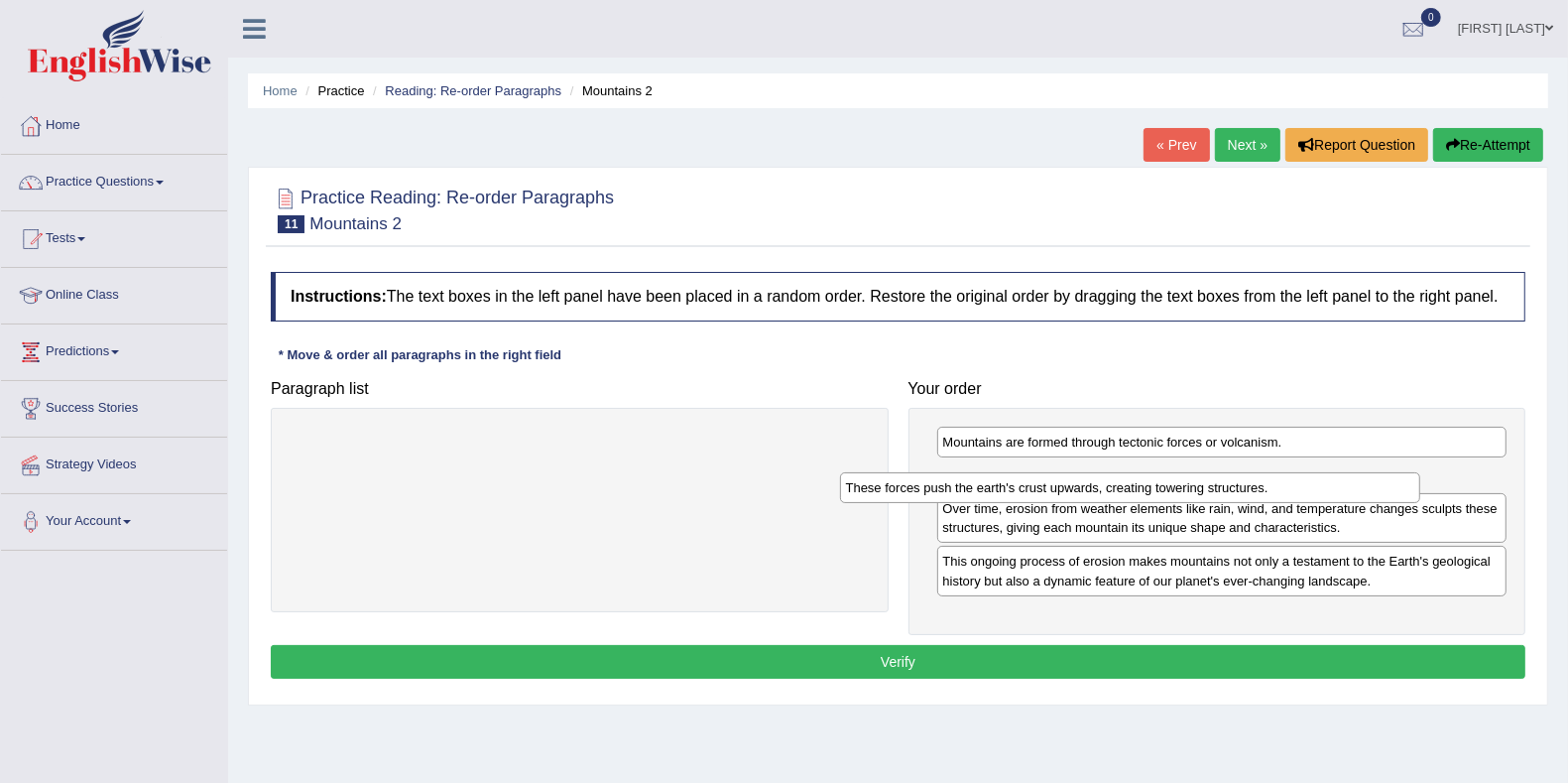 drag, startPoint x: 752, startPoint y: 436, endPoint x: 1304, endPoint y: 480, distance: 553.7508 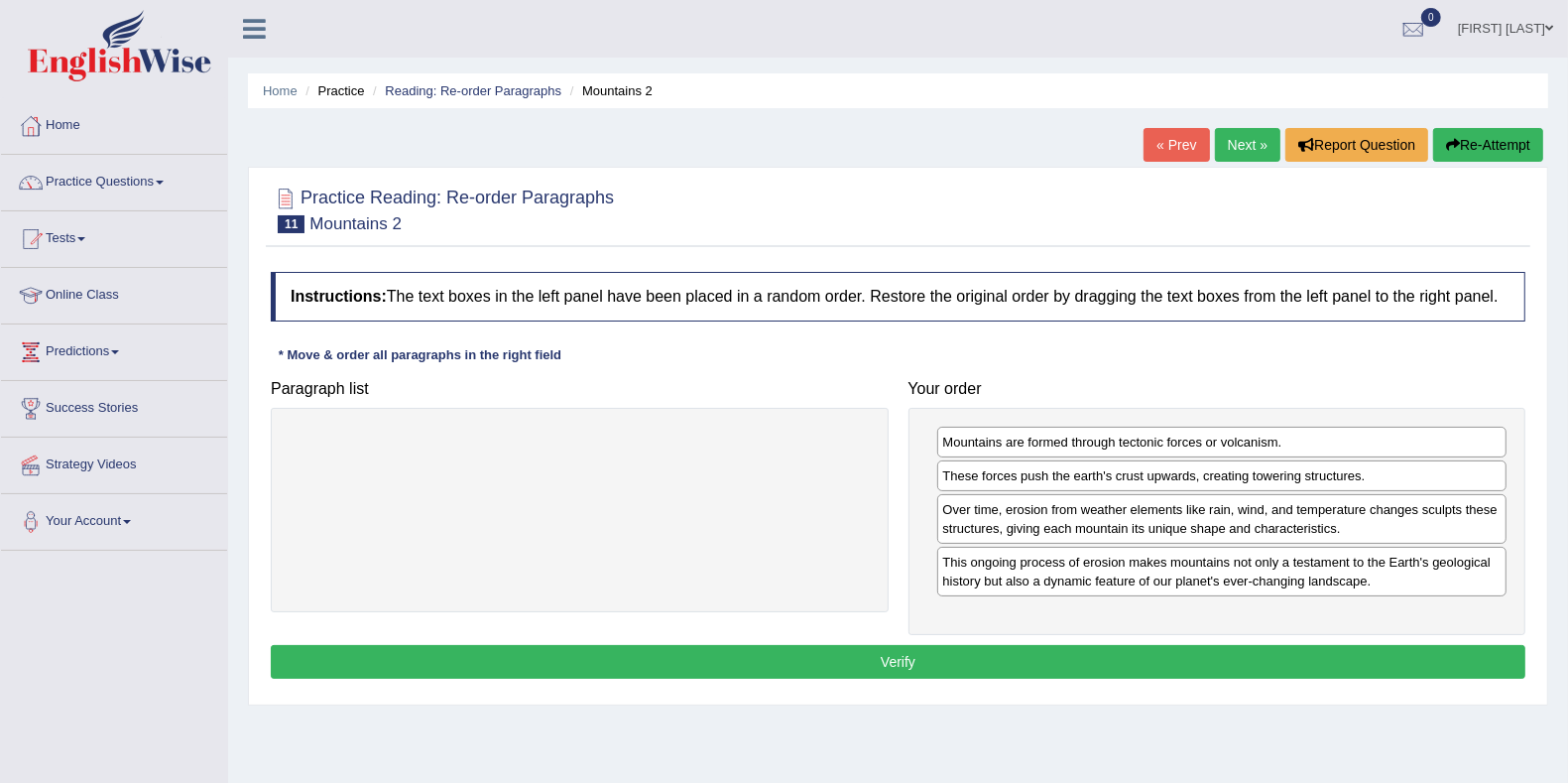 click on "Verify" at bounding box center (898, 662) 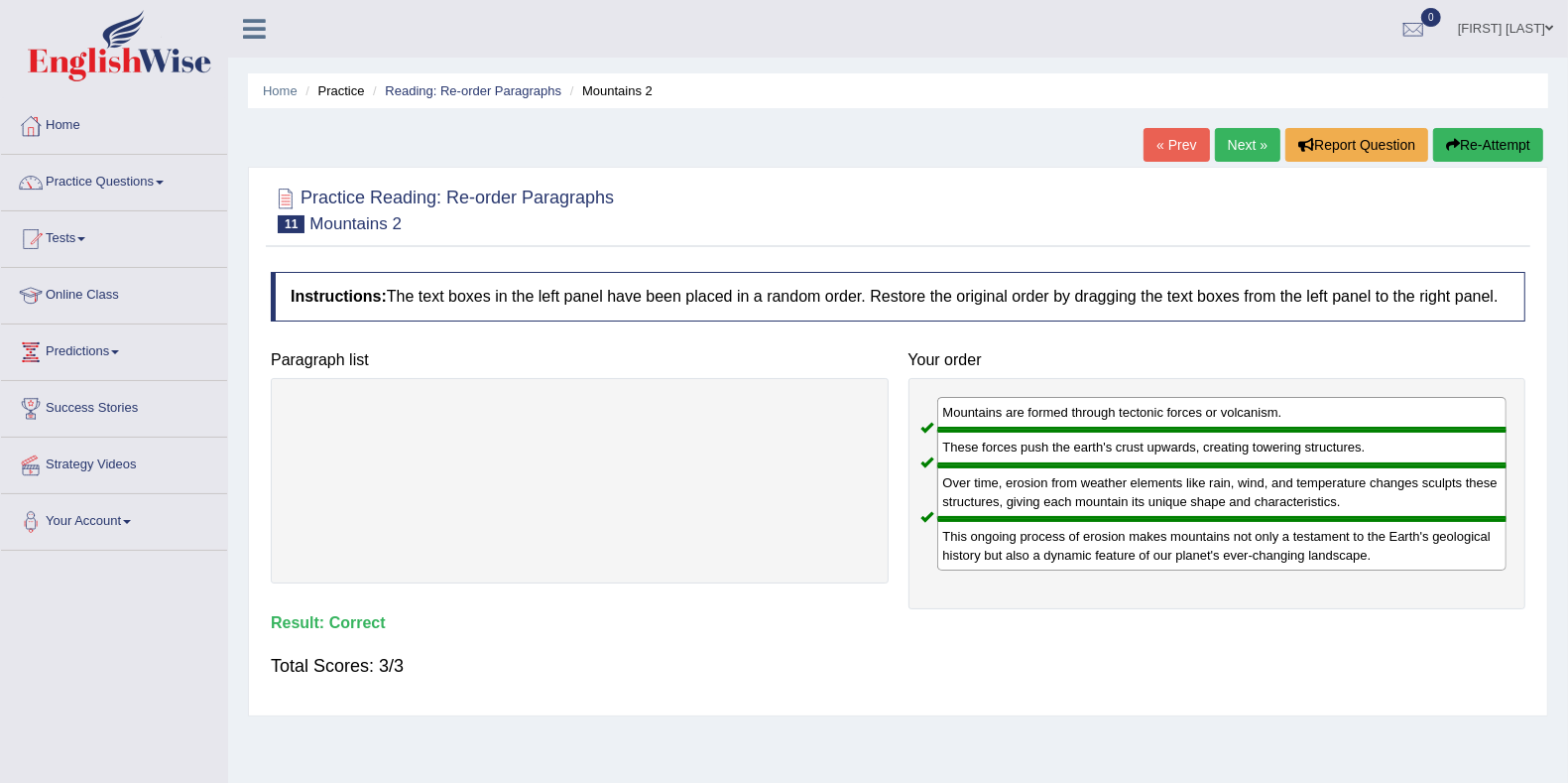 click on "Next »" at bounding box center [1248, 145] 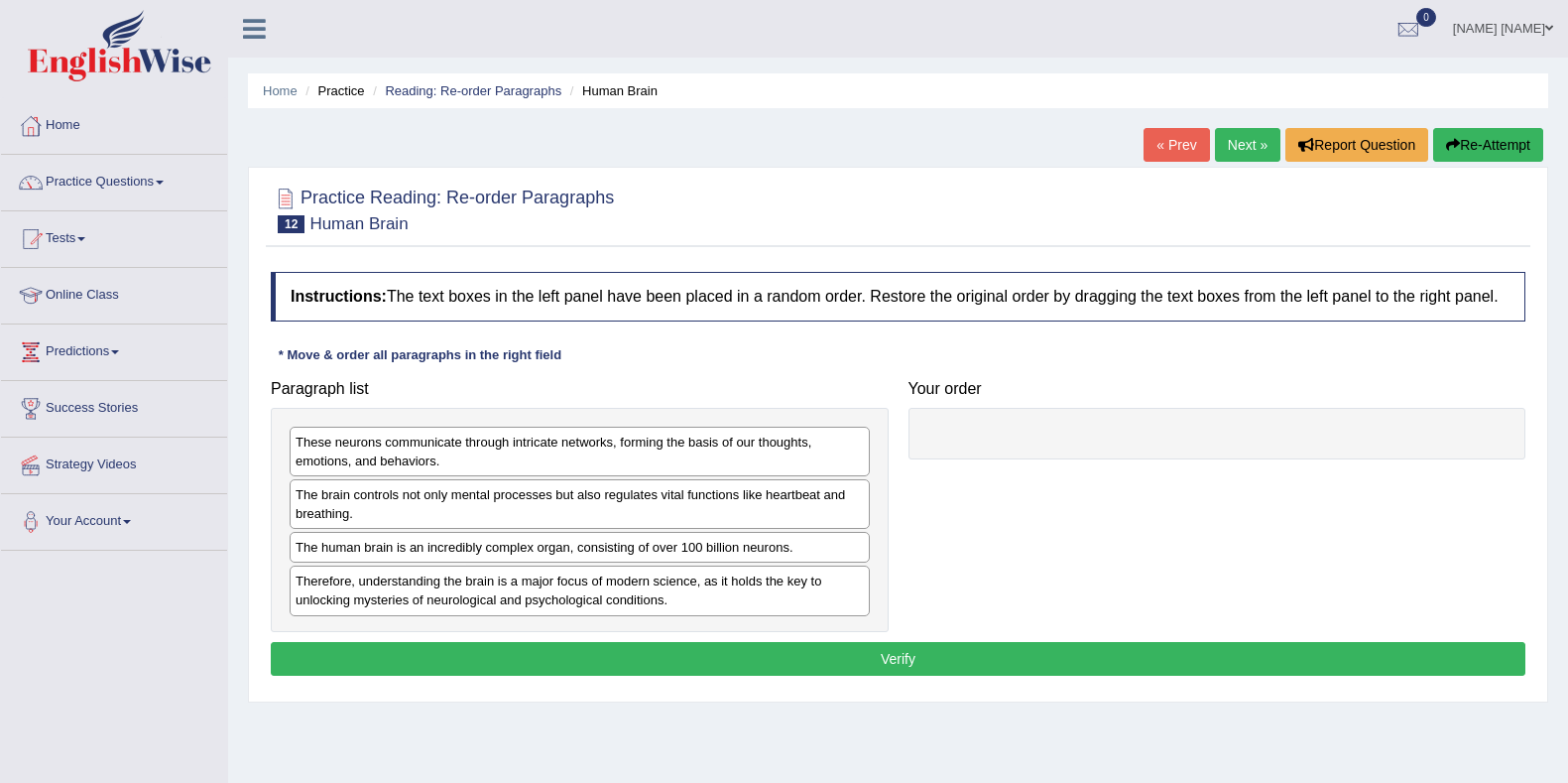 scroll, scrollTop: 0, scrollLeft: 0, axis: both 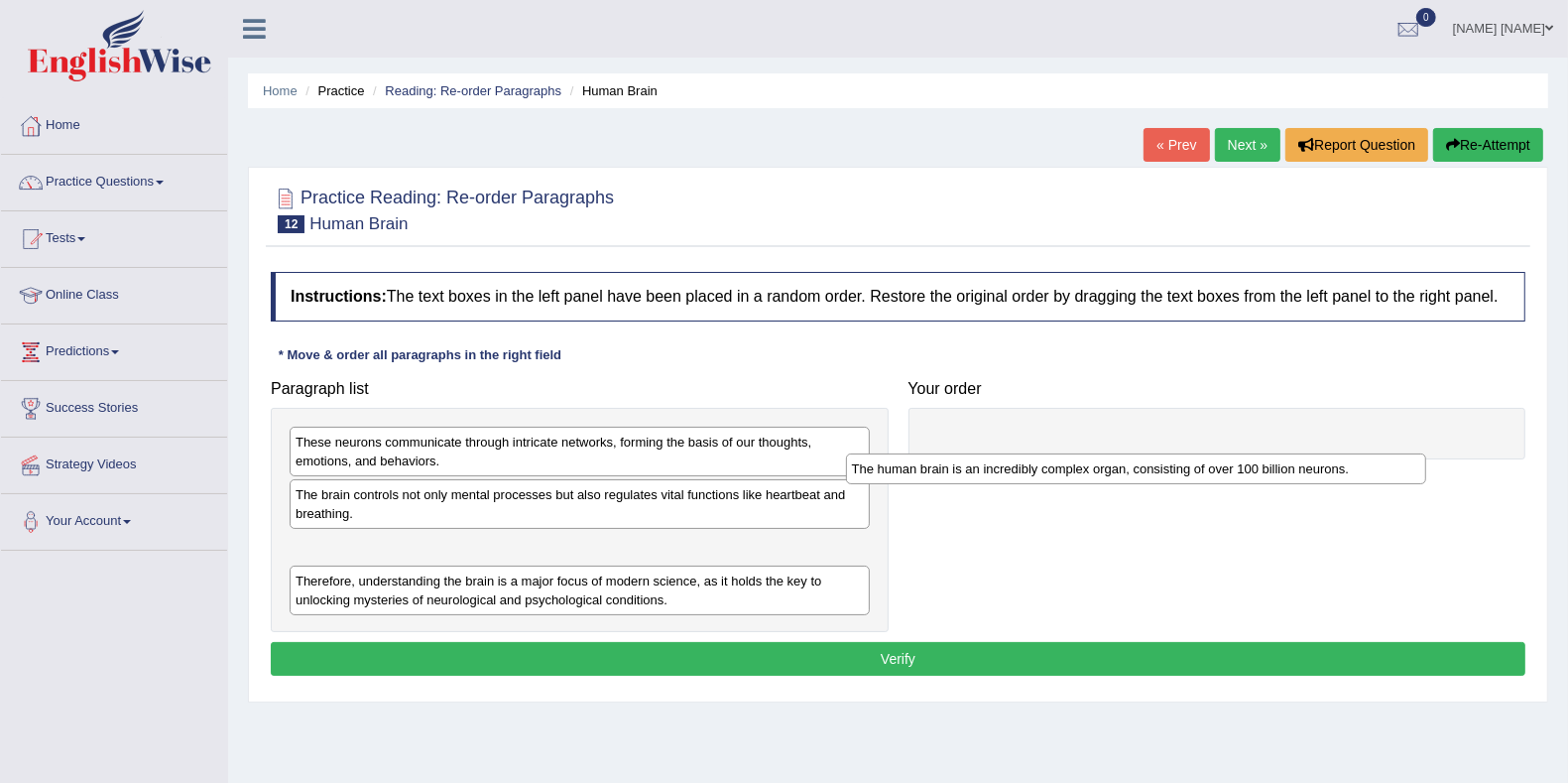 drag, startPoint x: 540, startPoint y: 544, endPoint x: 1138, endPoint y: 462, distance: 603.5959 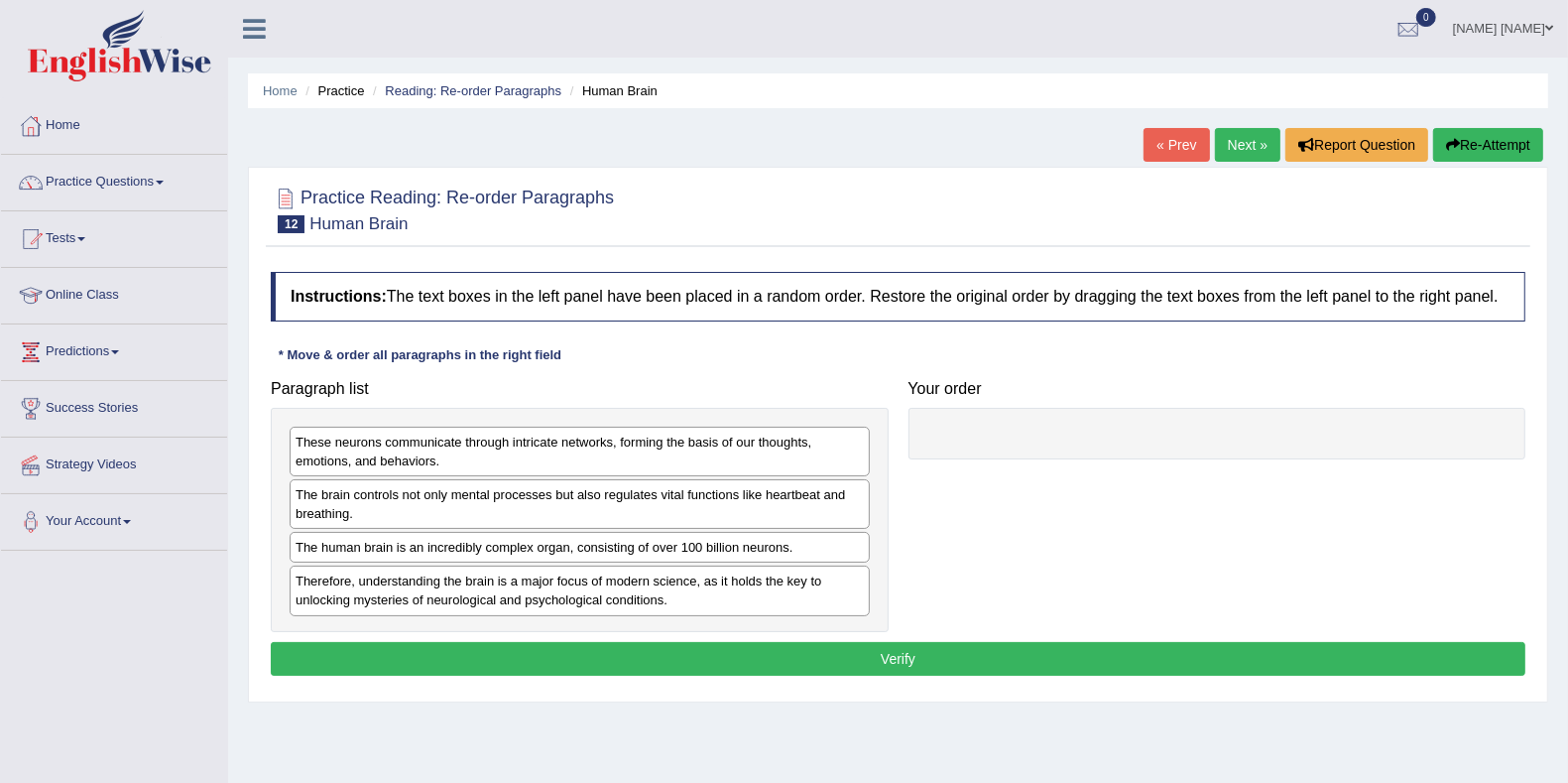 click on "Paragraph list
These neurons communicate through intricate networks, forming the basis of our thoughts, emotions, and
behaviors. The brain controls not only mental processes but also regulates vital functions like heartbeat and breathing. The human brain is an incredibly complex organ, consisting of over 100 billion neurons. Therefore, understanding the brain is a major focus of modern science, as it holds the key to unlocking mysteries
of neurological and psychological conditions.
Correct order
The human brain is an incredibly complex organ, consisting of over 100 billion neurons. These neurons communicate through intricate networks, forming the basis of our thoughts, emotions, and
behaviors. The brain controls not only mental processes but also regulates vital functions like heartbeat and breathing. Therefore, understanding the brain is a major focus of modern science, as it holds the key to unlocking mysteries
of neurological and psychological conditions." at bounding box center [898, 500] 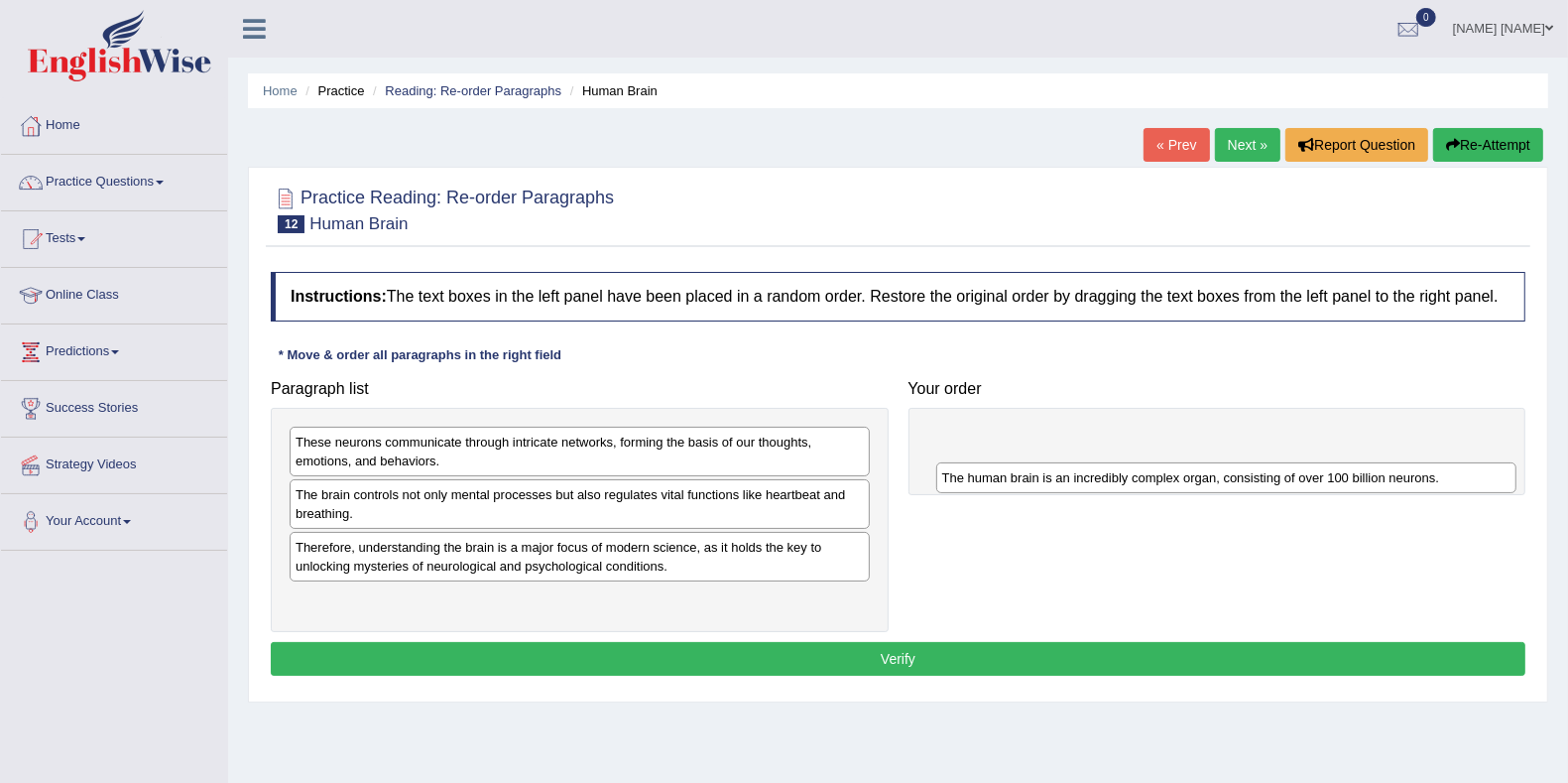 drag, startPoint x: 685, startPoint y: 551, endPoint x: 1335, endPoint y: 485, distance: 653.3422 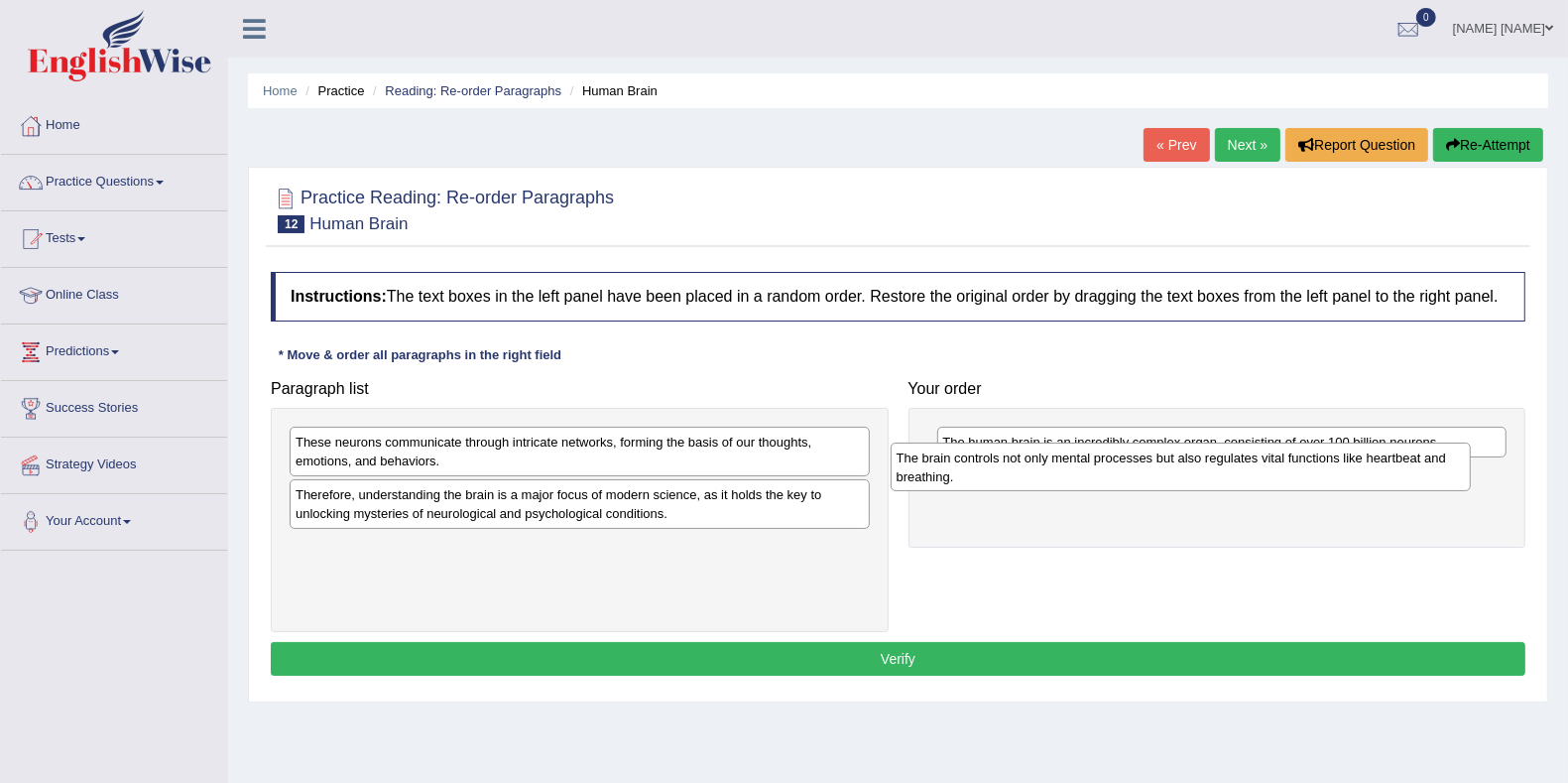 drag, startPoint x: 763, startPoint y: 503, endPoint x: 1384, endPoint y: 466, distance: 622.10128 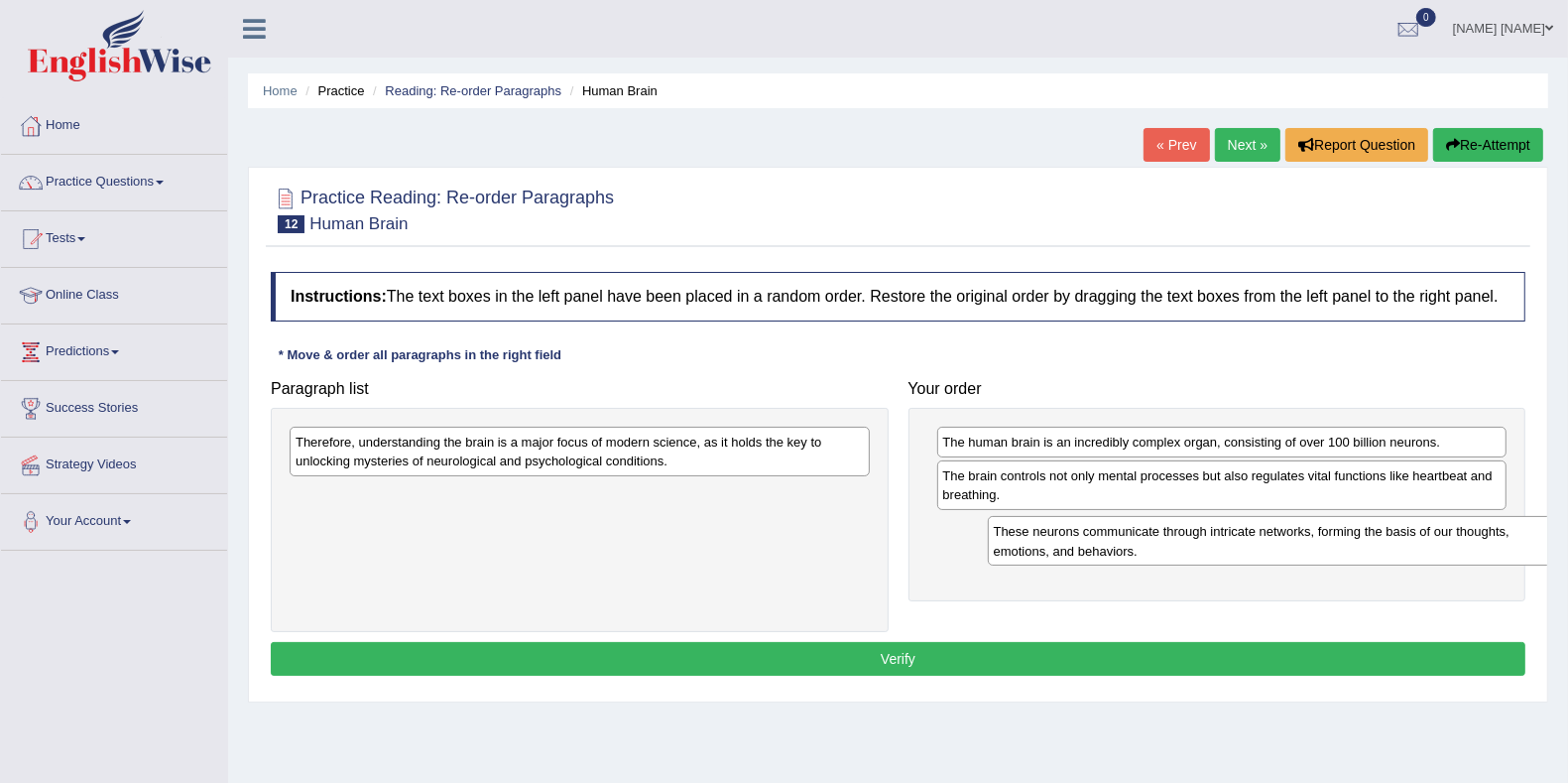 drag, startPoint x: 748, startPoint y: 443, endPoint x: 1446, endPoint y: 533, distance: 703.77837 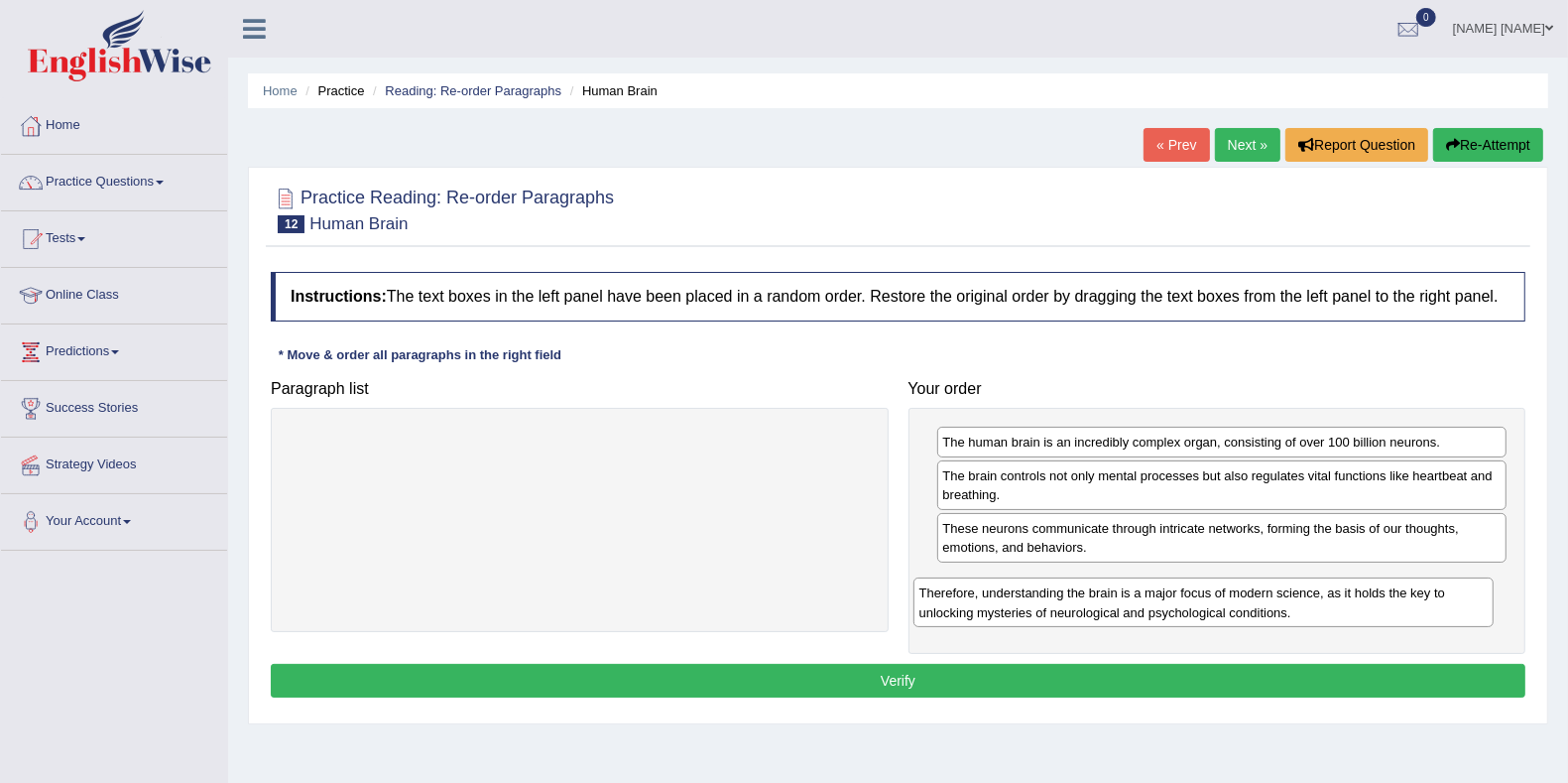 drag, startPoint x: 714, startPoint y: 432, endPoint x: 1338, endPoint y: 584, distance: 642.2461 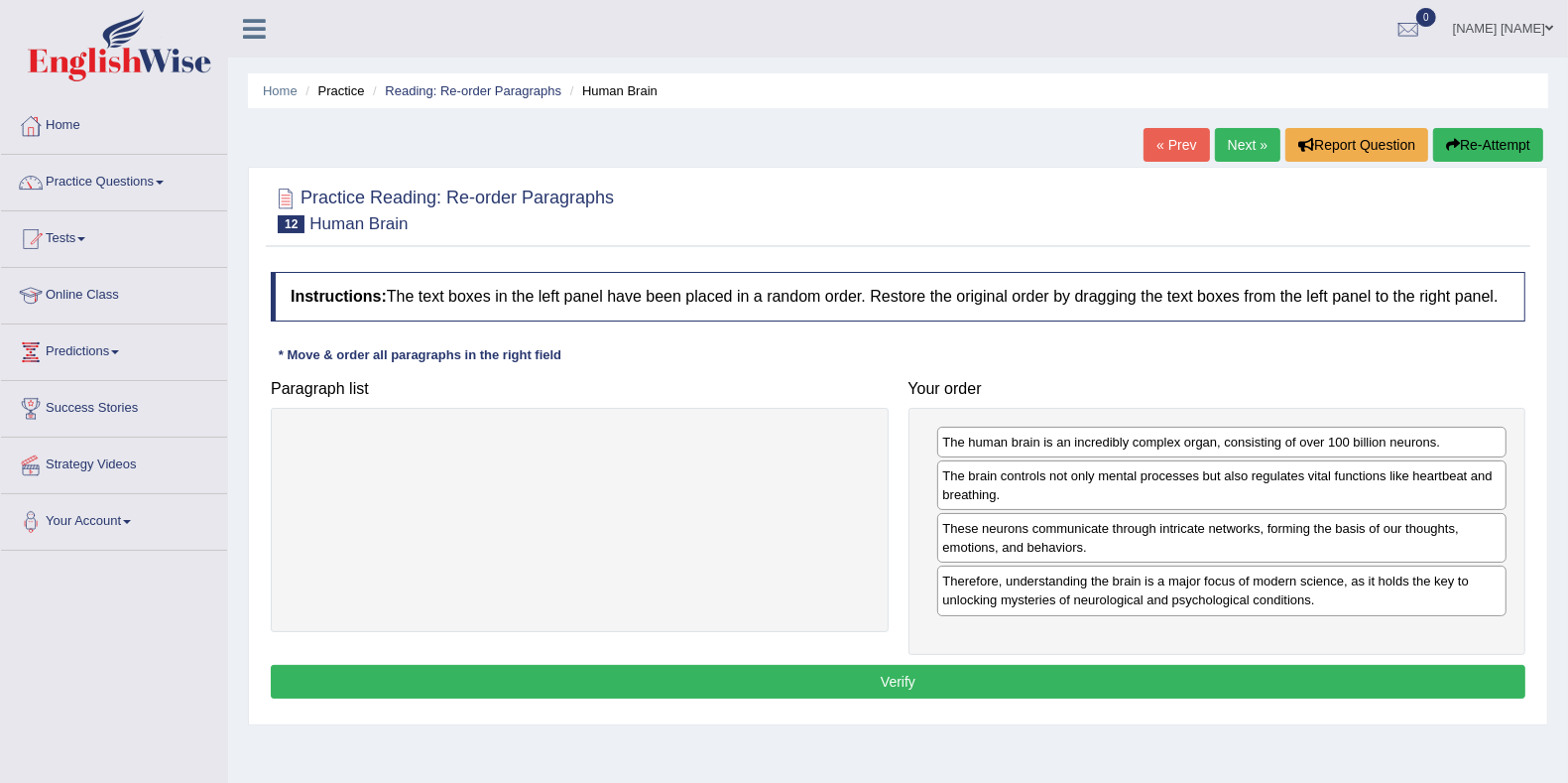 click on "Verify" at bounding box center (898, 682) 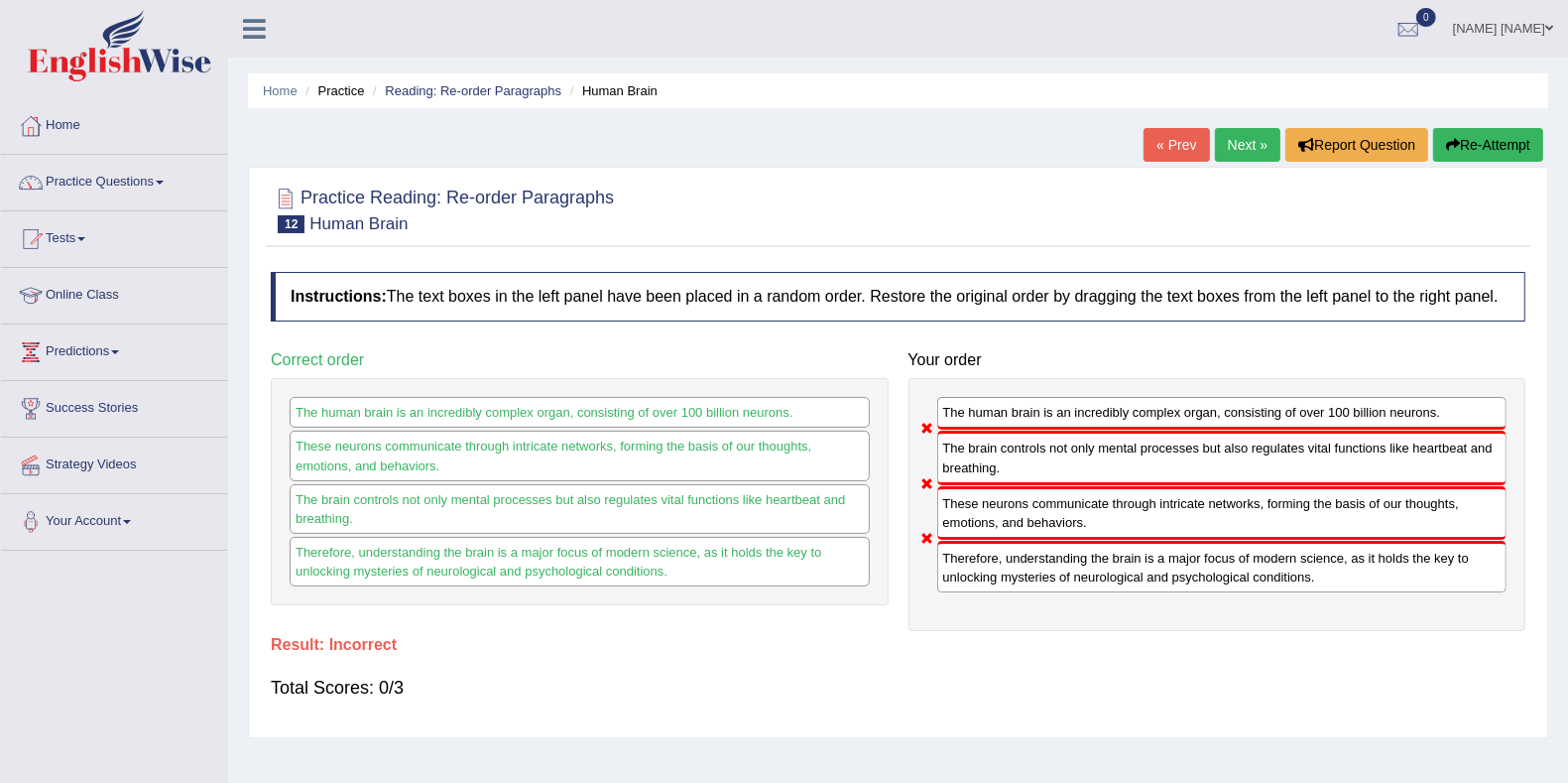 click on "Next »" at bounding box center (1248, 145) 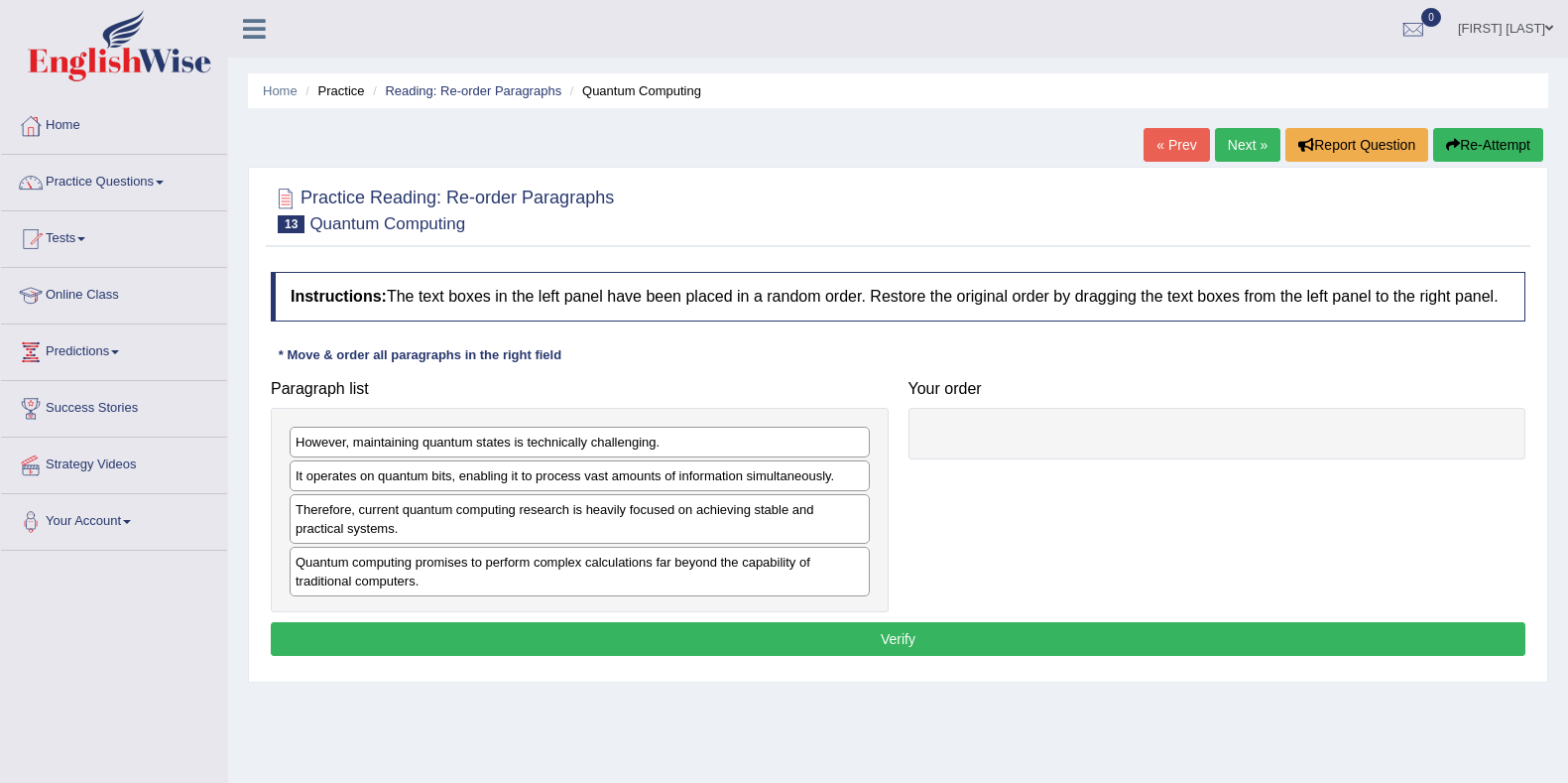scroll, scrollTop: 0, scrollLeft: 0, axis: both 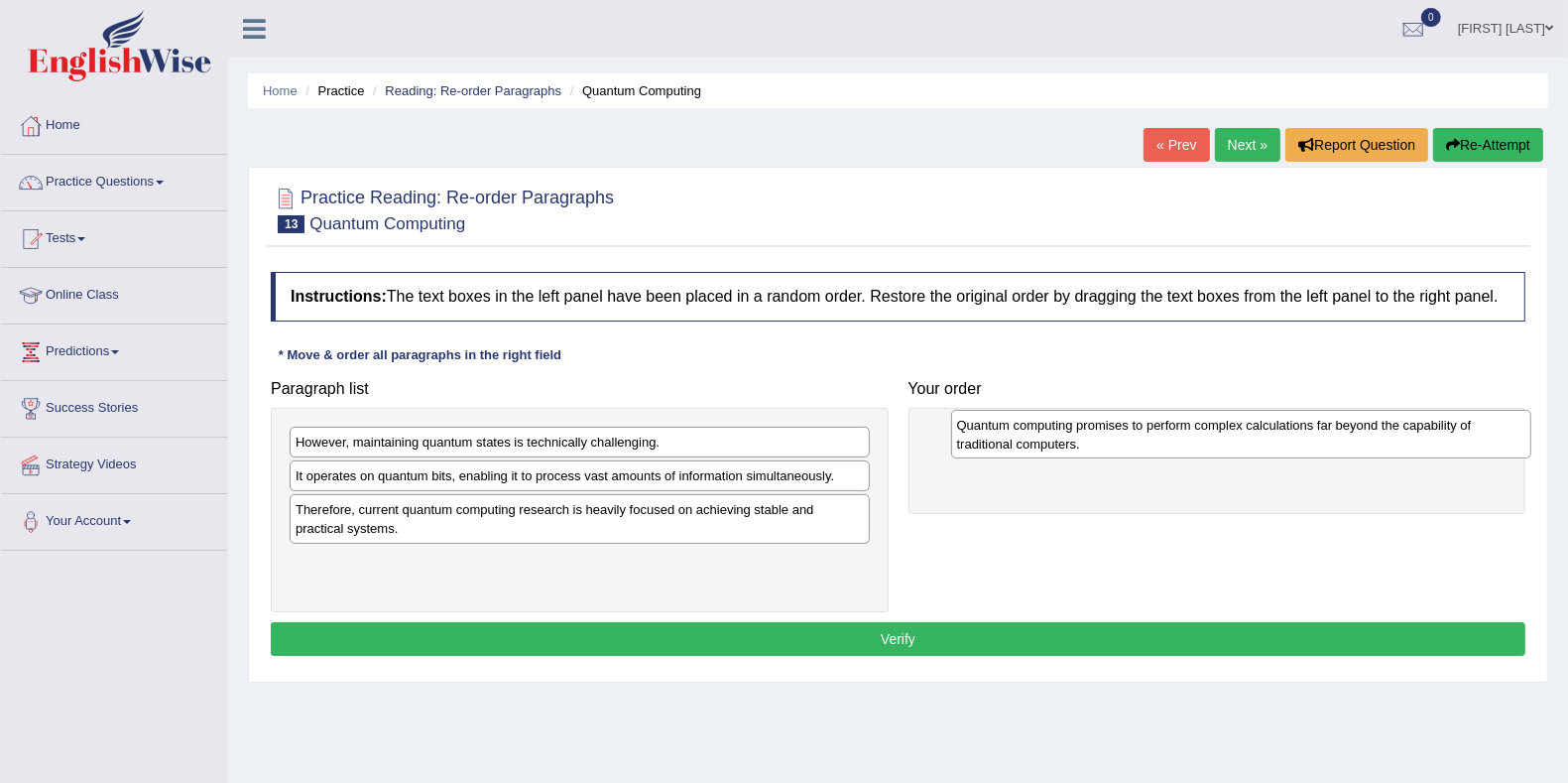 drag, startPoint x: 435, startPoint y: 571, endPoint x: 1099, endPoint y: 438, distance: 677.189 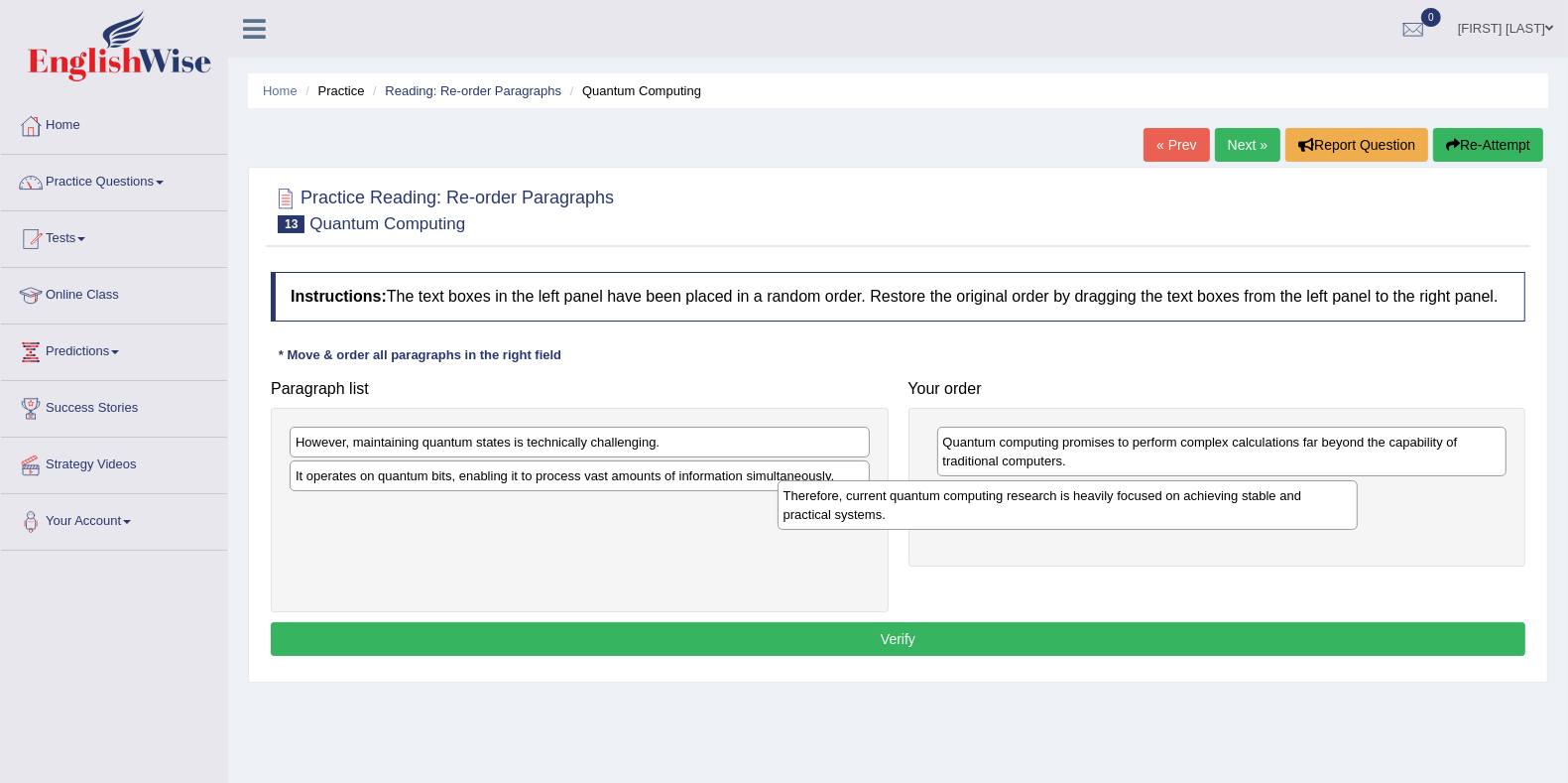 drag, startPoint x: 651, startPoint y: 522, endPoint x: 1187, endPoint y: 553, distance: 536.89571 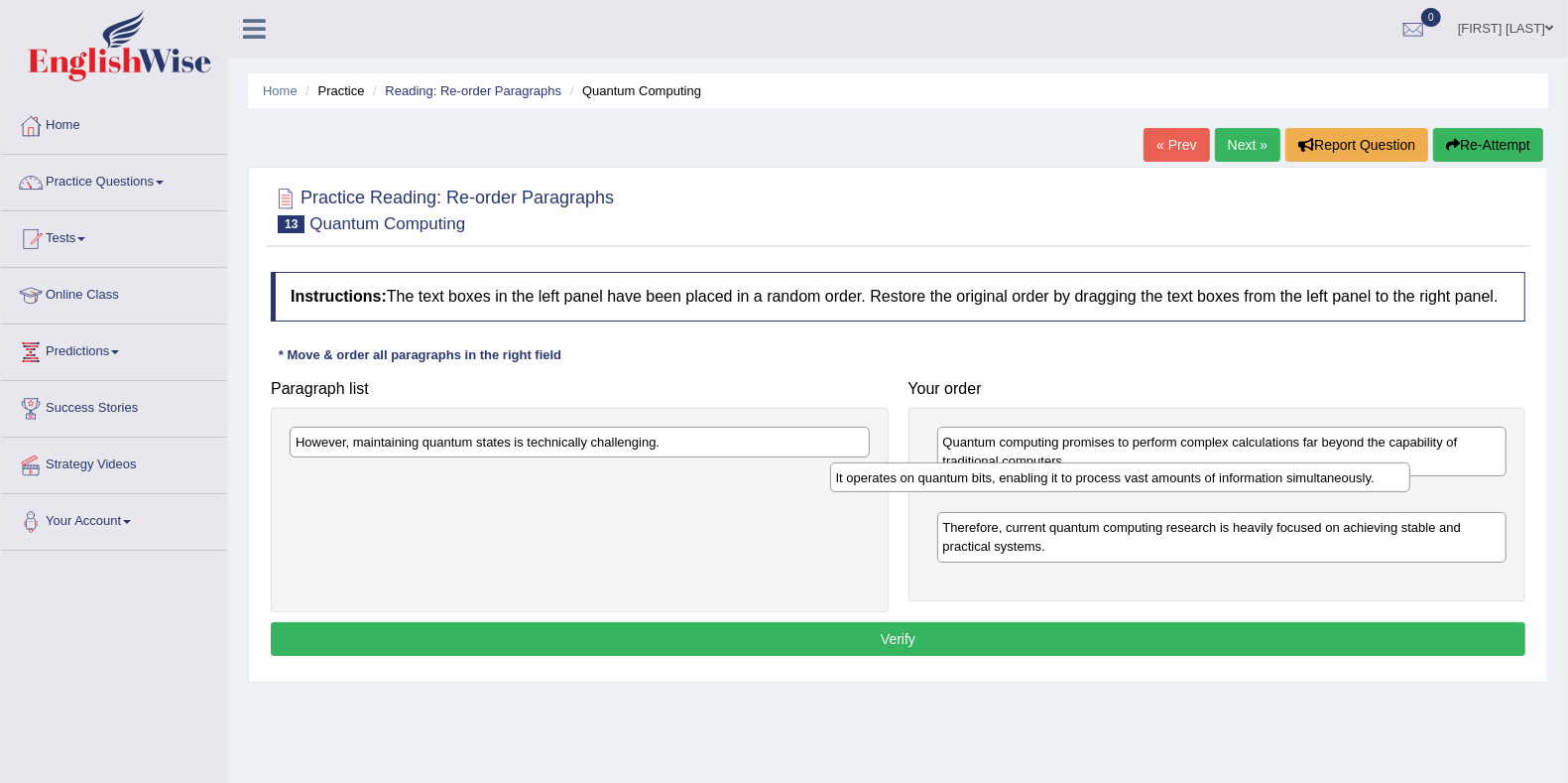 drag, startPoint x: 581, startPoint y: 474, endPoint x: 1125, endPoint y: 478, distance: 544.0147 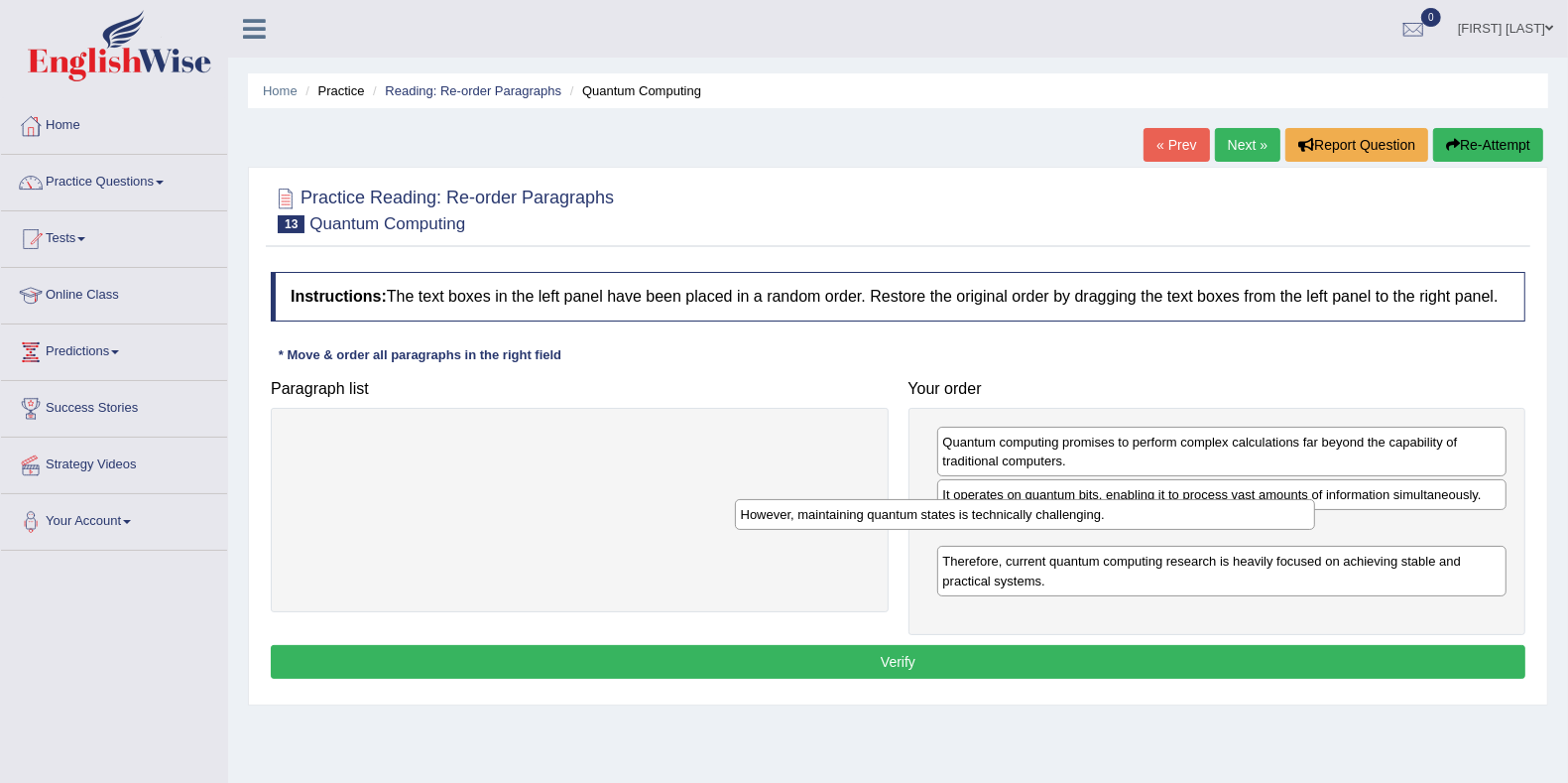 drag, startPoint x: 660, startPoint y: 433, endPoint x: 1126, endPoint y: 509, distance: 472.1568 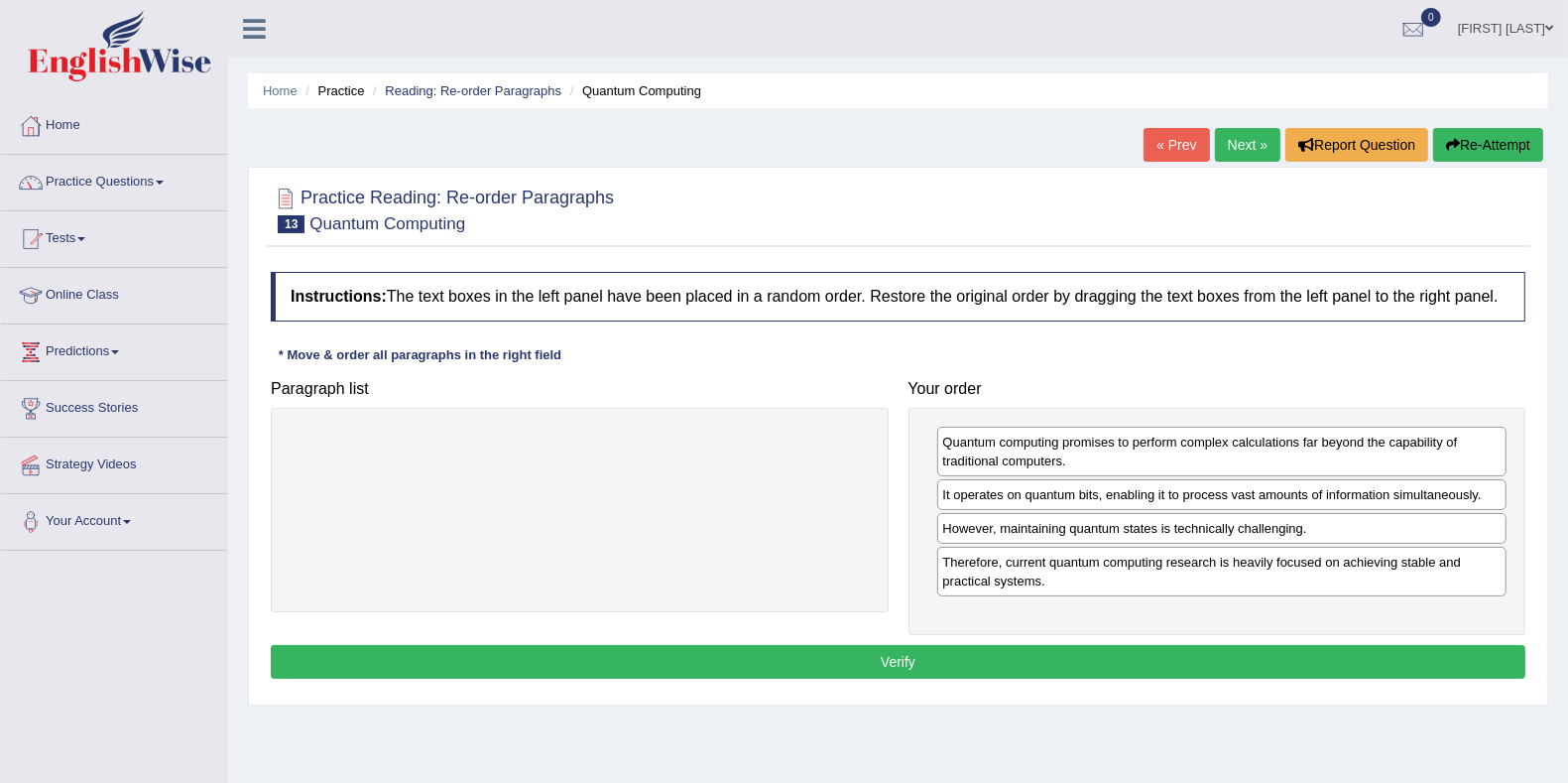click on "Verify" at bounding box center (898, 662) 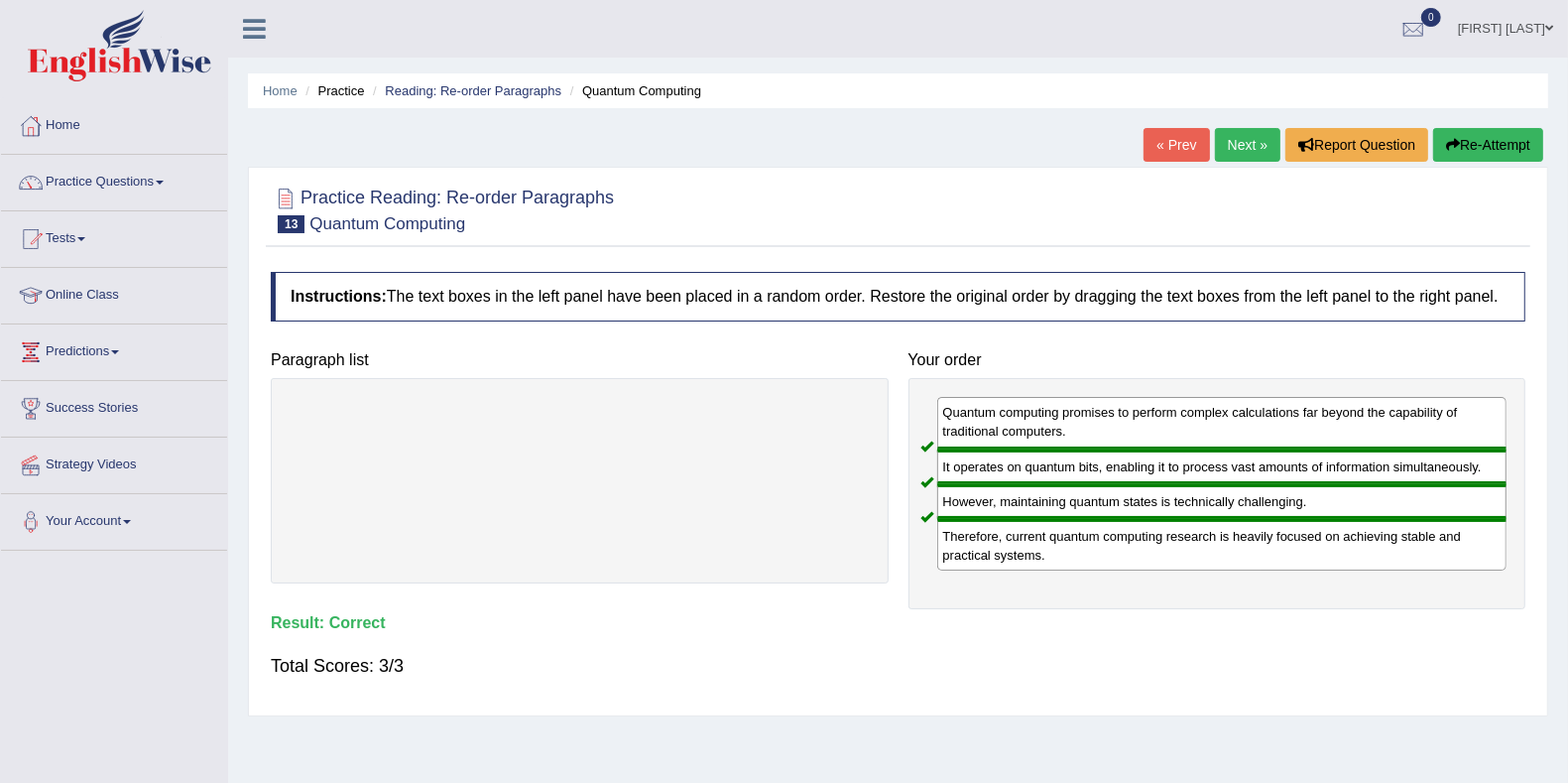click on "Next »" at bounding box center [1248, 145] 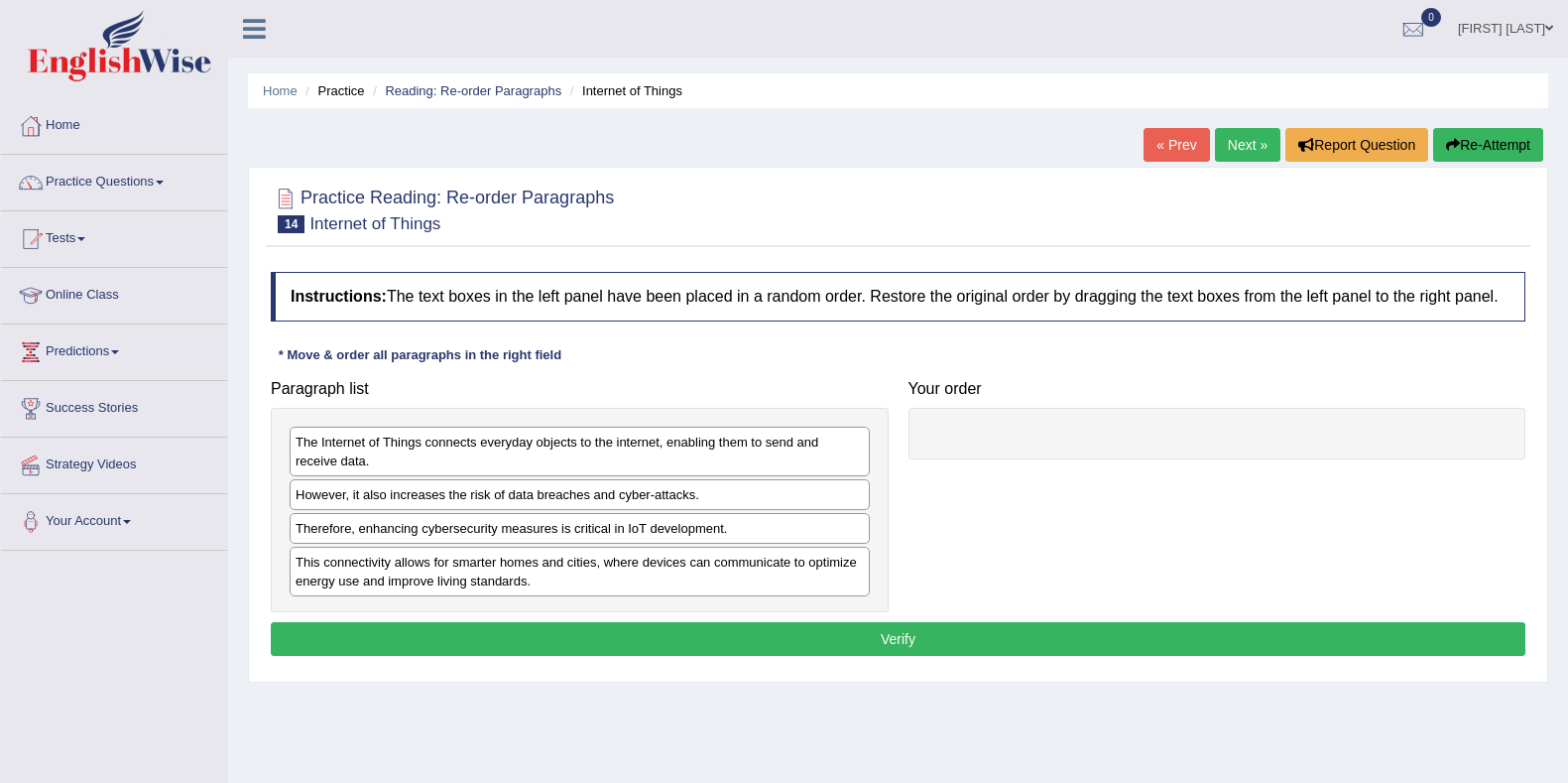 scroll, scrollTop: 0, scrollLeft: 0, axis: both 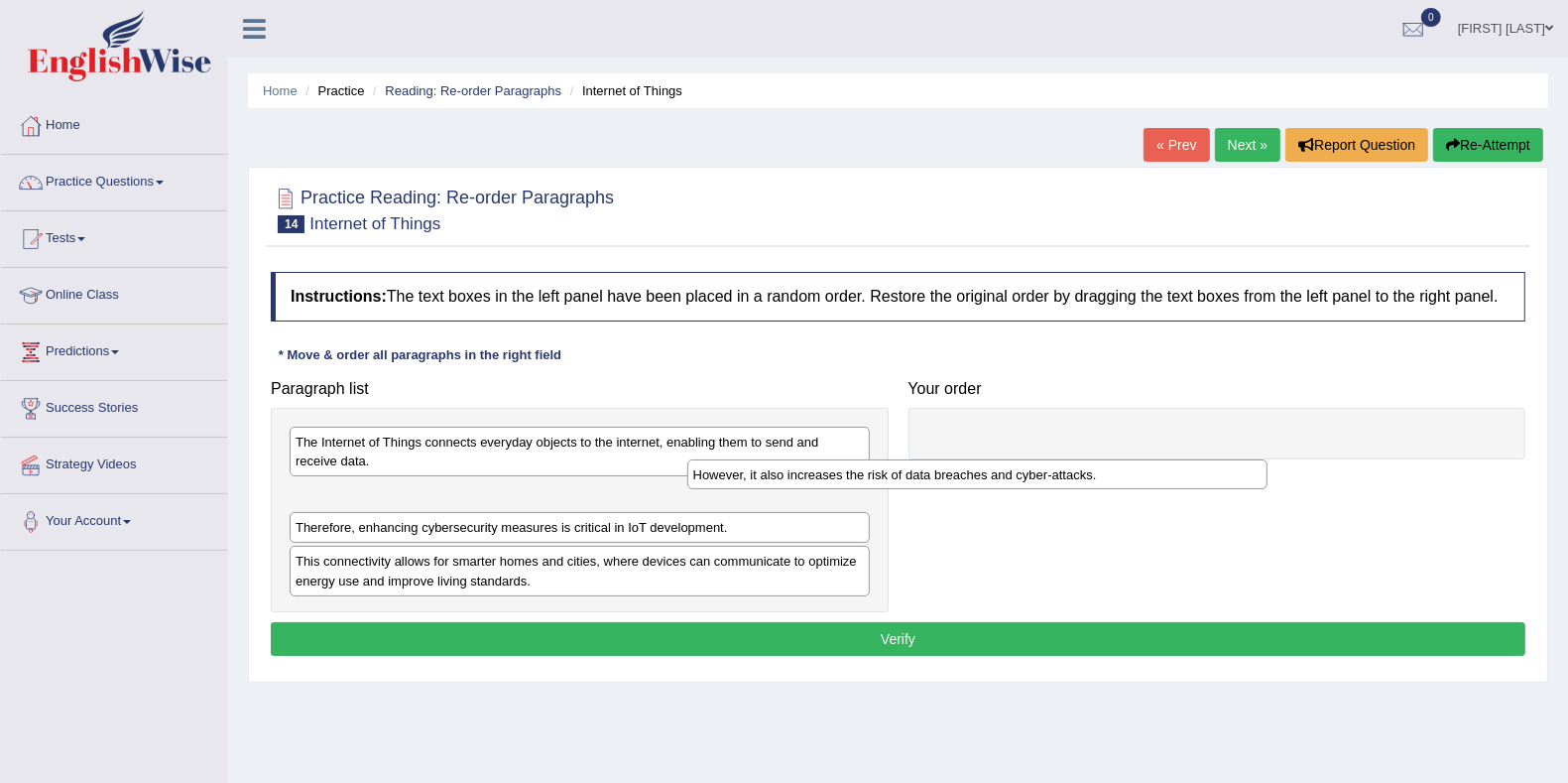 drag, startPoint x: 583, startPoint y: 484, endPoint x: 1037, endPoint y: 464, distance: 454.44032 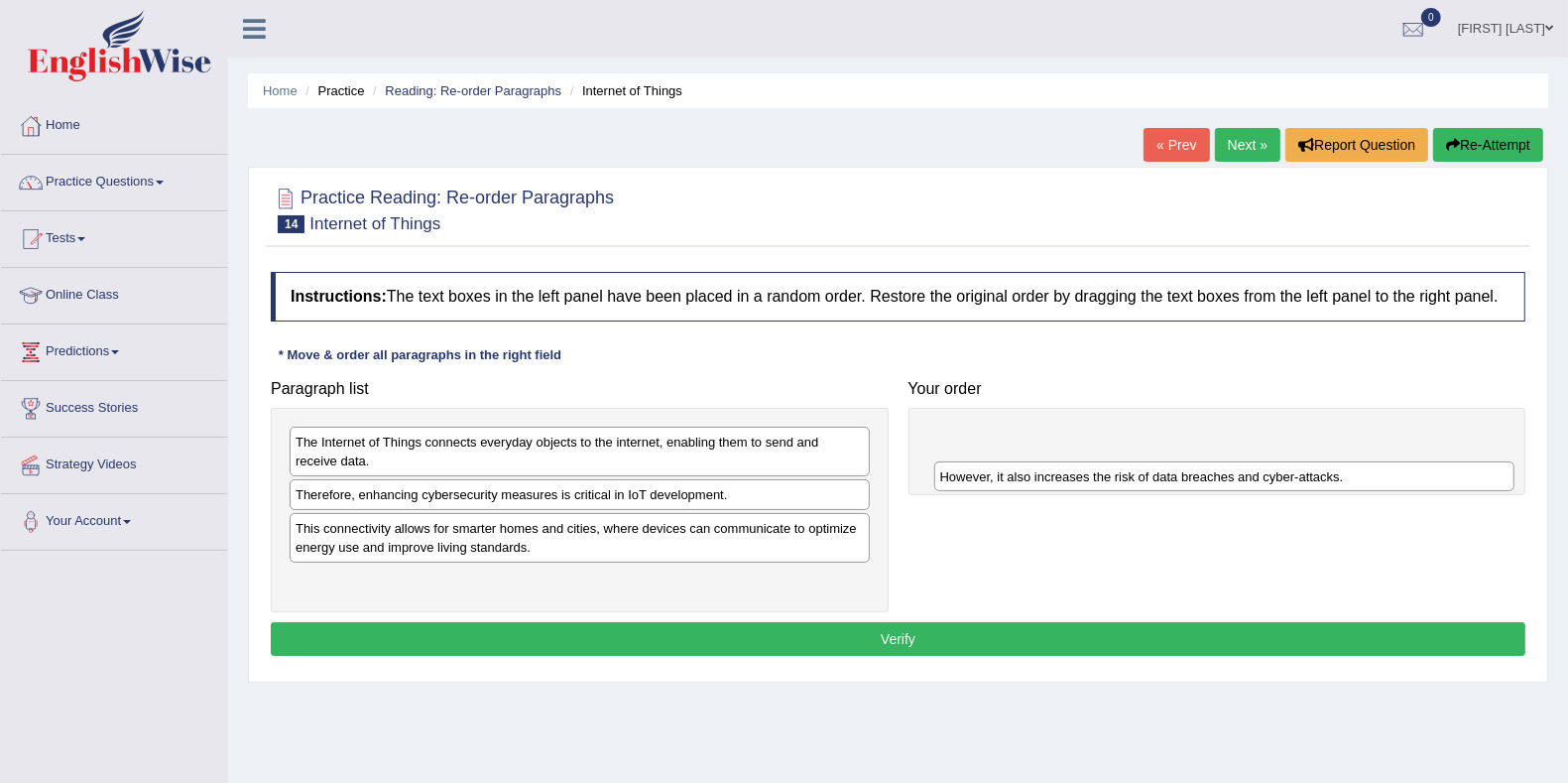 drag, startPoint x: 702, startPoint y: 492, endPoint x: 1347, endPoint y: 475, distance: 645.224 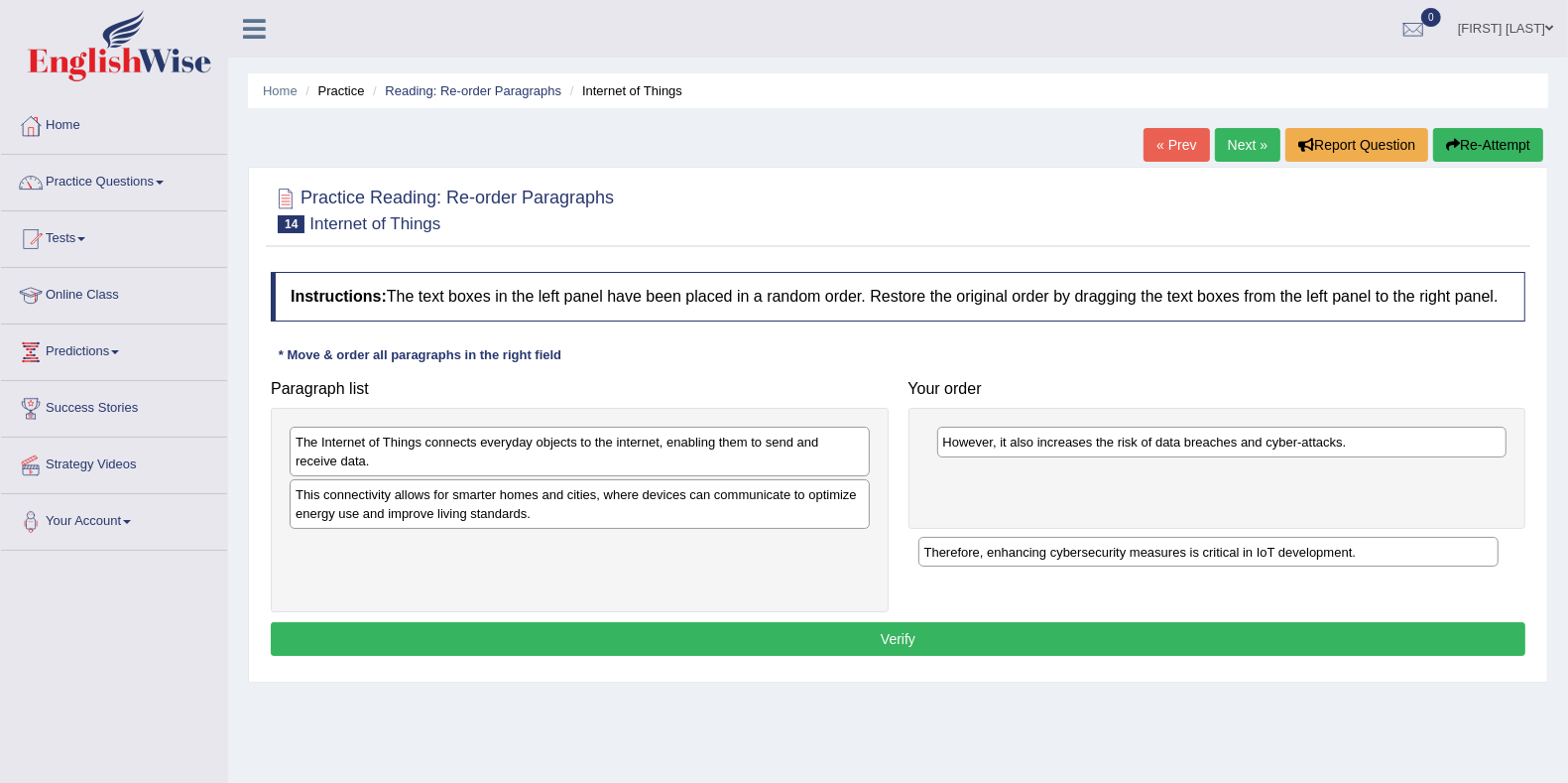 drag, startPoint x: 699, startPoint y: 484, endPoint x: 1329, endPoint y: 536, distance: 632.14239 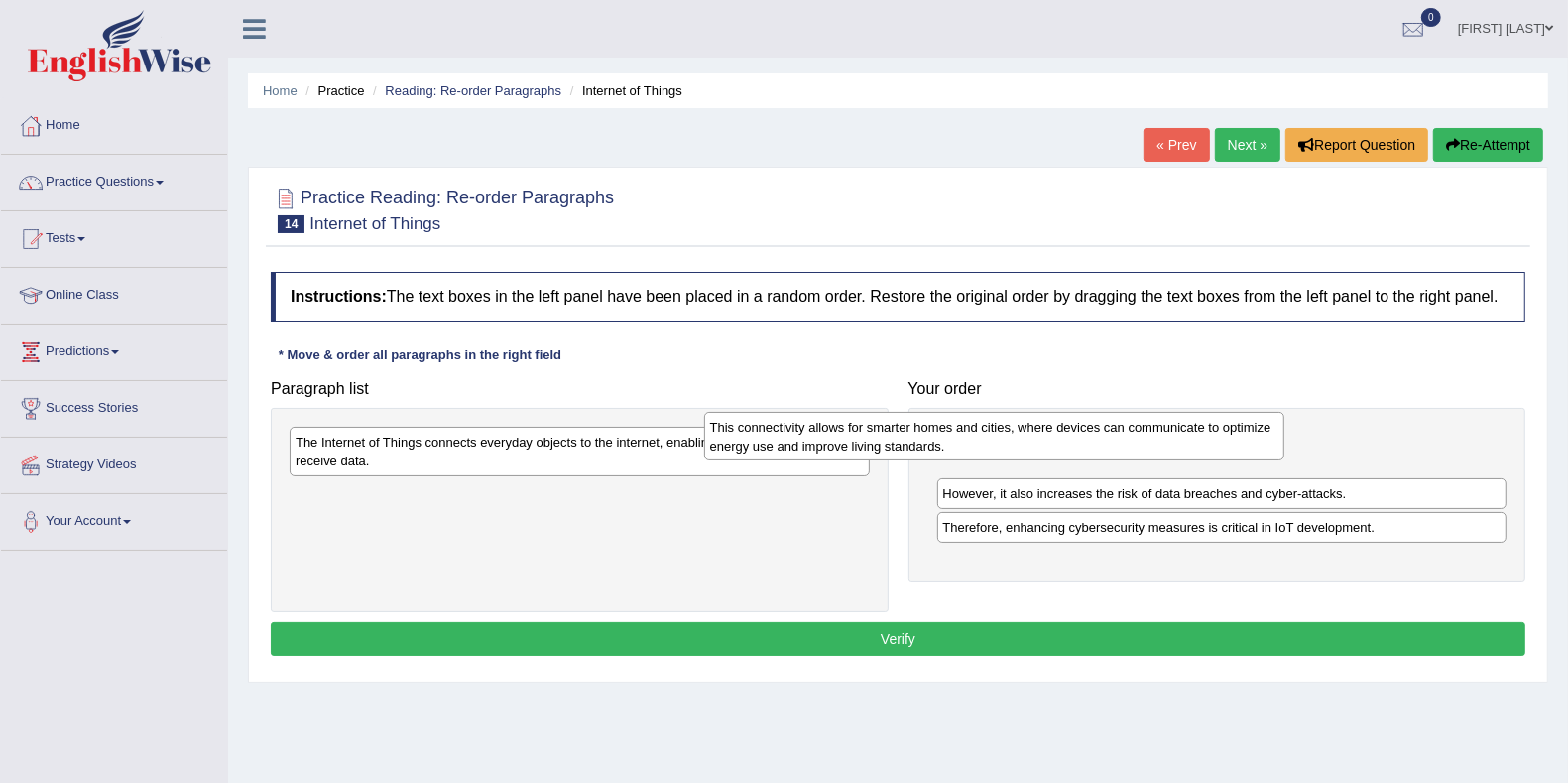 drag, startPoint x: 757, startPoint y: 509, endPoint x: 1175, endPoint y: 443, distance: 423.1784 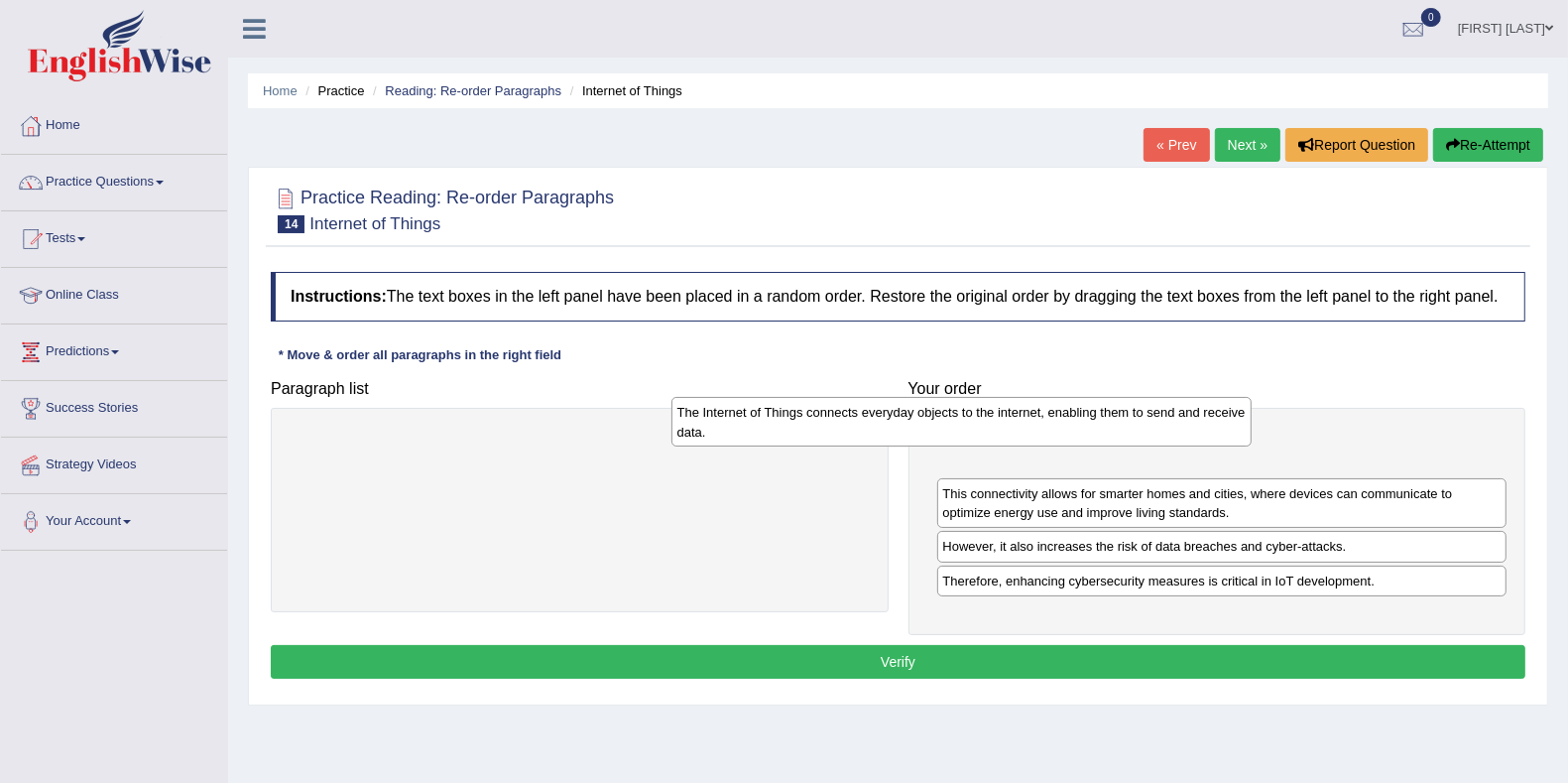 drag, startPoint x: 819, startPoint y: 452, endPoint x: 1210, endPoint y: 425, distance: 391.93112 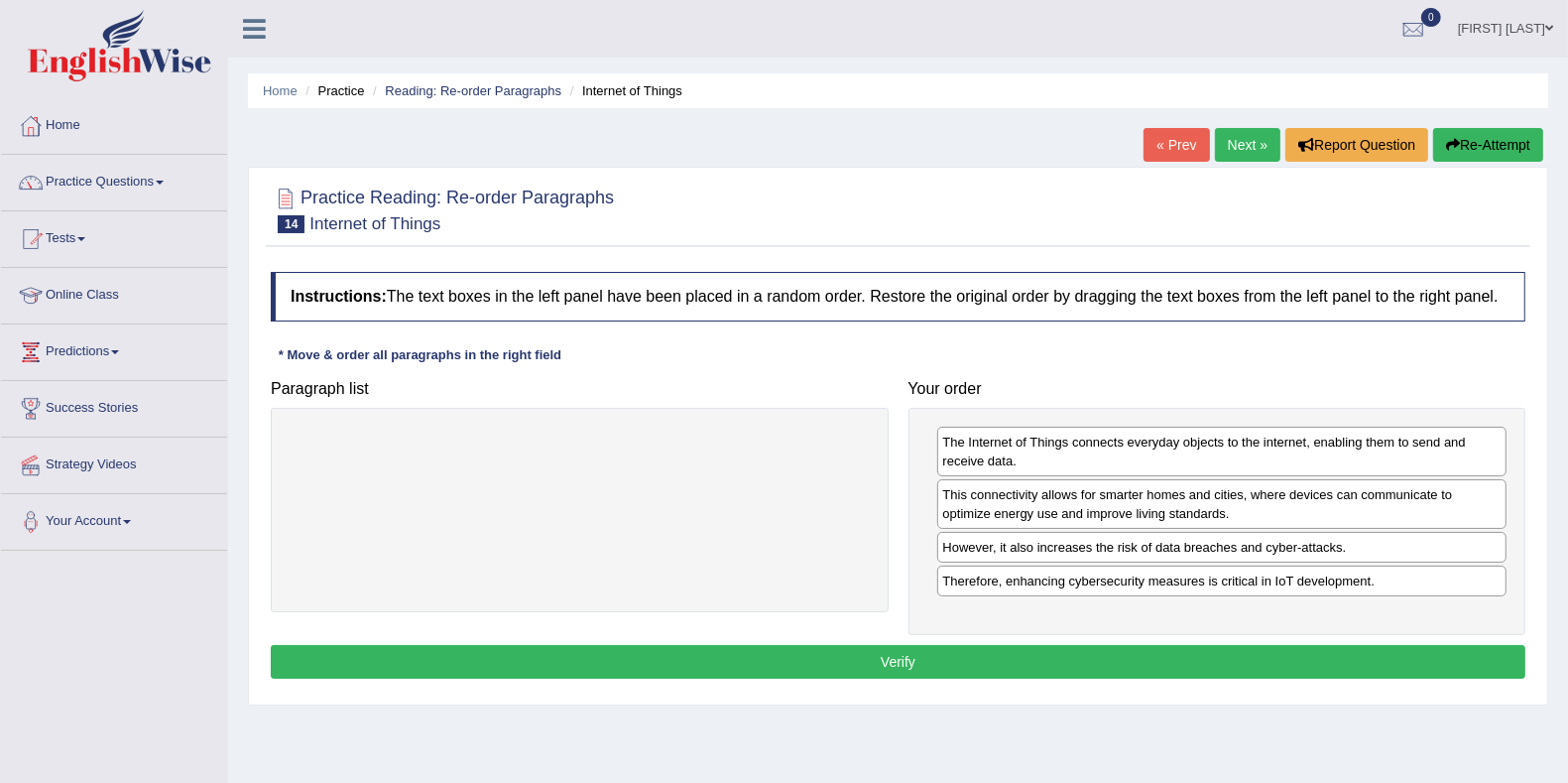 click on "Verify" at bounding box center [898, 662] 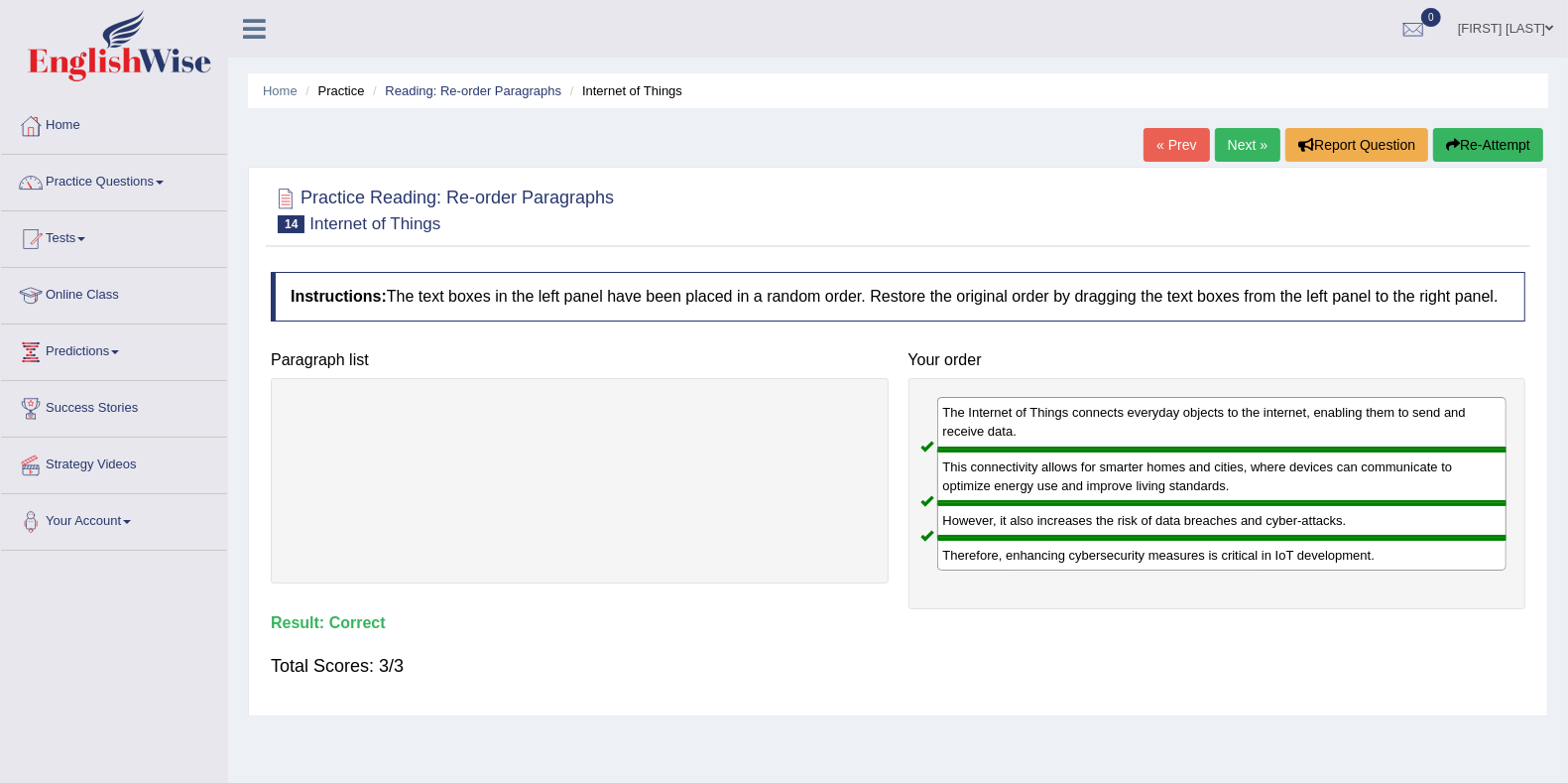 click on "Next »" at bounding box center [1248, 145] 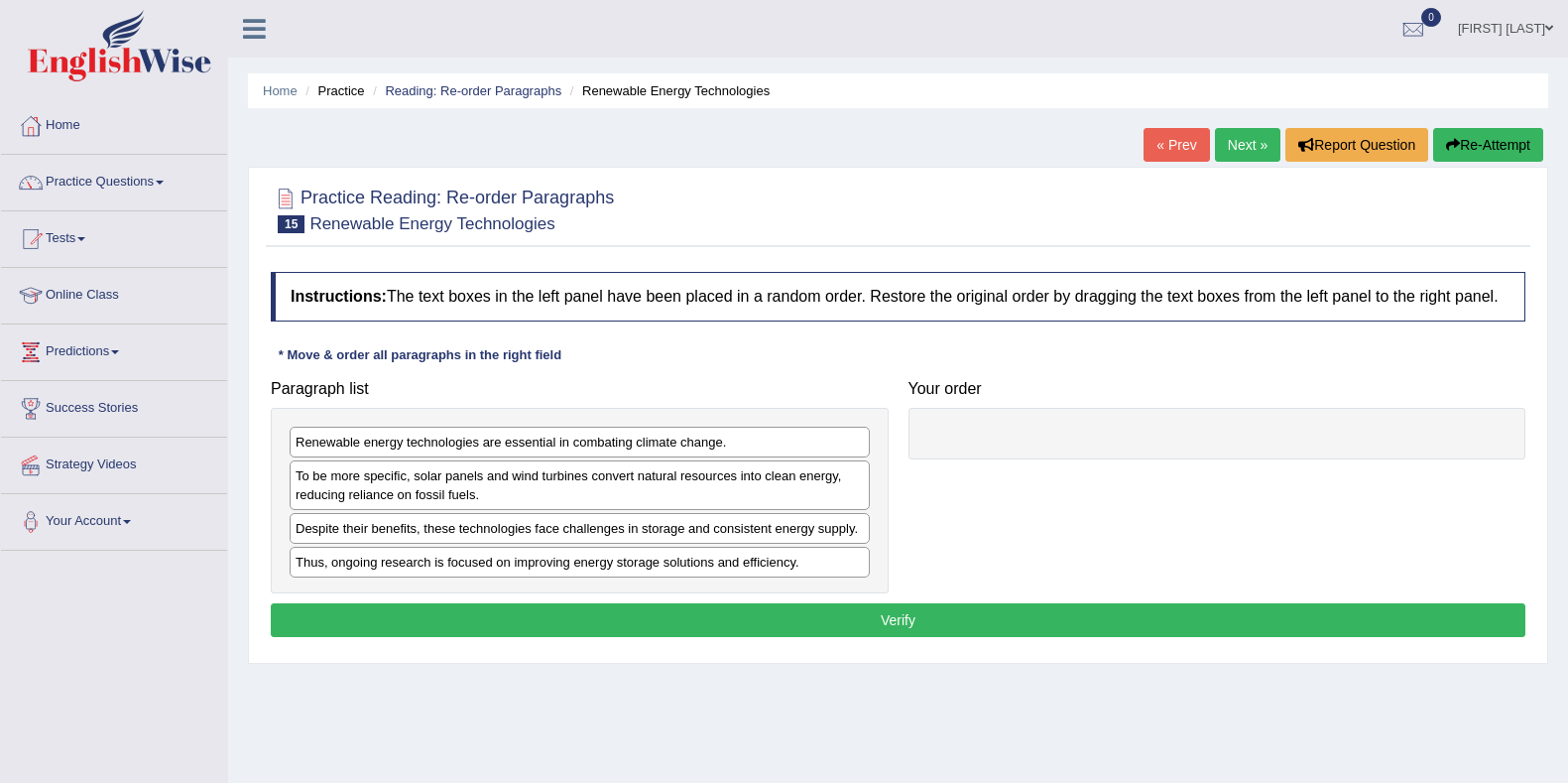 scroll, scrollTop: 0, scrollLeft: 0, axis: both 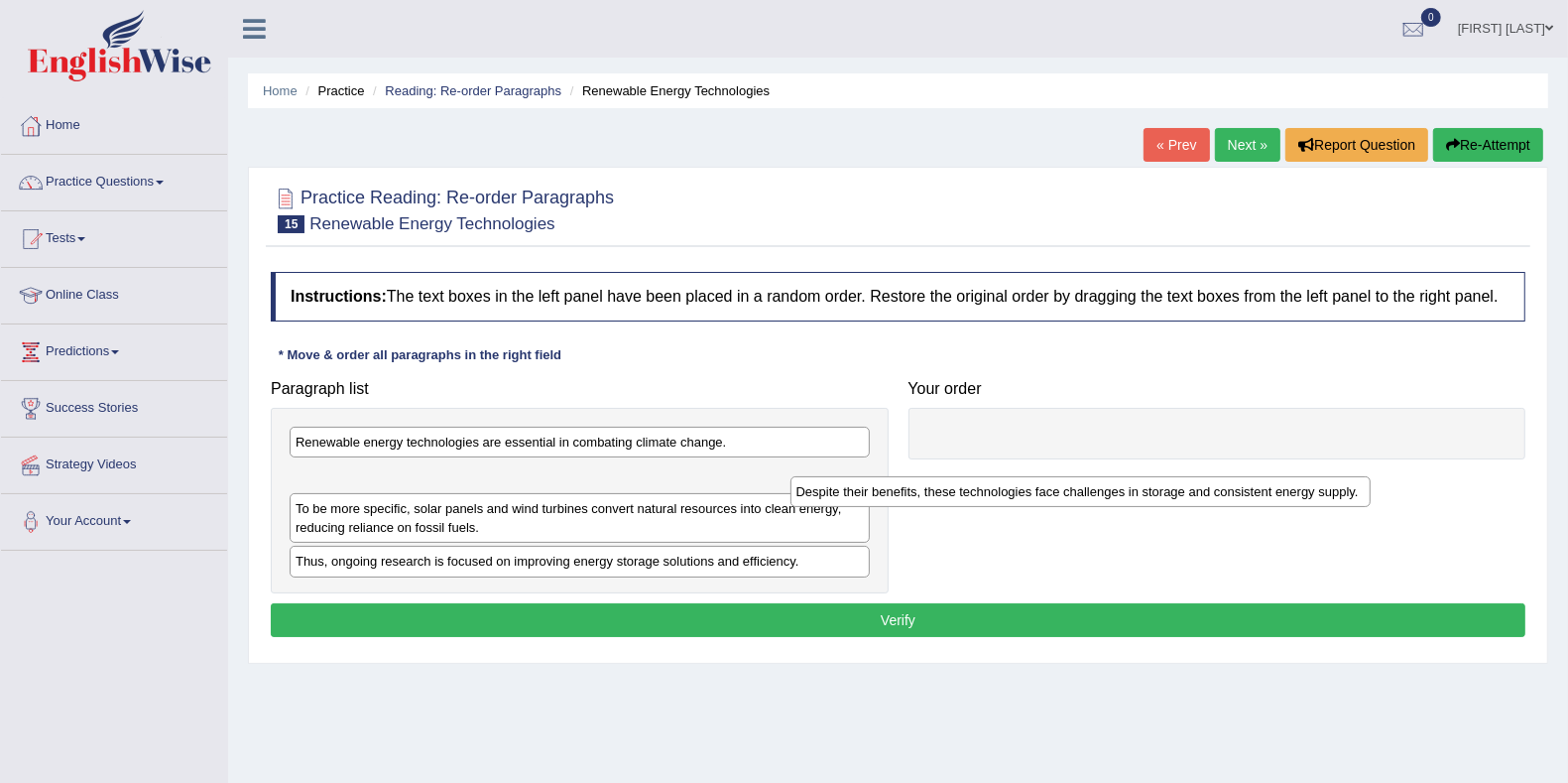 drag, startPoint x: 550, startPoint y: 529, endPoint x: 1057, endPoint y: 494, distance: 508.2067 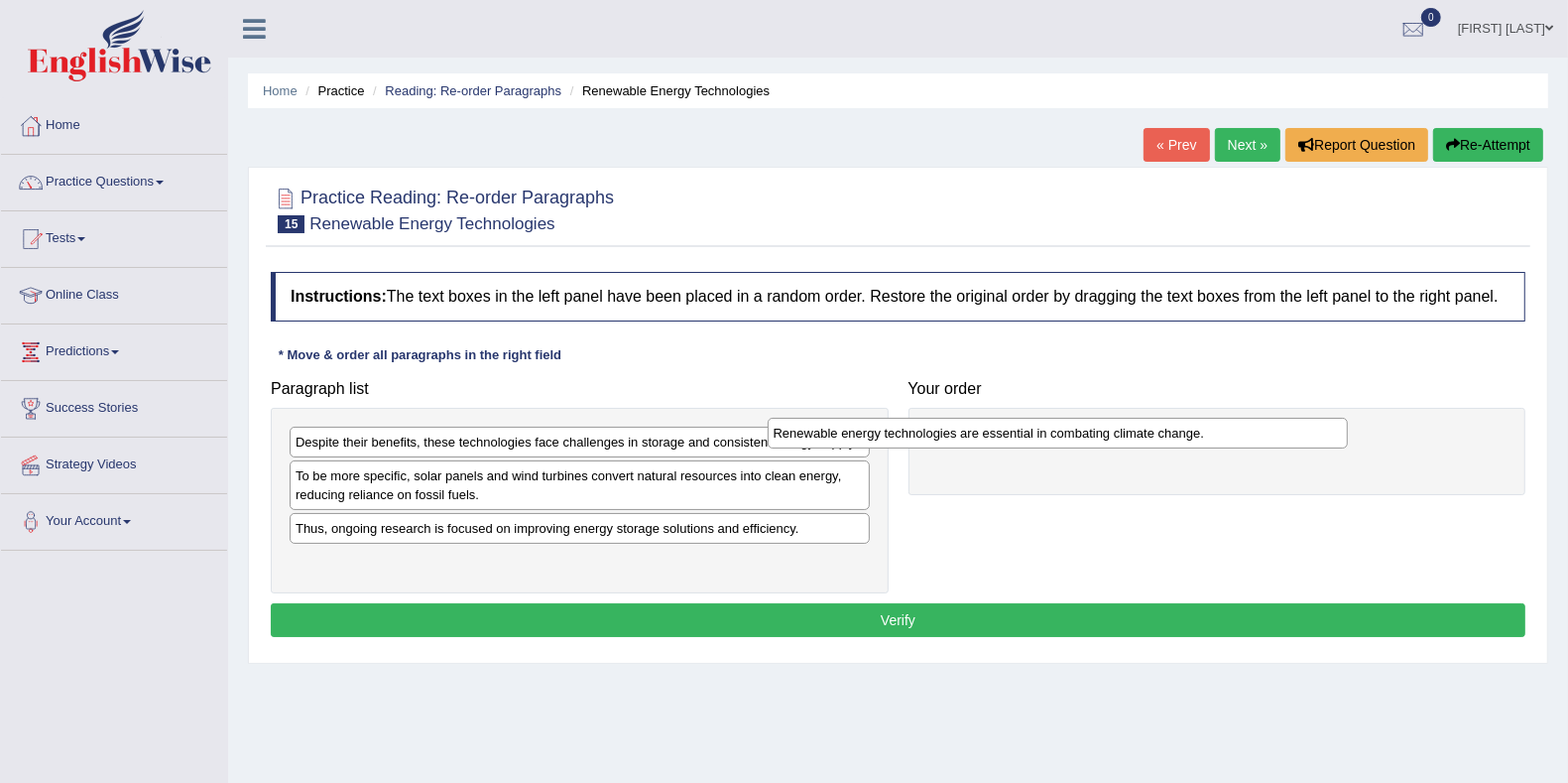 drag, startPoint x: 744, startPoint y: 435, endPoint x: 1245, endPoint y: 438, distance: 501.009 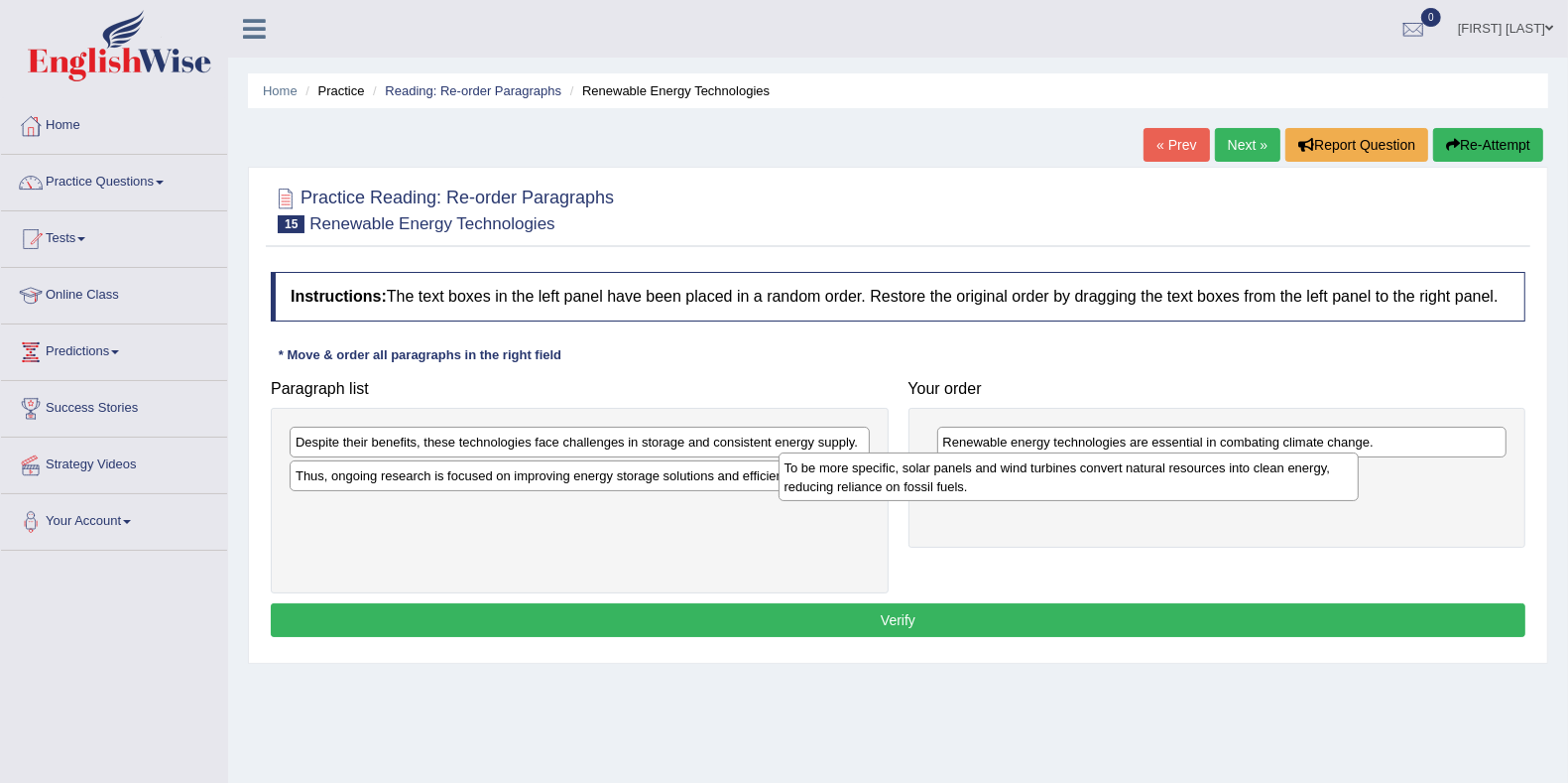 drag, startPoint x: 589, startPoint y: 490, endPoint x: 1078, endPoint y: 483, distance: 489.0501 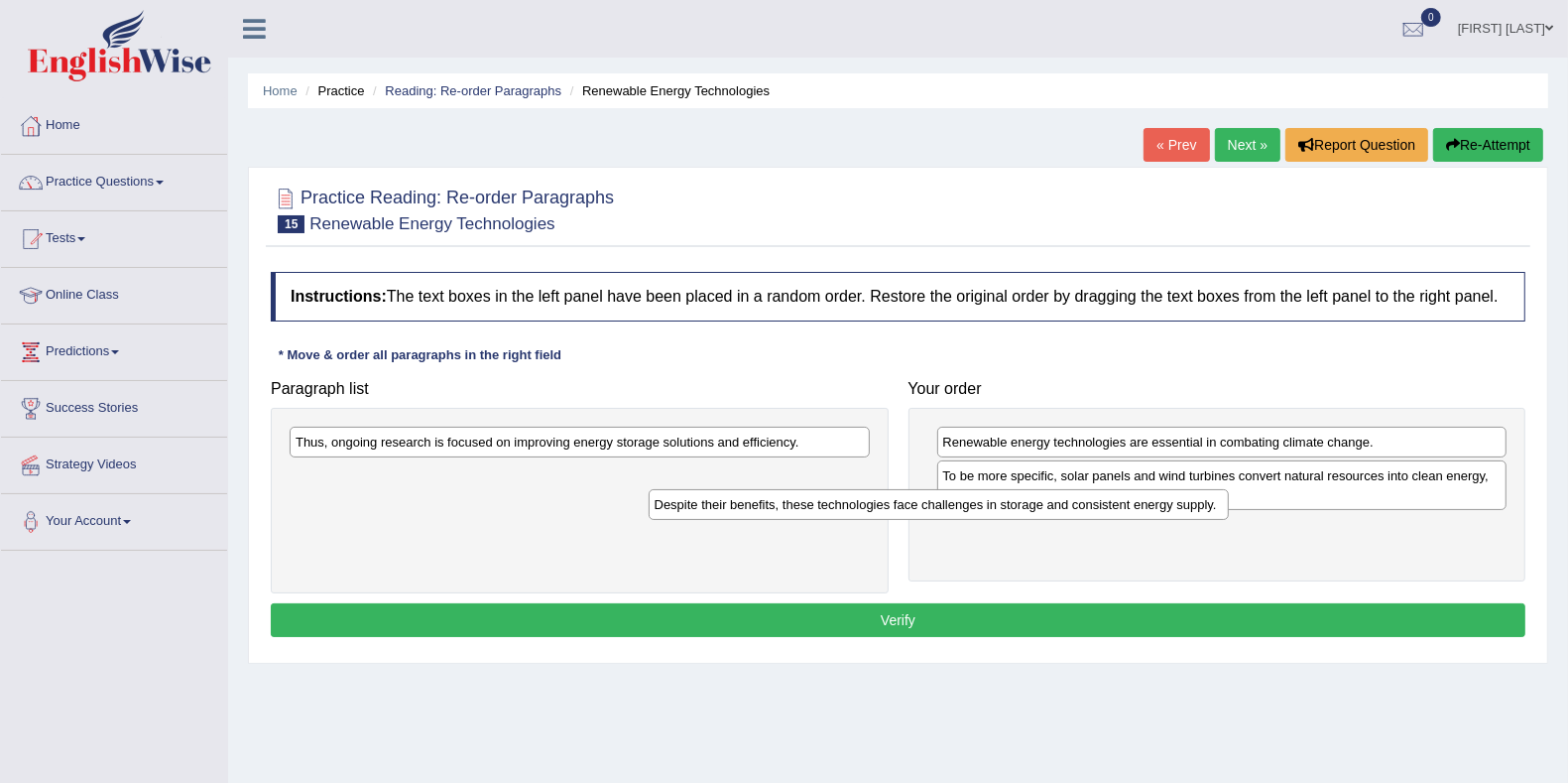 drag, startPoint x: 741, startPoint y: 435, endPoint x: 1122, endPoint y: 490, distance: 384.94935 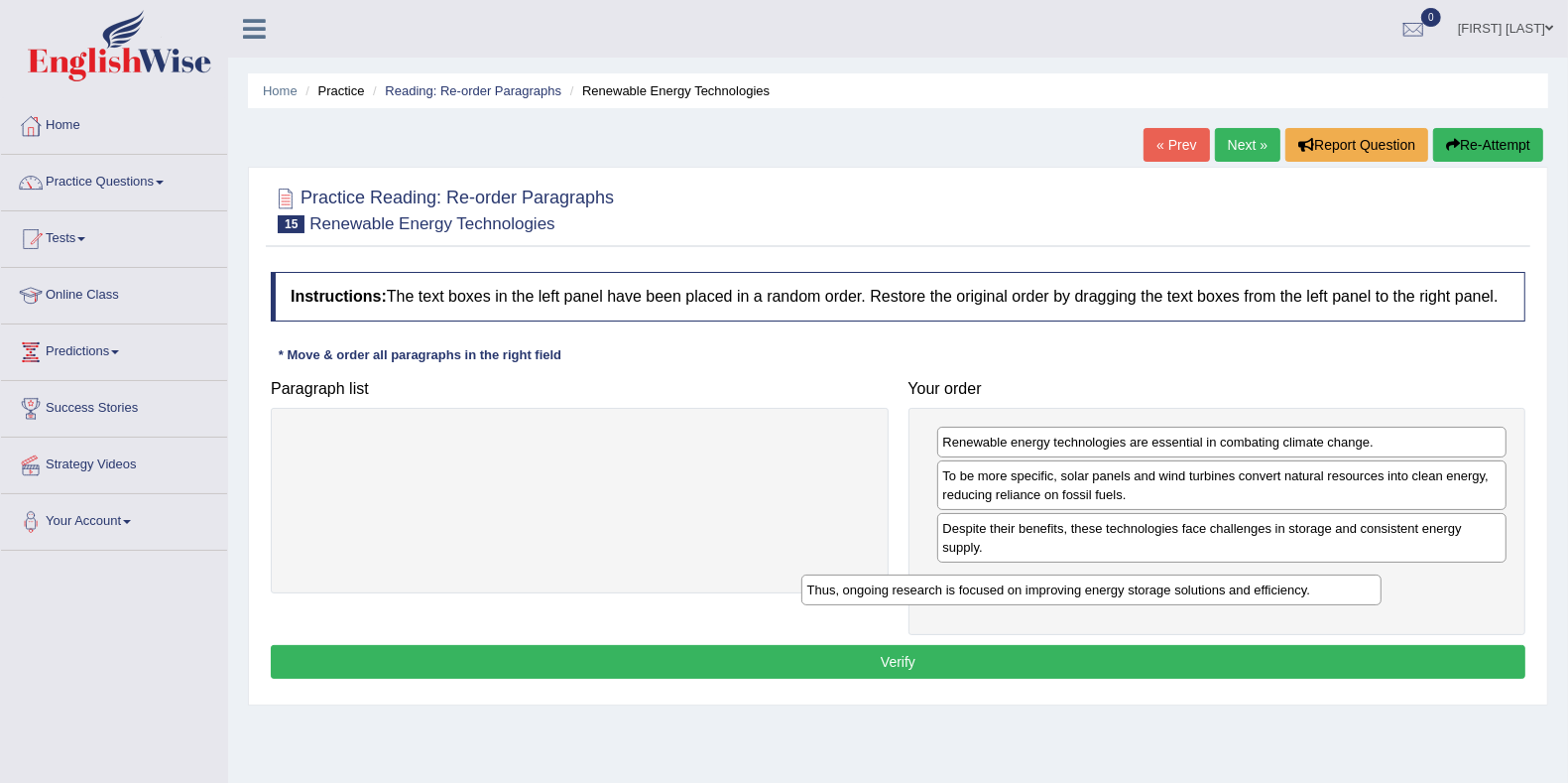 drag, startPoint x: 591, startPoint y: 436, endPoint x: 1105, endPoint y: 585, distance: 535.161 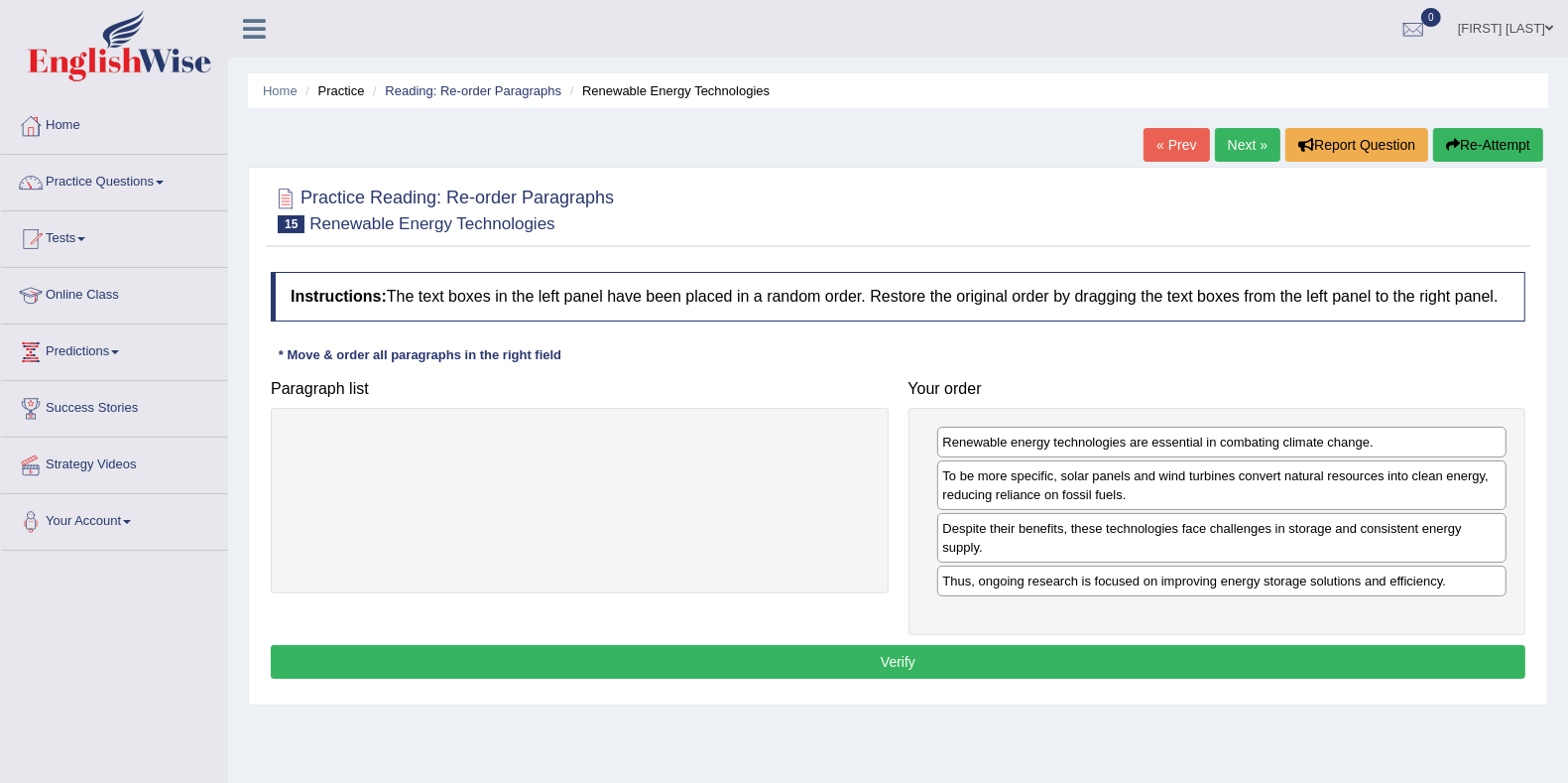 click on "Verify" at bounding box center (898, 662) 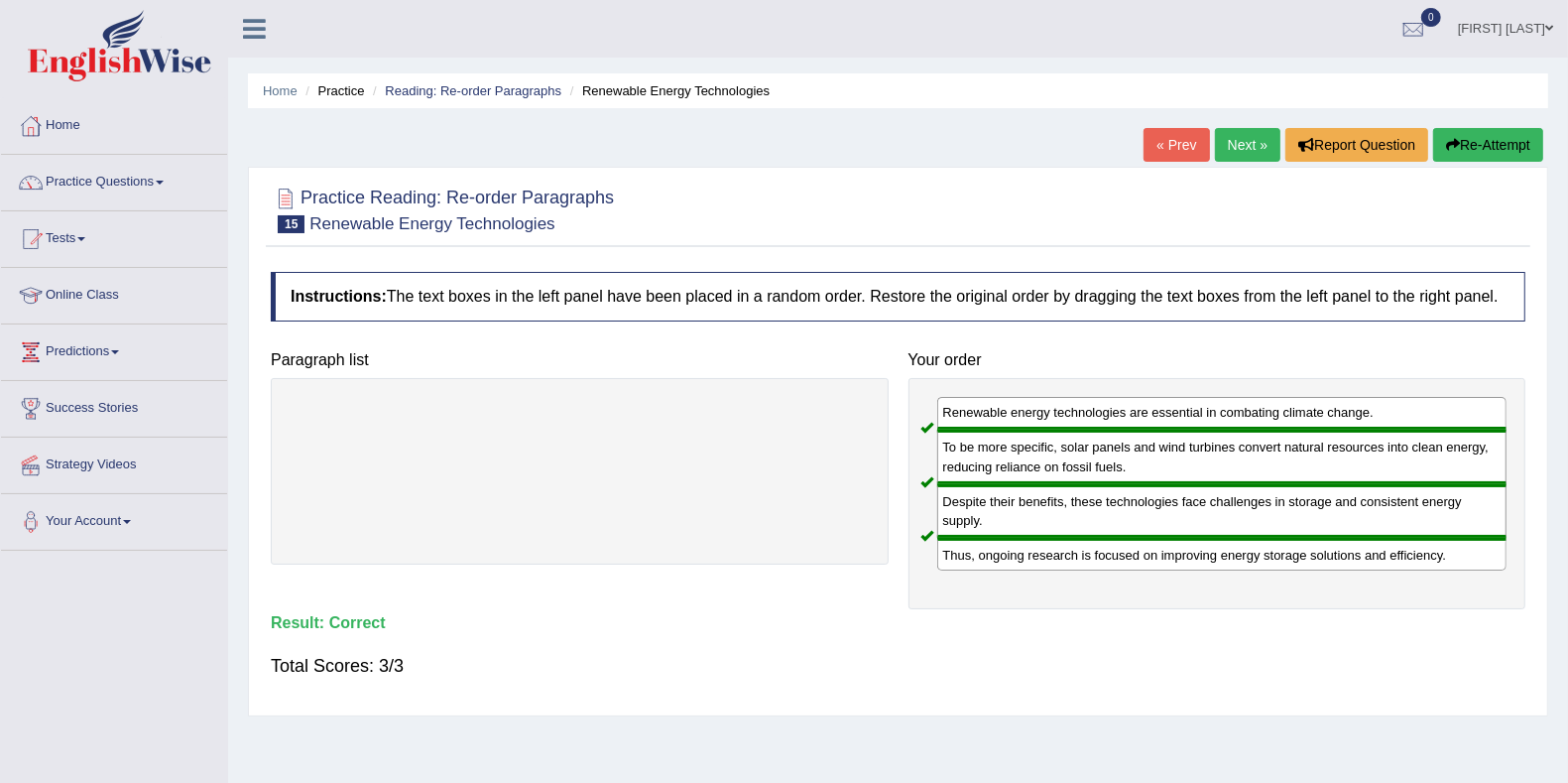 click on "Next »" at bounding box center [1248, 145] 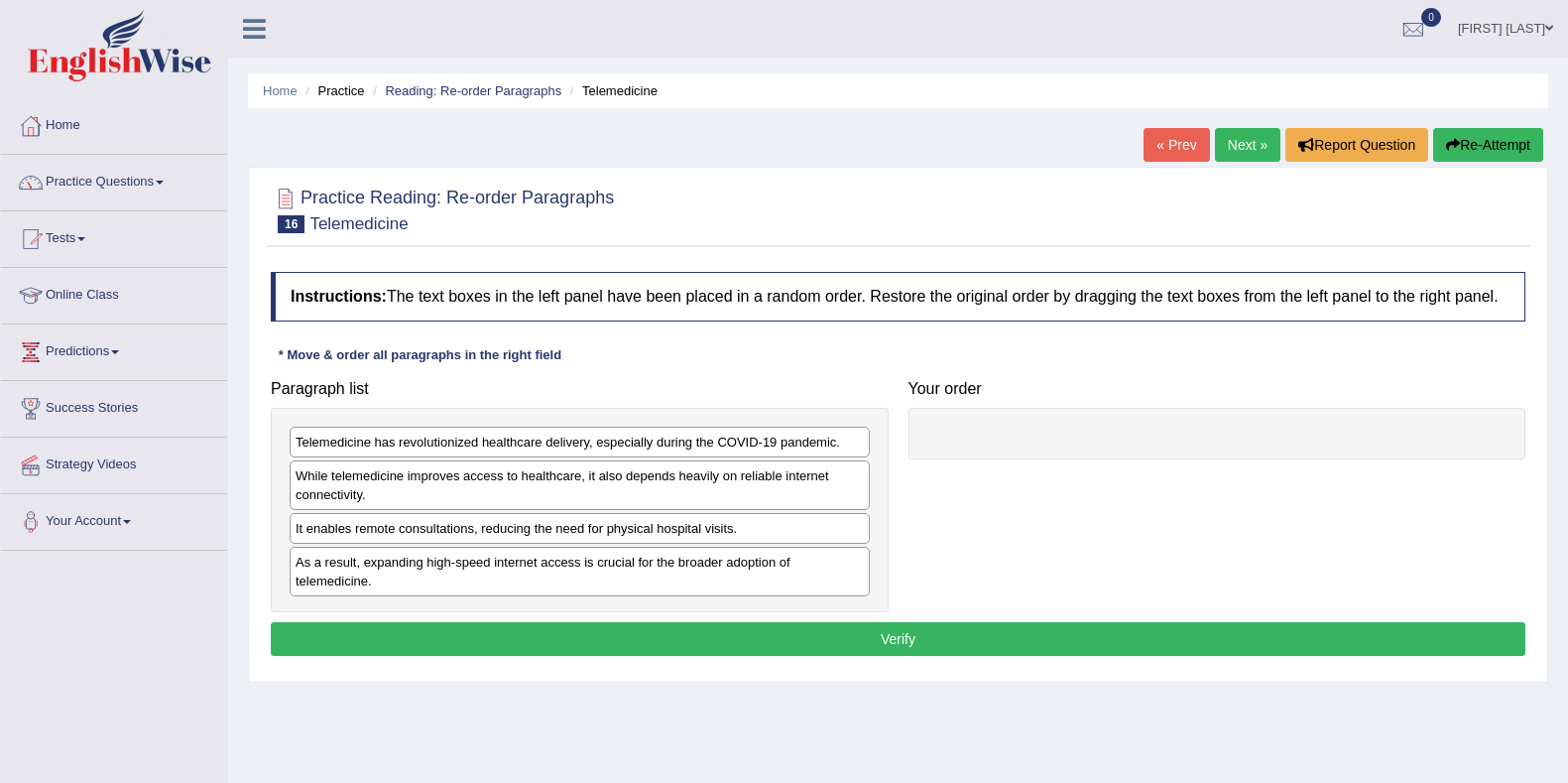 scroll, scrollTop: 0, scrollLeft: 0, axis: both 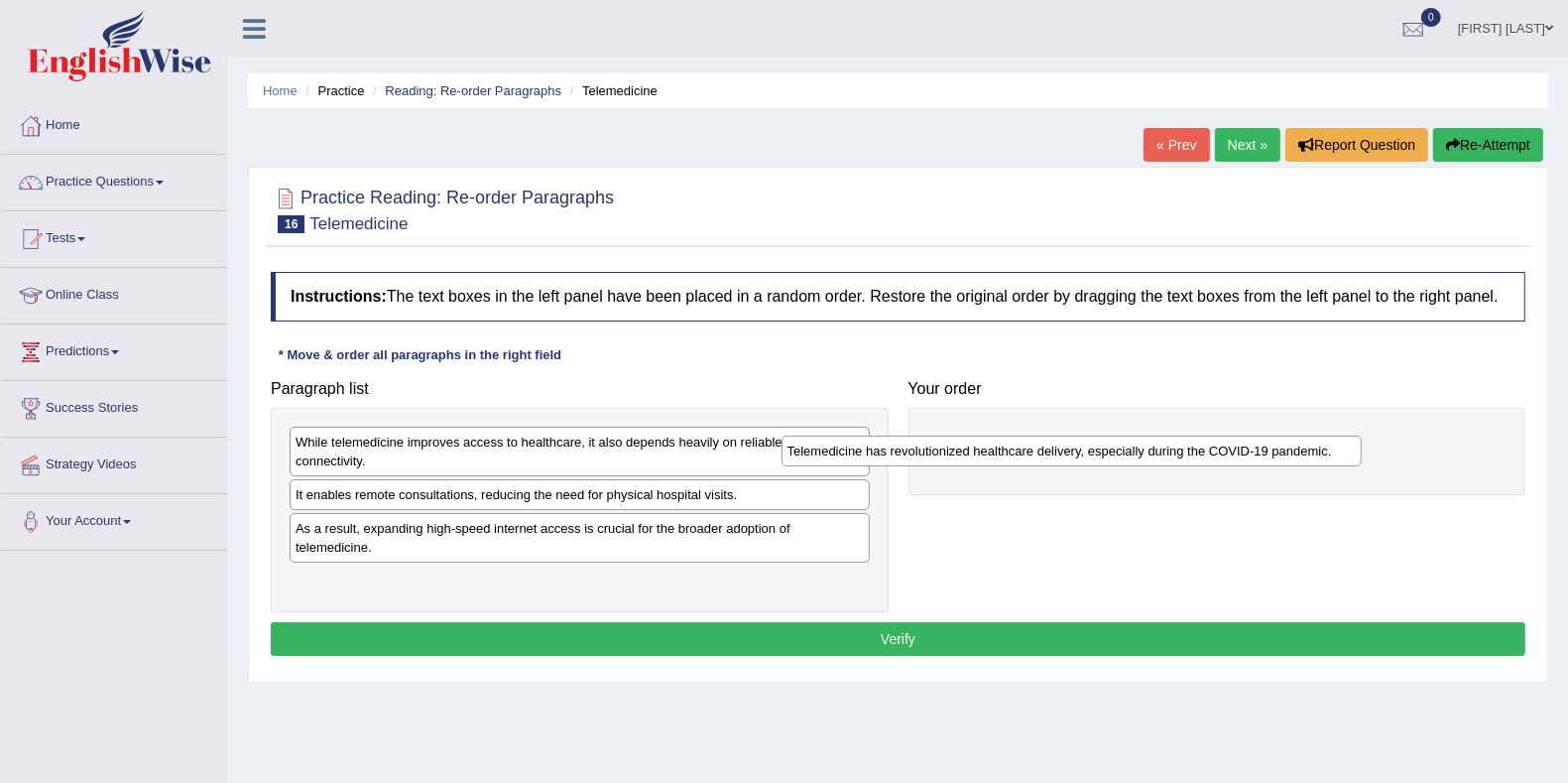 drag, startPoint x: 589, startPoint y: 438, endPoint x: 1107, endPoint y: 429, distance: 518.0782 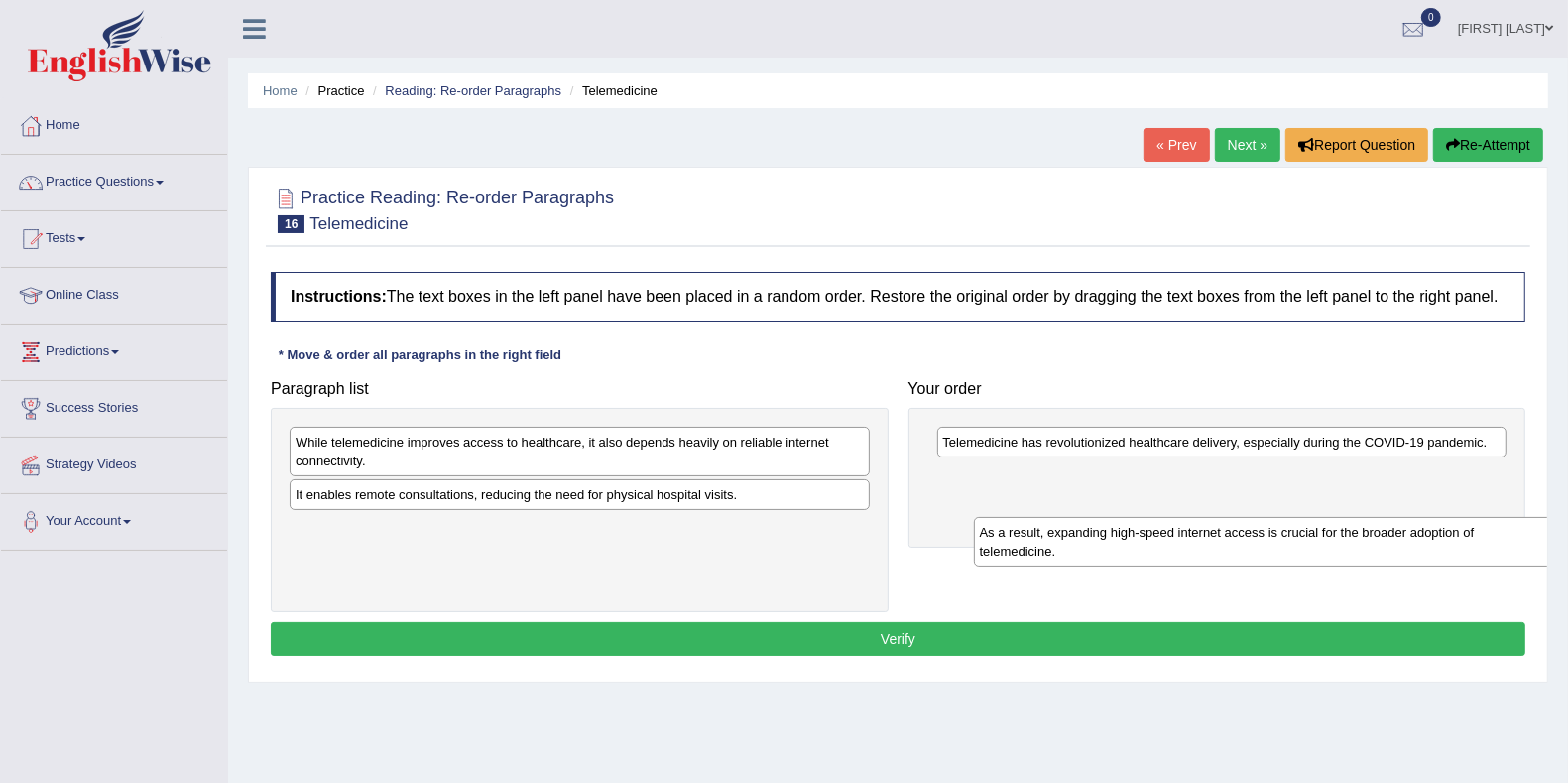 drag, startPoint x: 686, startPoint y: 548, endPoint x: 1371, endPoint y: 554, distance: 685.02628 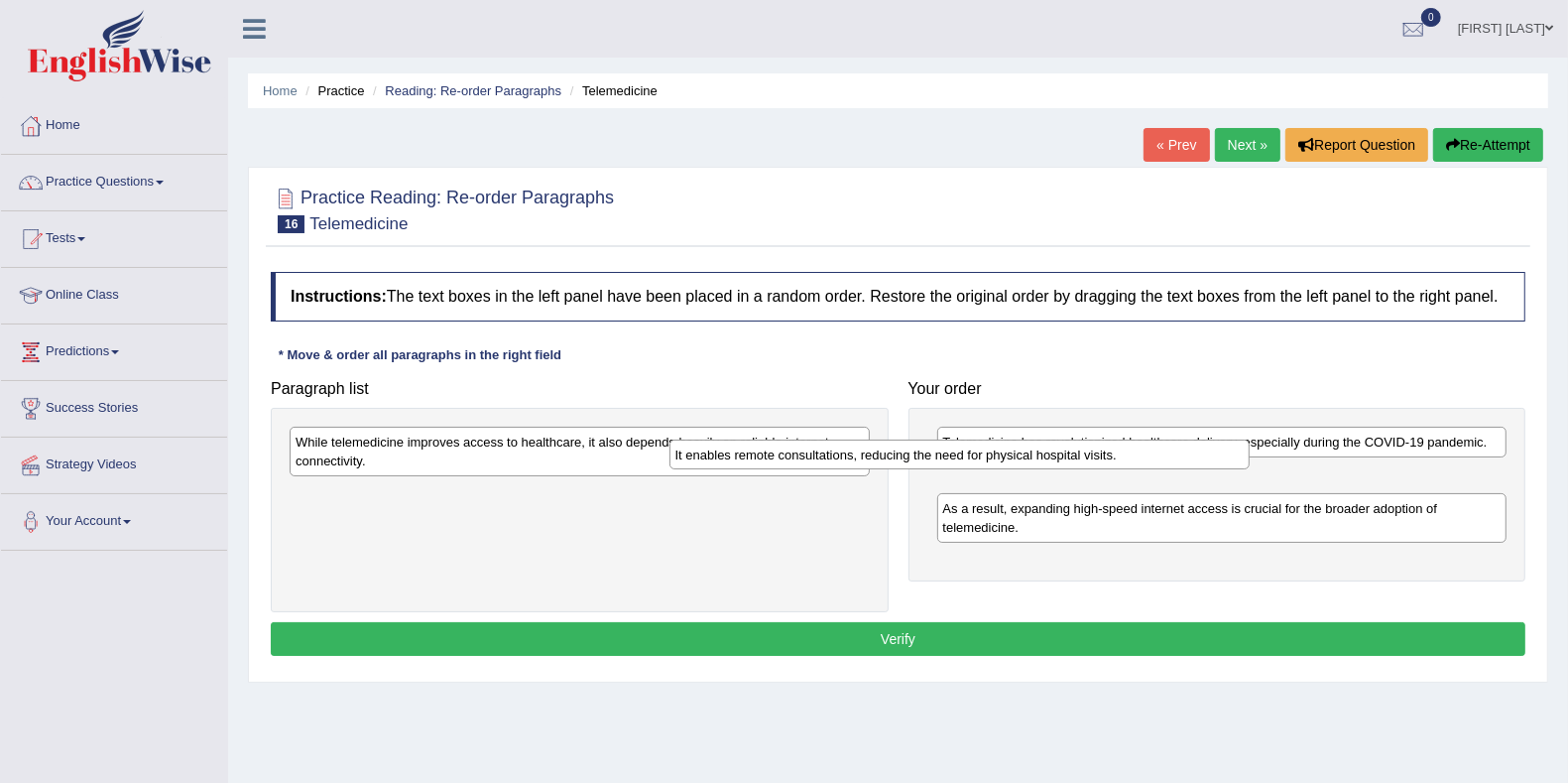 drag, startPoint x: 777, startPoint y: 486, endPoint x: 1168, endPoint y: 454, distance: 392.3073 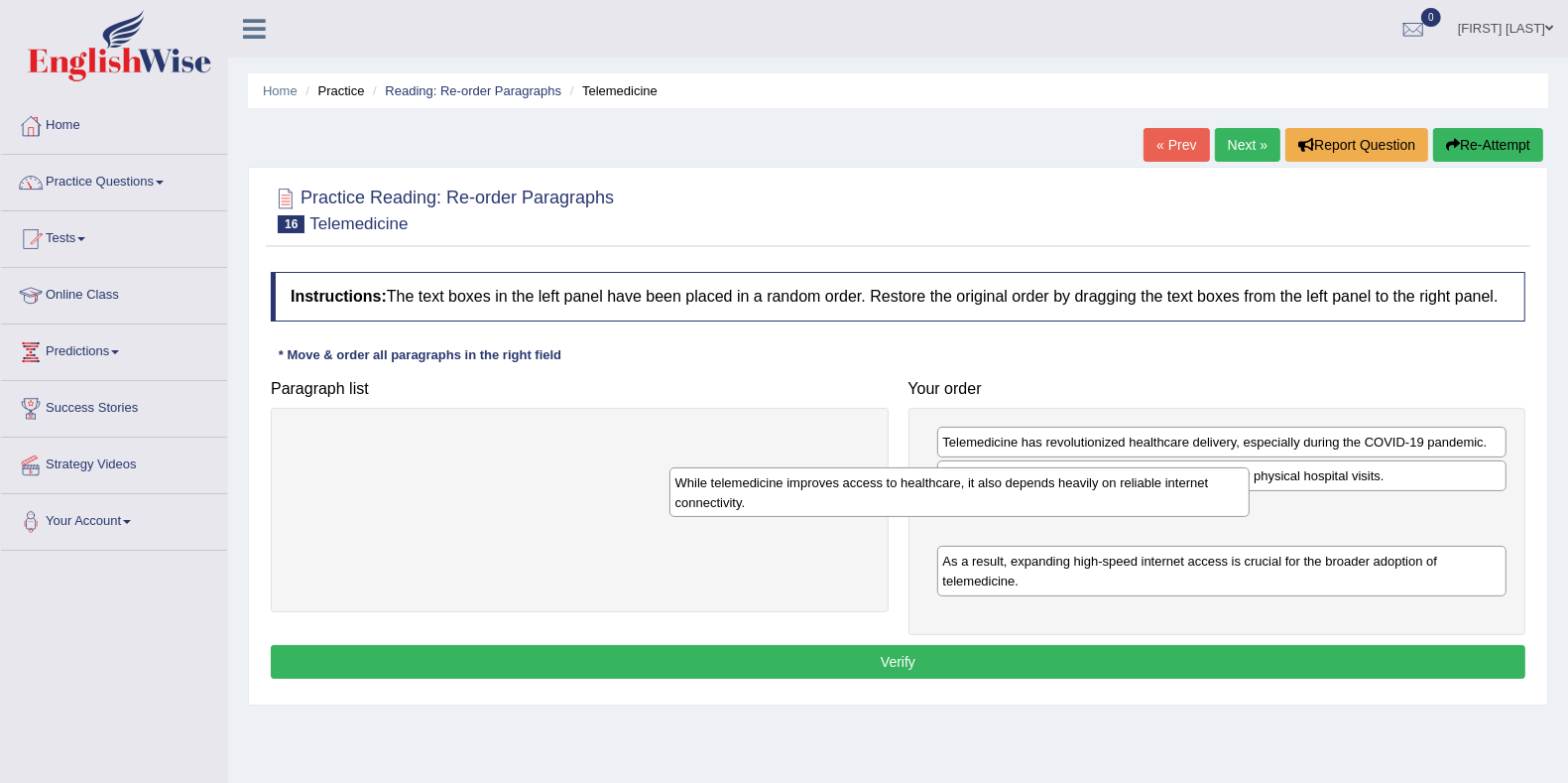 drag, startPoint x: 790, startPoint y: 443, endPoint x: 1170, endPoint y: 484, distance: 382.205 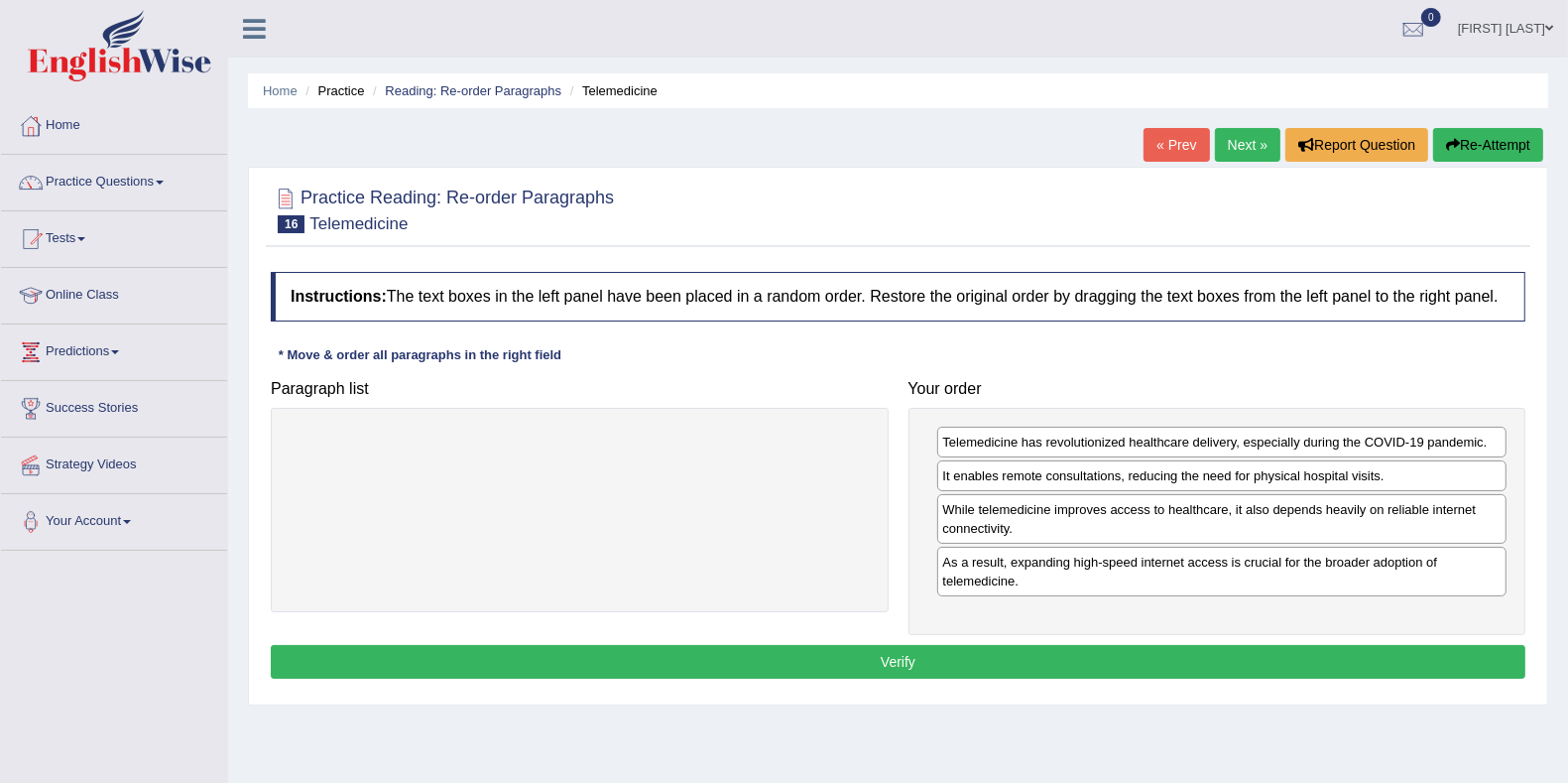 click on "Verify" at bounding box center [898, 662] 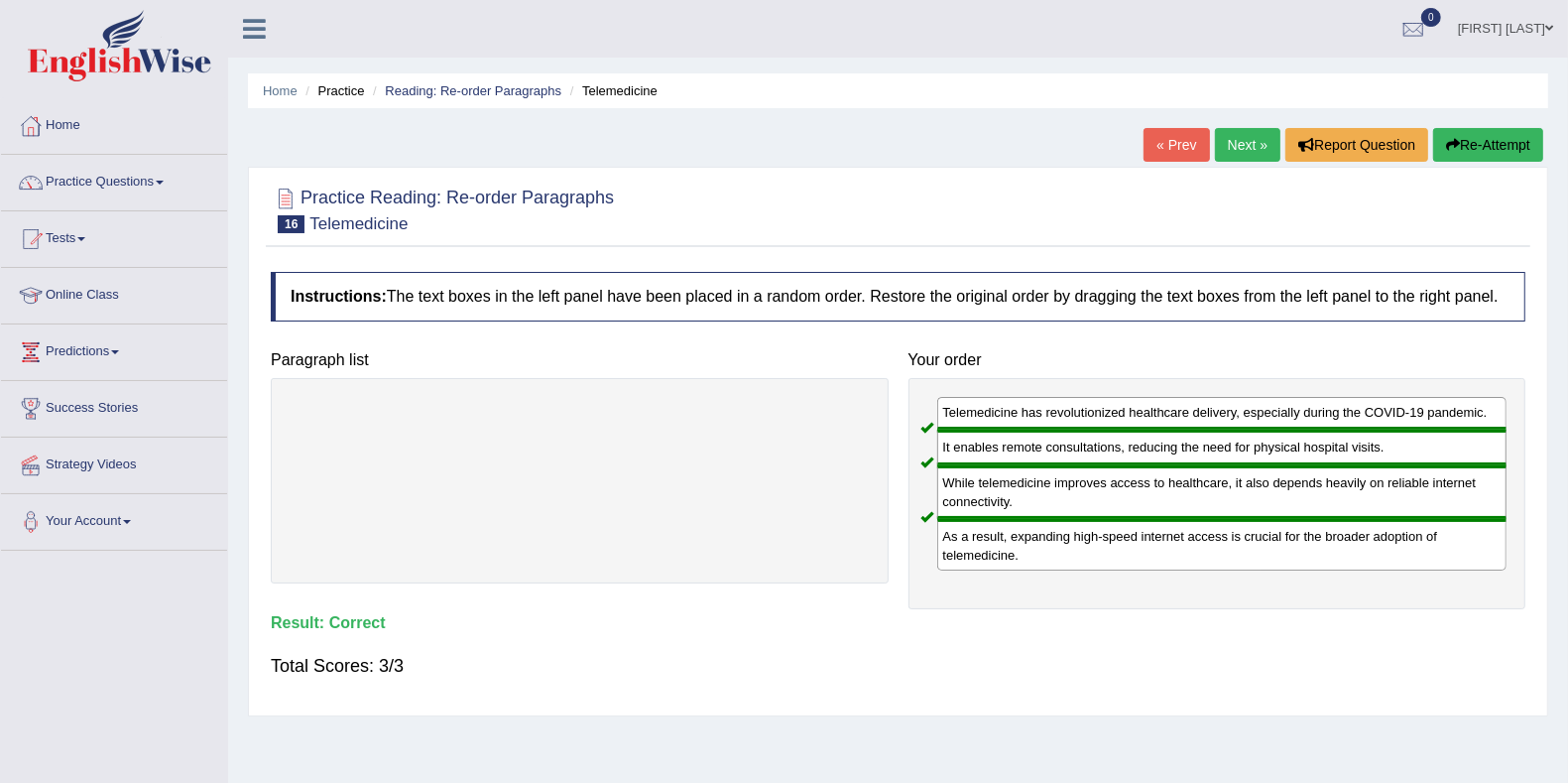 click on "Next »" at bounding box center [1248, 145] 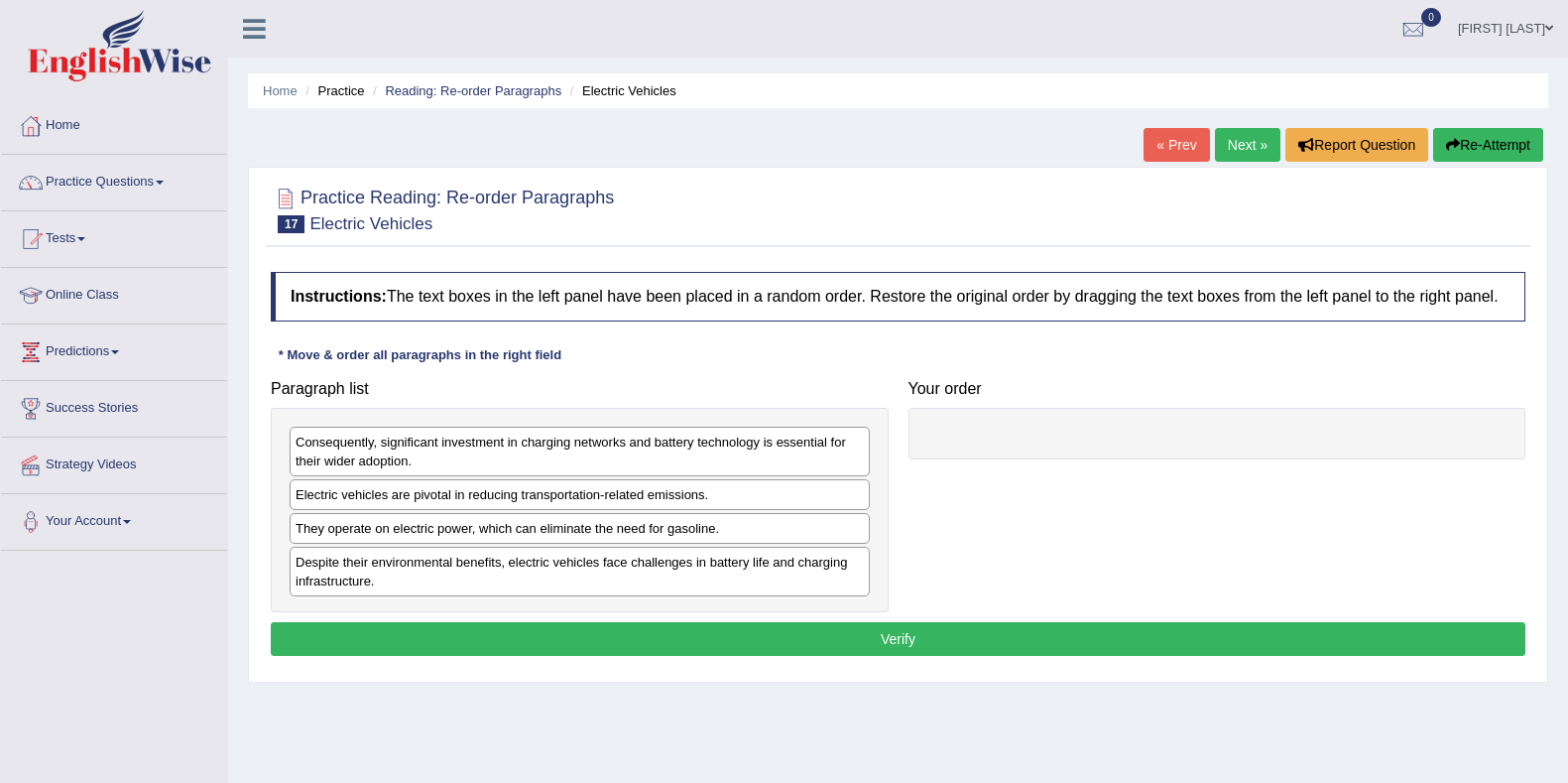 scroll, scrollTop: 0, scrollLeft: 0, axis: both 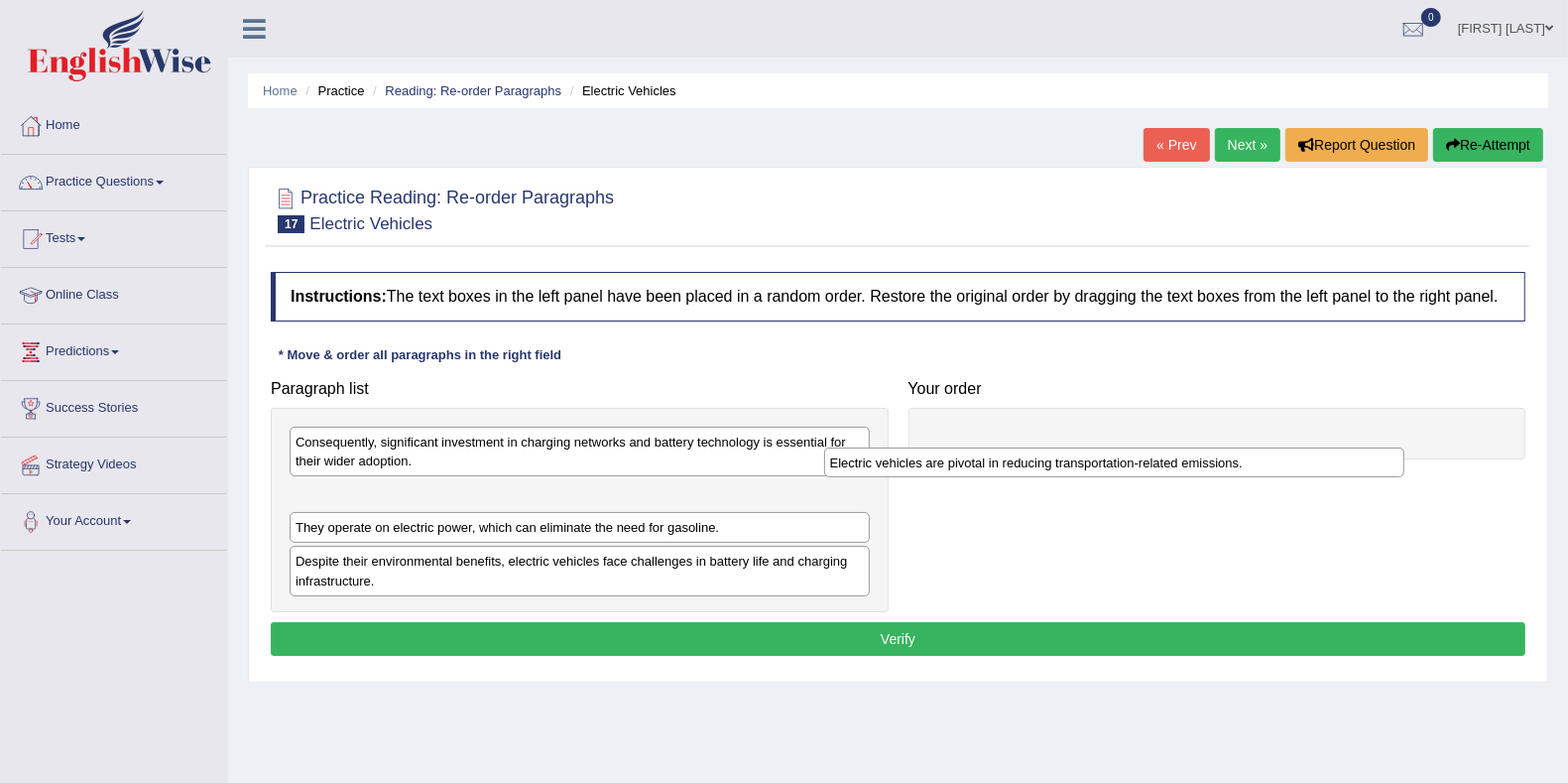 drag, startPoint x: 438, startPoint y: 502, endPoint x: 1021, endPoint y: 457, distance: 584.73413 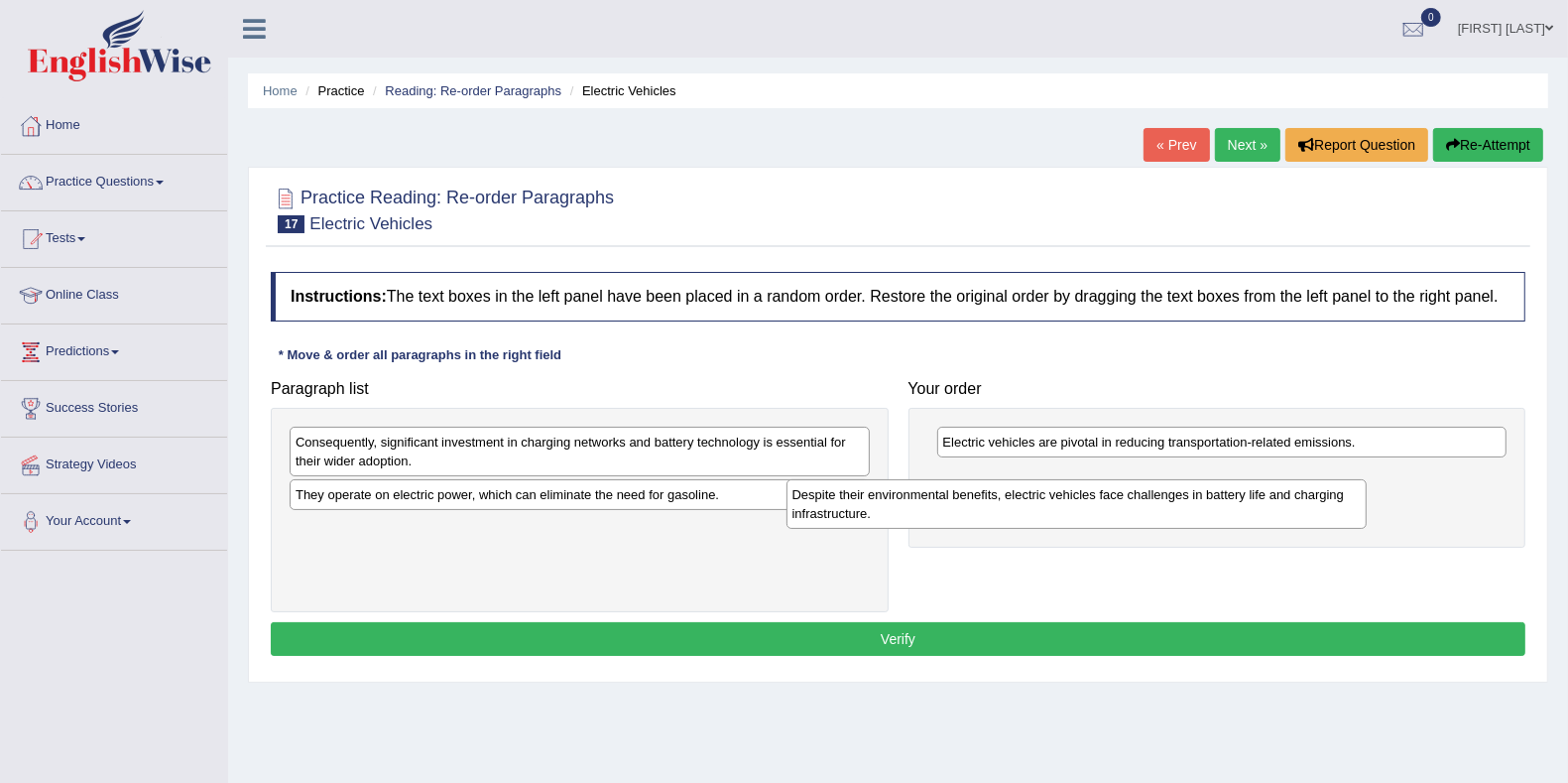 drag, startPoint x: 580, startPoint y: 553, endPoint x: 1080, endPoint y: 521, distance: 501.02295 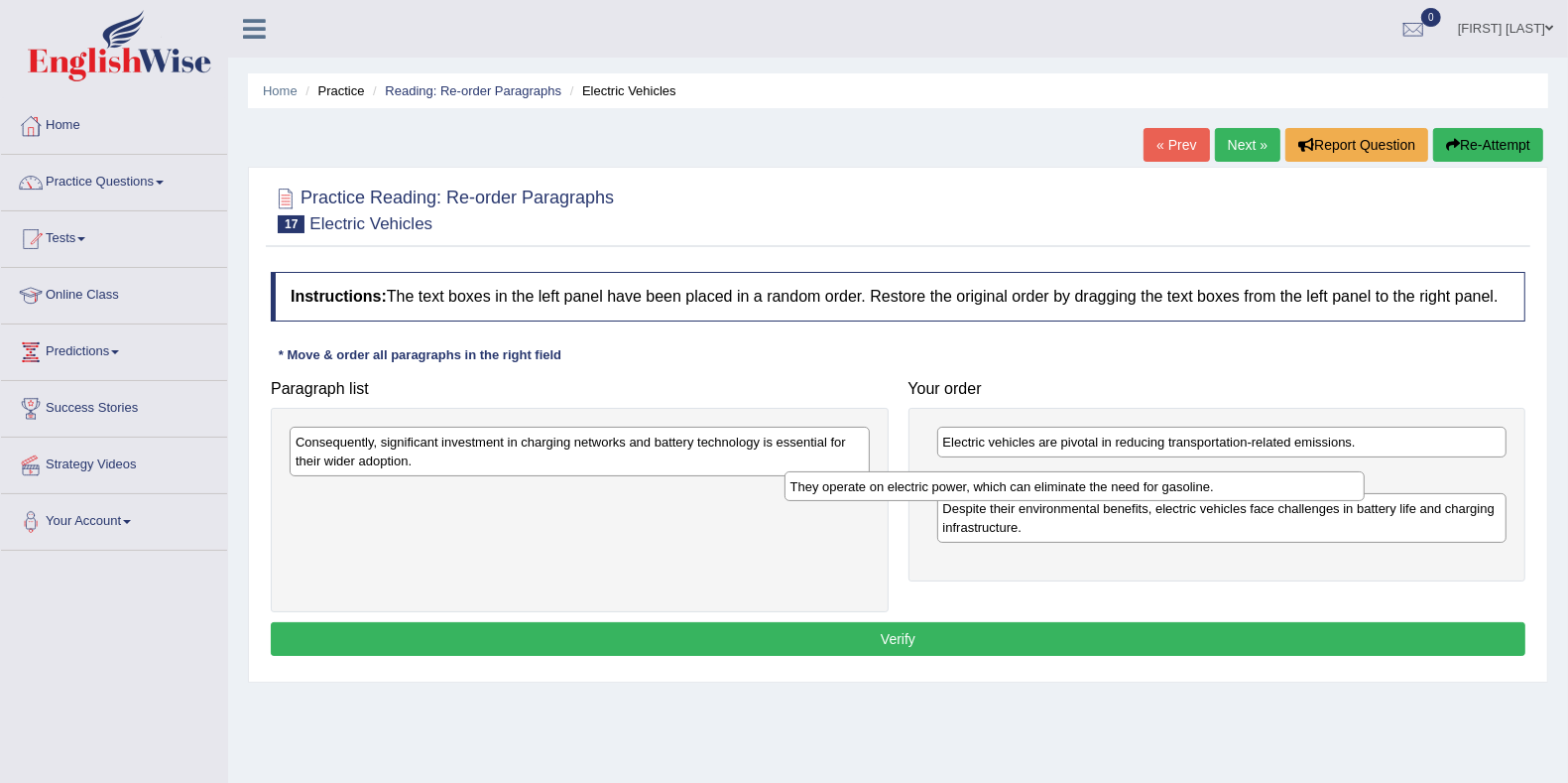 drag, startPoint x: 612, startPoint y: 493, endPoint x: 1107, endPoint y: 486, distance: 495.0495 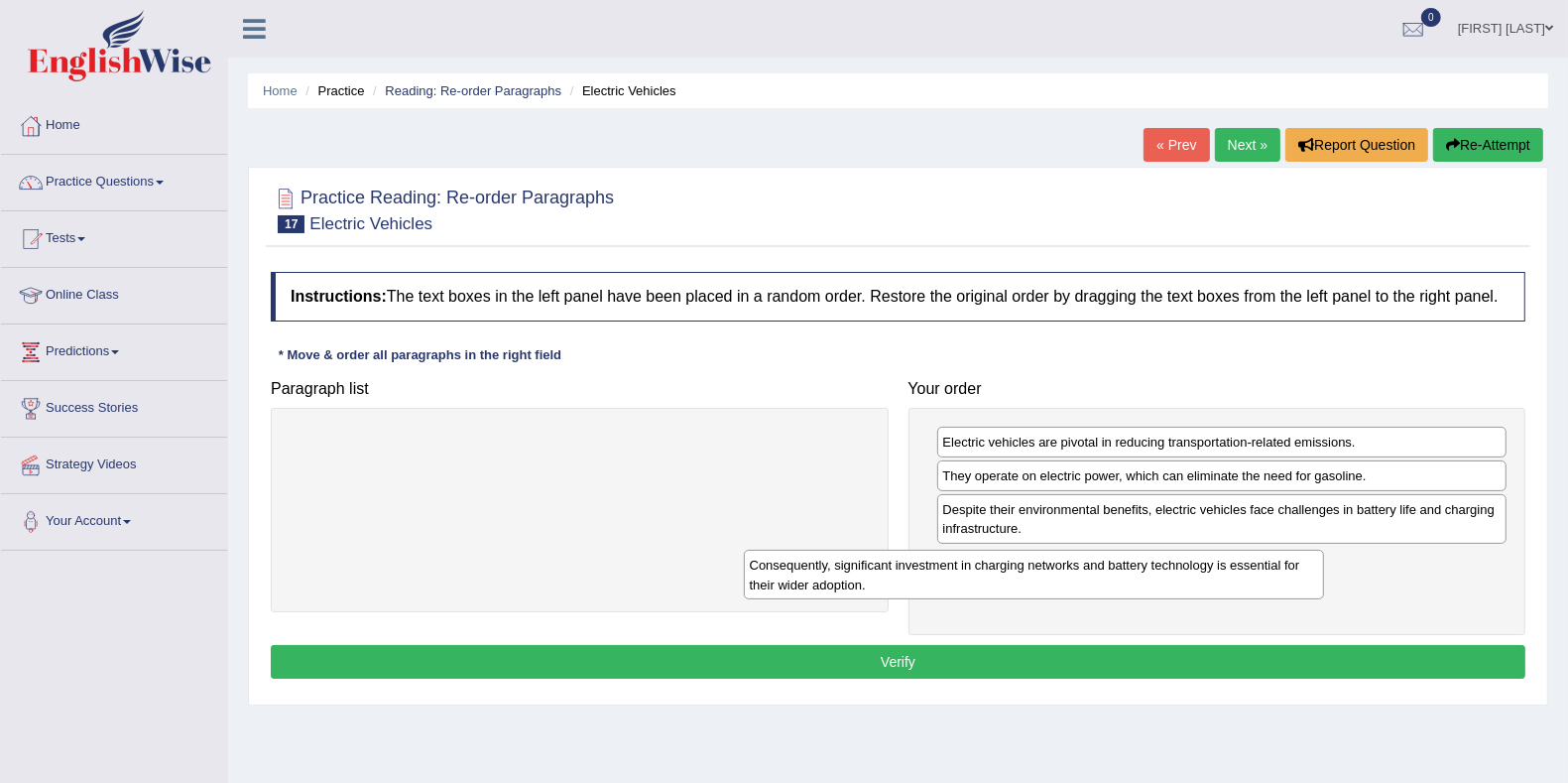 drag, startPoint x: 622, startPoint y: 453, endPoint x: 1076, endPoint y: 577, distance: 470.62937 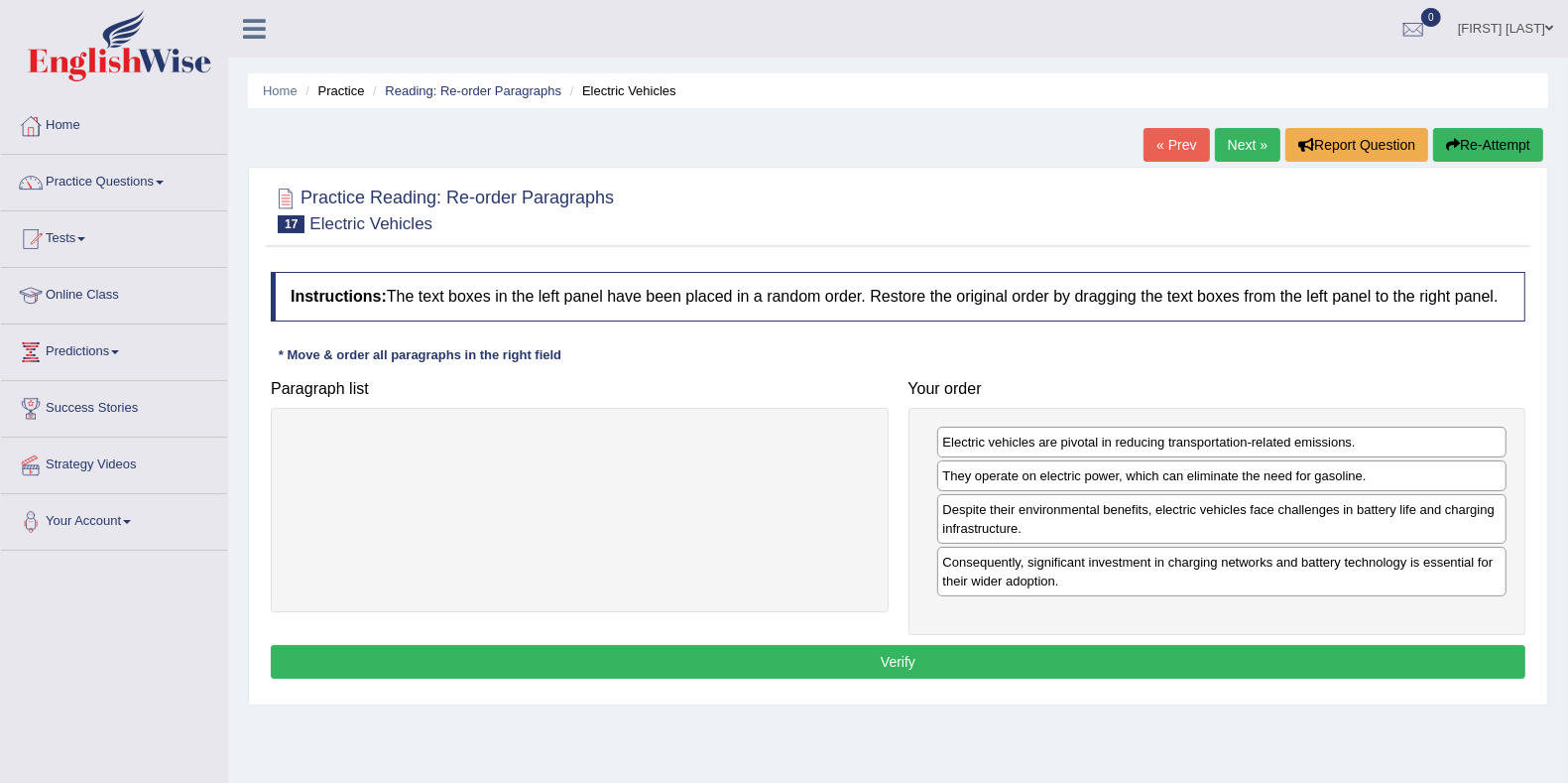 click on "Verify" at bounding box center [898, 662] 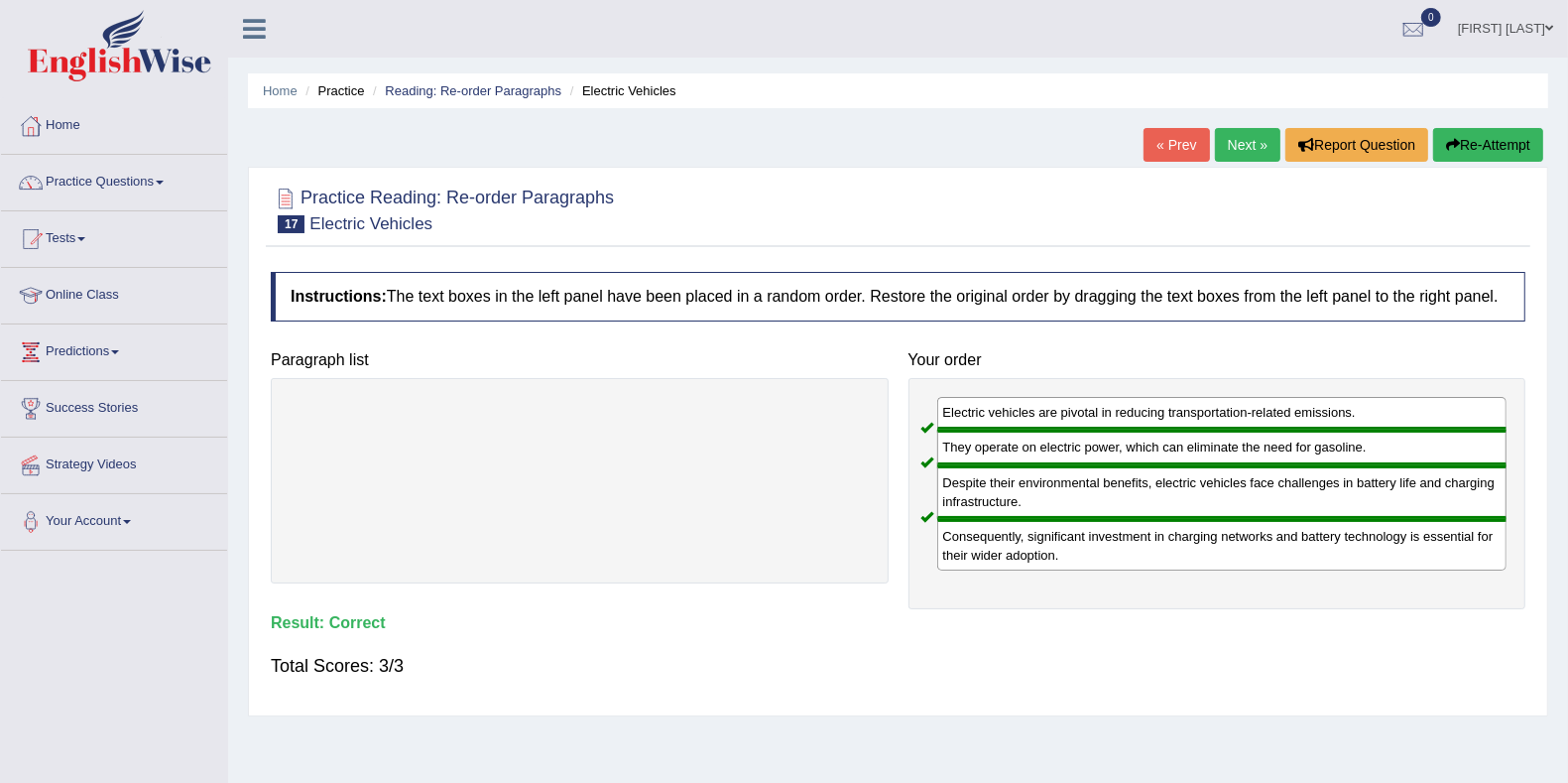 click on "Next »" at bounding box center (1248, 145) 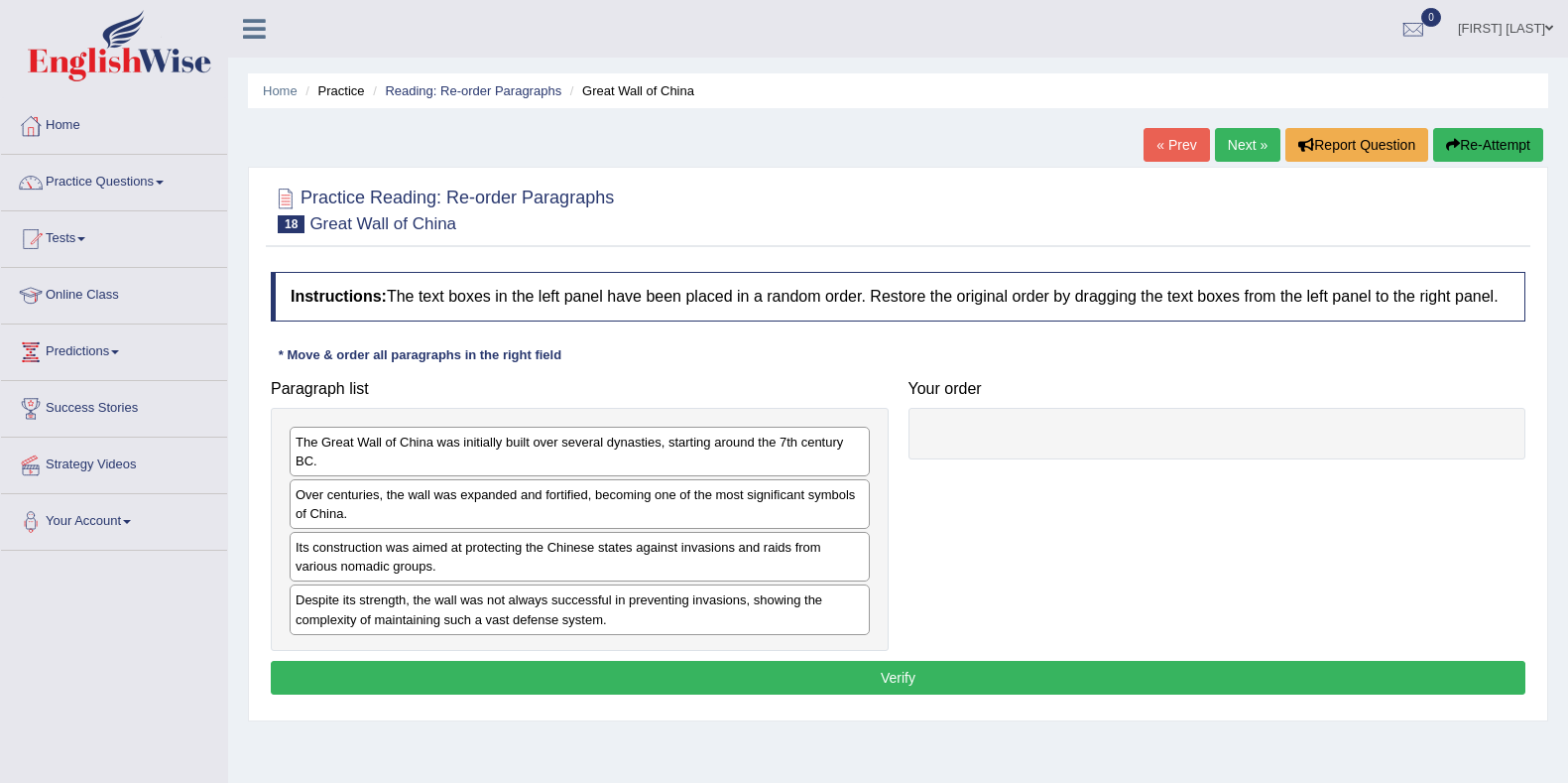 scroll, scrollTop: 0, scrollLeft: 0, axis: both 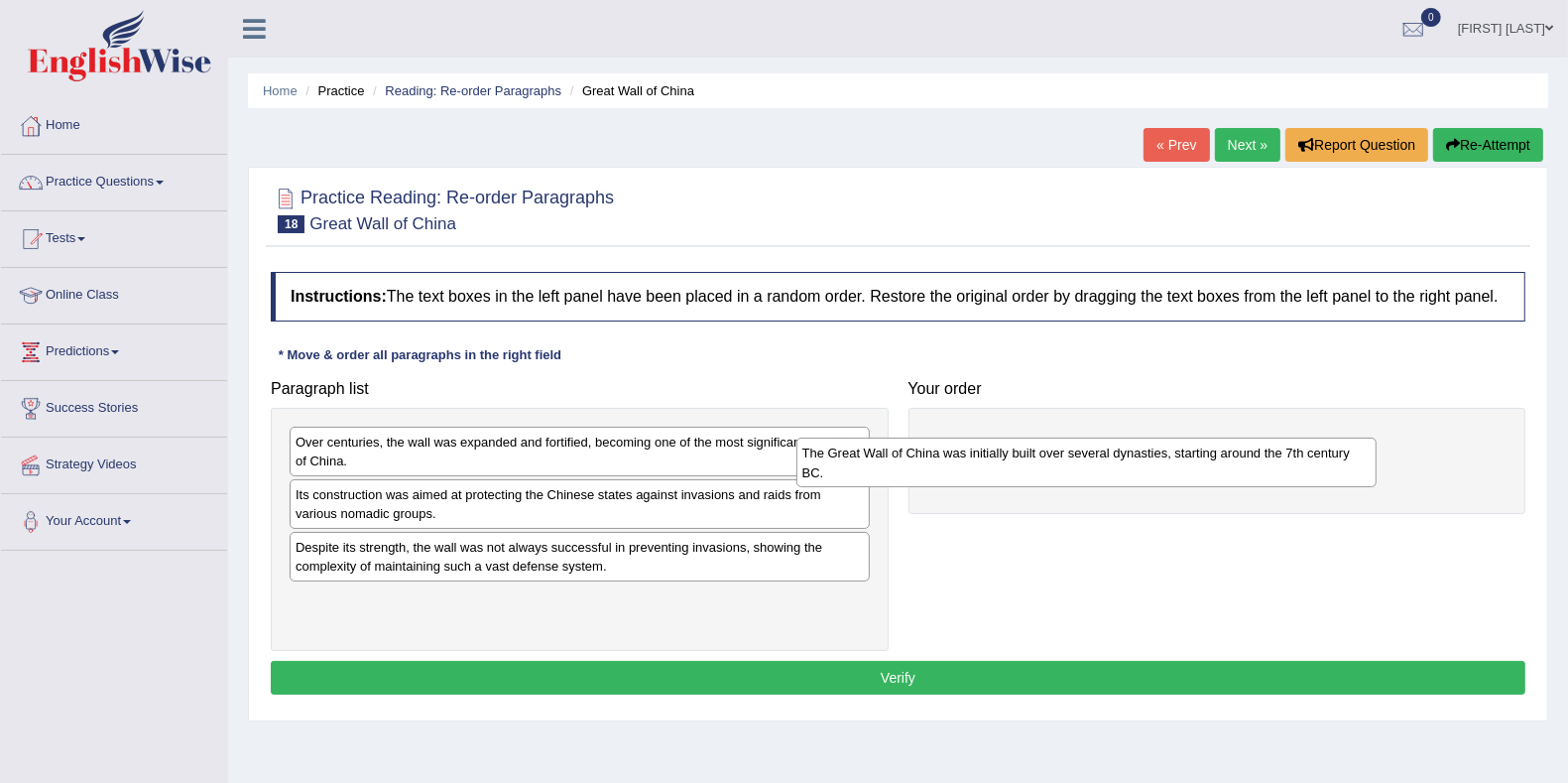 drag, startPoint x: 553, startPoint y: 437, endPoint x: 1062, endPoint y: 449, distance: 509.1414 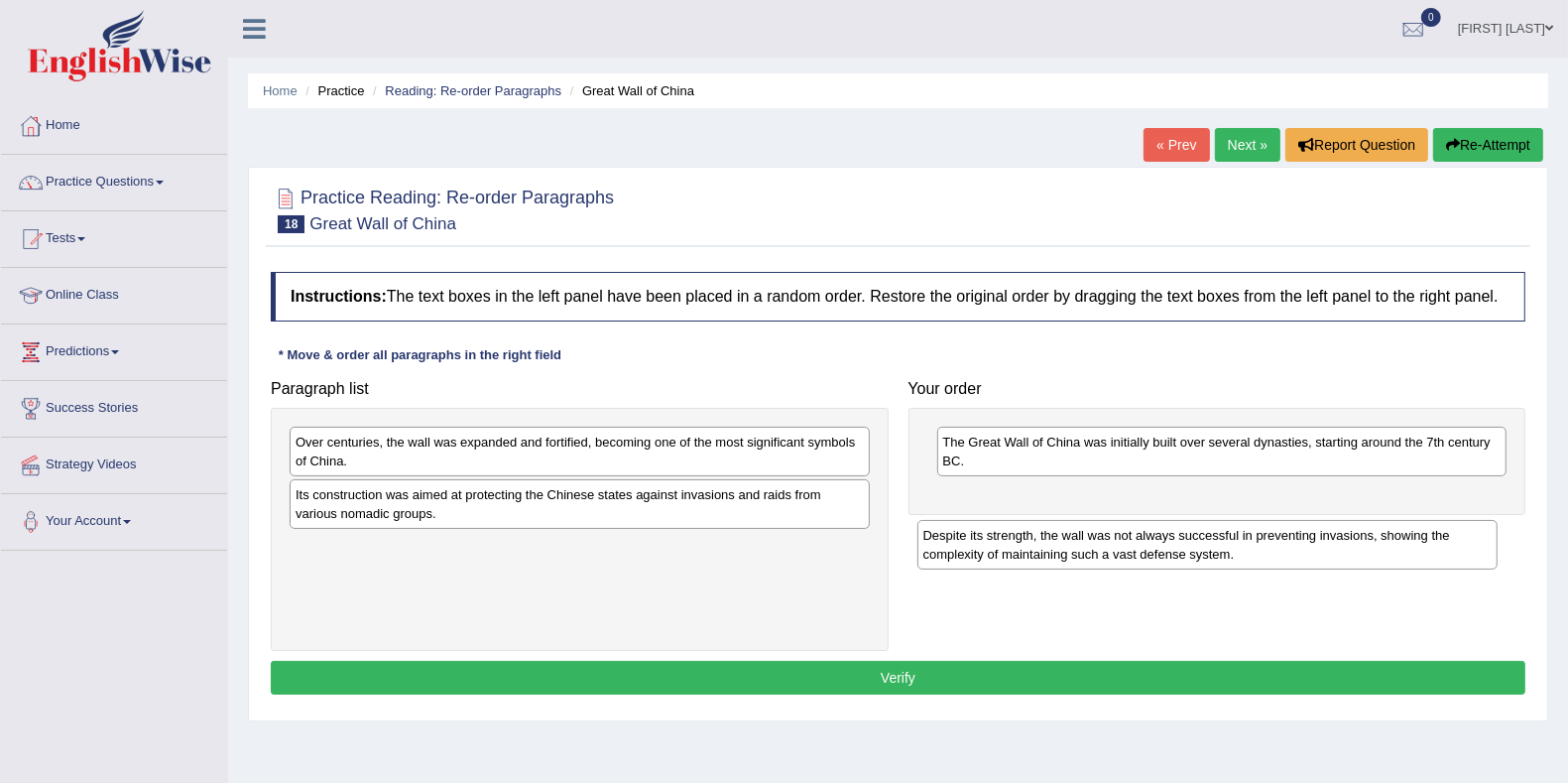 drag, startPoint x: 635, startPoint y: 557, endPoint x: 1268, endPoint y: 541, distance: 633.20218 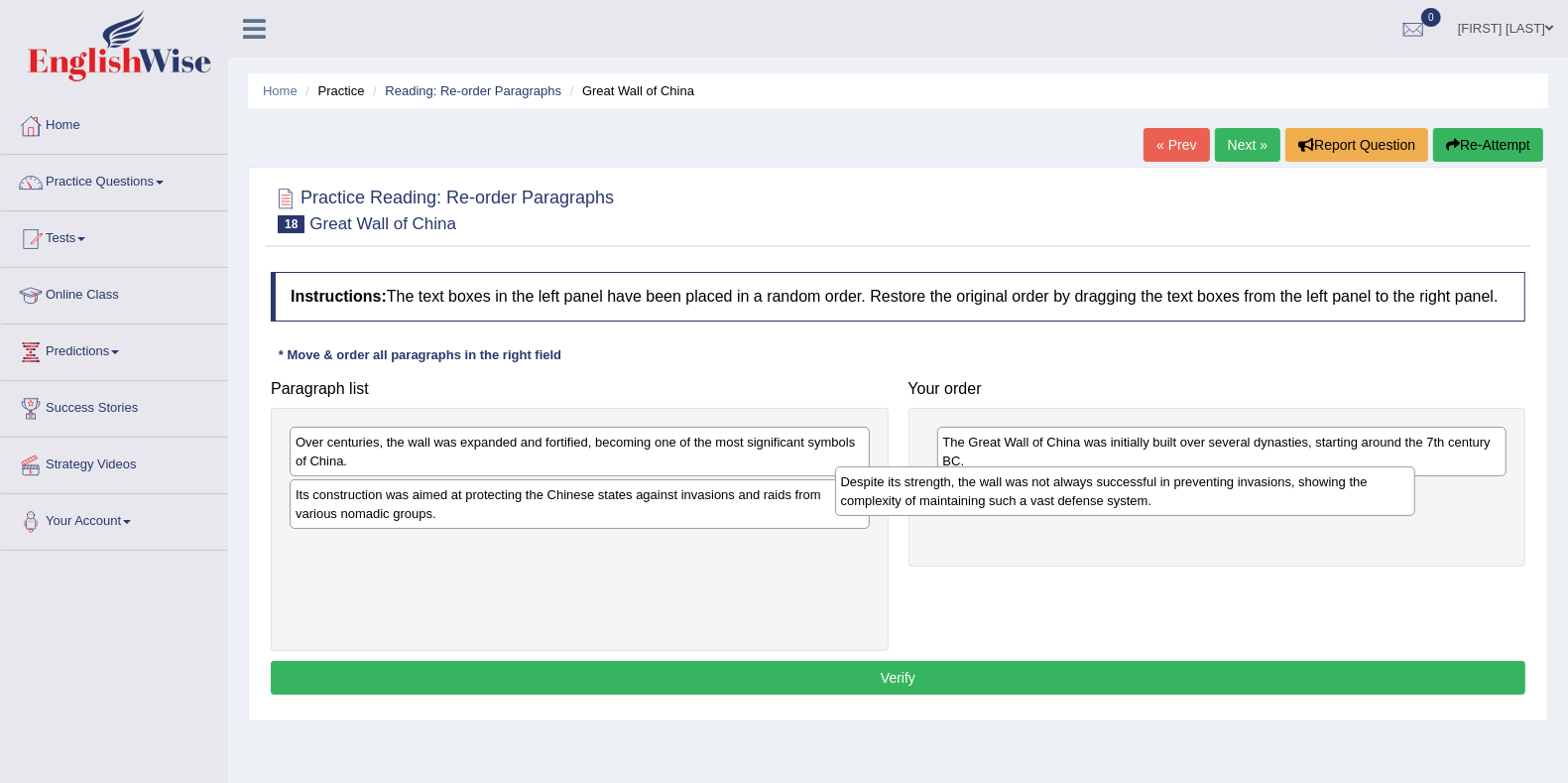drag, startPoint x: 755, startPoint y: 561, endPoint x: 1307, endPoint y: 495, distance: 555.9317 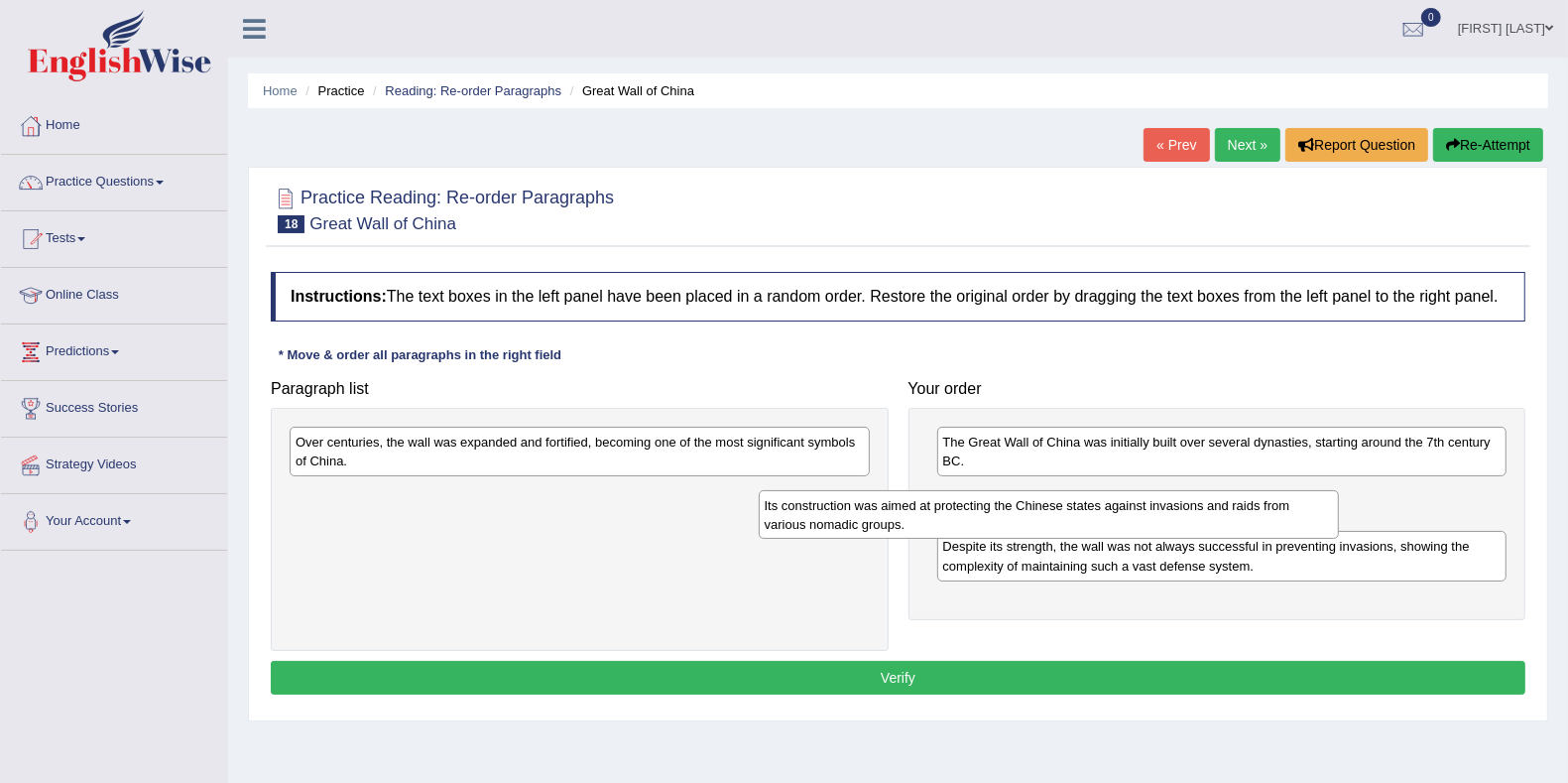 drag, startPoint x: 672, startPoint y: 502, endPoint x: 1150, endPoint y: 512, distance: 478.10459 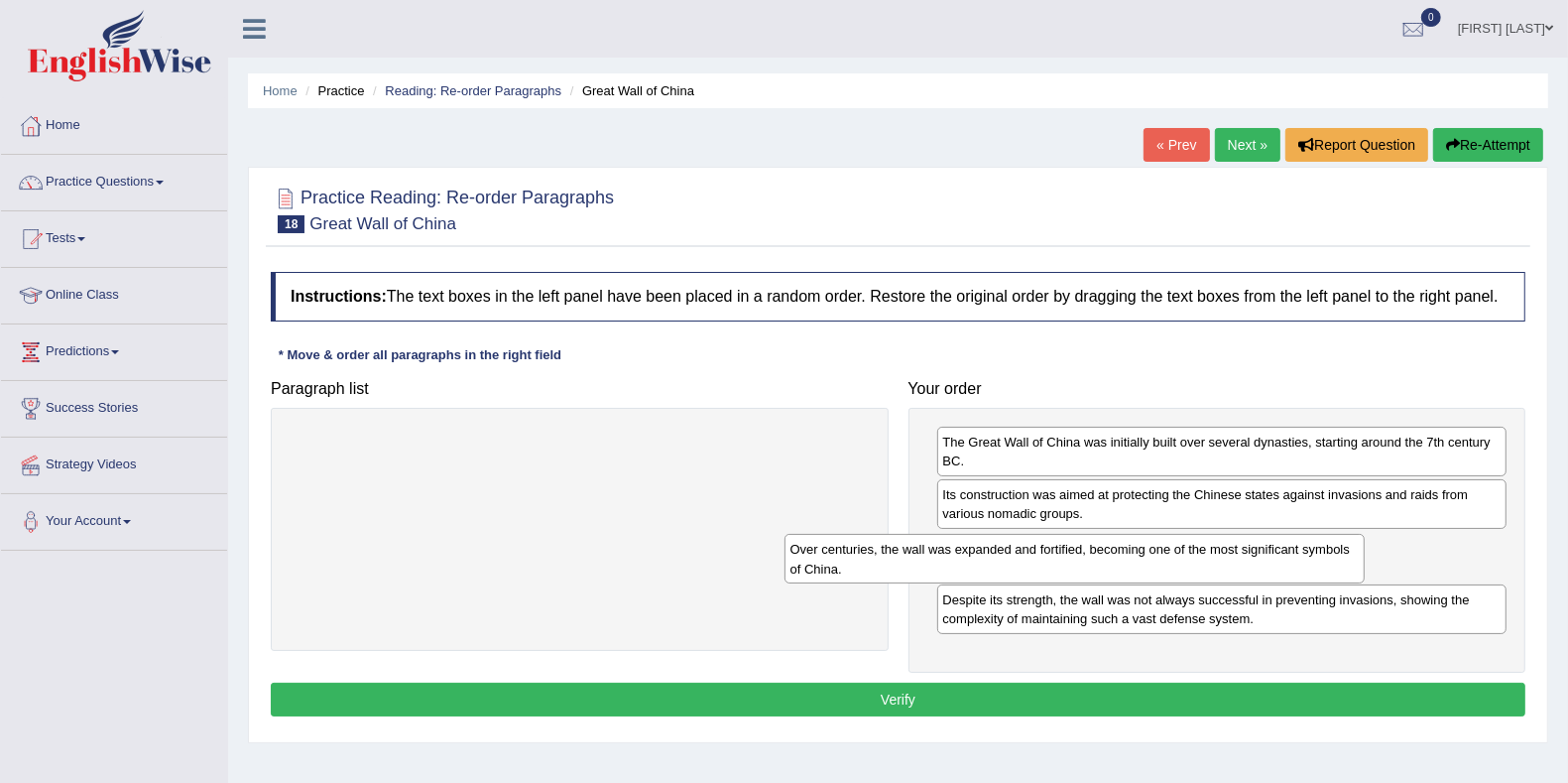 drag, startPoint x: 755, startPoint y: 433, endPoint x: 1285, endPoint y: 539, distance: 540.4961 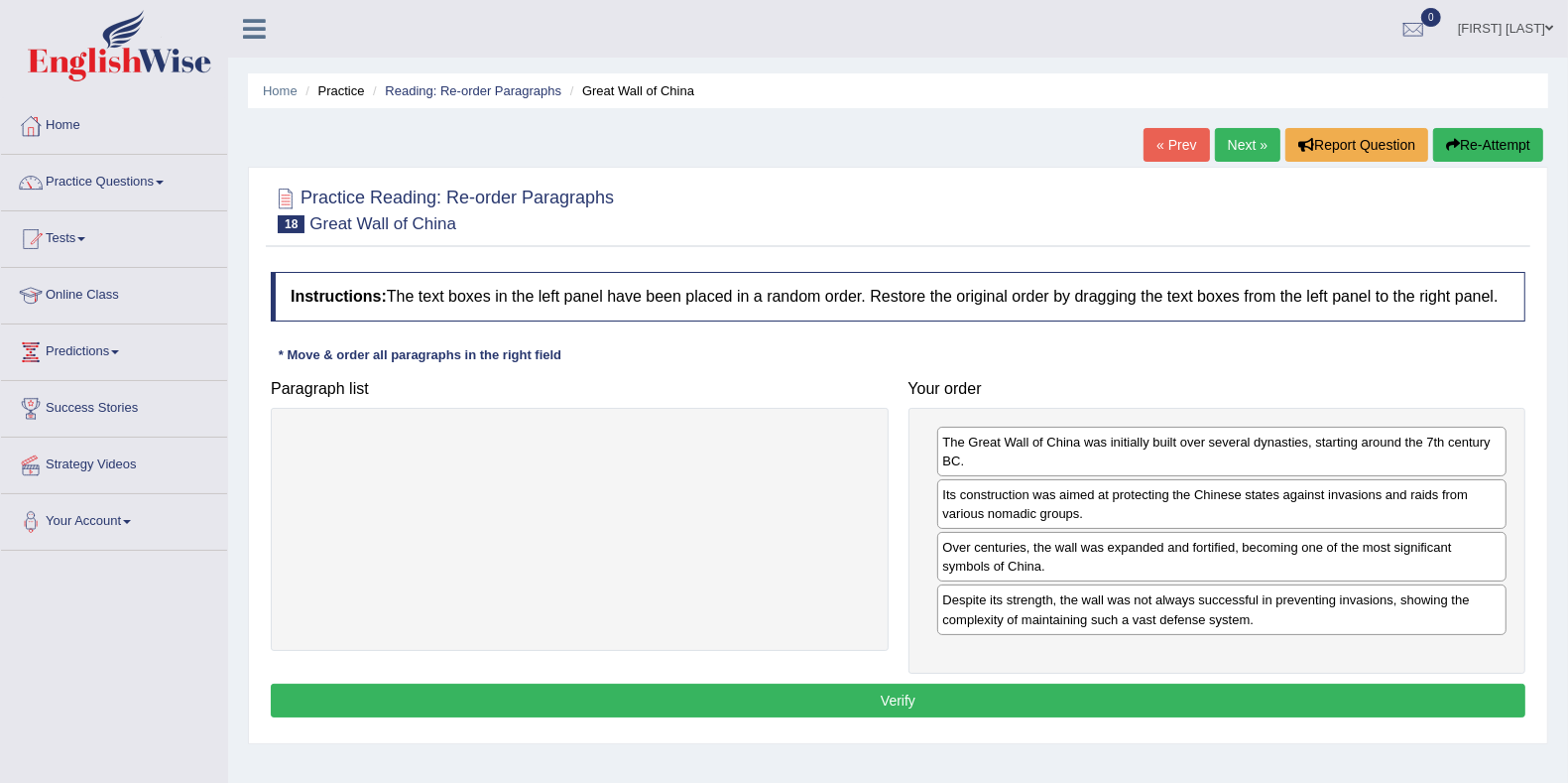 click on "Instructions:  The text boxes in the left panel have been placed in a random order. Restore the original order by dragging the text boxes from the left panel to the right panel.
* Move & order all paragraphs in the right field
Paragraph list
Correct order
The Great Wall of China was initially built over several dynasties, starting around the 7th century BC. Its construction was aimed at protecting the Chinese states against invasions and raids from various nomadic
groups. Over centuries, the wall was expanded and fortified, becoming one of the most significant symbols of China. Despite its strength, the wall was not always successful in preventing invasions, showing the complexity of
maintaining such a vast defense system.
Your order
The Great Wall of China was initially built over several dynasties, starting around the 7th century BC.
Result:  Verify" at bounding box center [898, 497] 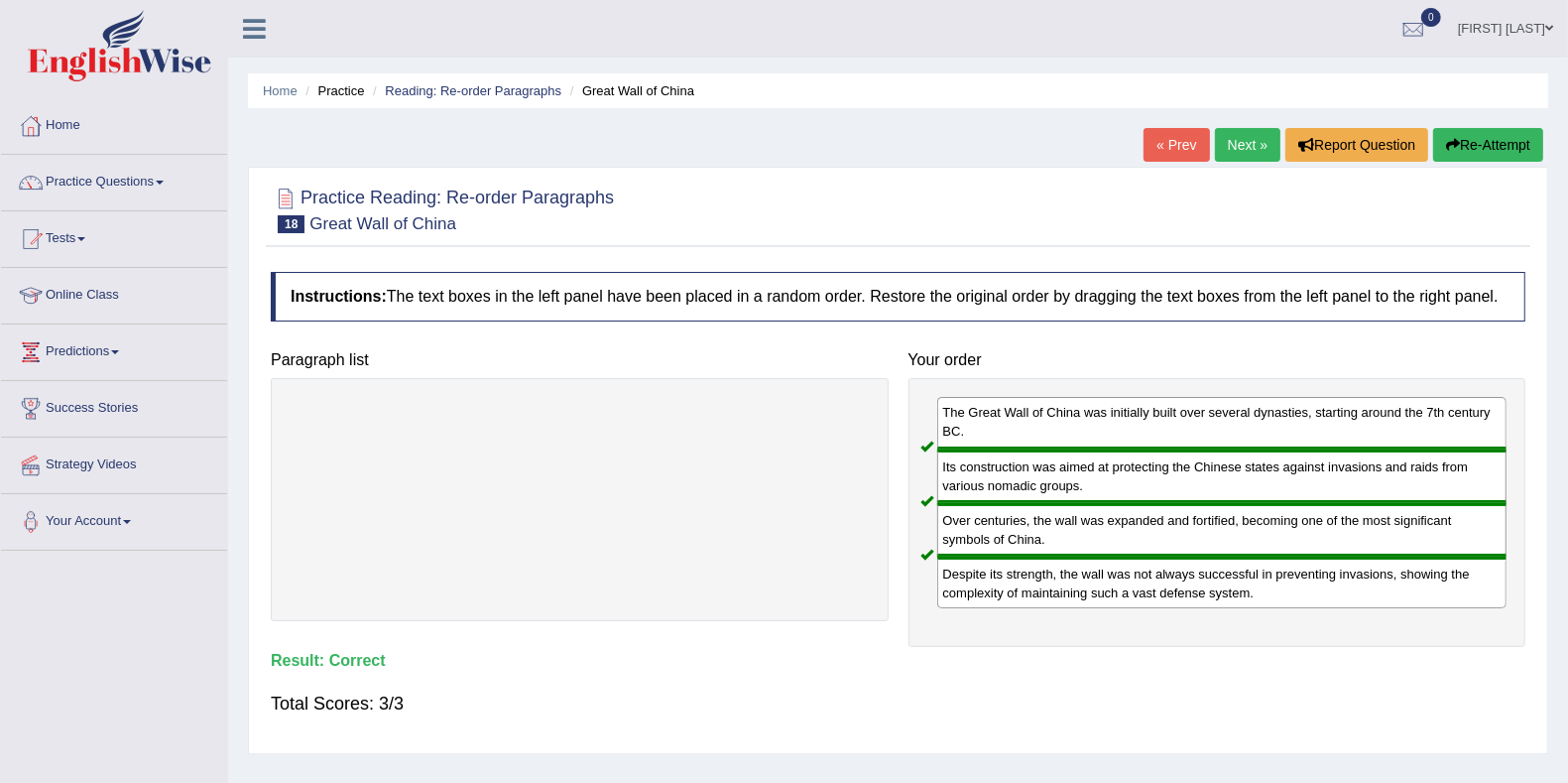 click on "Next »" at bounding box center (1248, 145) 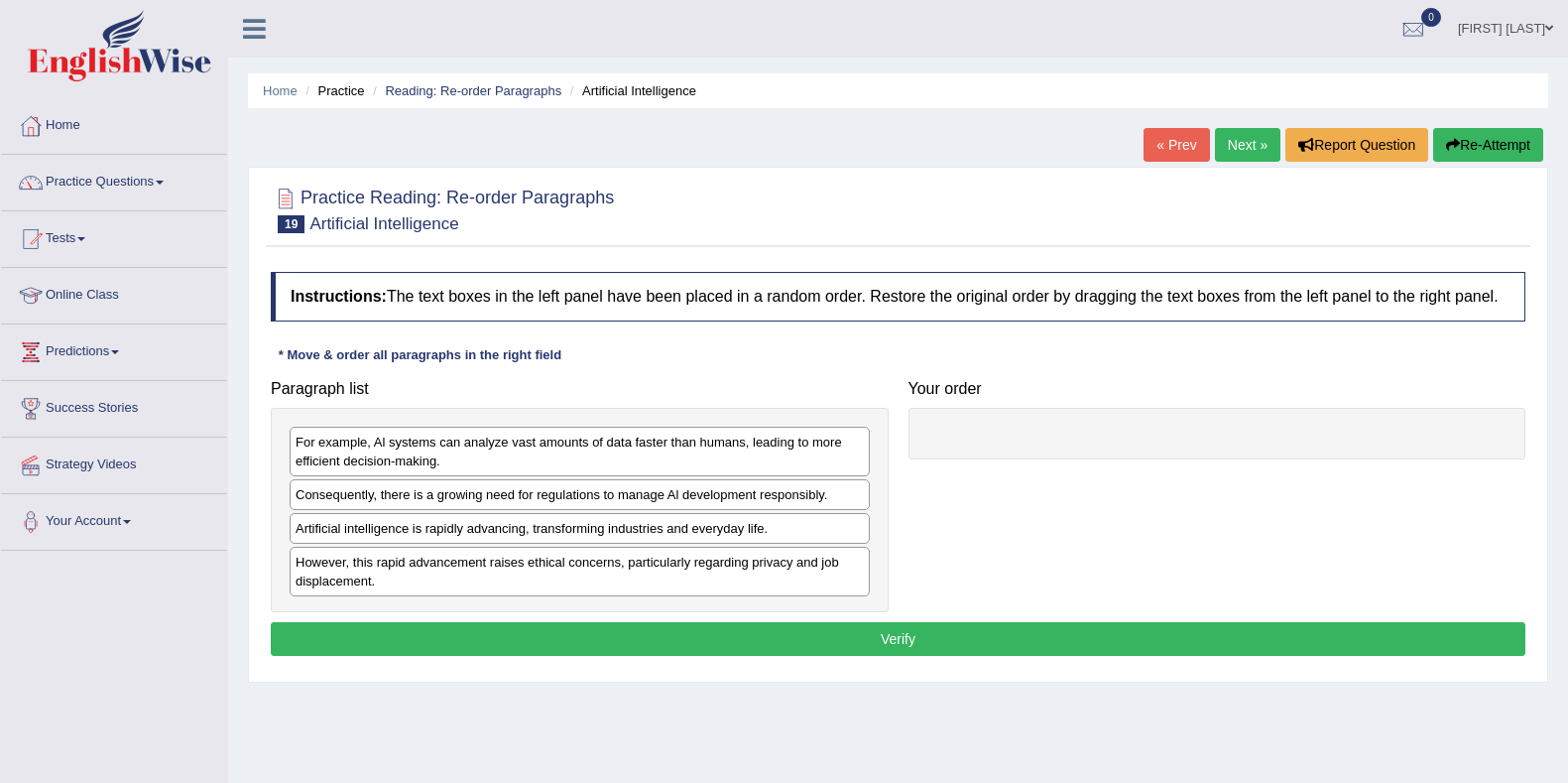 scroll, scrollTop: 0, scrollLeft: 0, axis: both 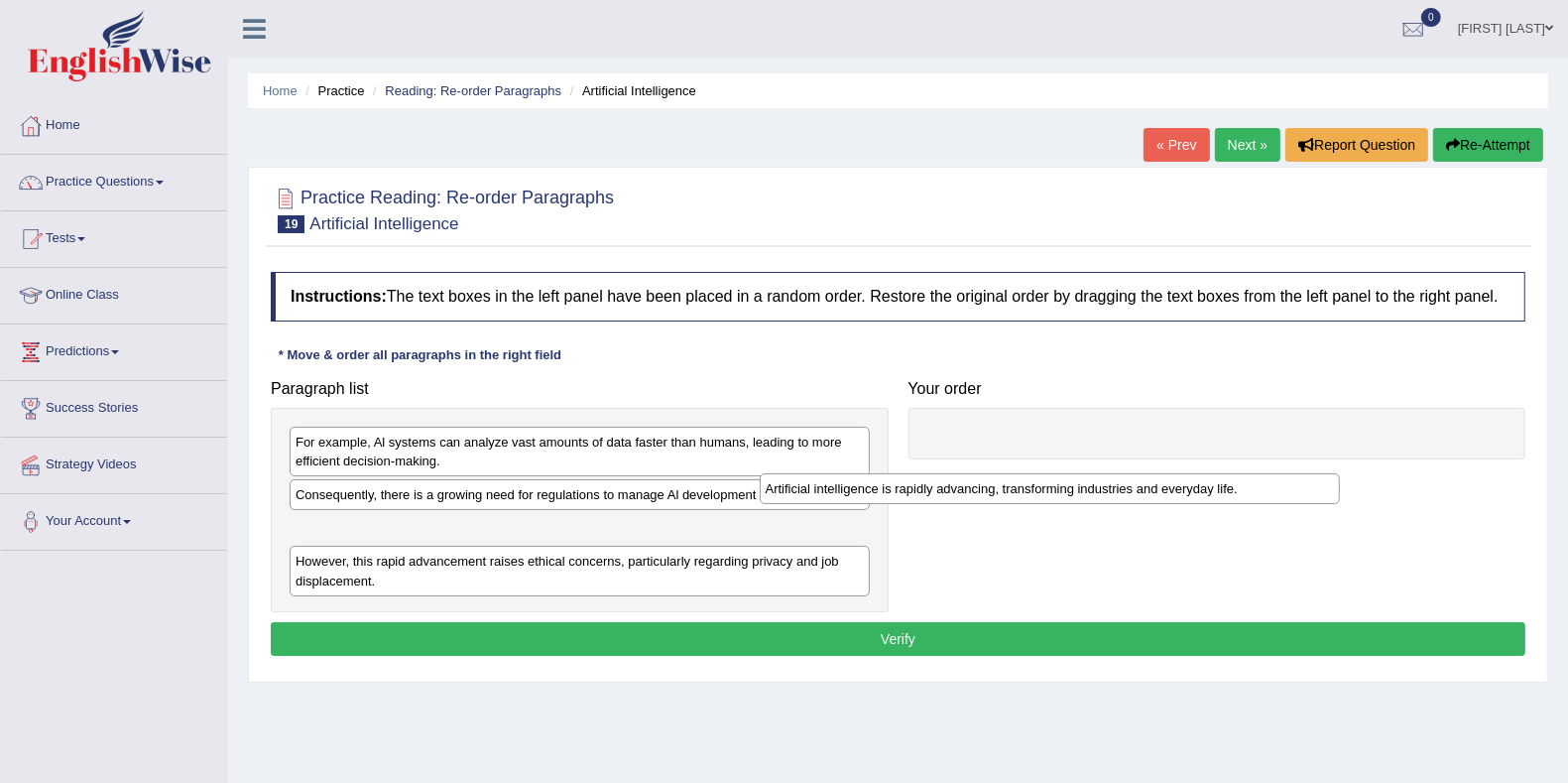 drag, startPoint x: 462, startPoint y: 530, endPoint x: 1023, endPoint y: 471, distance: 564.094 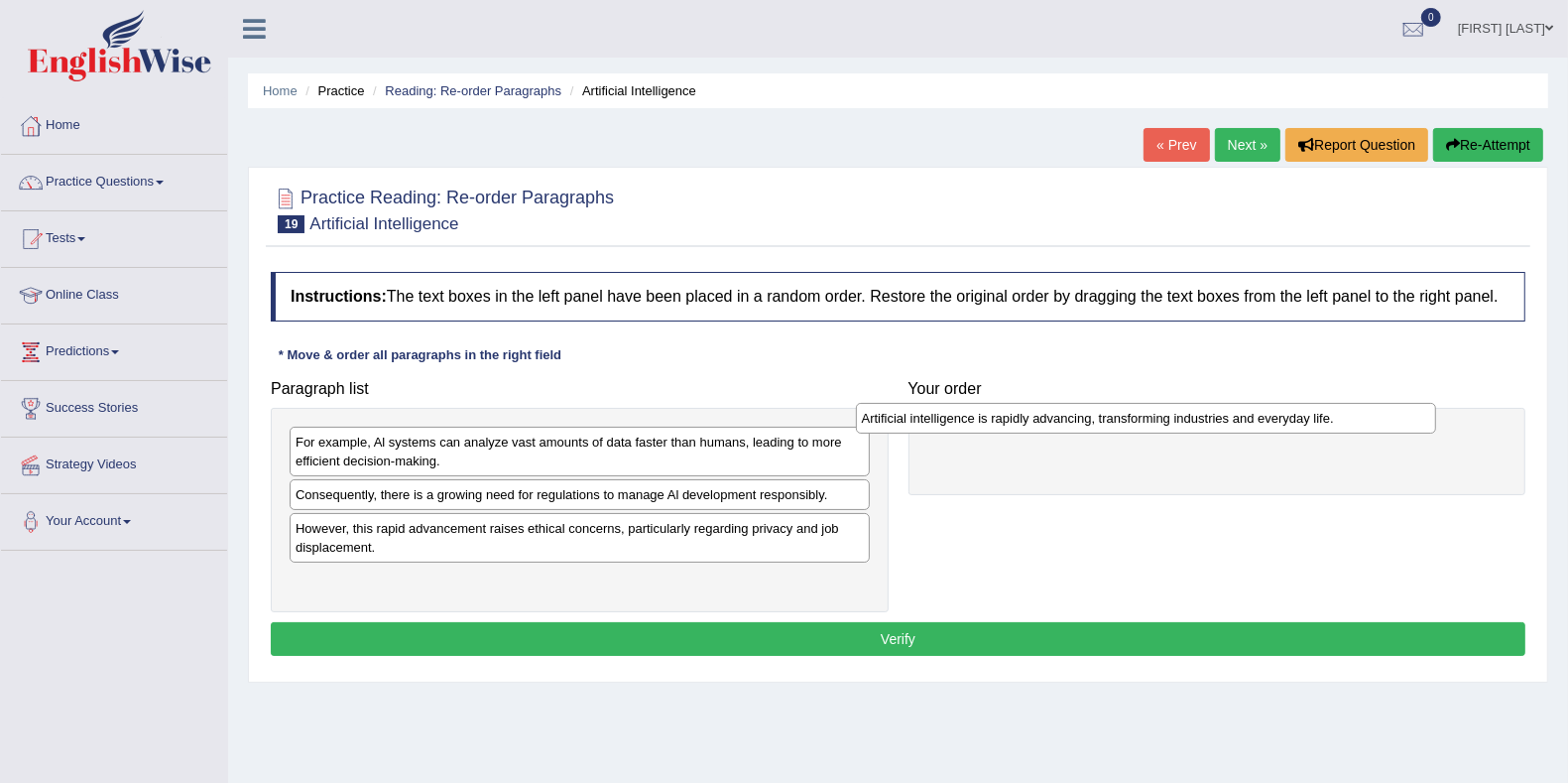 drag, startPoint x: 723, startPoint y: 526, endPoint x: 1322, endPoint y: 412, distance: 609.7516 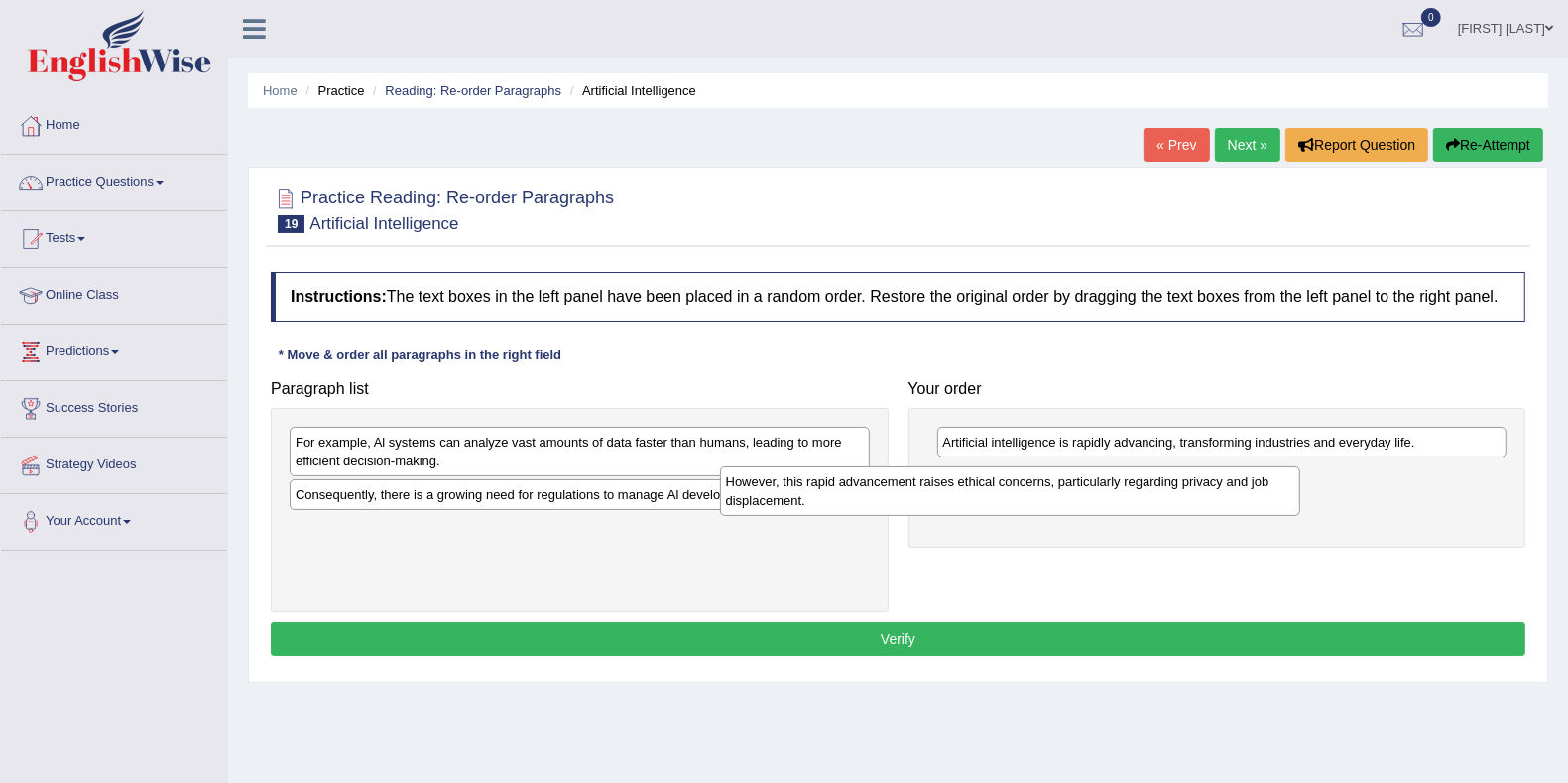 drag, startPoint x: 584, startPoint y: 542, endPoint x: 1033, endPoint y: 486, distance: 452.47873 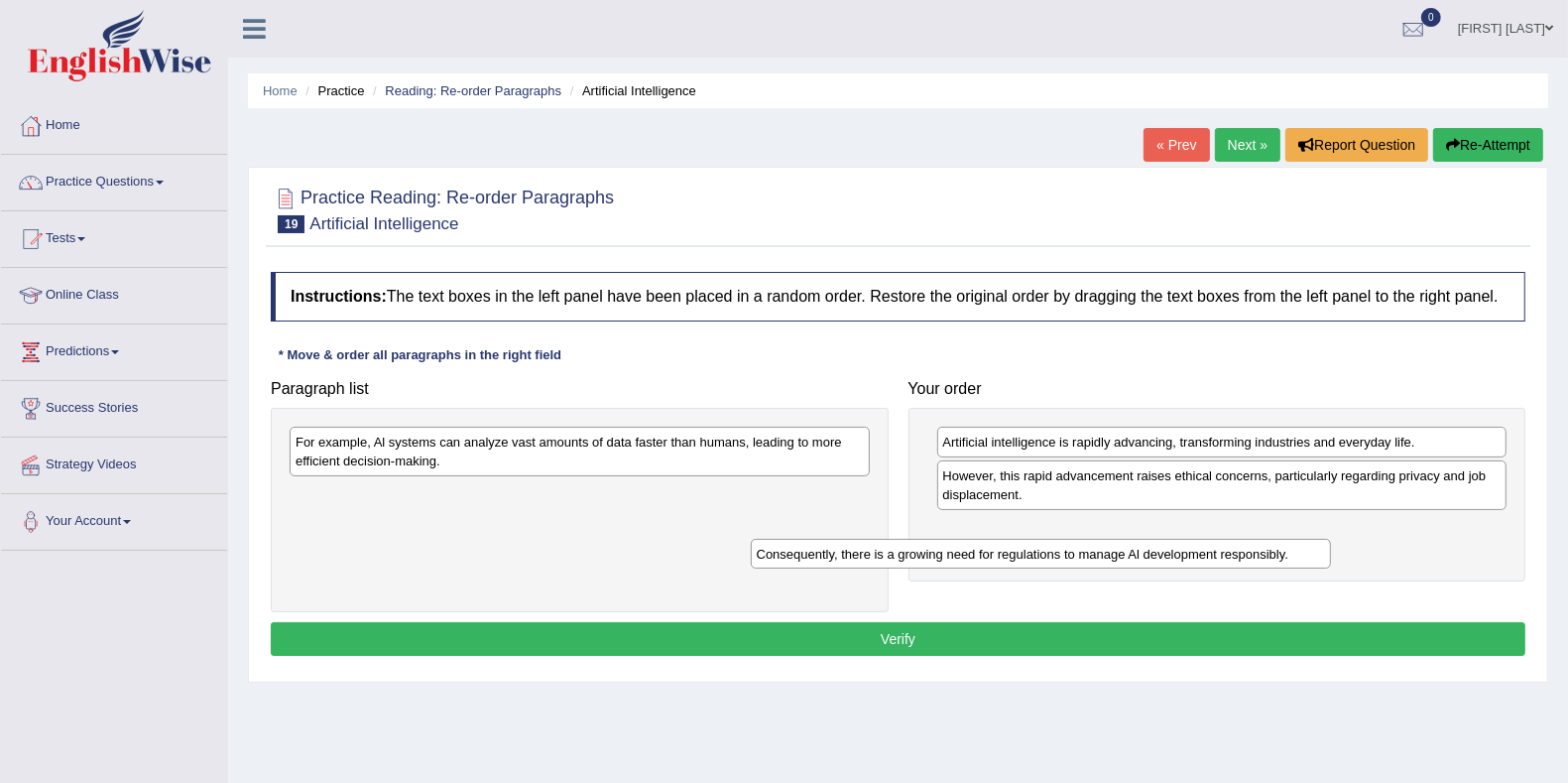 drag, startPoint x: 693, startPoint y: 503, endPoint x: 1155, endPoint y: 565, distance: 466.14161 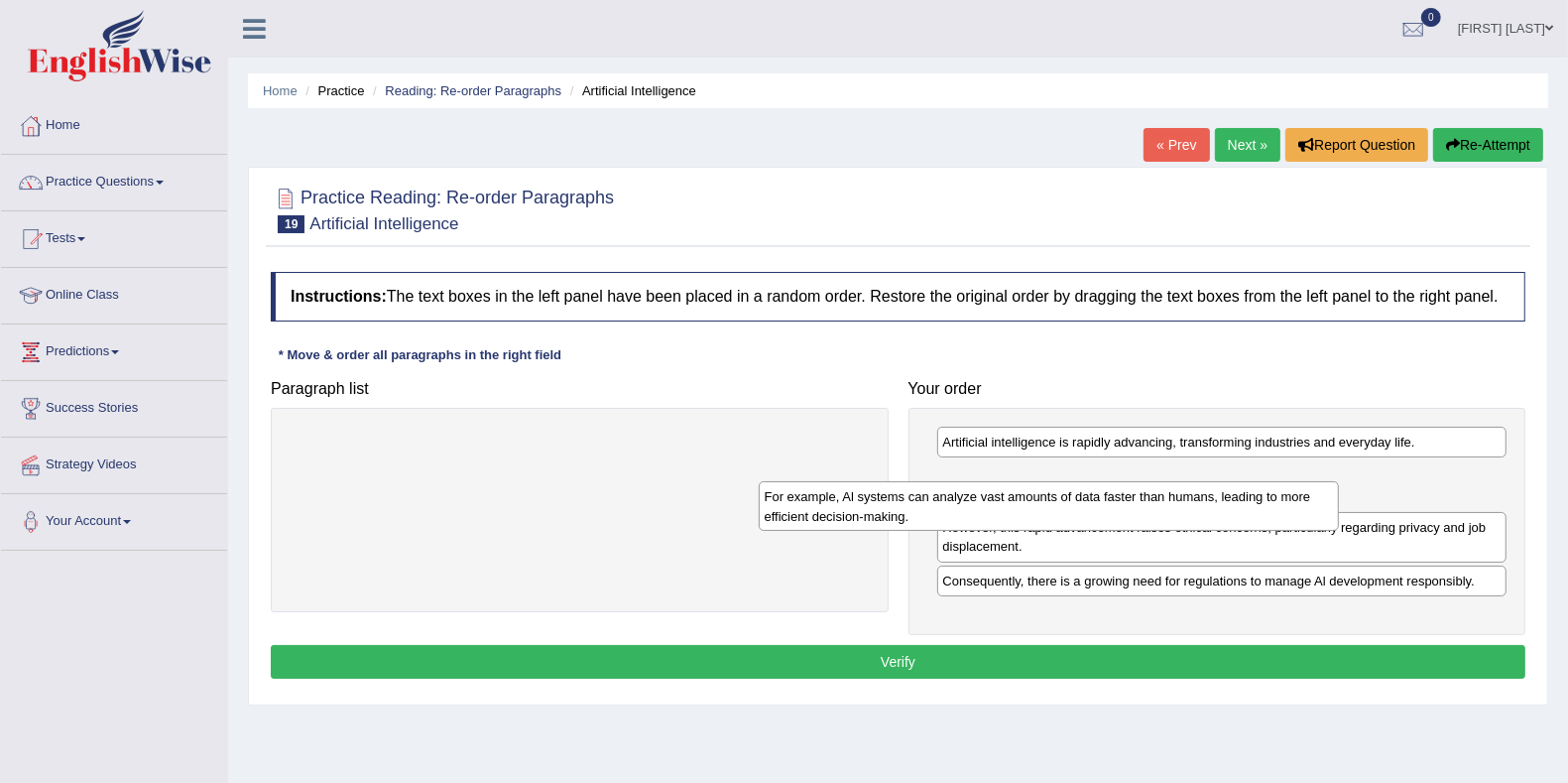 drag, startPoint x: 837, startPoint y: 452, endPoint x: 1306, endPoint y: 508, distance: 472.3315 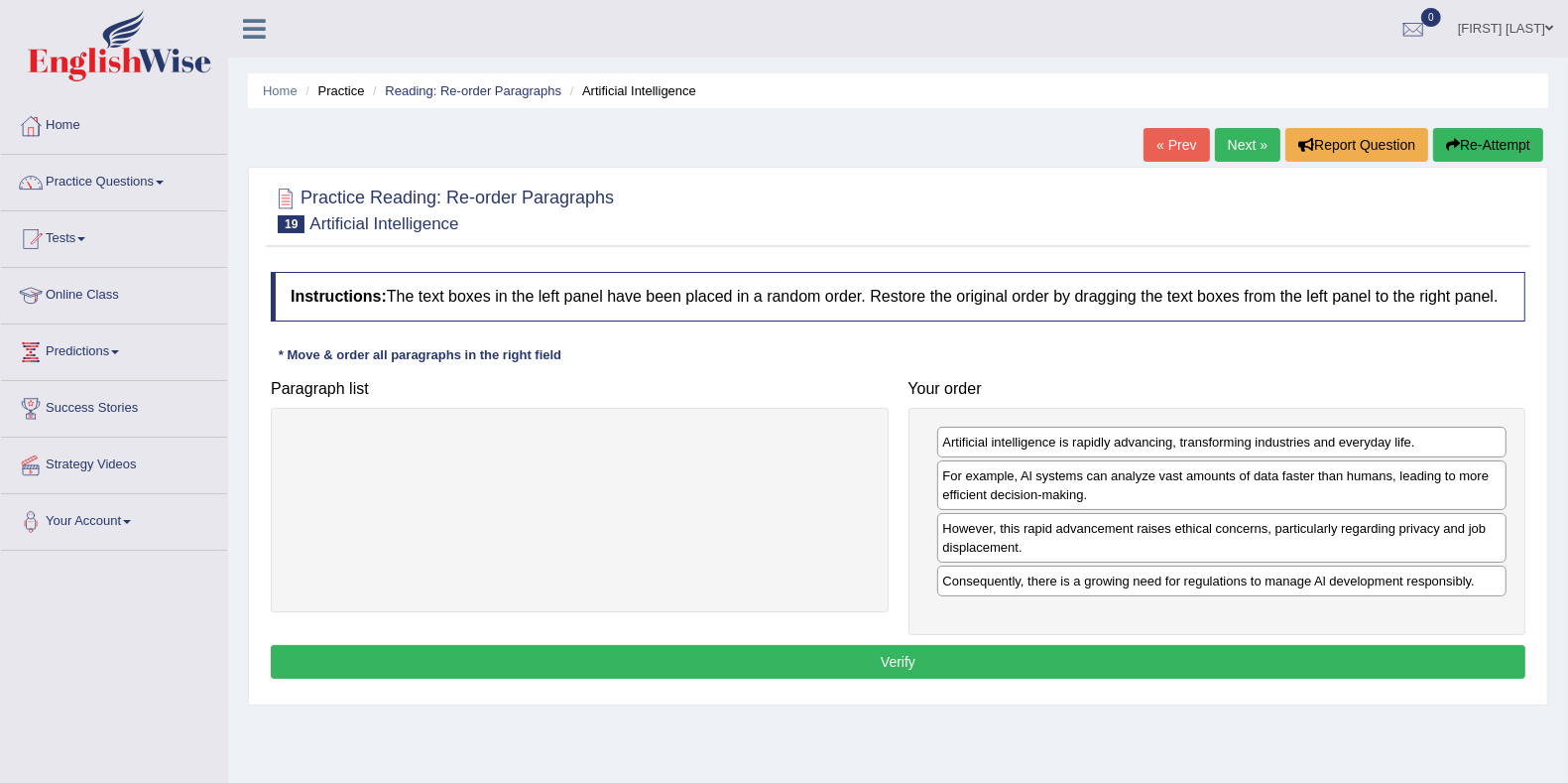 click on "Verify" at bounding box center [898, 662] 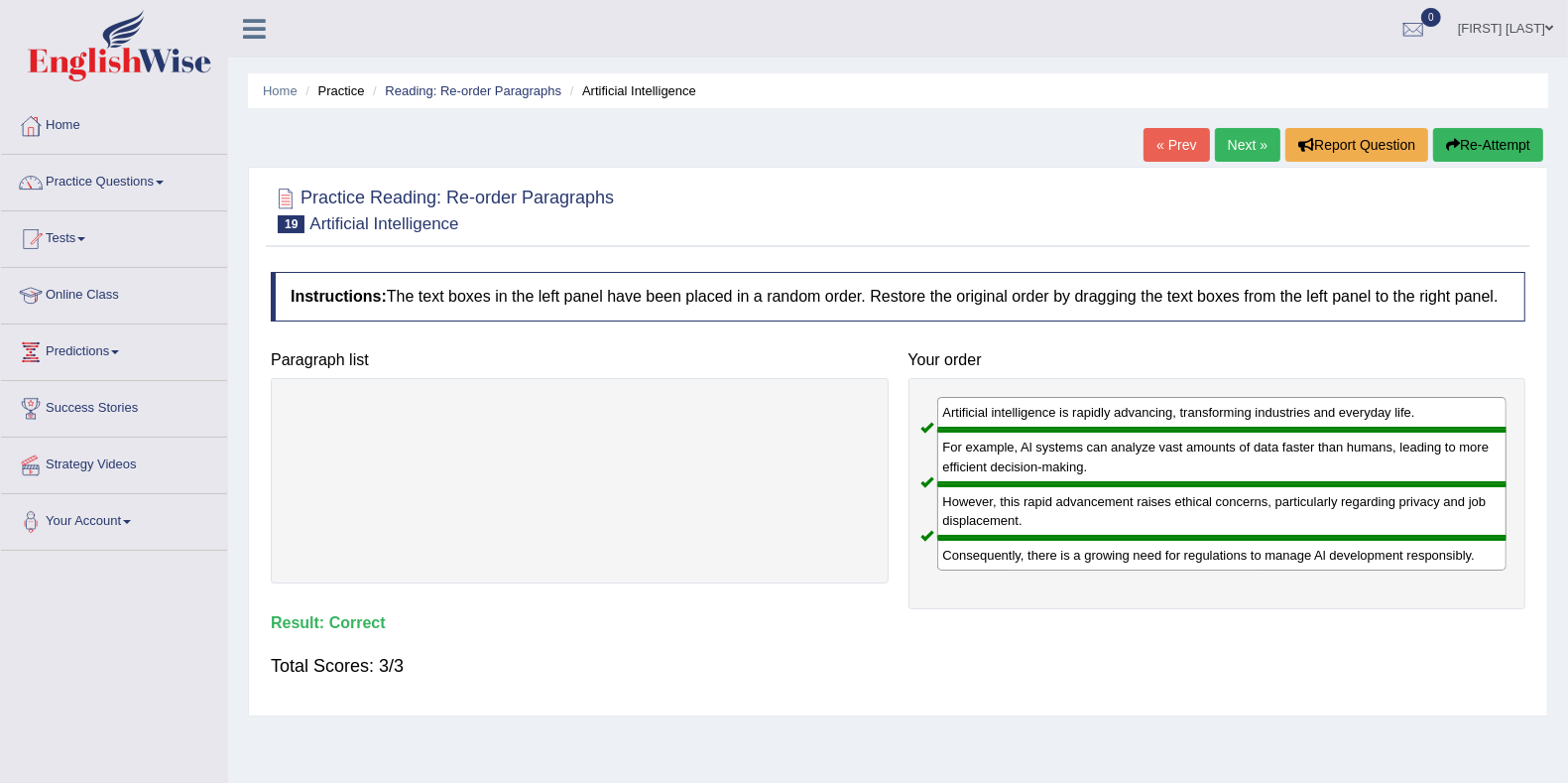 click on "Next »" at bounding box center (1248, 145) 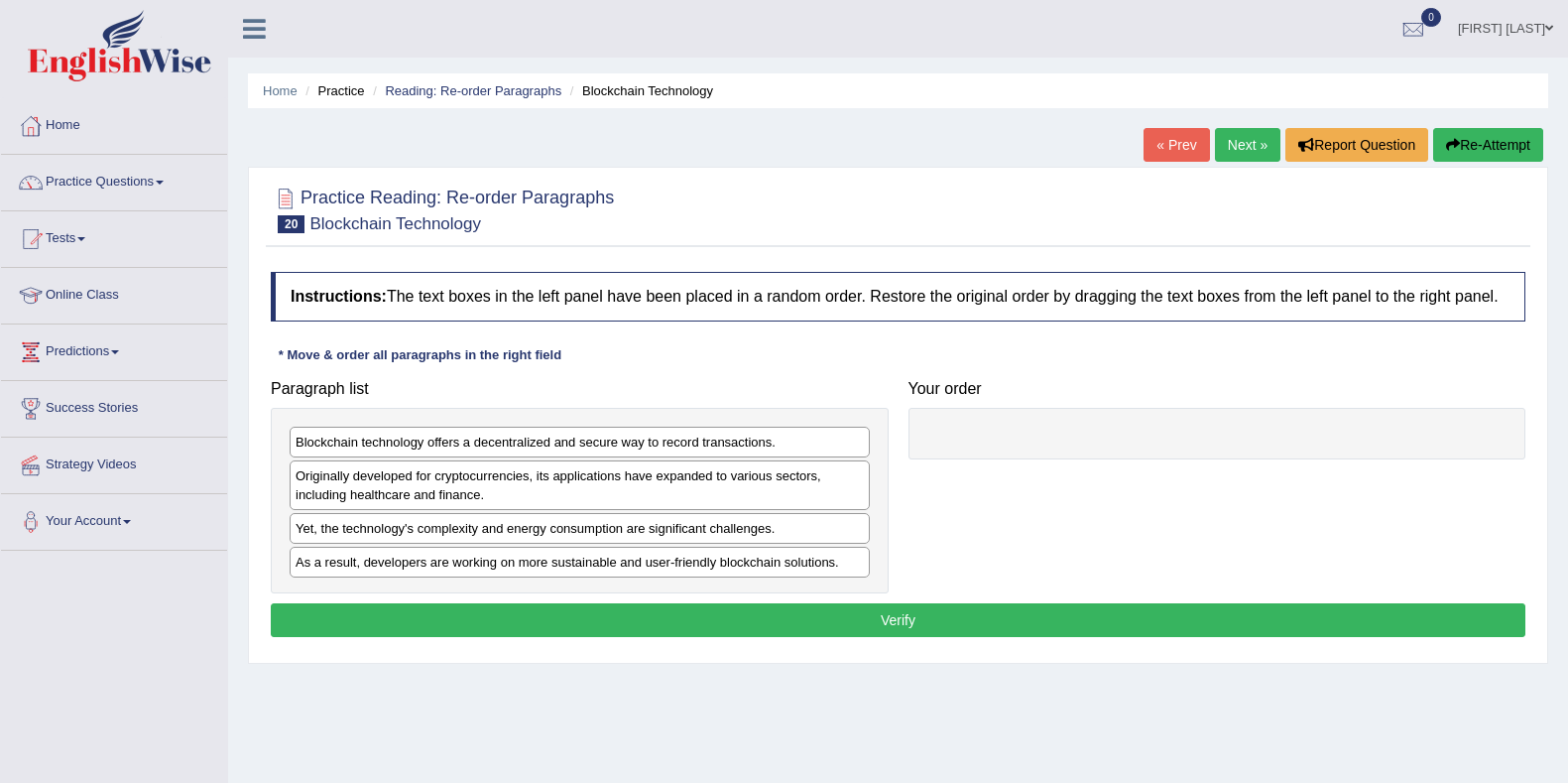 scroll, scrollTop: 0, scrollLeft: 0, axis: both 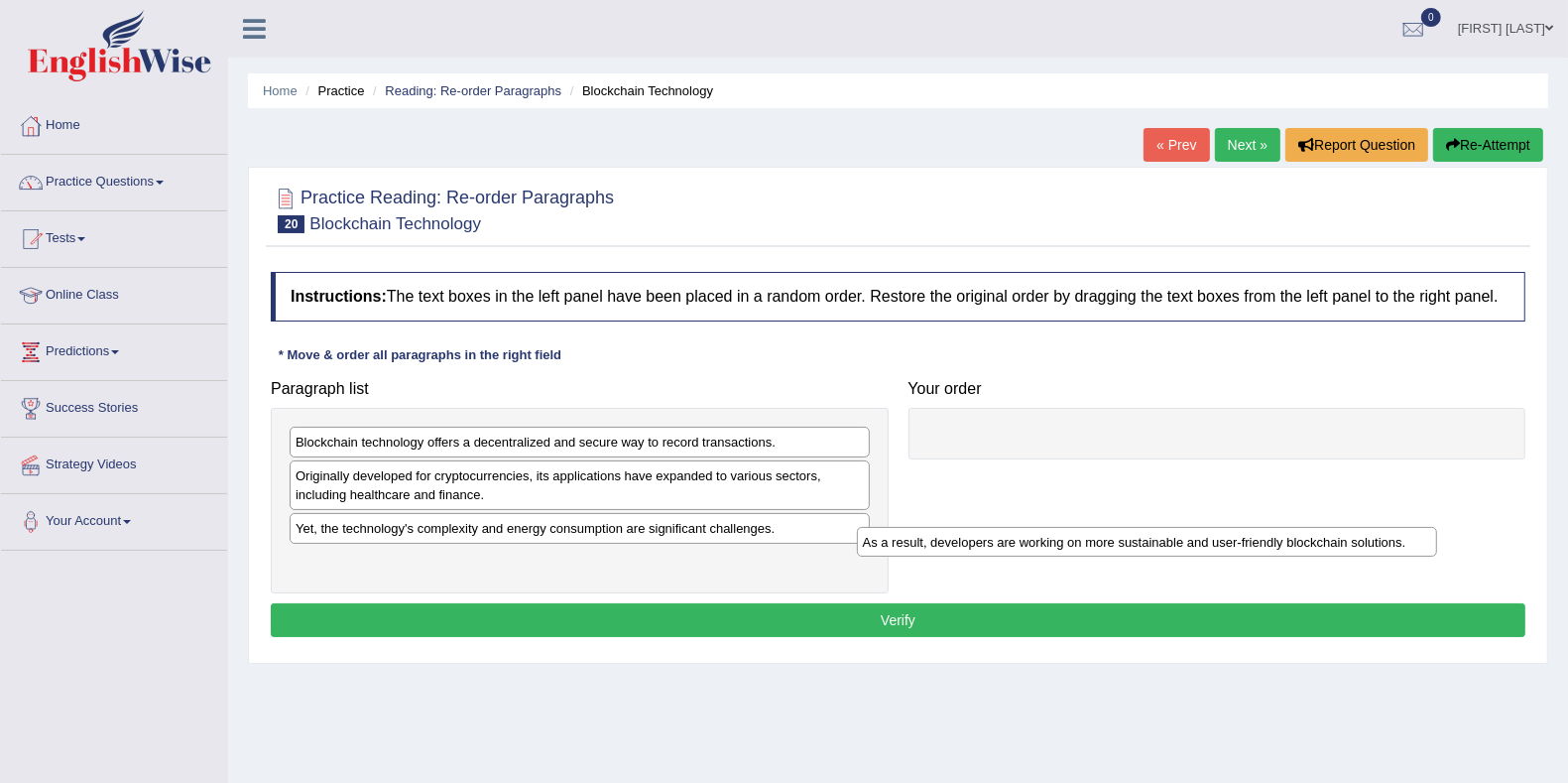 drag, startPoint x: 512, startPoint y: 563, endPoint x: 1090, endPoint y: 541, distance: 578.4185 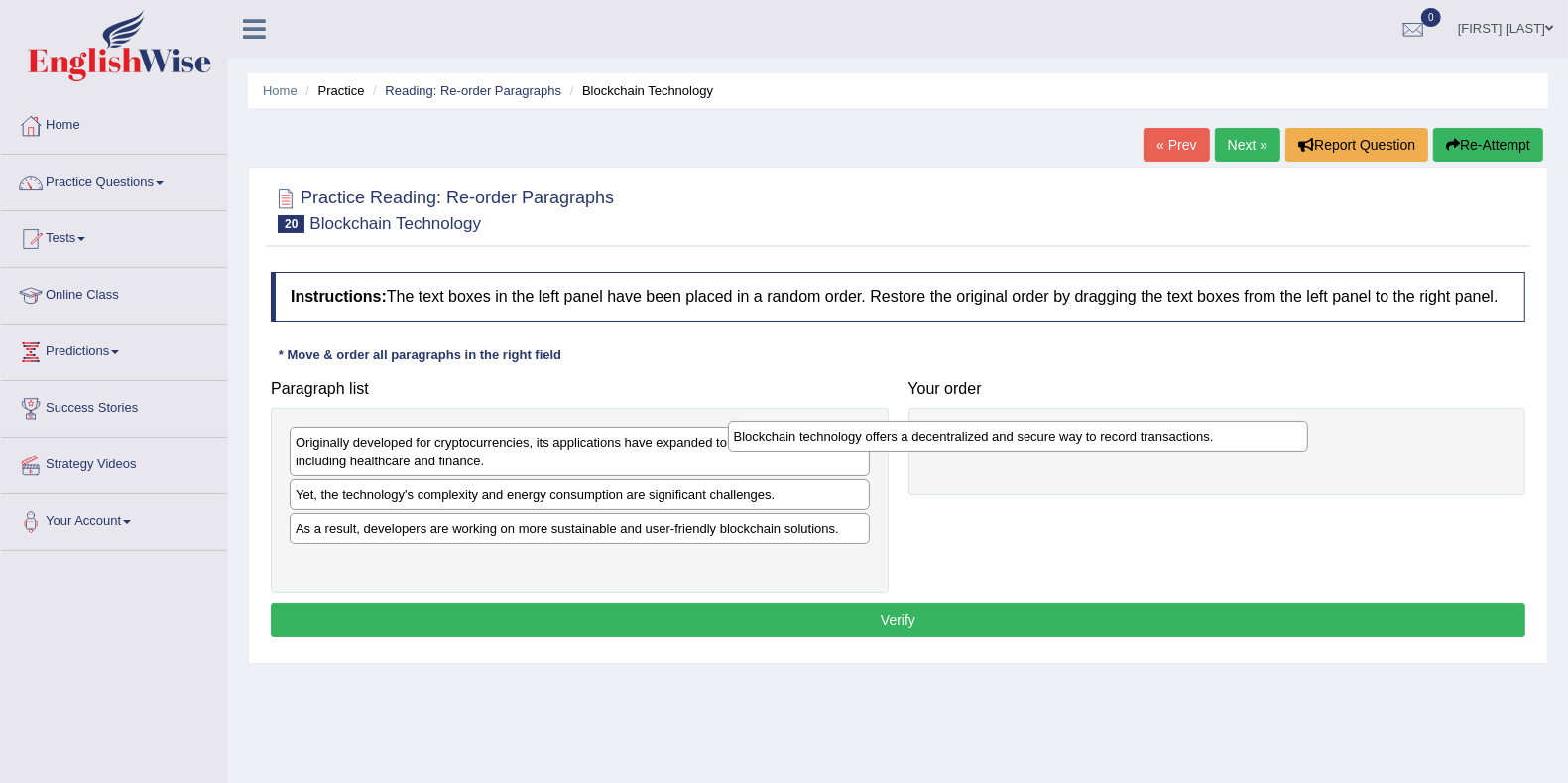 drag, startPoint x: 653, startPoint y: 451, endPoint x: 1095, endPoint y: 447, distance: 442.0181 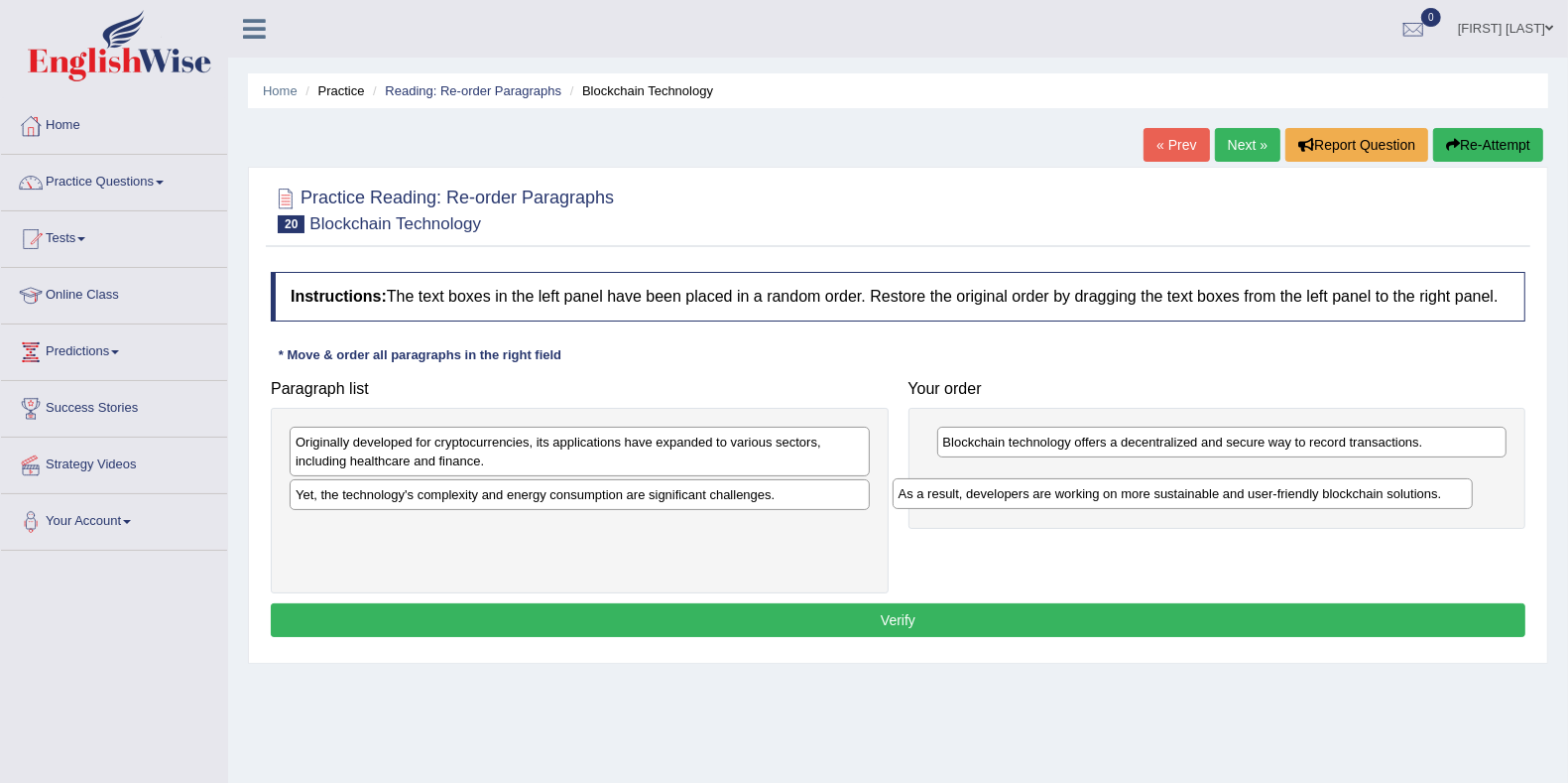 drag, startPoint x: 744, startPoint y: 521, endPoint x: 1350, endPoint y: 493, distance: 606.64652 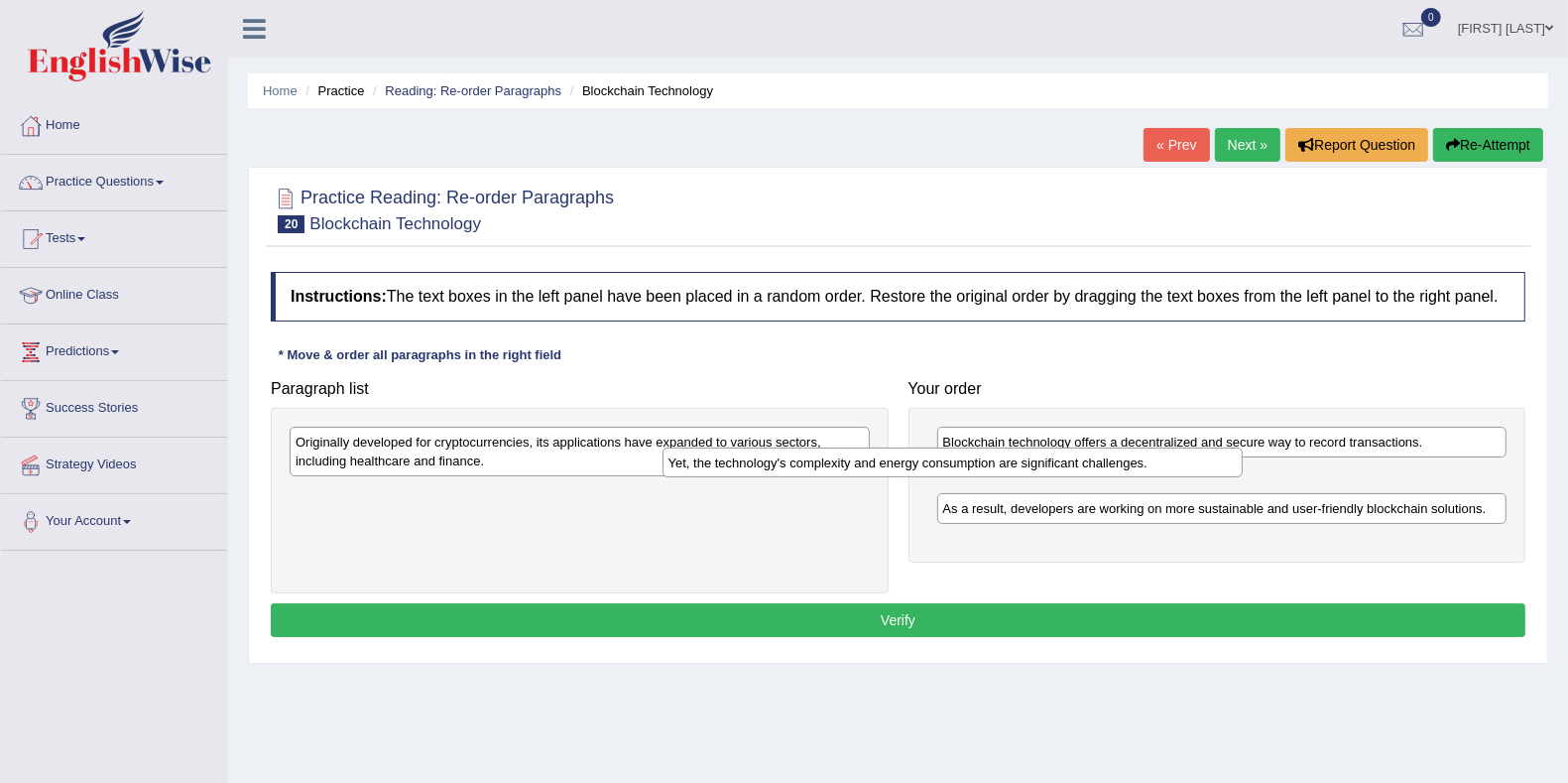 drag, startPoint x: 798, startPoint y: 492, endPoint x: 1175, endPoint y: 466, distance: 377.89549 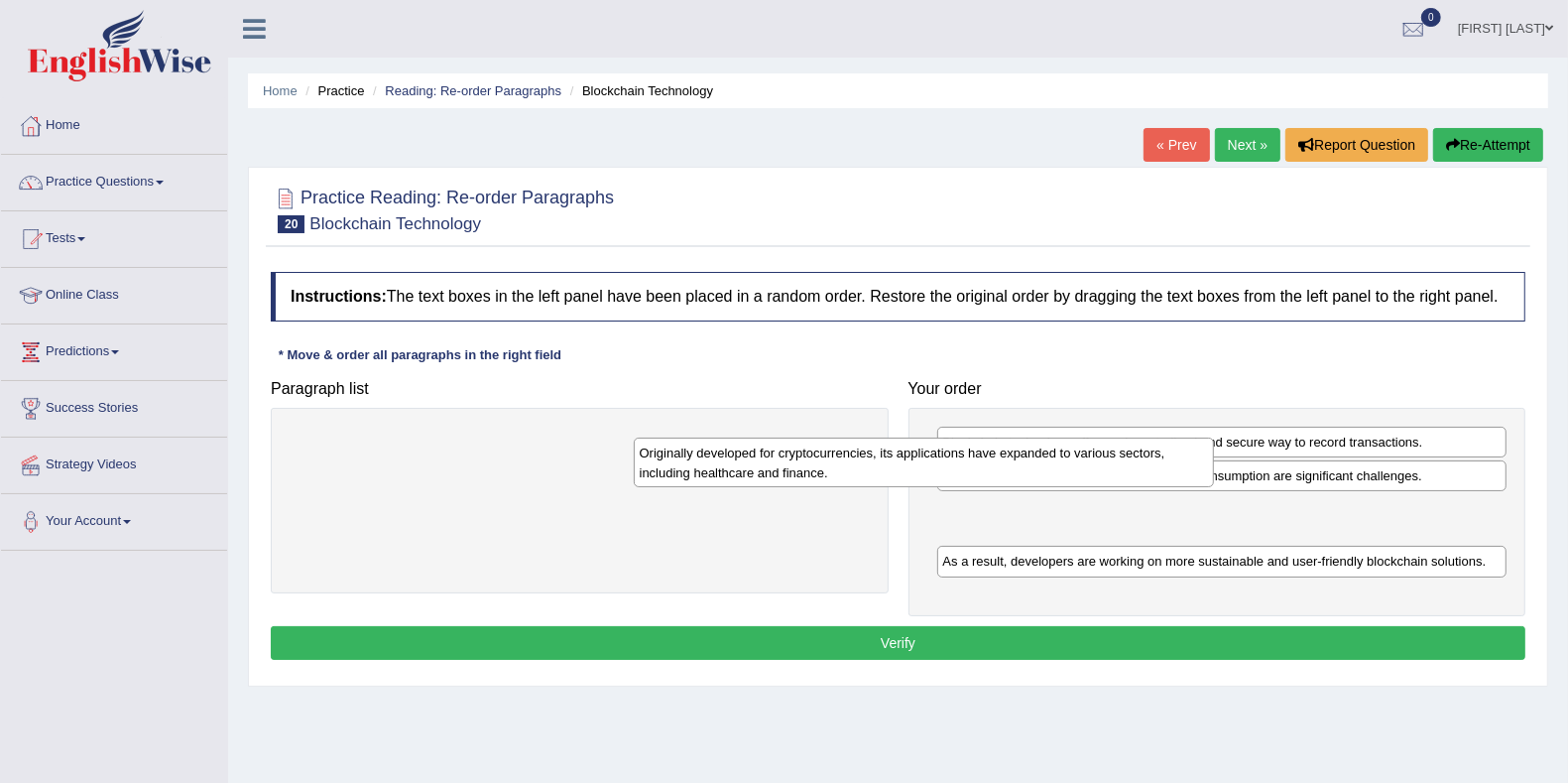 drag, startPoint x: 811, startPoint y: 461, endPoint x: 1155, endPoint y: 473, distance: 344.20924 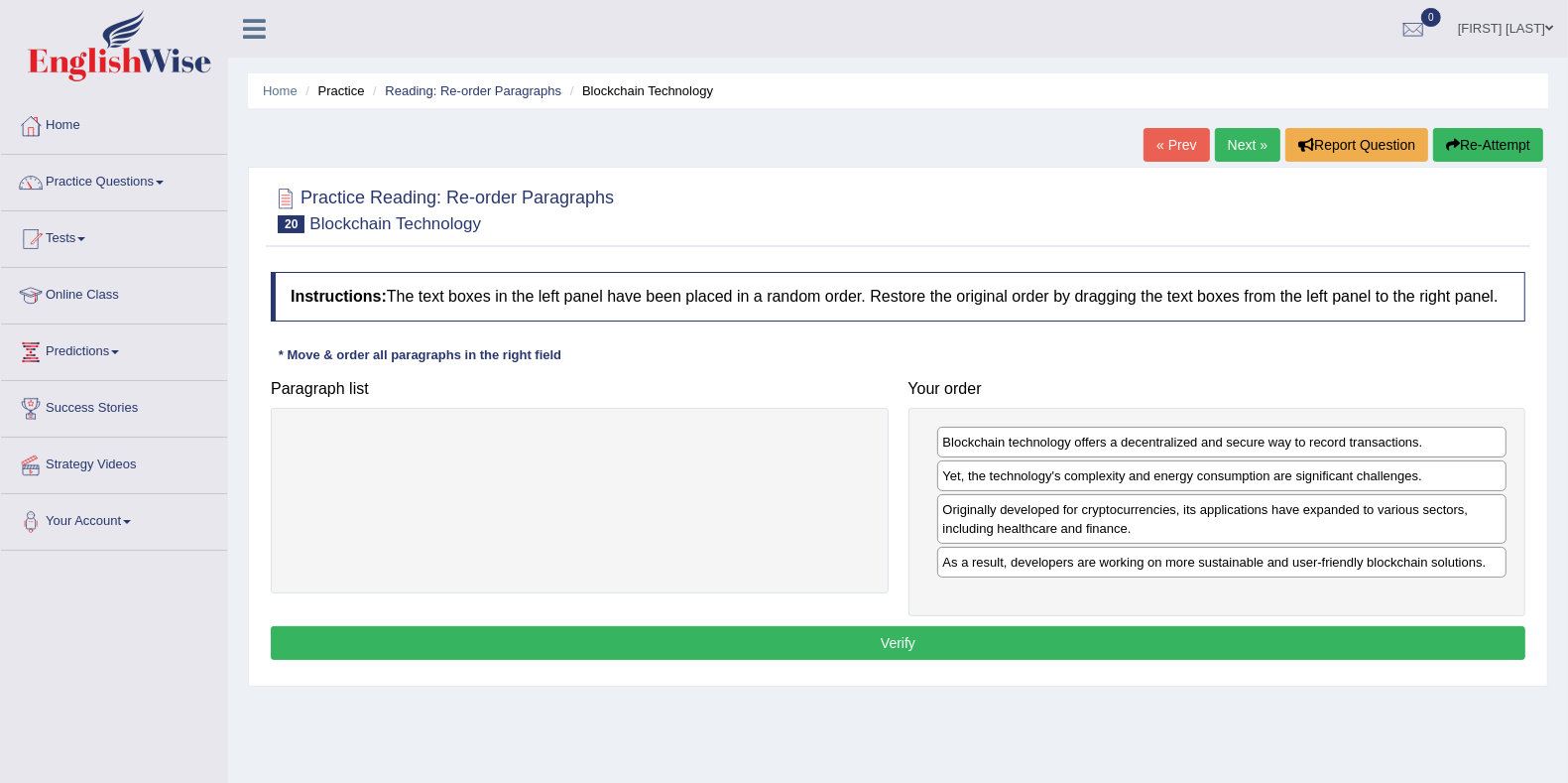 click on "Yet, the technology's complexity and energy consumption are significant challenges." at bounding box center (1222, 475) 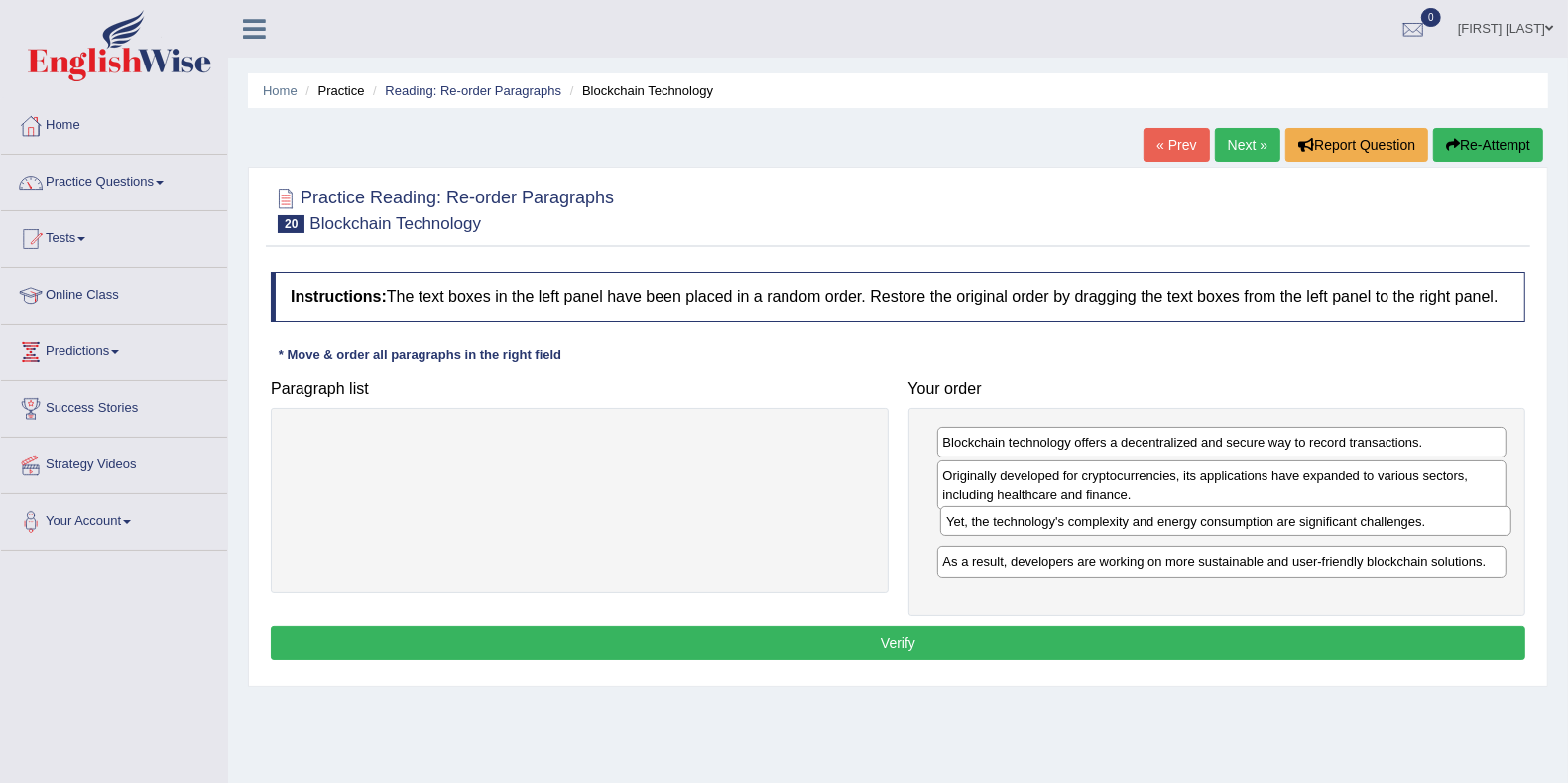 drag, startPoint x: 1155, startPoint y: 473, endPoint x: 1159, endPoint y: 519, distance: 46.173586 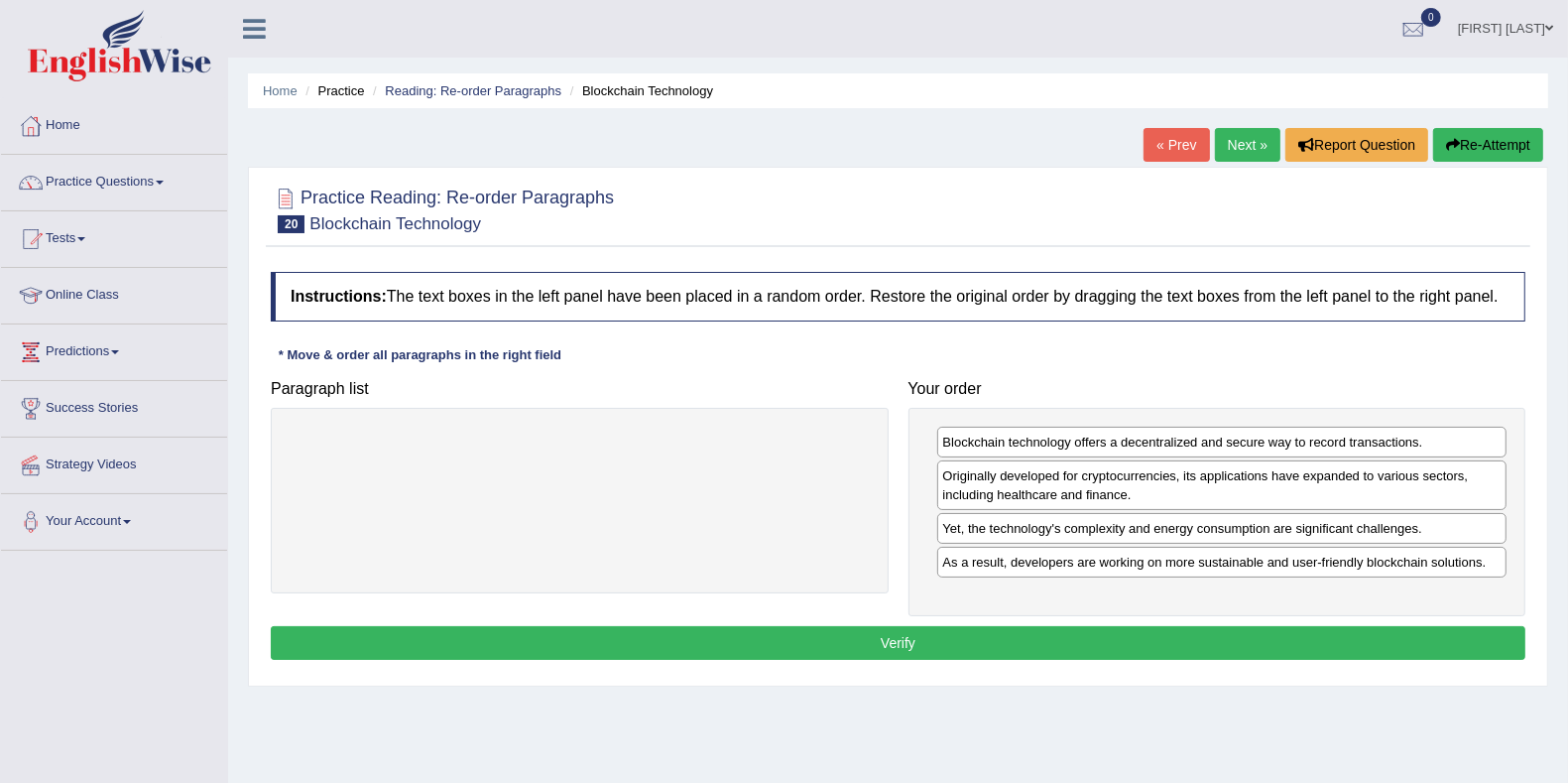 click on "Verify" at bounding box center (898, 643) 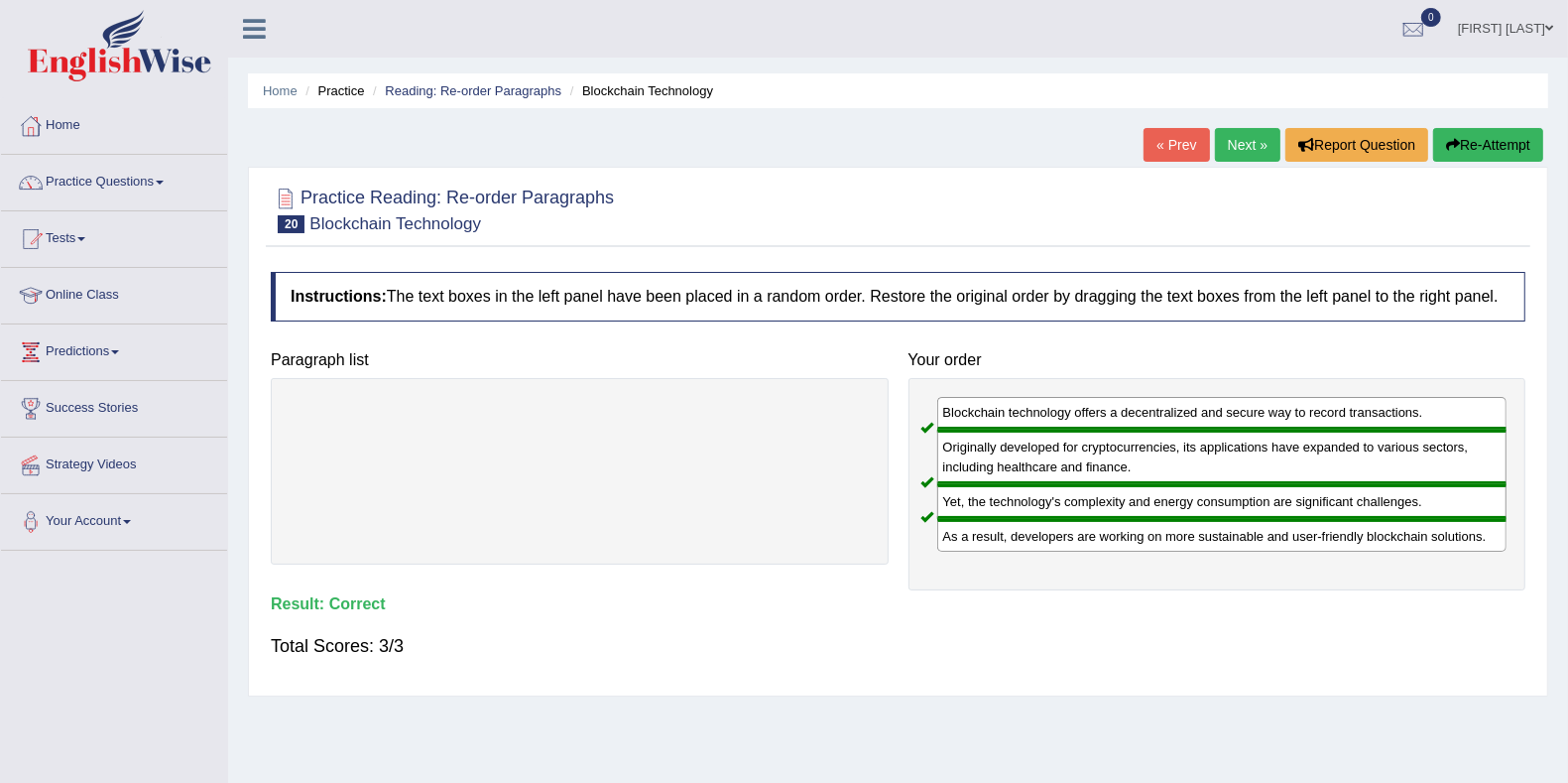 click on "Next »" at bounding box center (1248, 145) 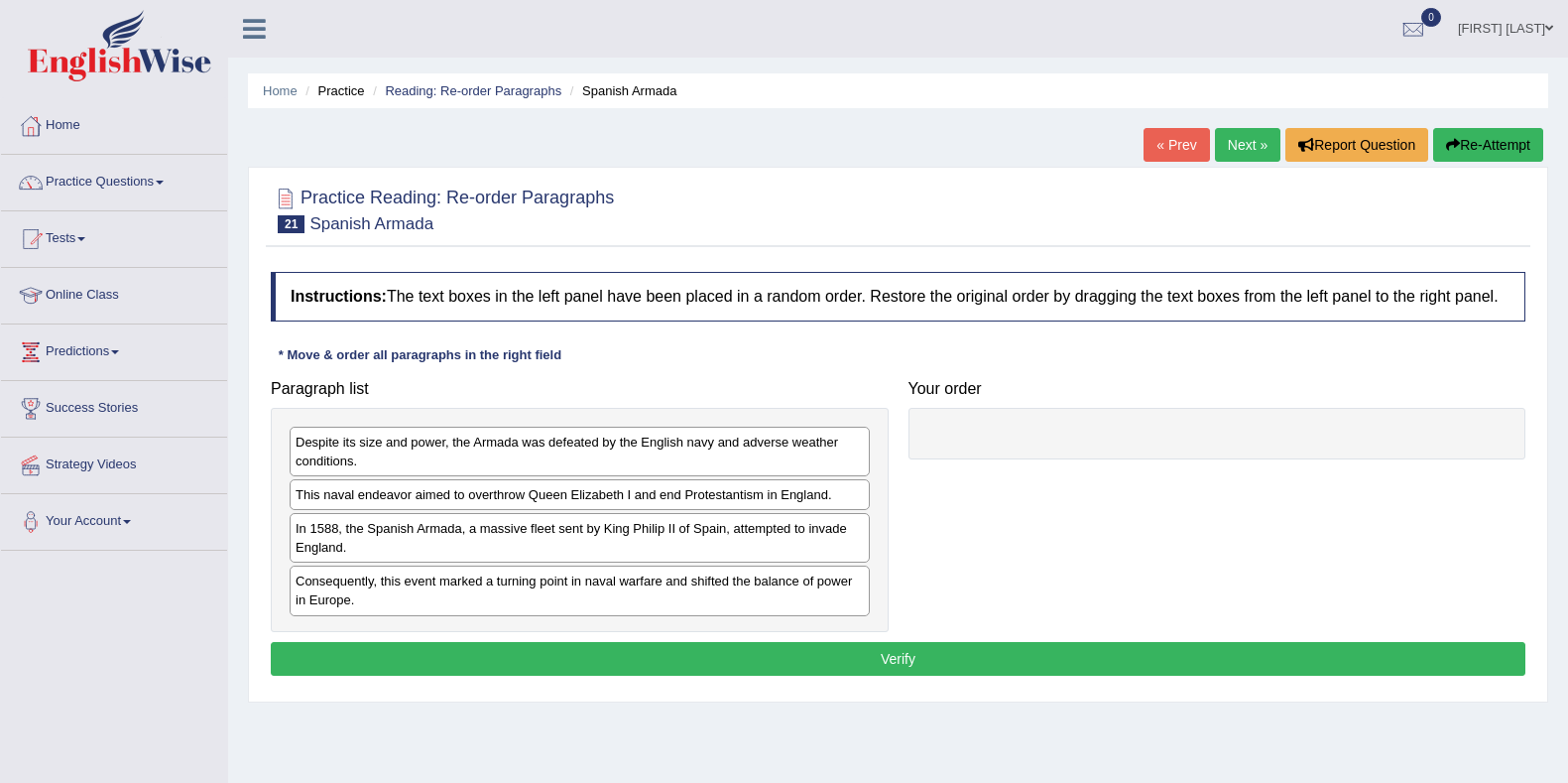 scroll, scrollTop: 0, scrollLeft: 0, axis: both 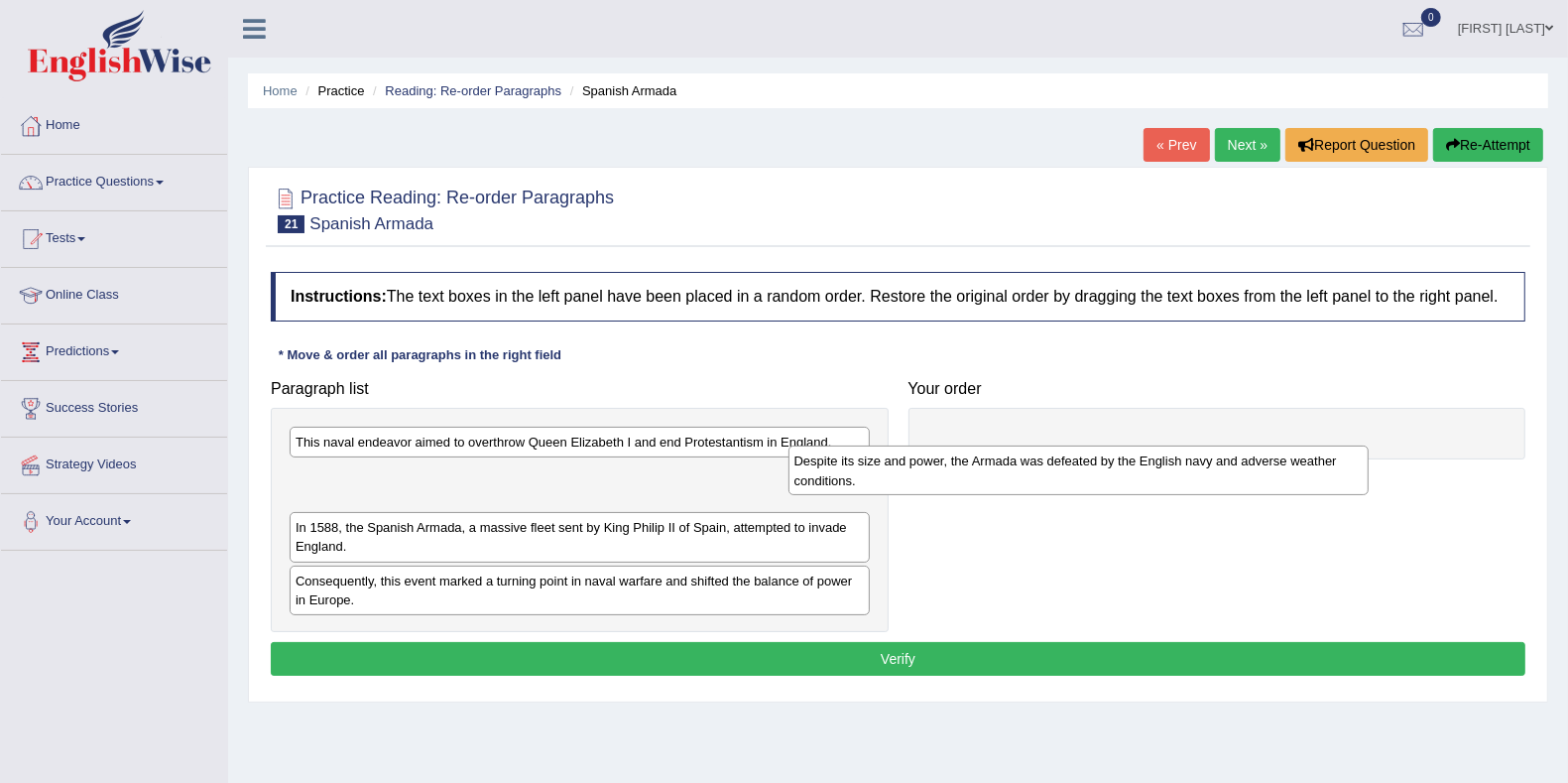 drag, startPoint x: 484, startPoint y: 451, endPoint x: 997, endPoint y: 462, distance: 513.1179 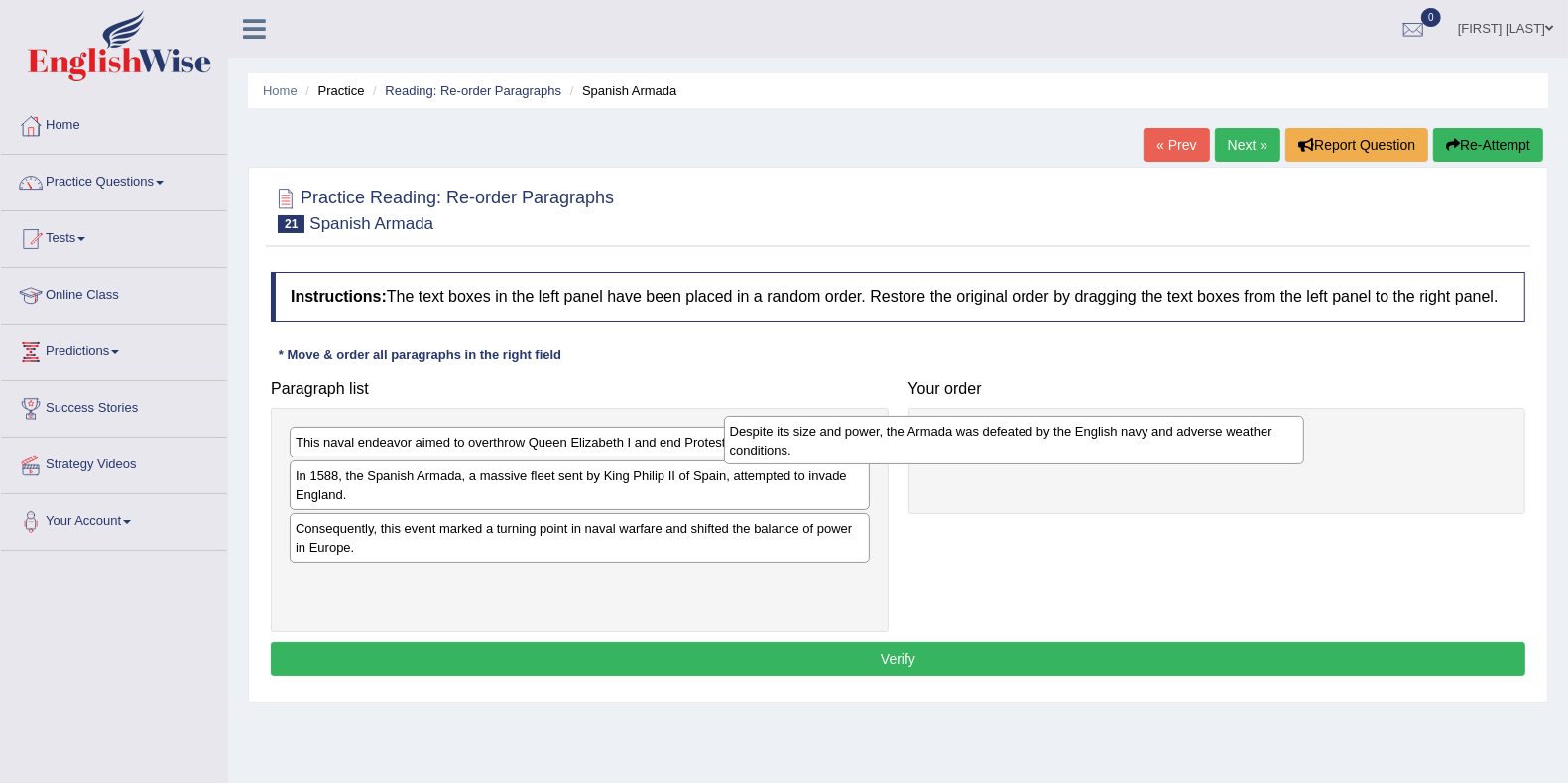 drag, startPoint x: 667, startPoint y: 481, endPoint x: 1109, endPoint y: 437, distance: 444.1846 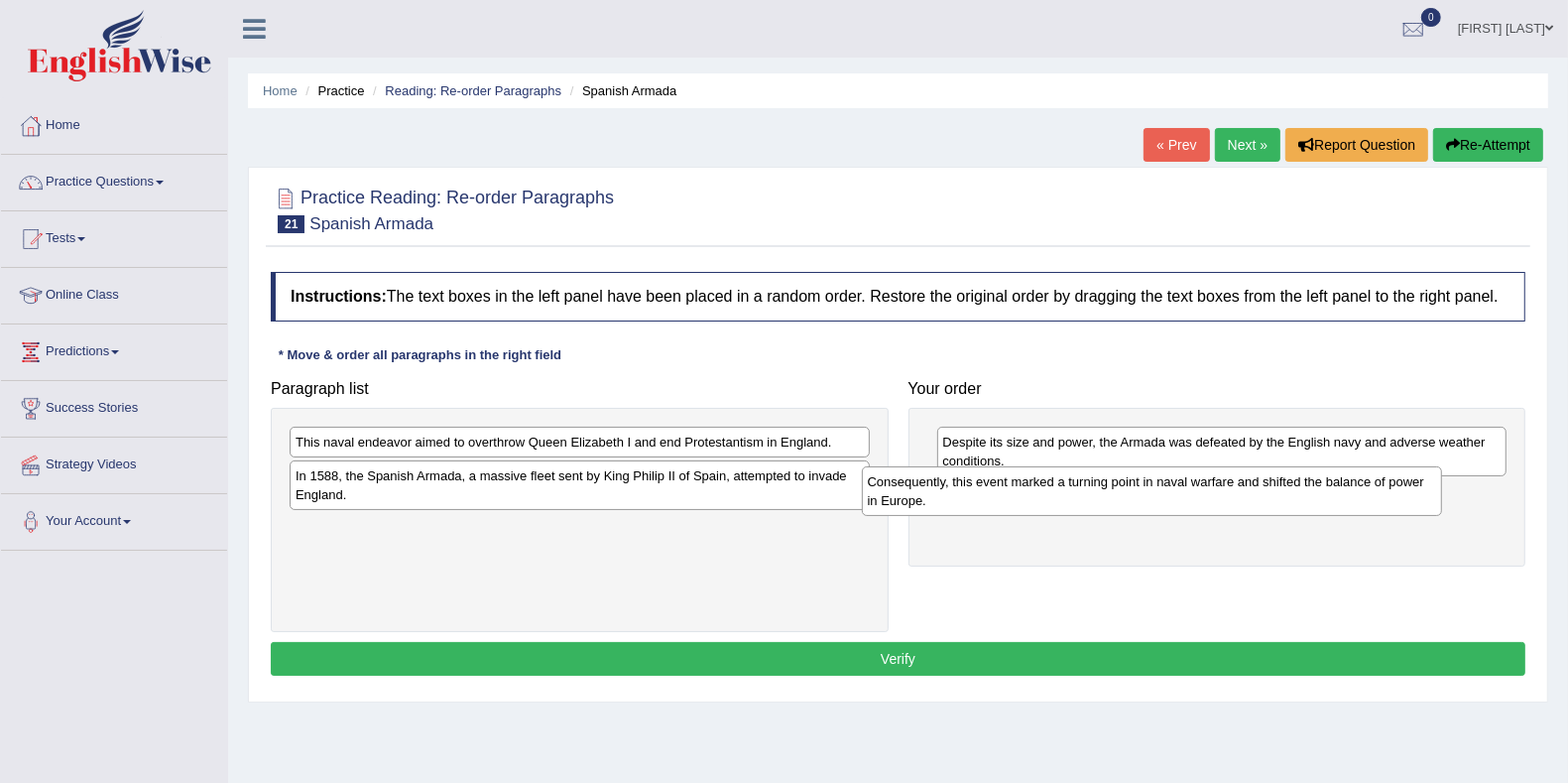 drag, startPoint x: 646, startPoint y: 526, endPoint x: 1216, endPoint y: 487, distance: 571.3327 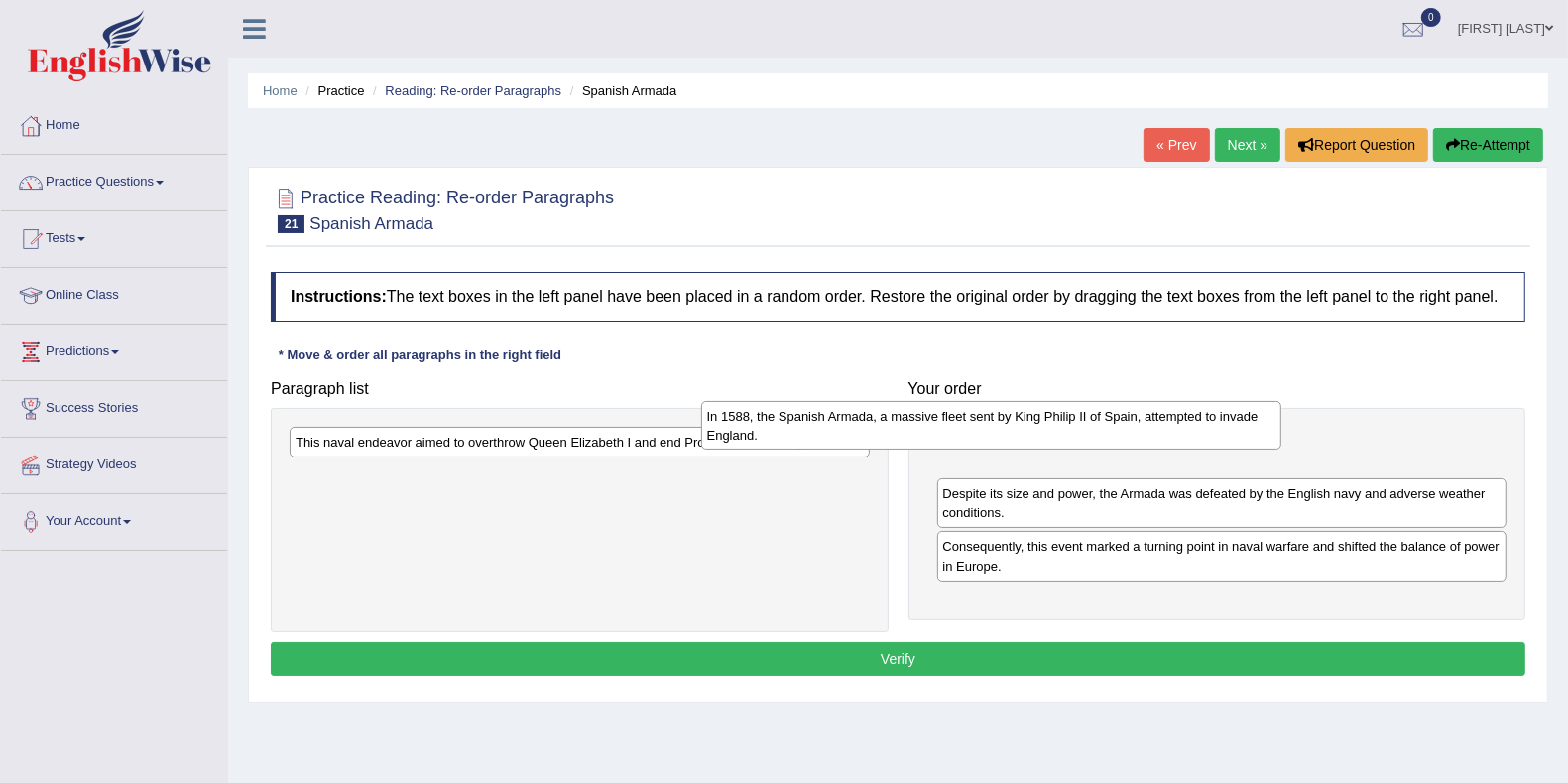 drag, startPoint x: 755, startPoint y: 491, endPoint x: 1166, endPoint y: 433, distance: 415.072 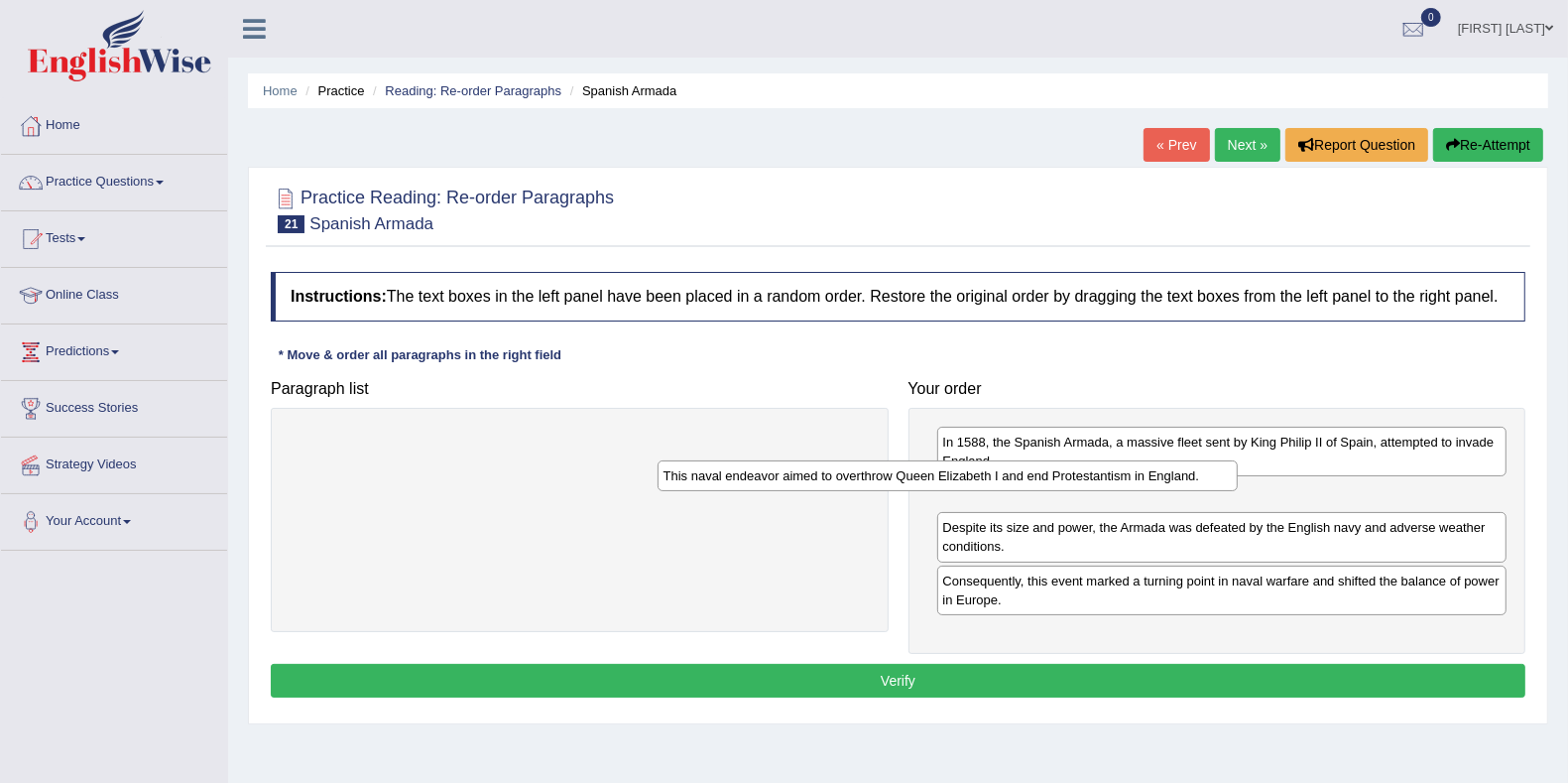 drag, startPoint x: 806, startPoint y: 434, endPoint x: 1178, endPoint y: 471, distance: 373.8355 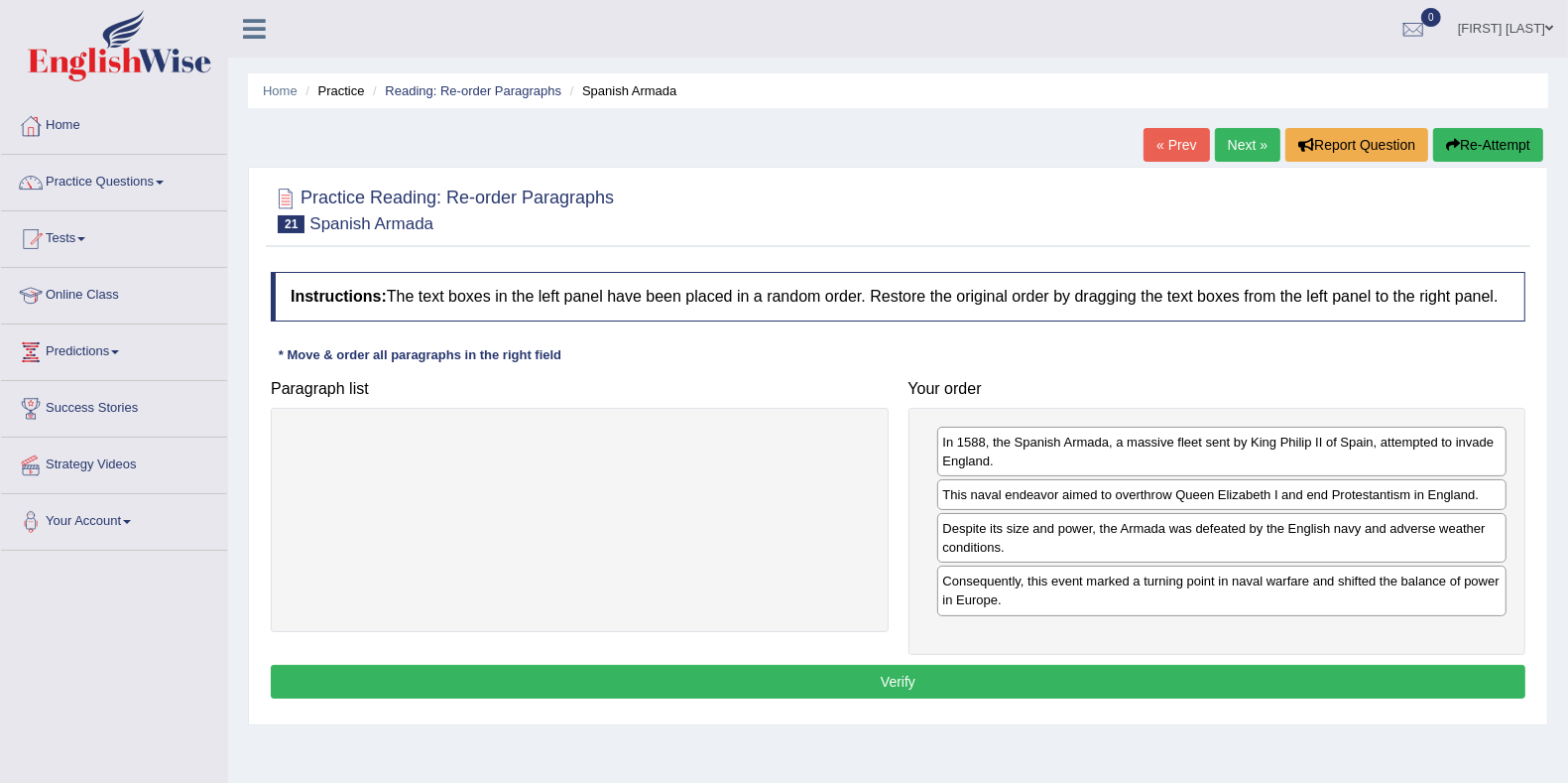 click on "Verify" at bounding box center [898, 682] 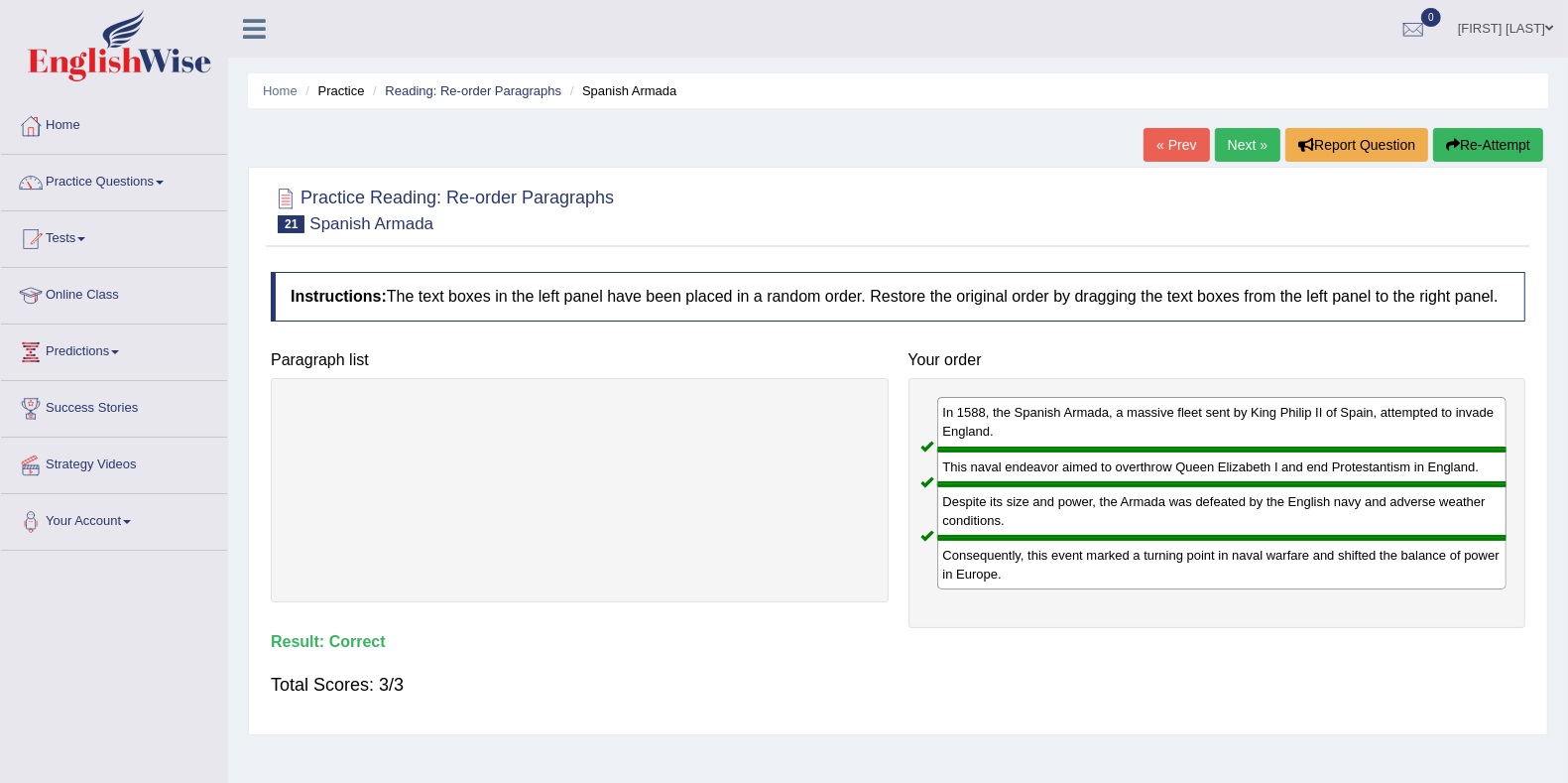 click on "Next »" at bounding box center [1248, 145] 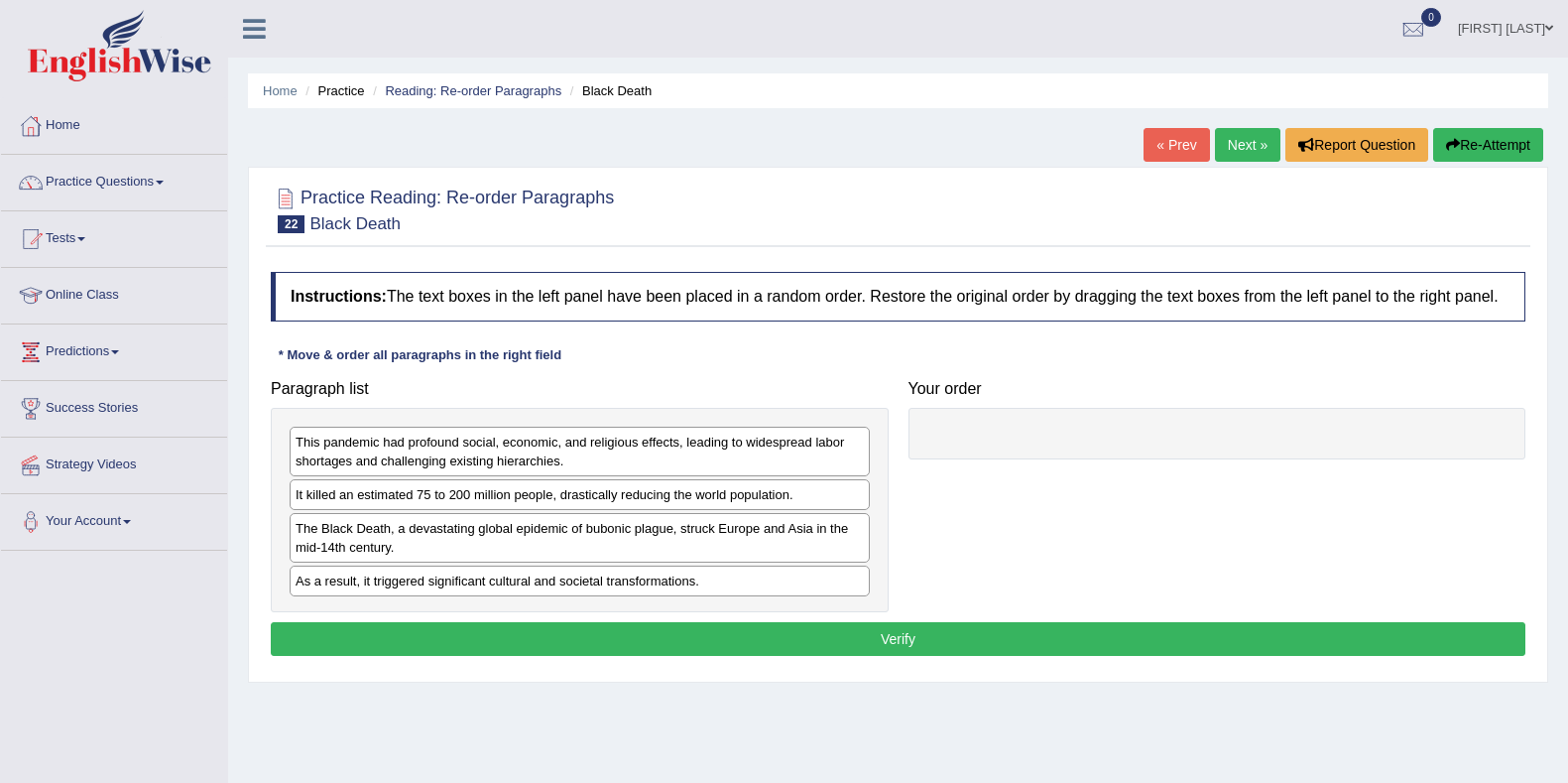scroll, scrollTop: 0, scrollLeft: 0, axis: both 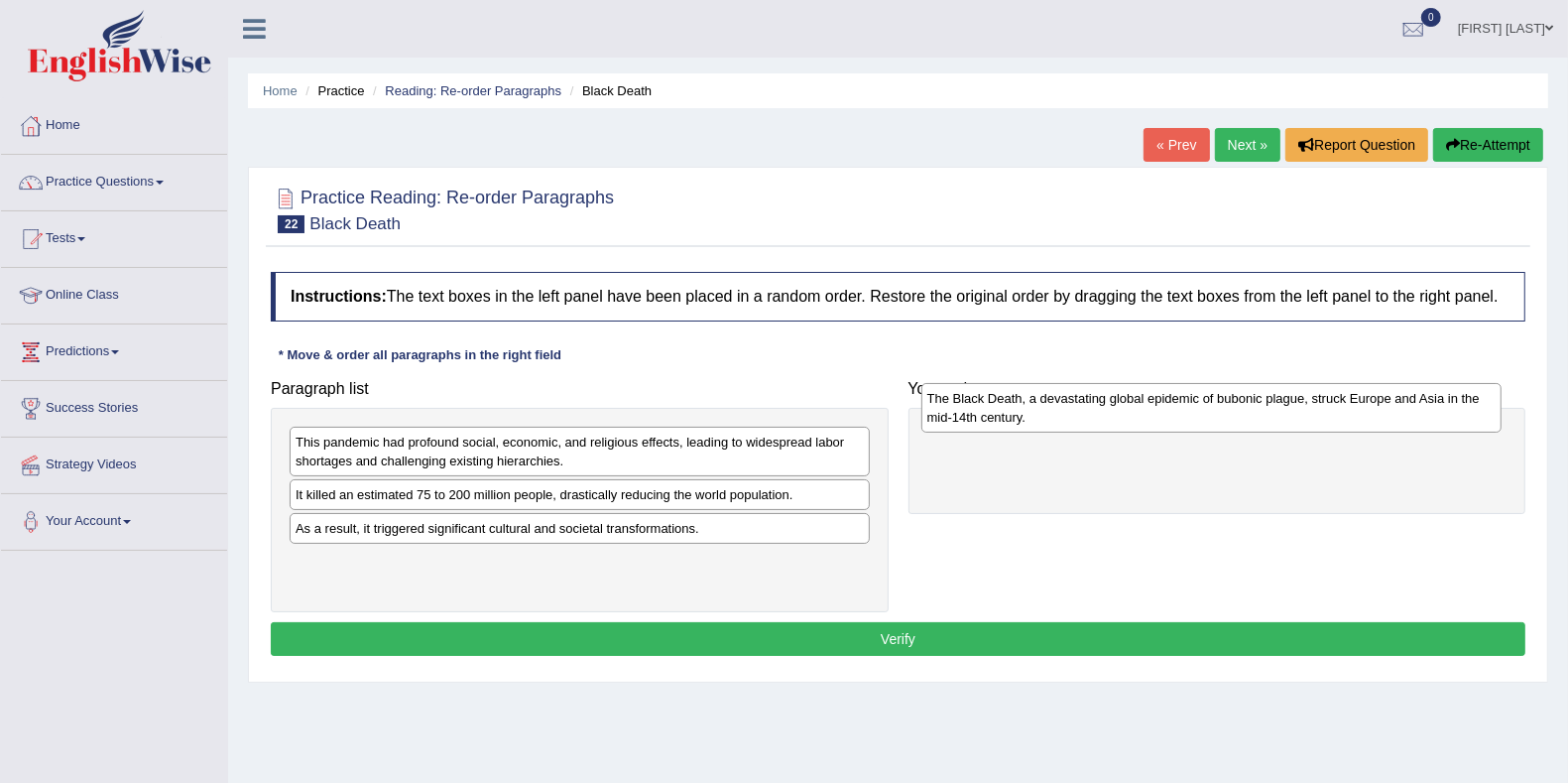 drag, startPoint x: 454, startPoint y: 540, endPoint x: 1086, endPoint y: 418, distance: 643.66762 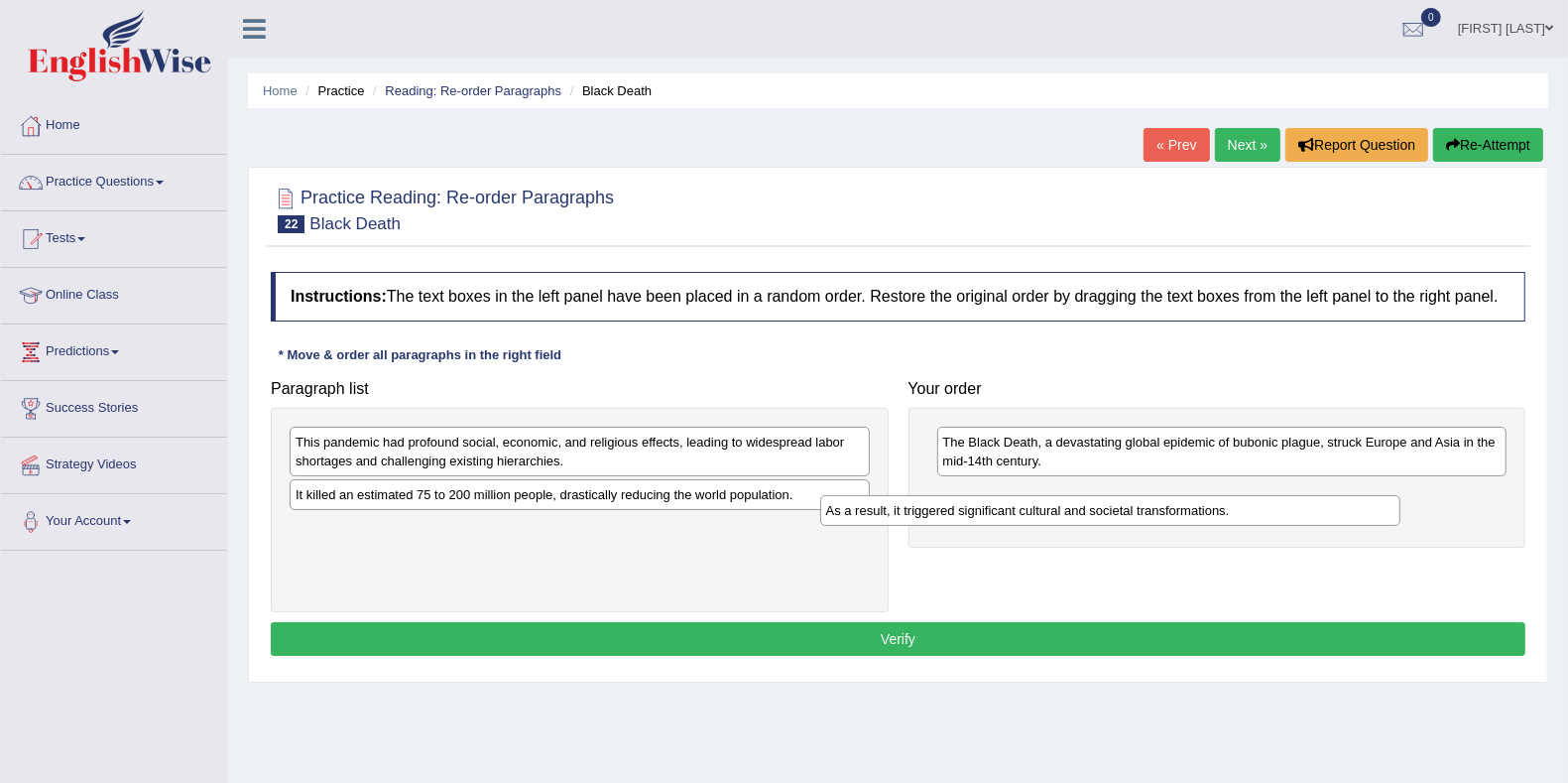 drag, startPoint x: 555, startPoint y: 527, endPoint x: 1086, endPoint y: 511, distance: 531.241 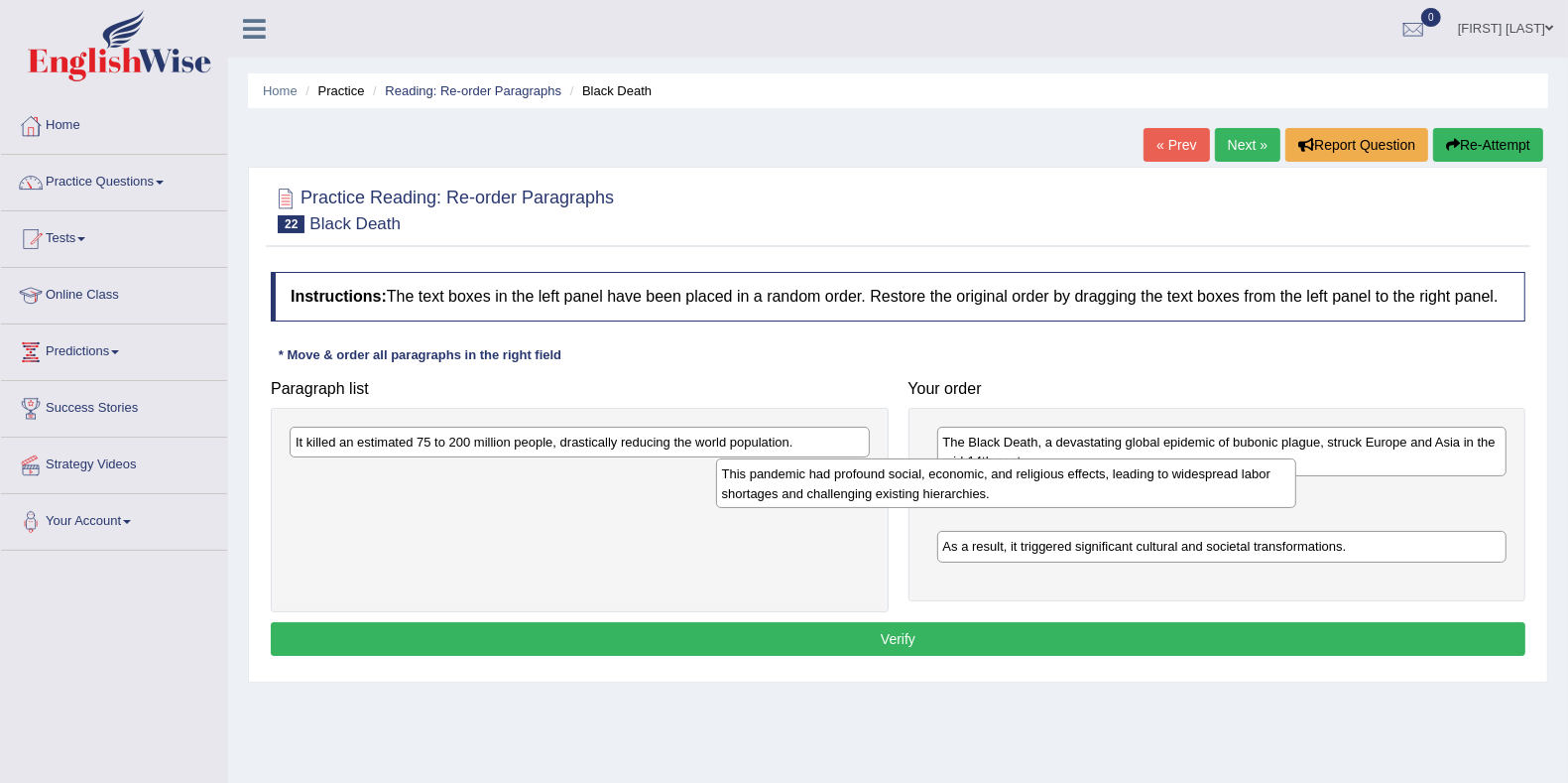 drag, startPoint x: 635, startPoint y: 447, endPoint x: 1061, endPoint y: 479, distance: 427.20019 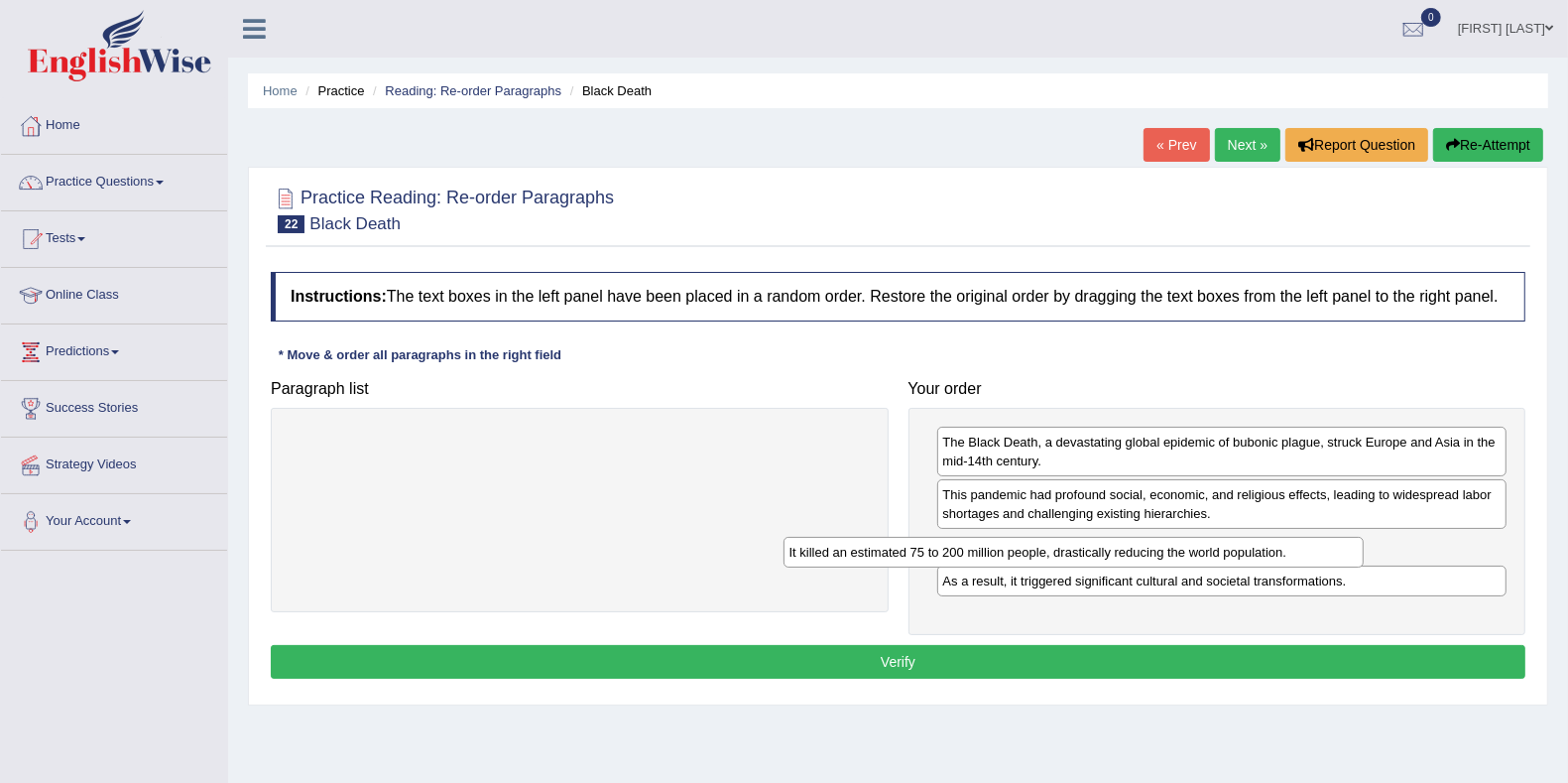 drag, startPoint x: 658, startPoint y: 433, endPoint x: 1158, endPoint y: 537, distance: 510.70148 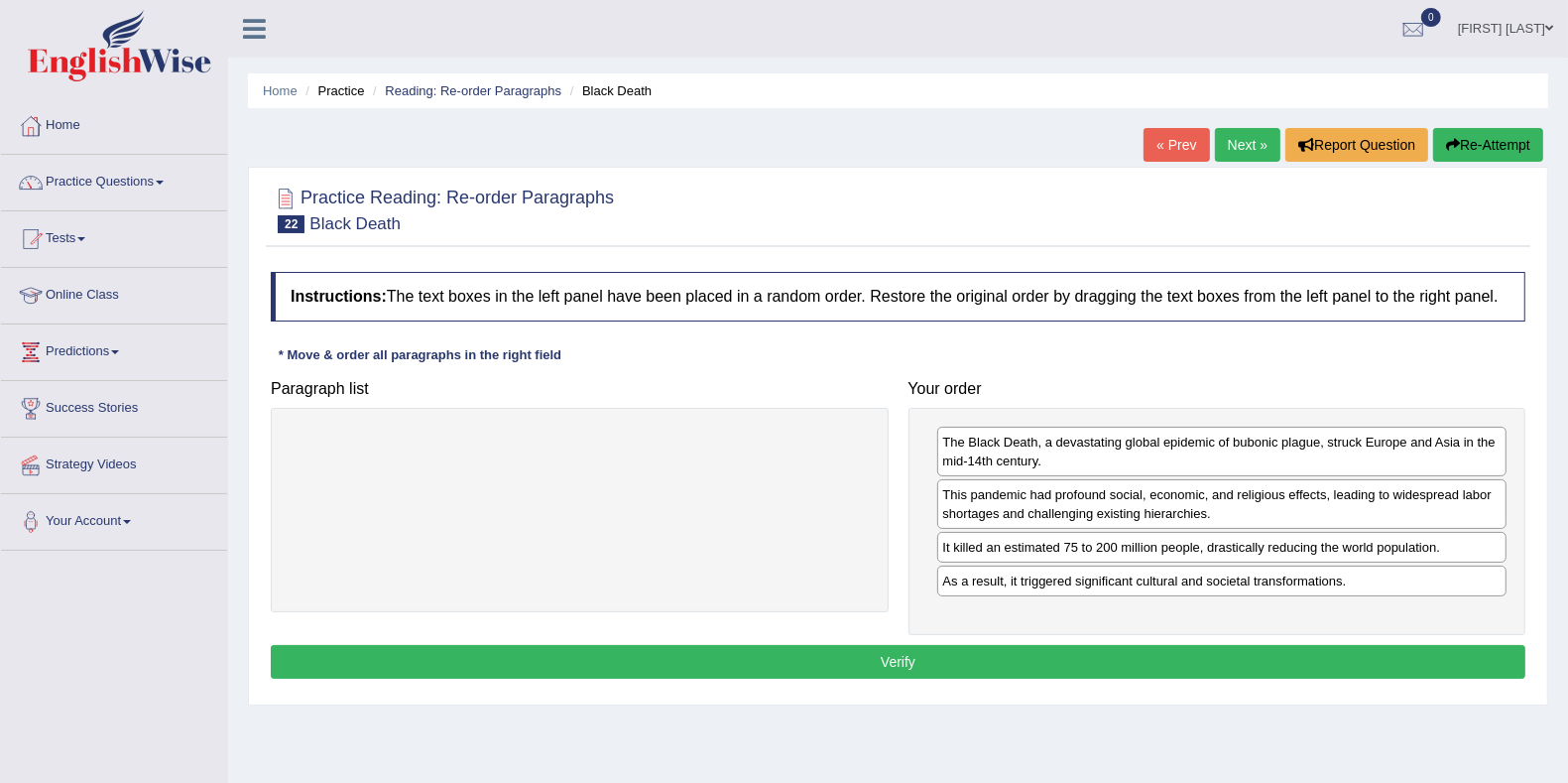 click on "Verify" at bounding box center (898, 662) 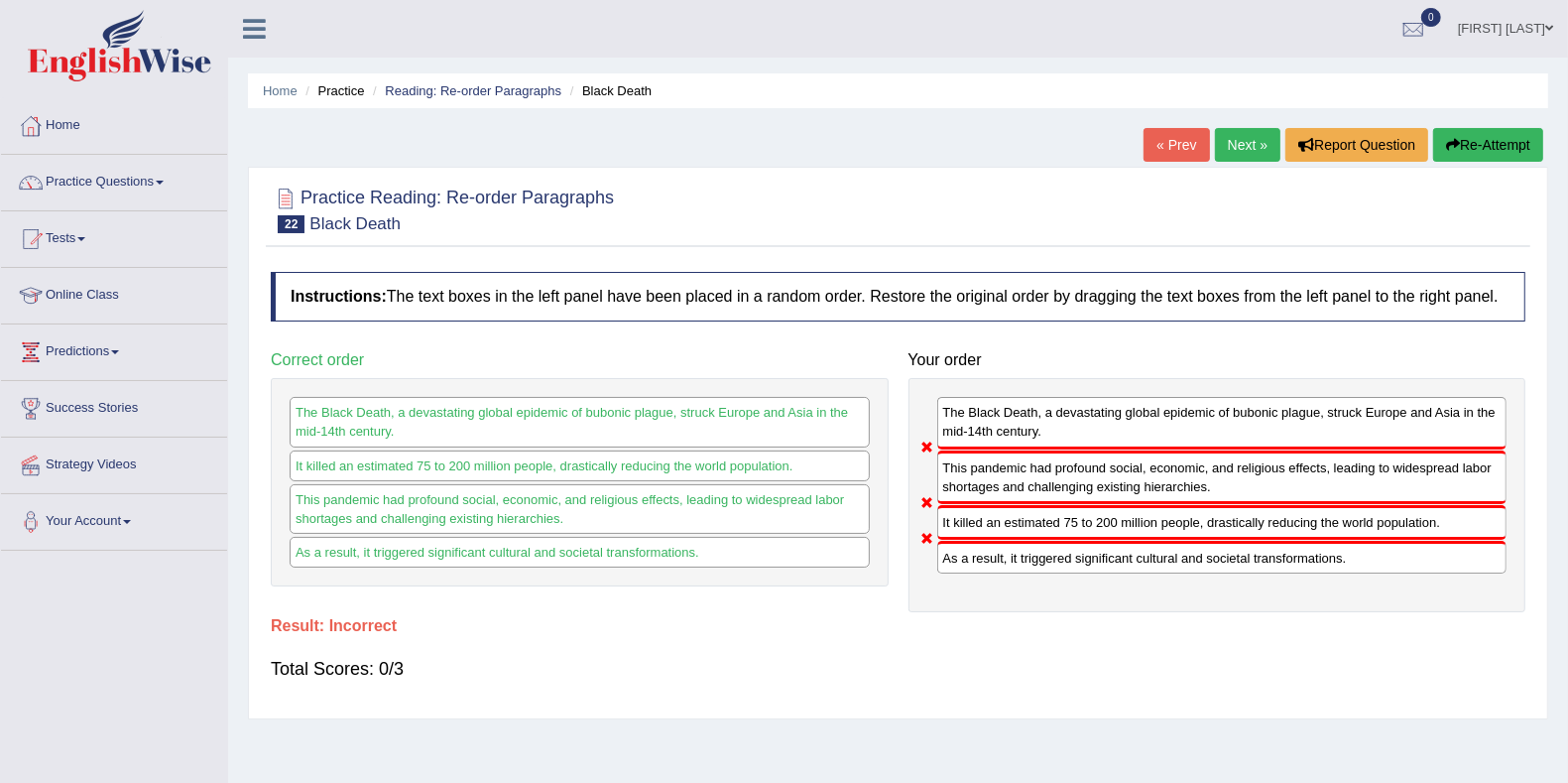 click on "Next »" at bounding box center [1248, 145] 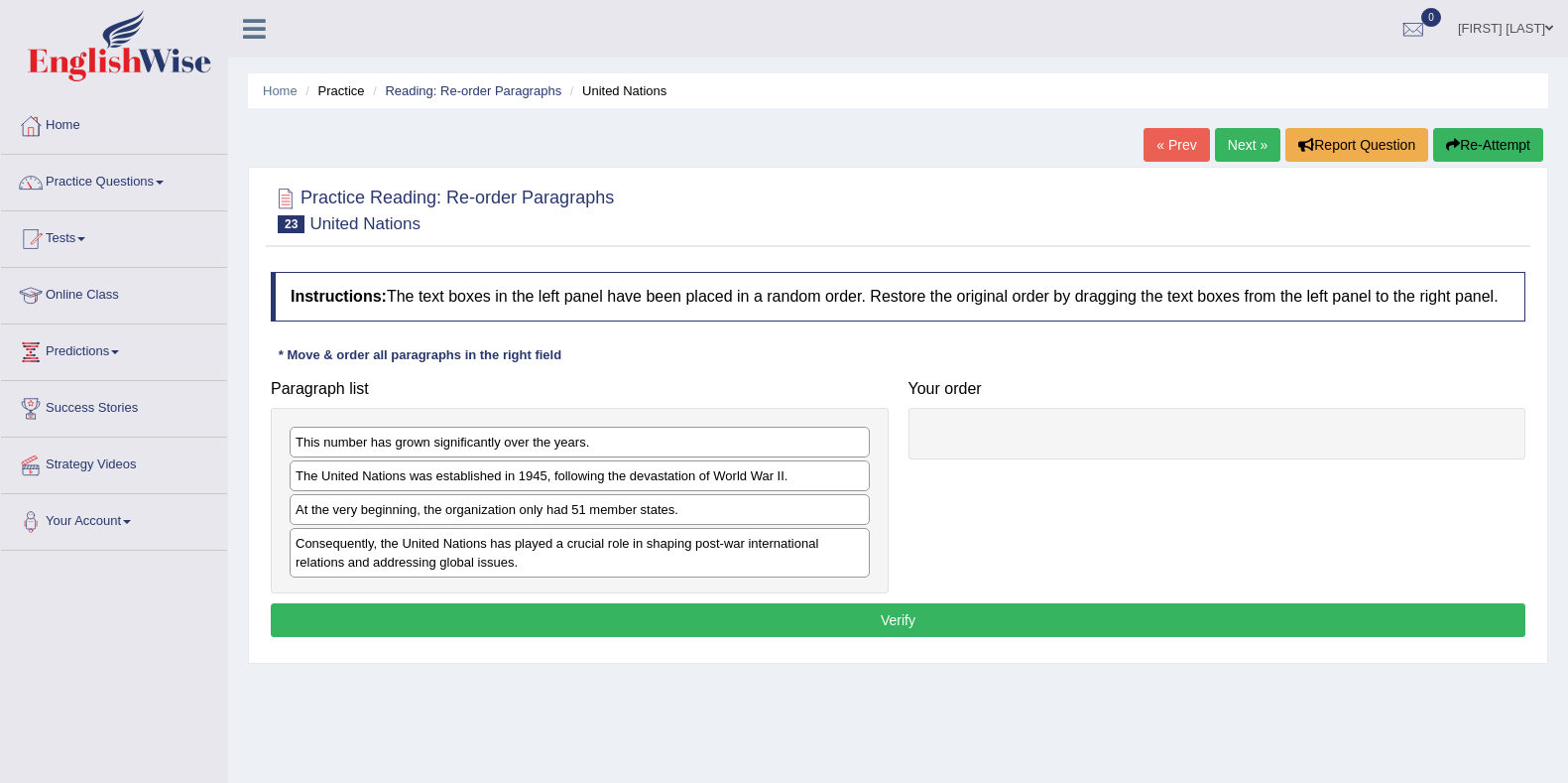 scroll, scrollTop: 0, scrollLeft: 0, axis: both 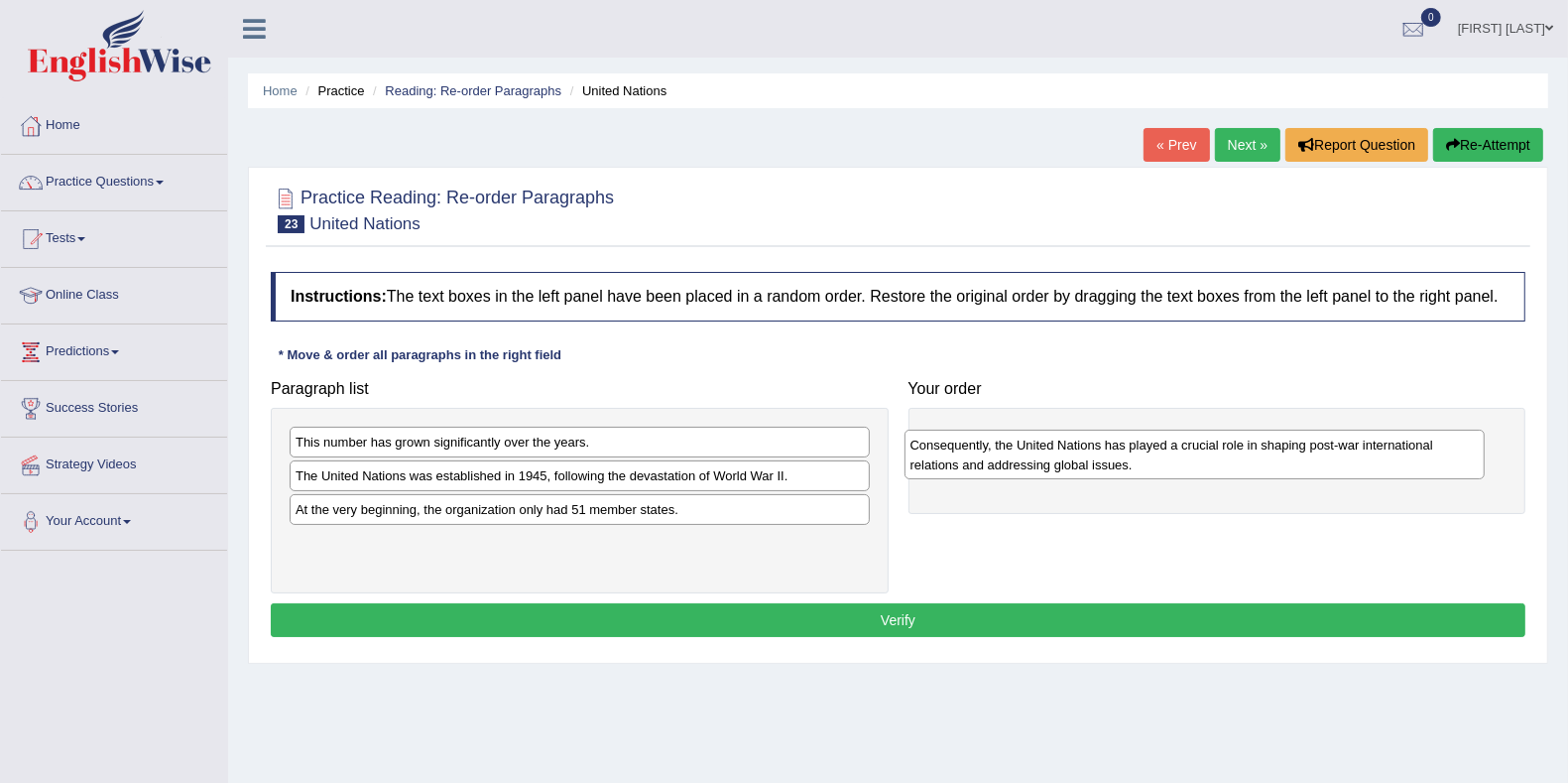 drag, startPoint x: 514, startPoint y: 561, endPoint x: 1128, endPoint y: 465, distance: 621.5 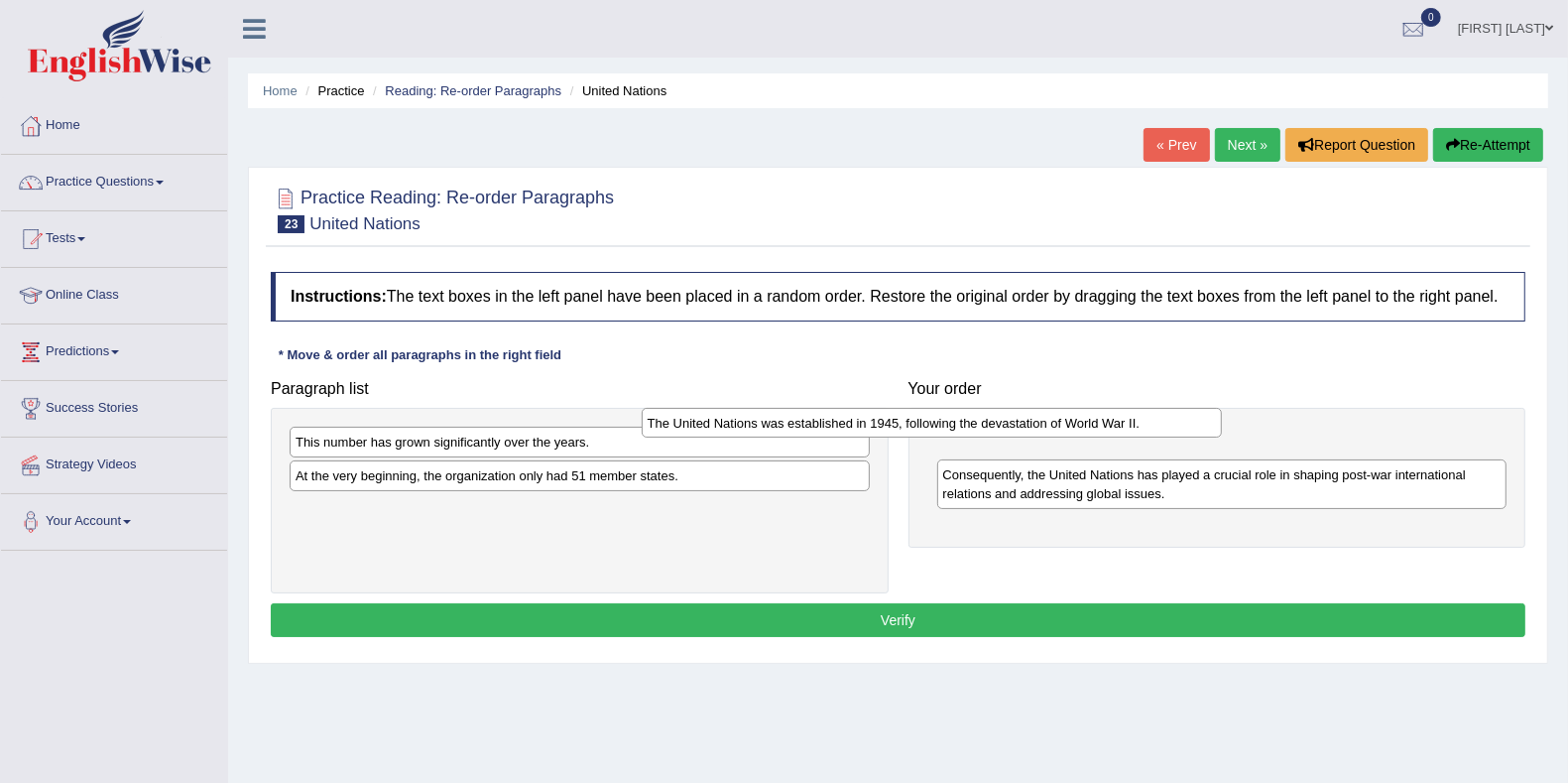drag, startPoint x: 749, startPoint y: 478, endPoint x: 1102, endPoint y: 428, distance: 356.52349 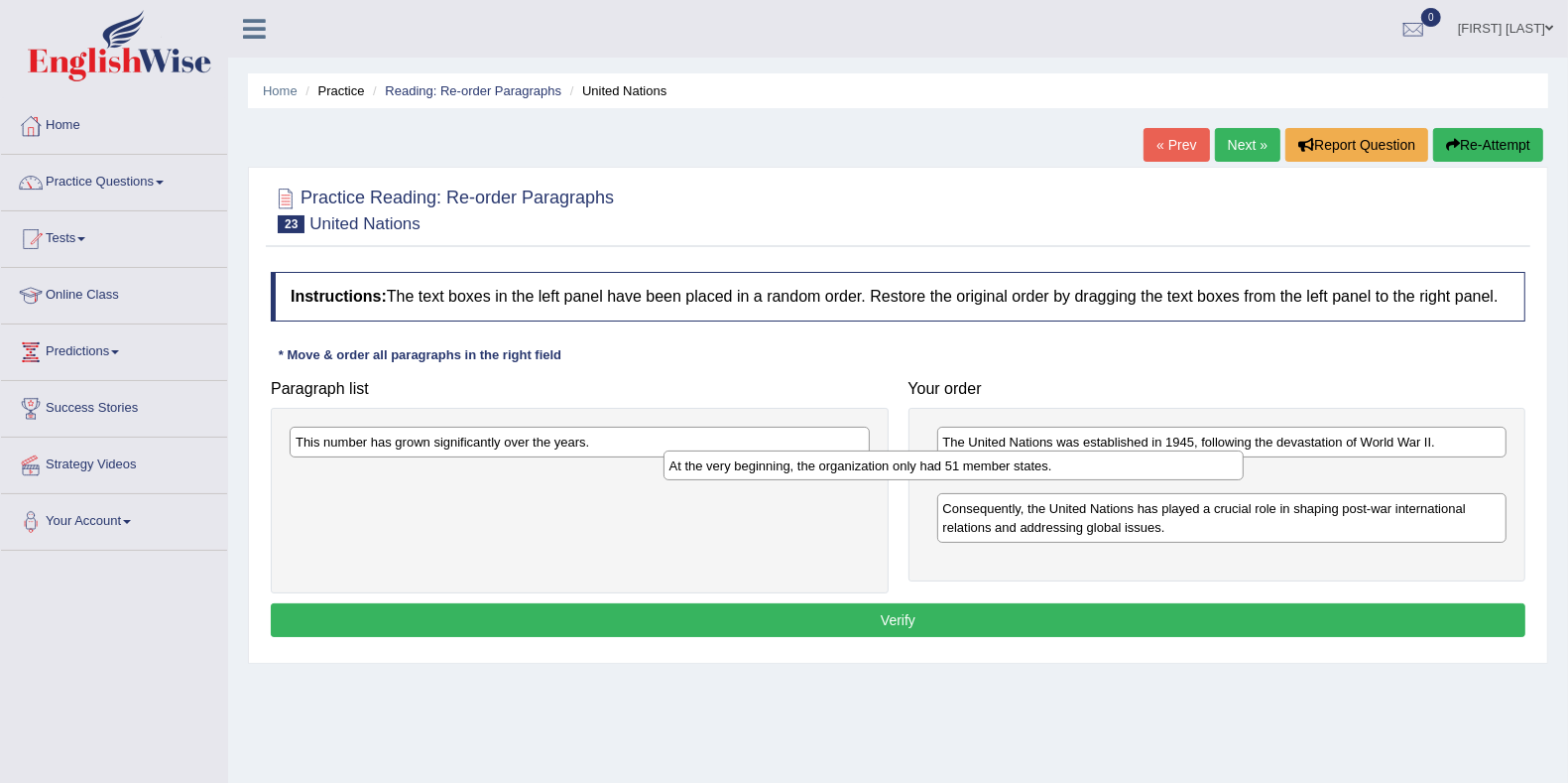drag, startPoint x: 732, startPoint y: 466, endPoint x: 1107, endPoint y: 457, distance: 375.10798 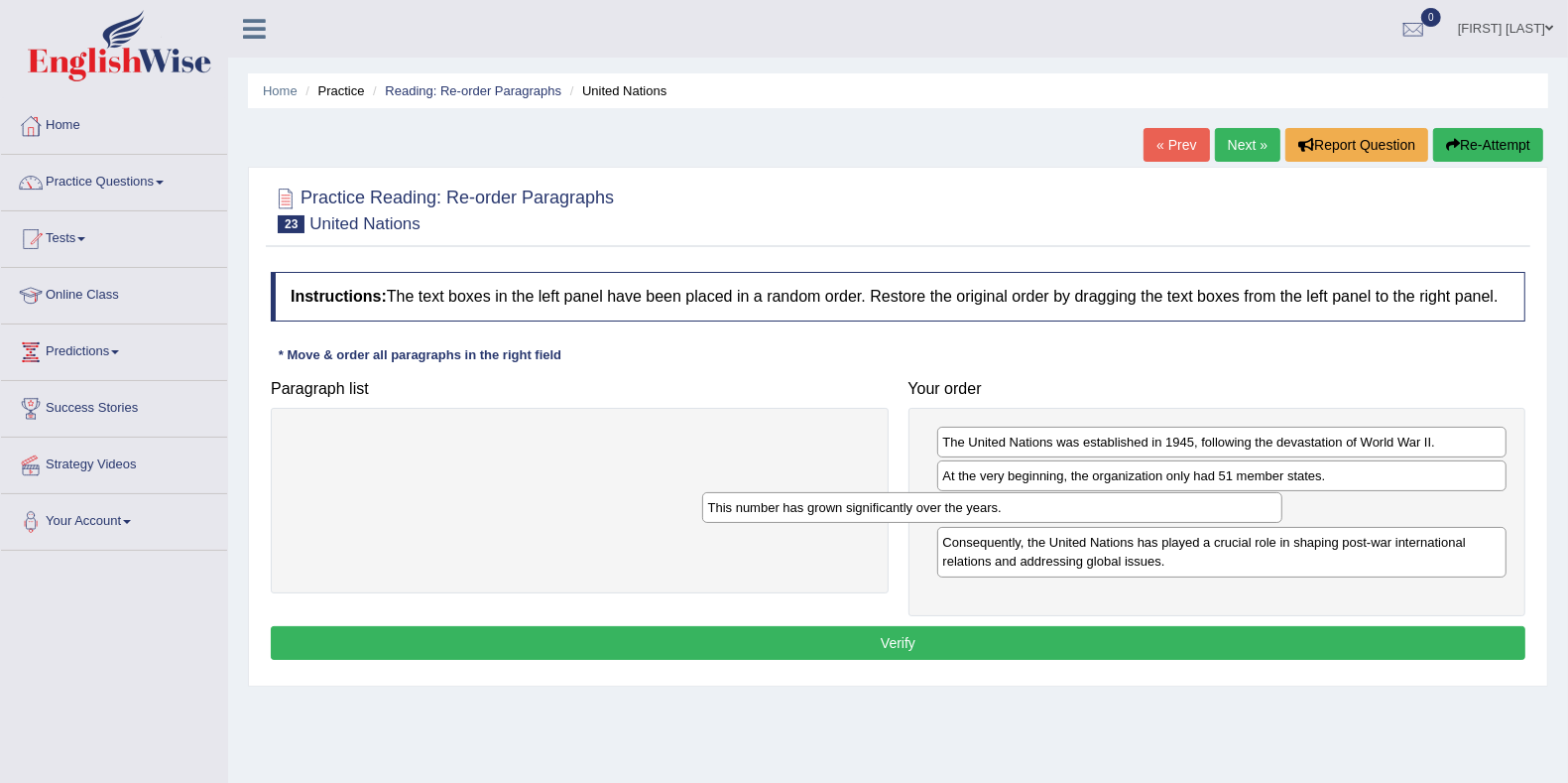 drag, startPoint x: 726, startPoint y: 442, endPoint x: 1144, endPoint y: 506, distance: 422.87114 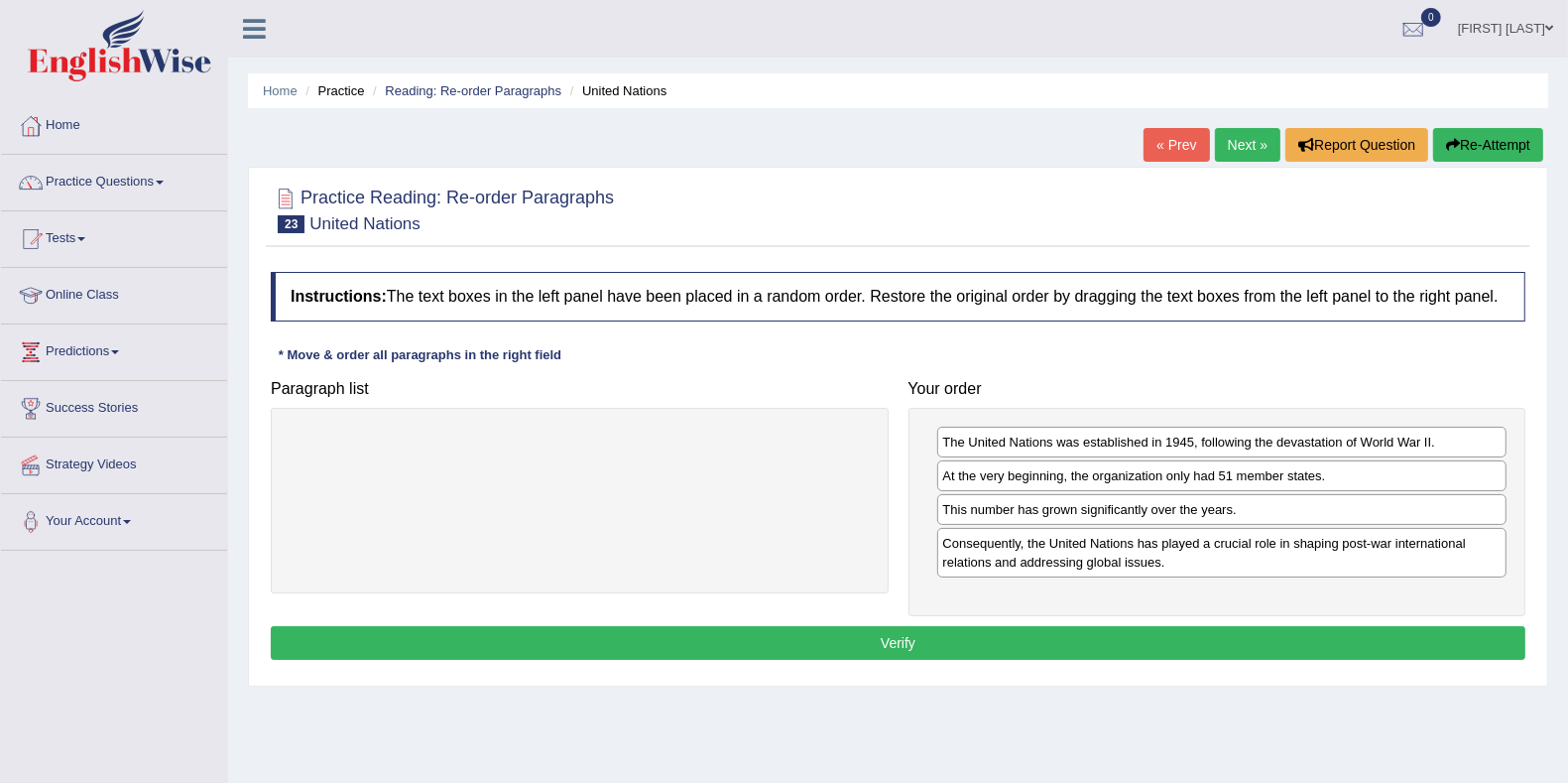 click on "Verify" at bounding box center [898, 643] 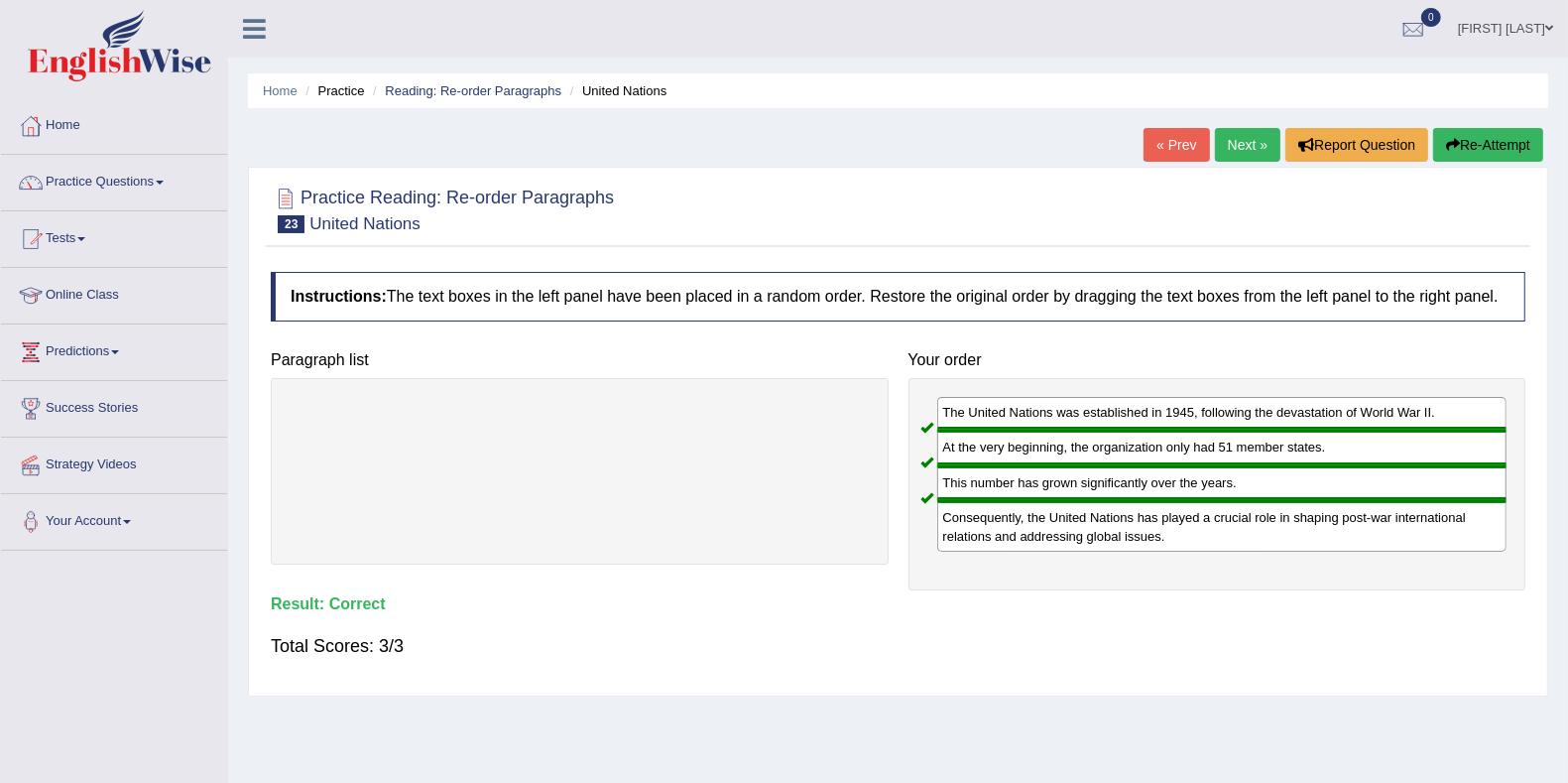 click on "Next »" at bounding box center (1248, 145) 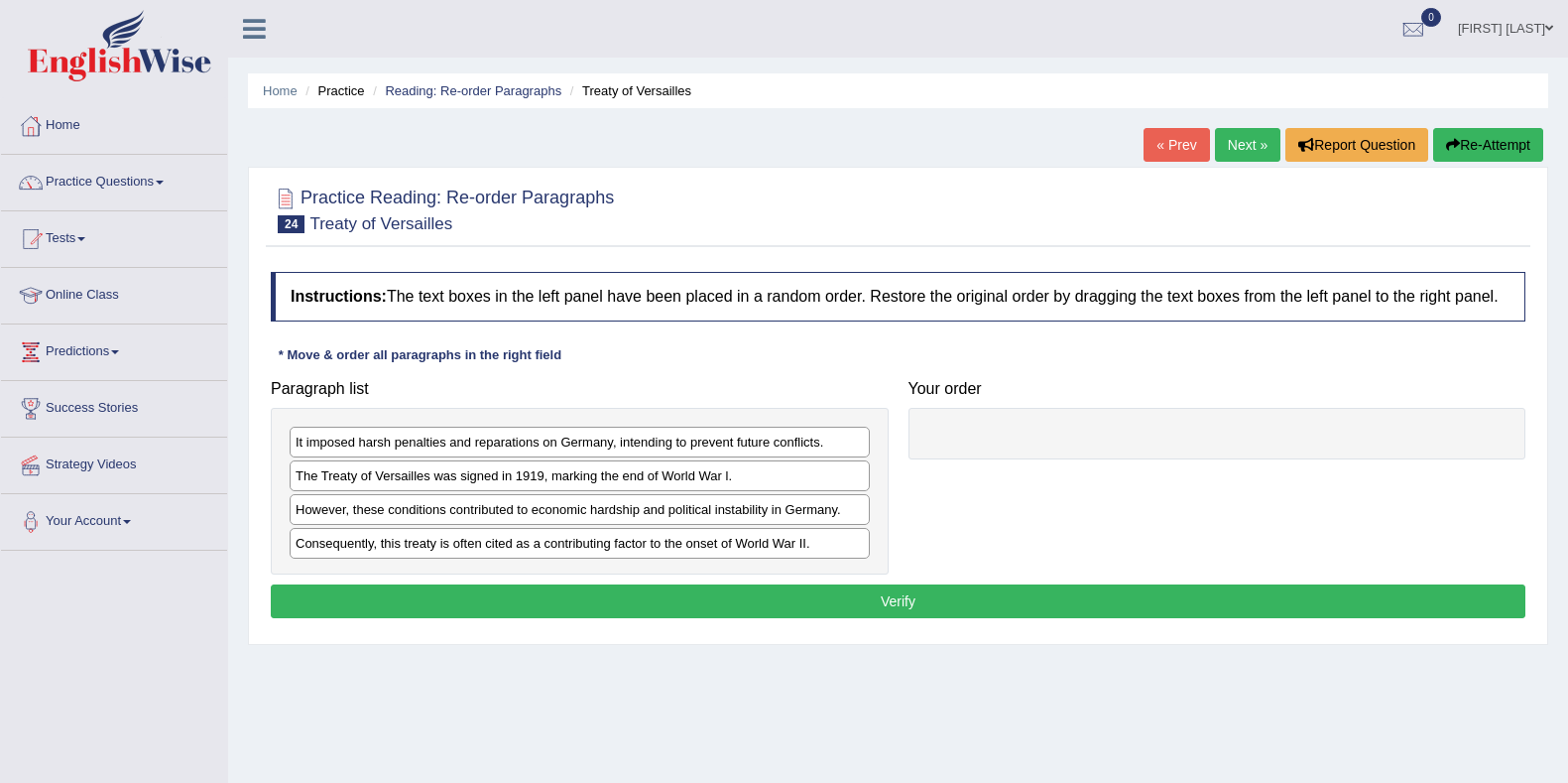 scroll, scrollTop: 0, scrollLeft: 0, axis: both 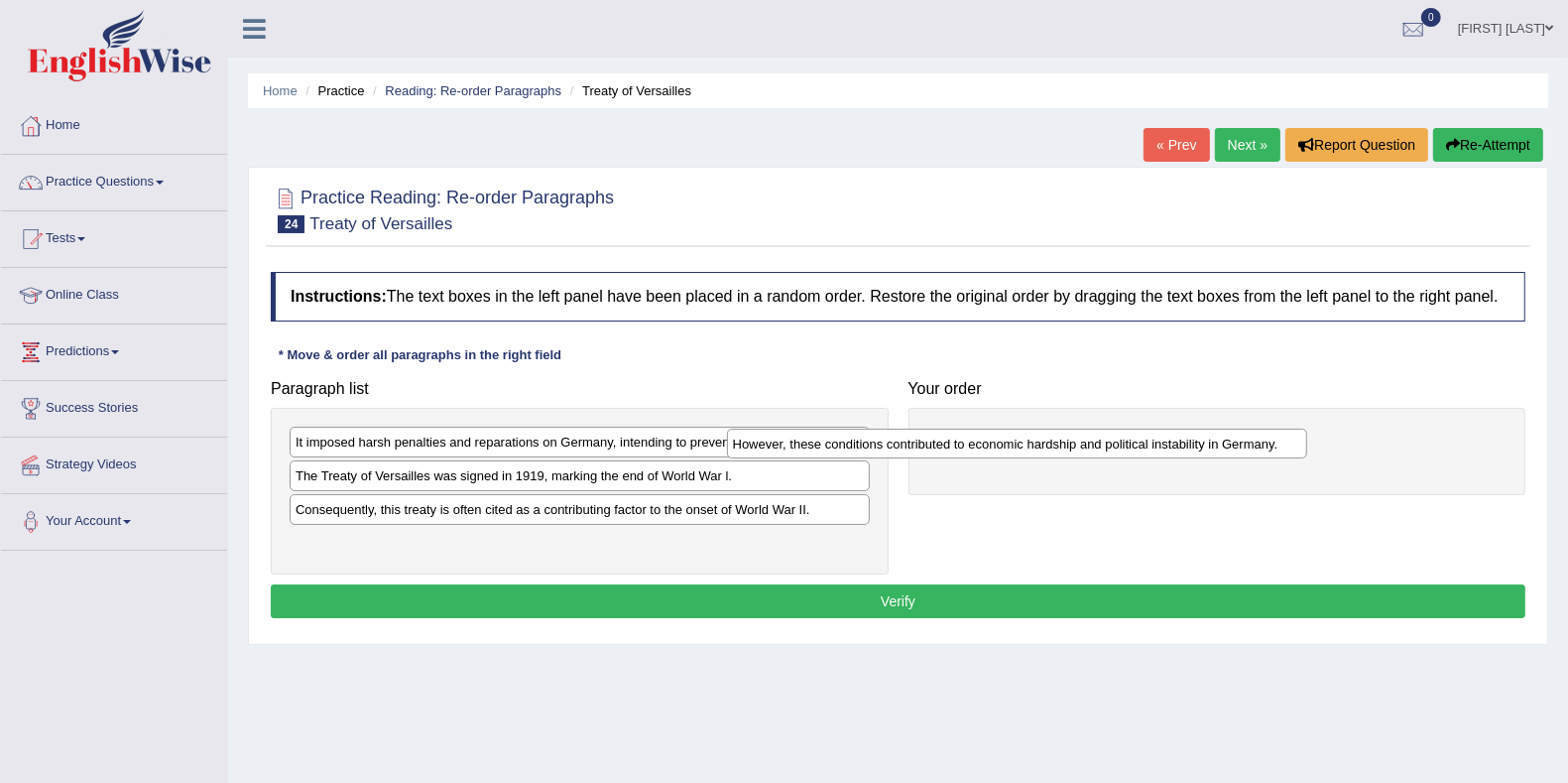drag, startPoint x: 512, startPoint y: 514, endPoint x: 956, endPoint y: 445, distance: 449.3295 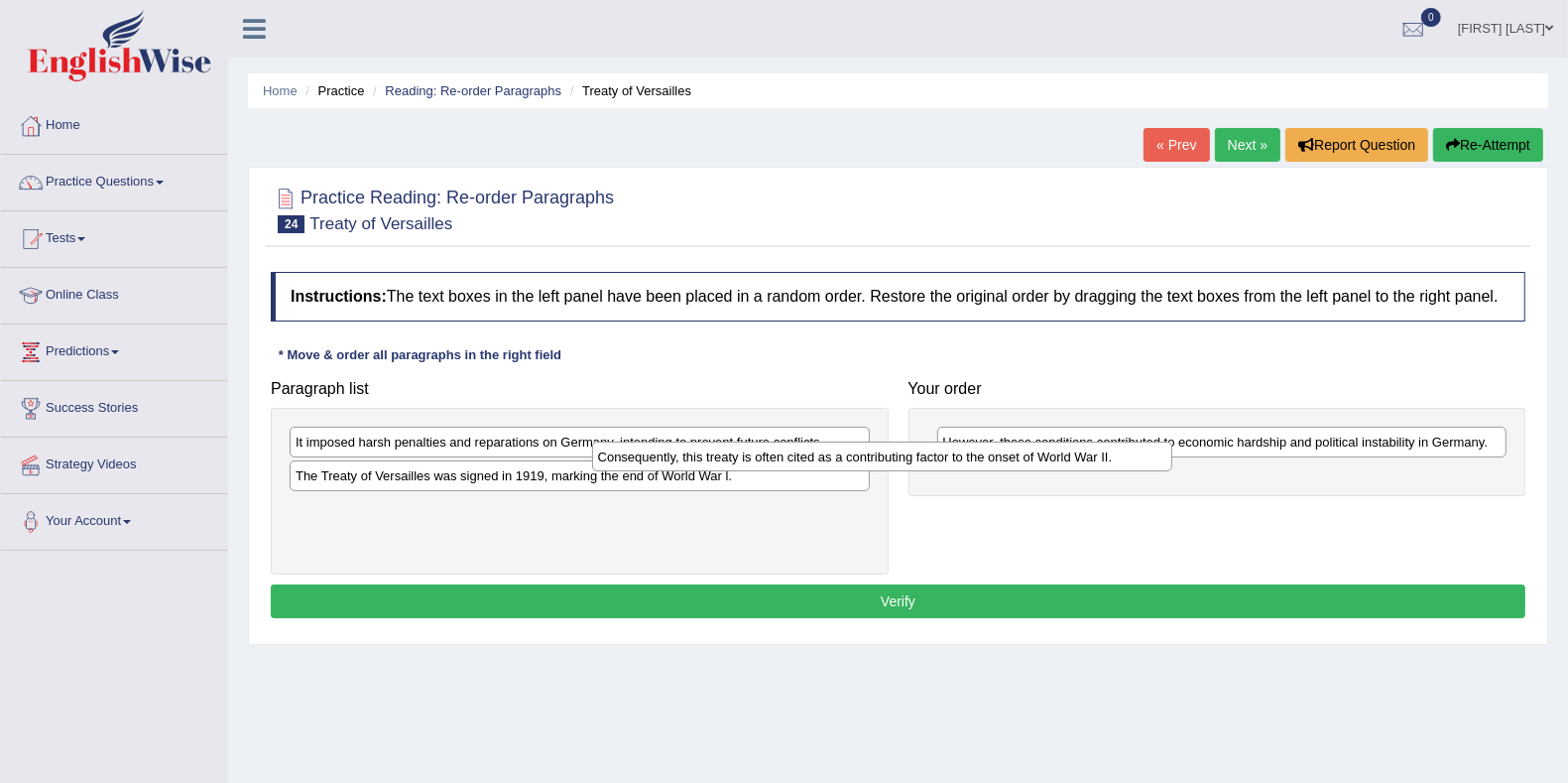 drag, startPoint x: 819, startPoint y: 515, endPoint x: 1122, endPoint y: 464, distance: 307.2621 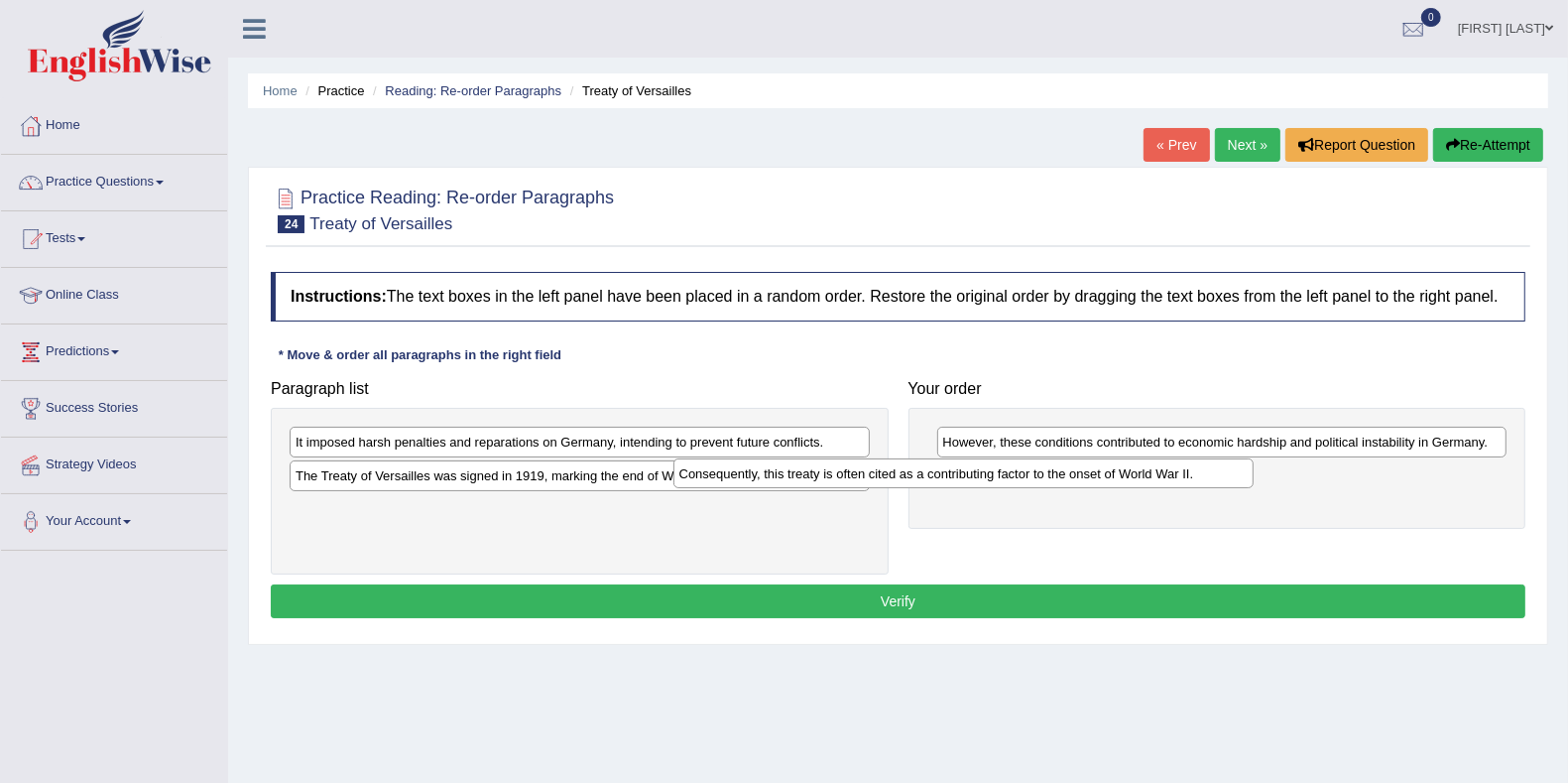drag, startPoint x: 808, startPoint y: 500, endPoint x: 1206, endPoint y: 464, distance: 399.62482 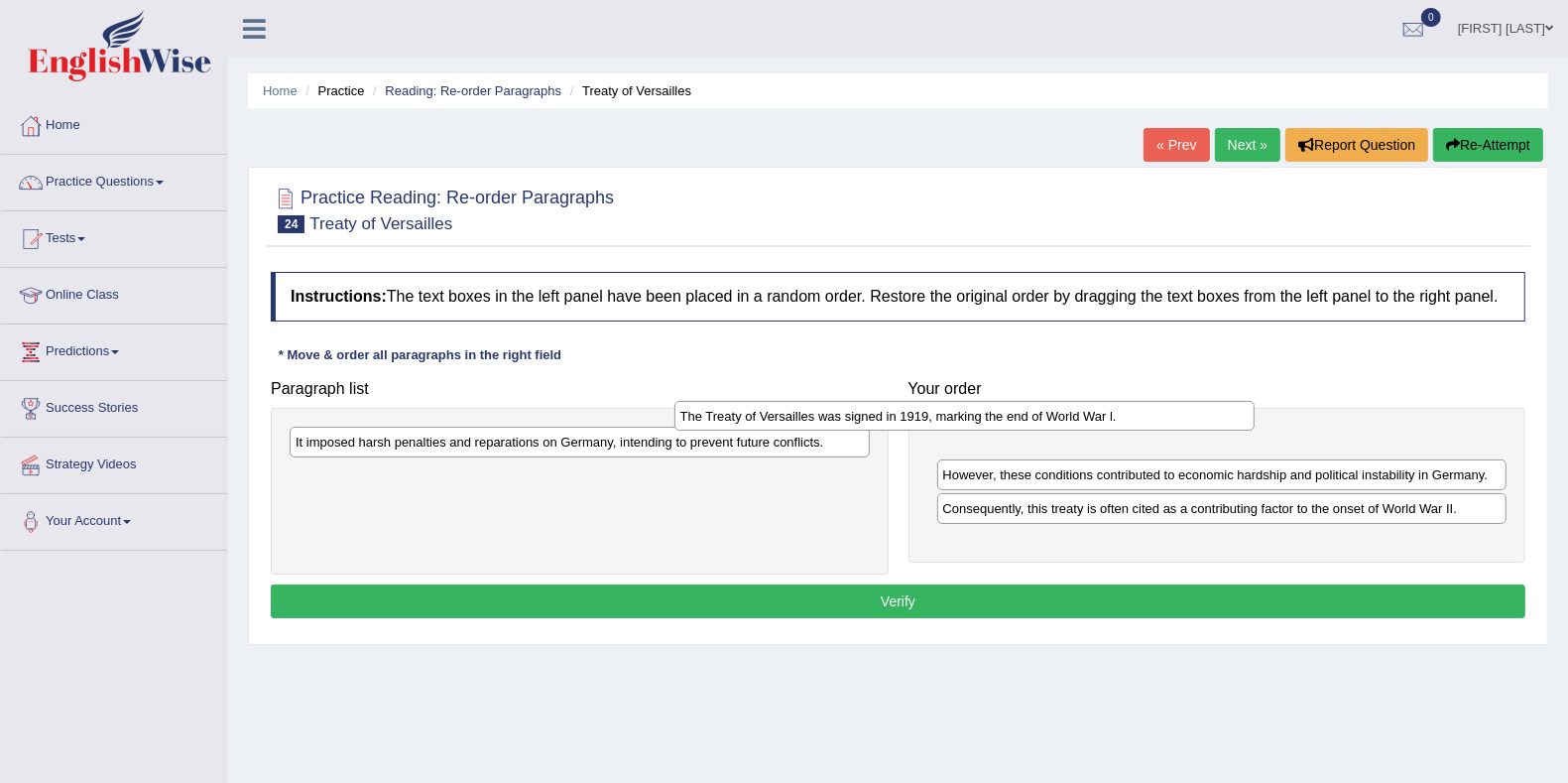 drag, startPoint x: 786, startPoint y: 467, endPoint x: 1170, endPoint y: 409, distance: 388.3555 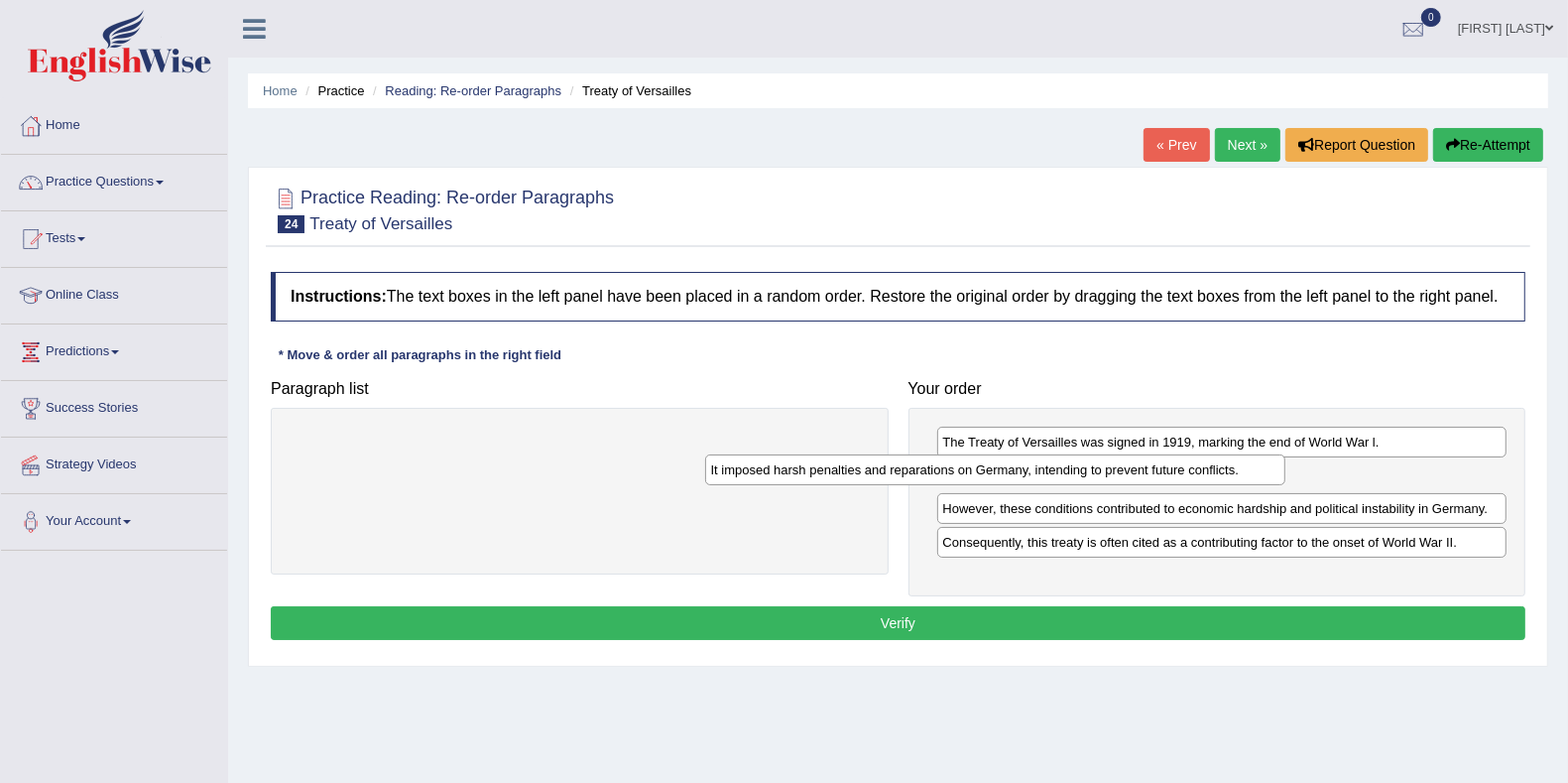 drag, startPoint x: 675, startPoint y: 437, endPoint x: 1096, endPoint y: 466, distance: 422 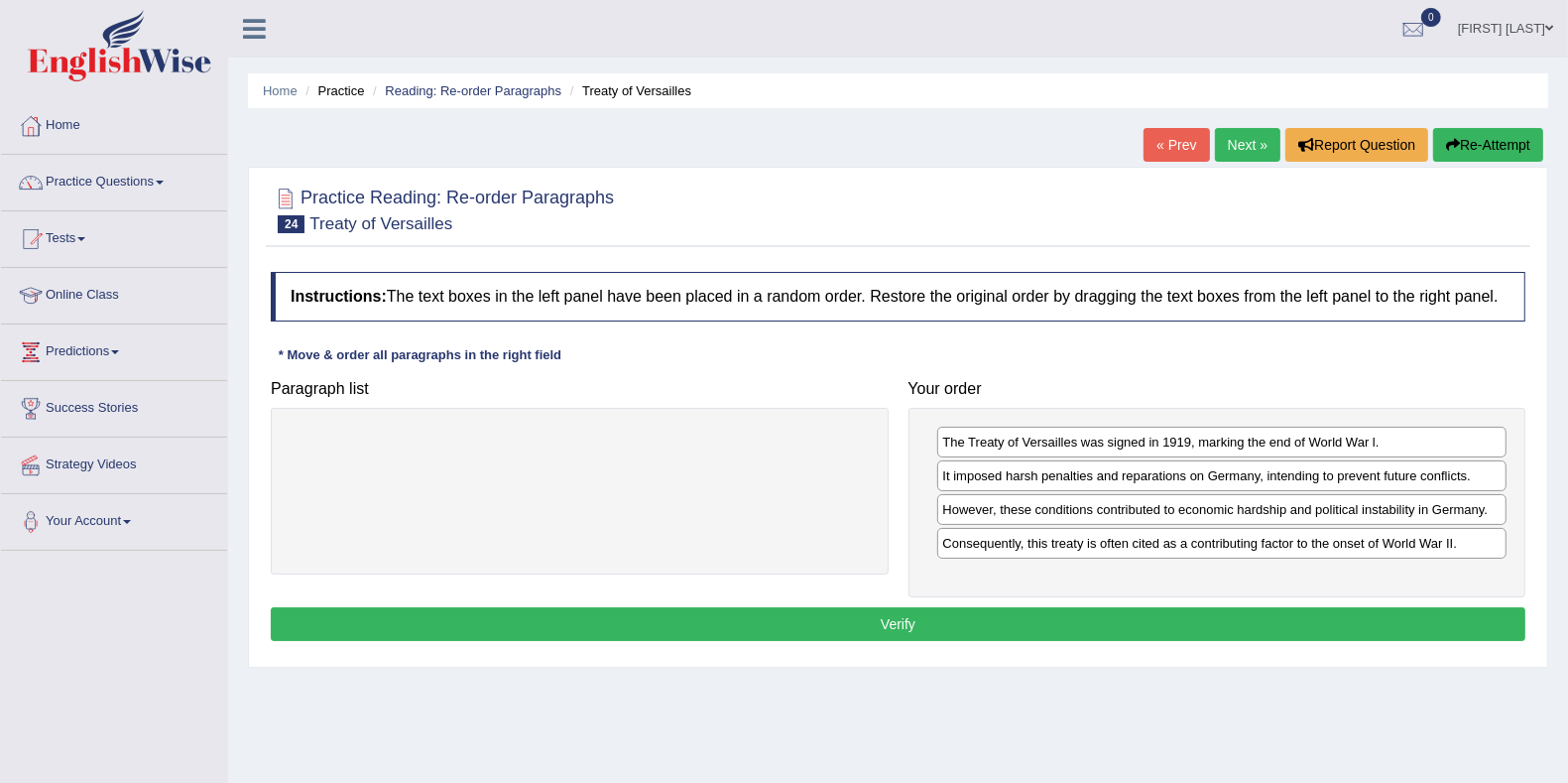 click on "Verify" at bounding box center (898, 624) 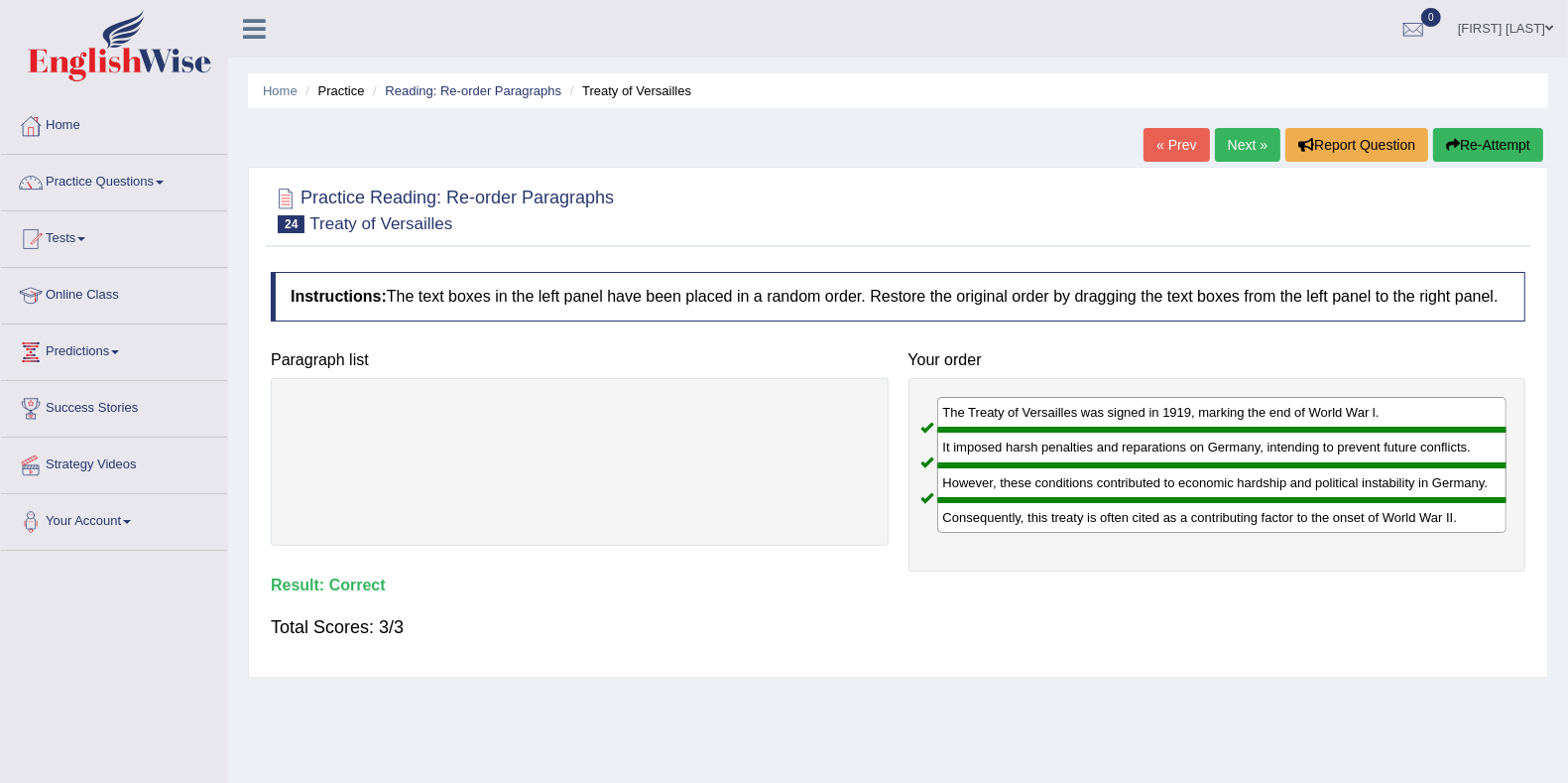 click on "Next »" at bounding box center (1248, 145) 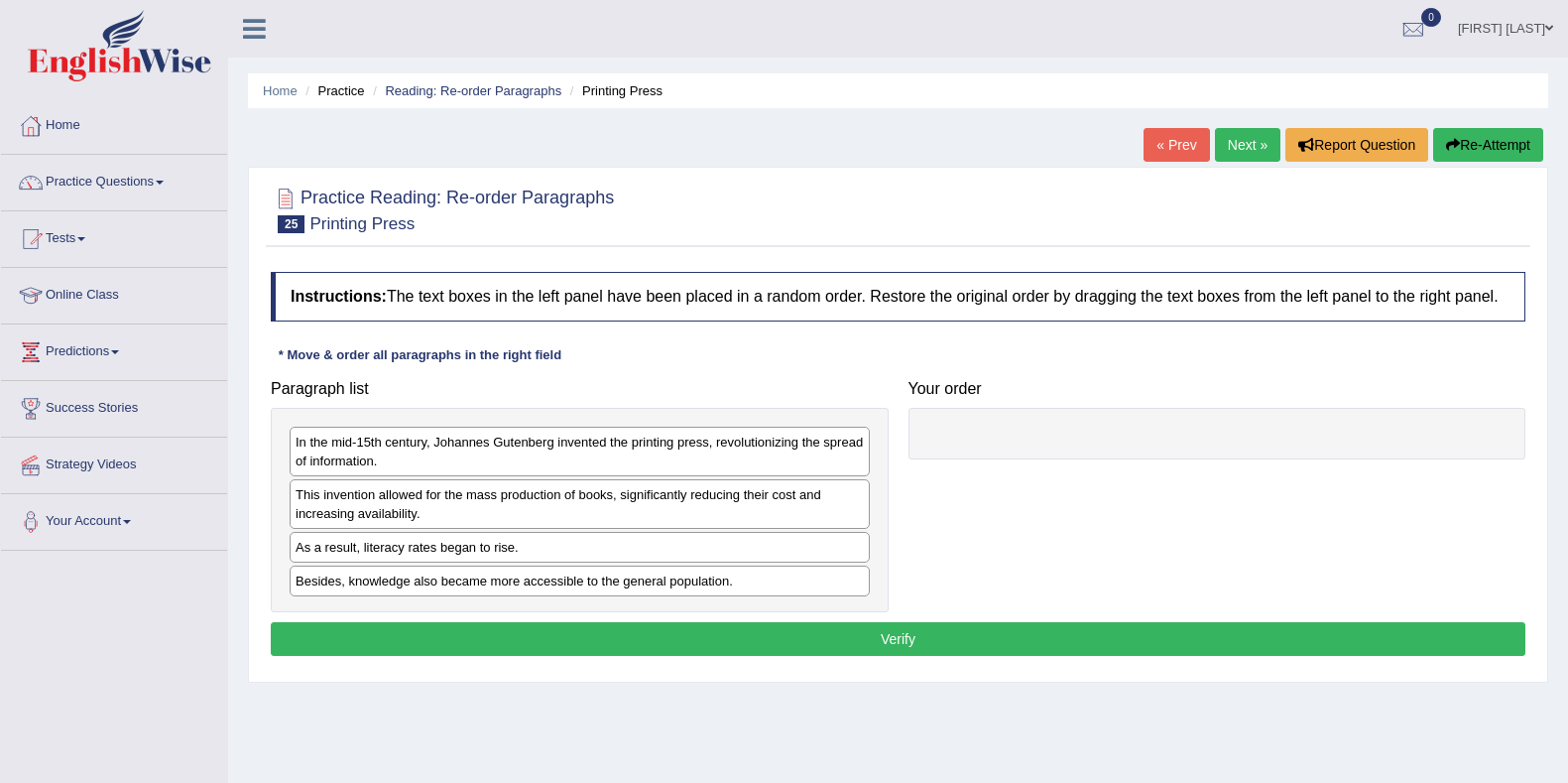 scroll, scrollTop: 0, scrollLeft: 0, axis: both 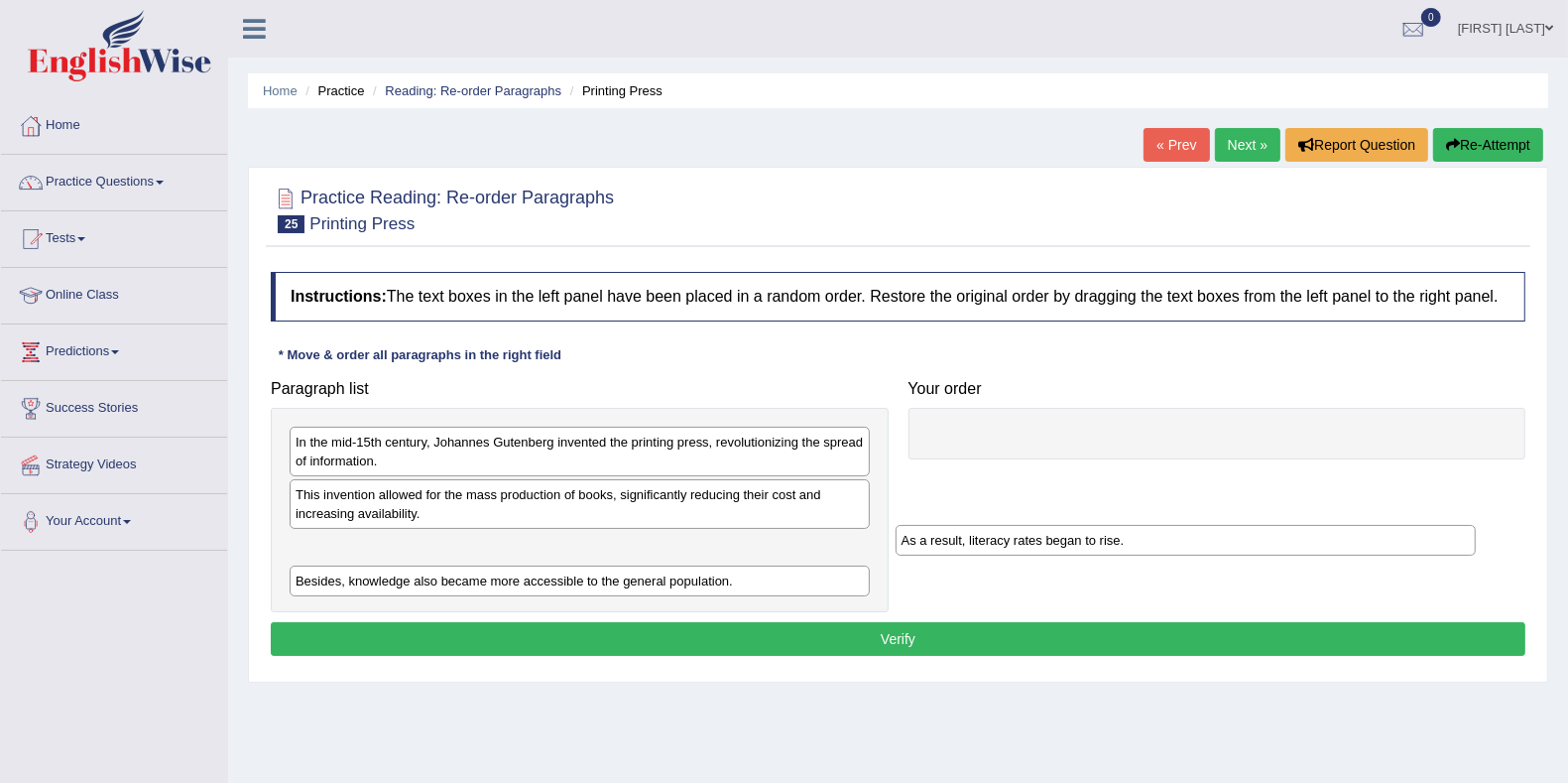 drag, startPoint x: 497, startPoint y: 552, endPoint x: 1102, endPoint y: 547, distance: 605.0207 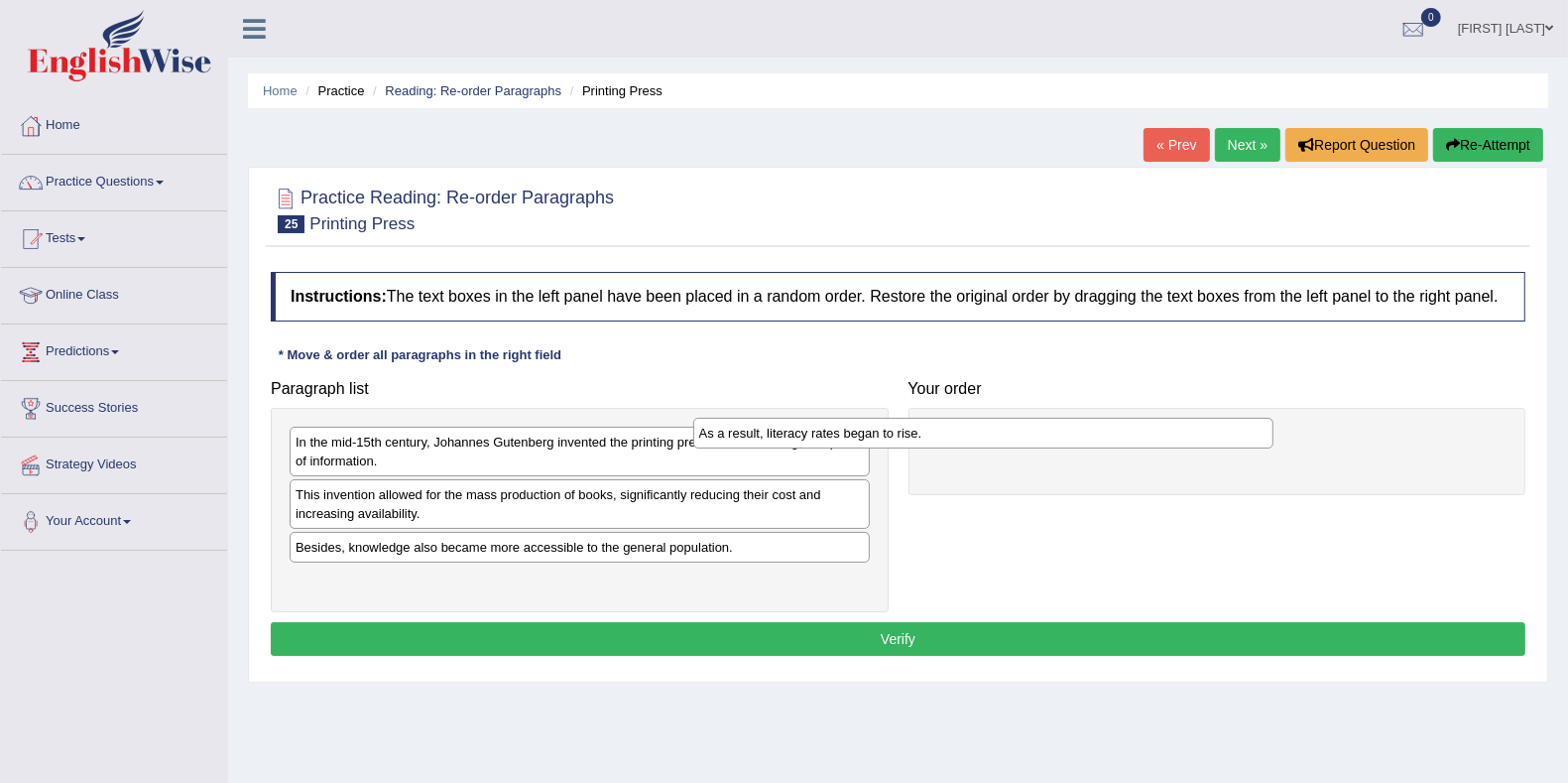 drag, startPoint x: 763, startPoint y: 536, endPoint x: 1167, endPoint y: 424, distance: 419.2374 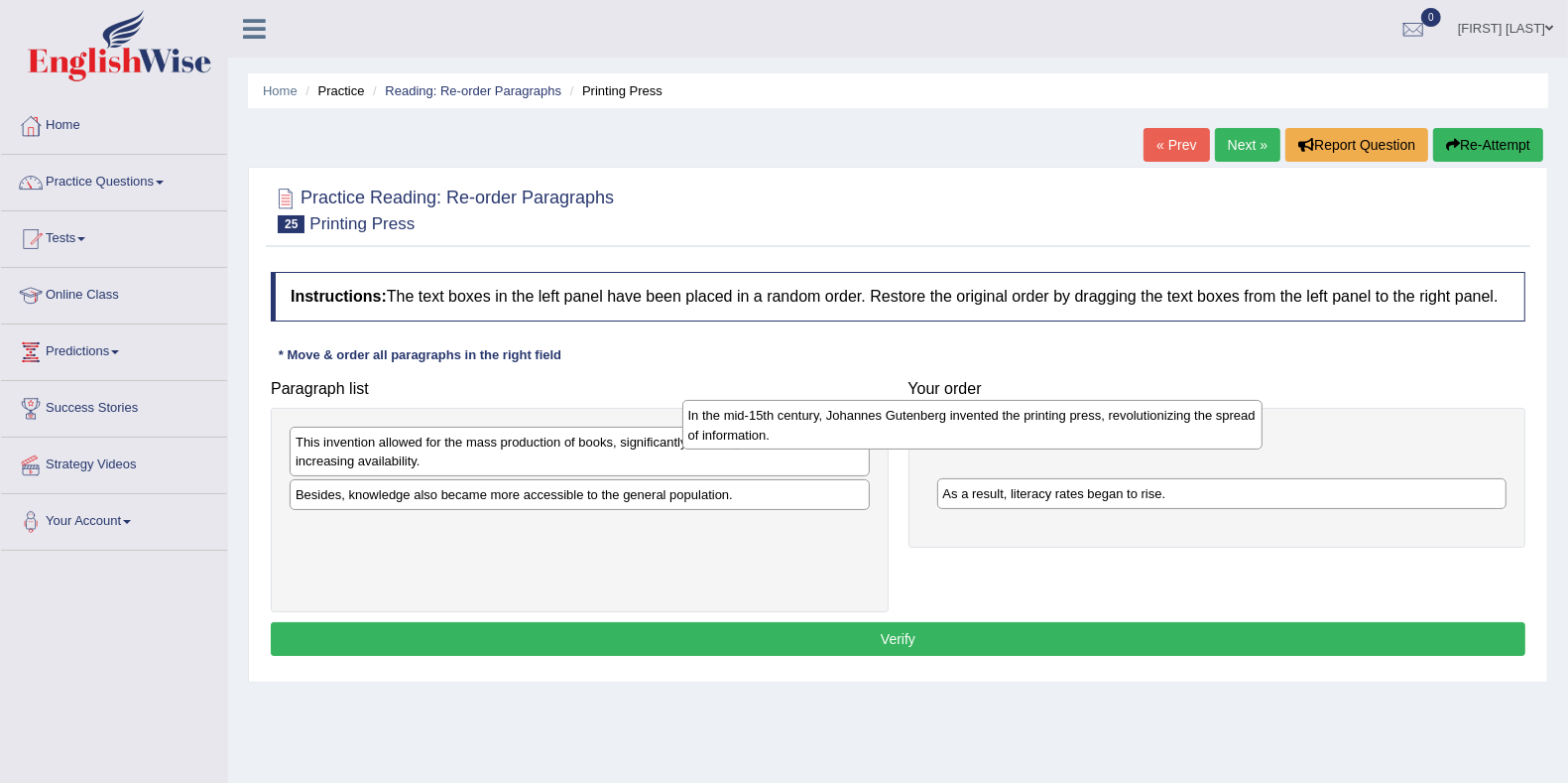 drag, startPoint x: 599, startPoint y: 456, endPoint x: 1004, endPoint y: 440, distance: 405.3159 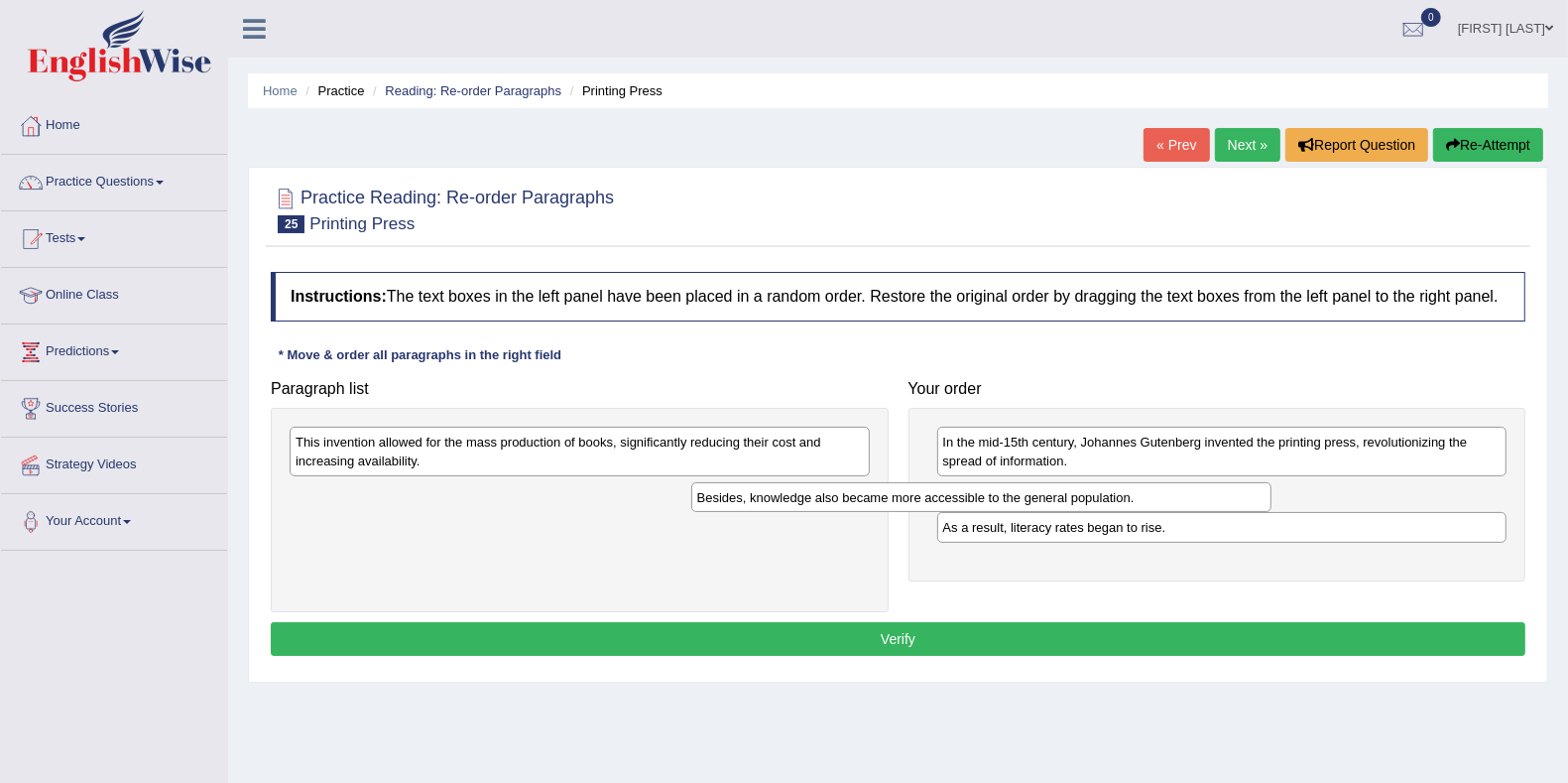 drag, startPoint x: 732, startPoint y: 483, endPoint x: 1146, endPoint y: 479, distance: 414.0193 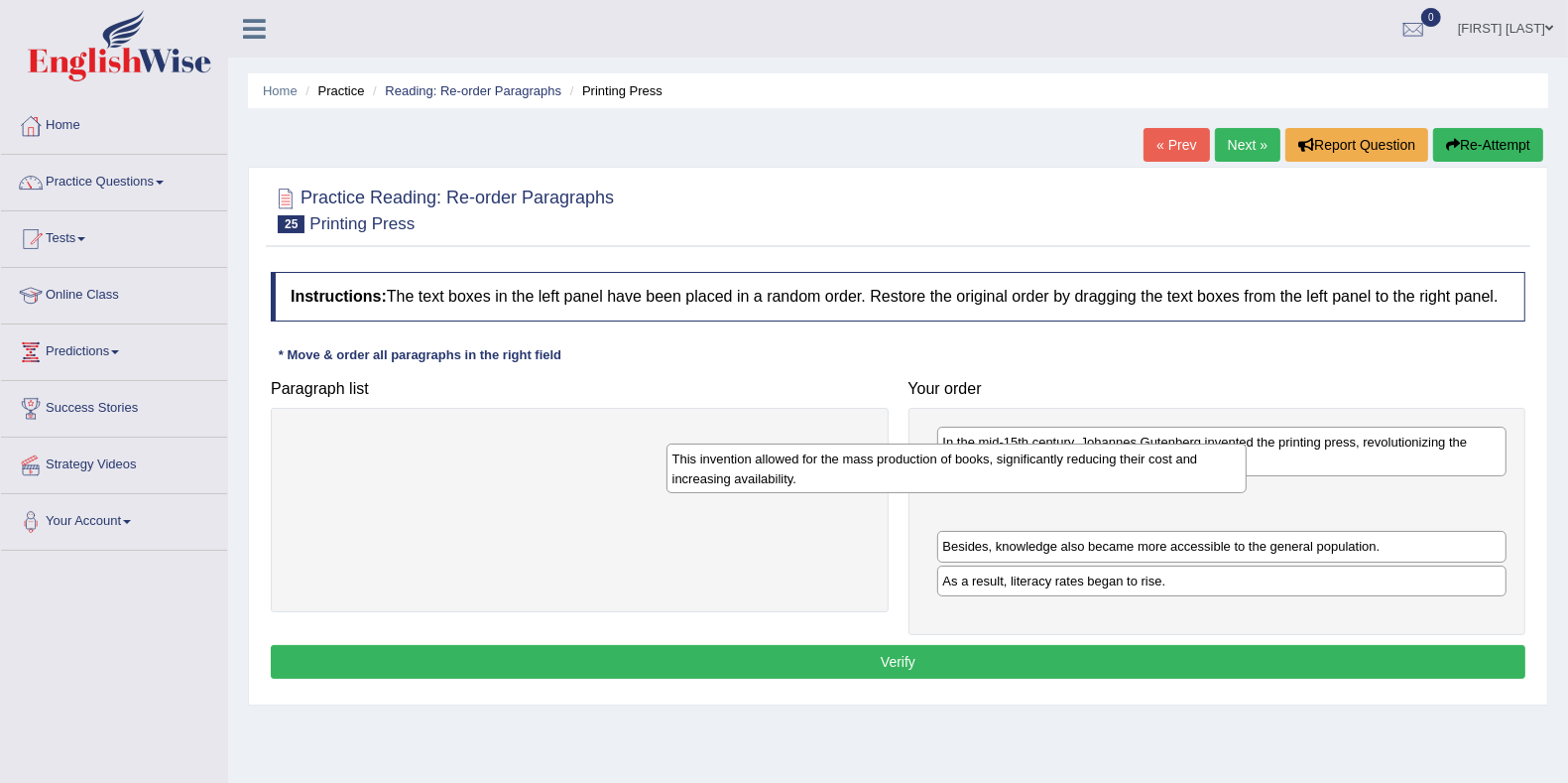 drag, startPoint x: 794, startPoint y: 459, endPoint x: 1177, endPoint y: 482, distance: 383.68998 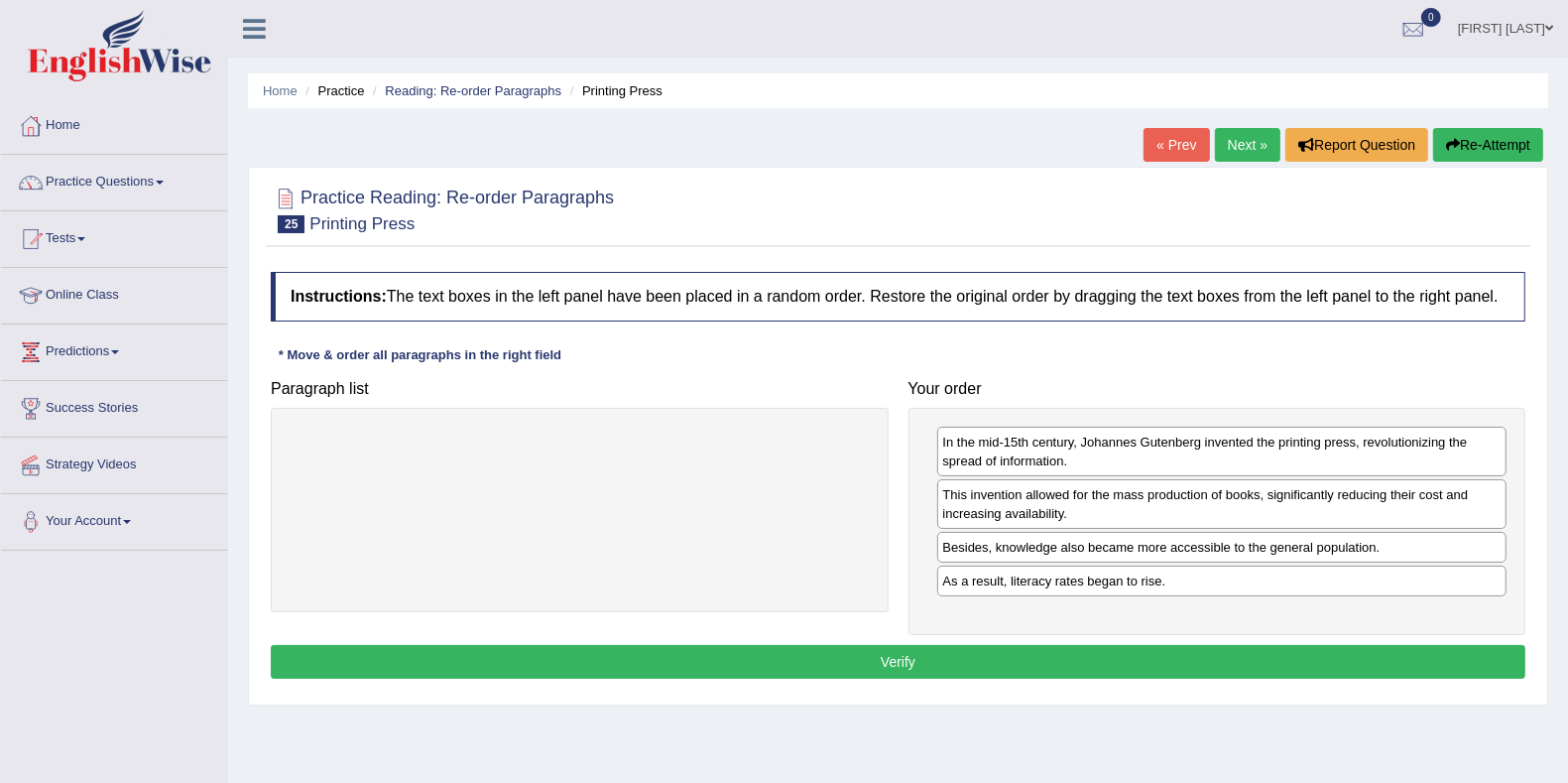 click on "Verify" at bounding box center (898, 662) 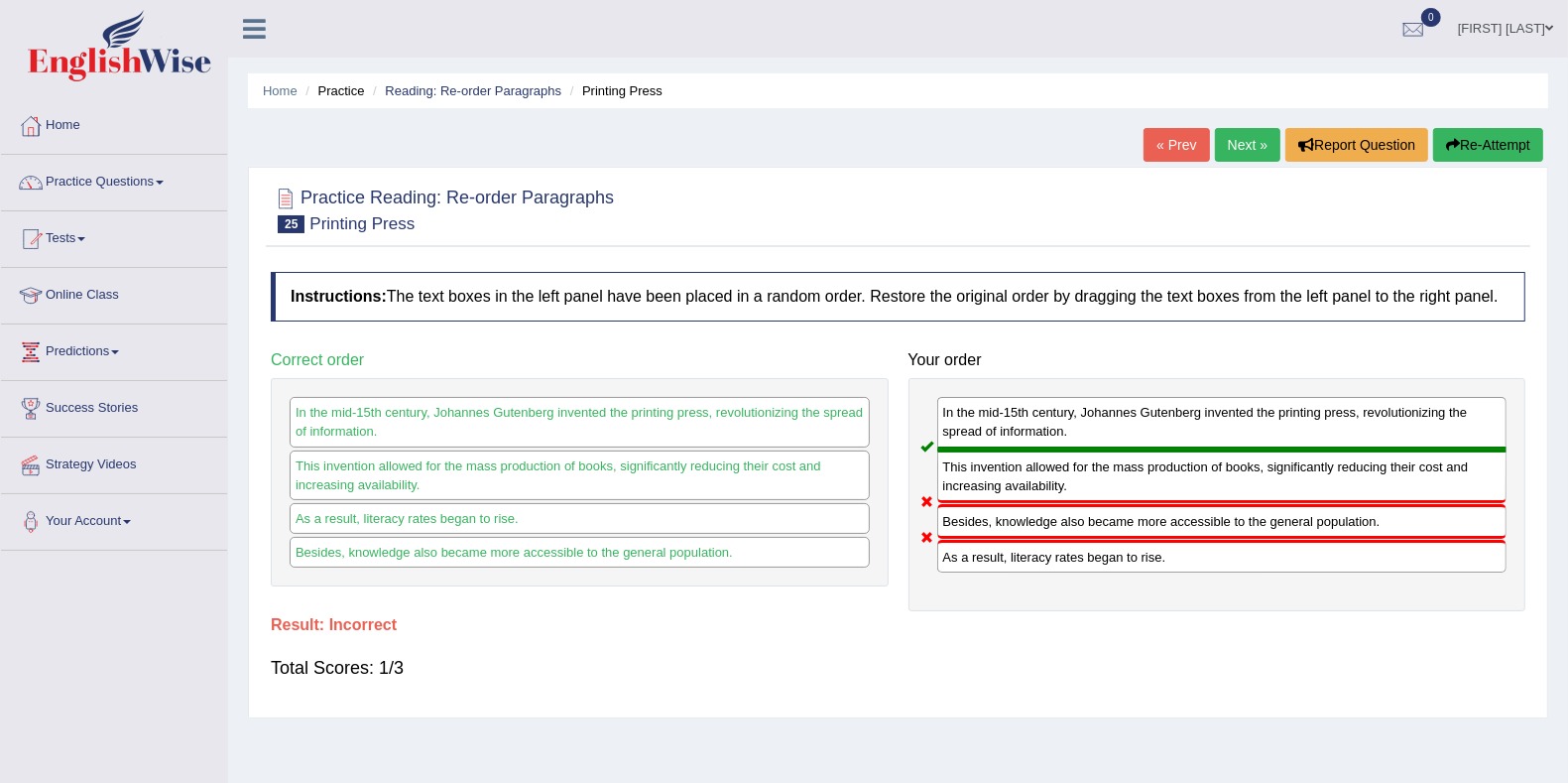 click on "Next »" at bounding box center [1248, 145] 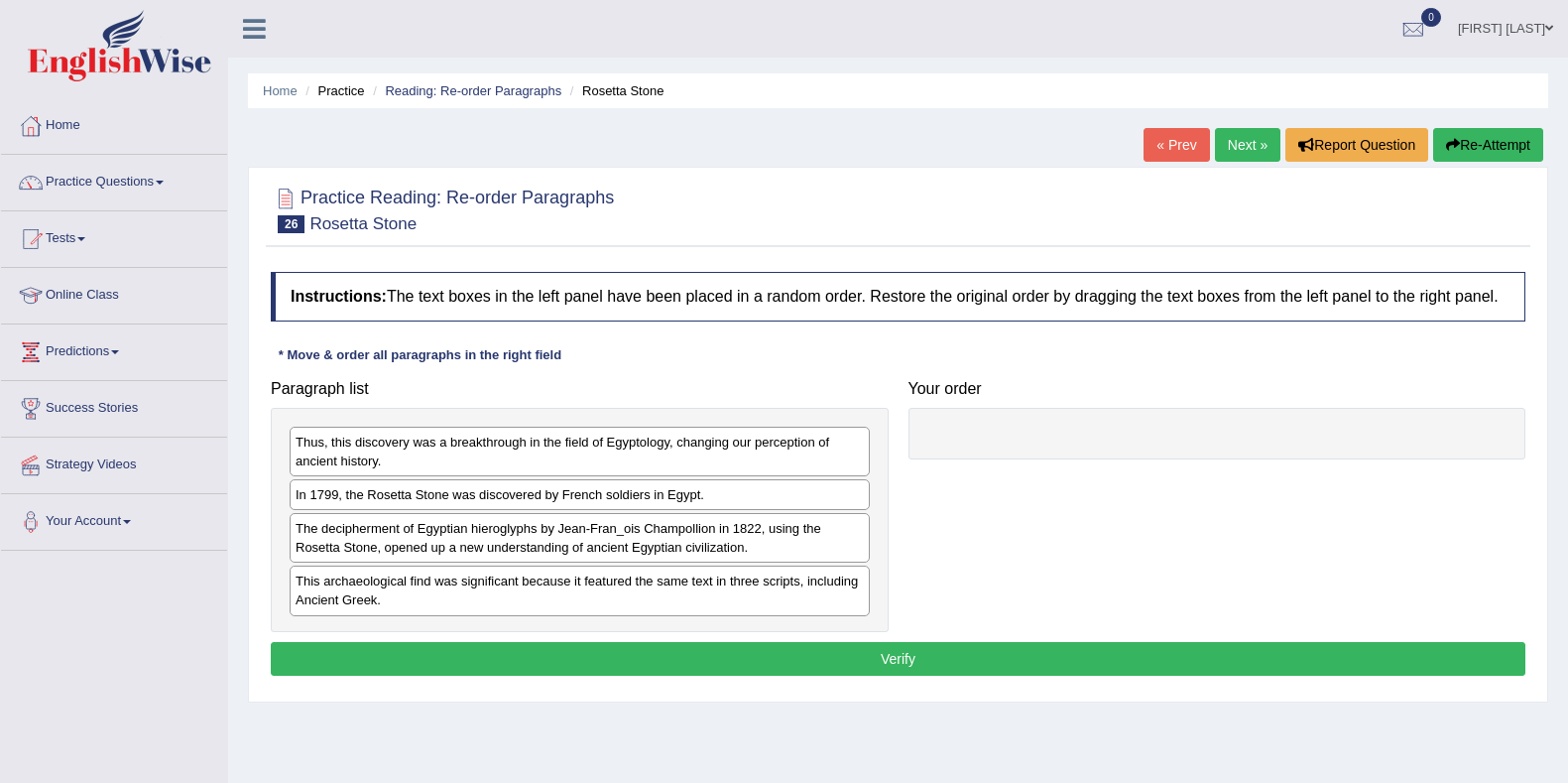 scroll, scrollTop: 0, scrollLeft: 0, axis: both 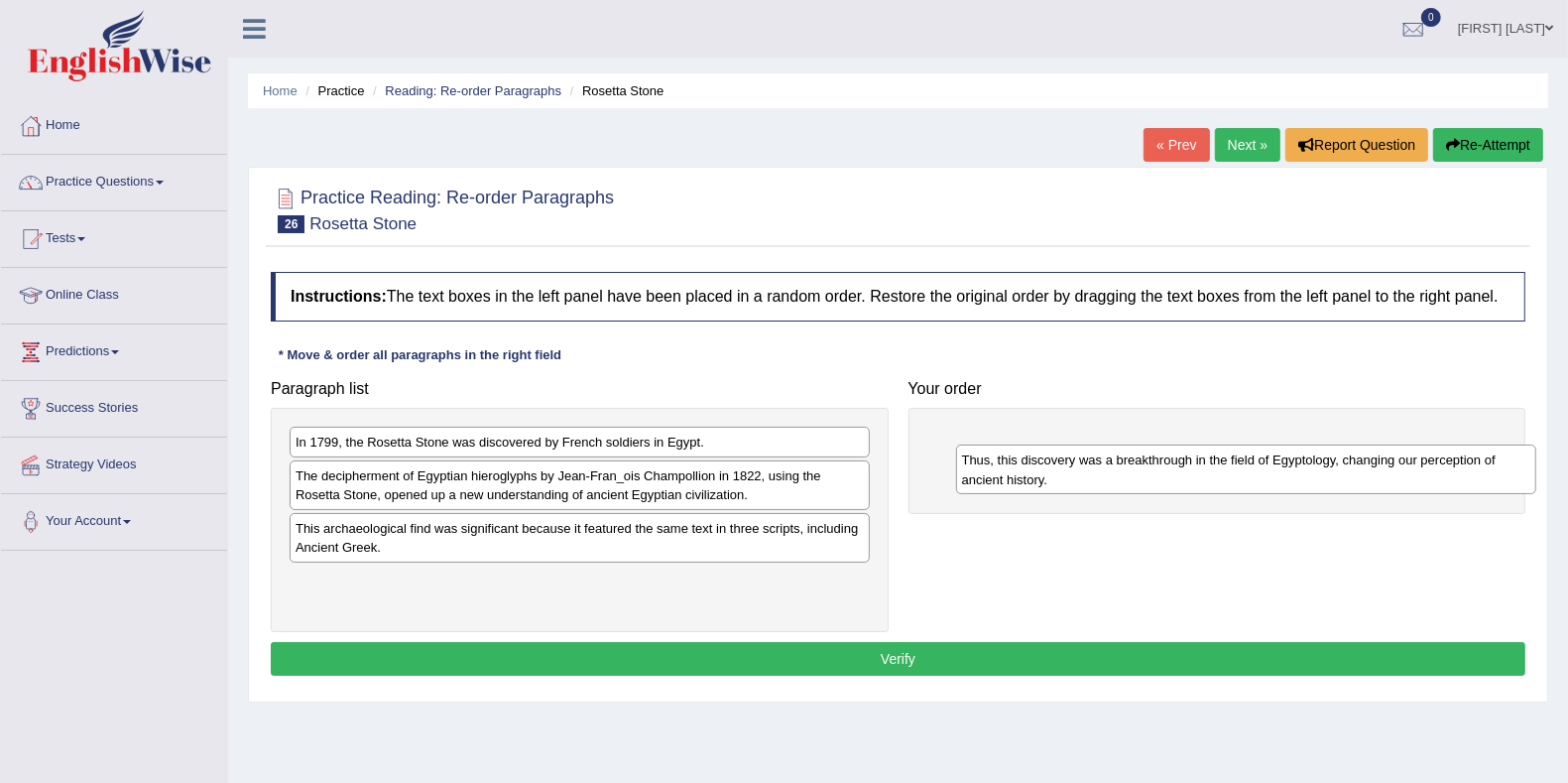 drag, startPoint x: 462, startPoint y: 453, endPoint x: 1130, endPoint y: 474, distance: 668.33 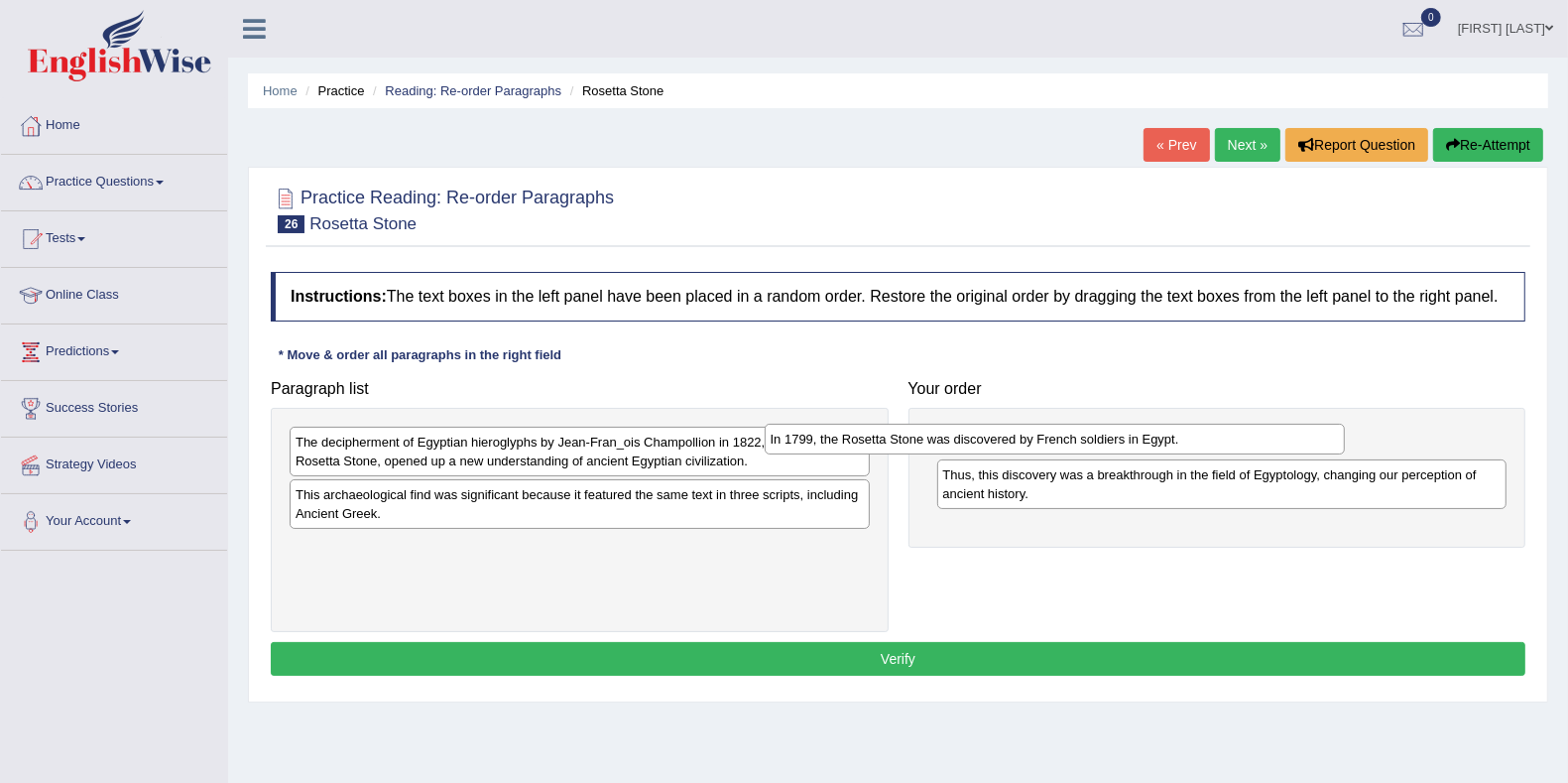 drag, startPoint x: 547, startPoint y: 431, endPoint x: 1028, endPoint y: 430, distance: 481.00104 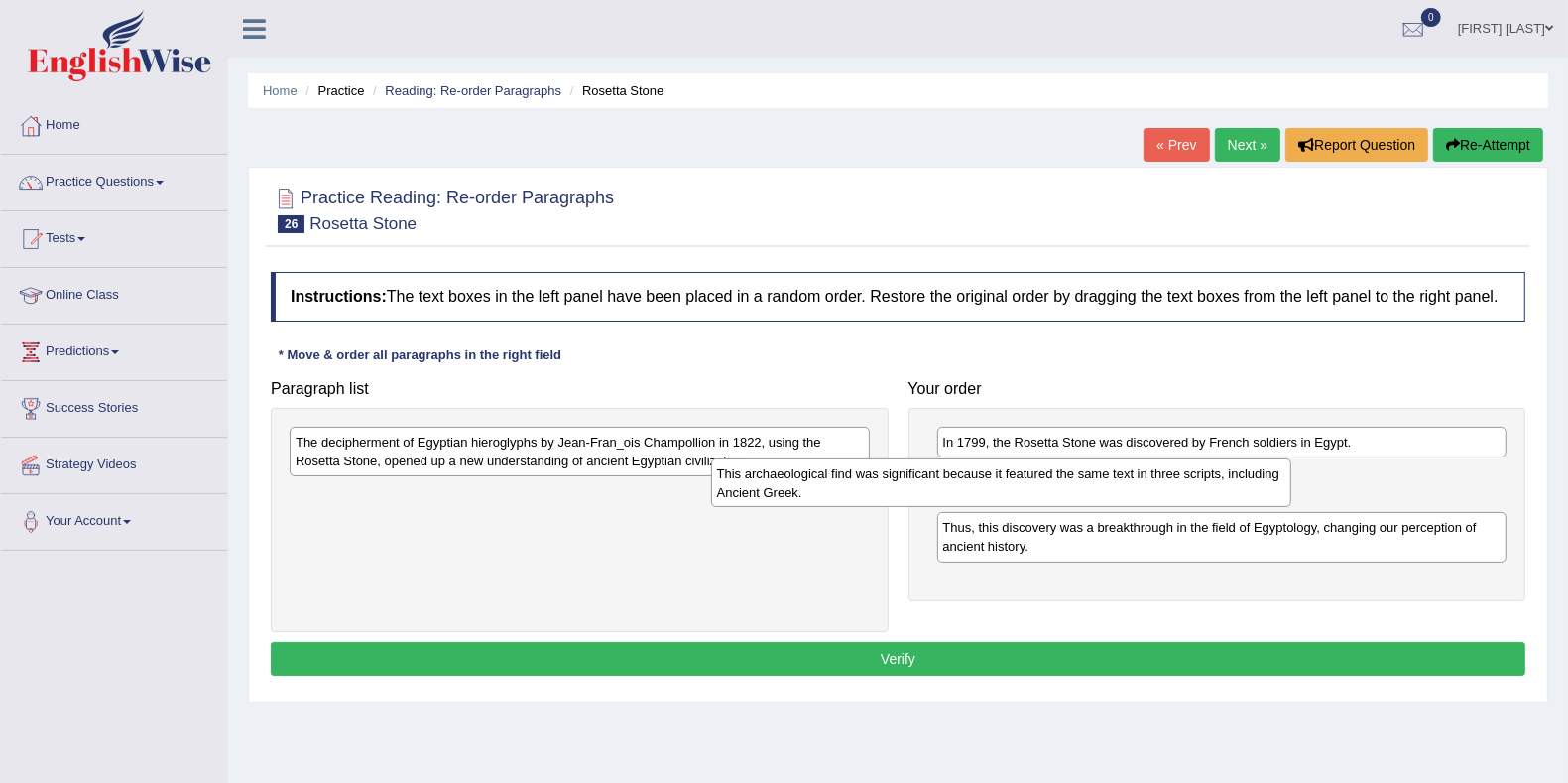 drag, startPoint x: 531, startPoint y: 509, endPoint x: 957, endPoint y: 494, distance: 426.264 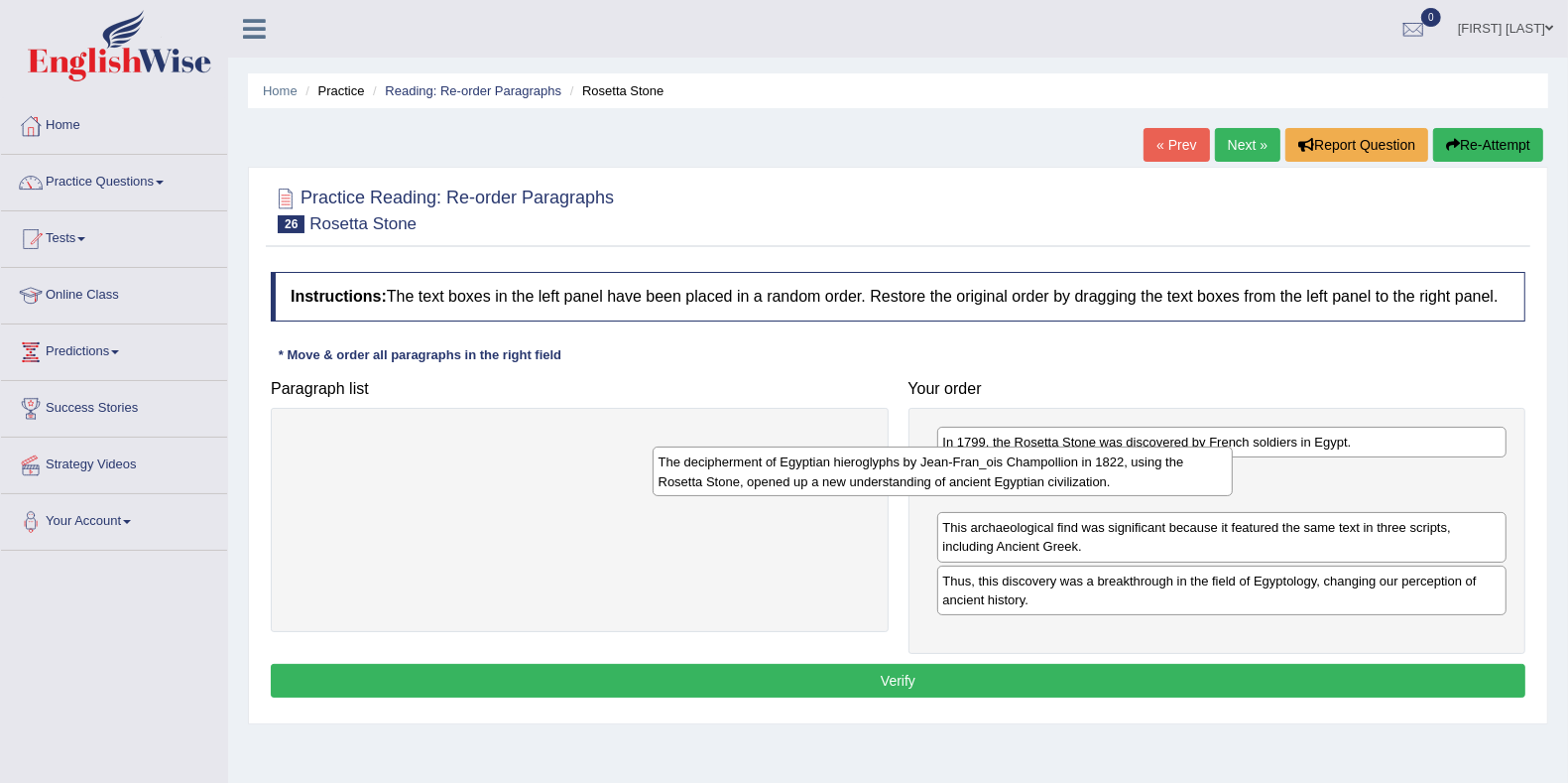 drag, startPoint x: 755, startPoint y: 449, endPoint x: 1118, endPoint y: 469, distance: 363.55055 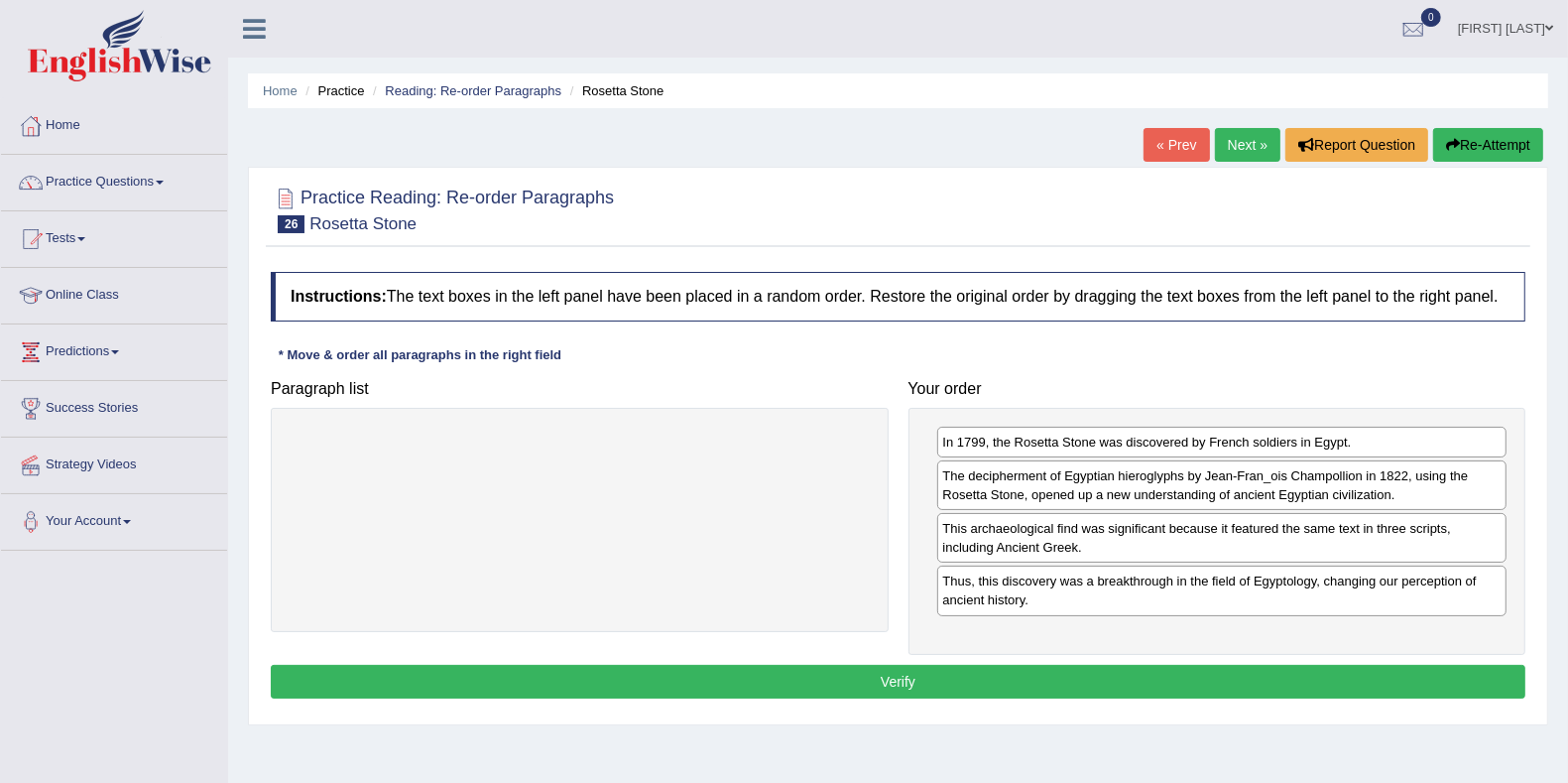 click on "Verify" at bounding box center (898, 682) 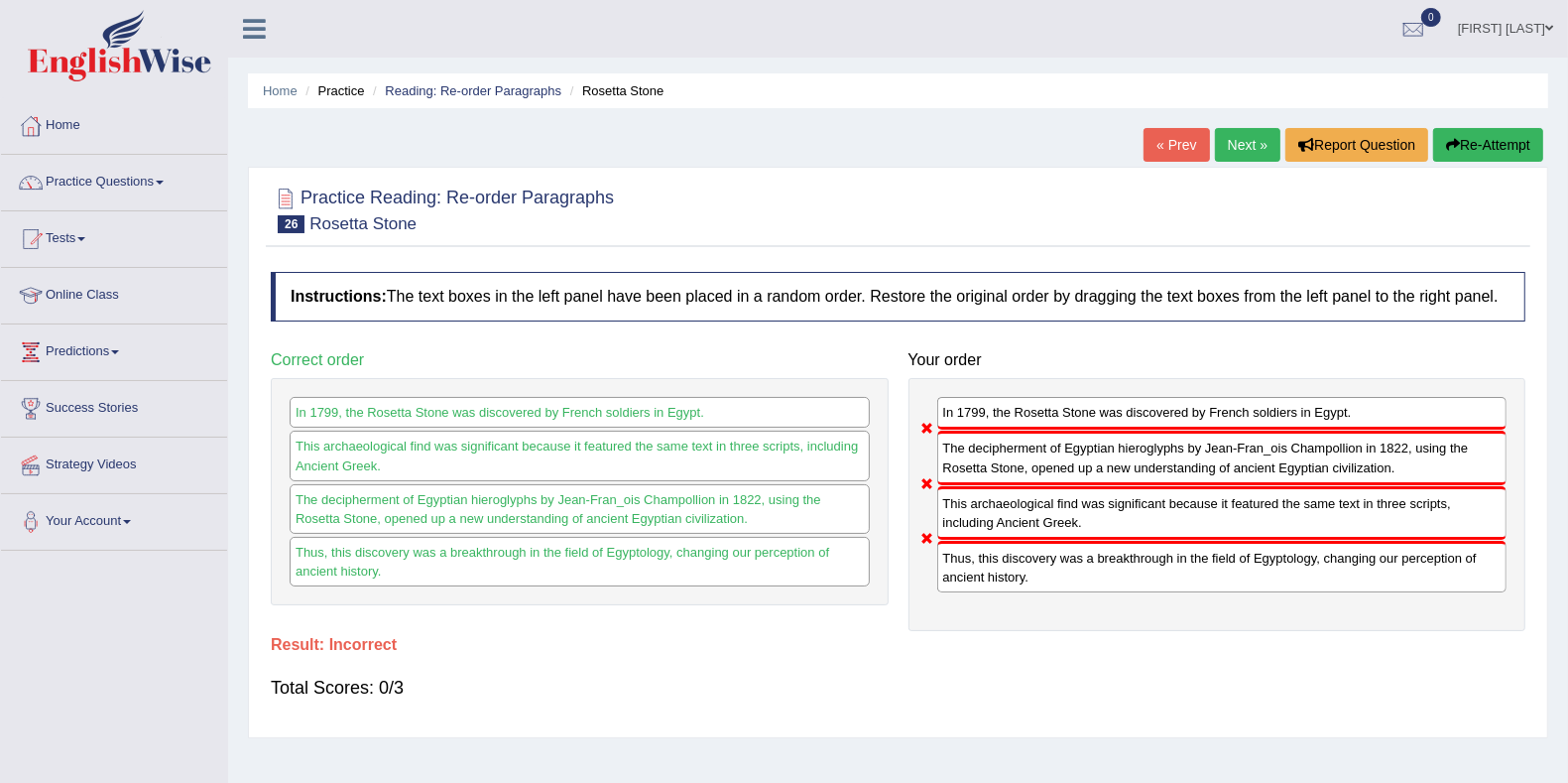 click on "Next »" at bounding box center (1248, 145) 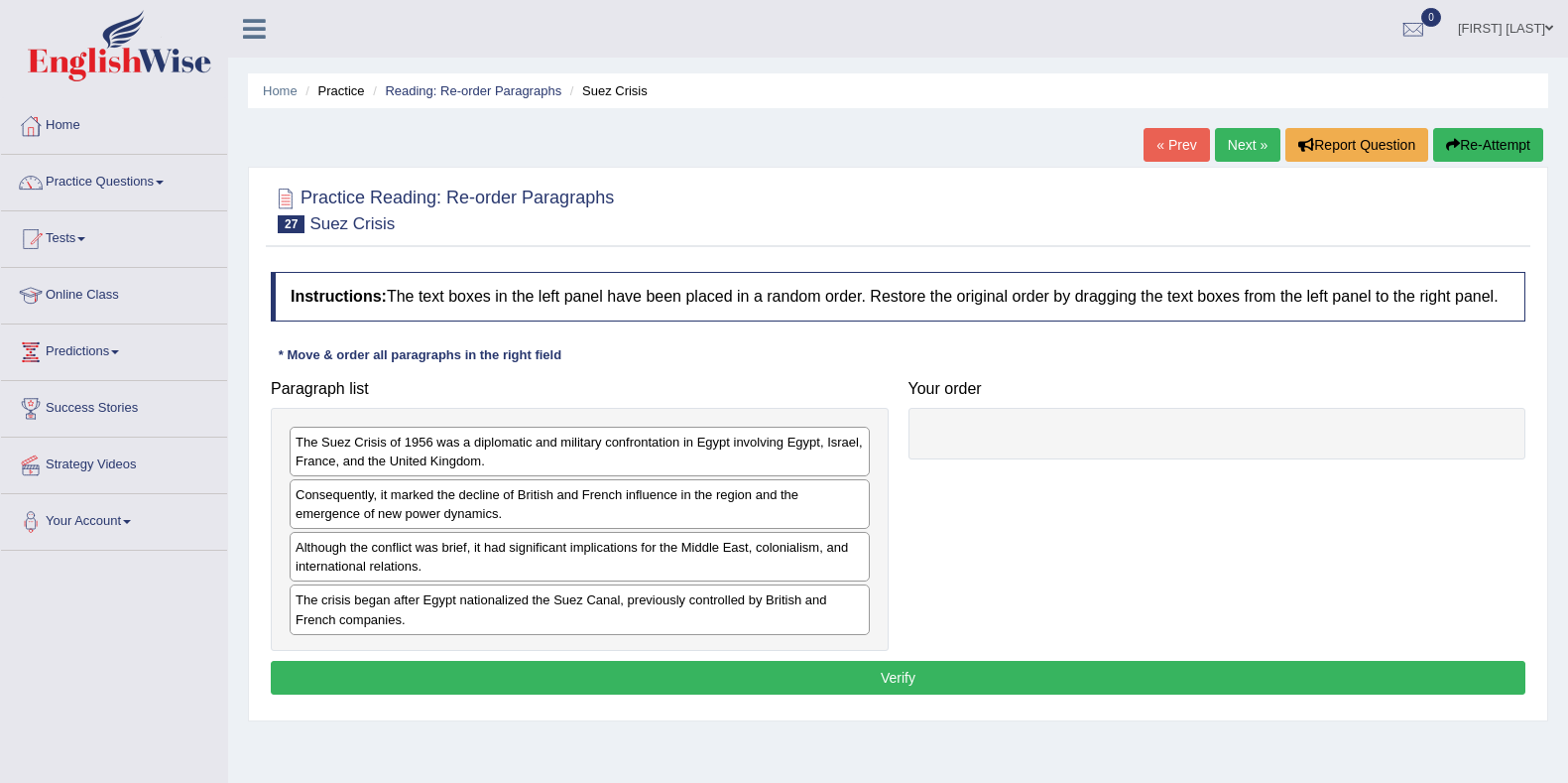 scroll, scrollTop: 0, scrollLeft: 0, axis: both 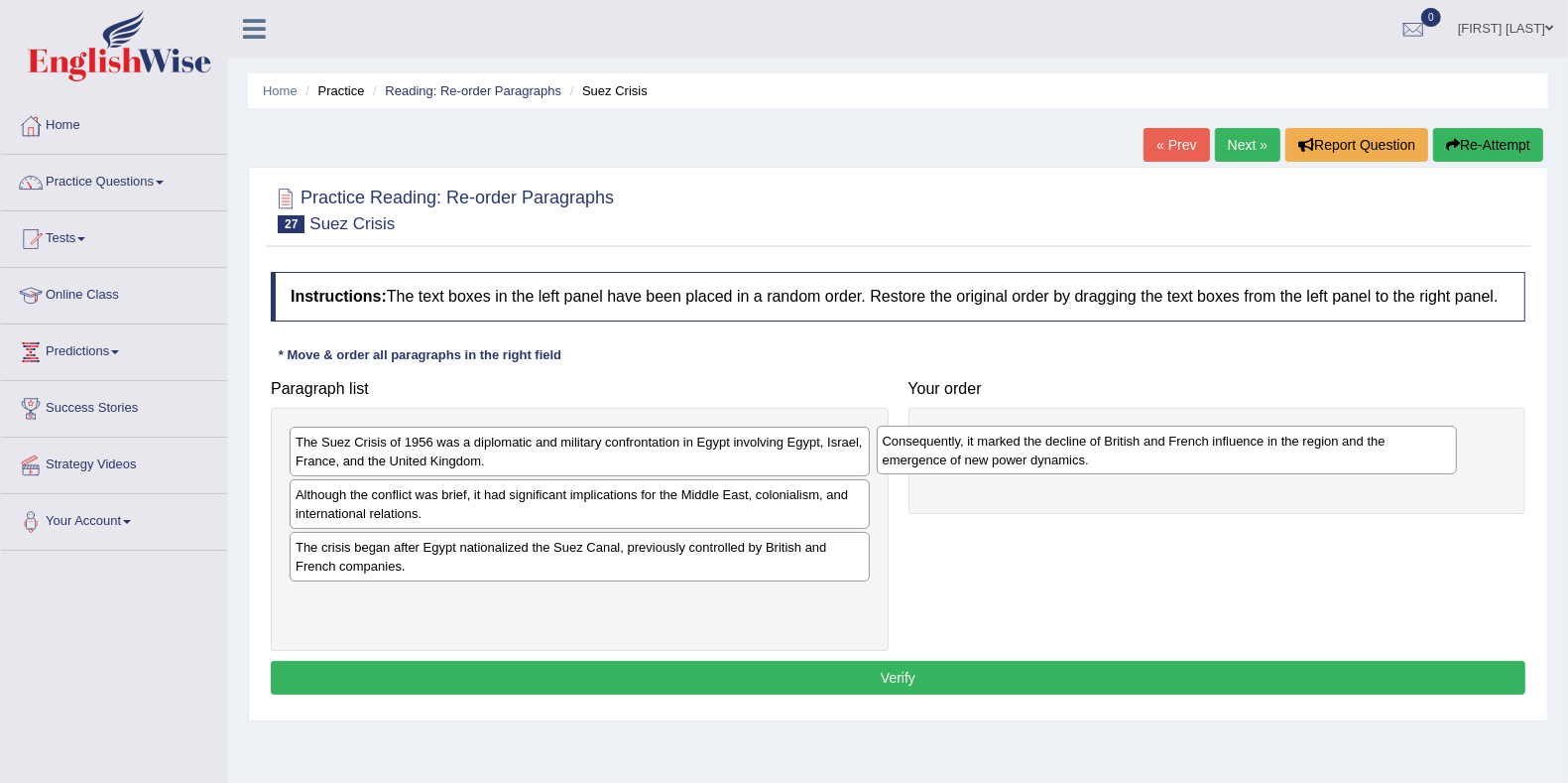drag, startPoint x: 628, startPoint y: 515, endPoint x: 1229, endPoint y: 497, distance: 601.2695 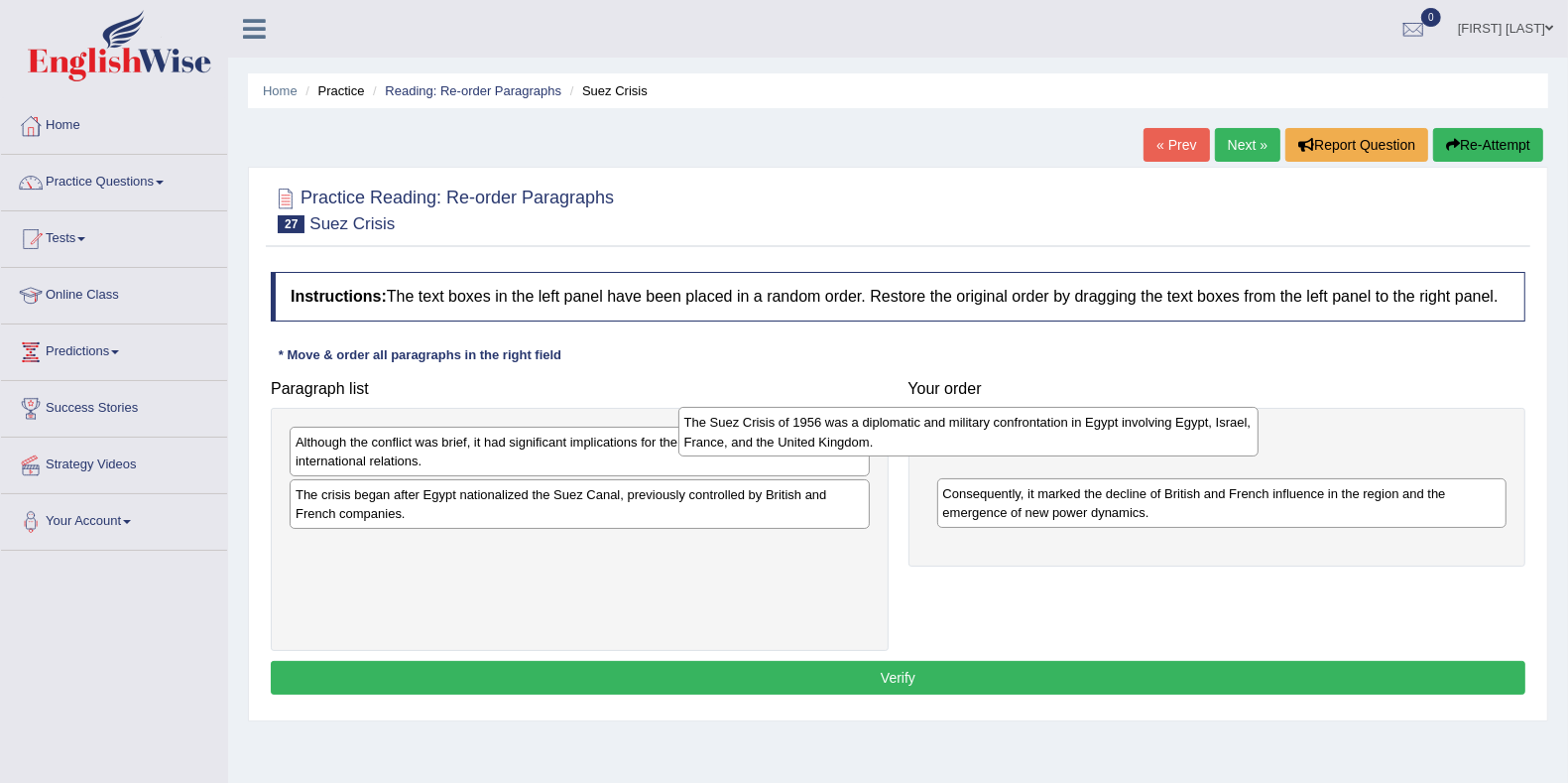 drag, startPoint x: 626, startPoint y: 457, endPoint x: 1019, endPoint y: 438, distance: 393.45902 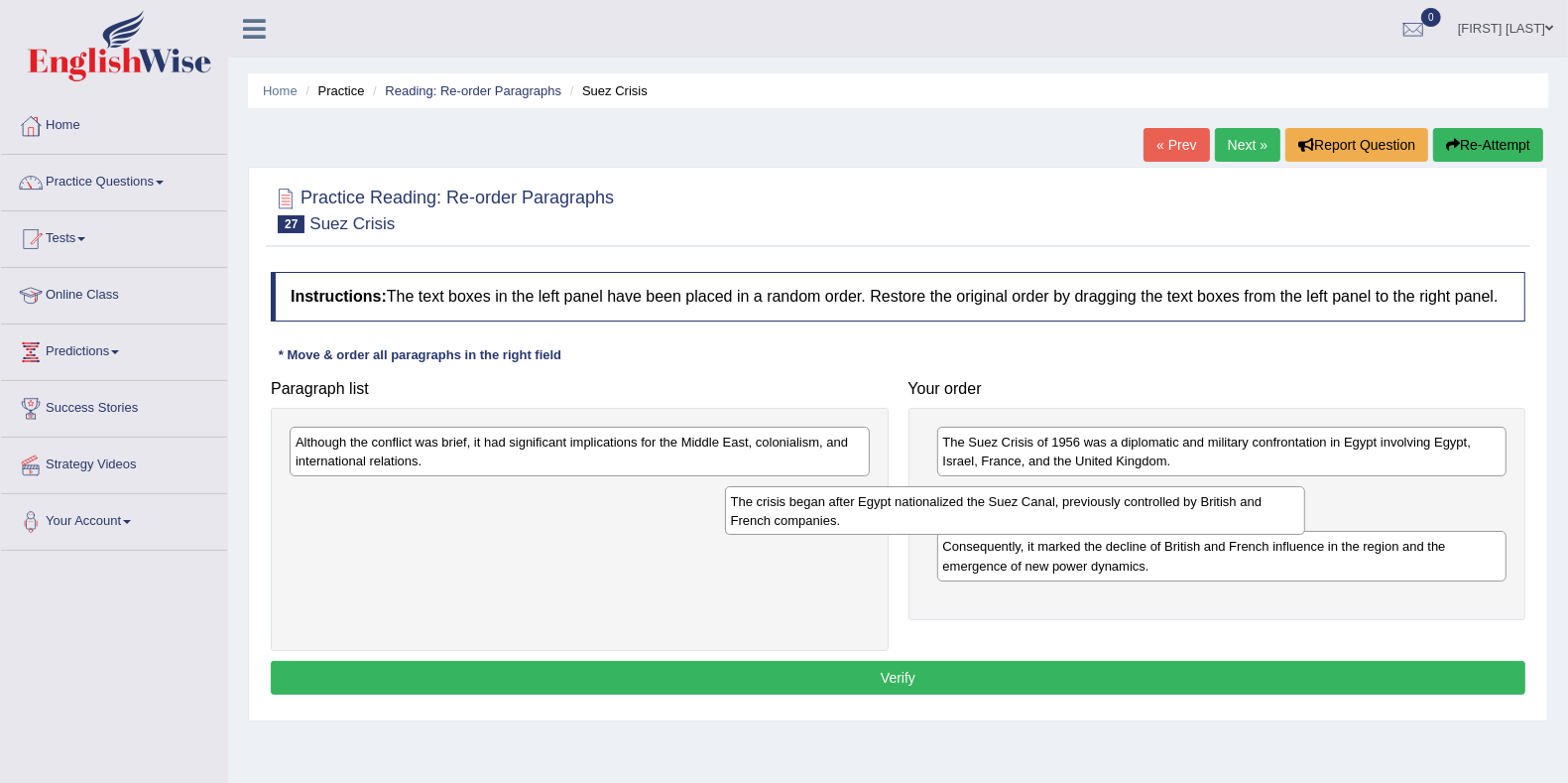 drag, startPoint x: 769, startPoint y: 489, endPoint x: 1208, endPoint y: 498, distance: 439.0922 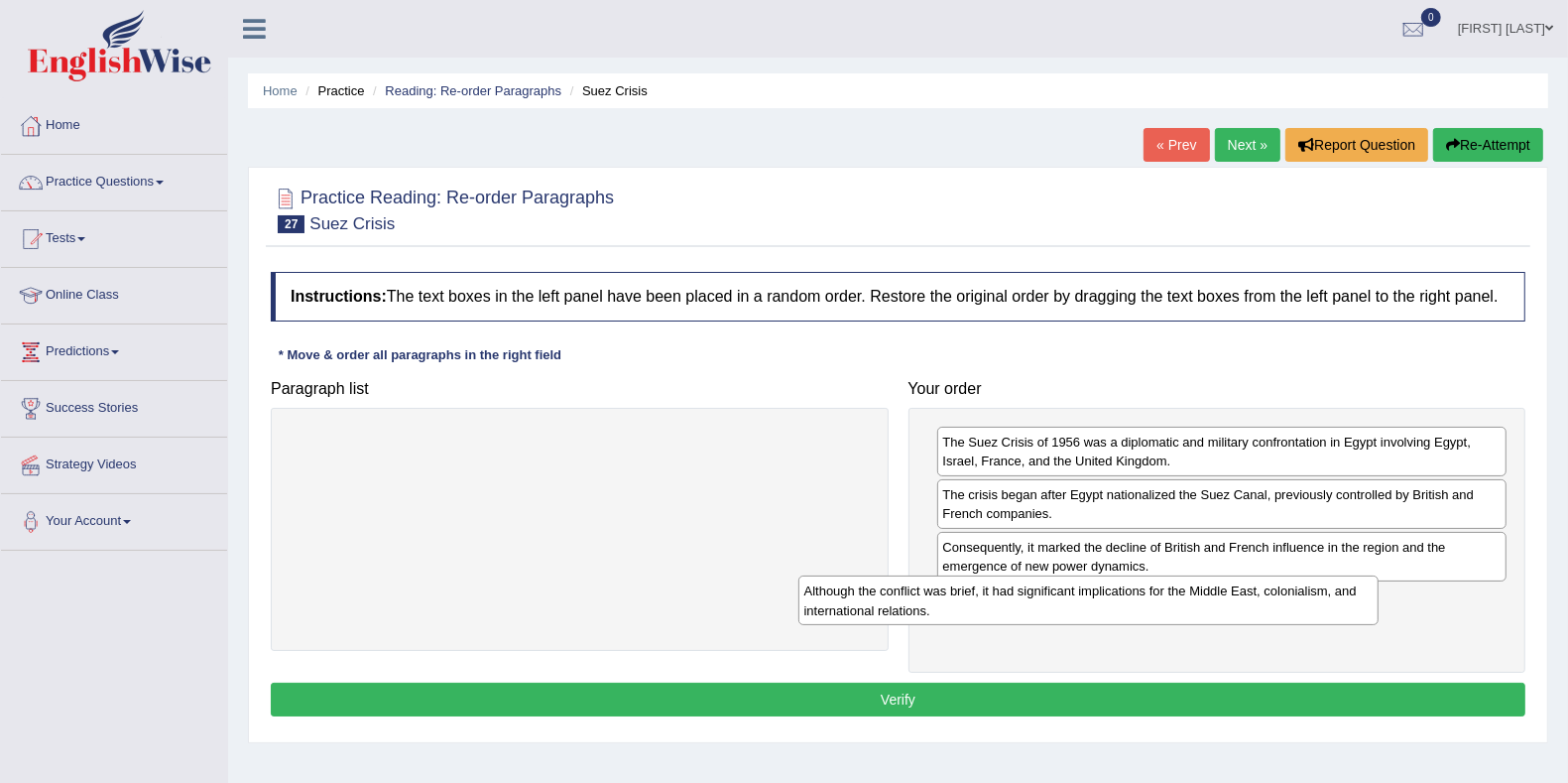 drag, startPoint x: 697, startPoint y: 442, endPoint x: 1206, endPoint y: 591, distance: 530.36025 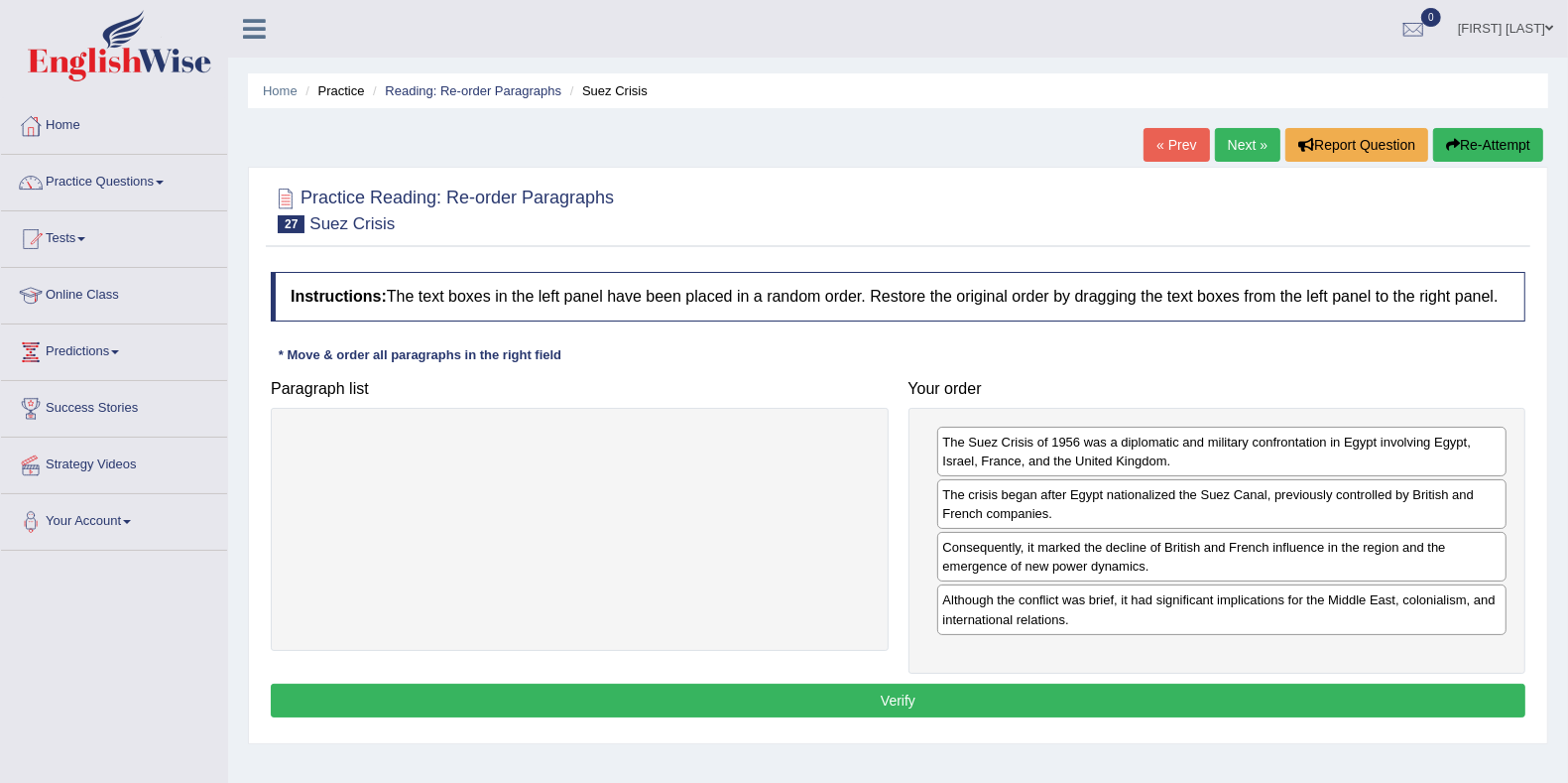 click on "Verify" at bounding box center [898, 701] 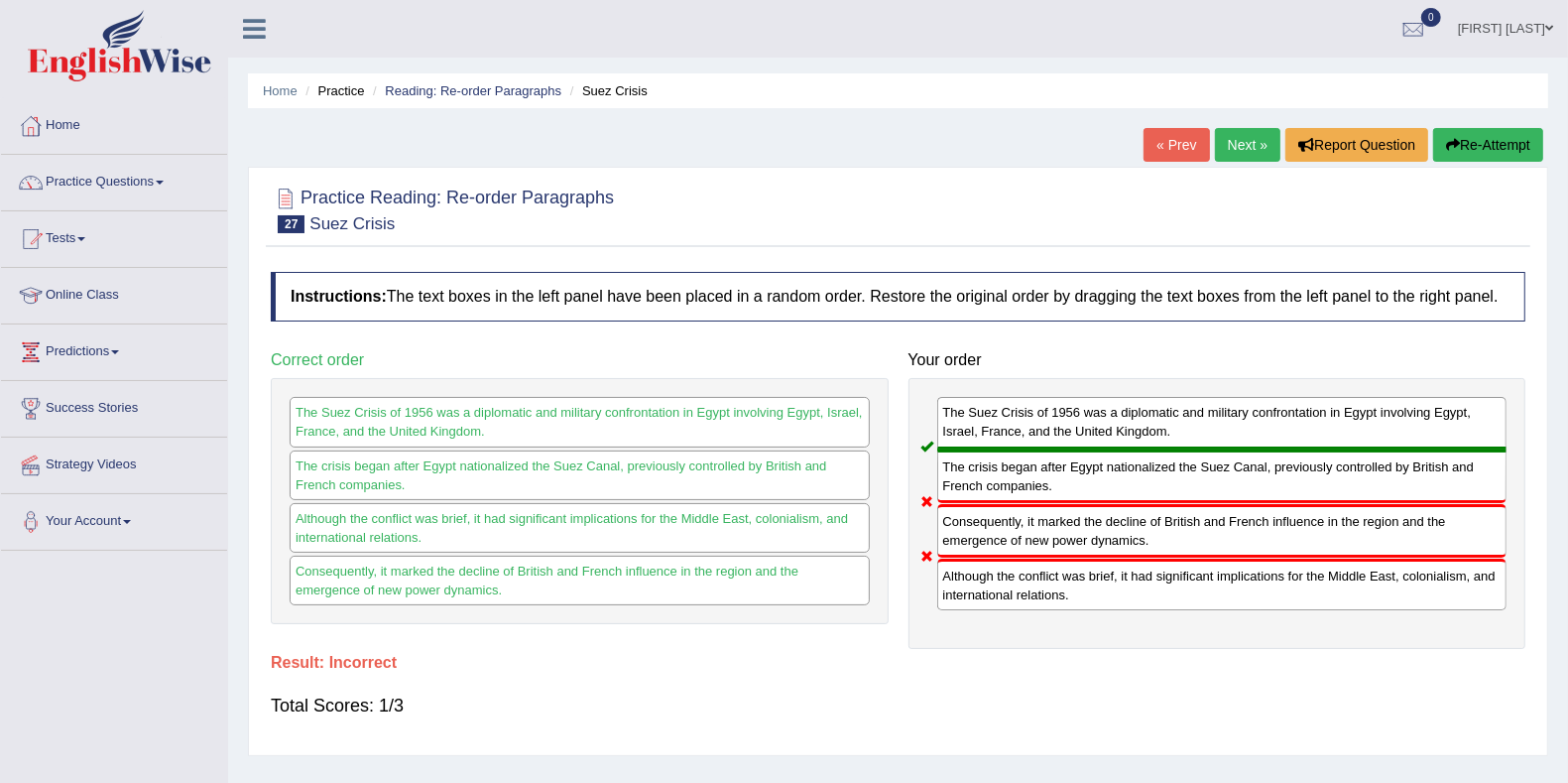 drag, startPoint x: 1075, startPoint y: 518, endPoint x: 1077, endPoint y: 607, distance: 89.02247 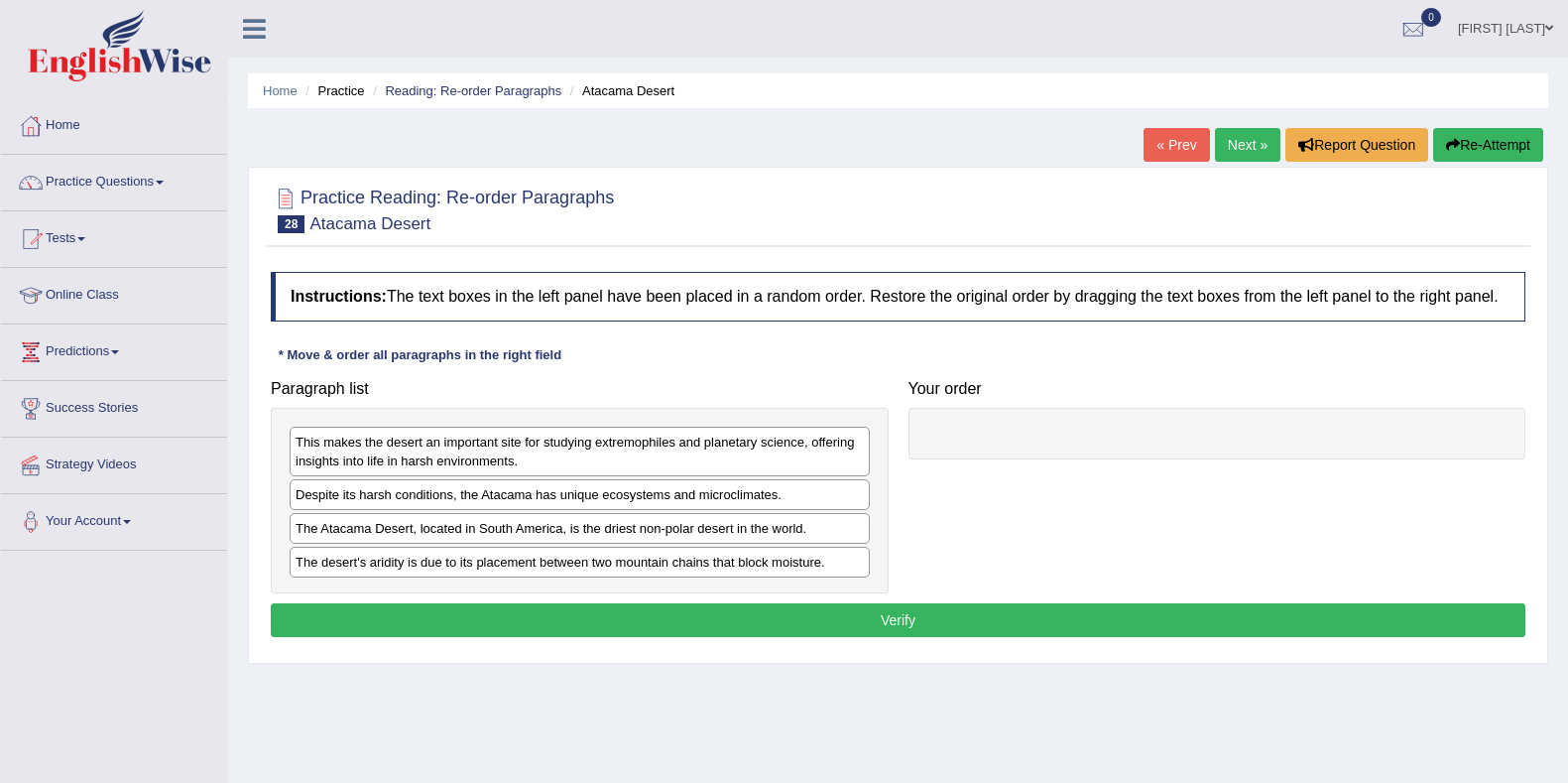 scroll, scrollTop: 0, scrollLeft: 0, axis: both 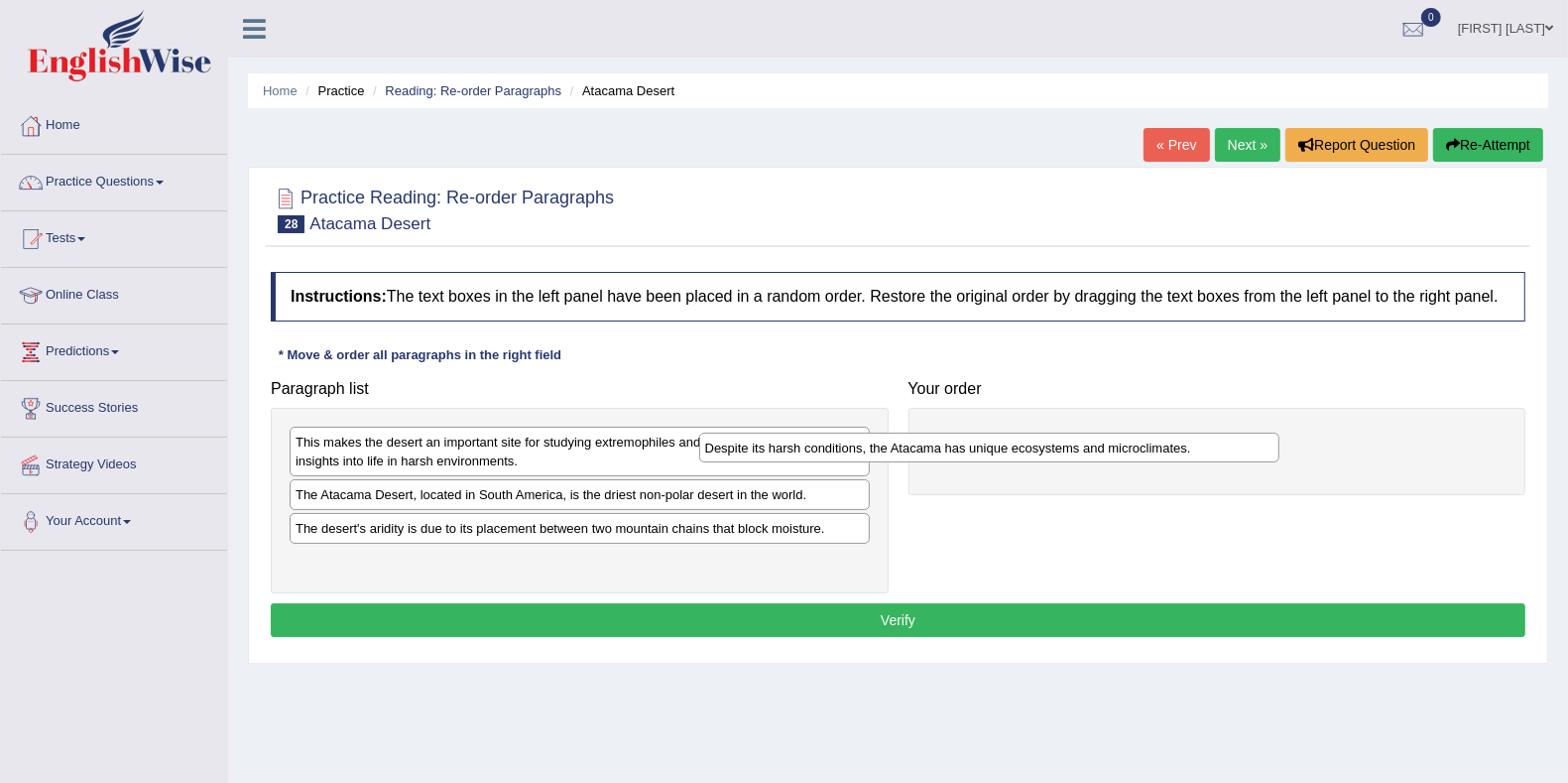 drag, startPoint x: 651, startPoint y: 502, endPoint x: 1070, endPoint y: 471, distance: 420.1452 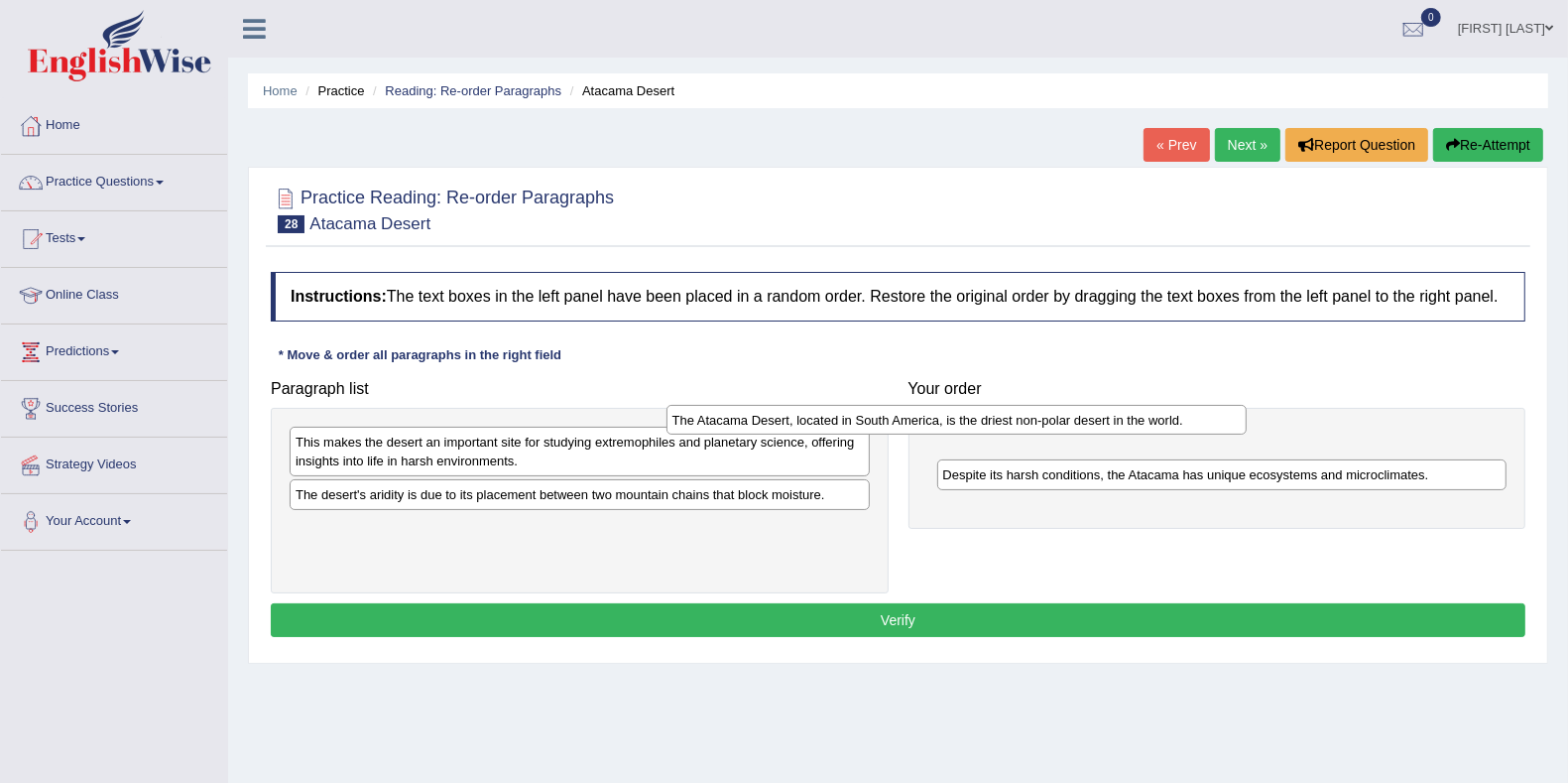 drag, startPoint x: 661, startPoint y: 501, endPoint x: 1045, endPoint y: 441, distance: 388.65923 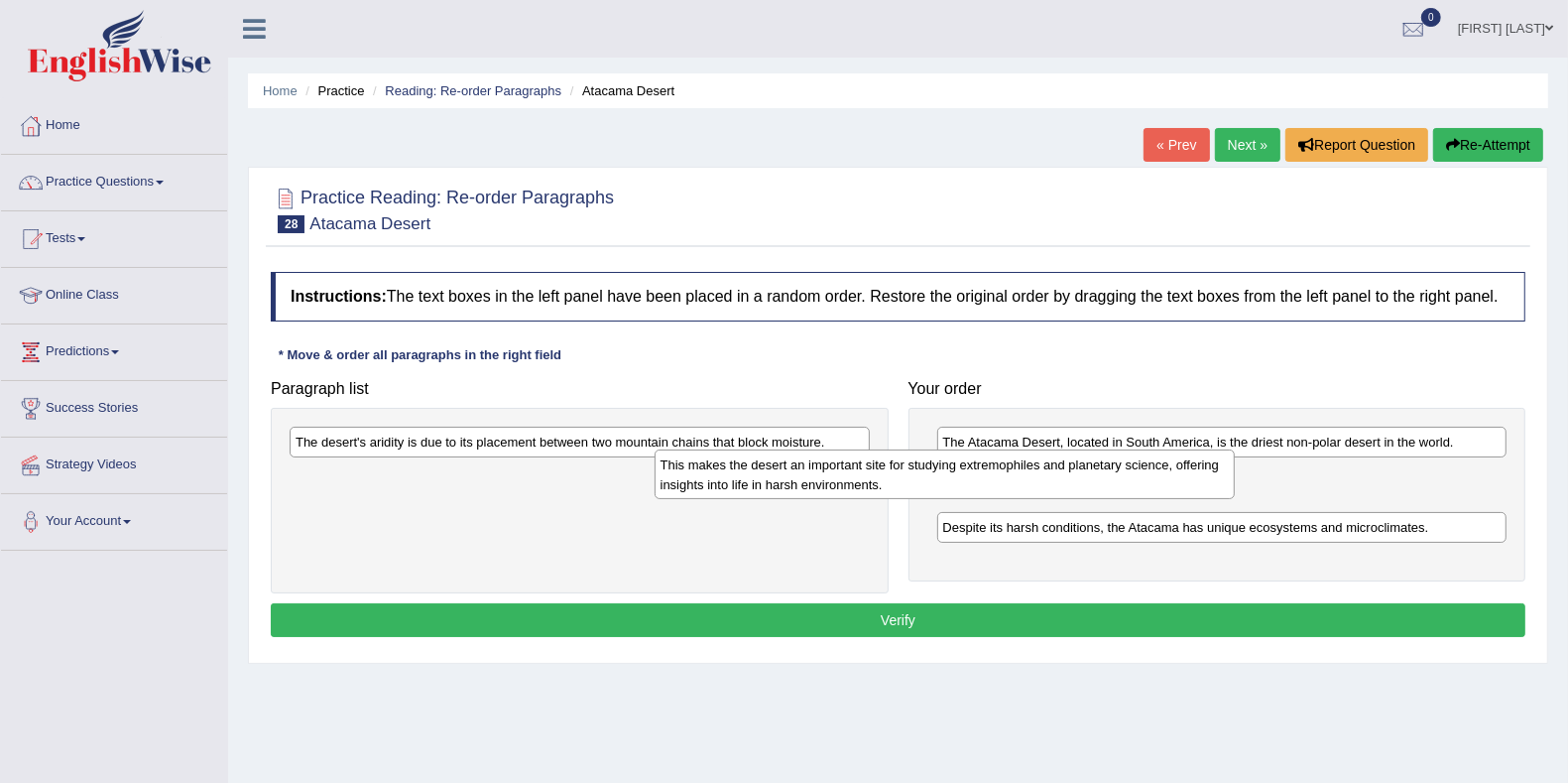 drag, startPoint x: 631, startPoint y: 445, endPoint x: 1000, endPoint y: 469, distance: 369.7797 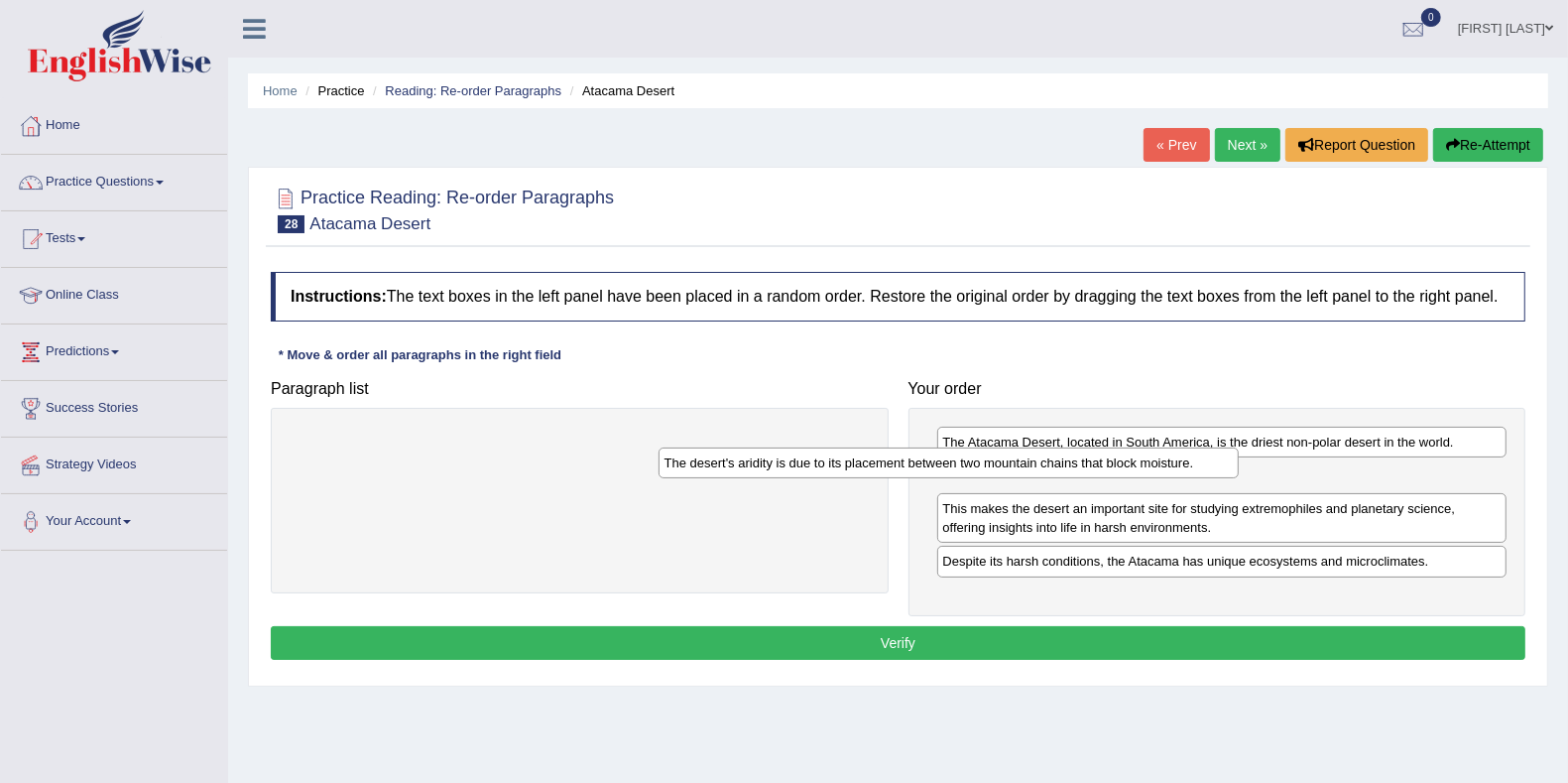 drag, startPoint x: 704, startPoint y: 435, endPoint x: 1080, endPoint y: 456, distance: 376.58598 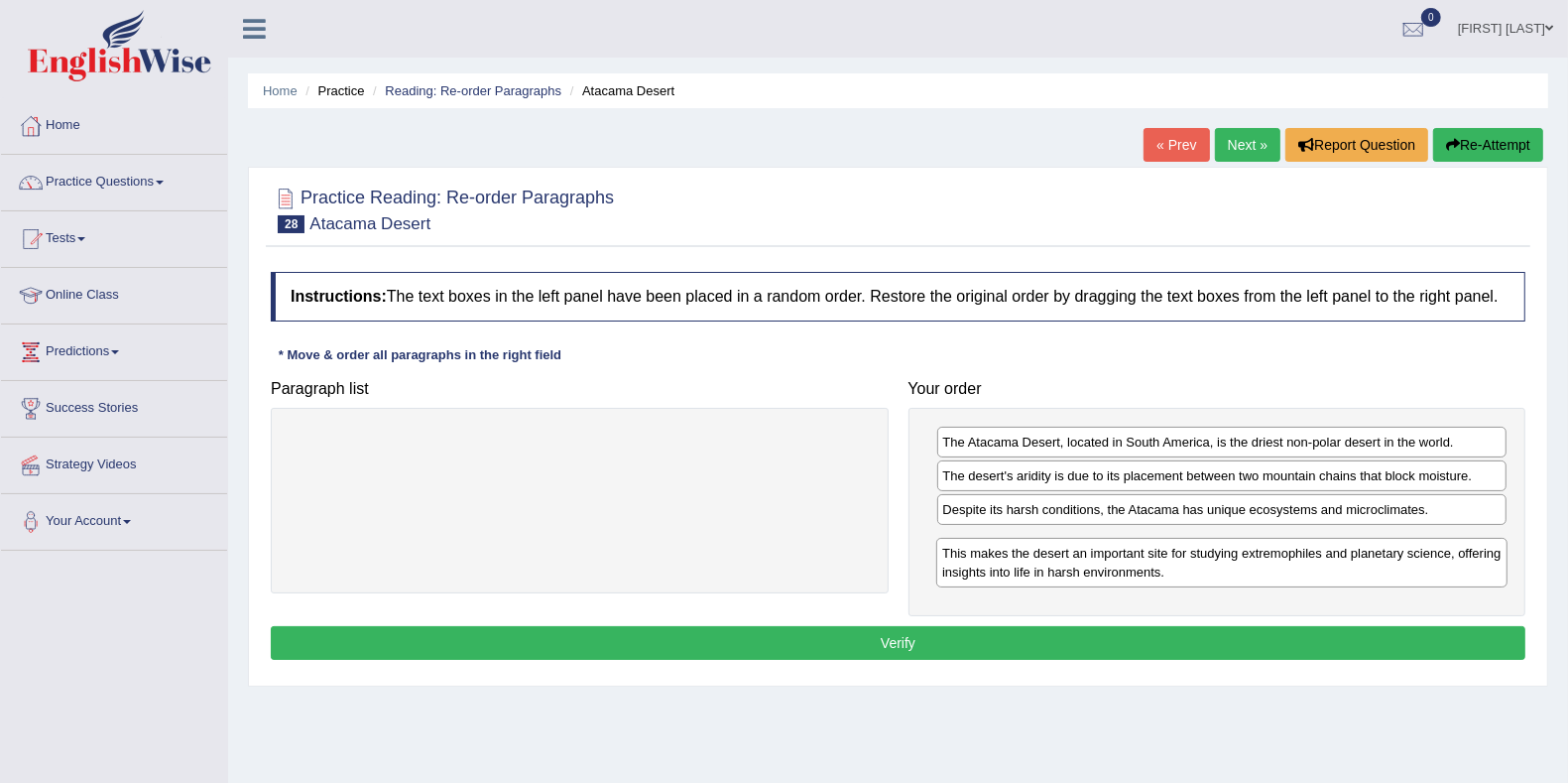 drag, startPoint x: 1134, startPoint y: 515, endPoint x: 1134, endPoint y: 561, distance: 46 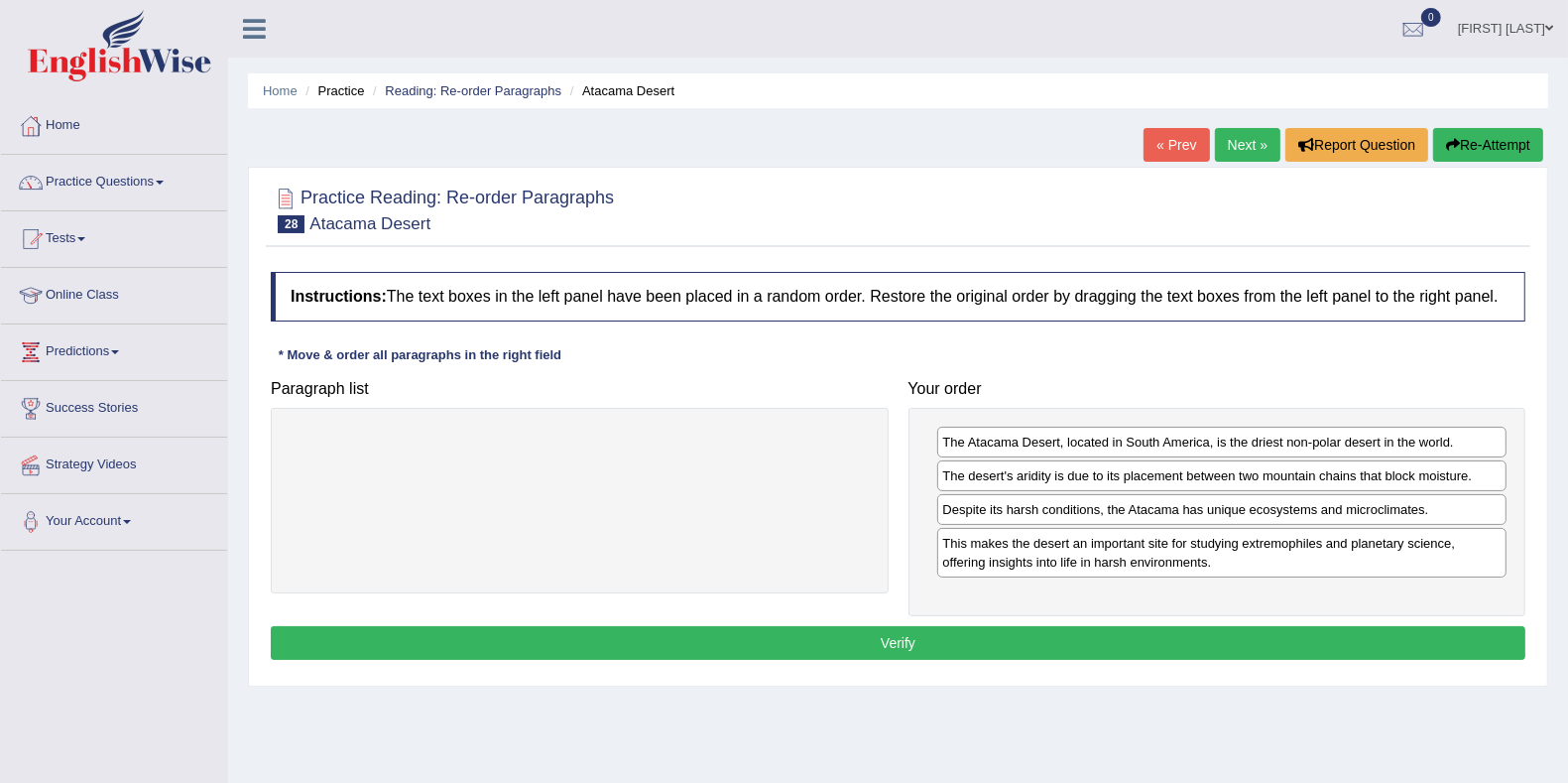 click on "Verify" at bounding box center (898, 643) 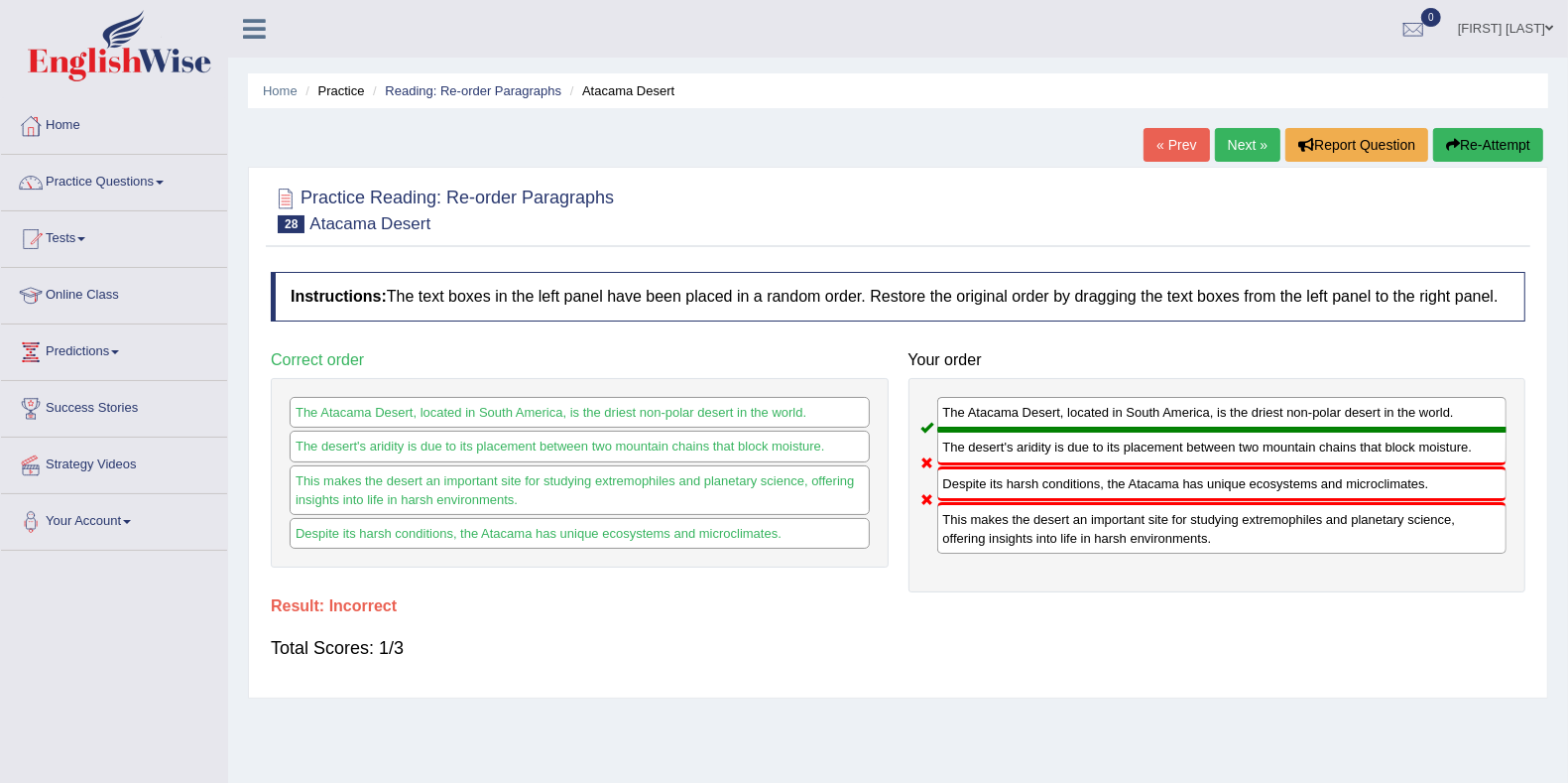 drag, startPoint x: 1111, startPoint y: 470, endPoint x: 1123, endPoint y: 530, distance: 61.188234 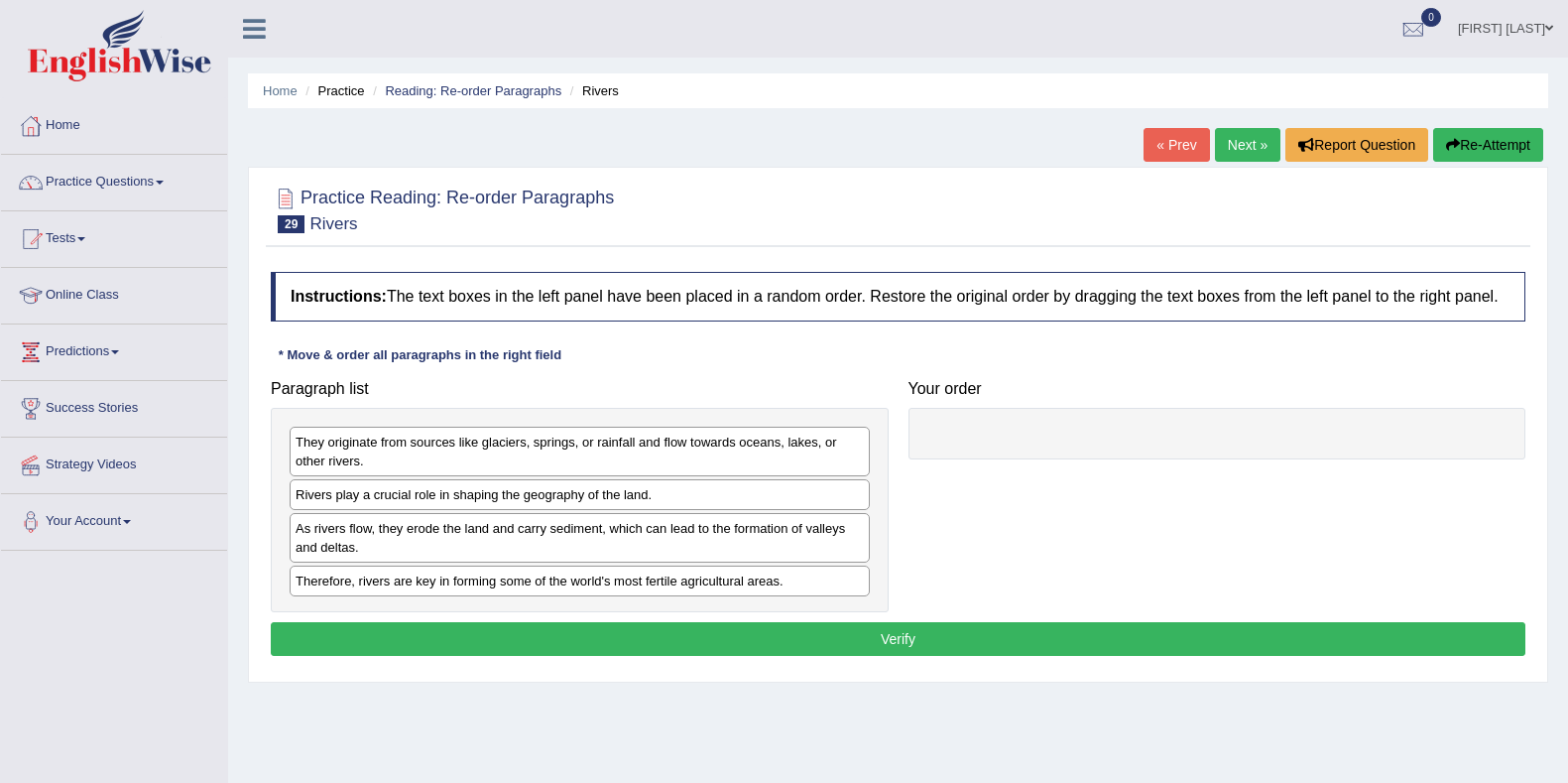 scroll, scrollTop: 0, scrollLeft: 0, axis: both 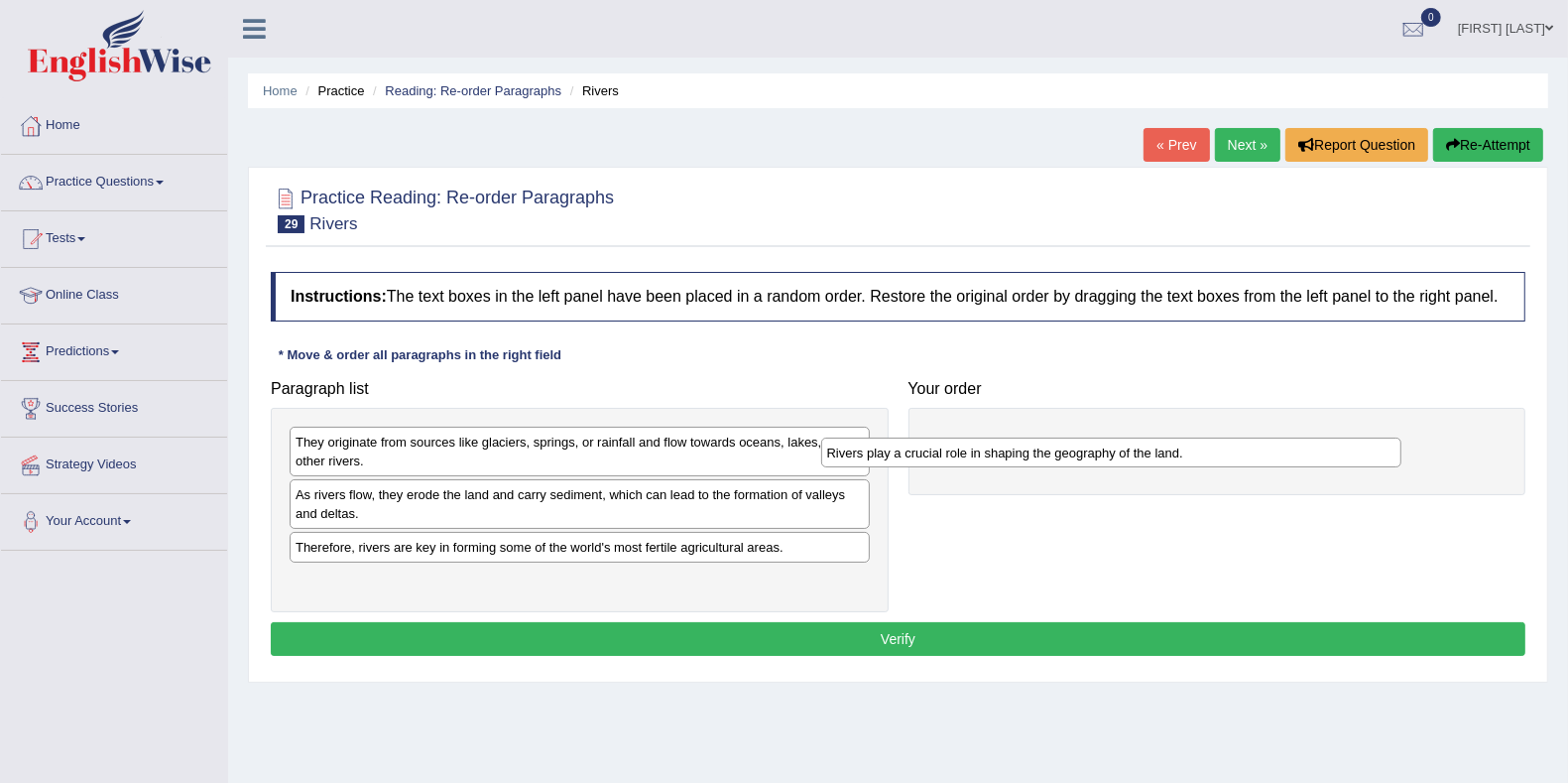 drag, startPoint x: 615, startPoint y: 494, endPoint x: 1146, endPoint y: 454, distance: 532.5045 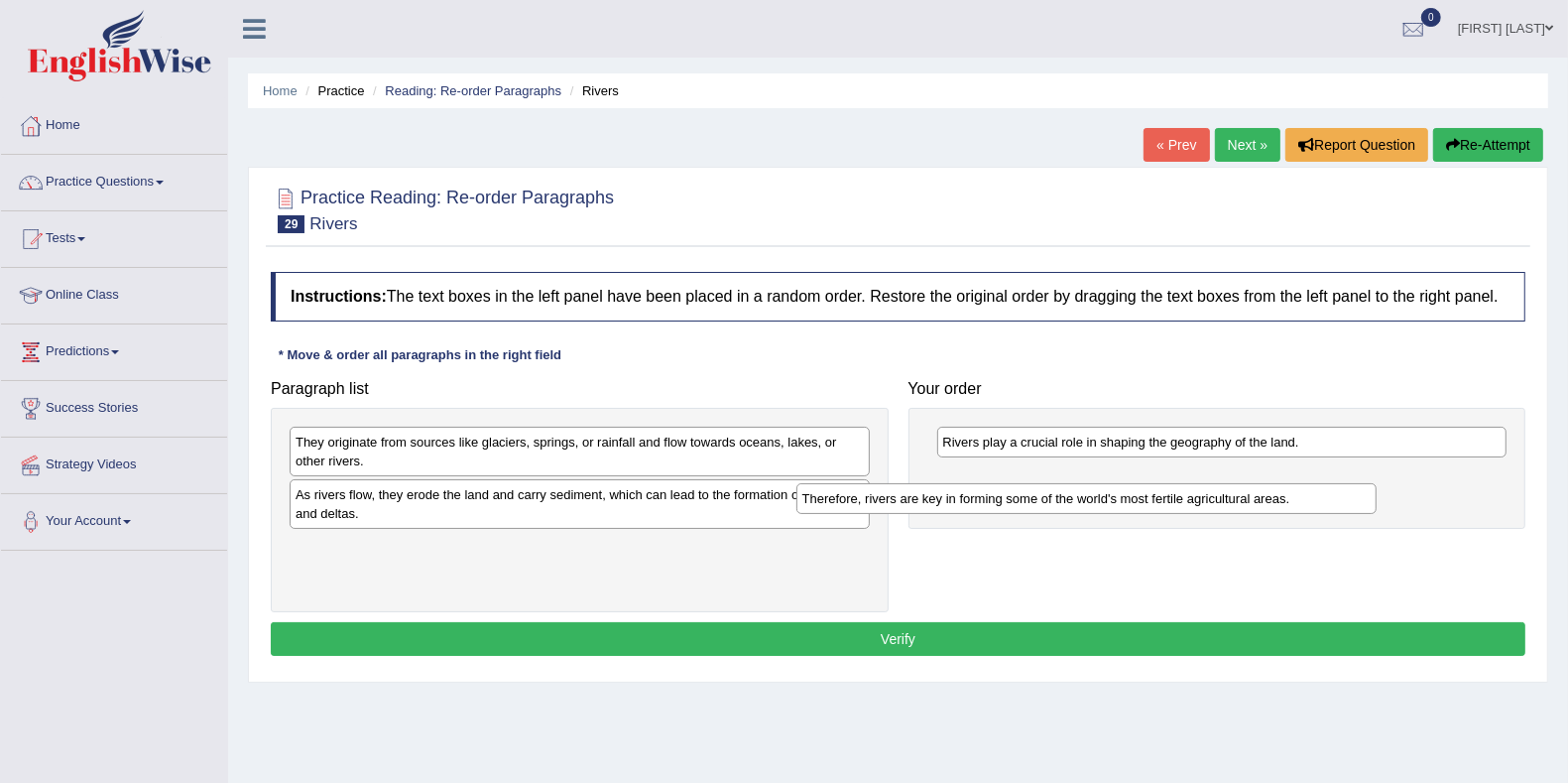 drag, startPoint x: 780, startPoint y: 546, endPoint x: 1289, endPoint y: 500, distance: 511.07436 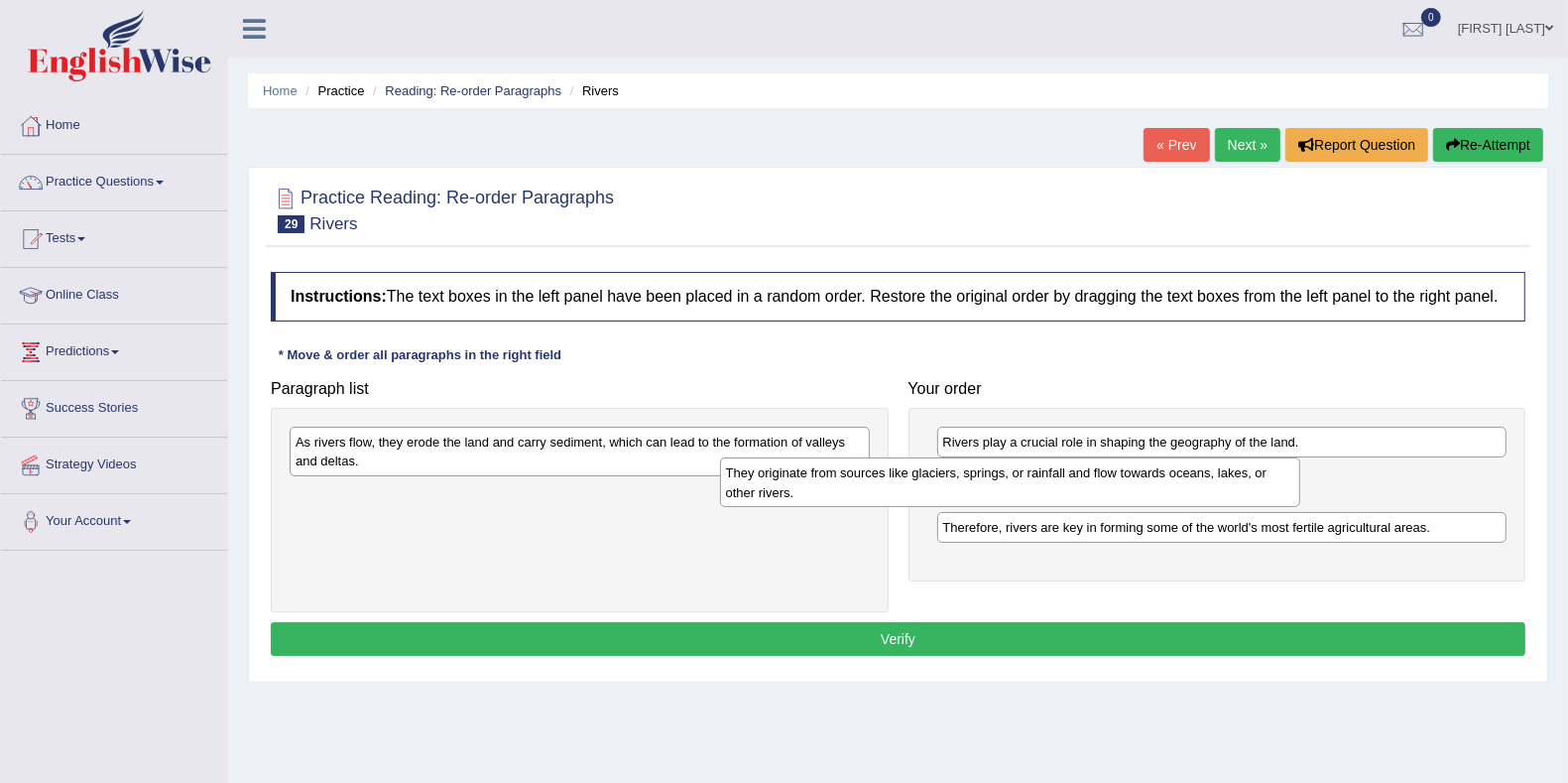 drag, startPoint x: 536, startPoint y: 447, endPoint x: 966, endPoint y: 478, distance: 431.11599 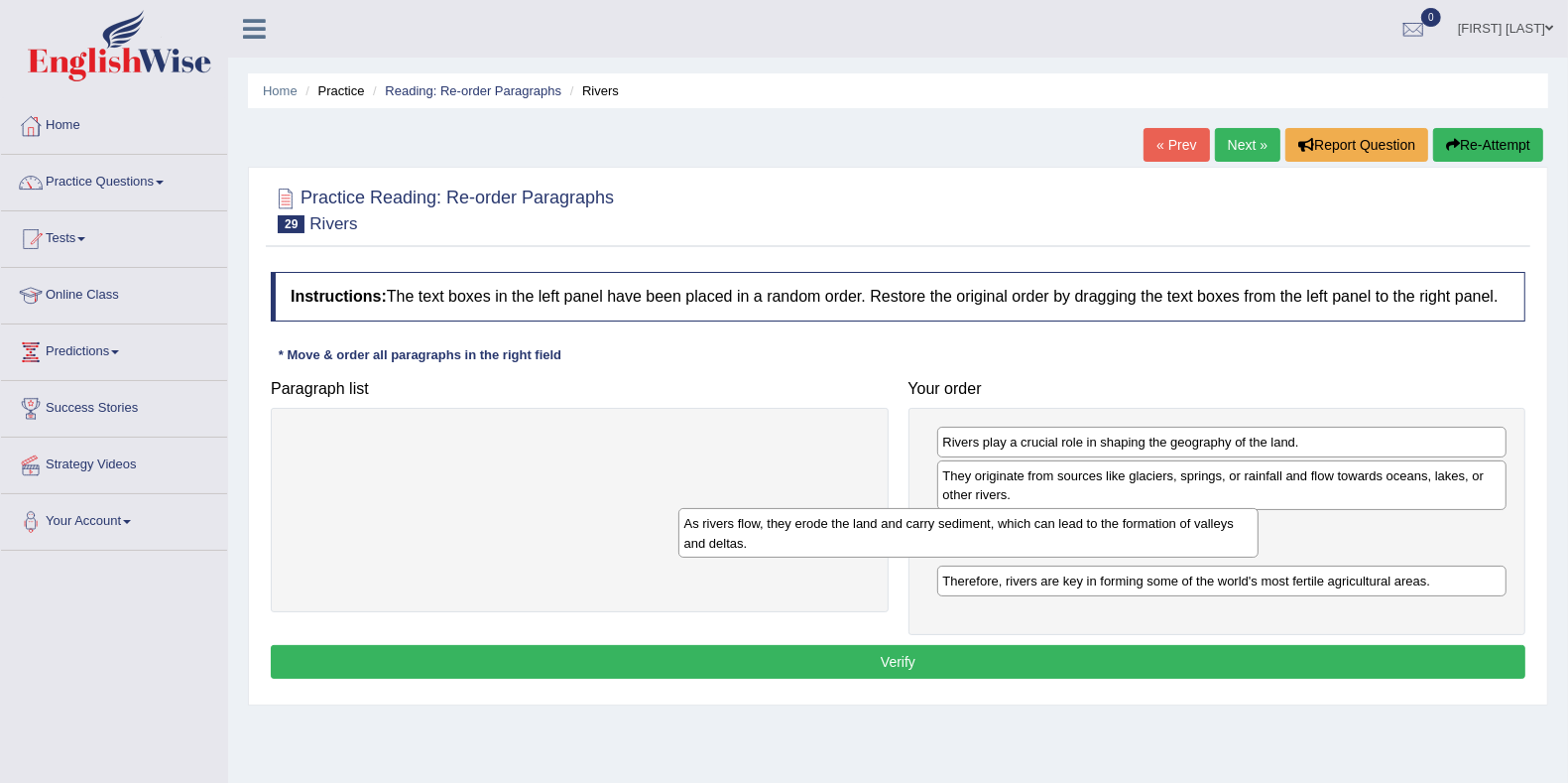 drag, startPoint x: 576, startPoint y: 454, endPoint x: 970, endPoint y: 535, distance: 402.23998 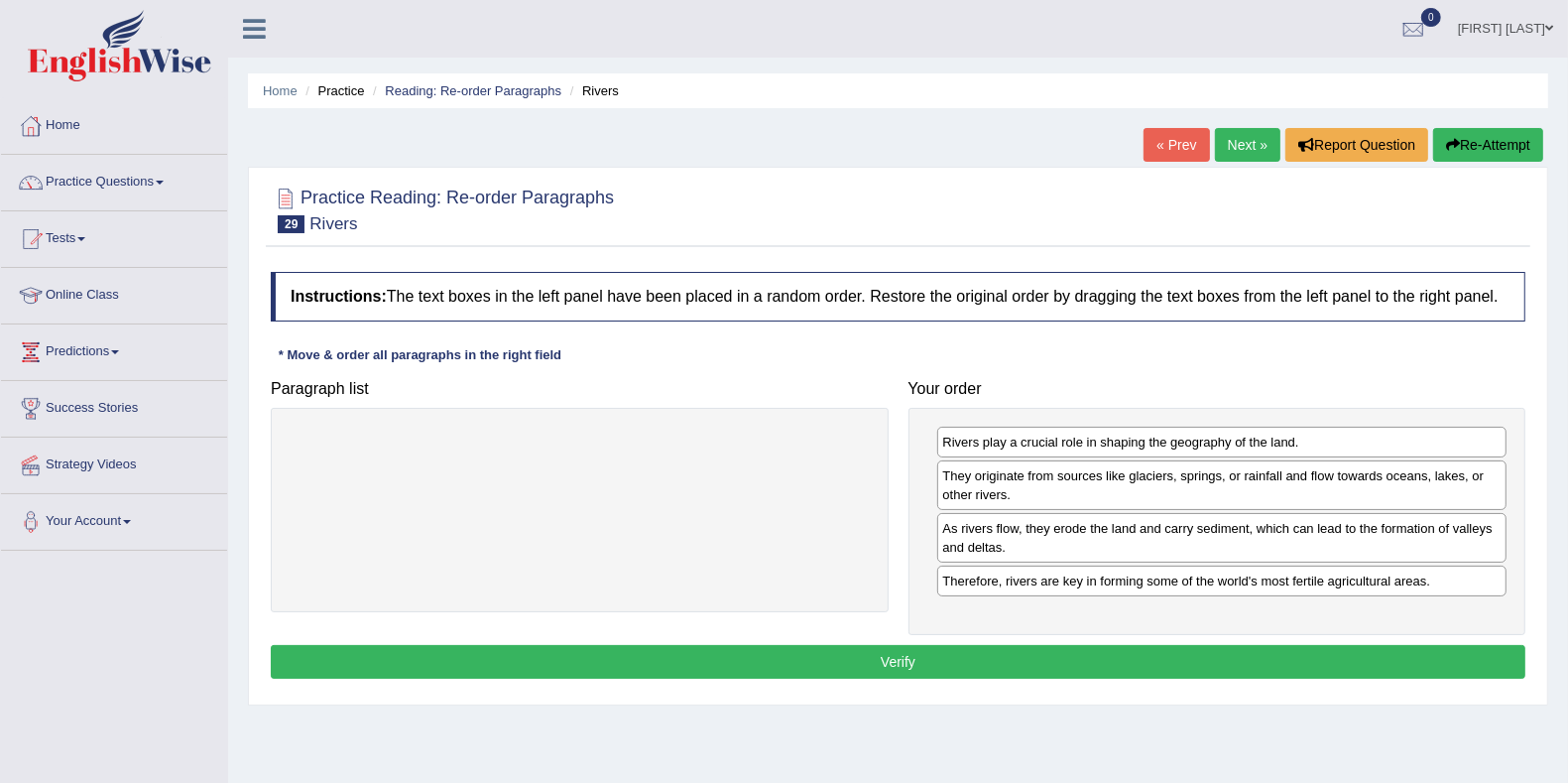 click on "Verify" at bounding box center [898, 662] 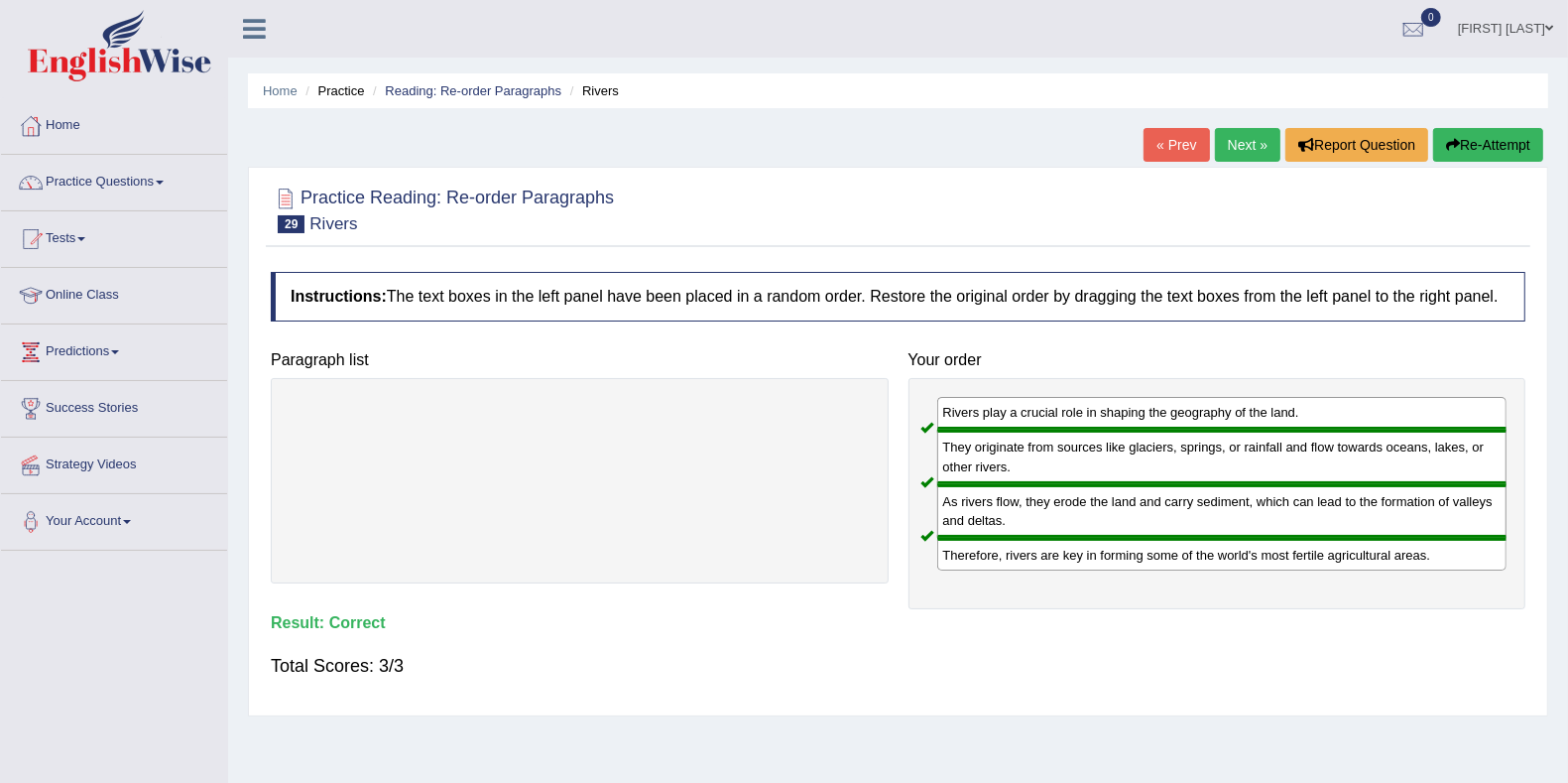 click on "Next »" at bounding box center (1248, 145) 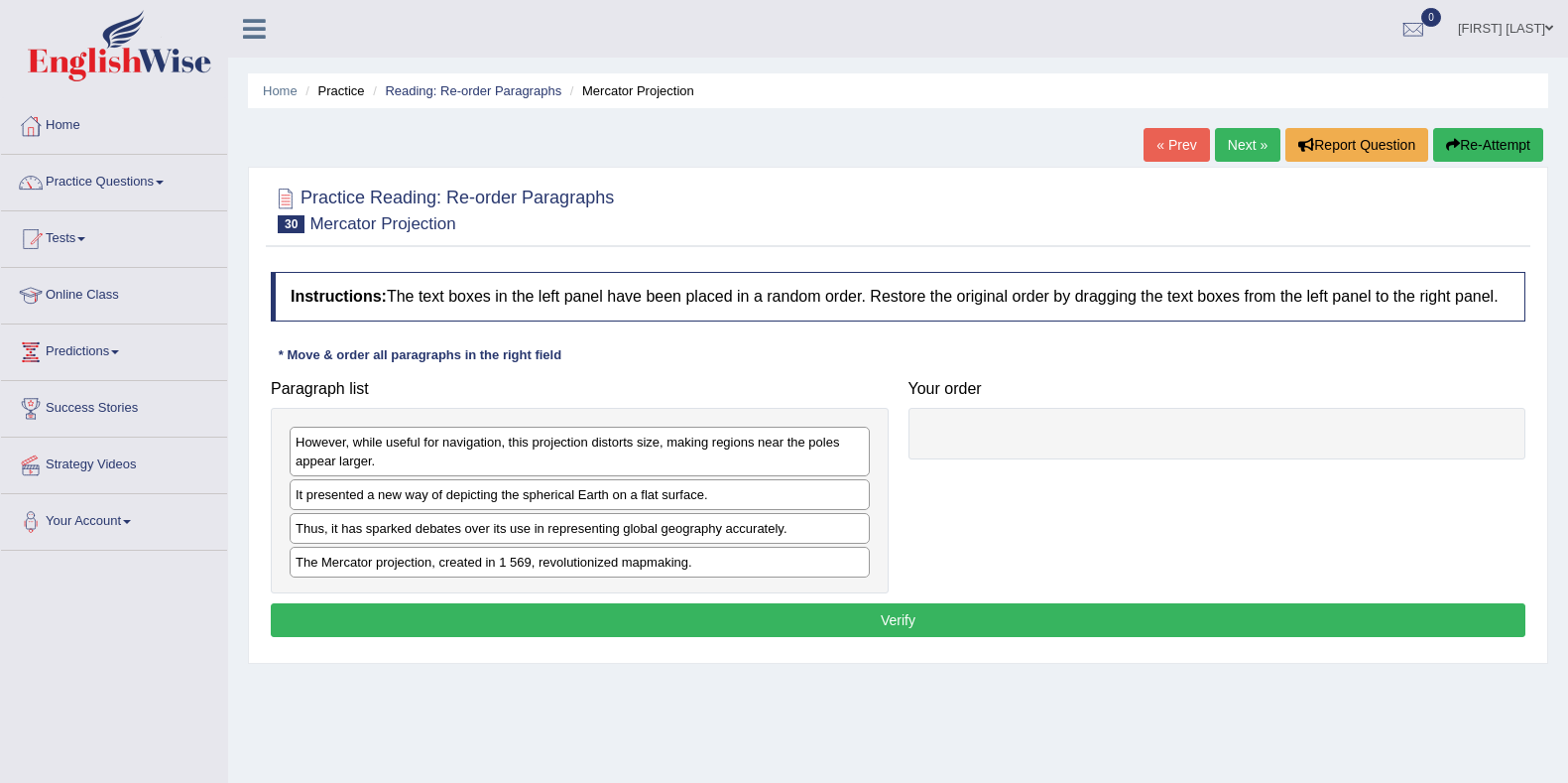 scroll, scrollTop: 0, scrollLeft: 0, axis: both 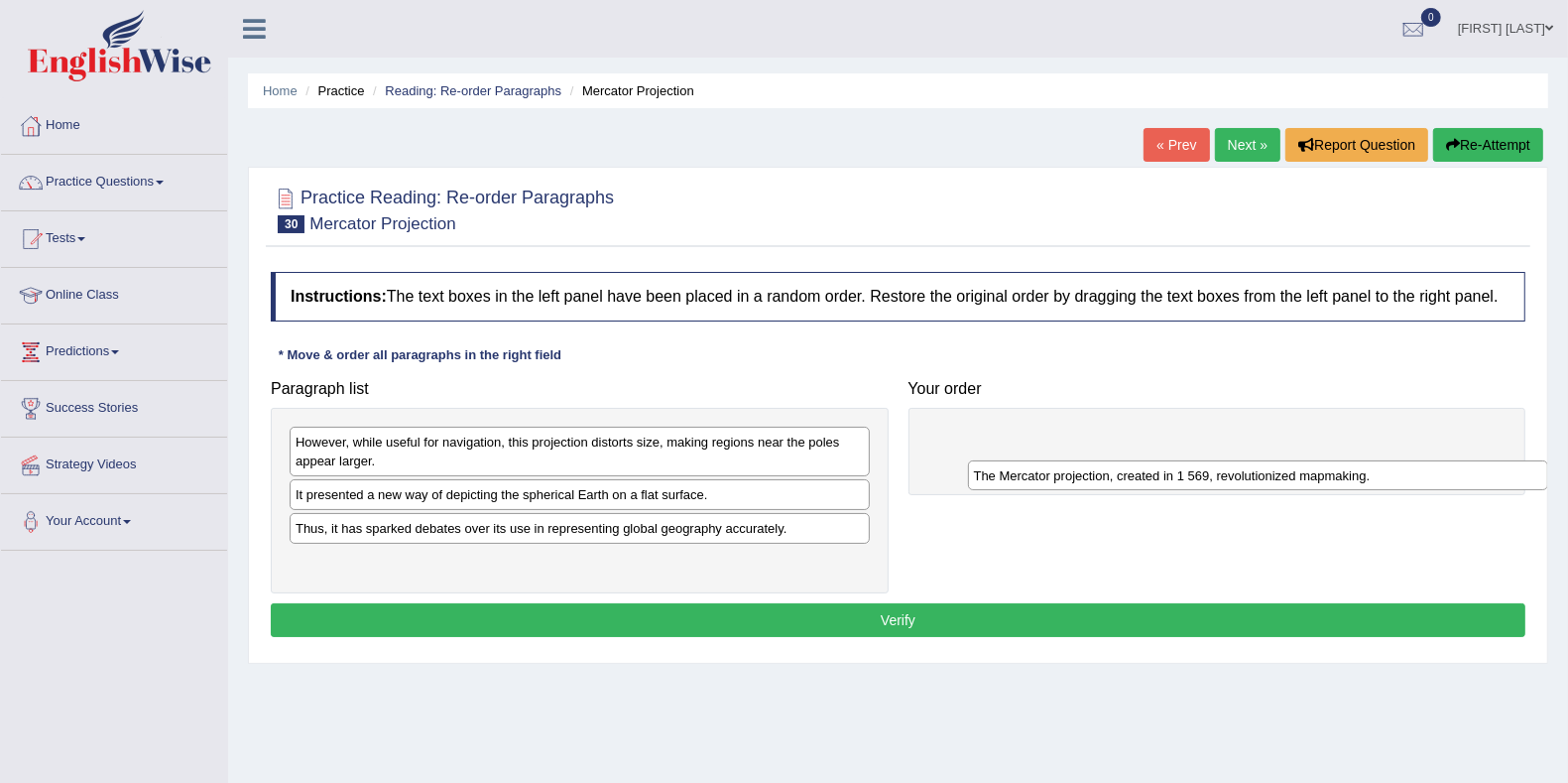 drag, startPoint x: 419, startPoint y: 562, endPoint x: 1111, endPoint y: 475, distance: 697.447 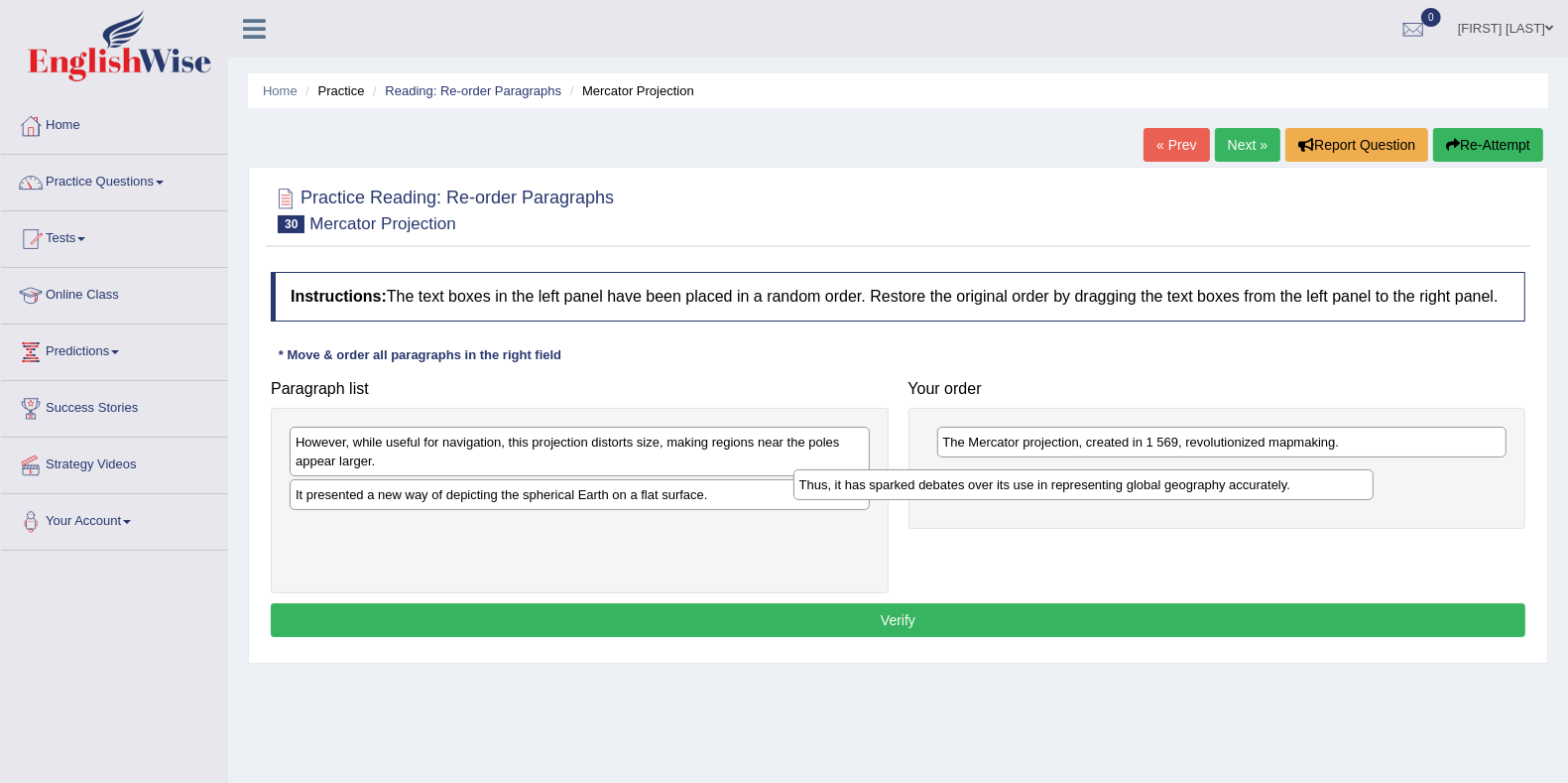 drag, startPoint x: 640, startPoint y: 529, endPoint x: 1173, endPoint y: 497, distance: 533.9597 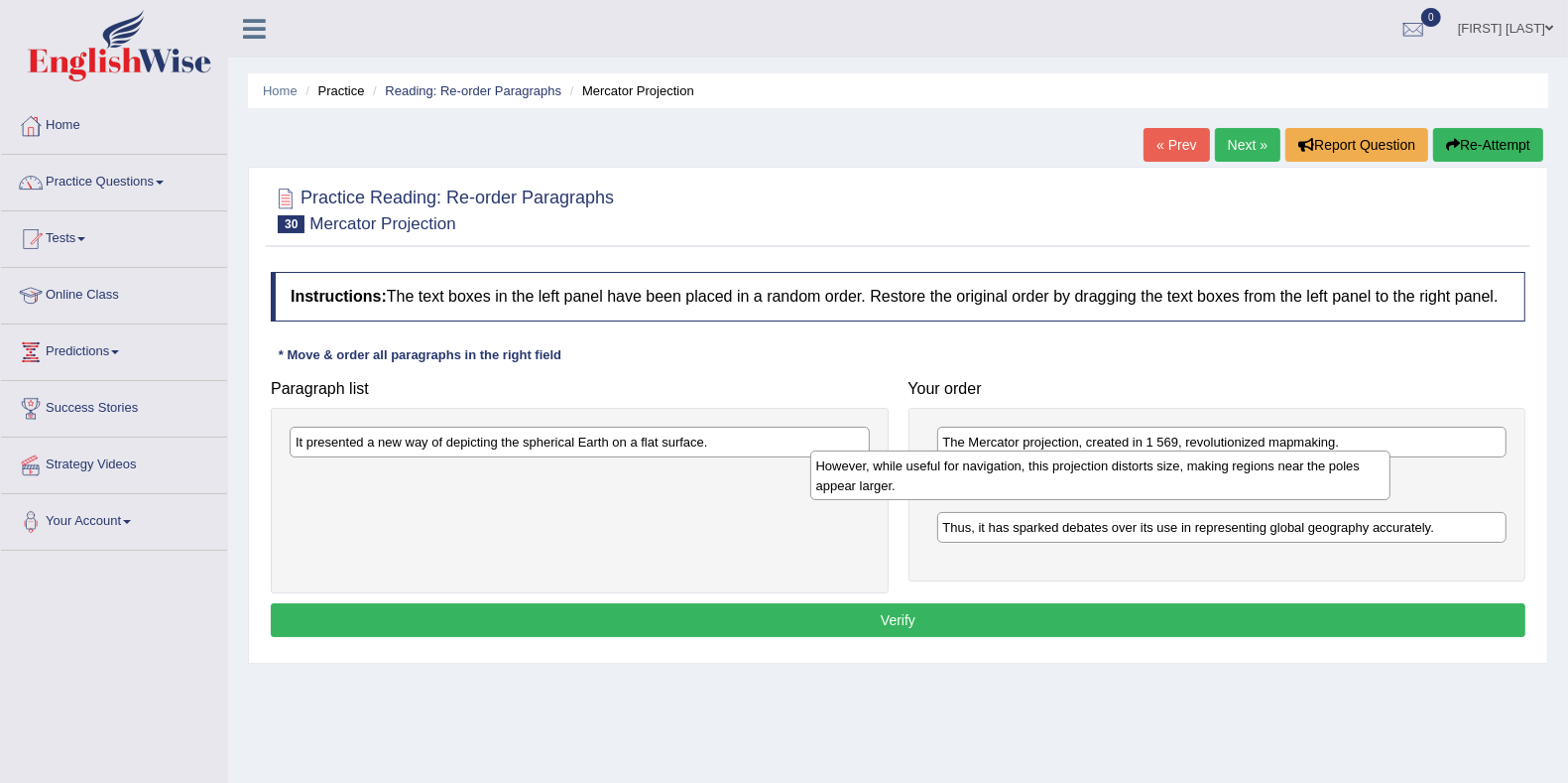 drag, startPoint x: 655, startPoint y: 457, endPoint x: 1183, endPoint y: 494, distance: 529.2948 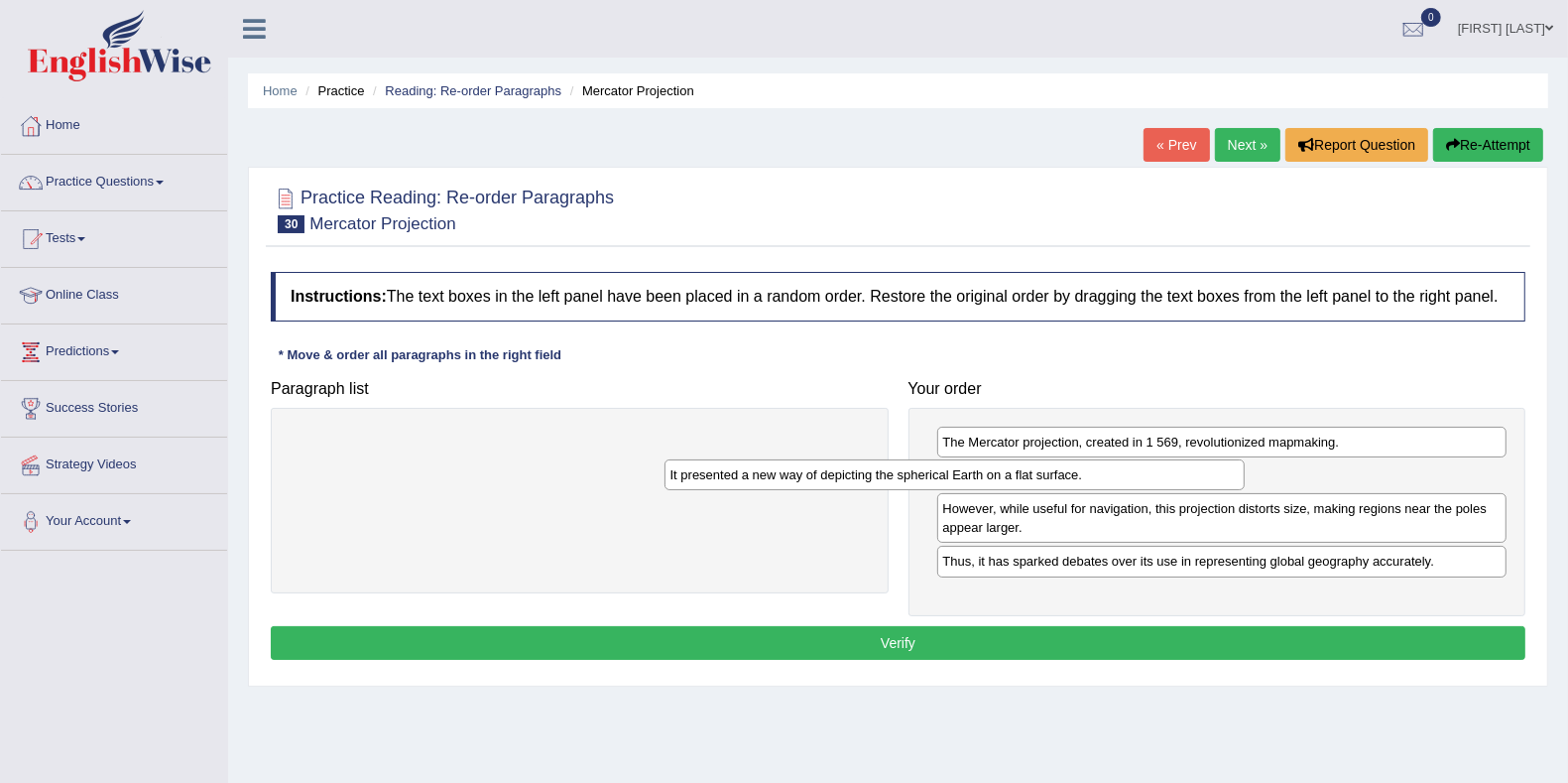 drag, startPoint x: 826, startPoint y: 429, endPoint x: 1206, endPoint y: 462, distance: 381.4302 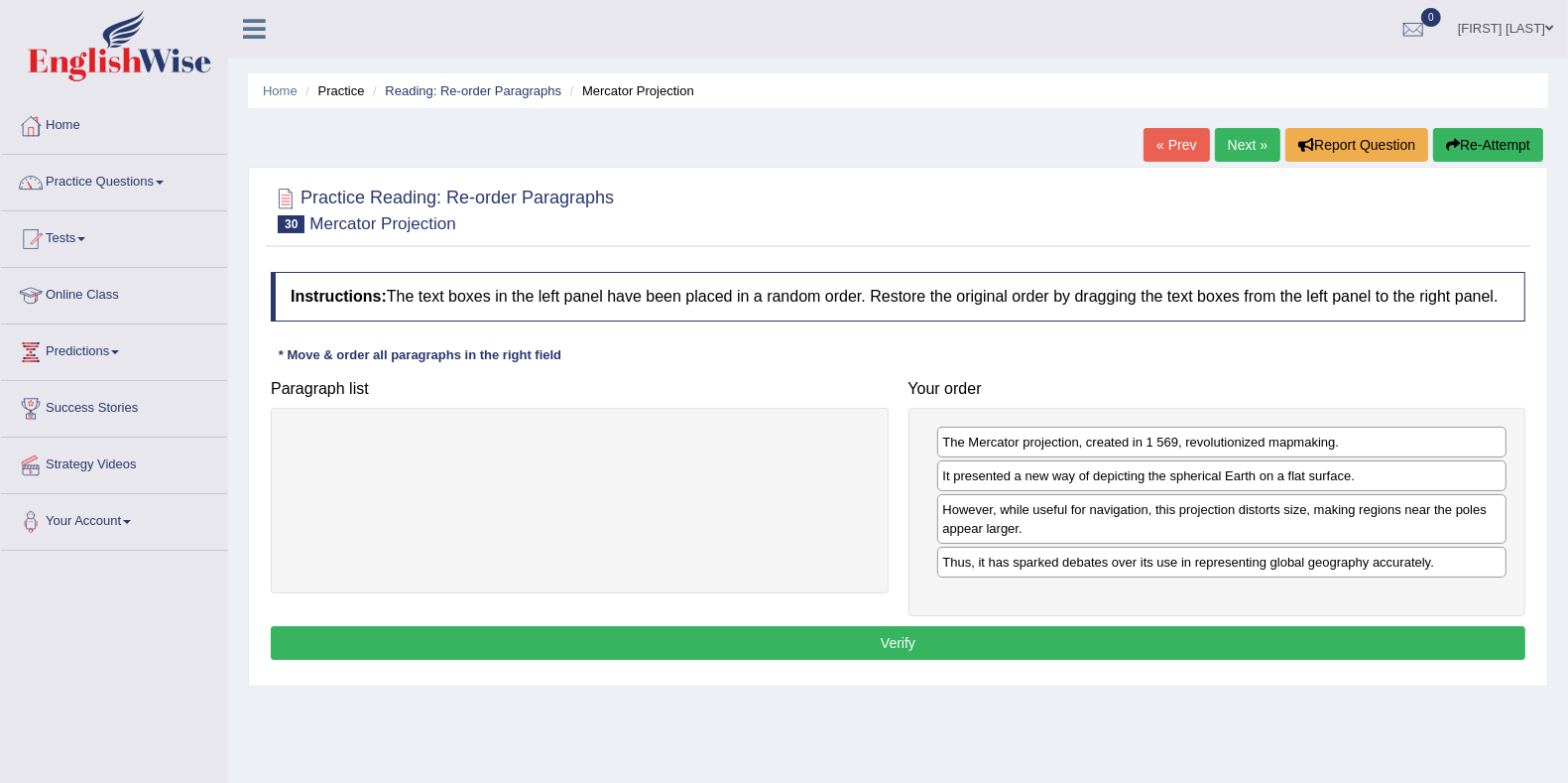 click on "Verify" at bounding box center (898, 643) 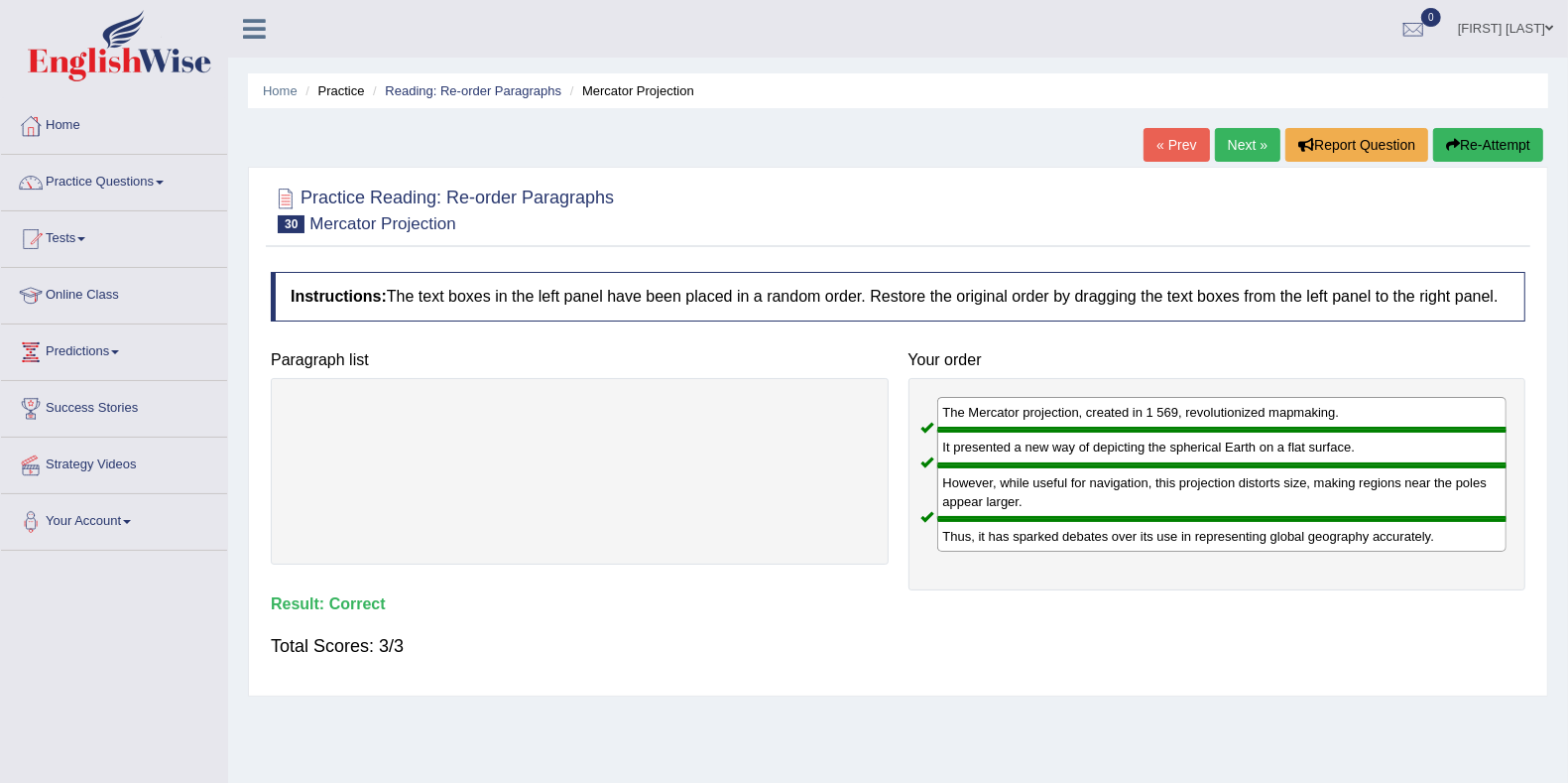 click on "Next »" at bounding box center [1248, 145] 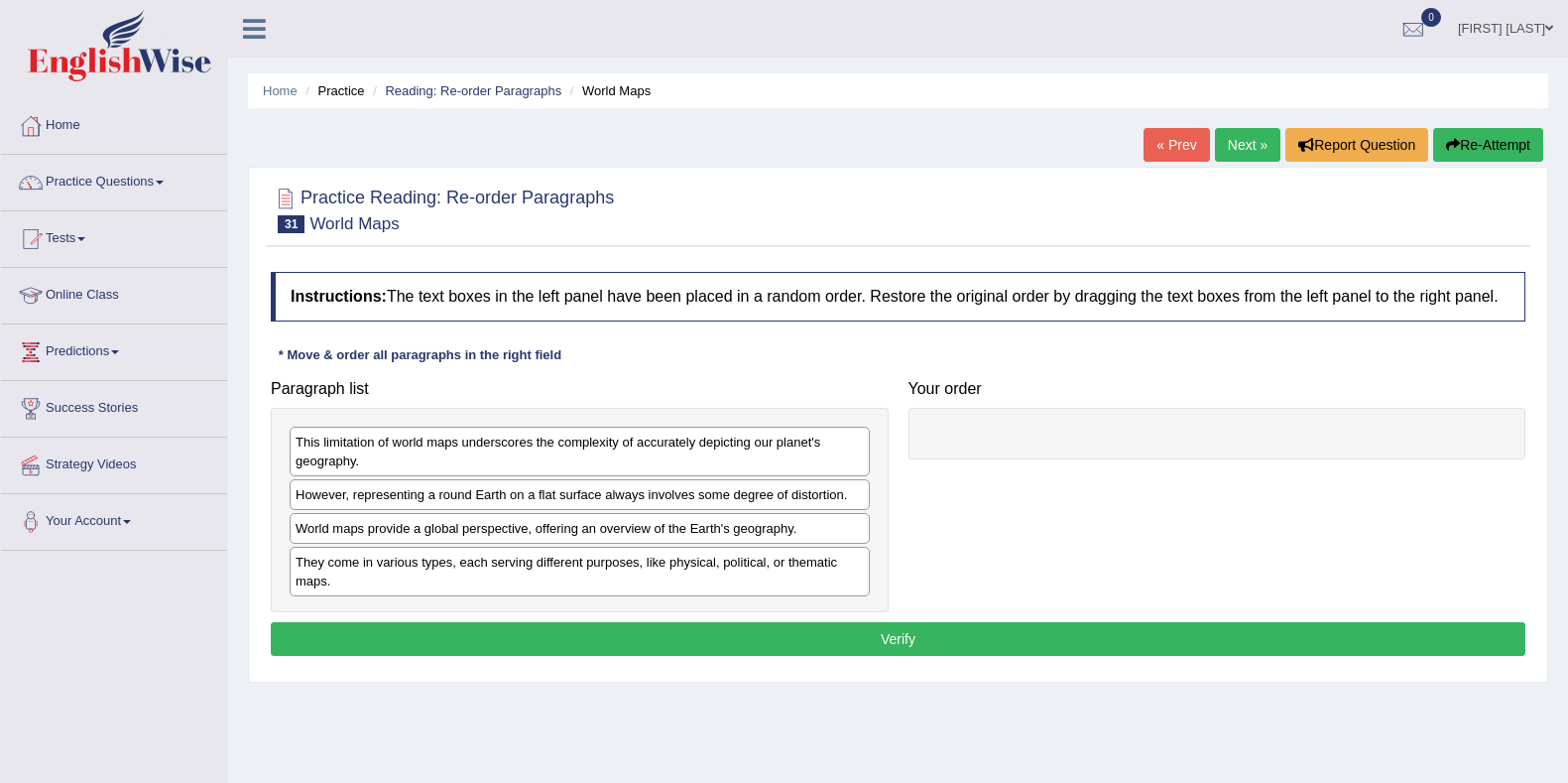 scroll, scrollTop: 0, scrollLeft: 0, axis: both 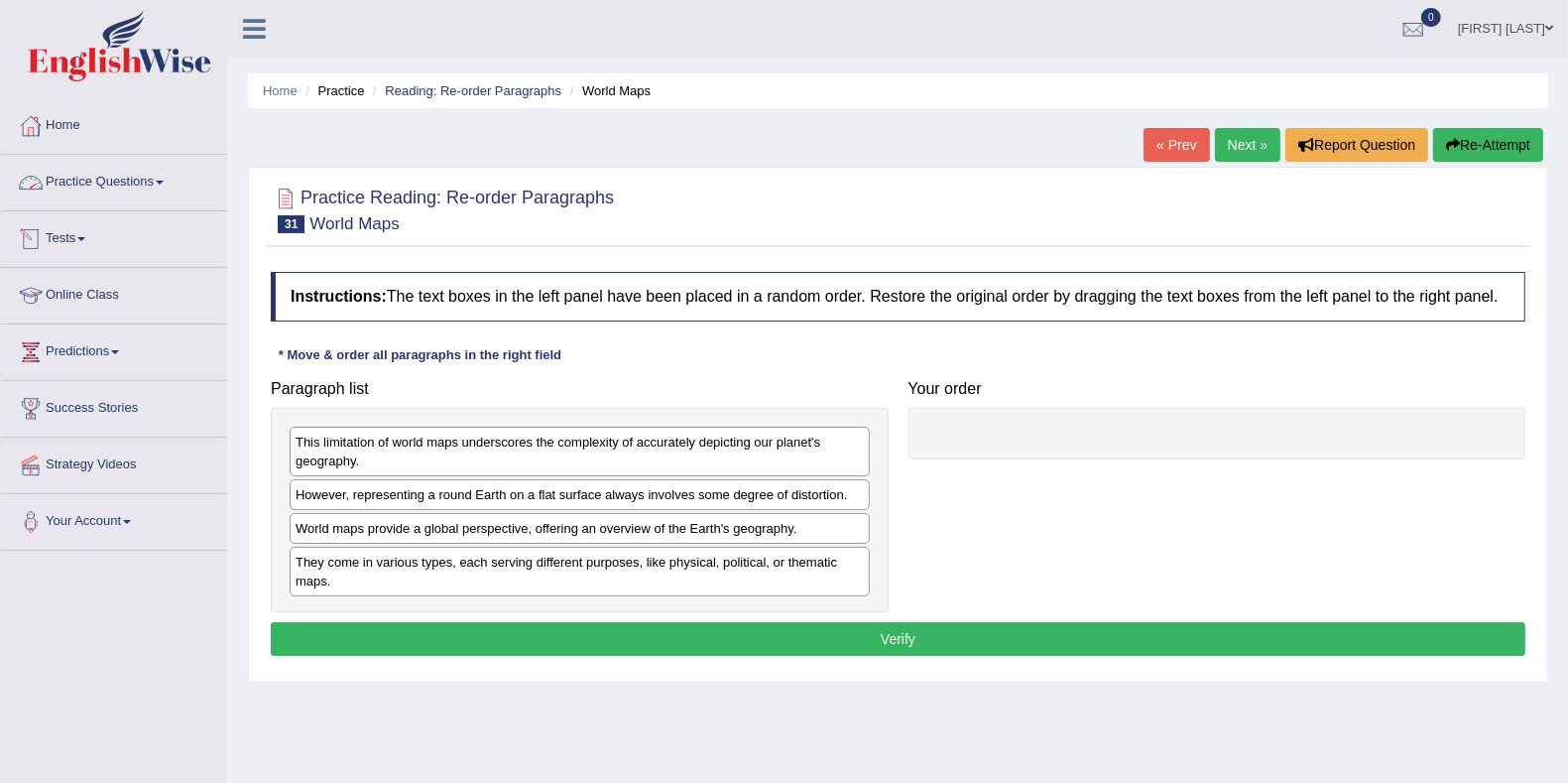 click on "Practice Questions" at bounding box center (114, 180) 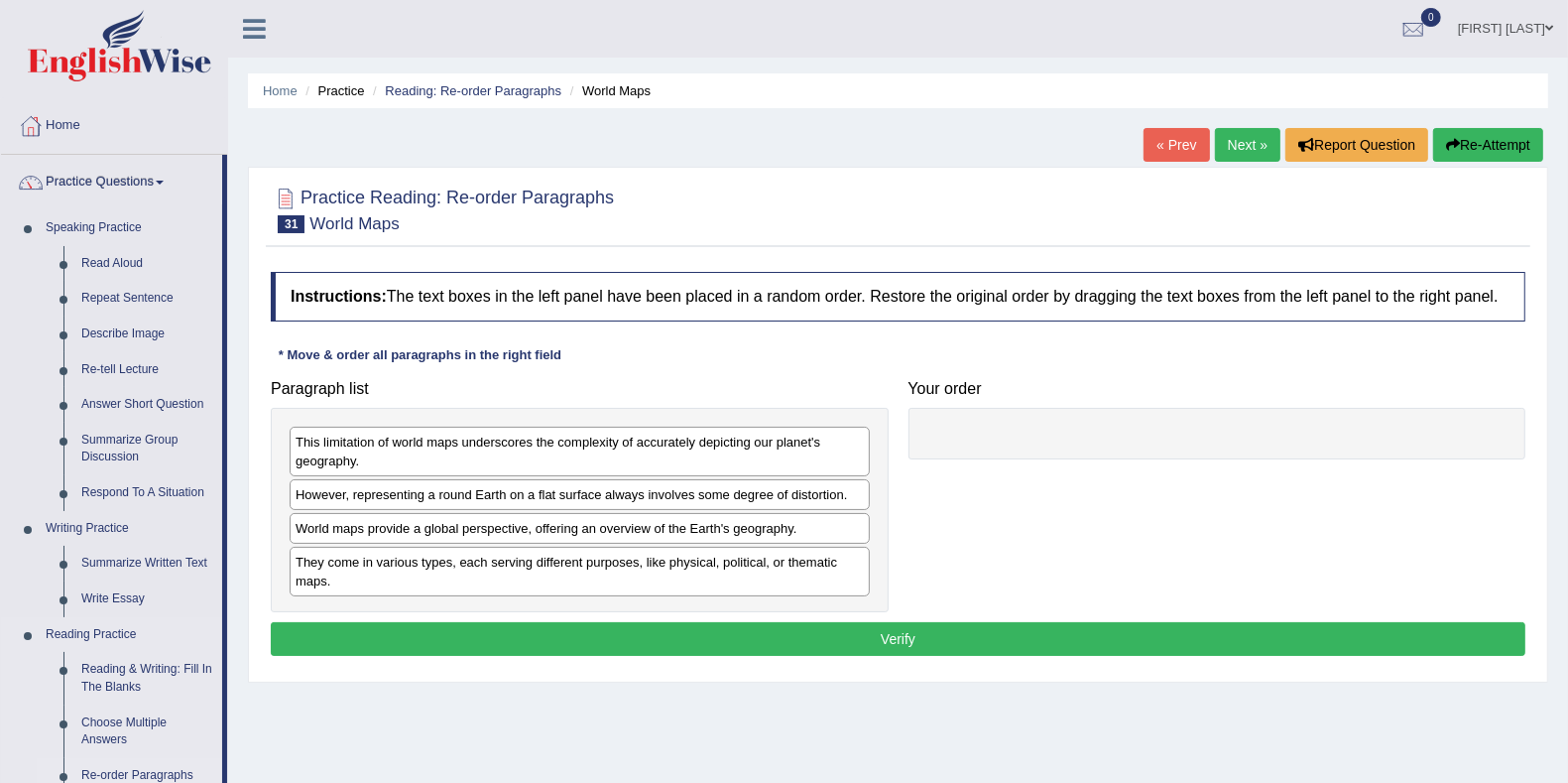 drag, startPoint x: 225, startPoint y: 463, endPoint x: 211, endPoint y: 762, distance: 299.3276 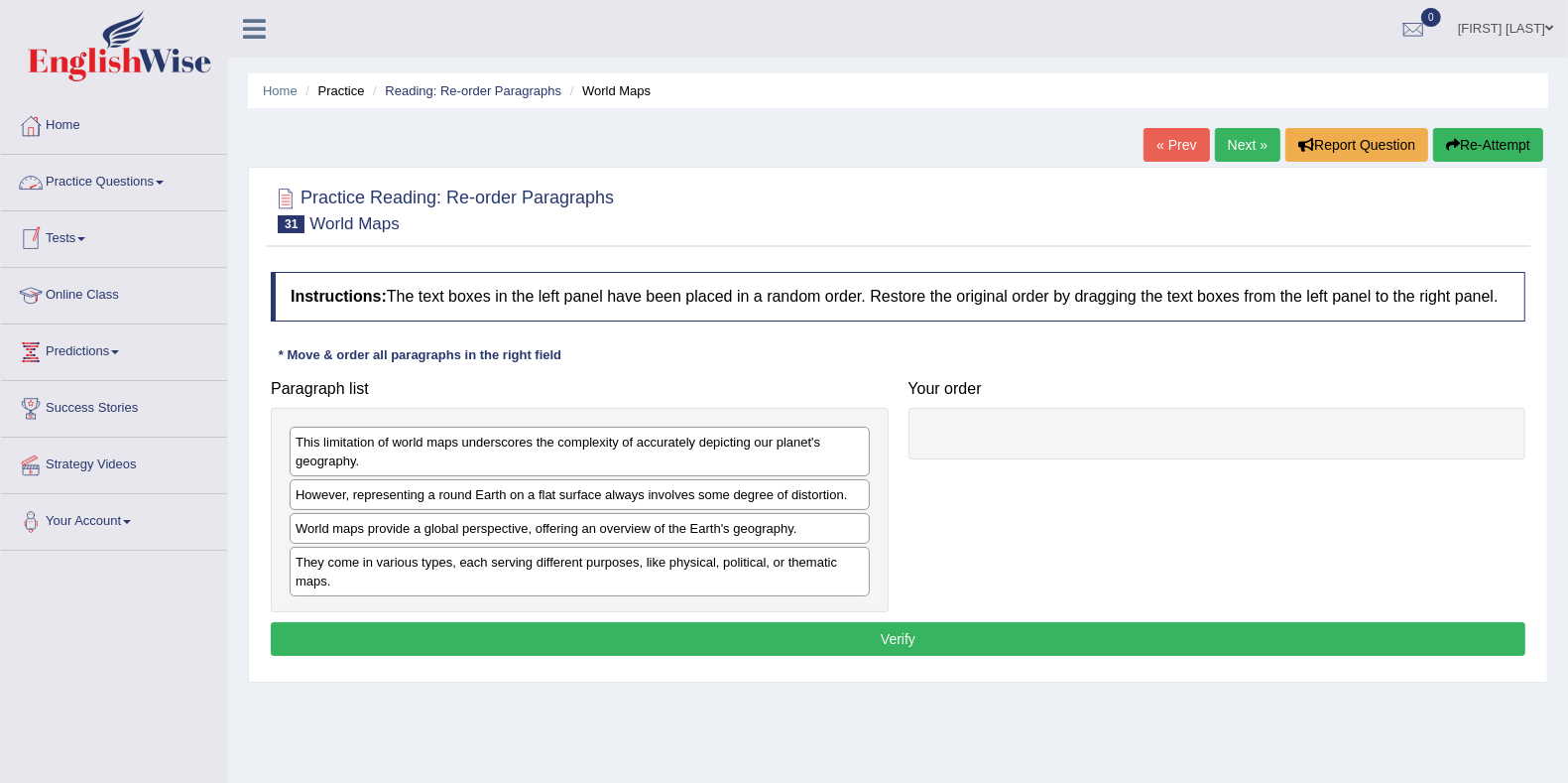 click on "Practice Questions" at bounding box center [114, 180] 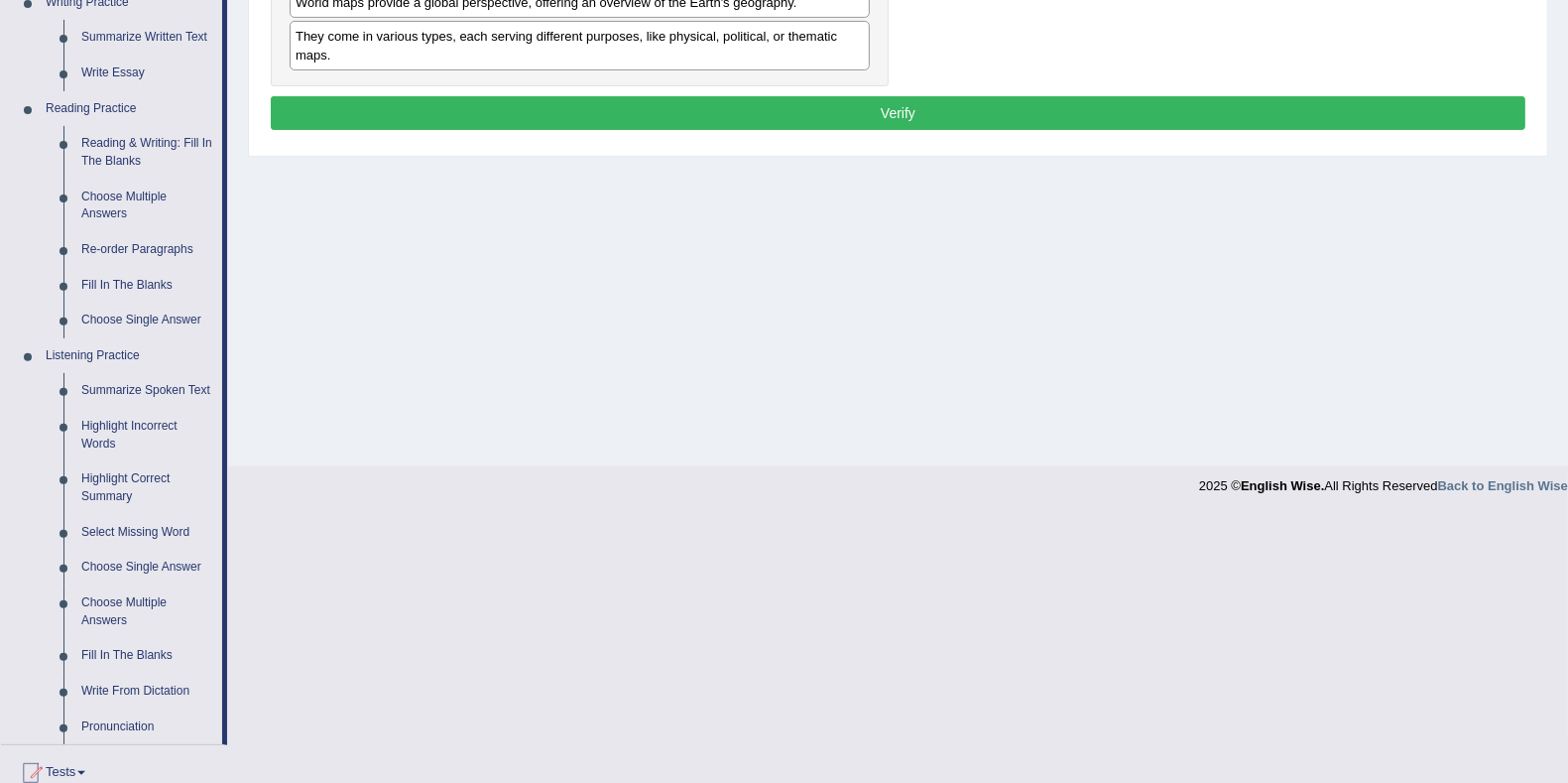 scroll, scrollTop: 534, scrollLeft: 0, axis: vertical 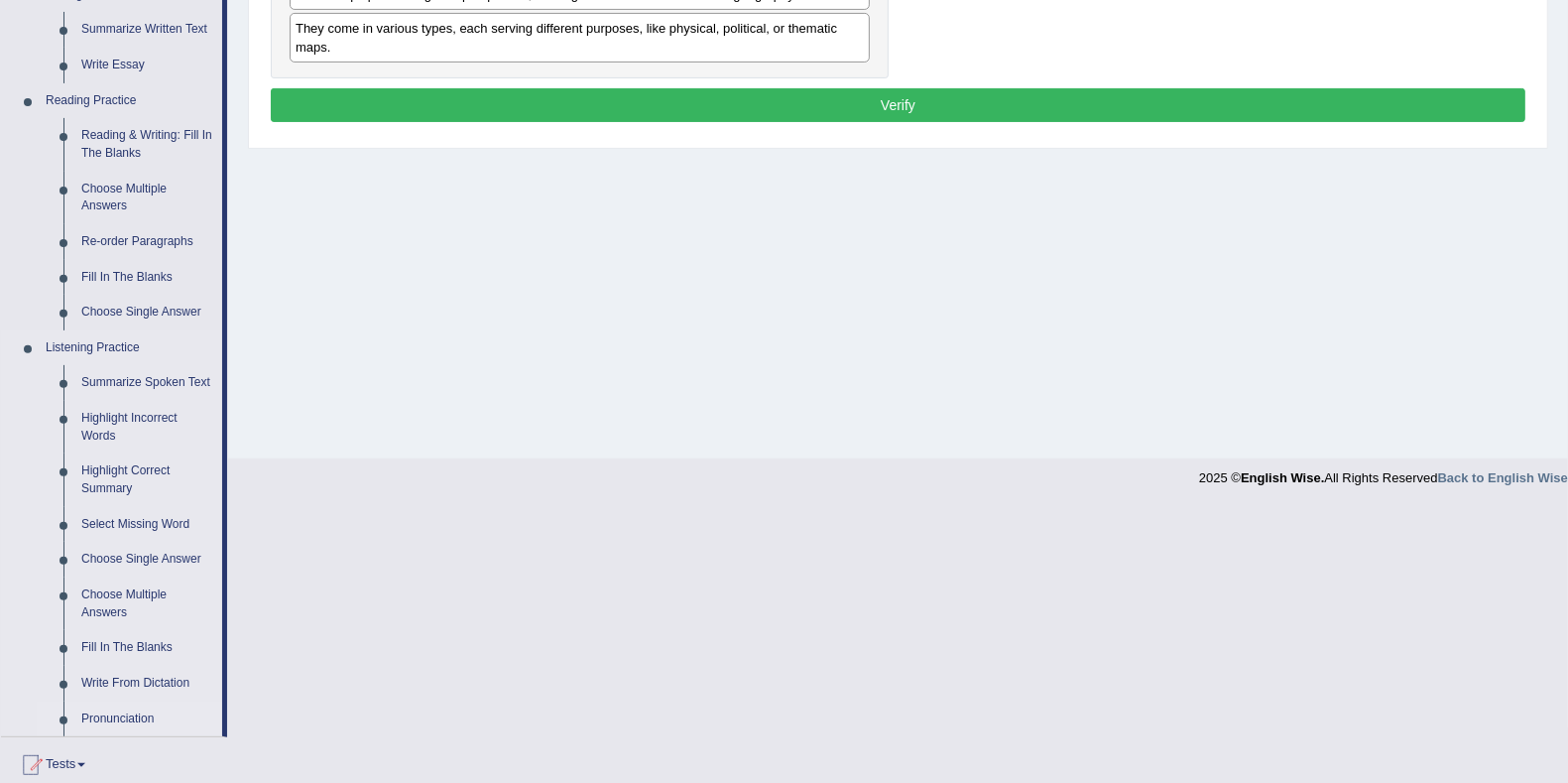 click on "Pronunciation" at bounding box center [147, 719] 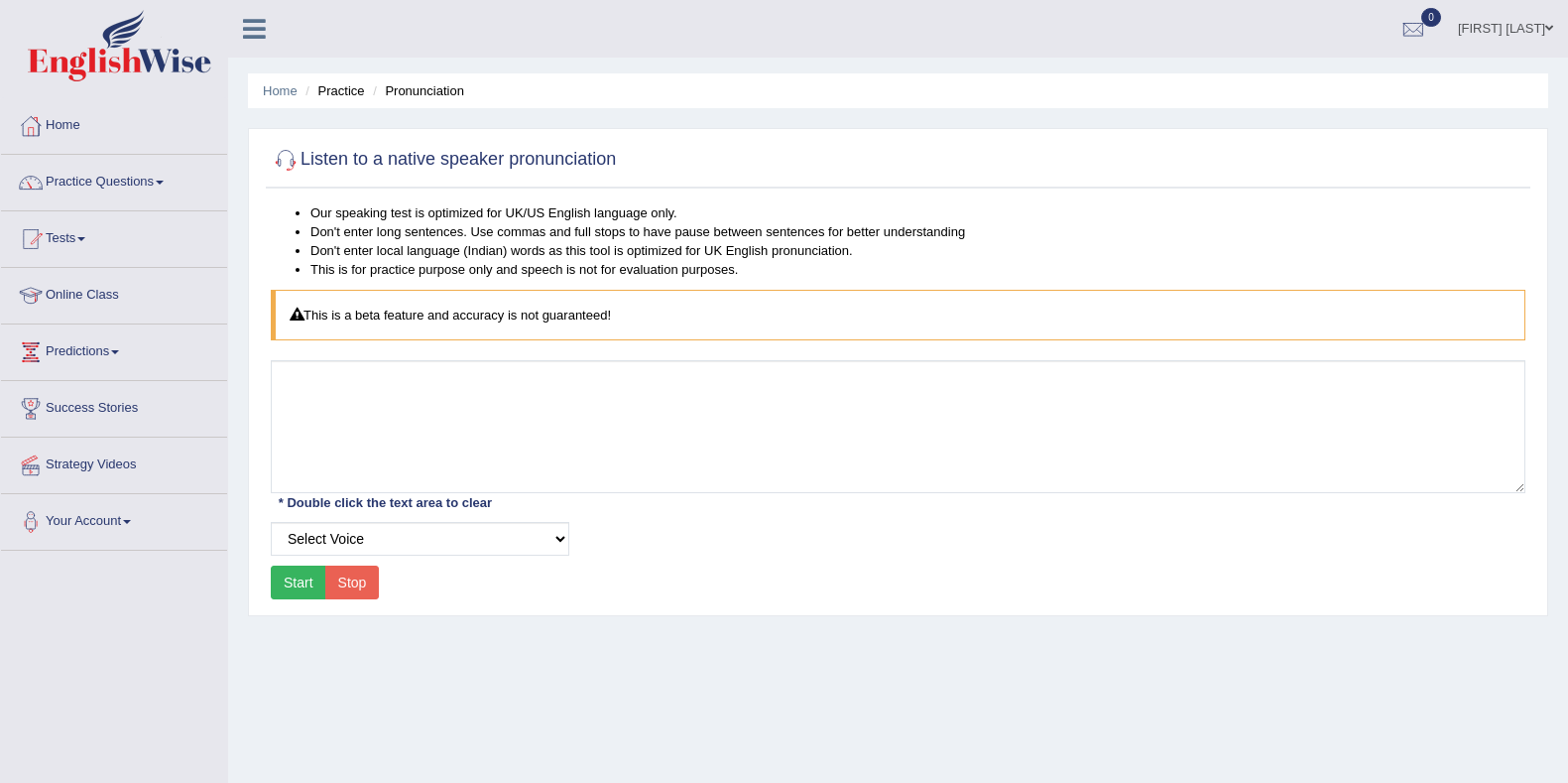 scroll, scrollTop: 0, scrollLeft: 0, axis: both 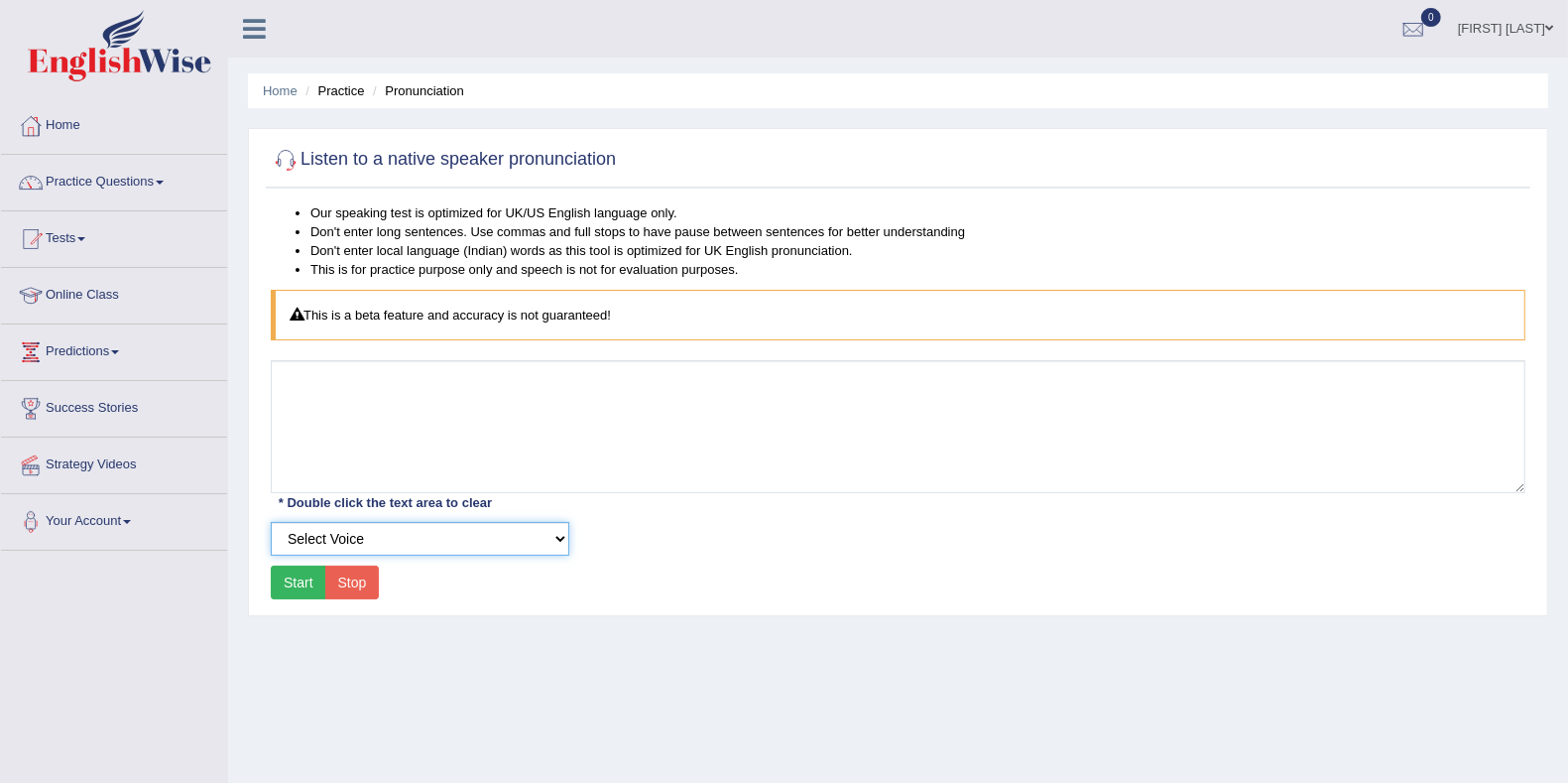 click on "Select Voice  UK English Female  UK English Male" at bounding box center [420, 539] 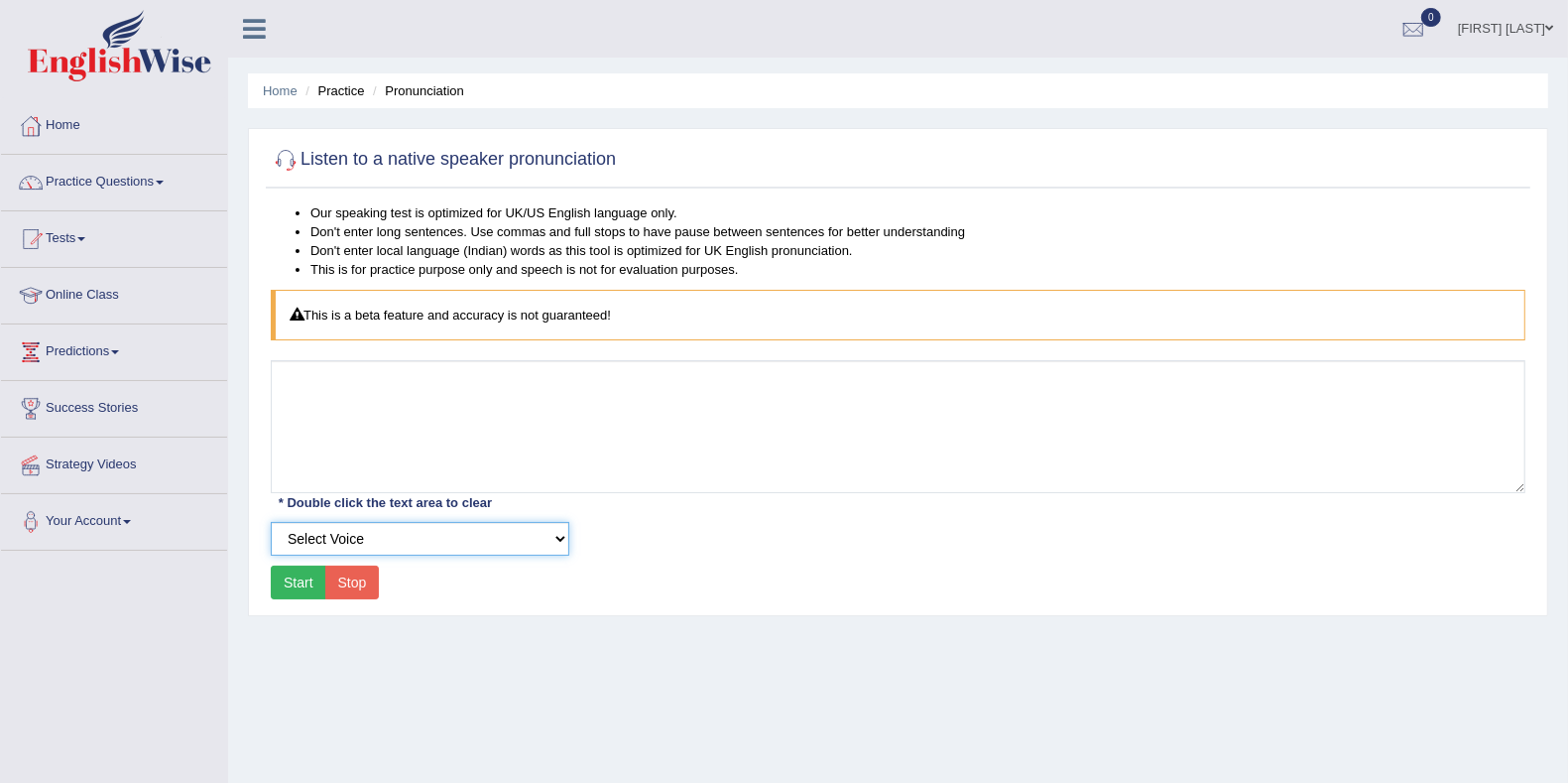 select on "6" 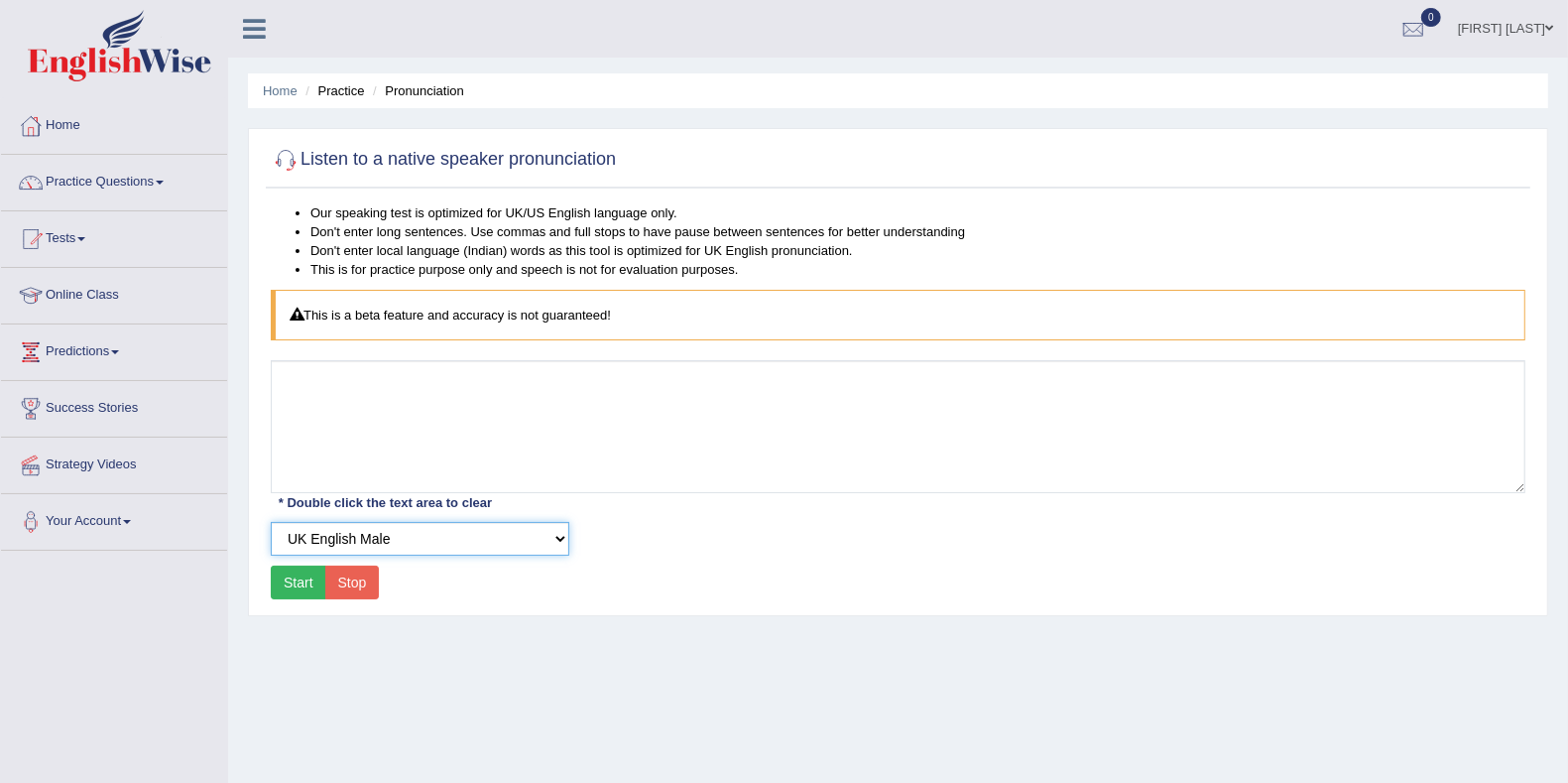 click on "Select Voice  UK English Female  UK English Male" at bounding box center [420, 539] 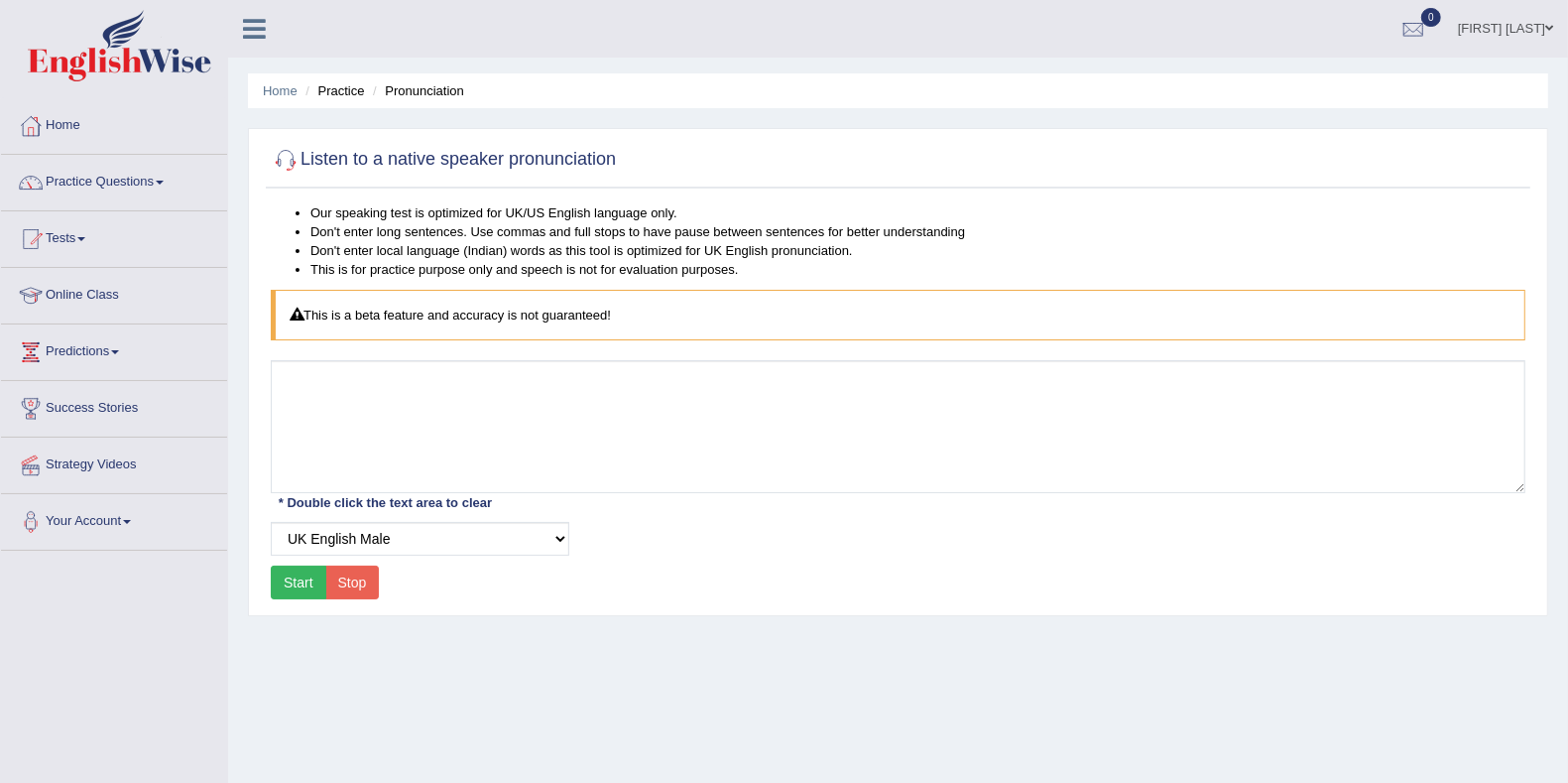 click on "Start" at bounding box center (299, 583) 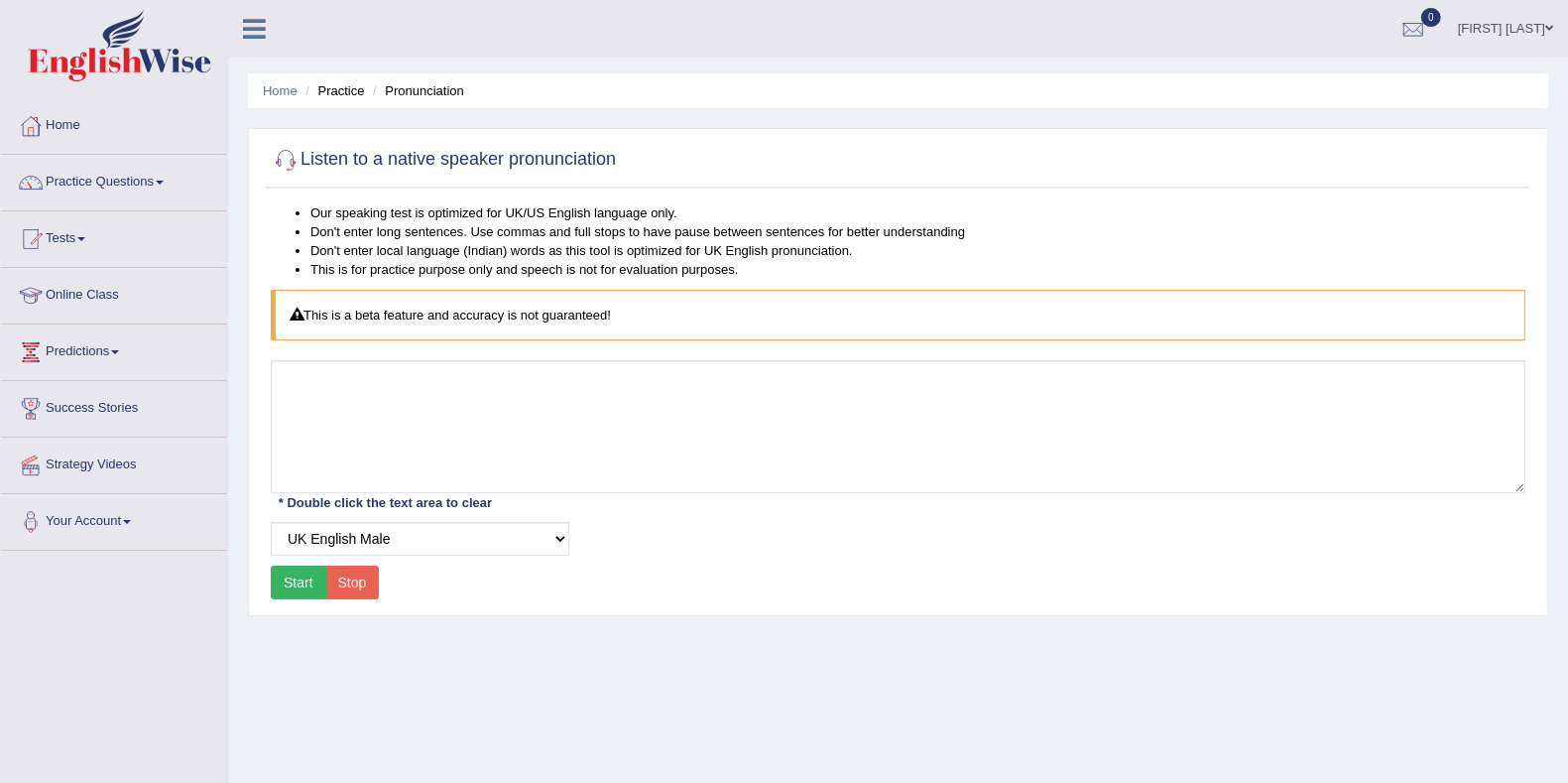 click on "Start" at bounding box center (299, 583) 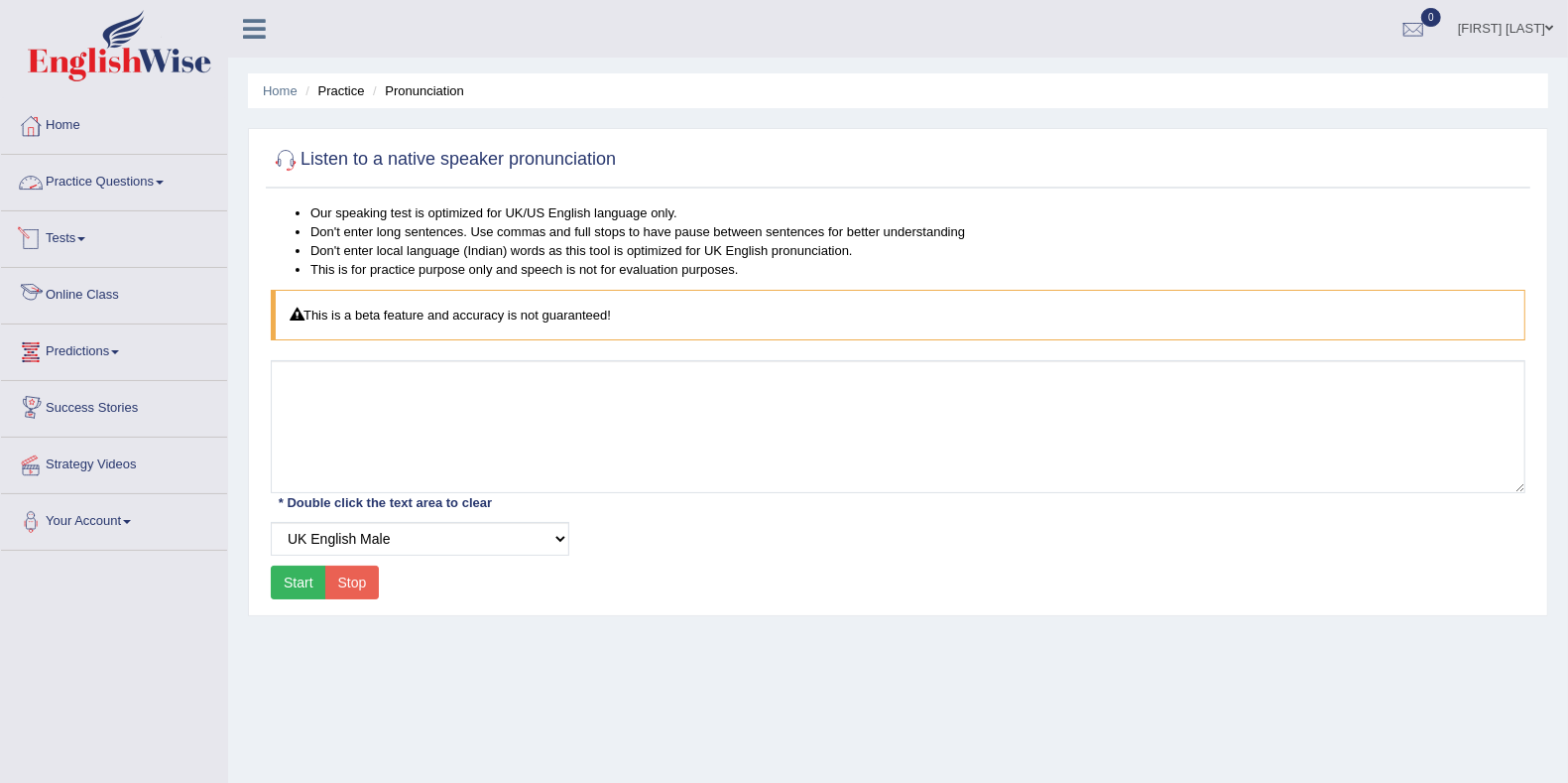 click on "Practice Questions" at bounding box center [114, 180] 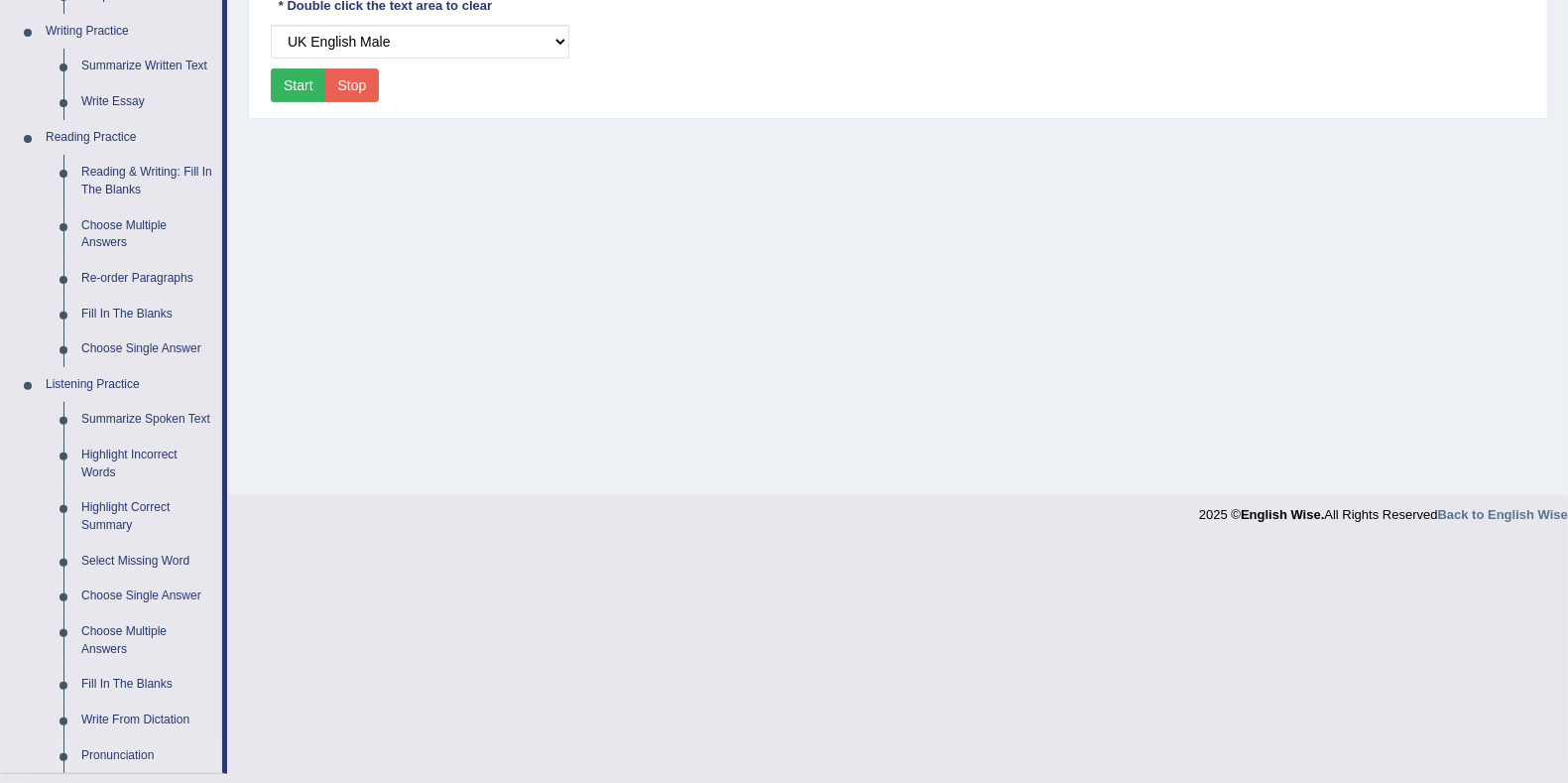 scroll, scrollTop: 501, scrollLeft: 0, axis: vertical 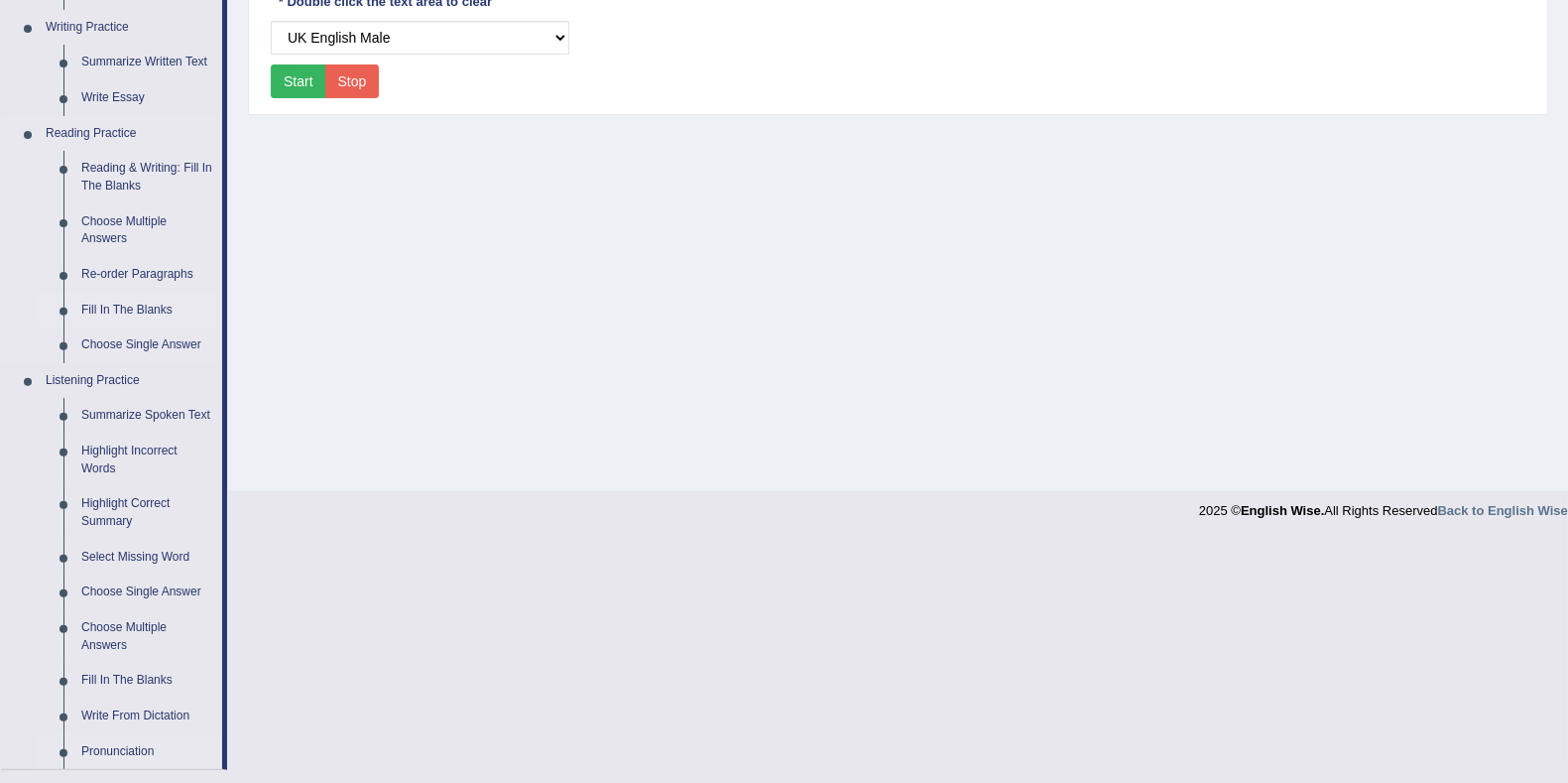 click on "Fill In The Blanks" at bounding box center (147, 311) 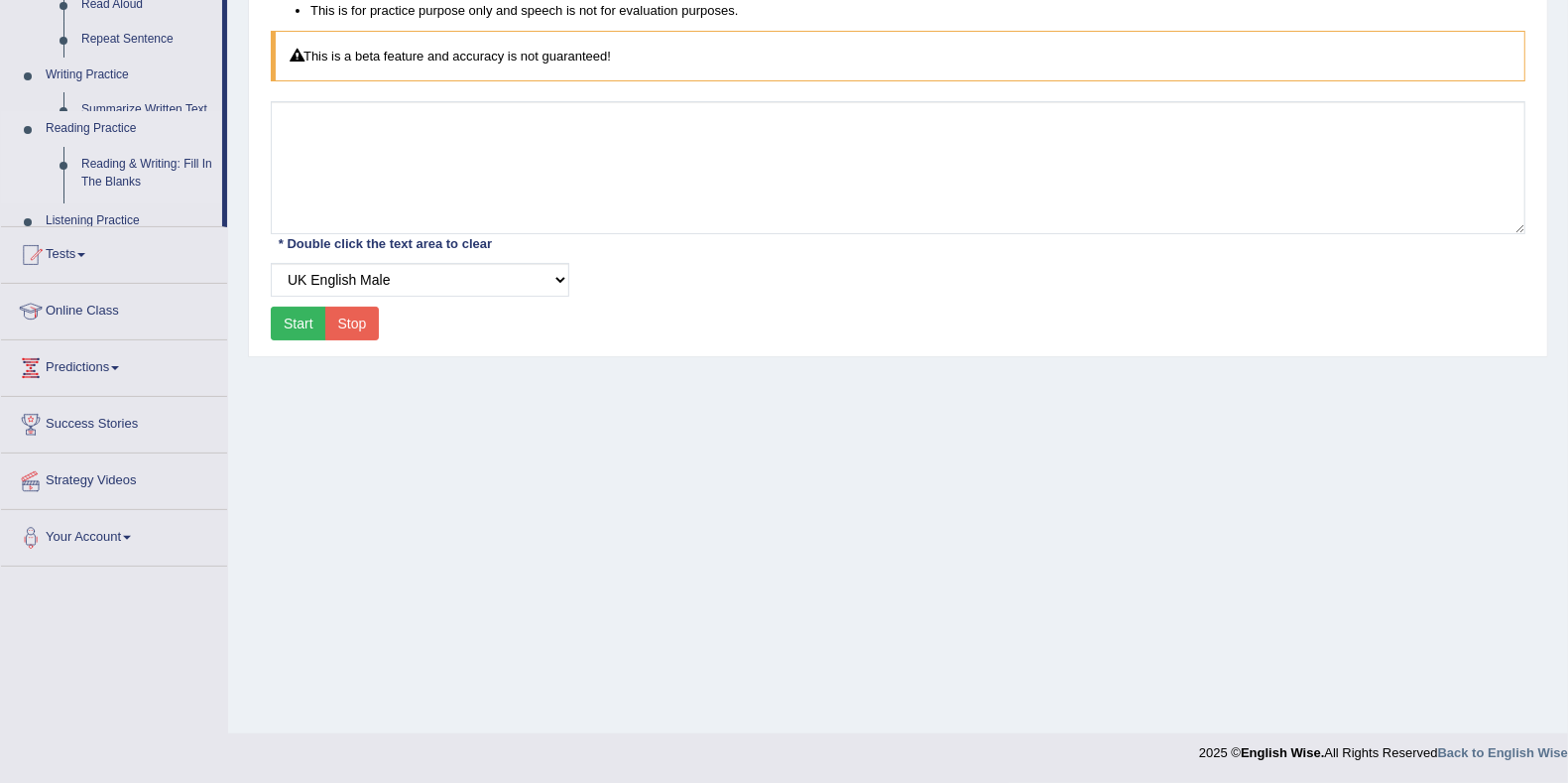 scroll, scrollTop: 259, scrollLeft: 0, axis: vertical 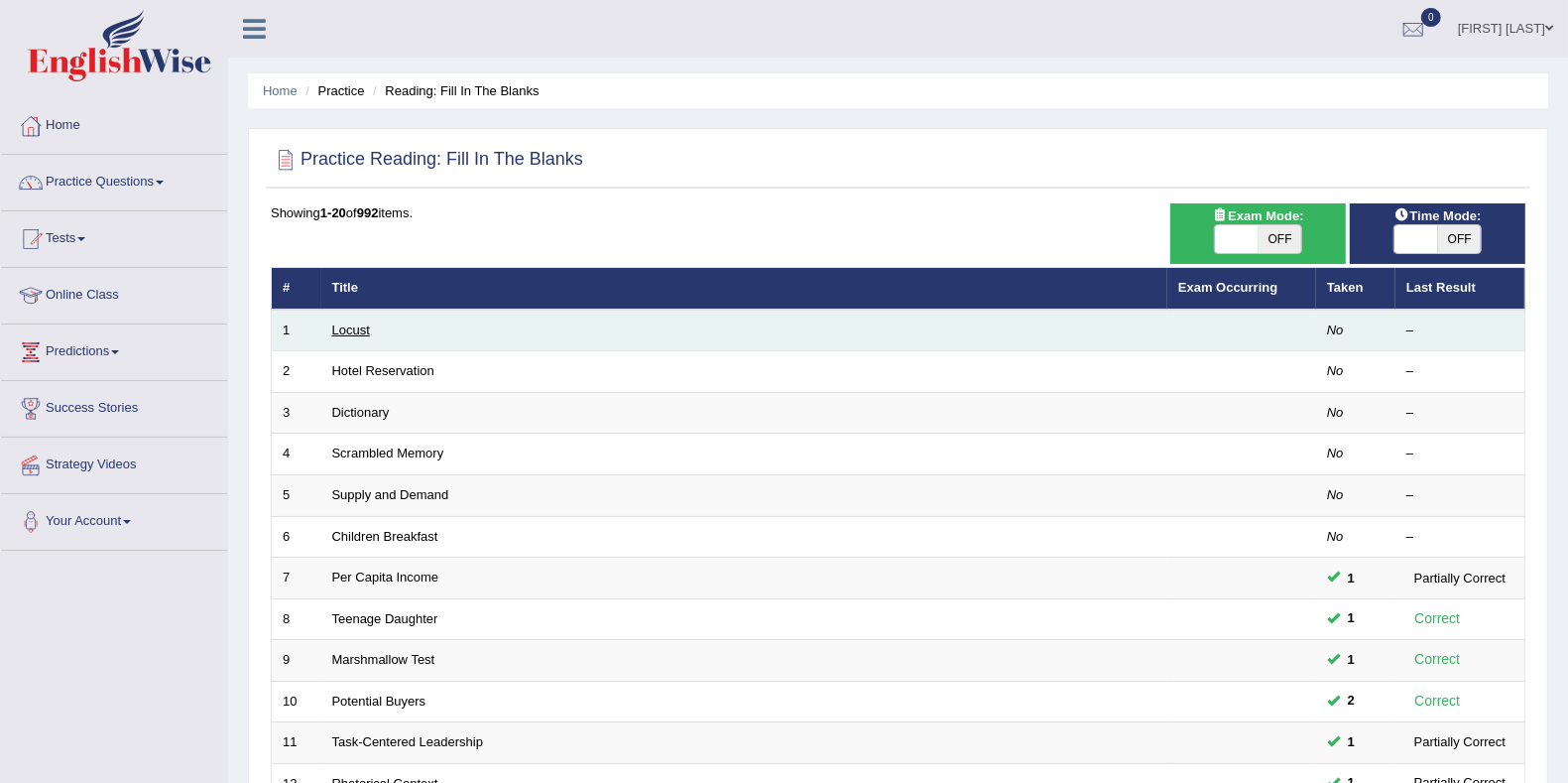 click on "Locust" at bounding box center (351, 329) 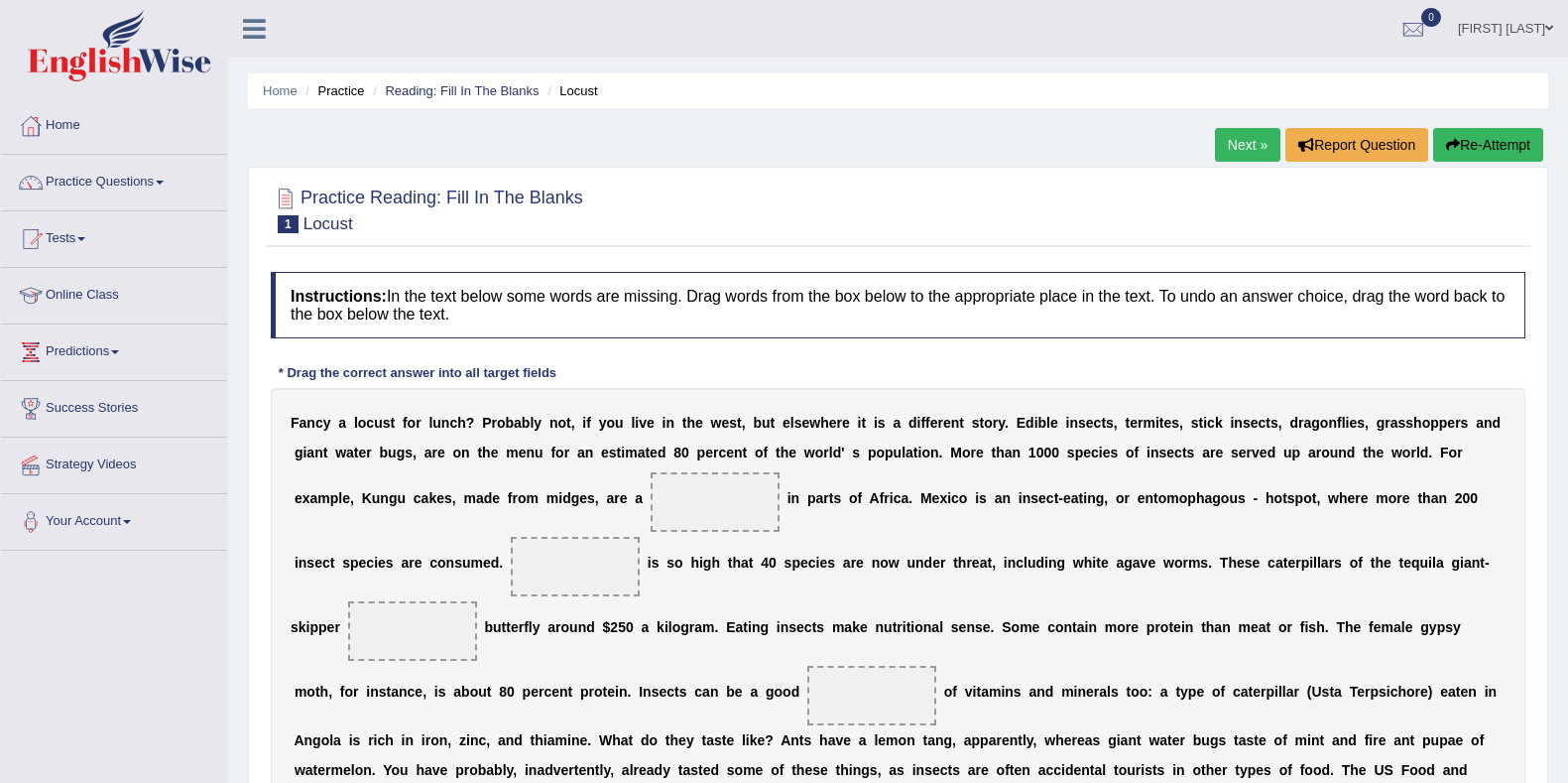 scroll, scrollTop: 0, scrollLeft: 0, axis: both 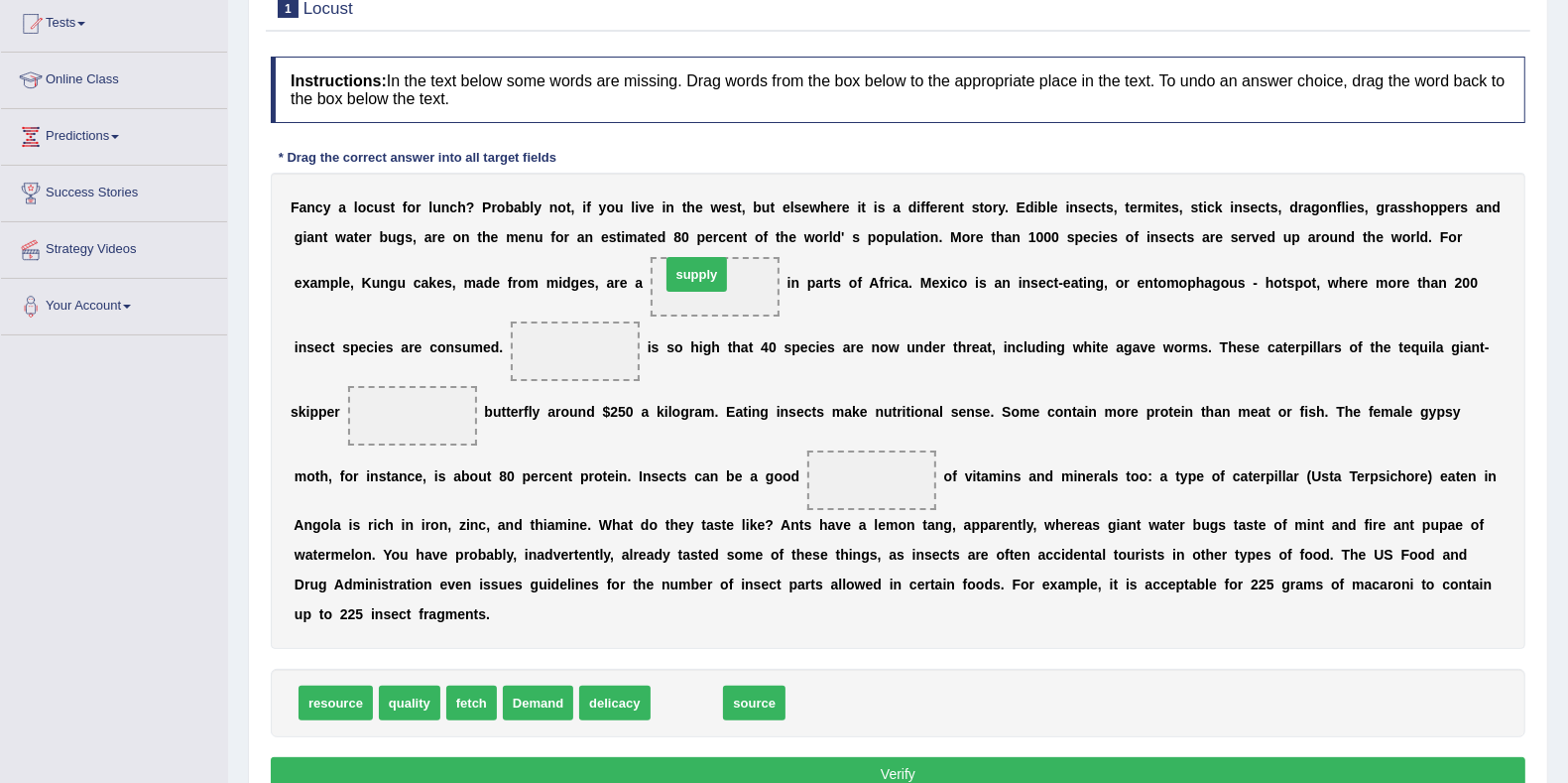 drag, startPoint x: 689, startPoint y: 699, endPoint x: 700, endPoint y: 269, distance: 430.1407 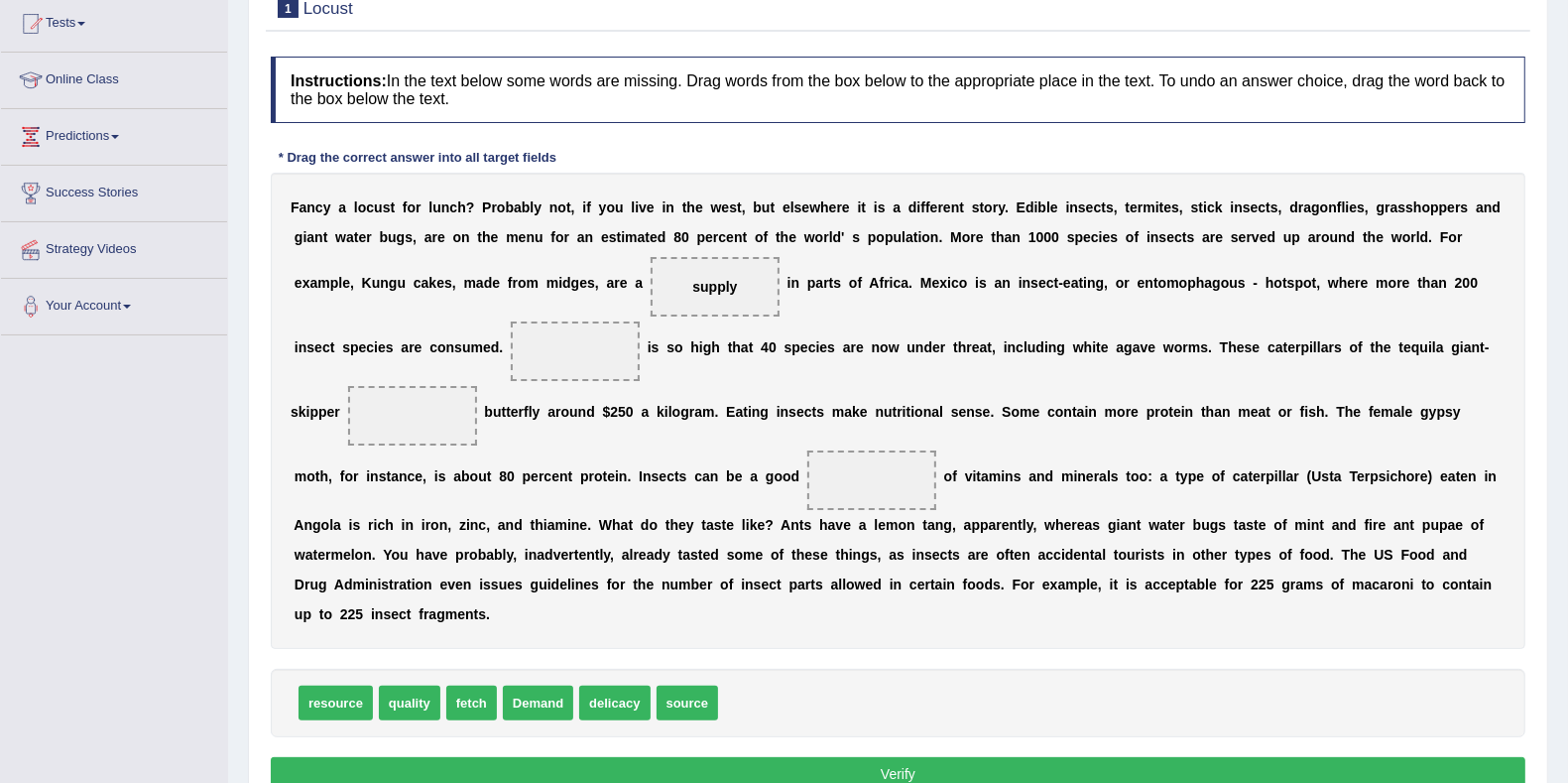 drag, startPoint x: 739, startPoint y: 264, endPoint x: 801, endPoint y: 701, distance: 441.37626 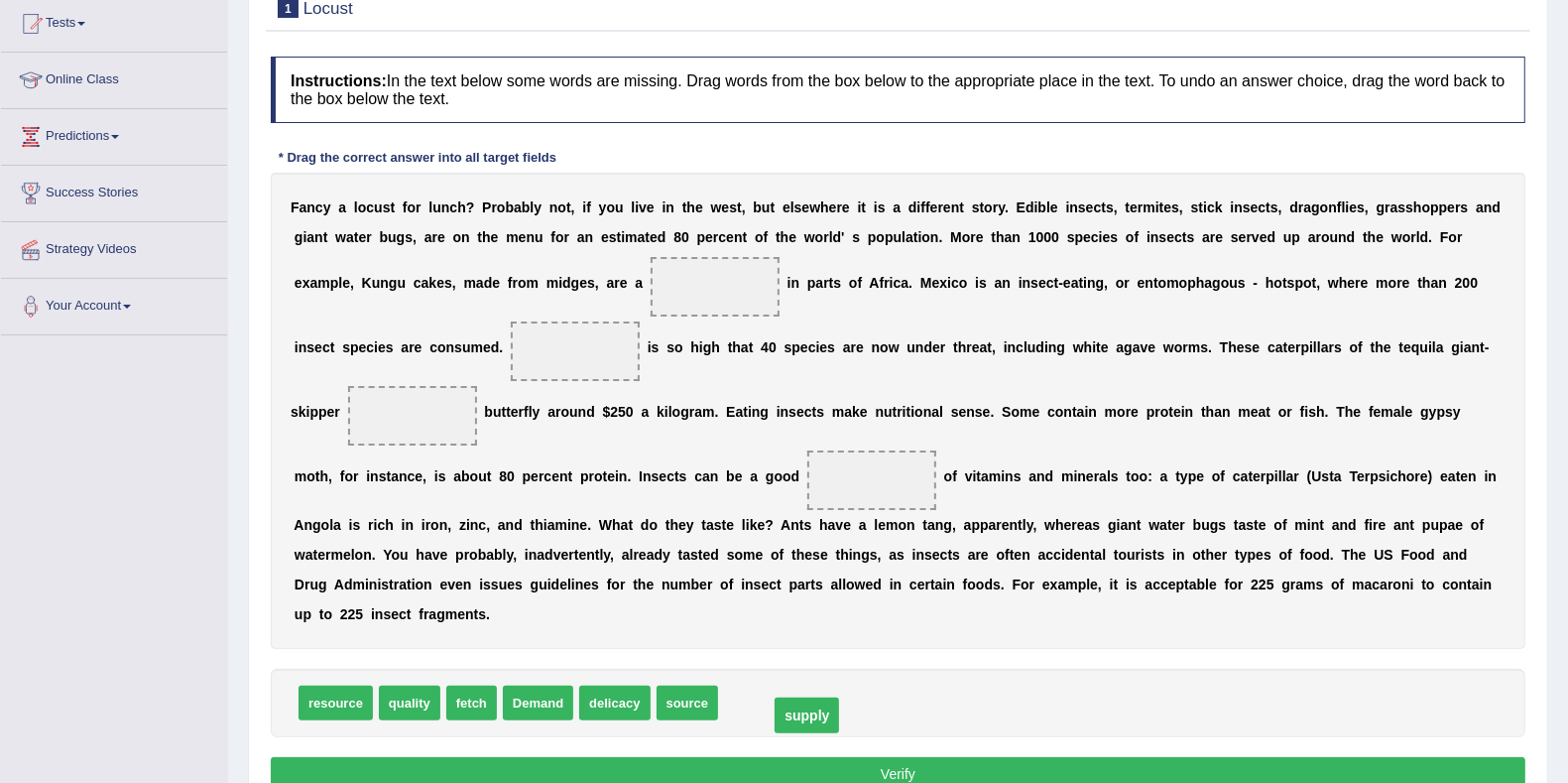 drag, startPoint x: 705, startPoint y: 288, endPoint x: 797, endPoint y: 717, distance: 438.75392 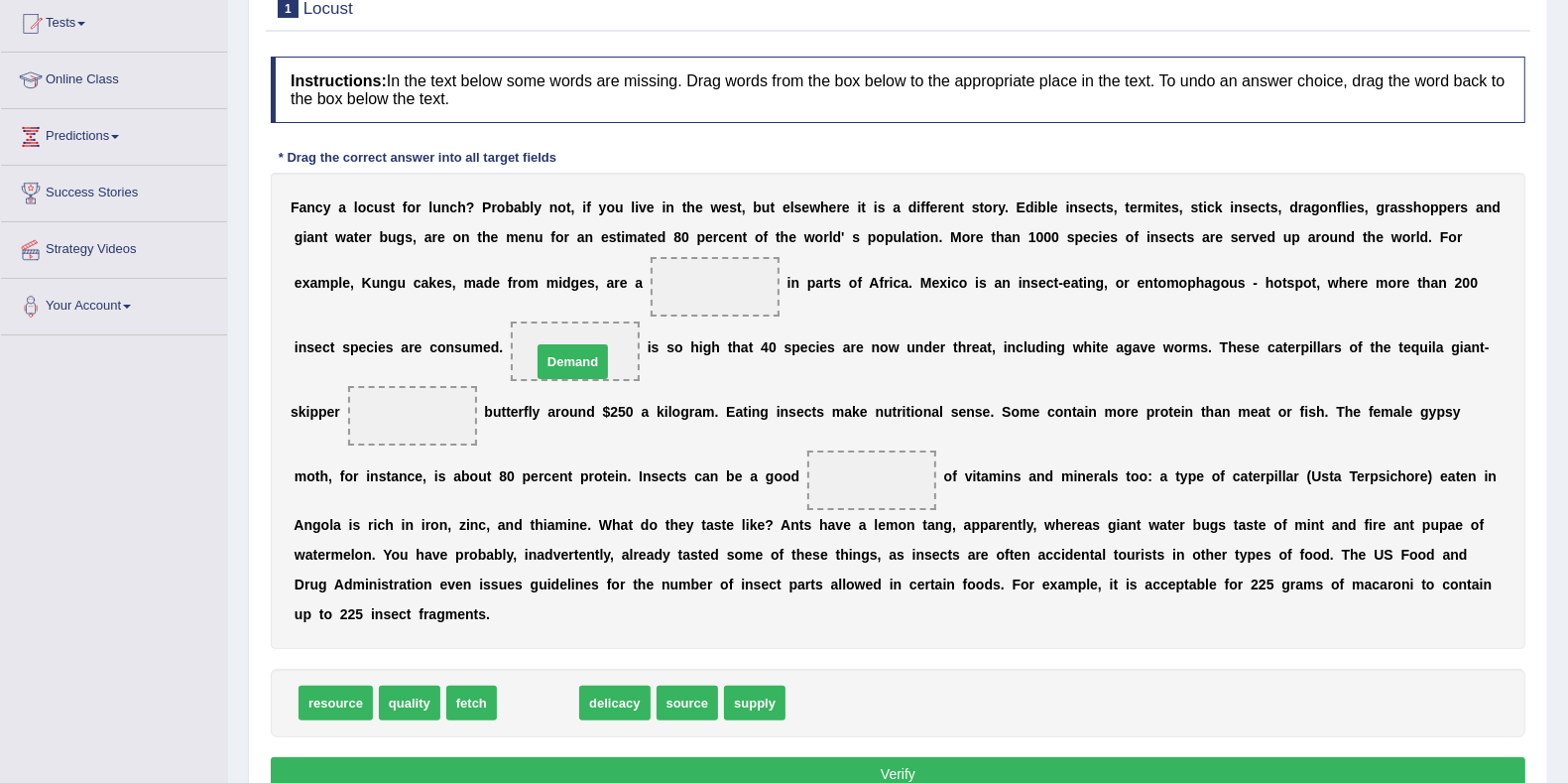 drag, startPoint x: 544, startPoint y: 706, endPoint x: 579, endPoint y: 363, distance: 344.7811 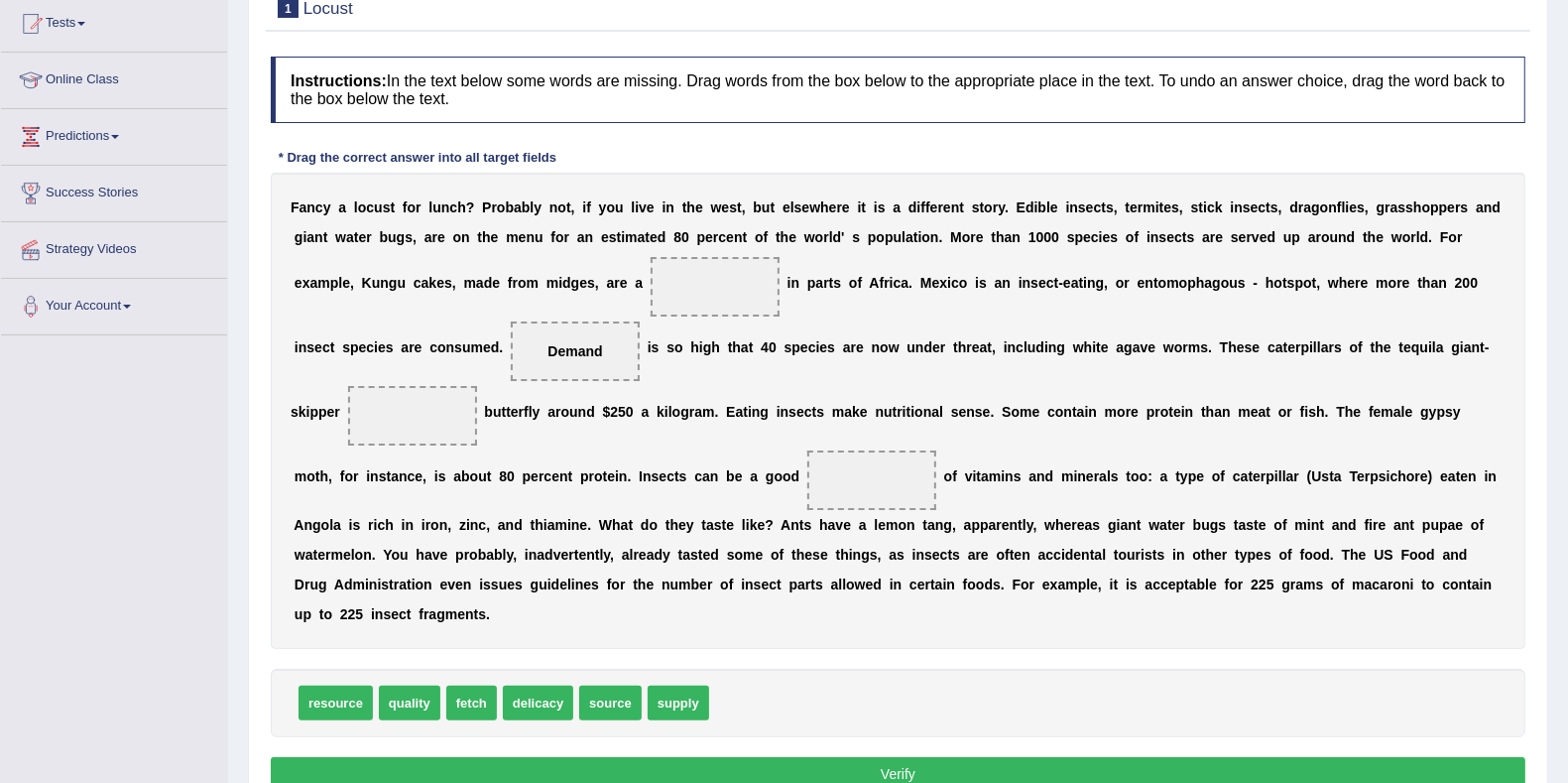 click on "fetch" at bounding box center (471, 703) 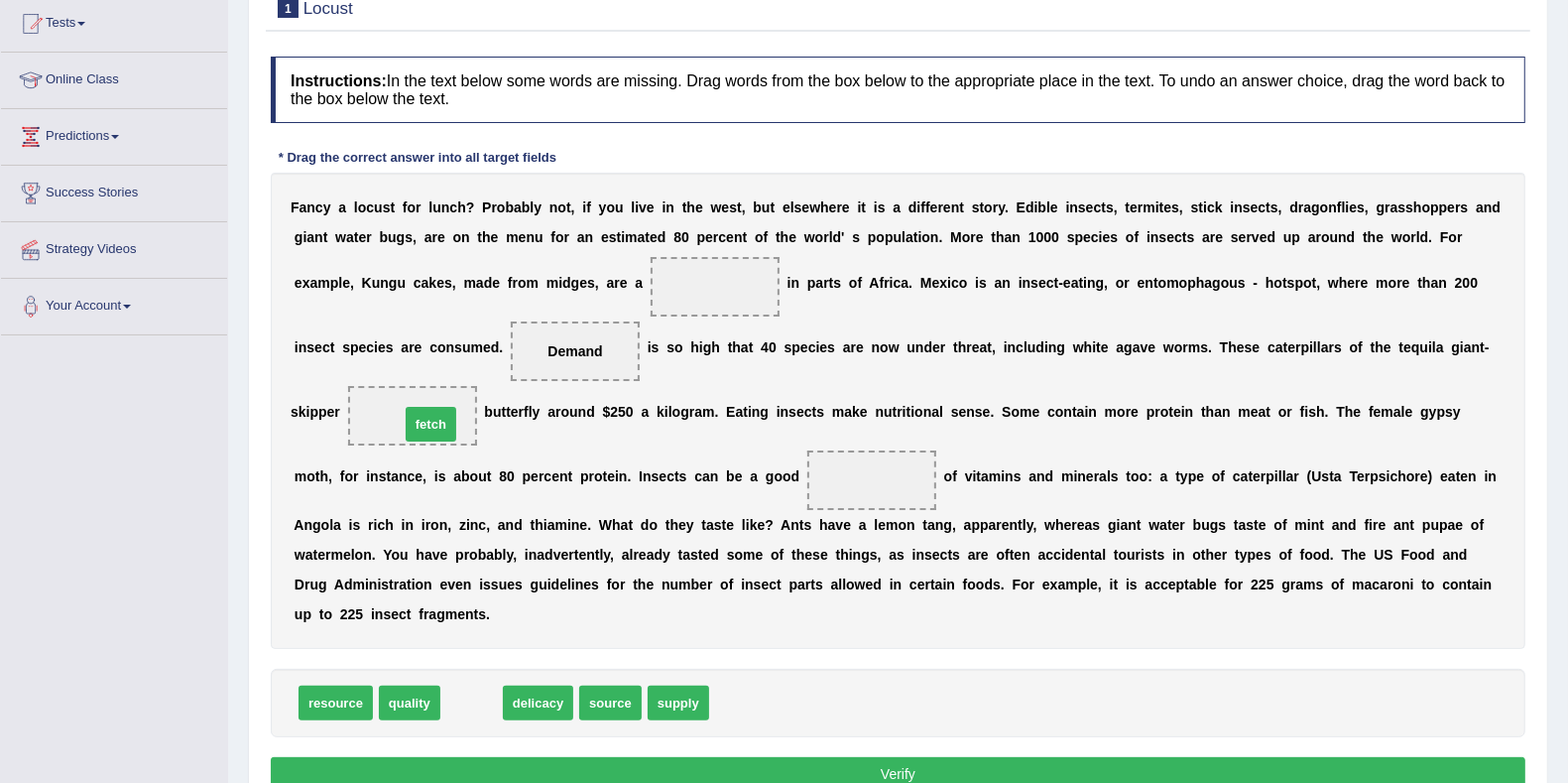 drag, startPoint x: 472, startPoint y: 705, endPoint x: 428, endPoint y: 423, distance: 285.41198 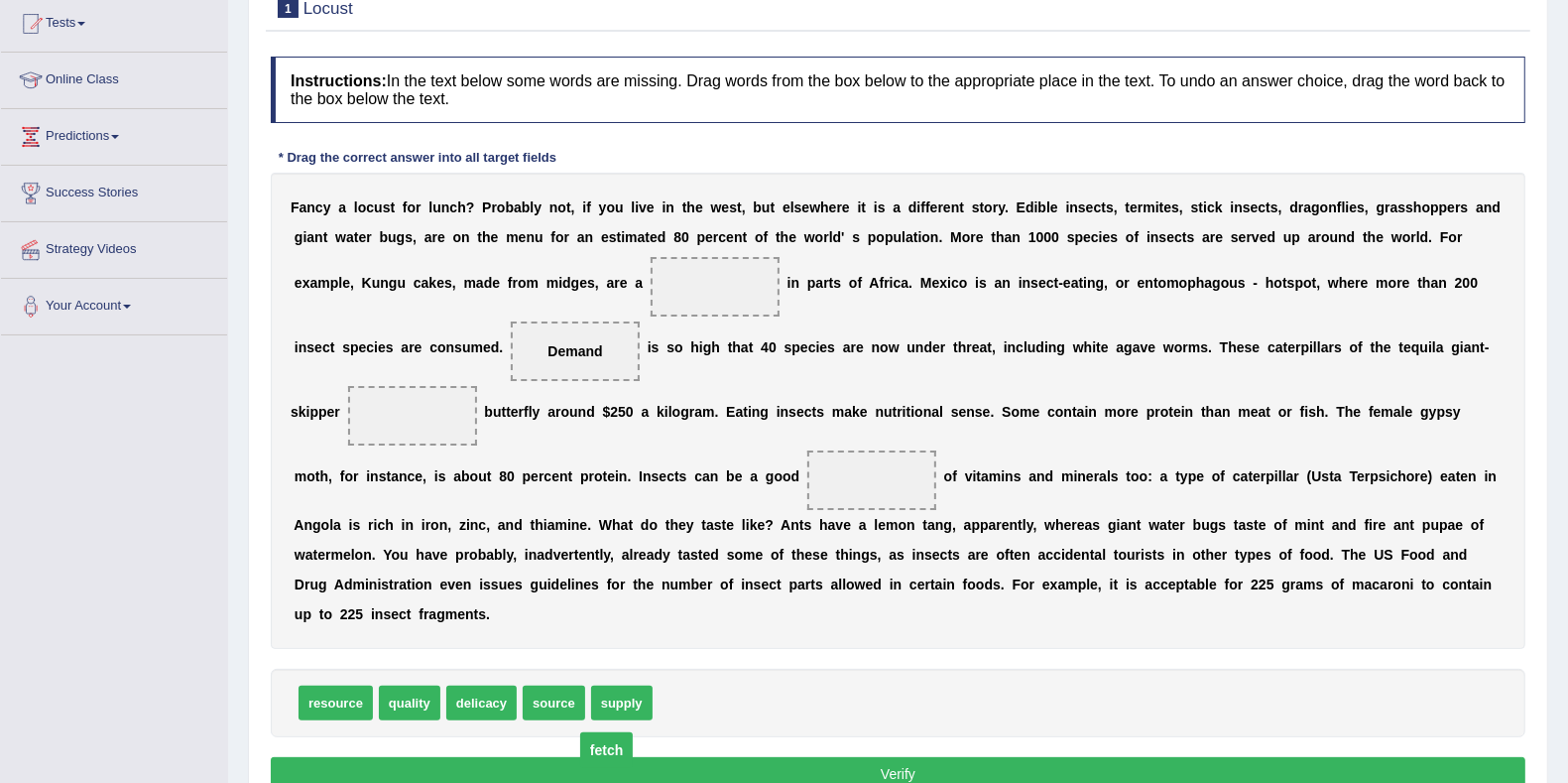 drag, startPoint x: 413, startPoint y: 410, endPoint x: 607, endPoint y: 746, distance: 387.98454 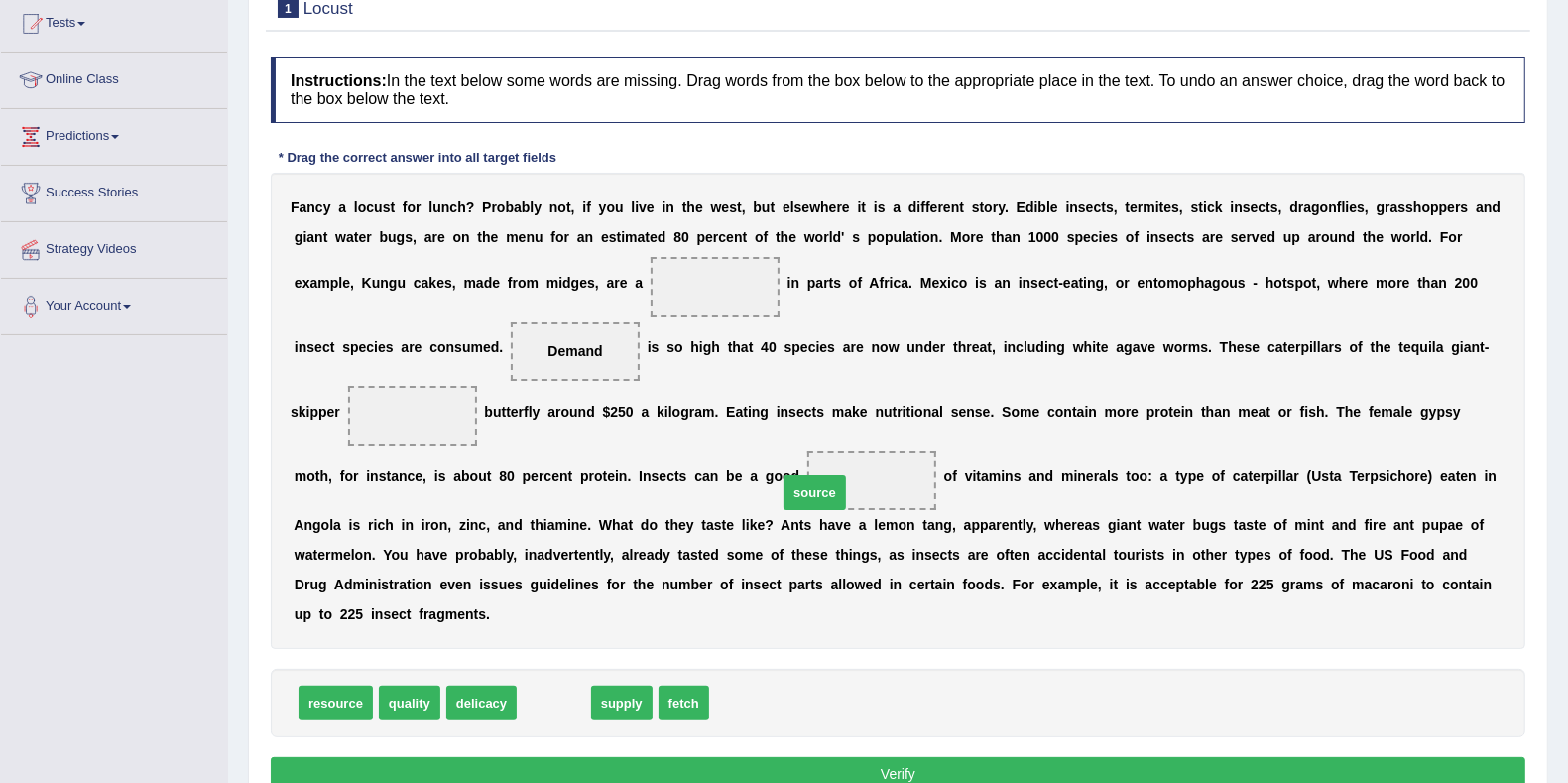 drag, startPoint x: 560, startPoint y: 693, endPoint x: 833, endPoint y: 474, distance: 349.98571 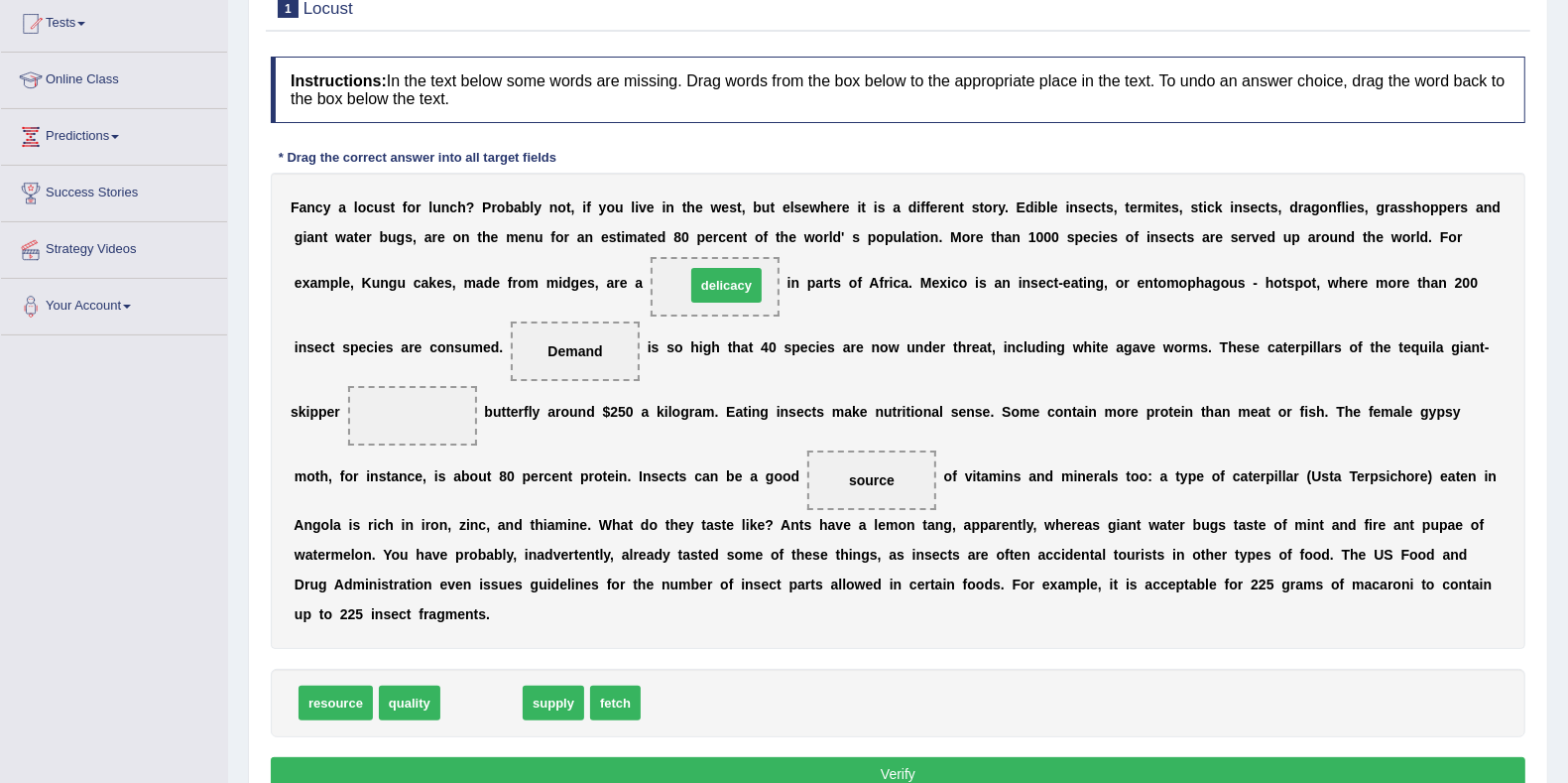 drag, startPoint x: 489, startPoint y: 703, endPoint x: 734, endPoint y: 286, distance: 483.64657 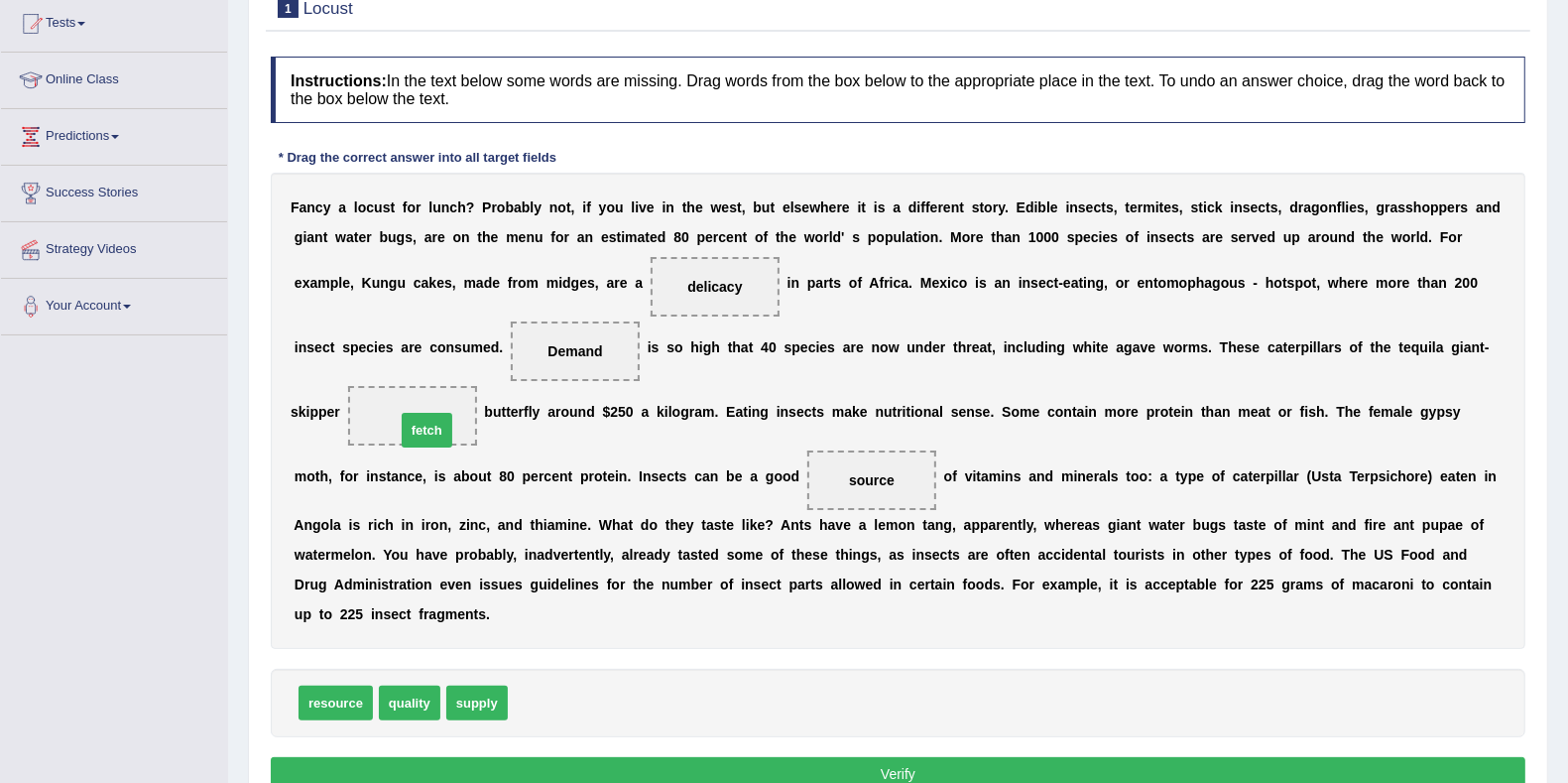 drag, startPoint x: 541, startPoint y: 696, endPoint x: 428, endPoint y: 417, distance: 301.0149 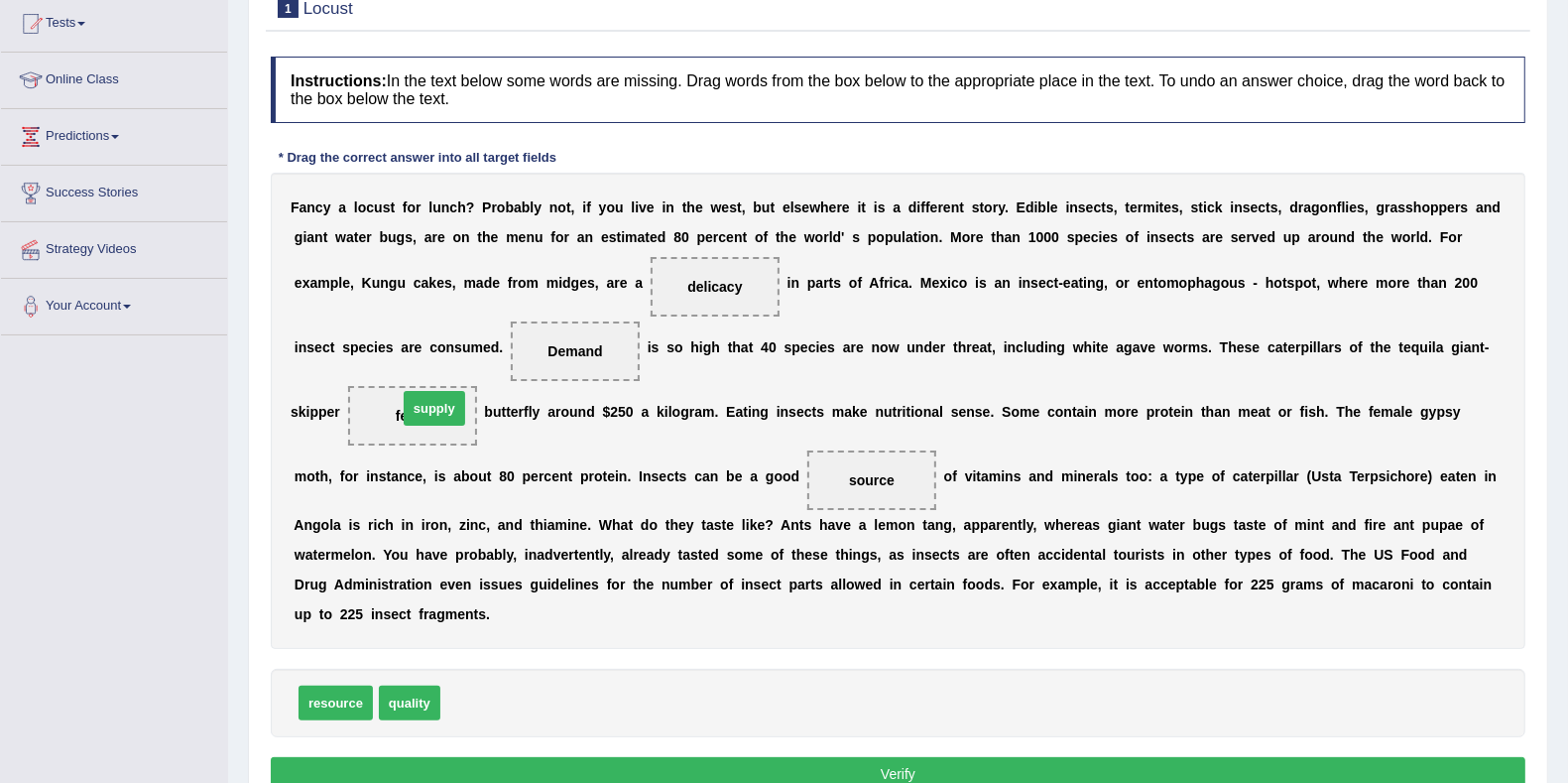 drag, startPoint x: 471, startPoint y: 706, endPoint x: 427, endPoint y: 408, distance: 301.2308 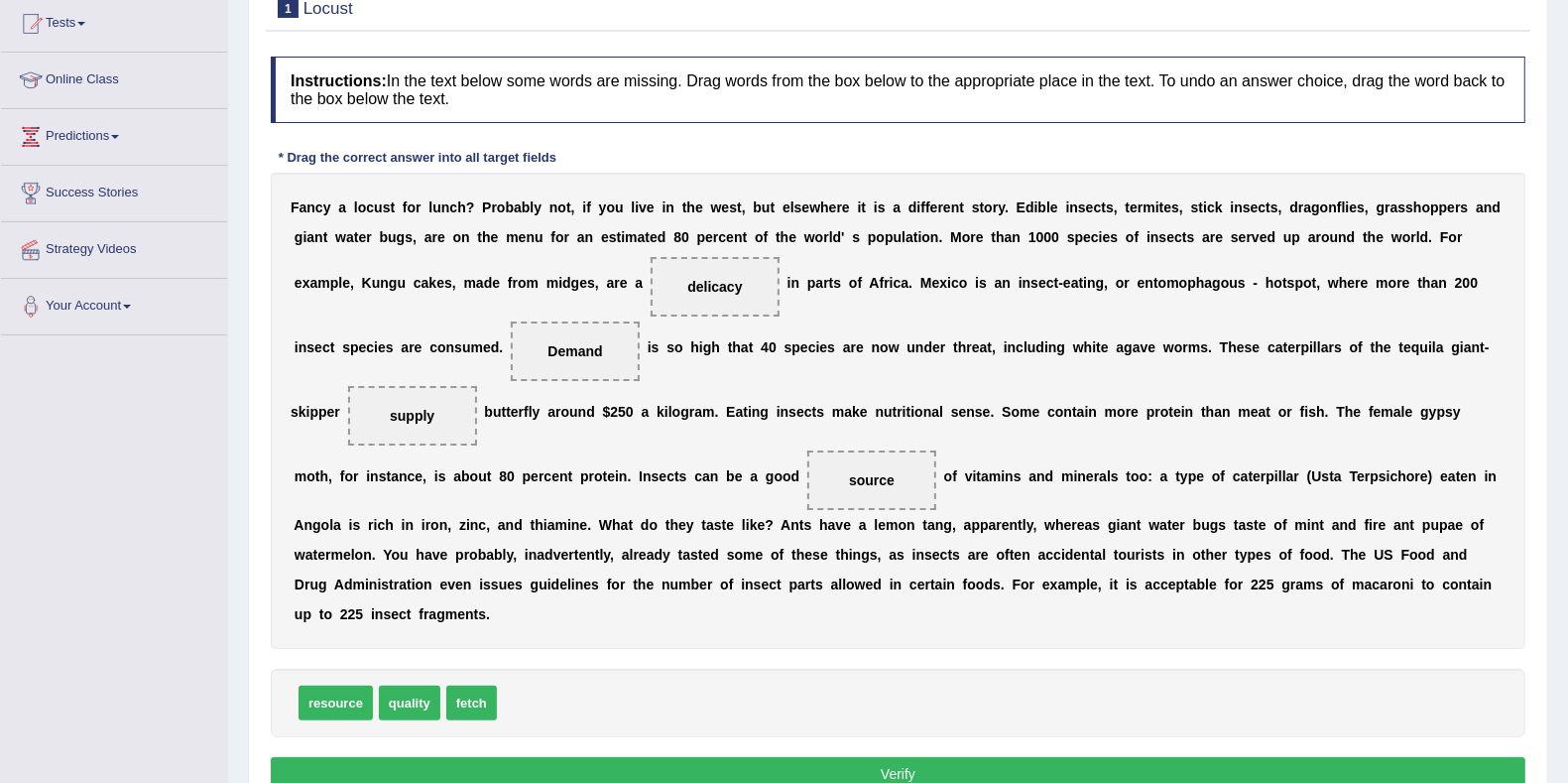 click on "Verify" at bounding box center [898, 774] 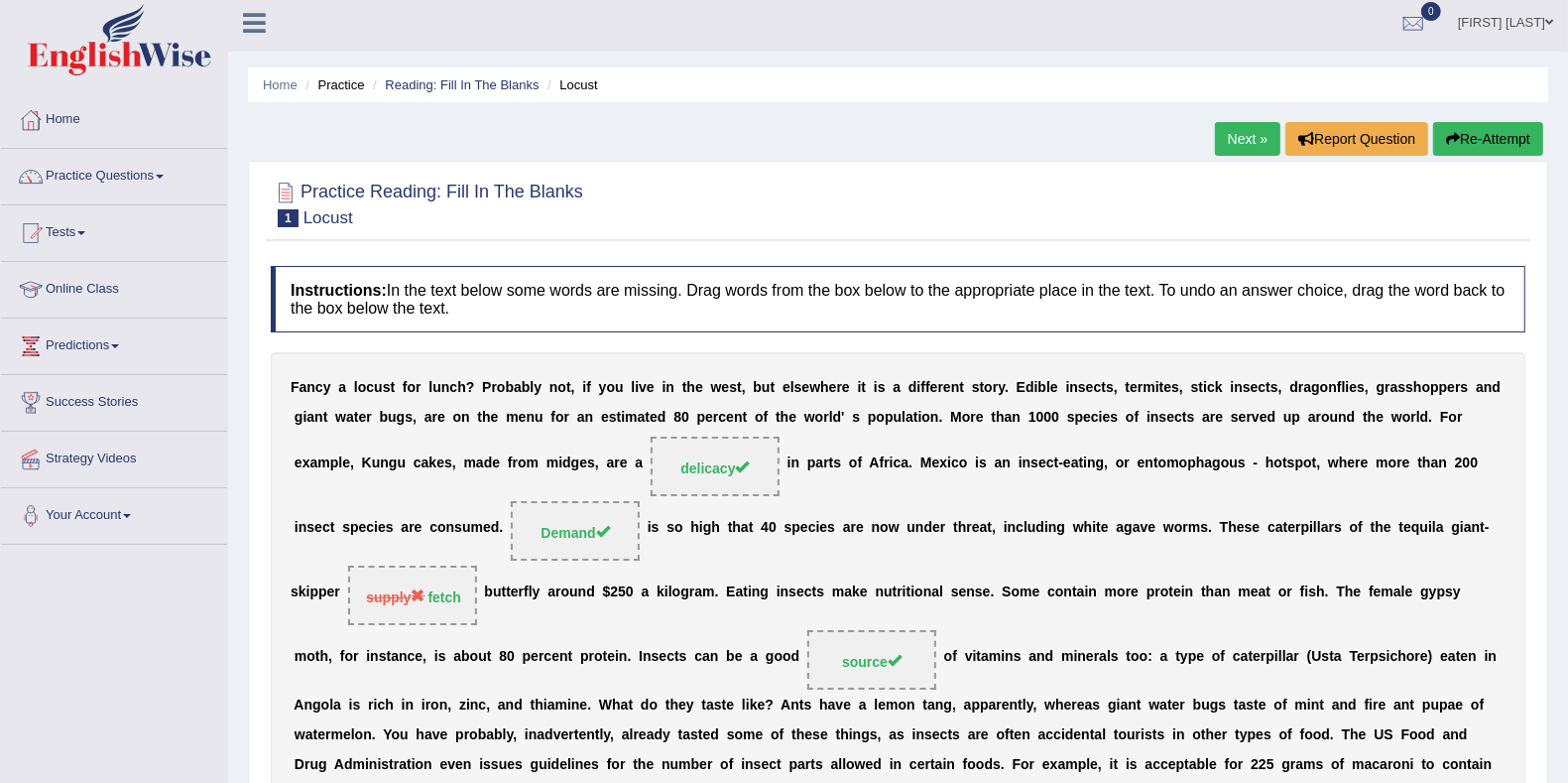 scroll, scrollTop: 5, scrollLeft: 0, axis: vertical 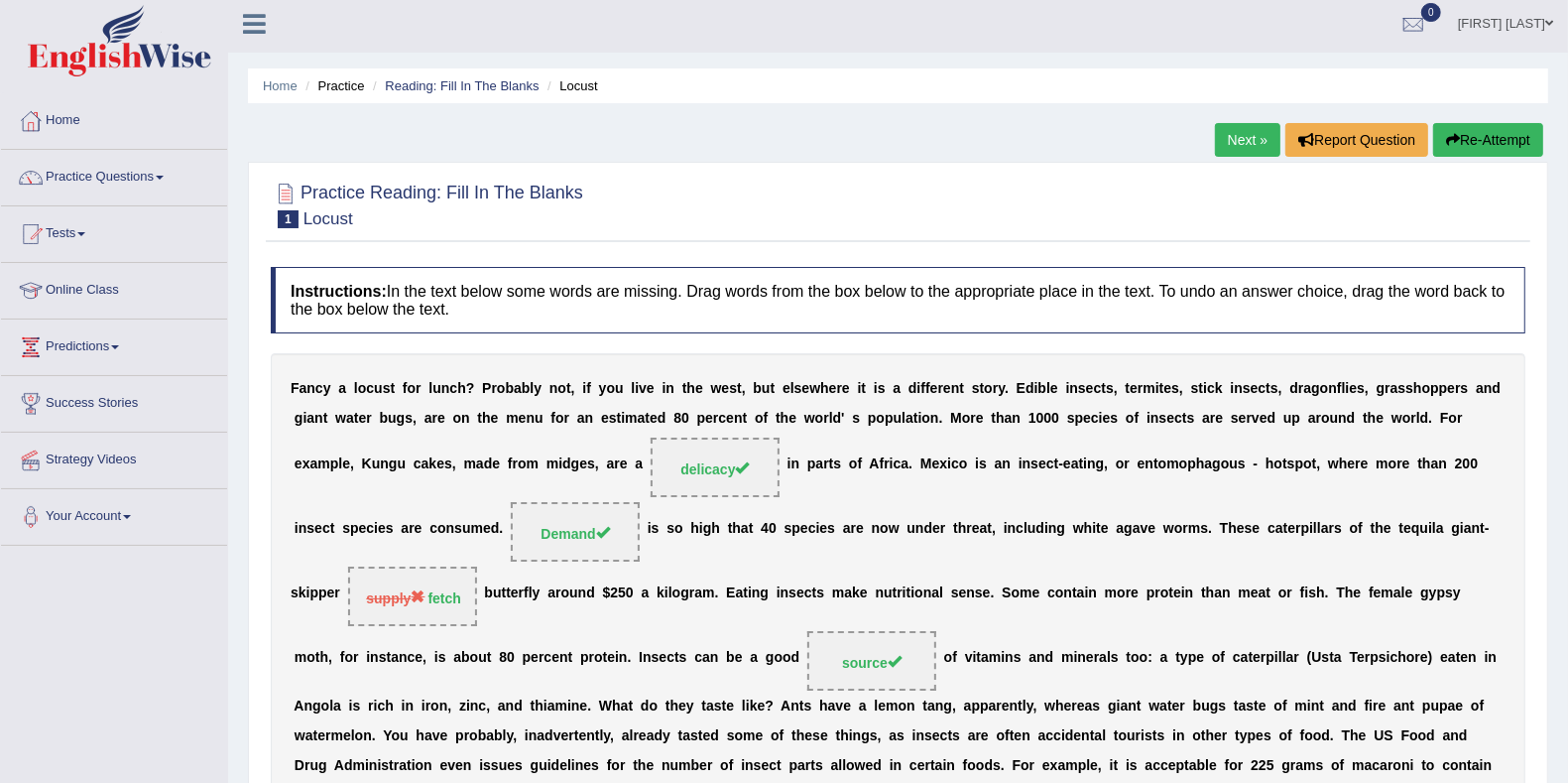 click on "Next »" at bounding box center [1248, 140] 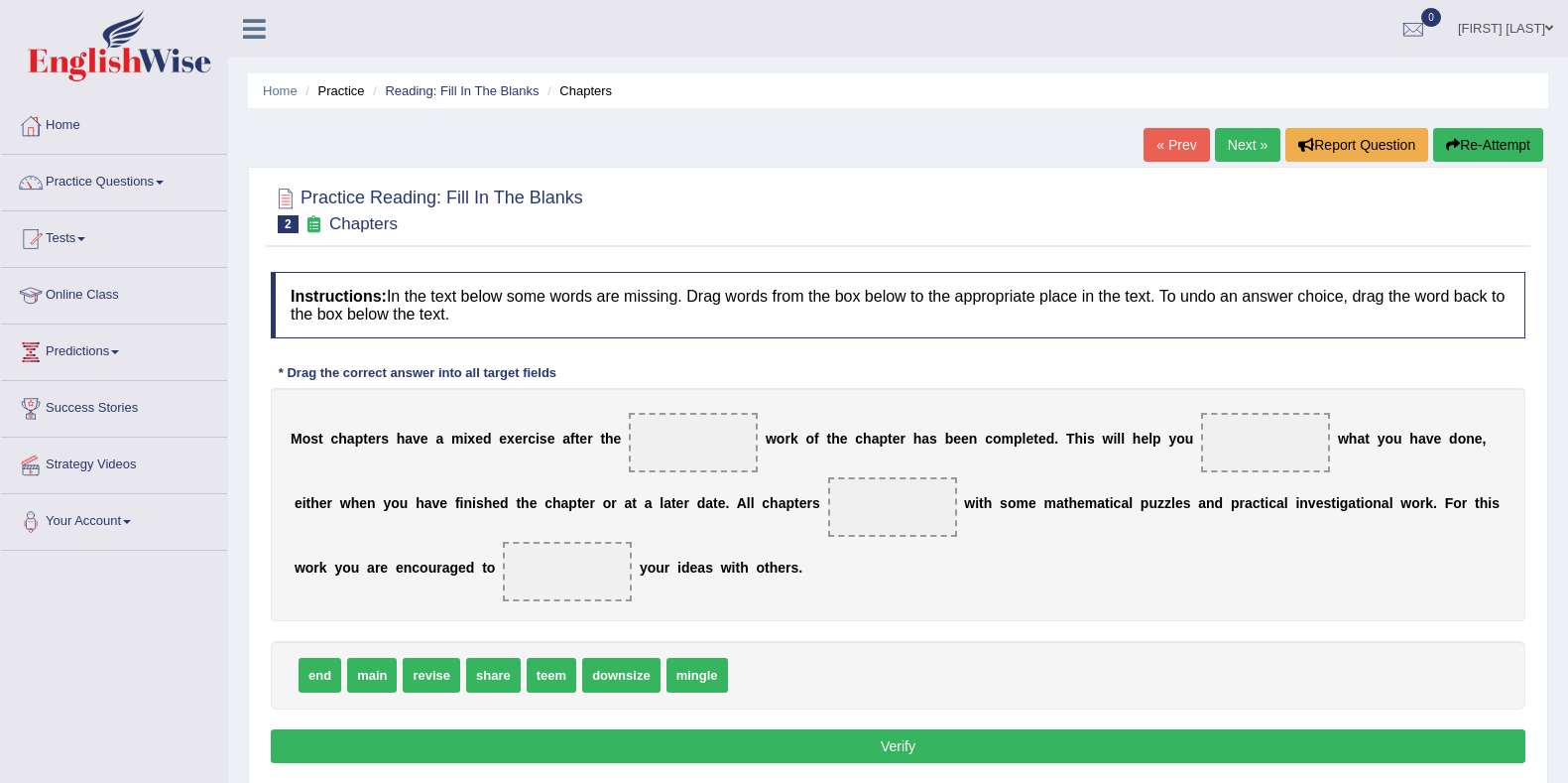 scroll, scrollTop: 0, scrollLeft: 0, axis: both 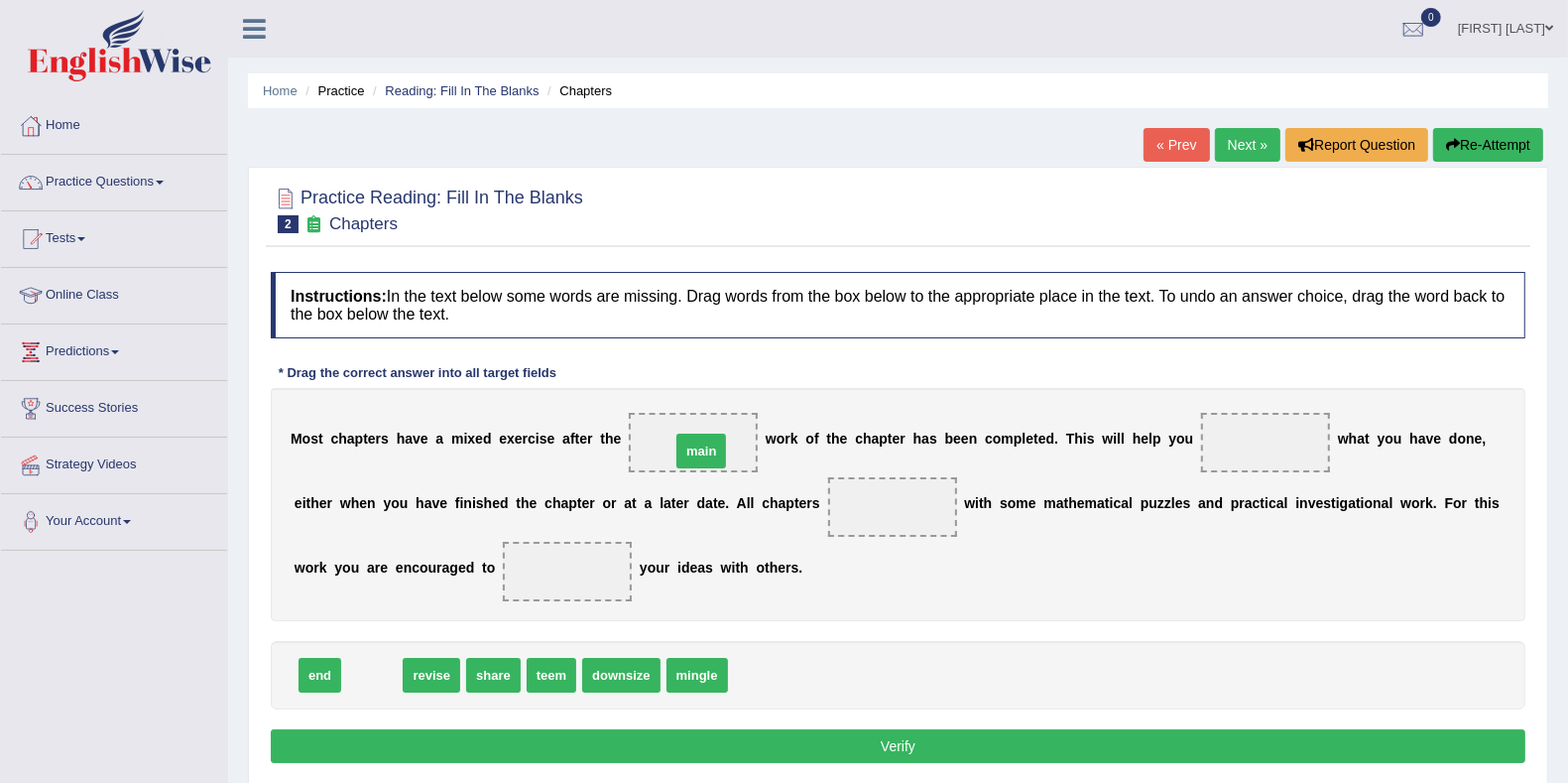 drag, startPoint x: 375, startPoint y: 661, endPoint x: 705, endPoint y: 437, distance: 398.84333 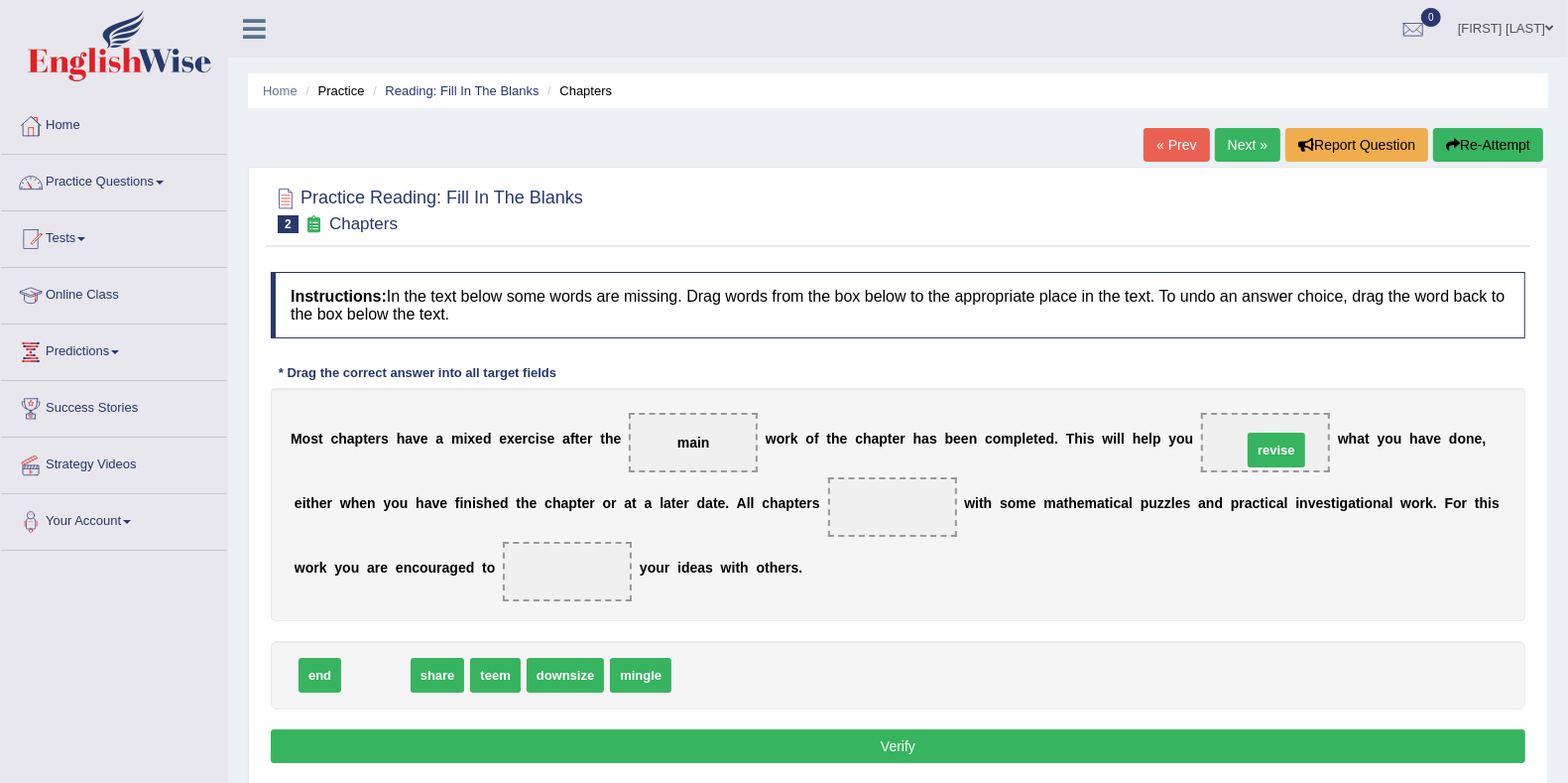 drag, startPoint x: 370, startPoint y: 671, endPoint x: 1267, endPoint y: 442, distance: 925.76995 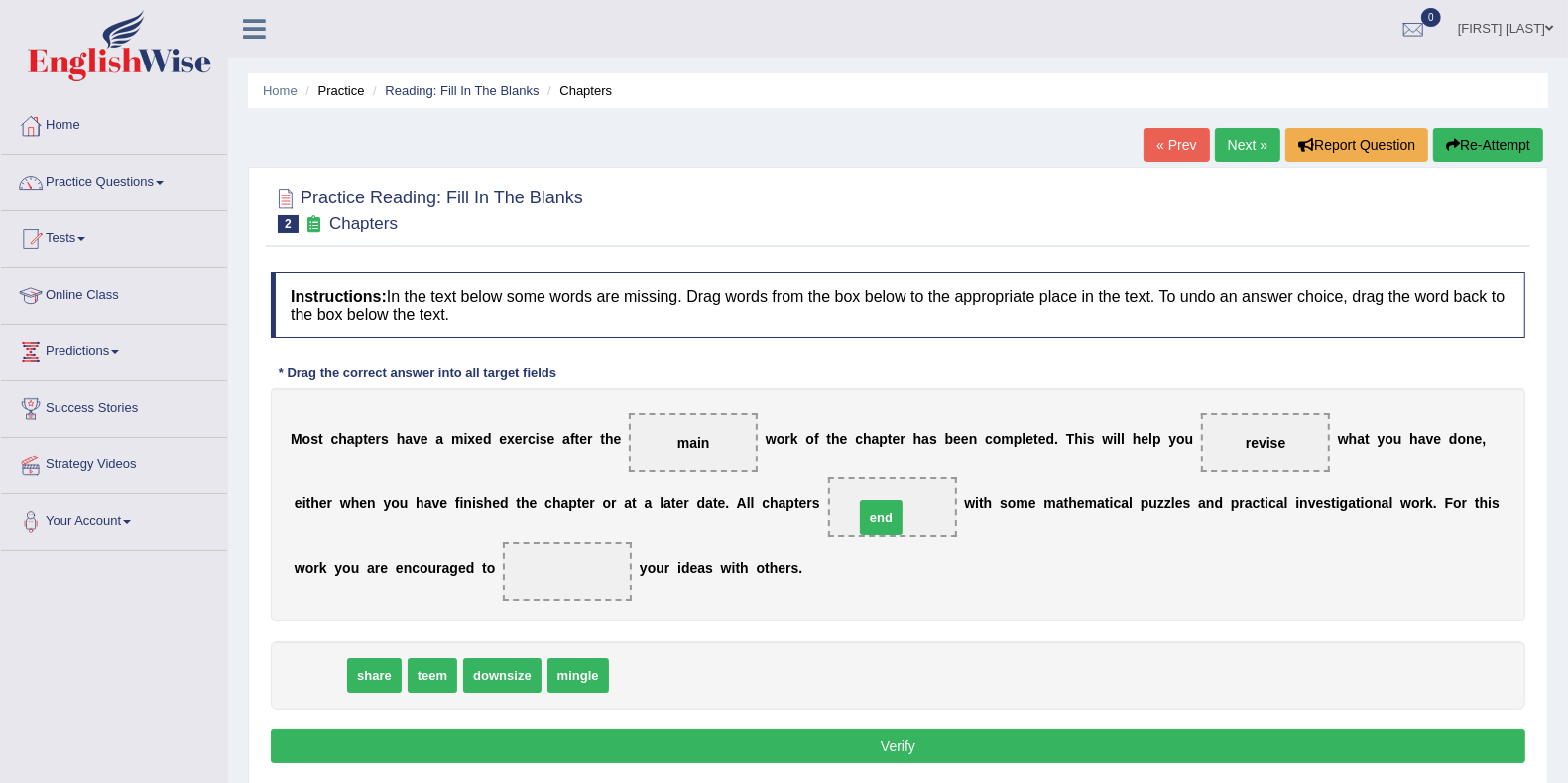 drag, startPoint x: 319, startPoint y: 676, endPoint x: 884, endPoint y: 517, distance: 586.9463 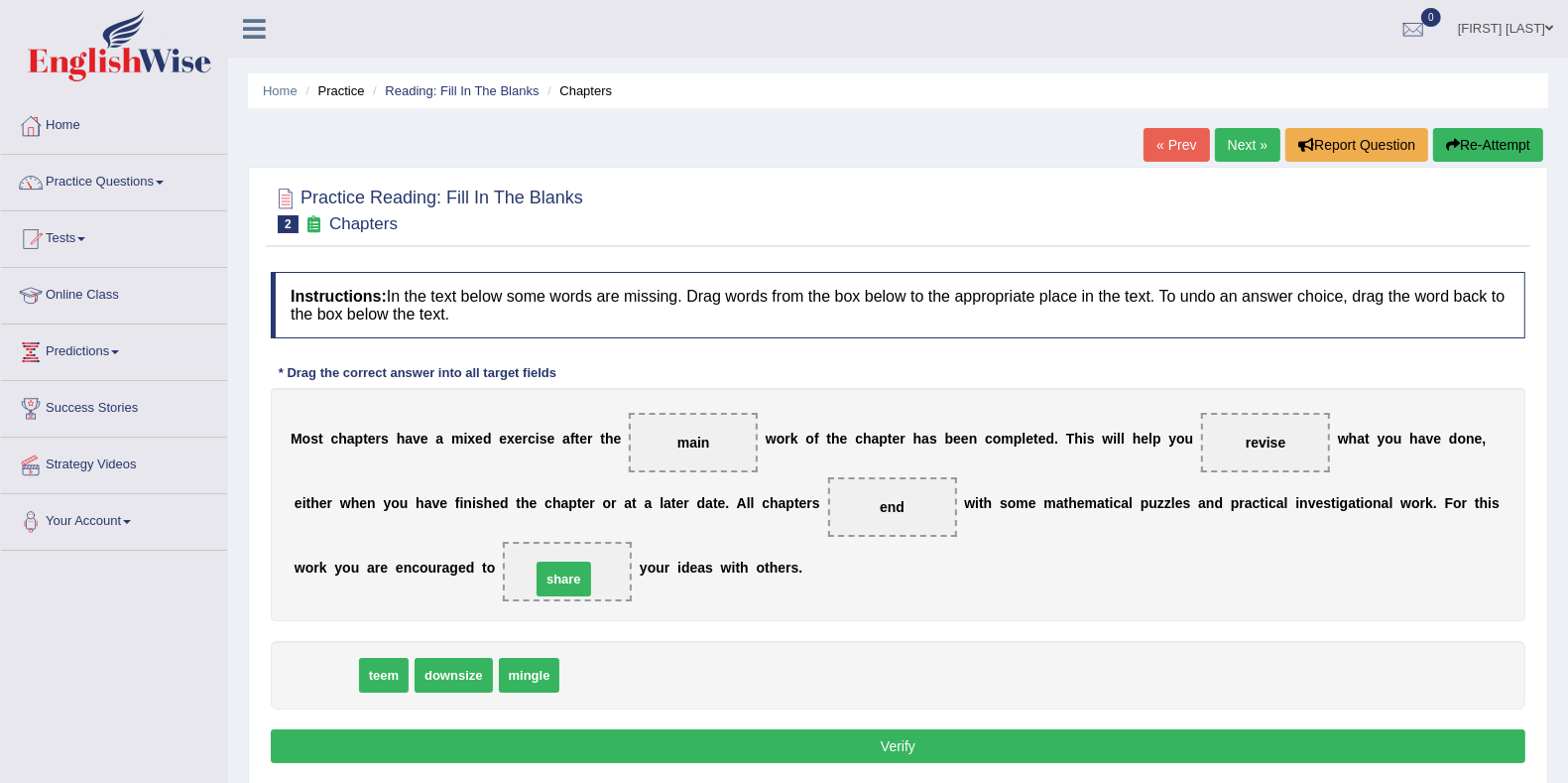 drag, startPoint x: 323, startPoint y: 675, endPoint x: 561, endPoint y: 579, distance: 256.63203 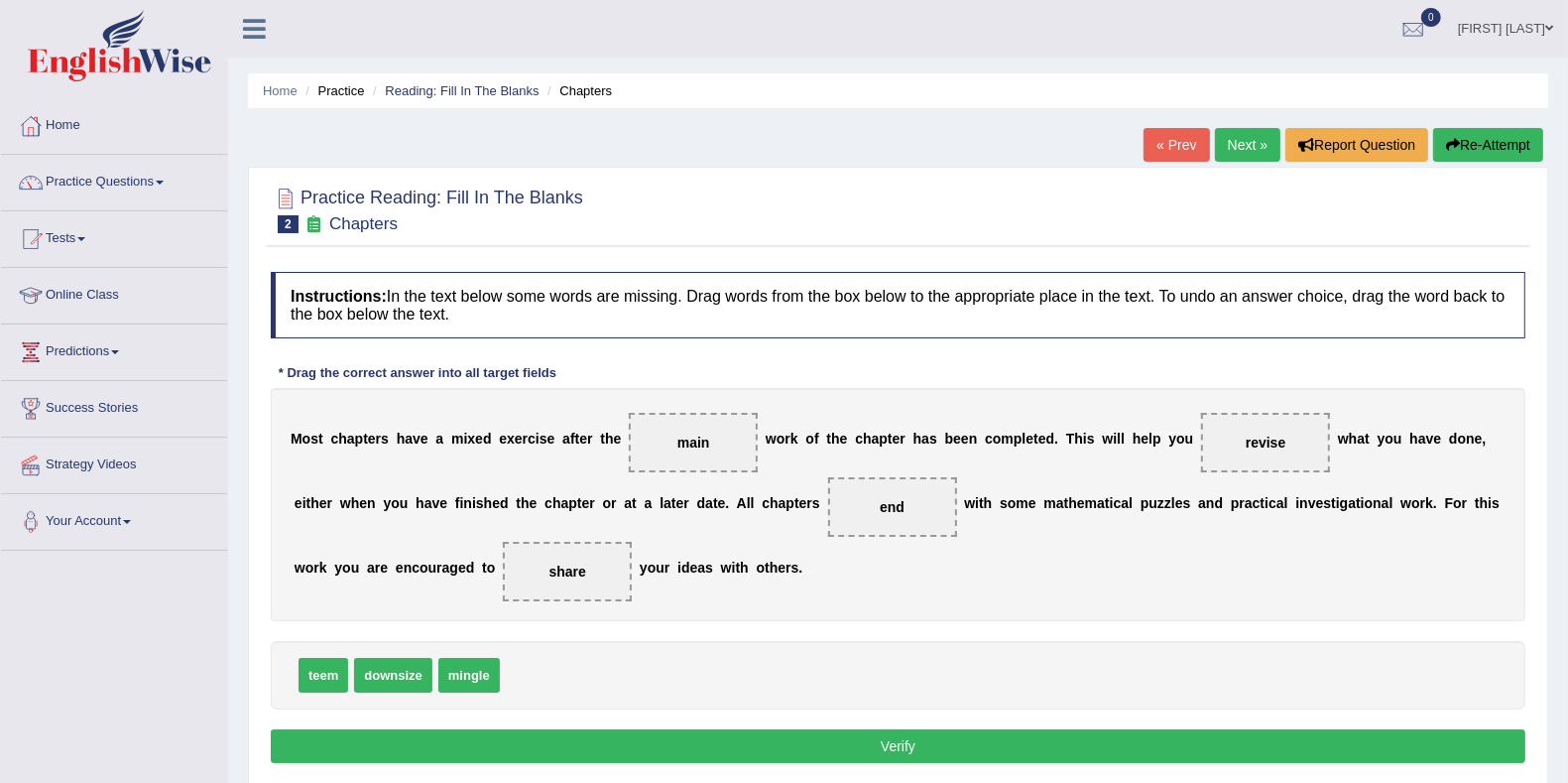 click on "Verify" at bounding box center [898, 746] 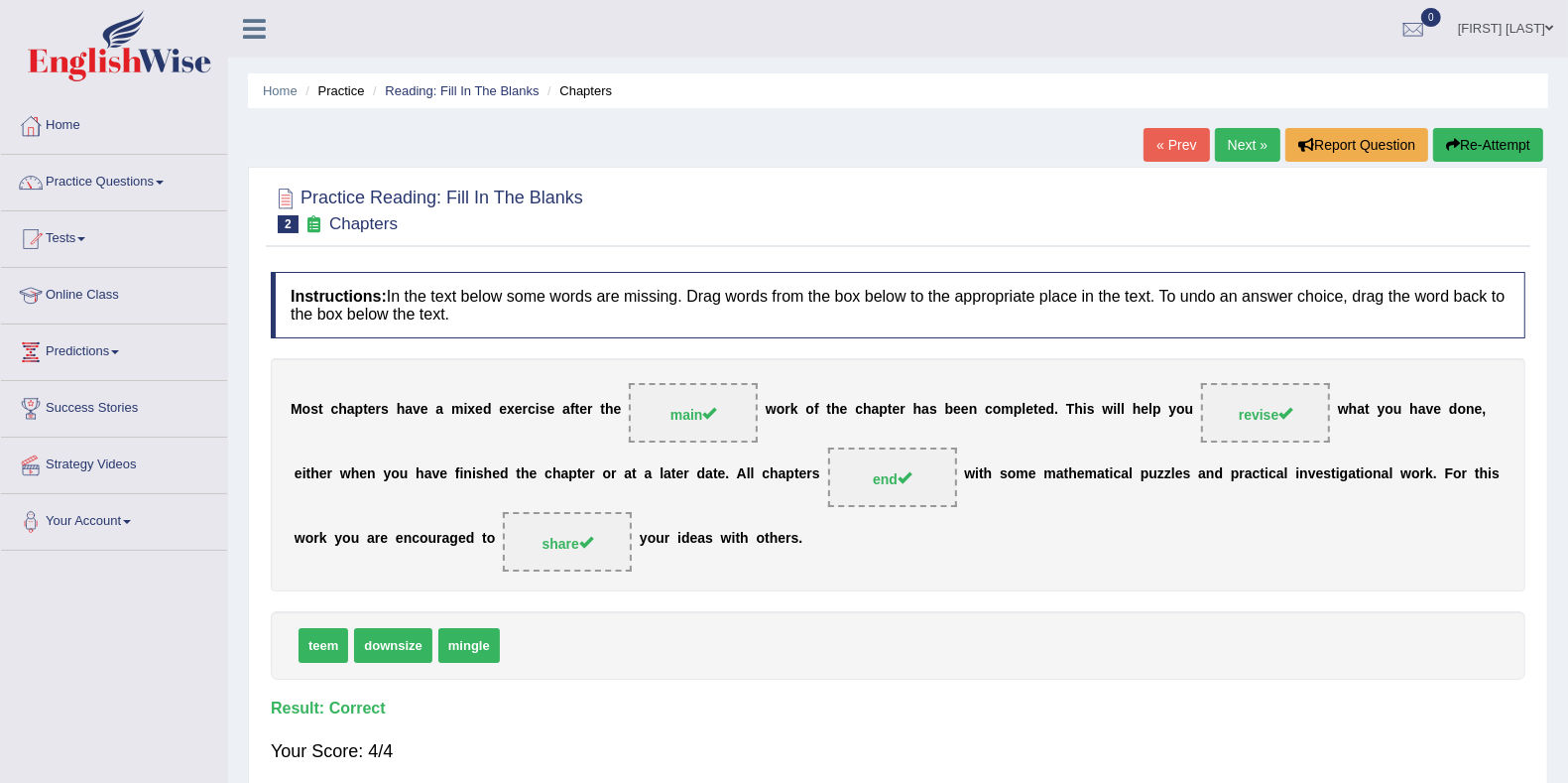 click on "Next »" at bounding box center [1248, 145] 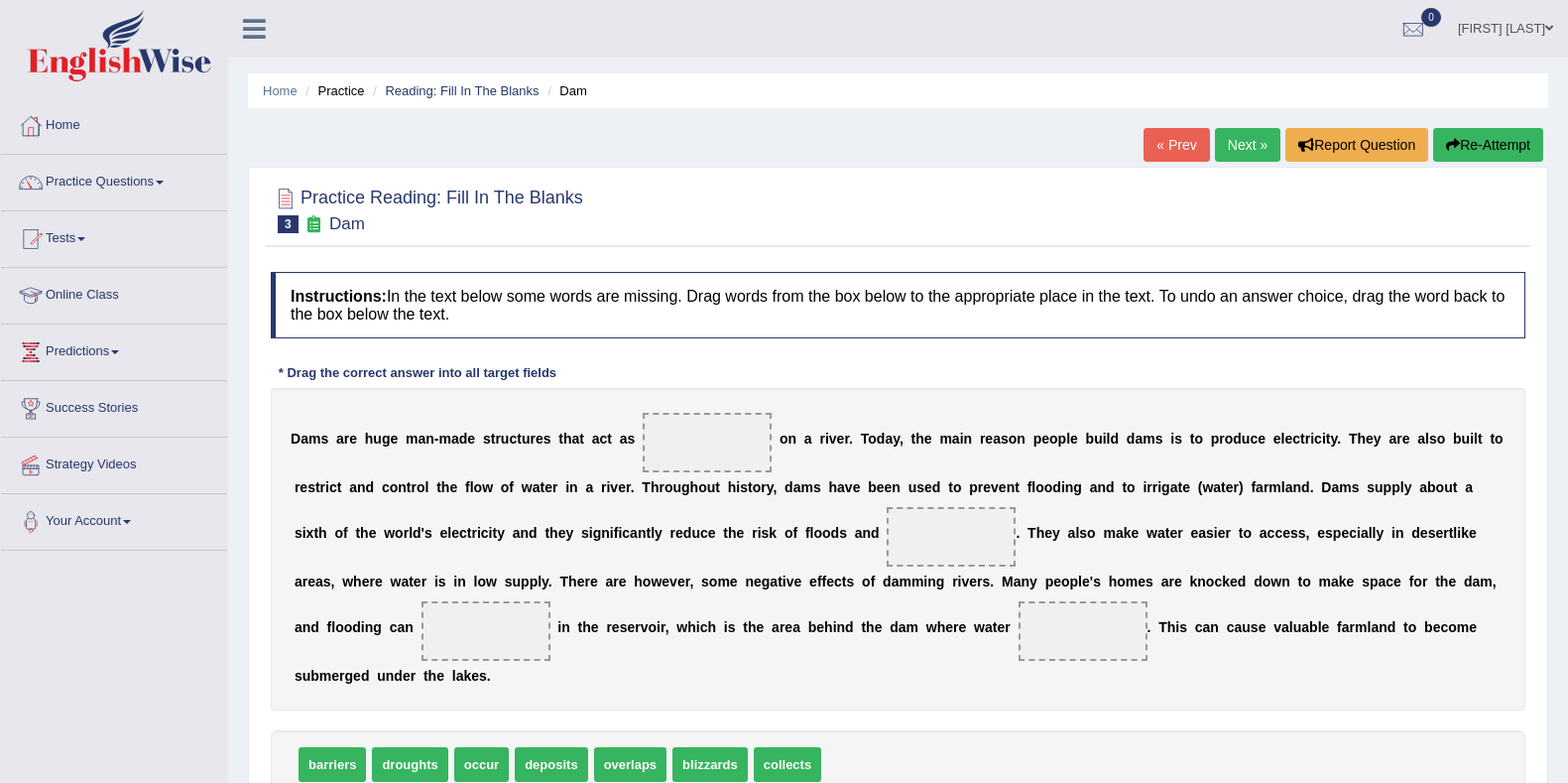 scroll, scrollTop: 0, scrollLeft: 0, axis: both 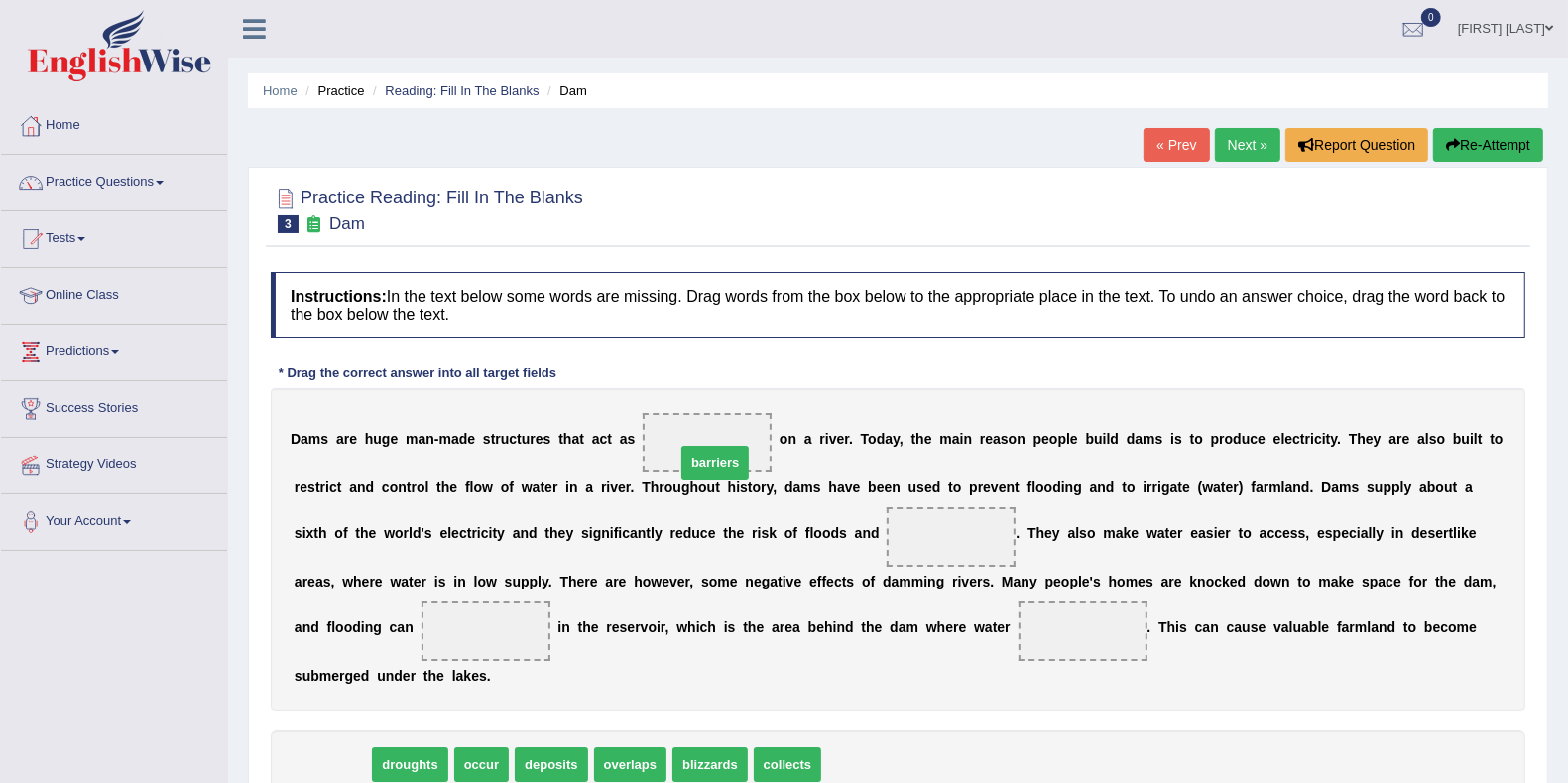 drag, startPoint x: 338, startPoint y: 764, endPoint x: 720, endPoint y: 461, distance: 487.57871 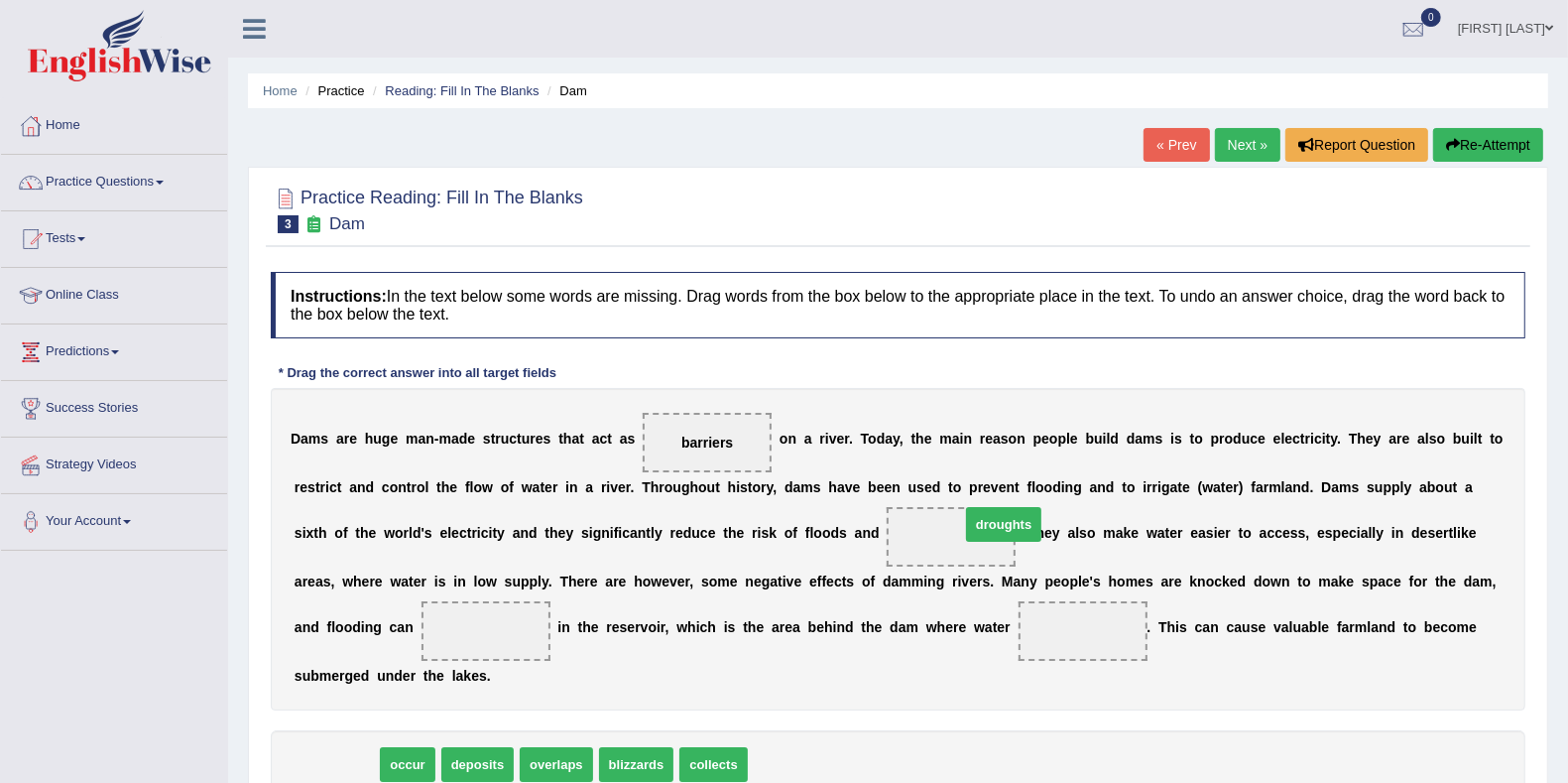 drag, startPoint x: 356, startPoint y: 754, endPoint x: 1003, endPoint y: 522, distance: 687.3376 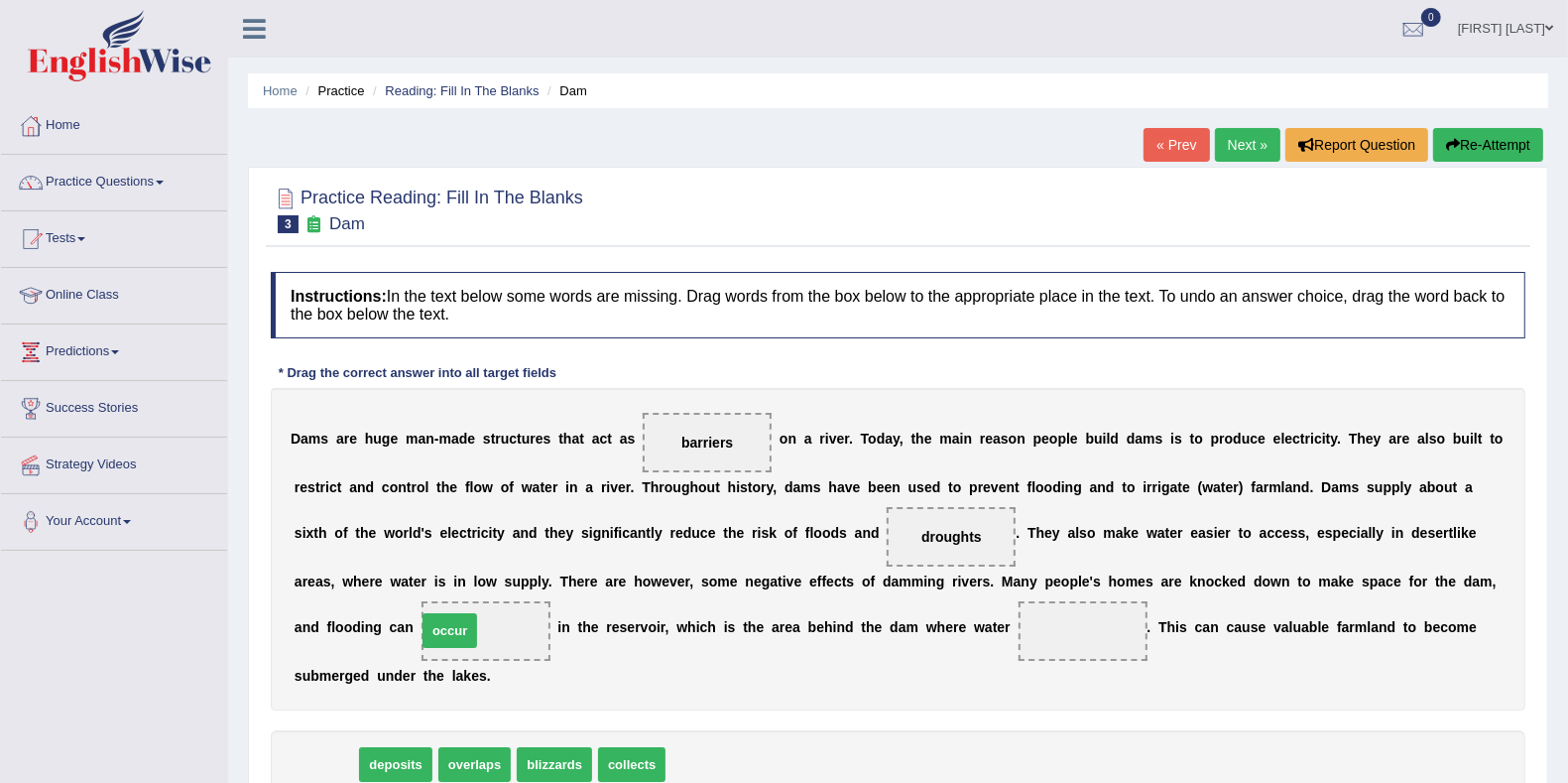 drag, startPoint x: 334, startPoint y: 755, endPoint x: 460, endPoint y: 621, distance: 183.93477 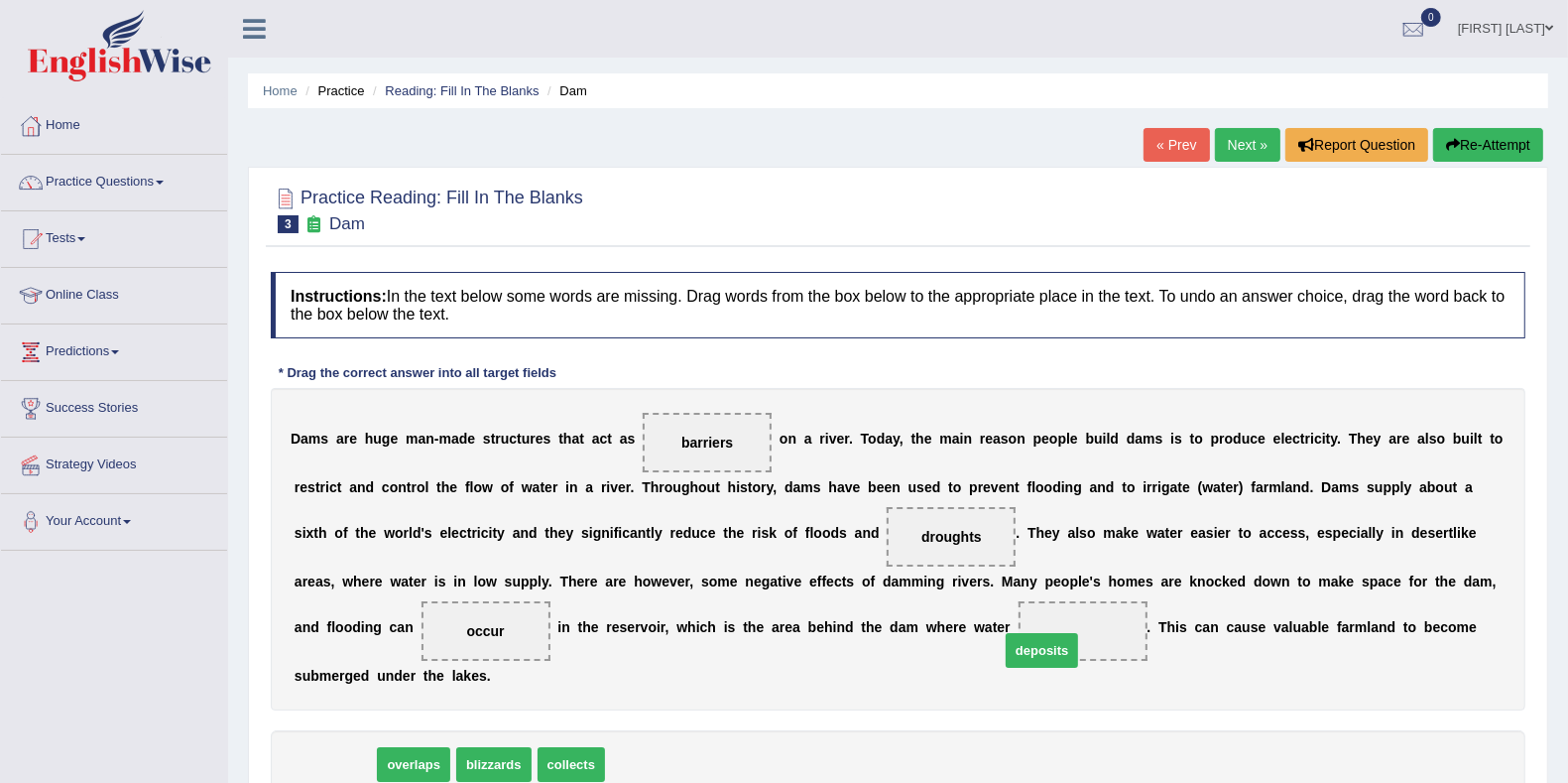 drag, startPoint x: 358, startPoint y: 748, endPoint x: 1111, endPoint y: 616, distance: 764.48218 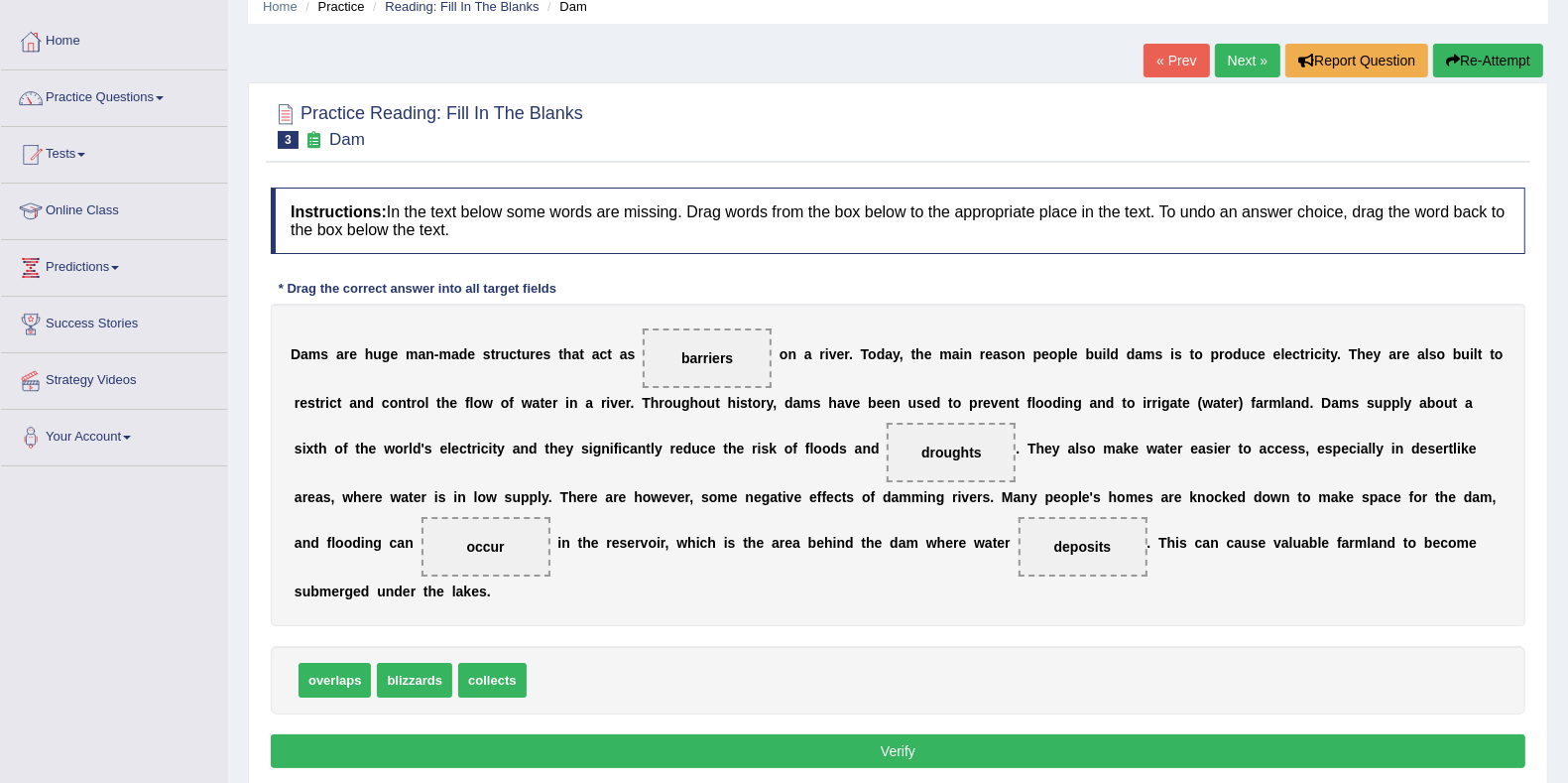scroll, scrollTop: 90, scrollLeft: 0, axis: vertical 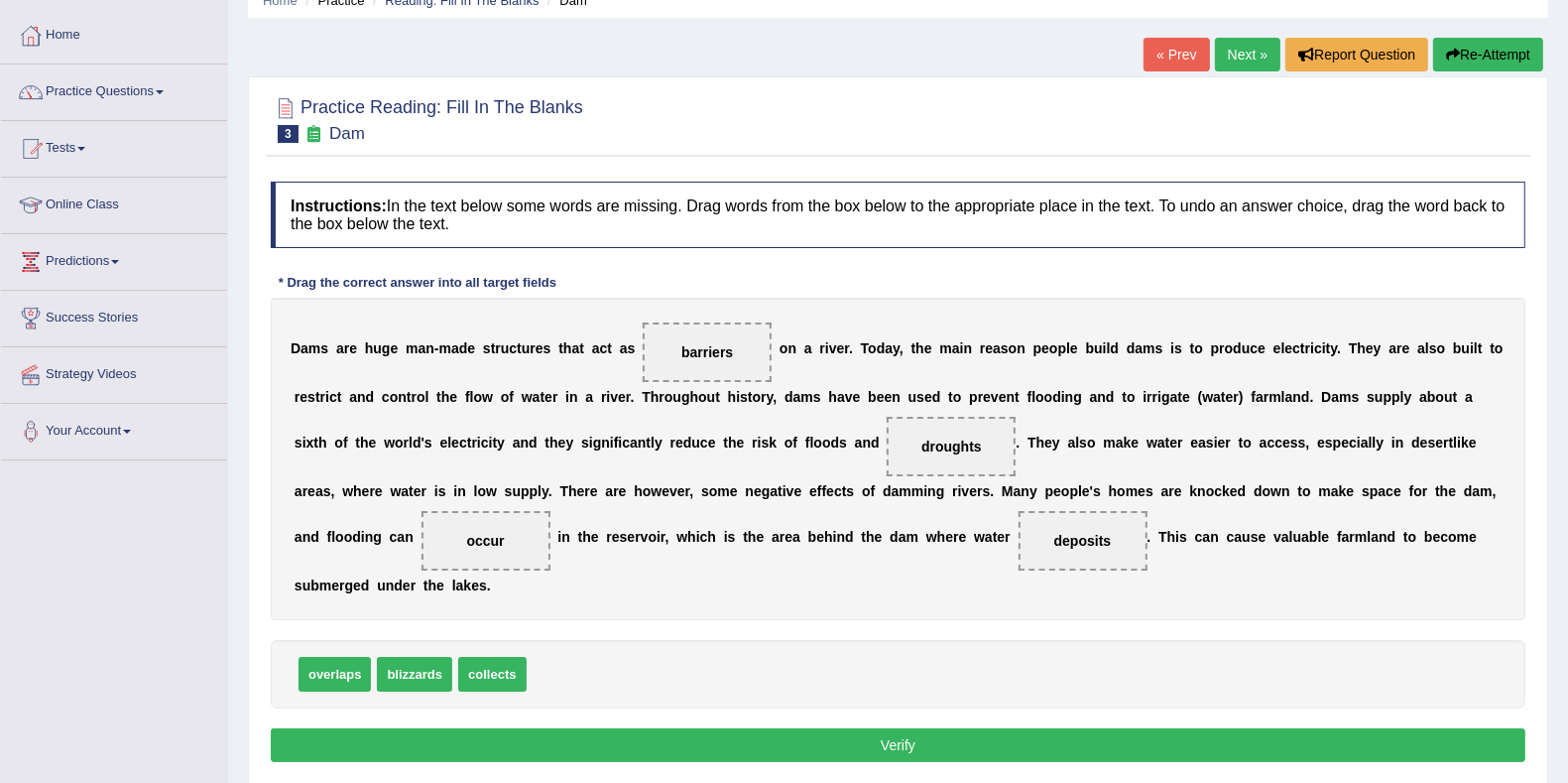 click on "Verify" at bounding box center (898, 745) 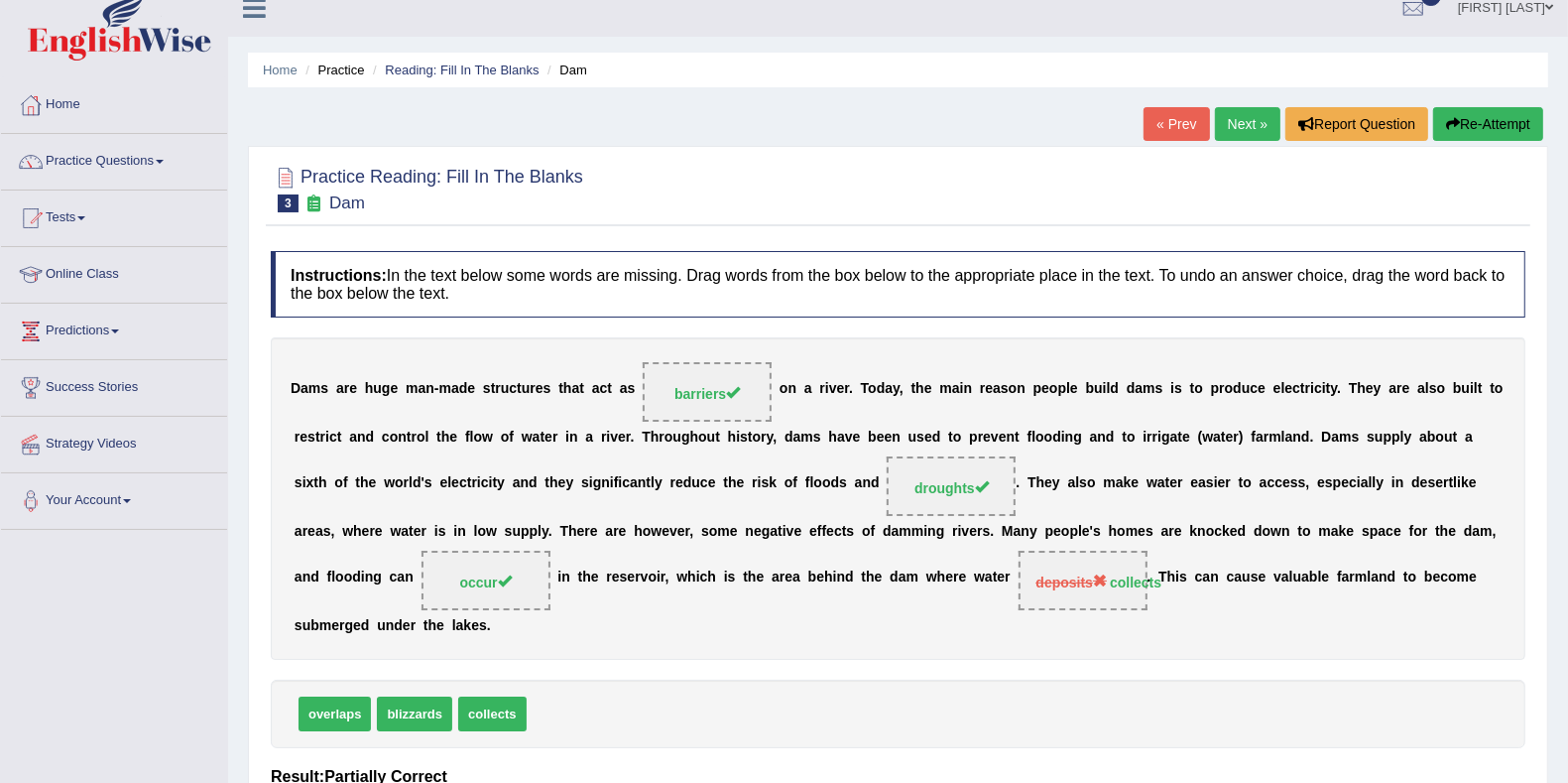 scroll, scrollTop: 0, scrollLeft: 0, axis: both 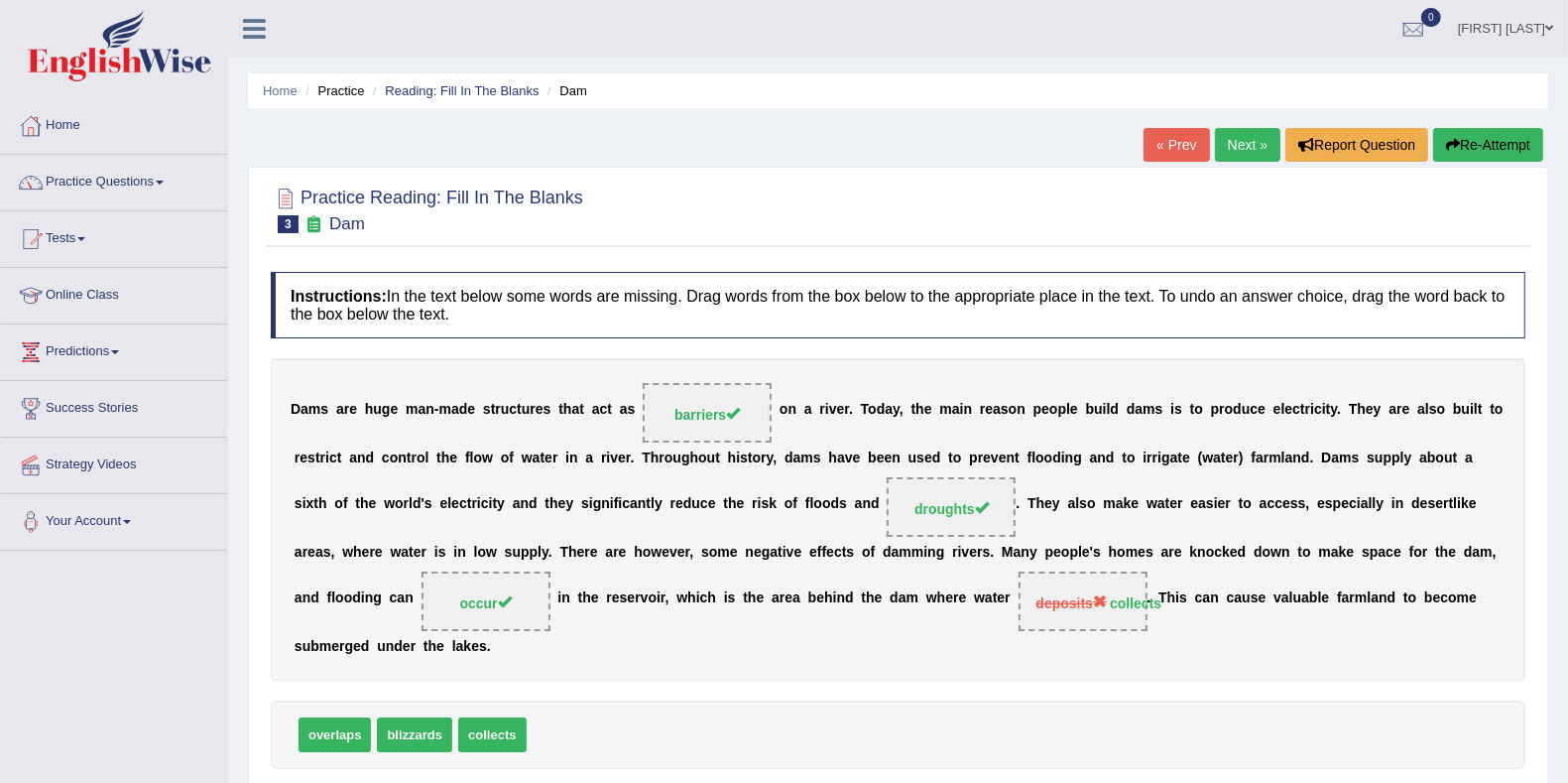 click on "Next »" at bounding box center [1248, 145] 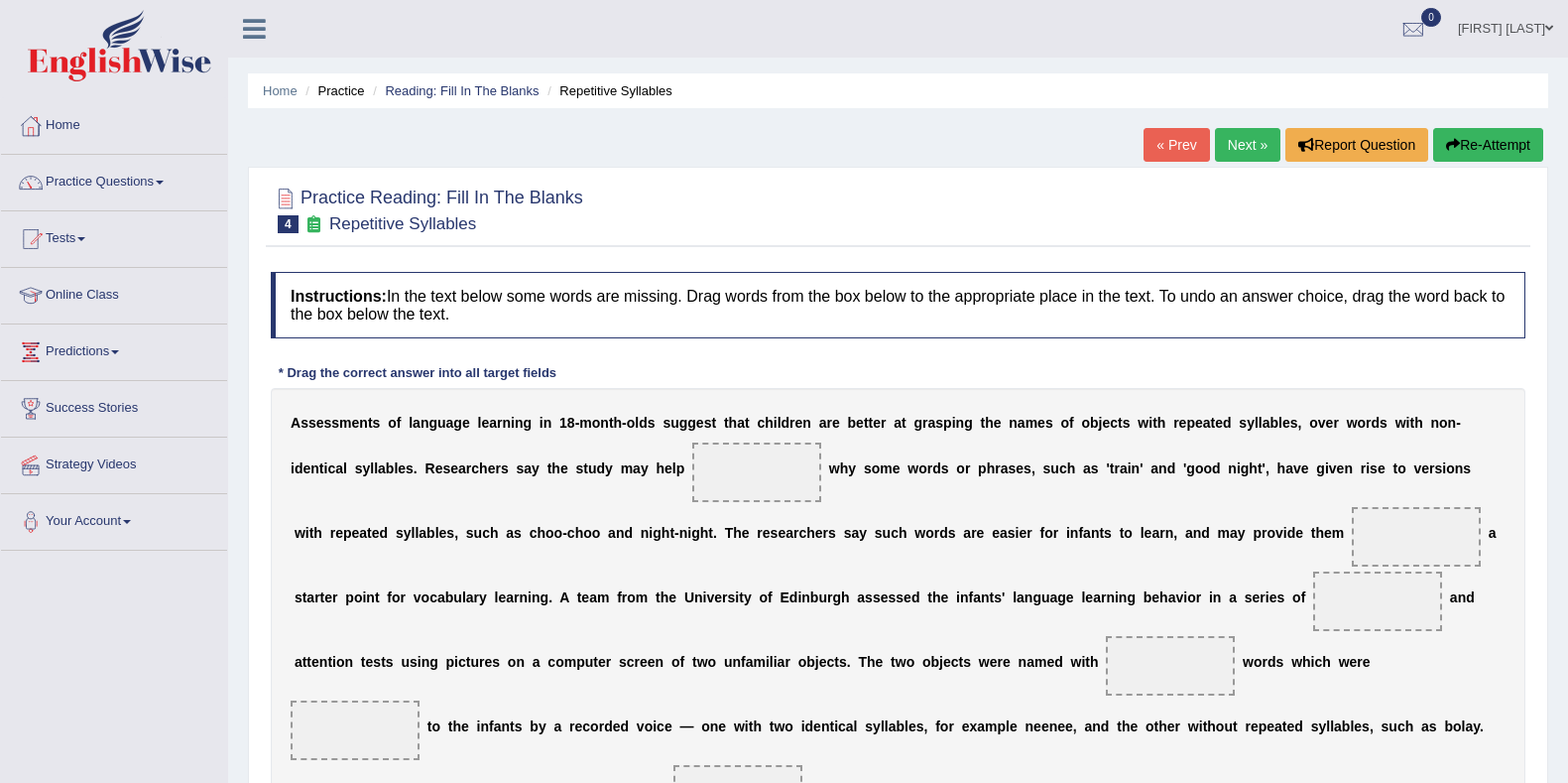 scroll, scrollTop: 0, scrollLeft: 0, axis: both 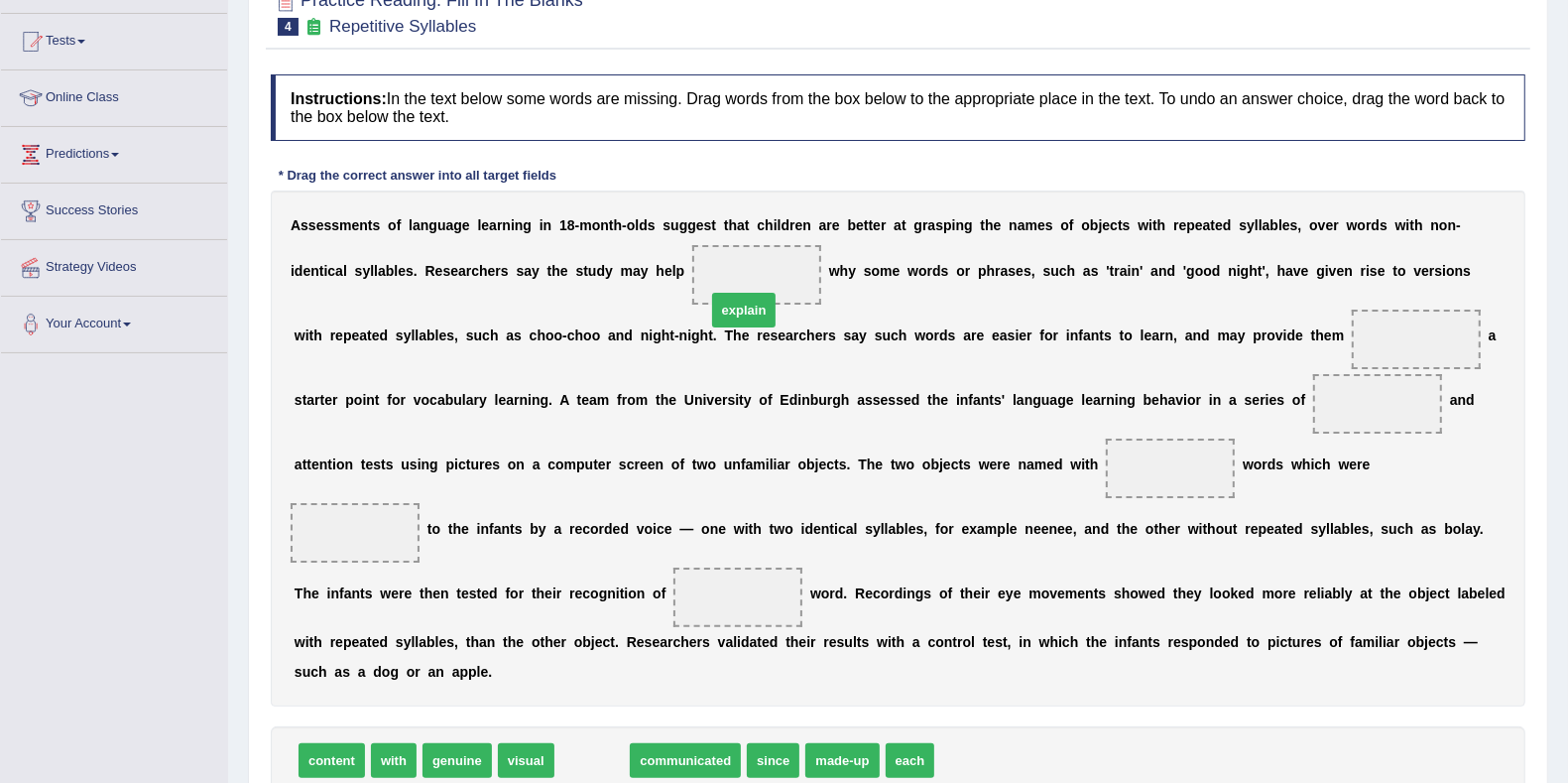 drag, startPoint x: 594, startPoint y: 729, endPoint x: 746, endPoint y: 279, distance: 474.97789 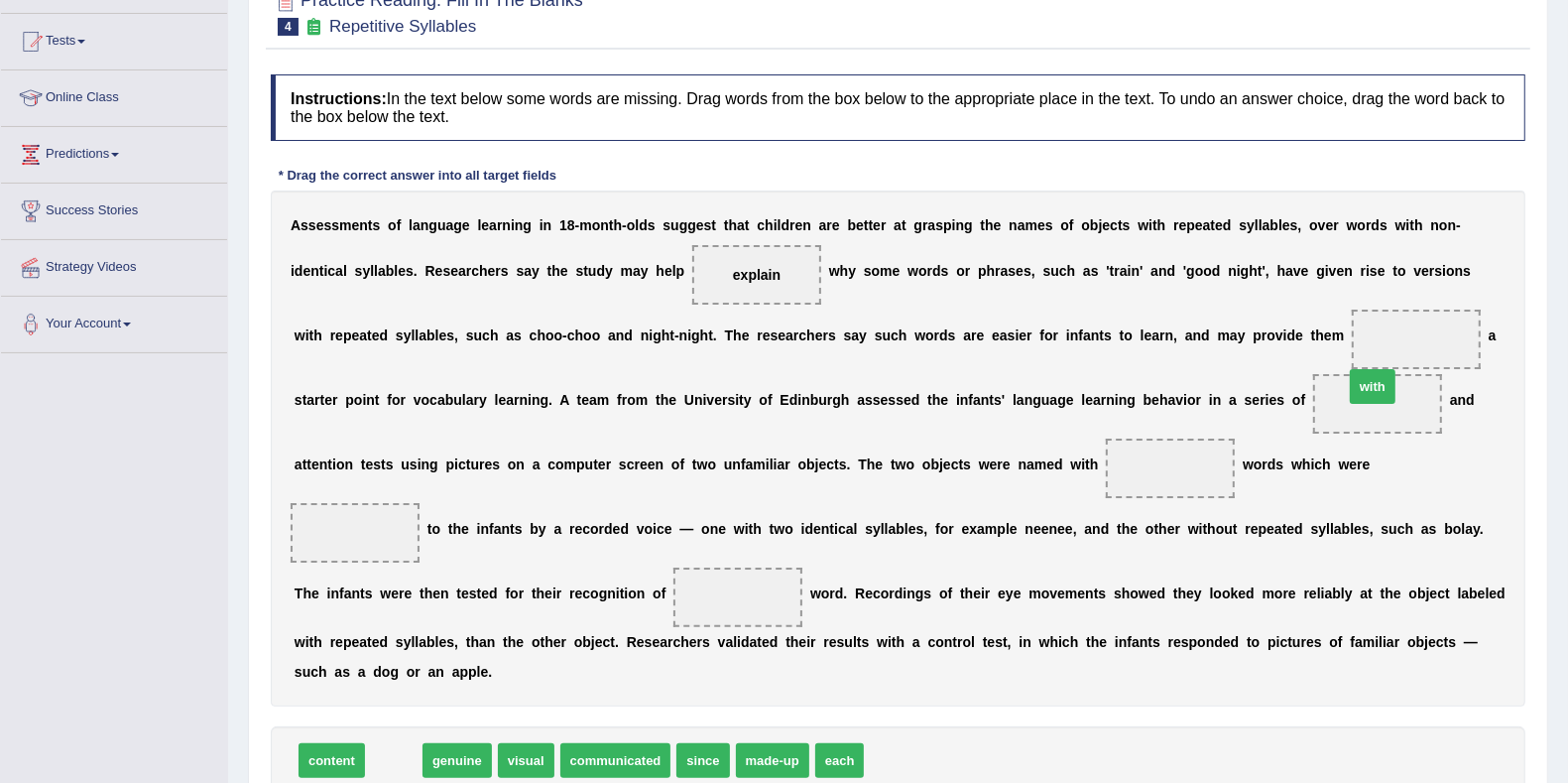 drag, startPoint x: 400, startPoint y: 723, endPoint x: 1379, endPoint y: 348, distance: 1048.3635 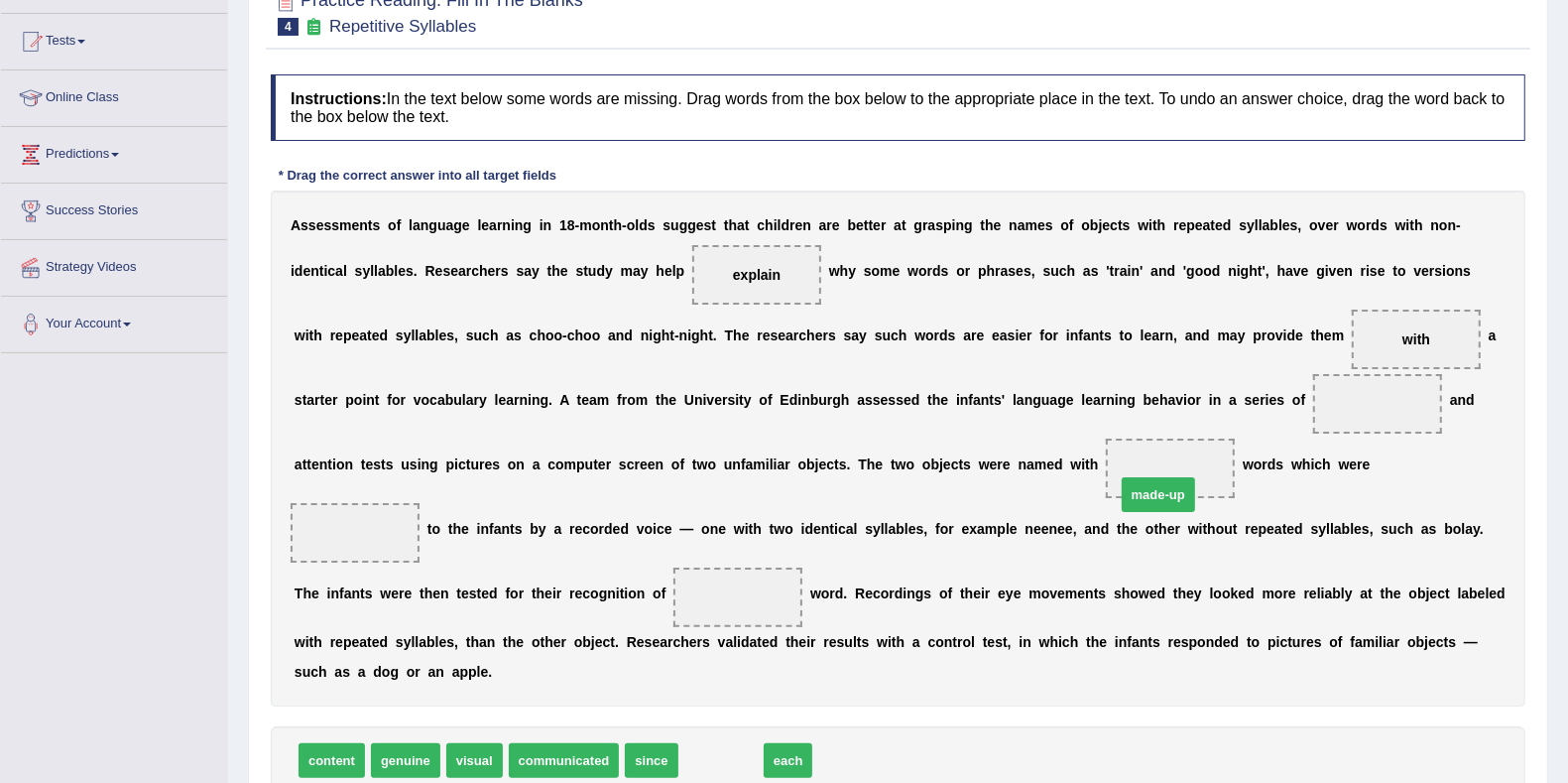 drag, startPoint x: 734, startPoint y: 729, endPoint x: 1174, endPoint y: 466, distance: 512.60999 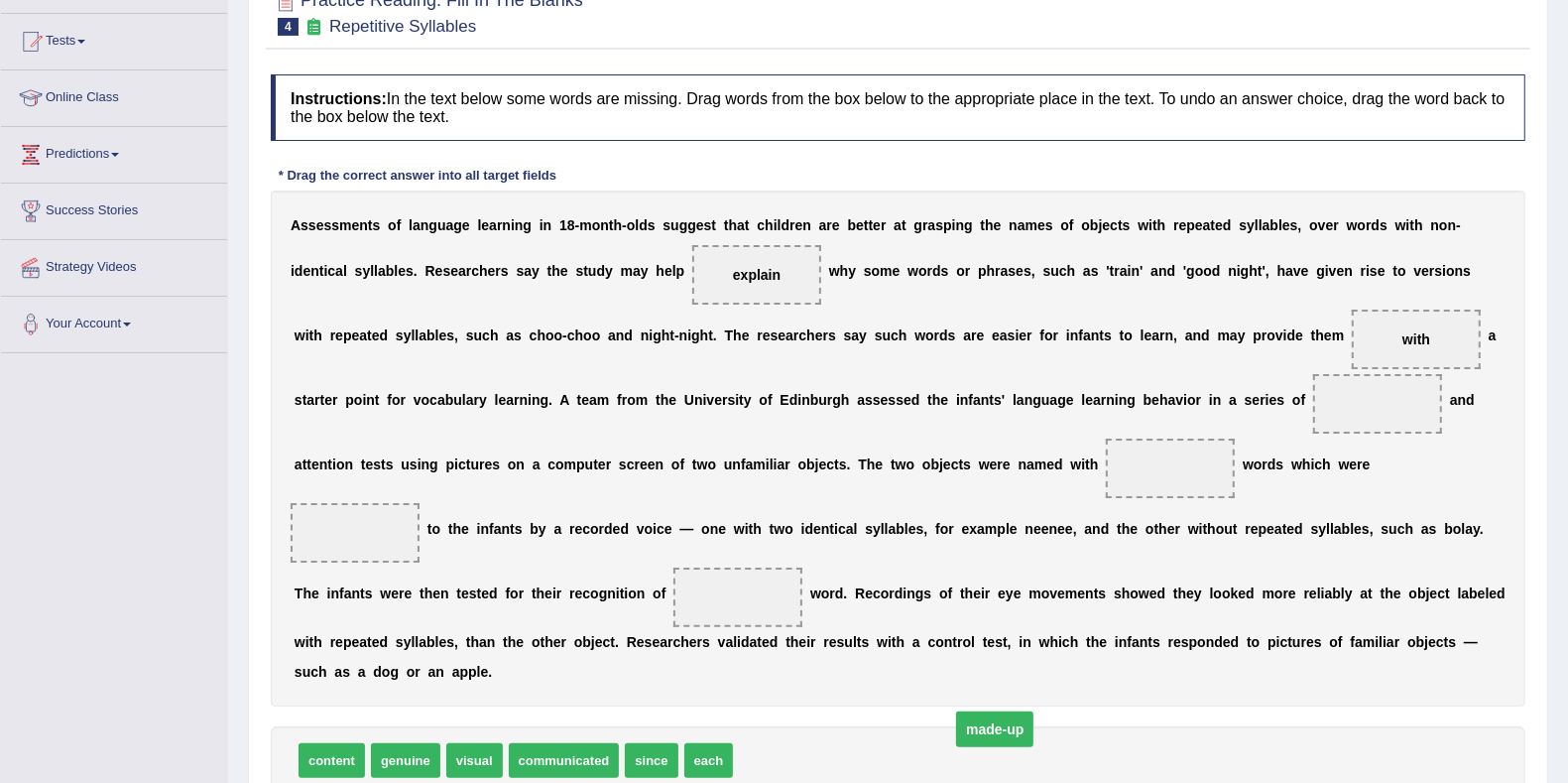 drag, startPoint x: 1185, startPoint y: 471, endPoint x: 1010, endPoint y: 729, distance: 311.7515 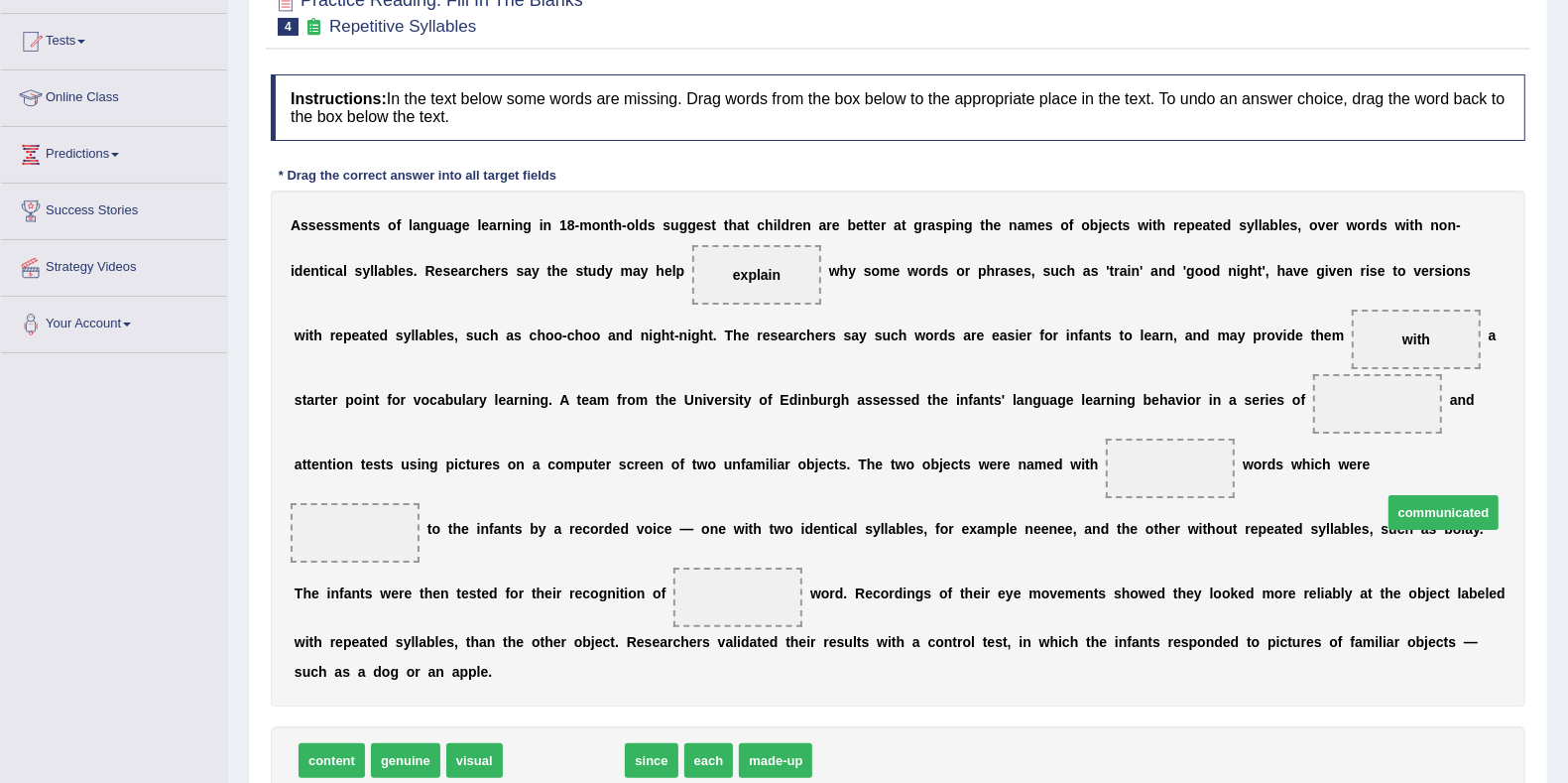 drag, startPoint x: 551, startPoint y: 730, endPoint x: 1438, endPoint y: 483, distance: 920.74861 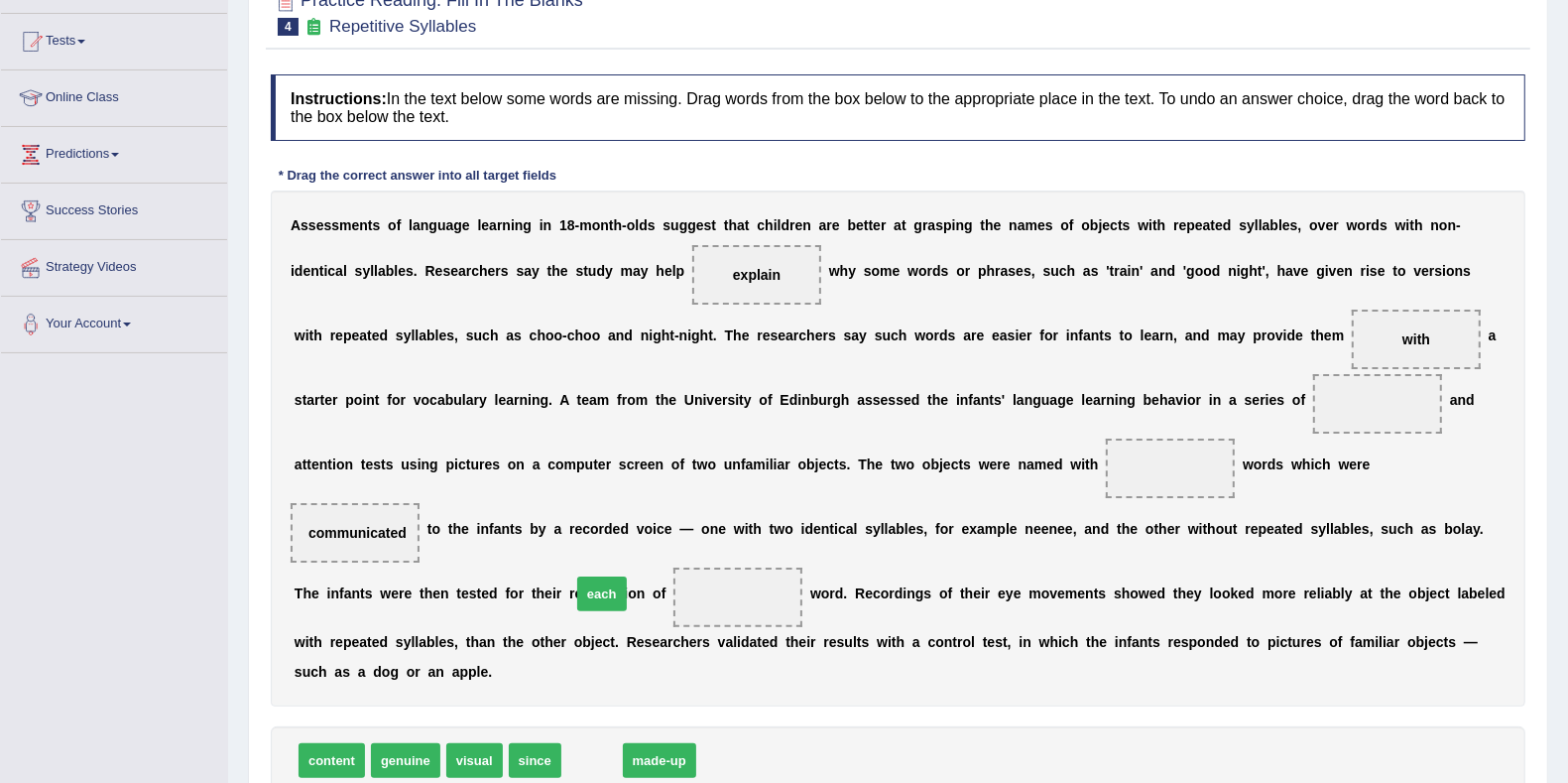 drag, startPoint x: 595, startPoint y: 725, endPoint x: 605, endPoint y: 559, distance: 166.30093 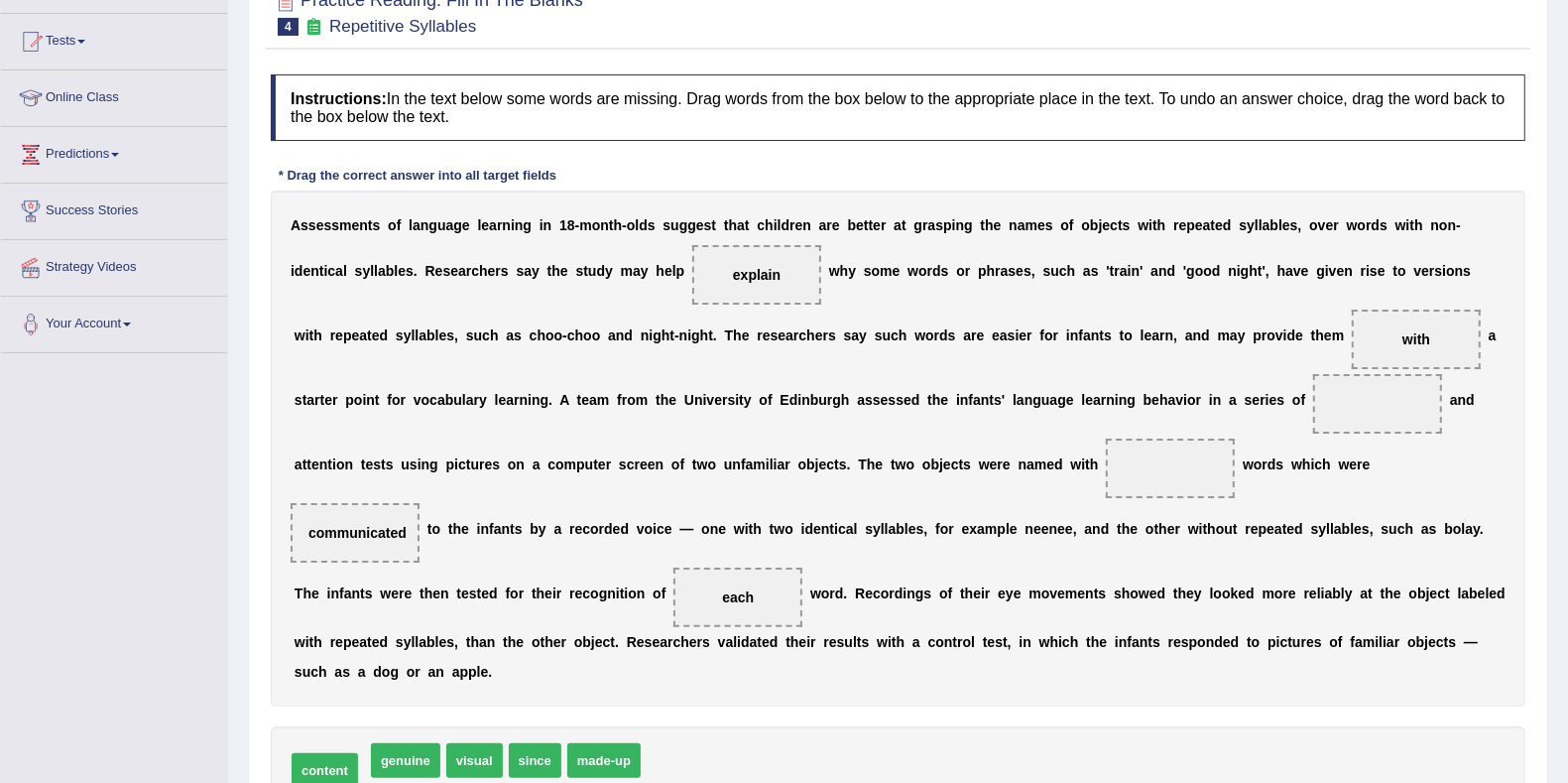 drag, startPoint x: 342, startPoint y: 720, endPoint x: 336, endPoint y: 729, distance: 10.816654 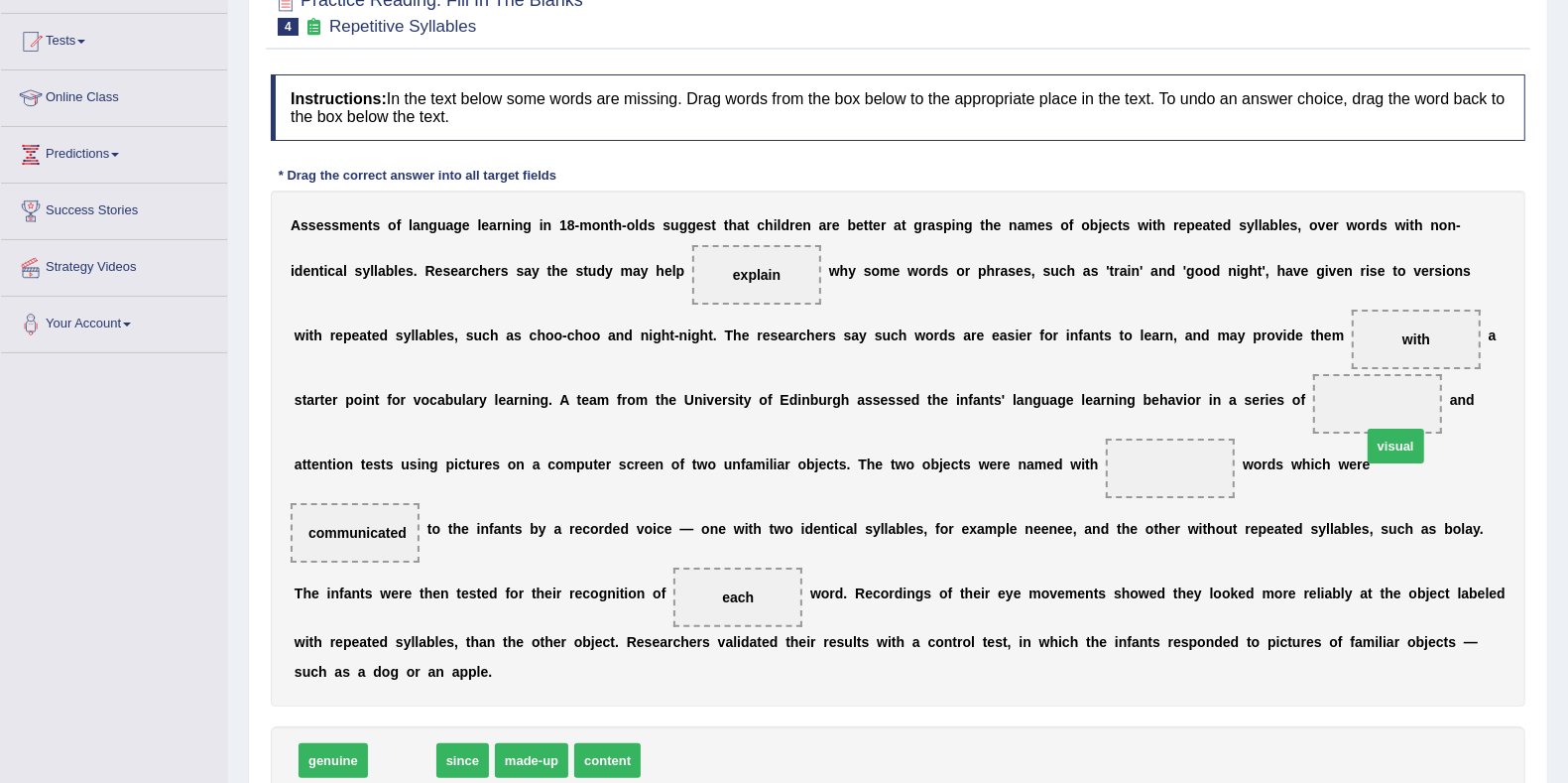 drag, startPoint x: 400, startPoint y: 724, endPoint x: 1392, endPoint y: 412, distance: 1039.9077 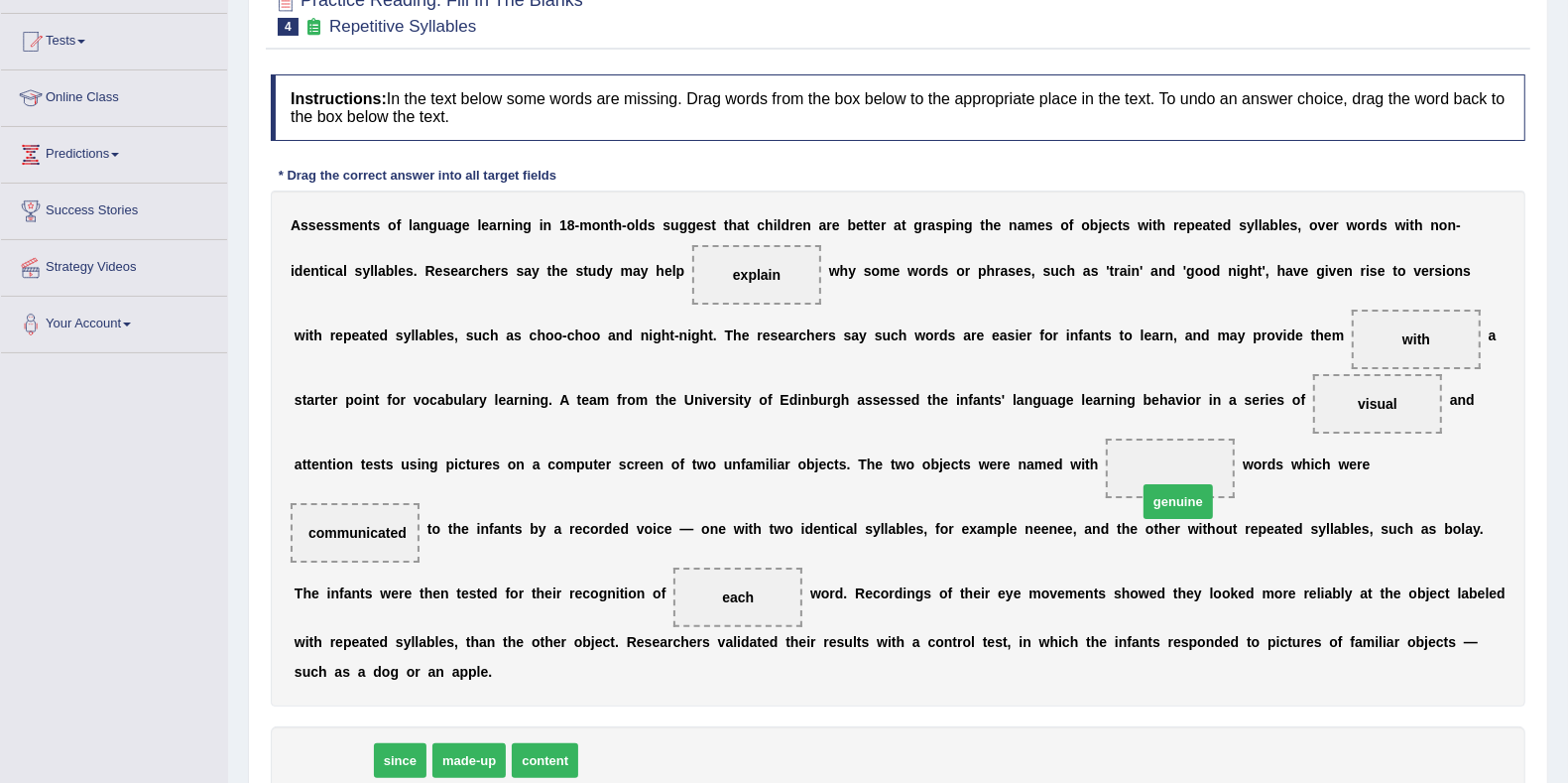 drag, startPoint x: 348, startPoint y: 721, endPoint x: 1193, endPoint y: 462, distance: 883.802 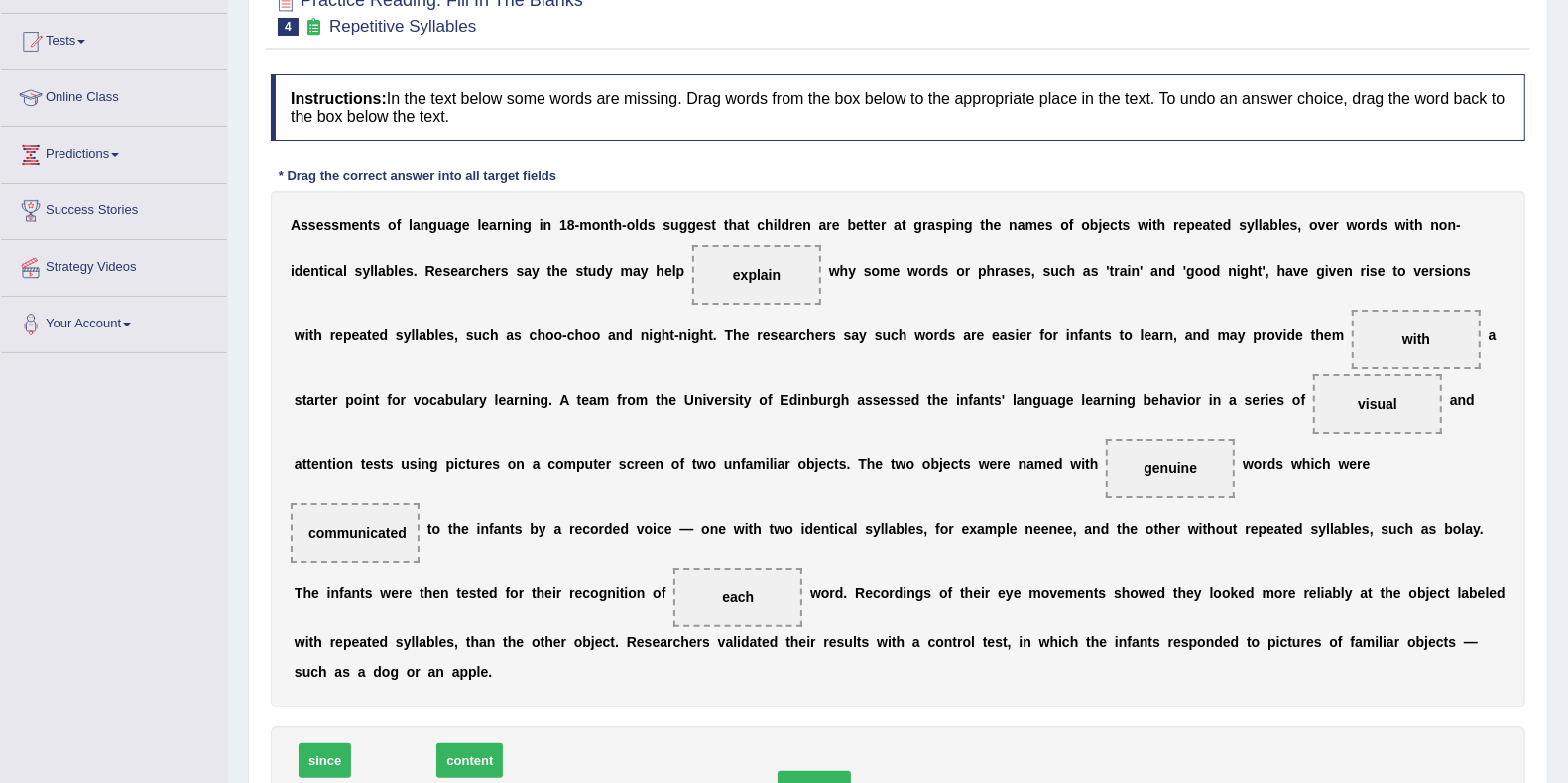 drag, startPoint x: 398, startPoint y: 725, endPoint x: 818, endPoint y: 752, distance: 420.867 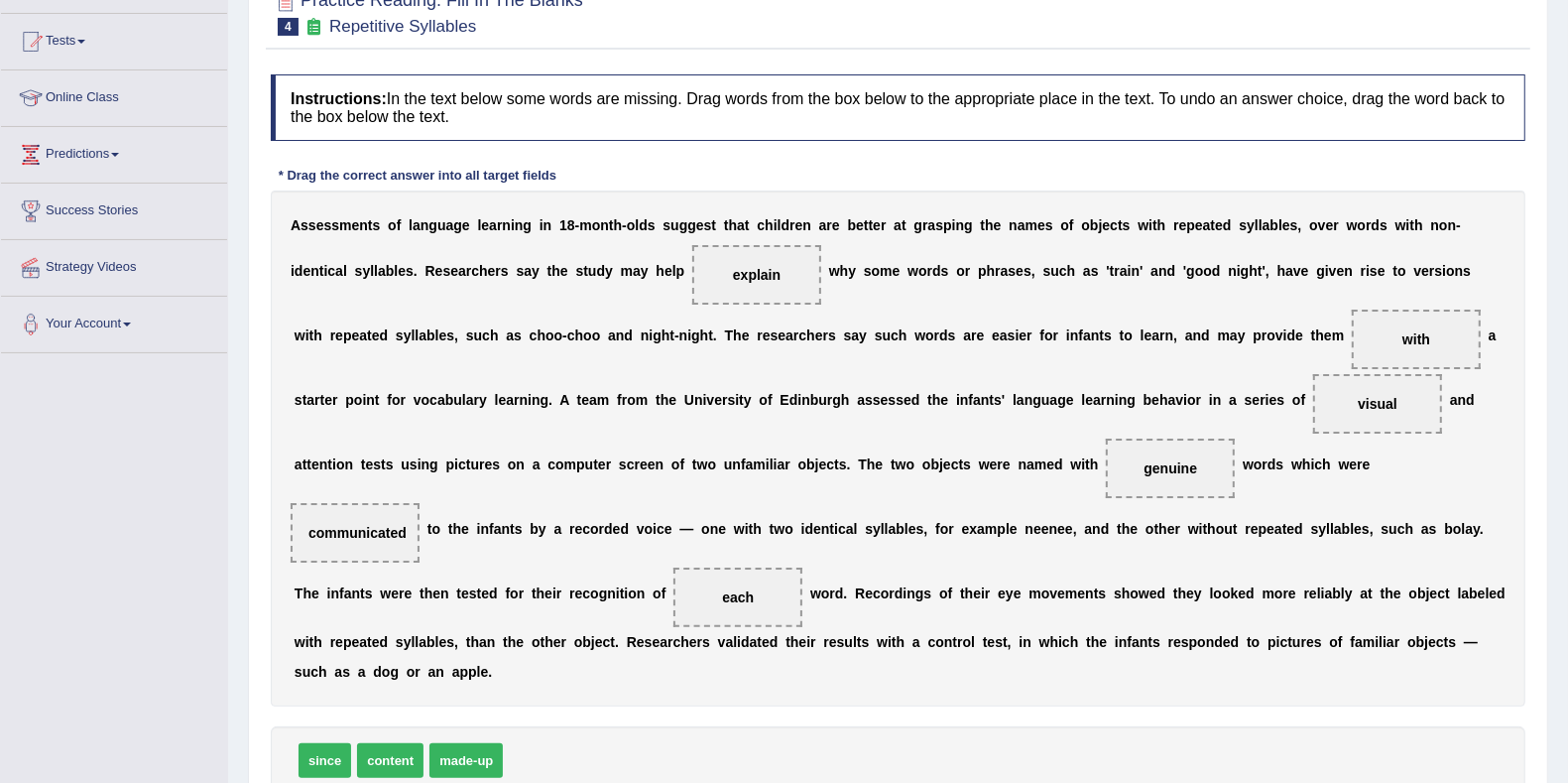 scroll, scrollTop: 316, scrollLeft: 0, axis: vertical 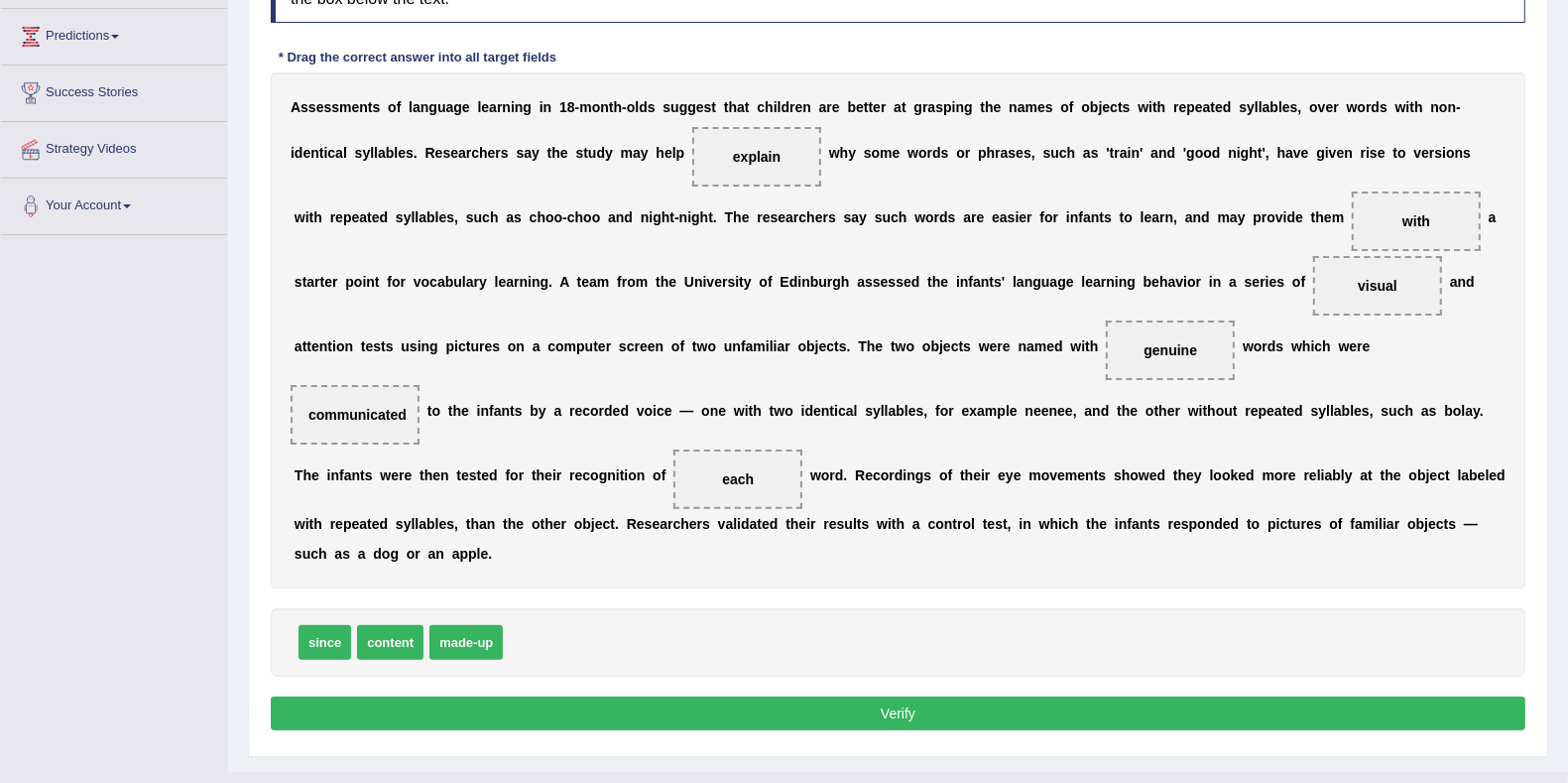 click on "Verify" at bounding box center [898, 714] 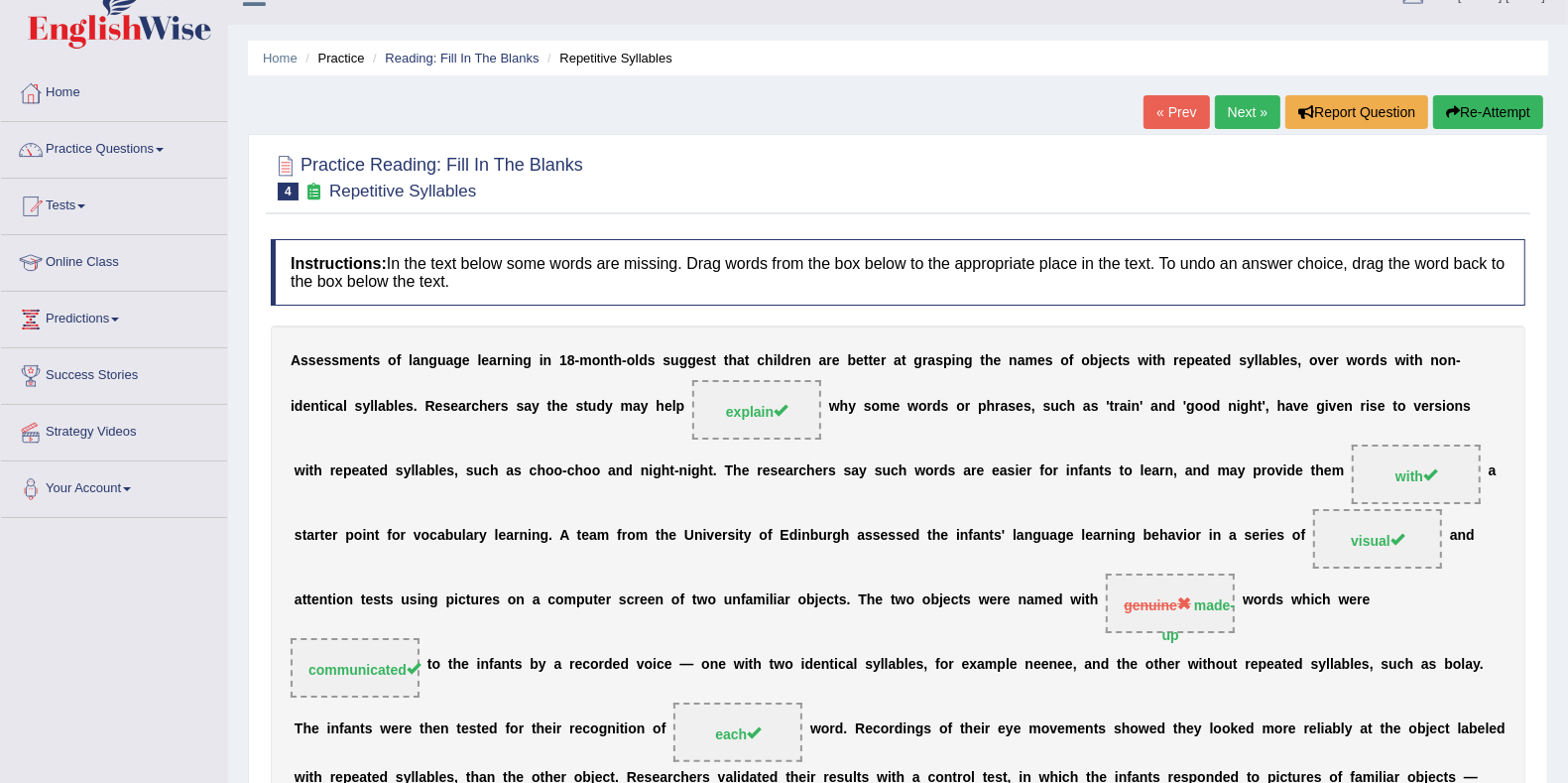 scroll, scrollTop: 0, scrollLeft: 0, axis: both 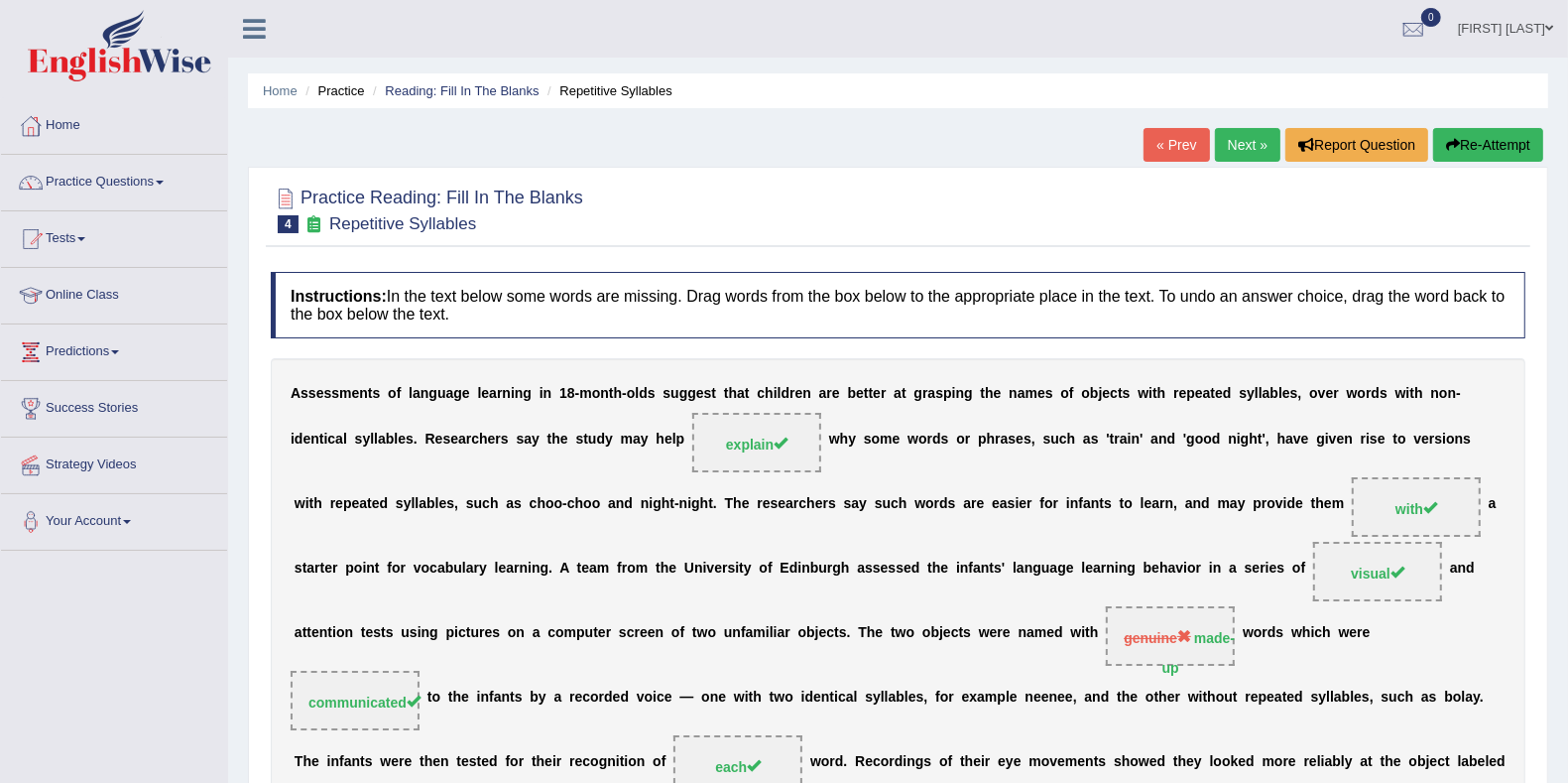 click on "Next »" at bounding box center [1248, 145] 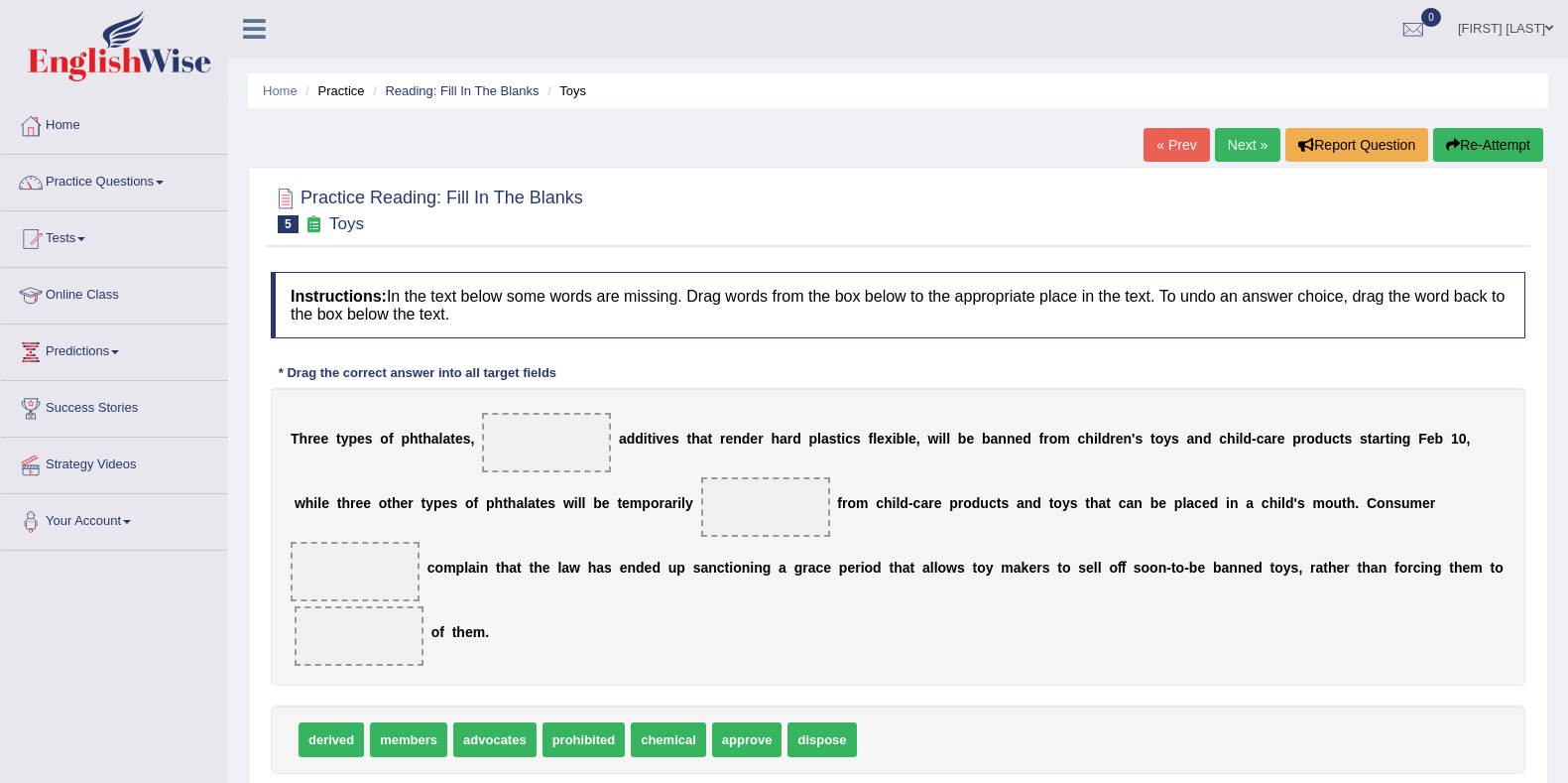 scroll, scrollTop: 0, scrollLeft: 0, axis: both 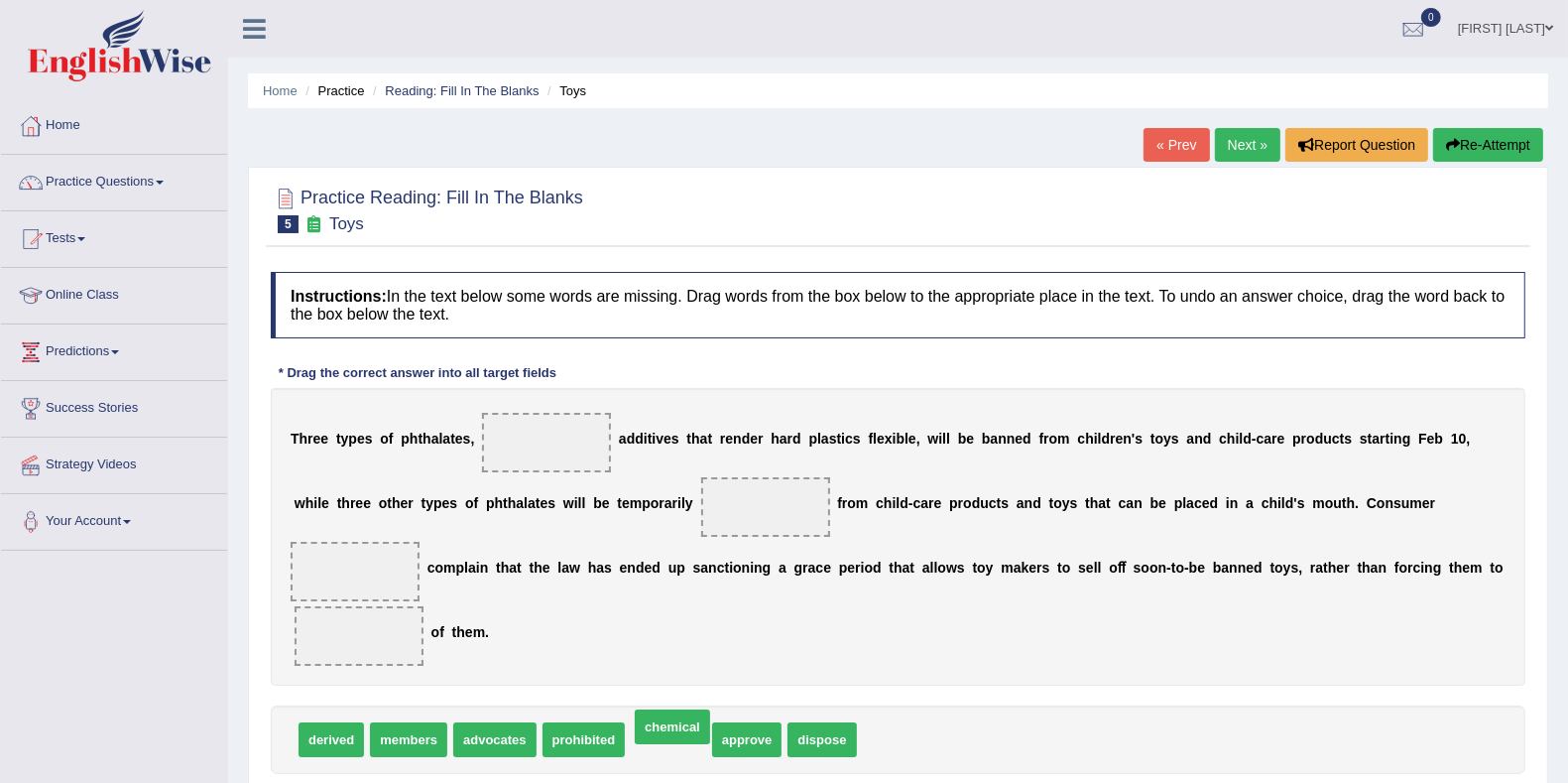 drag, startPoint x: 653, startPoint y: 737, endPoint x: 657, endPoint y: 725, distance: 12.649111 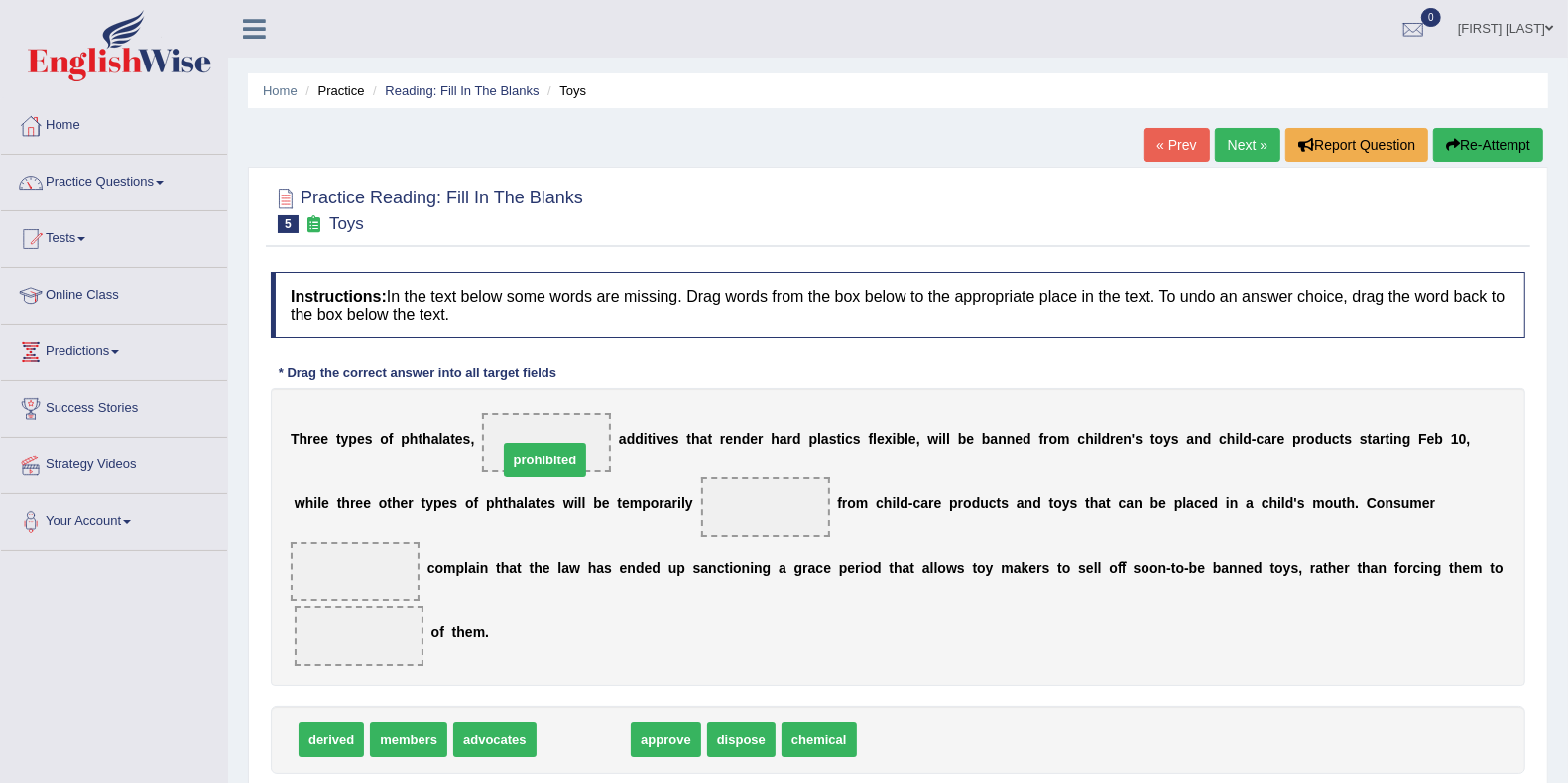drag, startPoint x: 585, startPoint y: 731, endPoint x: 546, endPoint y: 452, distance: 281.71262 